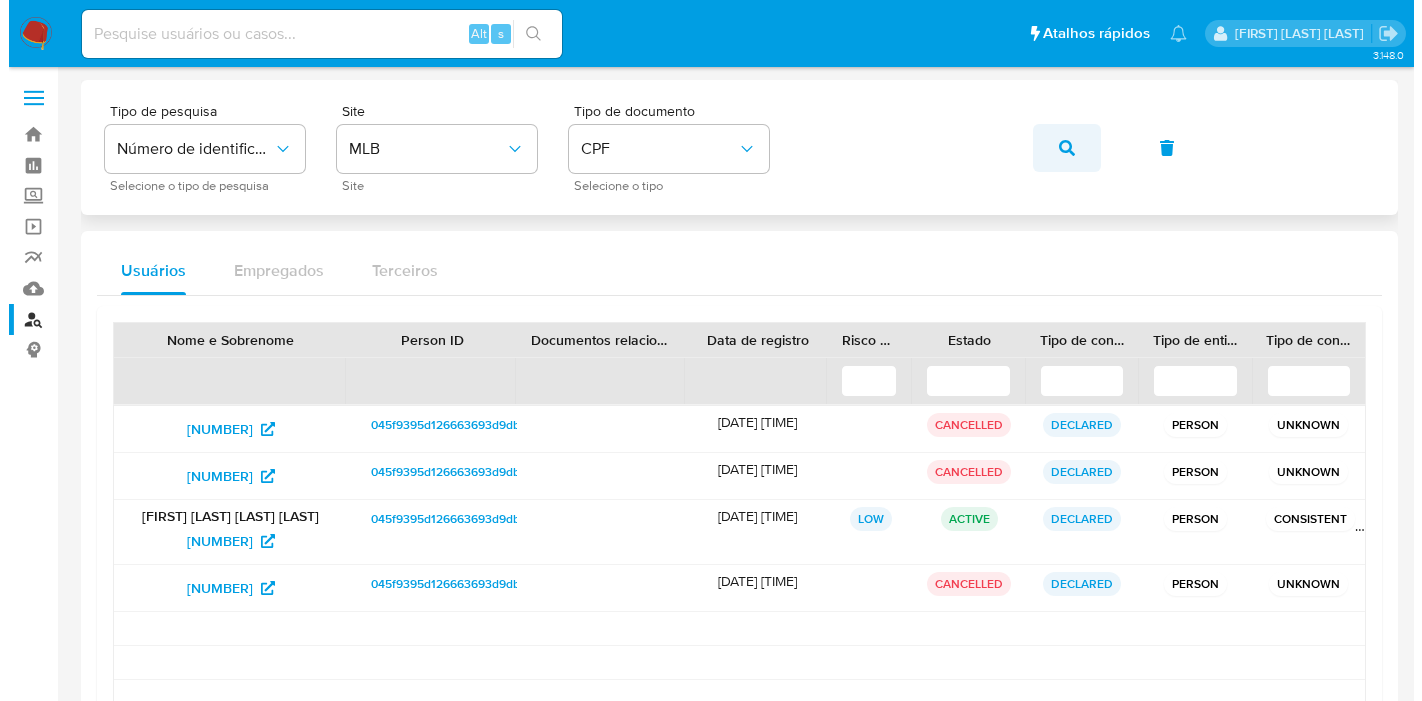 scroll, scrollTop: 0, scrollLeft: 0, axis: both 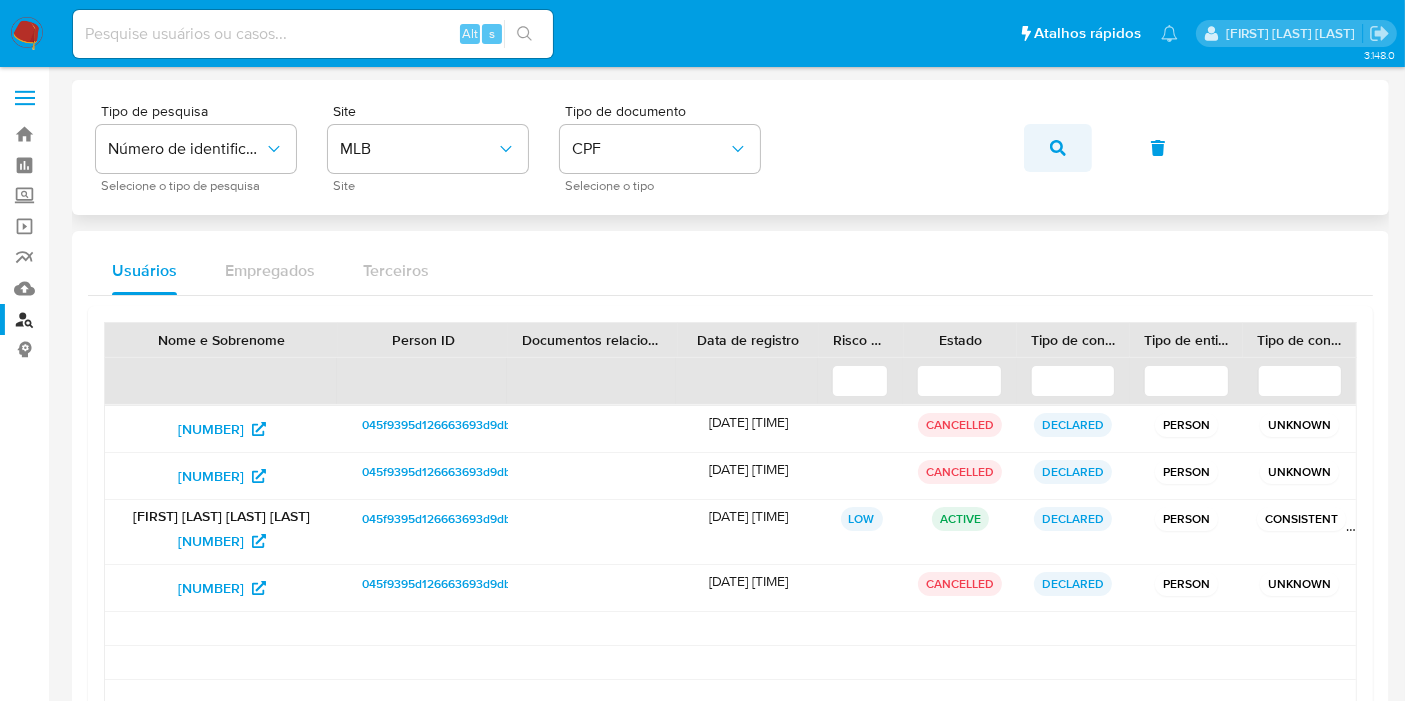 click 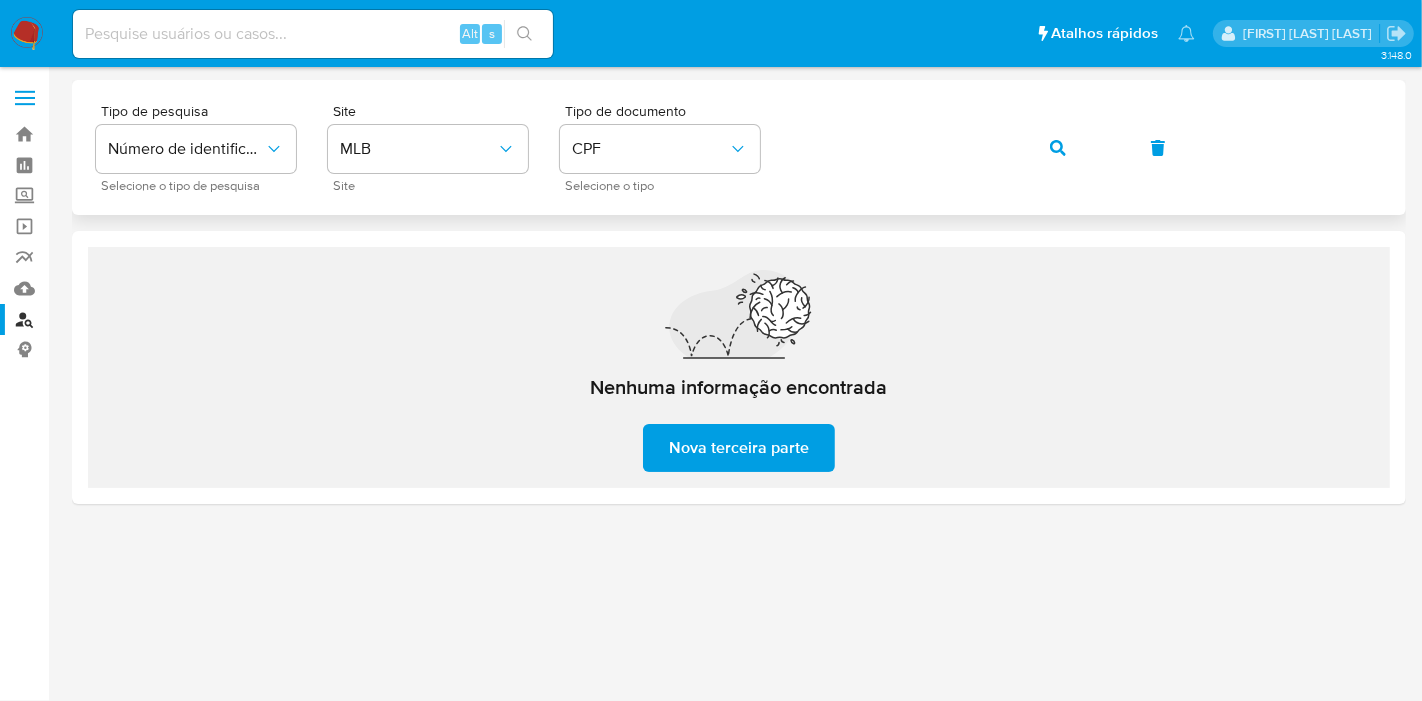 click at bounding box center [1058, 148] 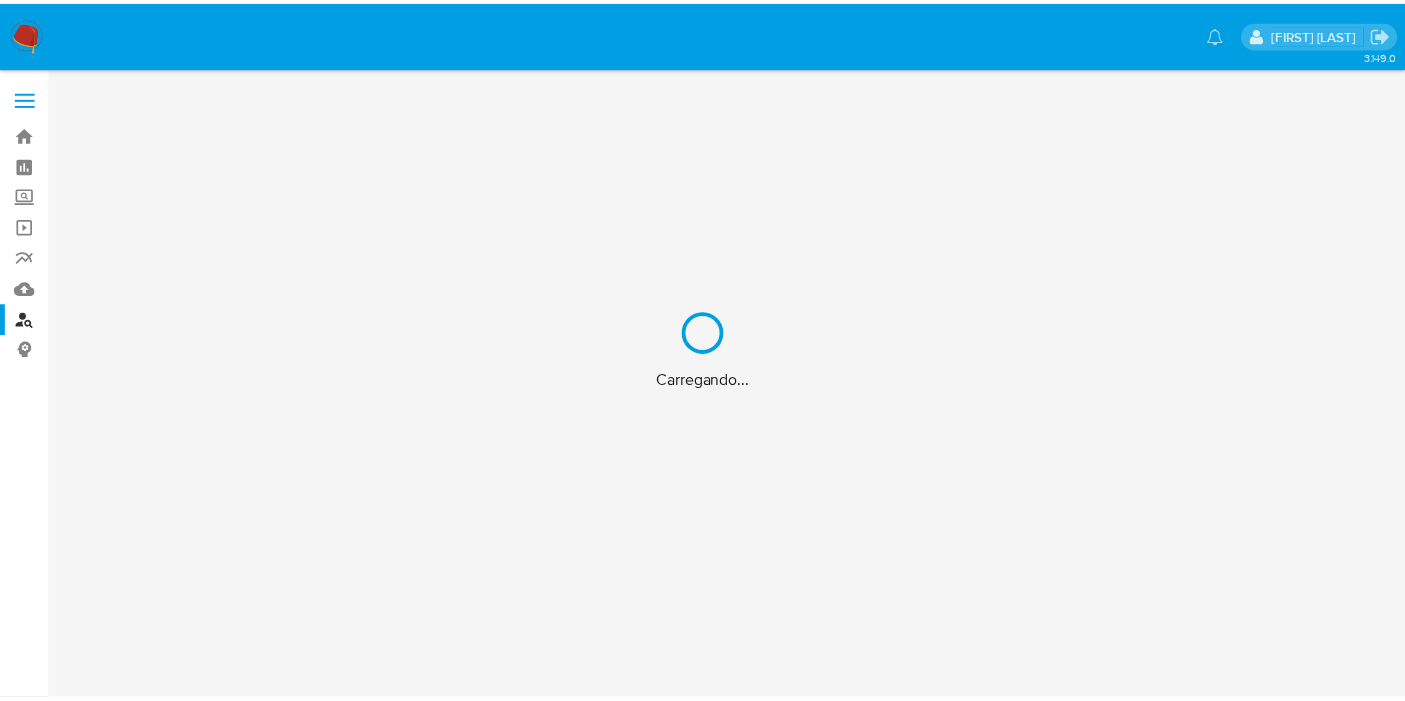 scroll, scrollTop: 0, scrollLeft: 0, axis: both 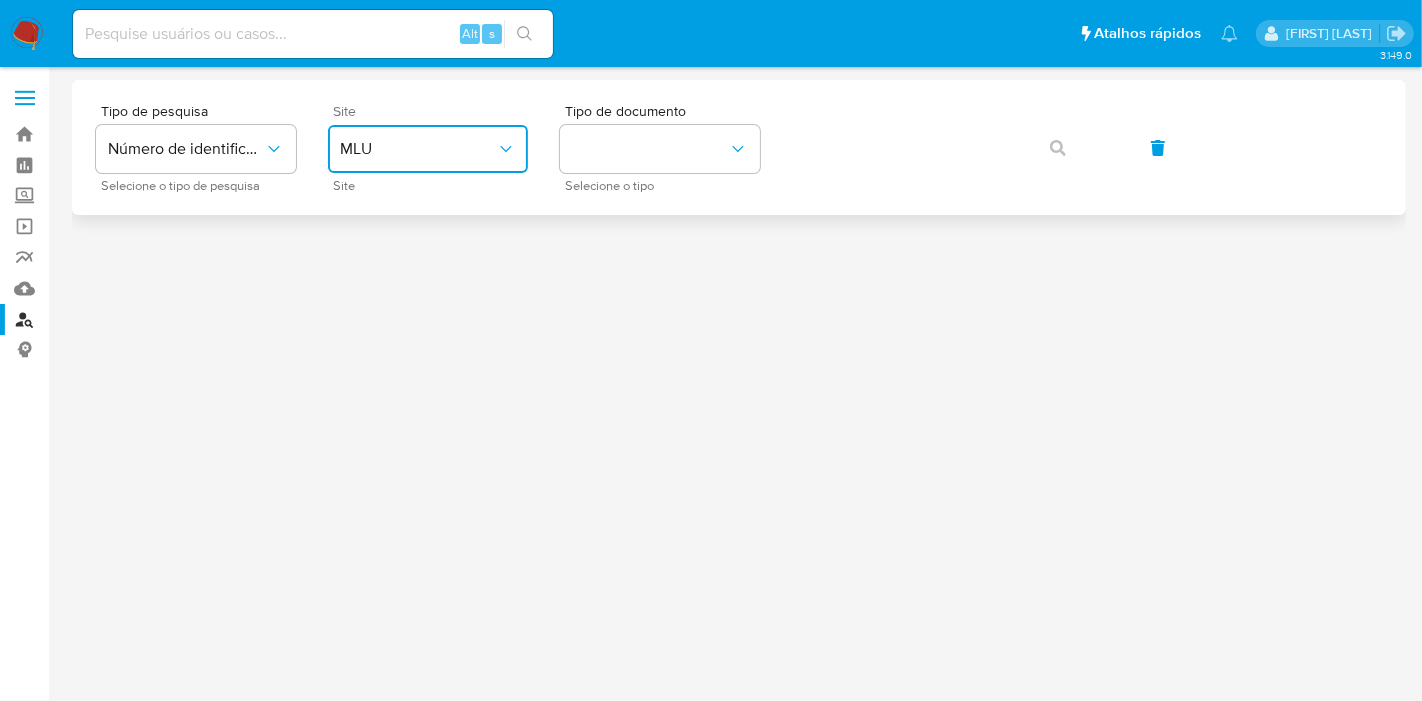 click on "MLU" at bounding box center (418, 149) 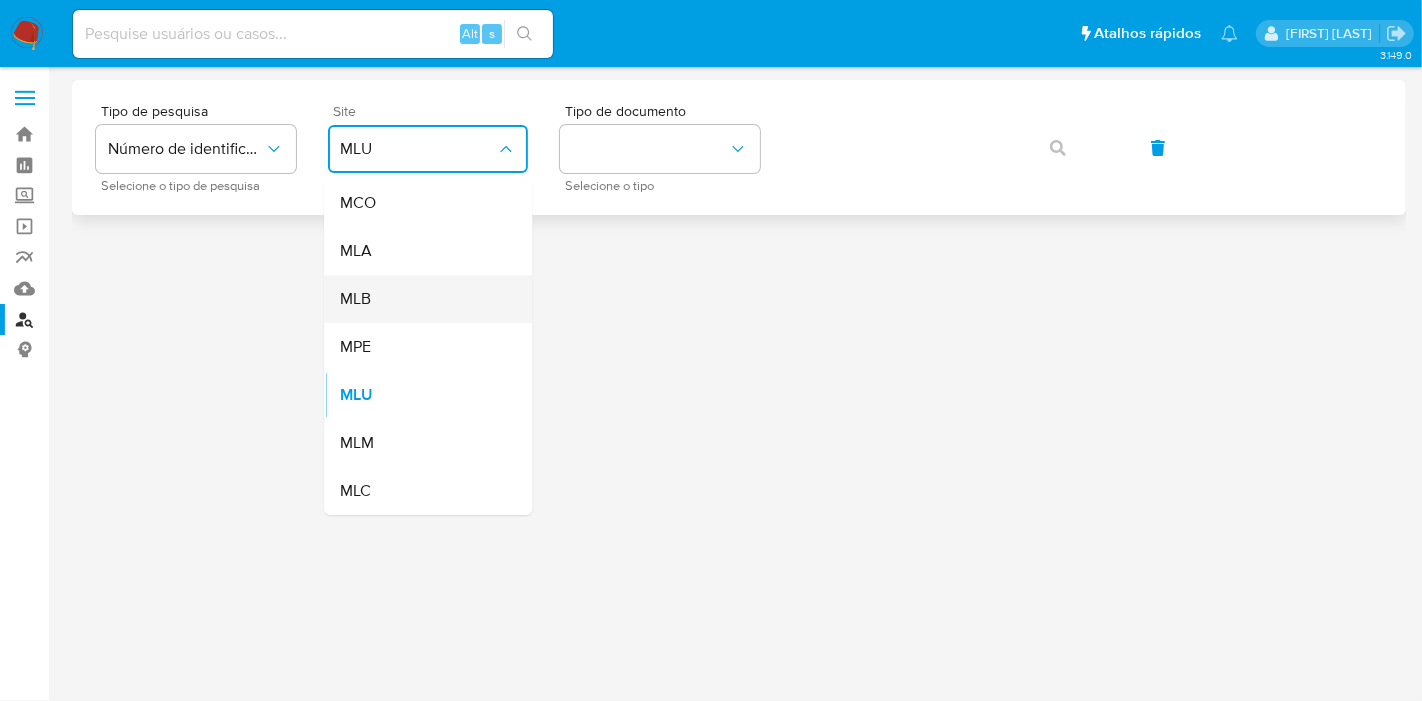 click on "MLB" at bounding box center [422, 299] 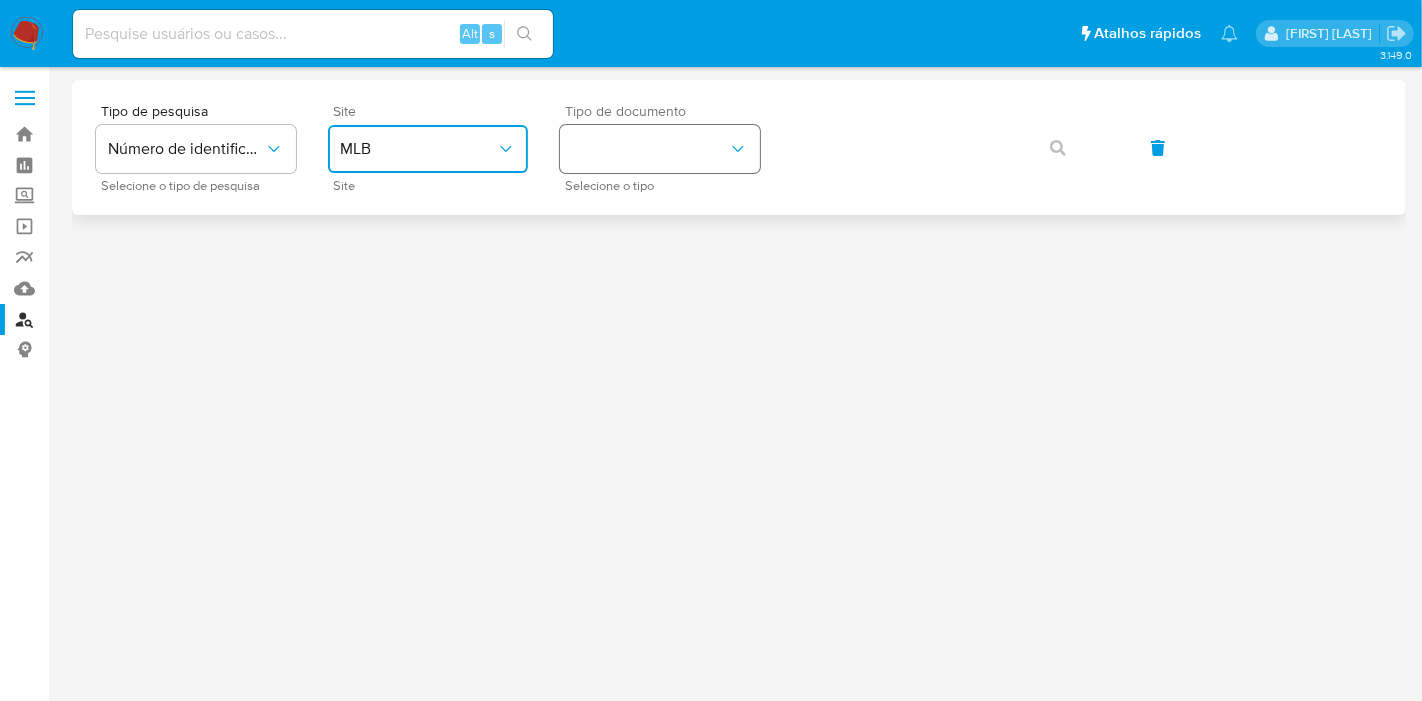 click at bounding box center [660, 149] 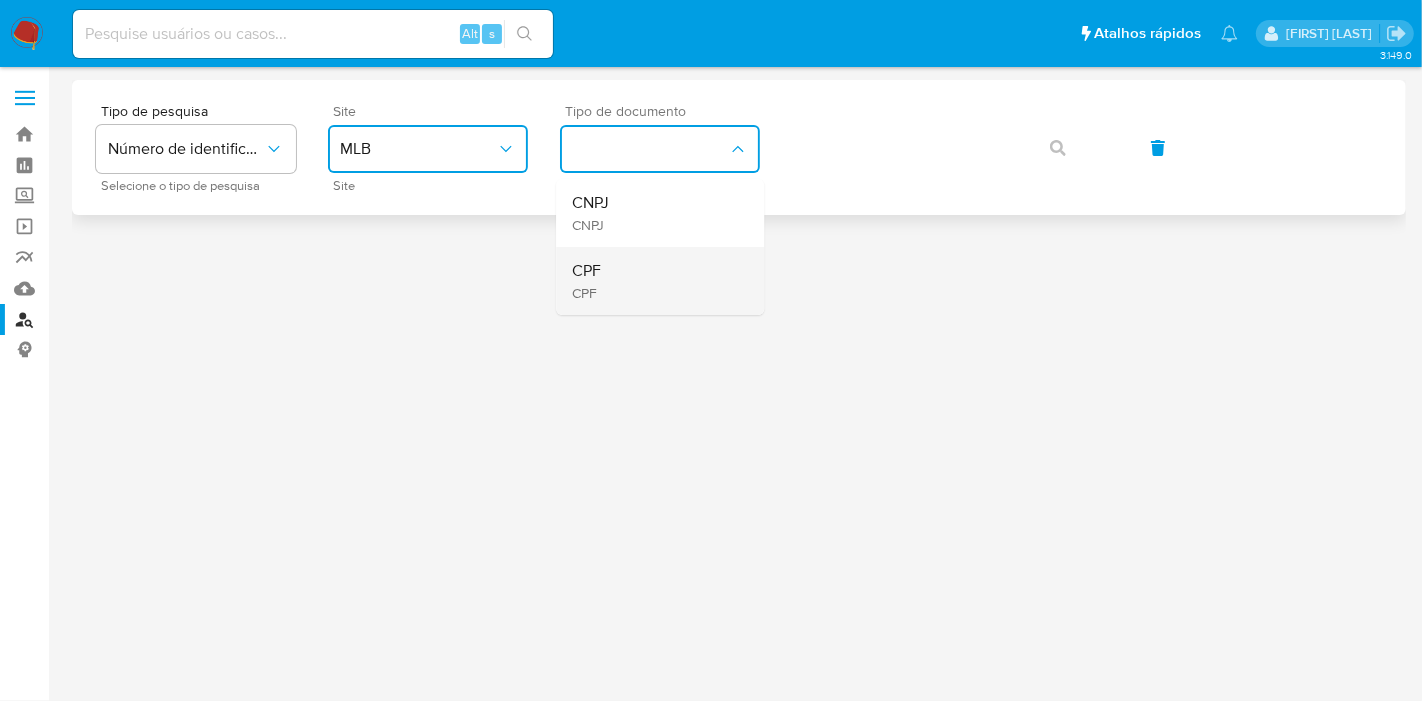click on "CPF CPF" at bounding box center (654, 281) 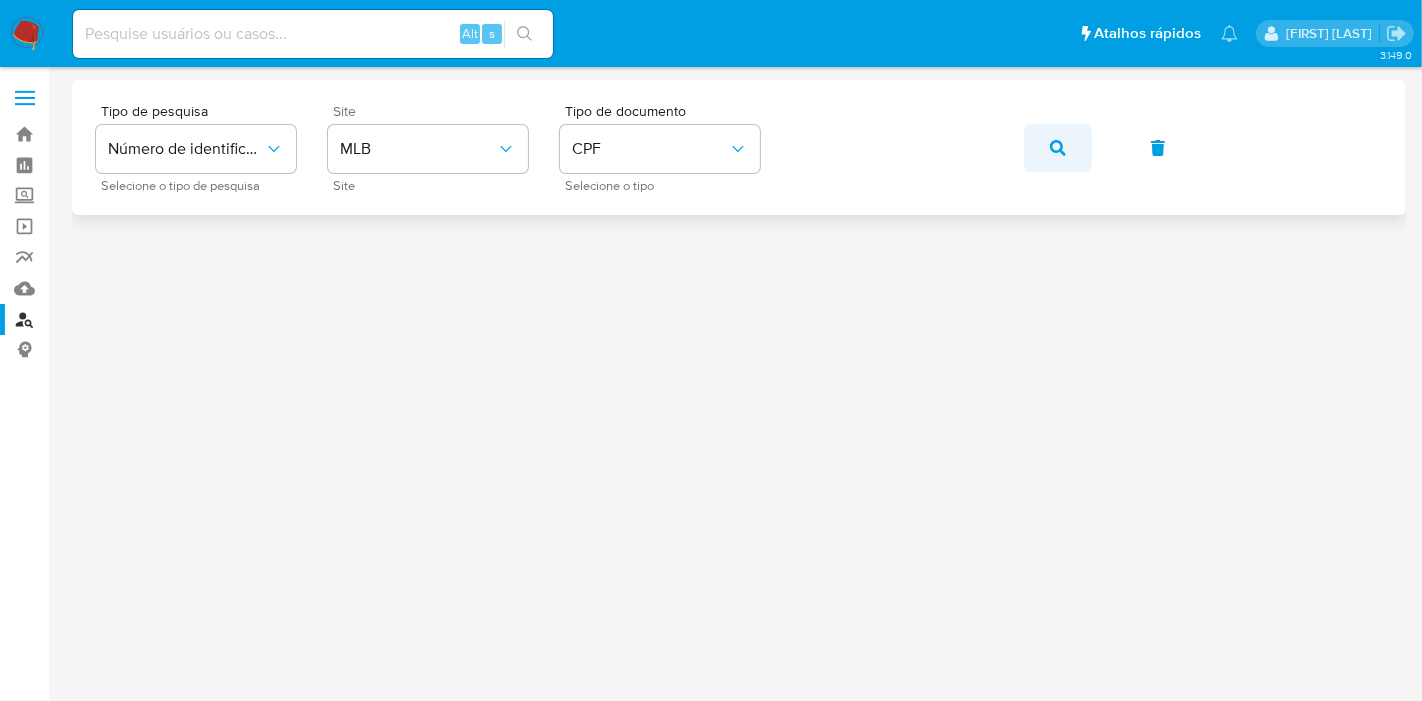 click at bounding box center (1058, 148) 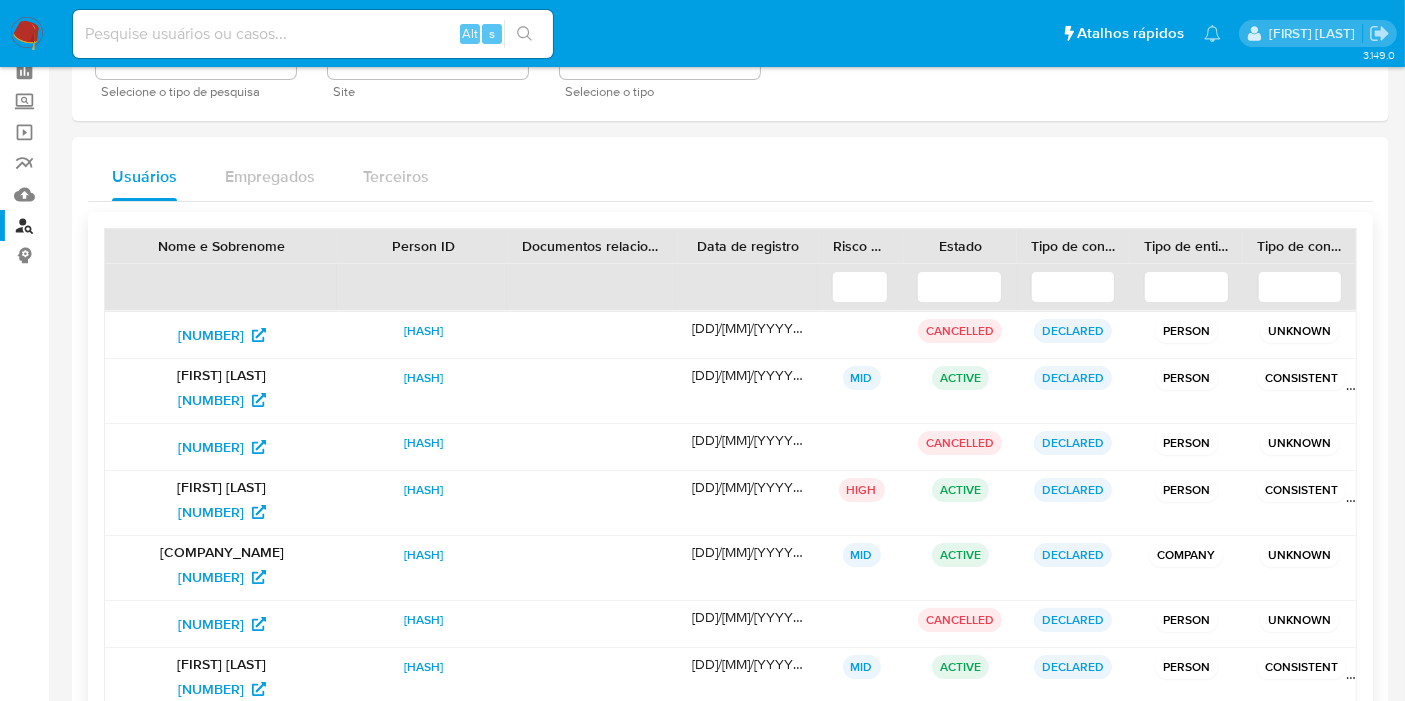 scroll, scrollTop: 222, scrollLeft: 0, axis: vertical 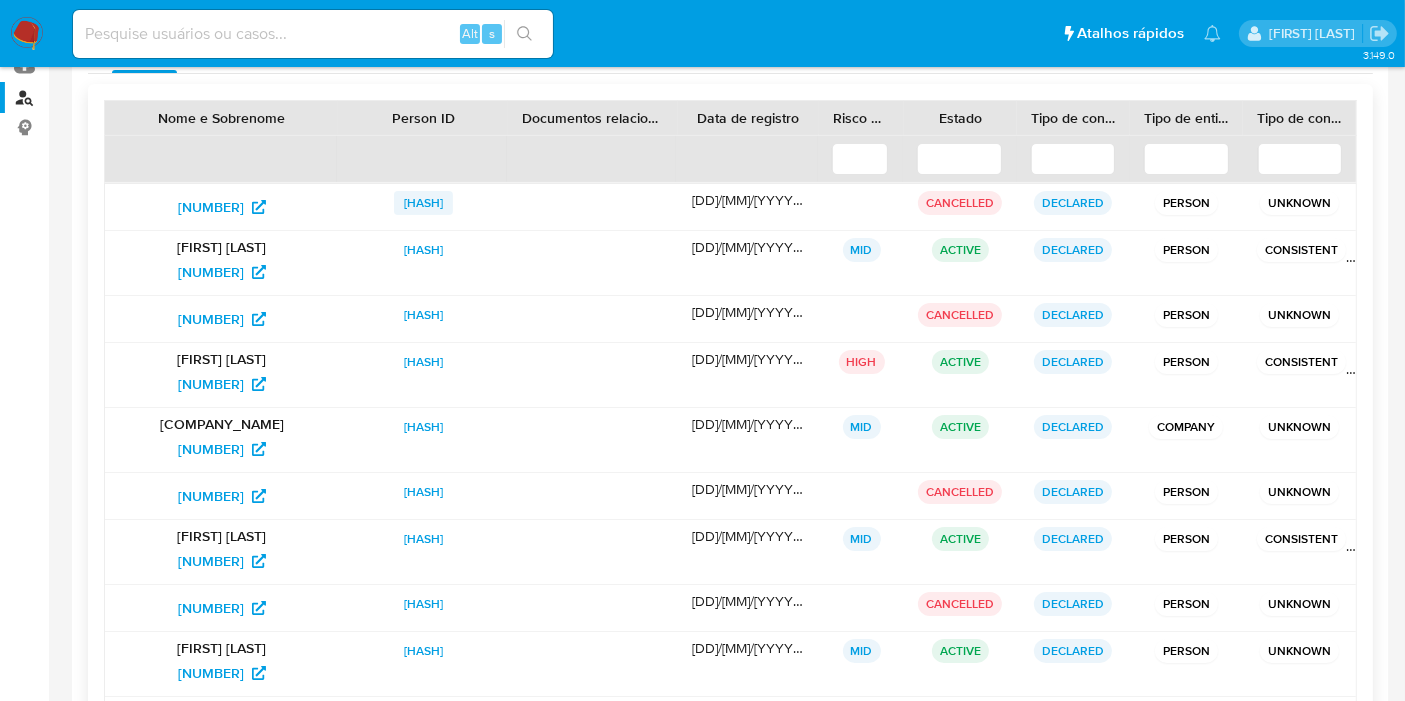 drag, startPoint x: 171, startPoint y: 268, endPoint x: 374, endPoint y: 196, distance: 215.39035 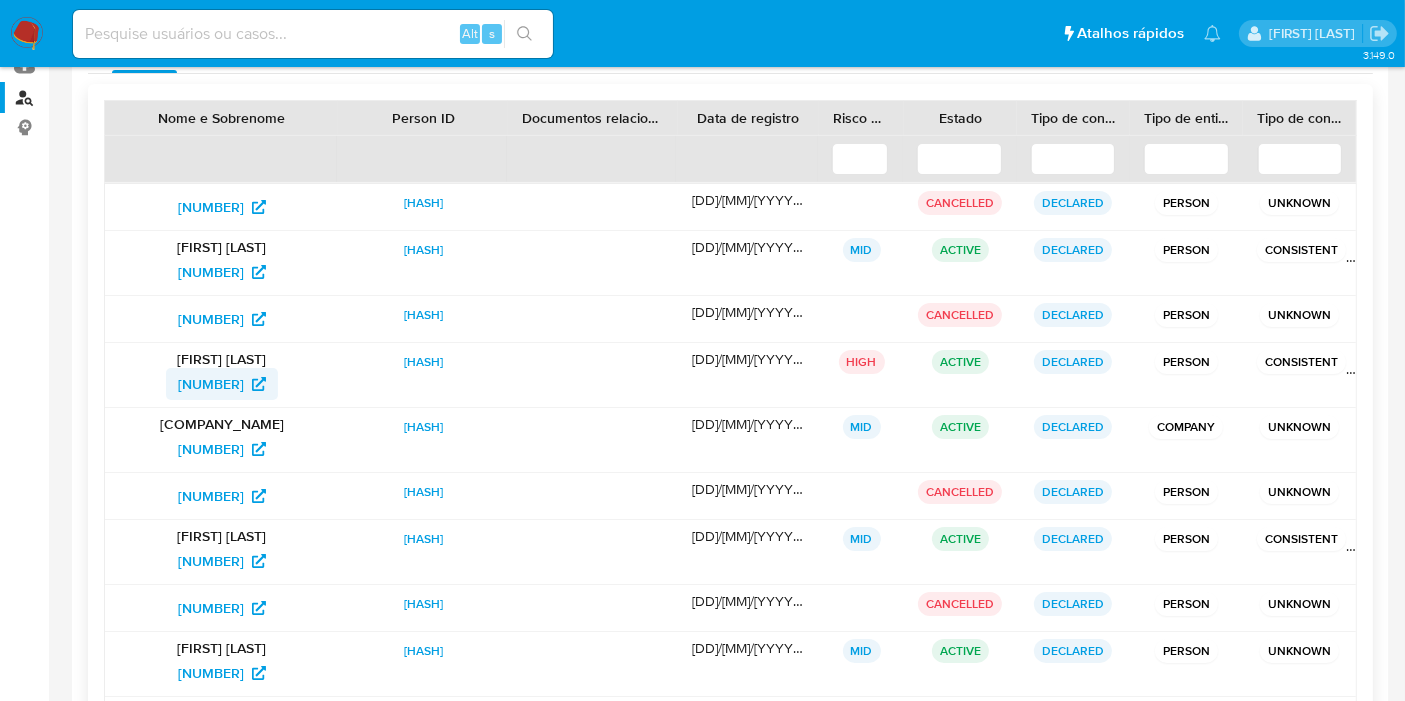 drag, startPoint x: 158, startPoint y: 372, endPoint x: 264, endPoint y: 375, distance: 106.04244 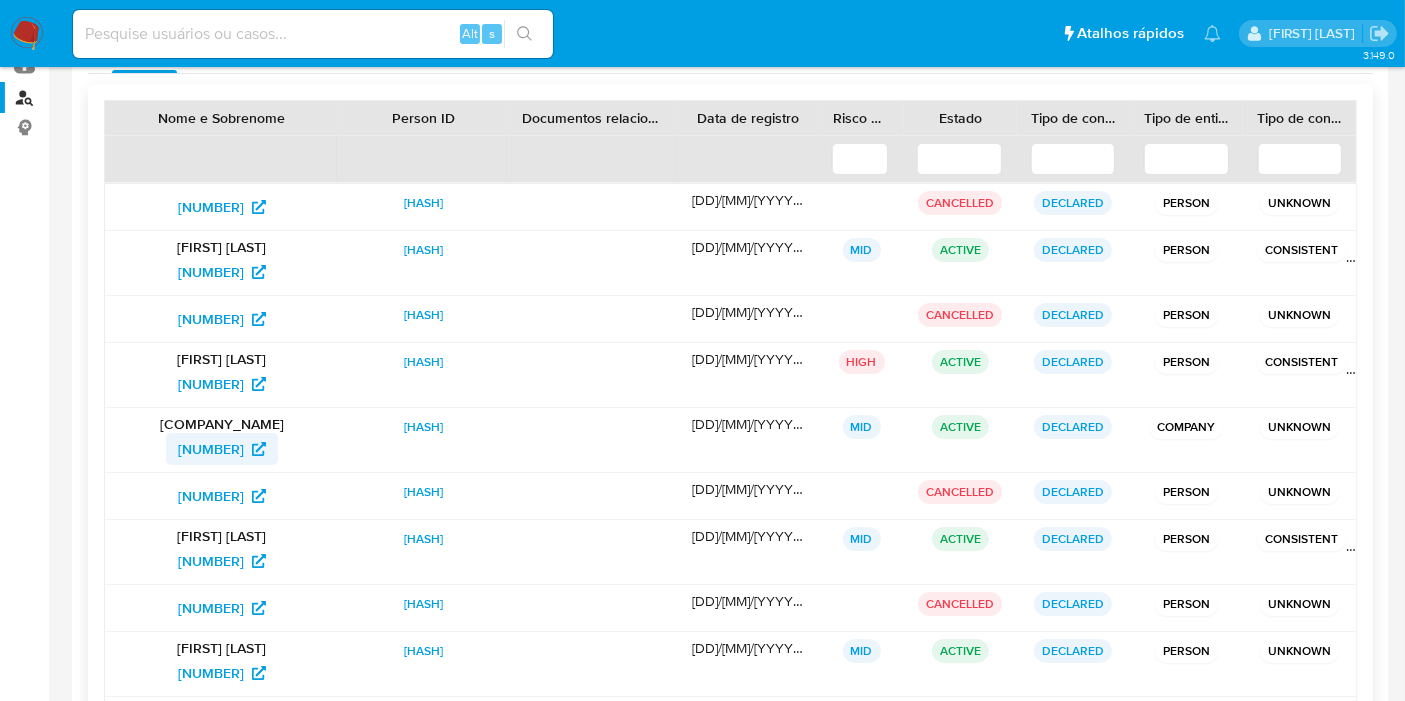 drag, startPoint x: 122, startPoint y: 445, endPoint x: 256, endPoint y: 452, distance: 134.18271 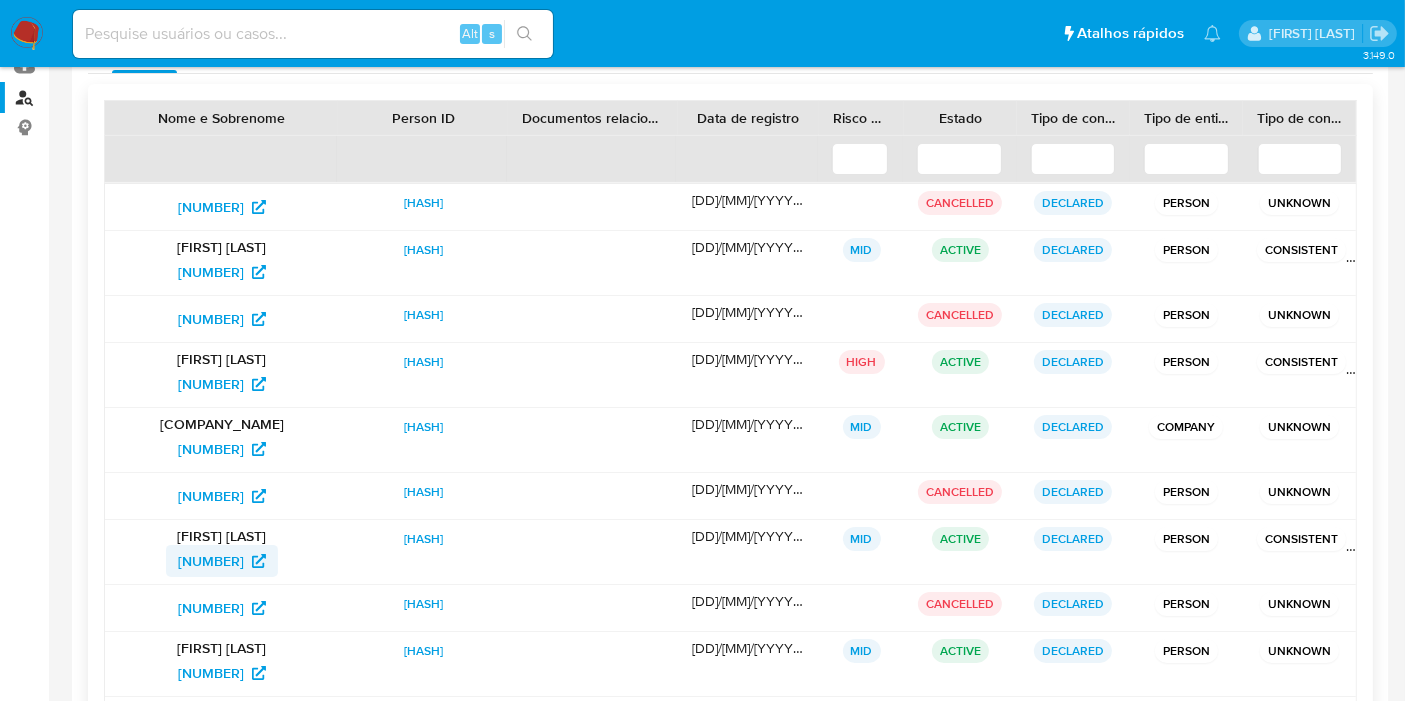 drag, startPoint x: 133, startPoint y: 555, endPoint x: 251, endPoint y: 556, distance: 118.004234 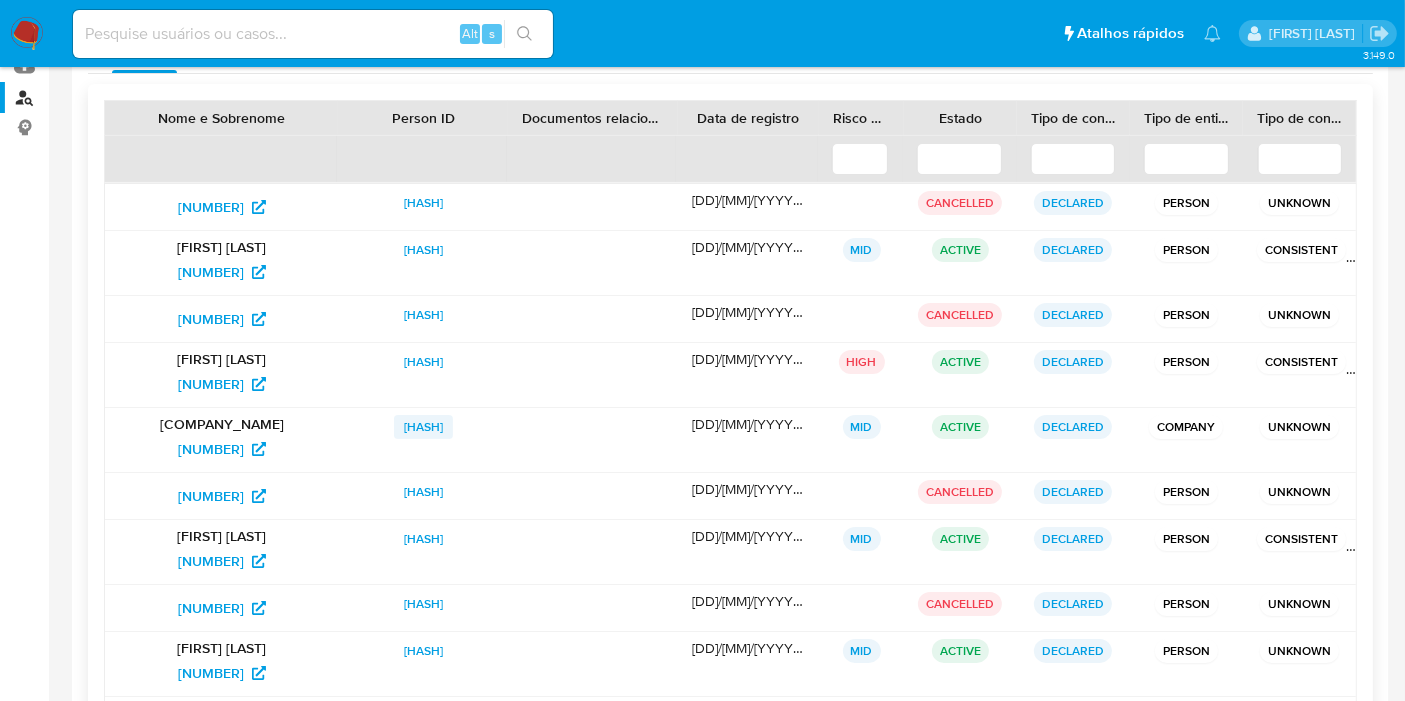 scroll, scrollTop: 333, scrollLeft: 0, axis: vertical 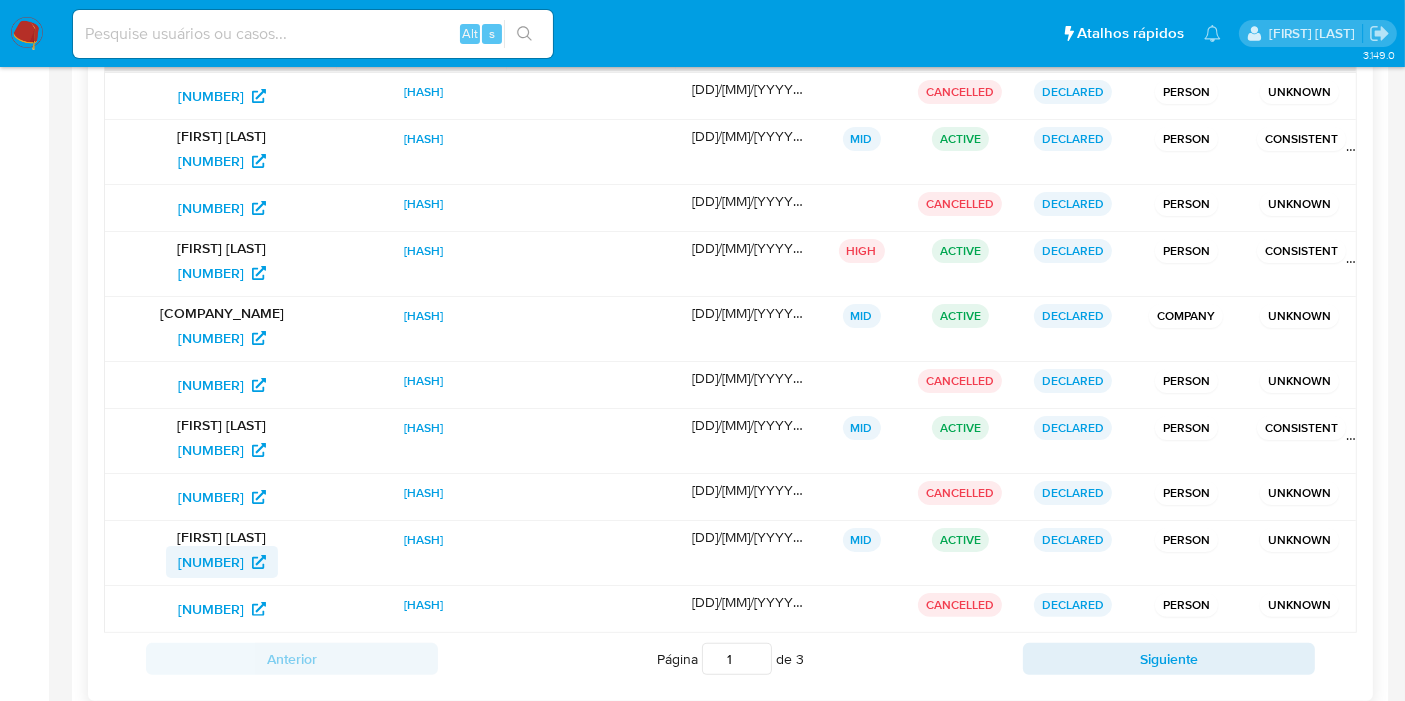 drag, startPoint x: 180, startPoint y: 564, endPoint x: 280, endPoint y: 564, distance: 100 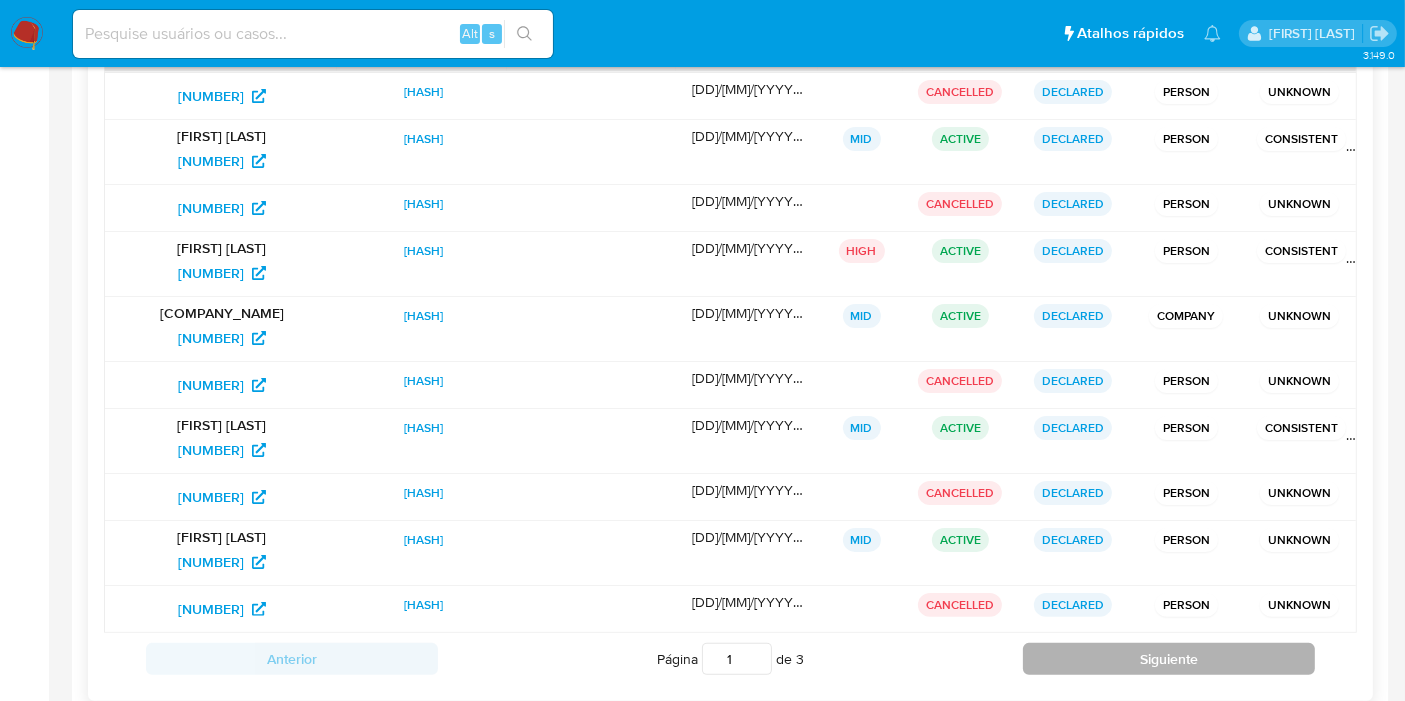click on "Siguiente" at bounding box center (1169, 659) 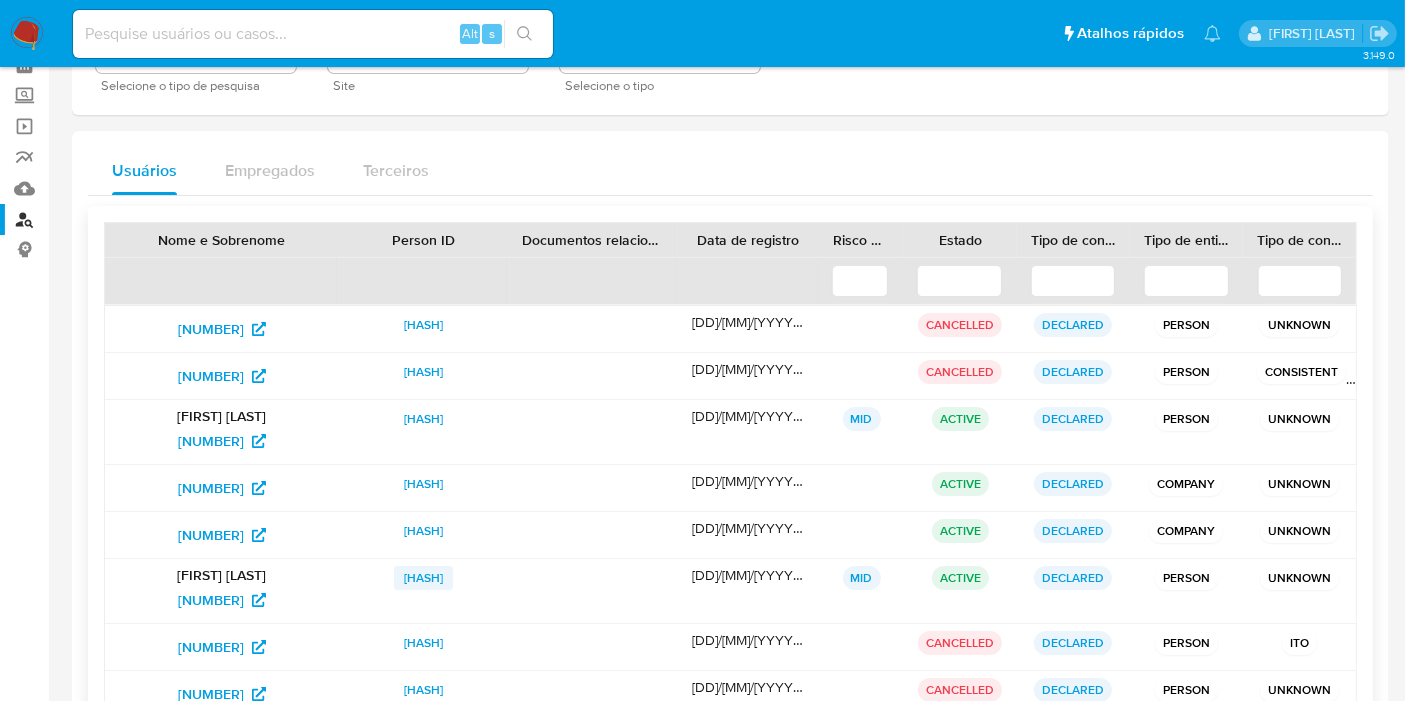 scroll, scrollTop: 333, scrollLeft: 0, axis: vertical 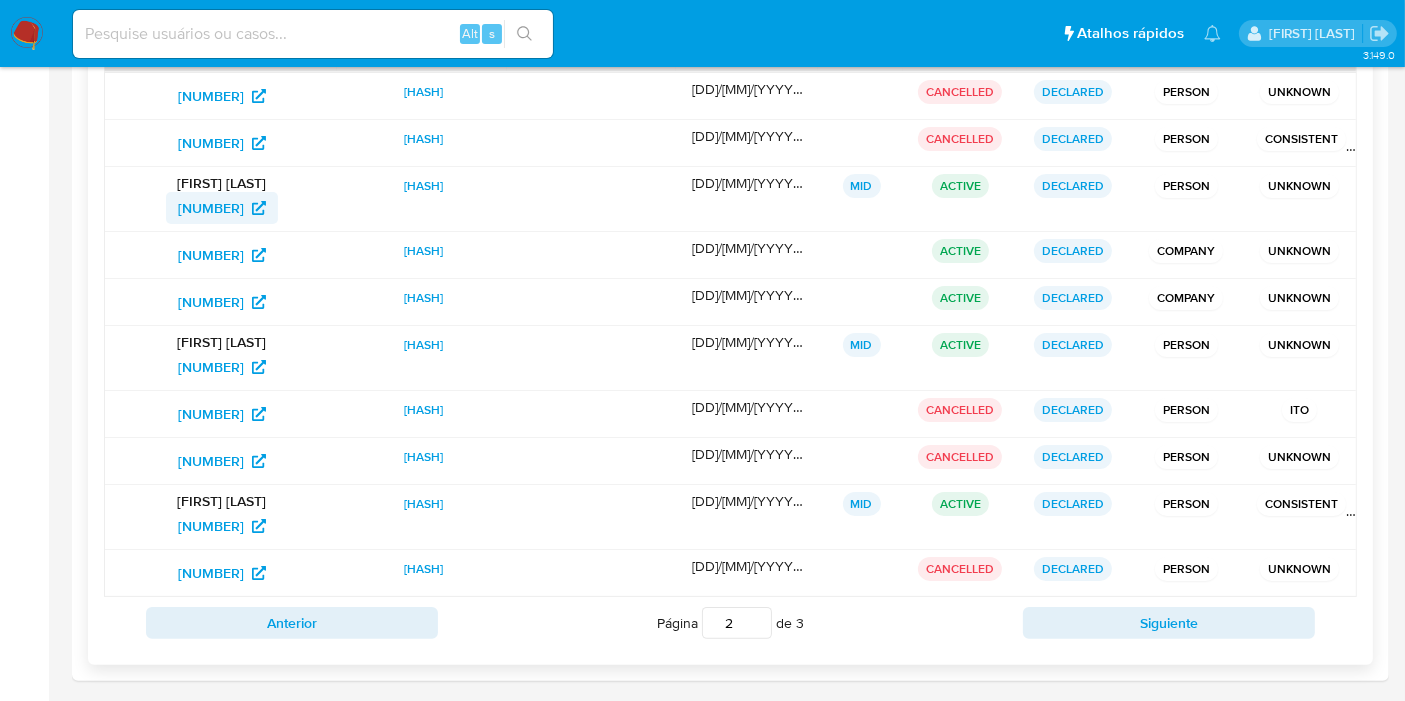 drag, startPoint x: 130, startPoint y: 210, endPoint x: 241, endPoint y: 212, distance: 111.01801 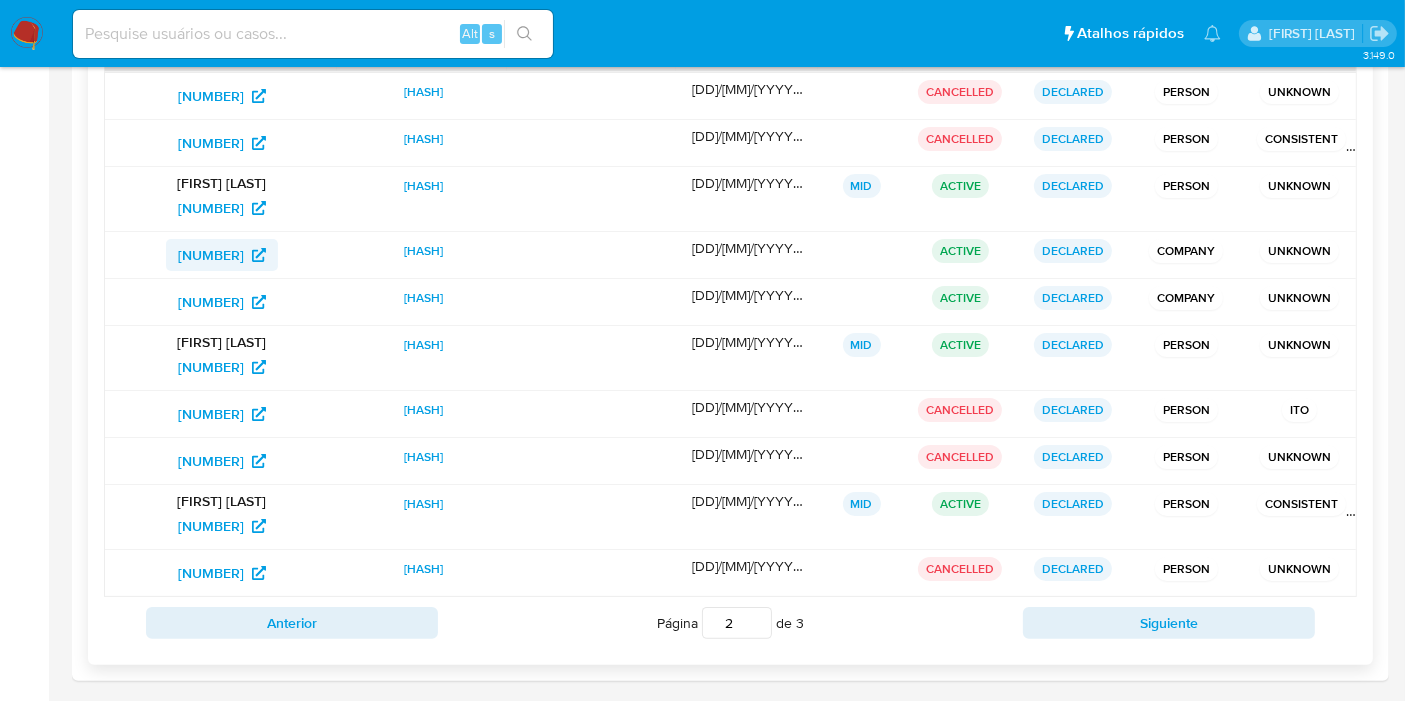 drag, startPoint x: 149, startPoint y: 255, endPoint x: 259, endPoint y: 264, distance: 110.36757 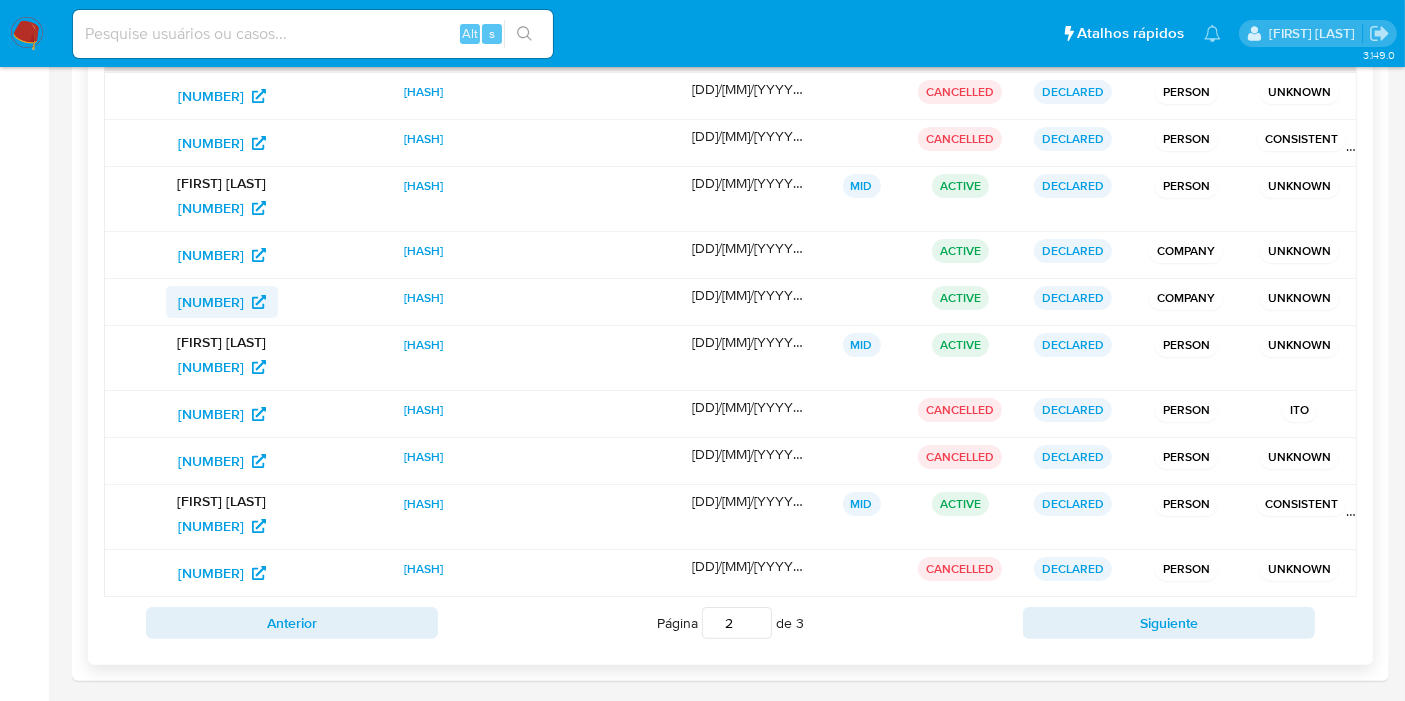 drag, startPoint x: 157, startPoint y: 295, endPoint x: 255, endPoint y: 298, distance: 98.045906 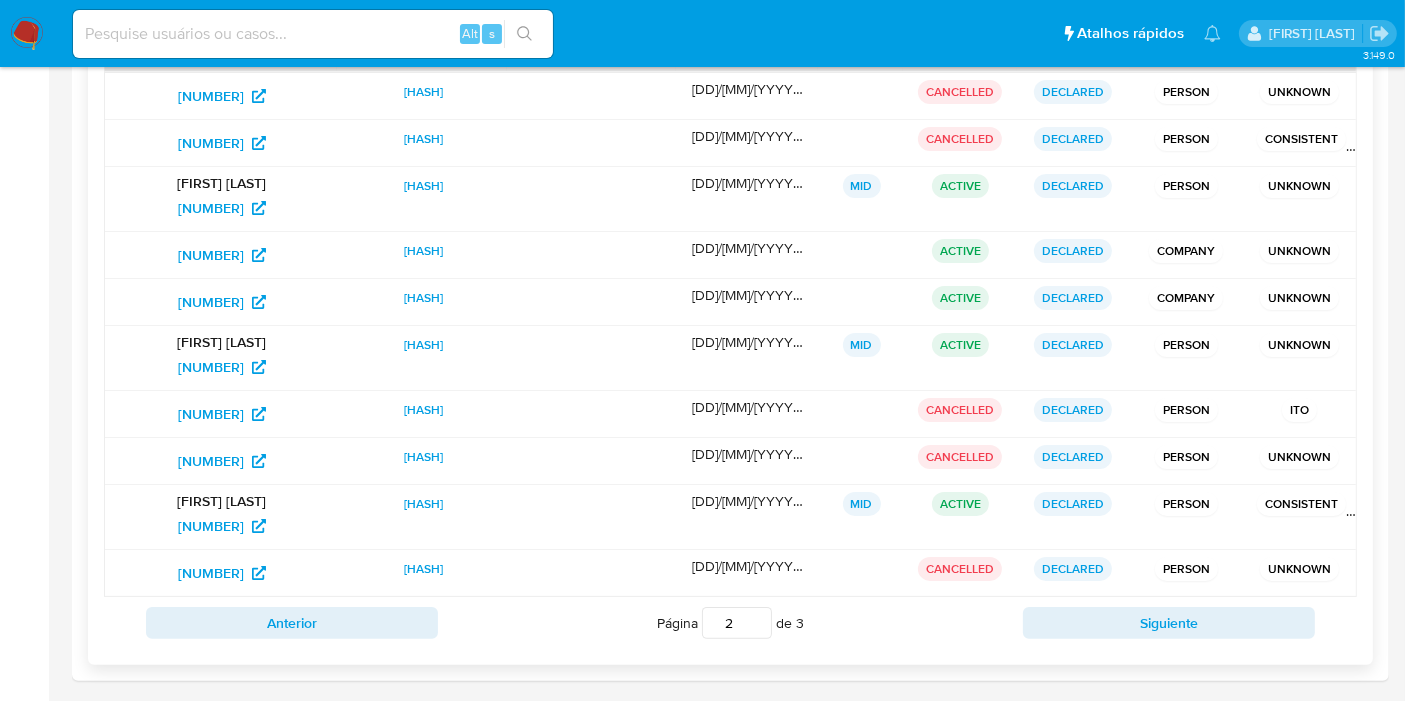 drag, startPoint x: 99, startPoint y: 363, endPoint x: 344, endPoint y: 364, distance: 245.00204 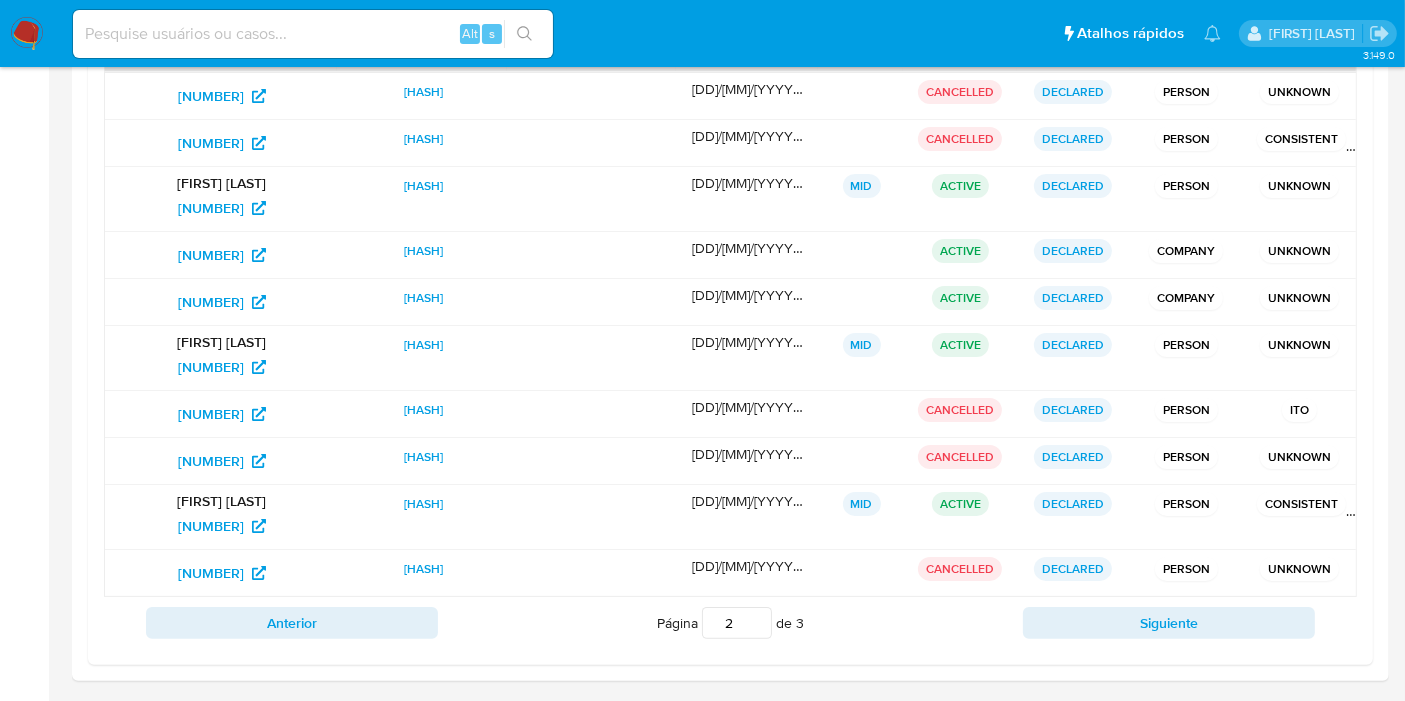 click on "Bandeja Painel Screening Pesquisa em Listas Watchlist Ferramentas Operações em massa relatórios Mulan Localizador de pessoas Consolidado" at bounding box center [24, 188] 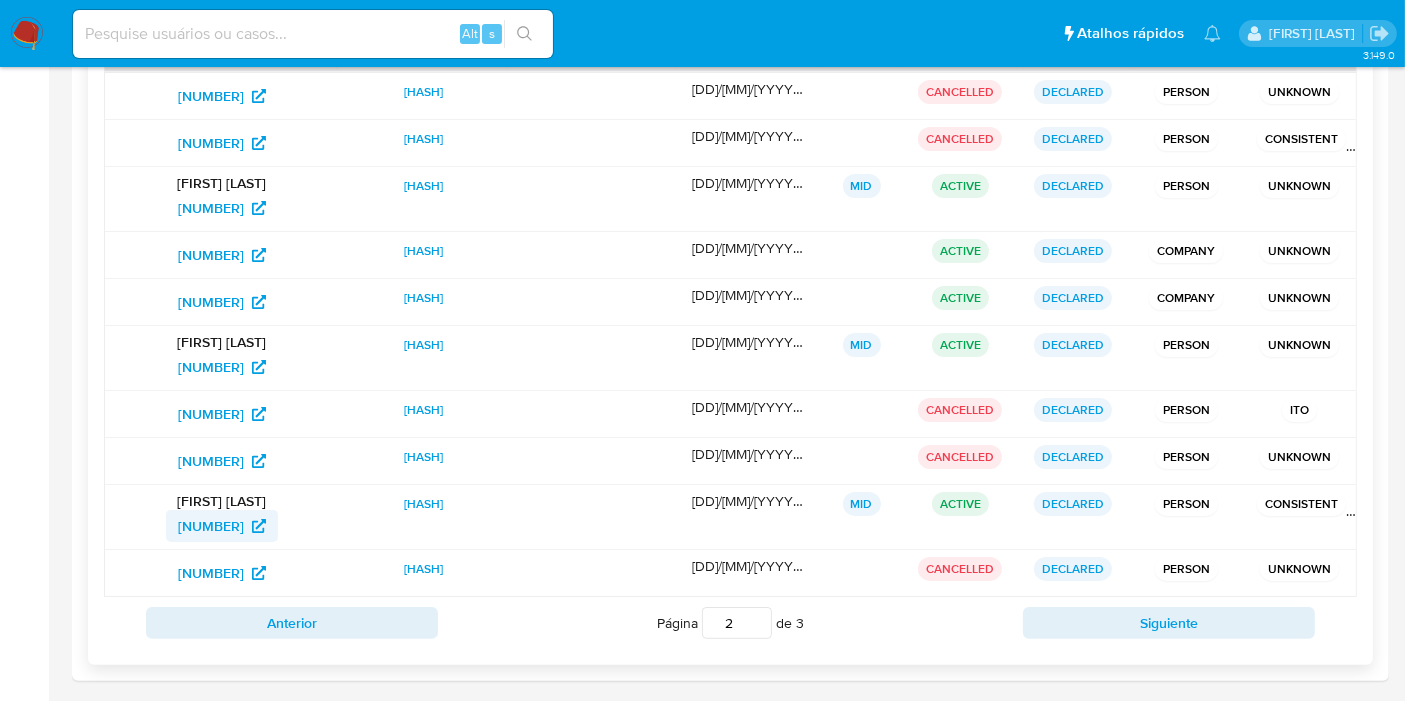 drag, startPoint x: 144, startPoint y: 518, endPoint x: 244, endPoint y: 521, distance: 100.04499 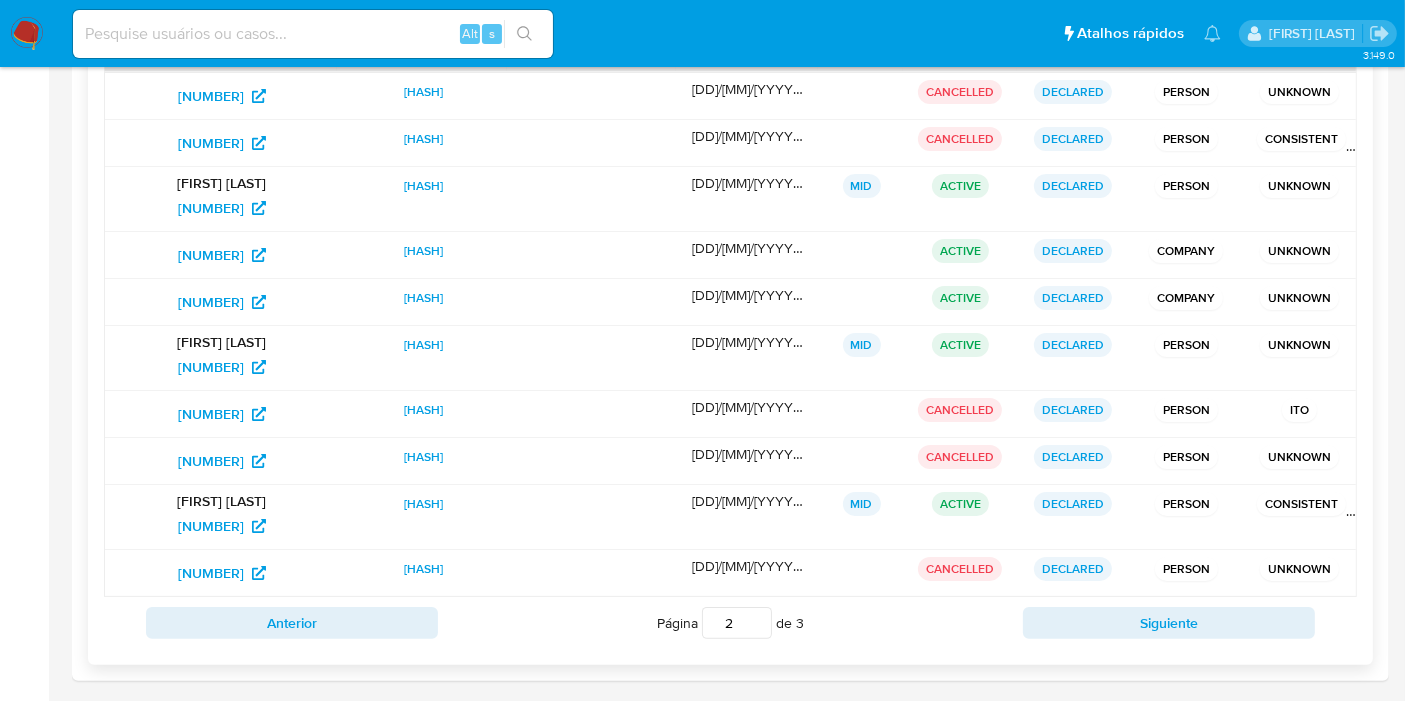 drag, startPoint x: 0, startPoint y: 456, endPoint x: 582, endPoint y: 563, distance: 591.75415 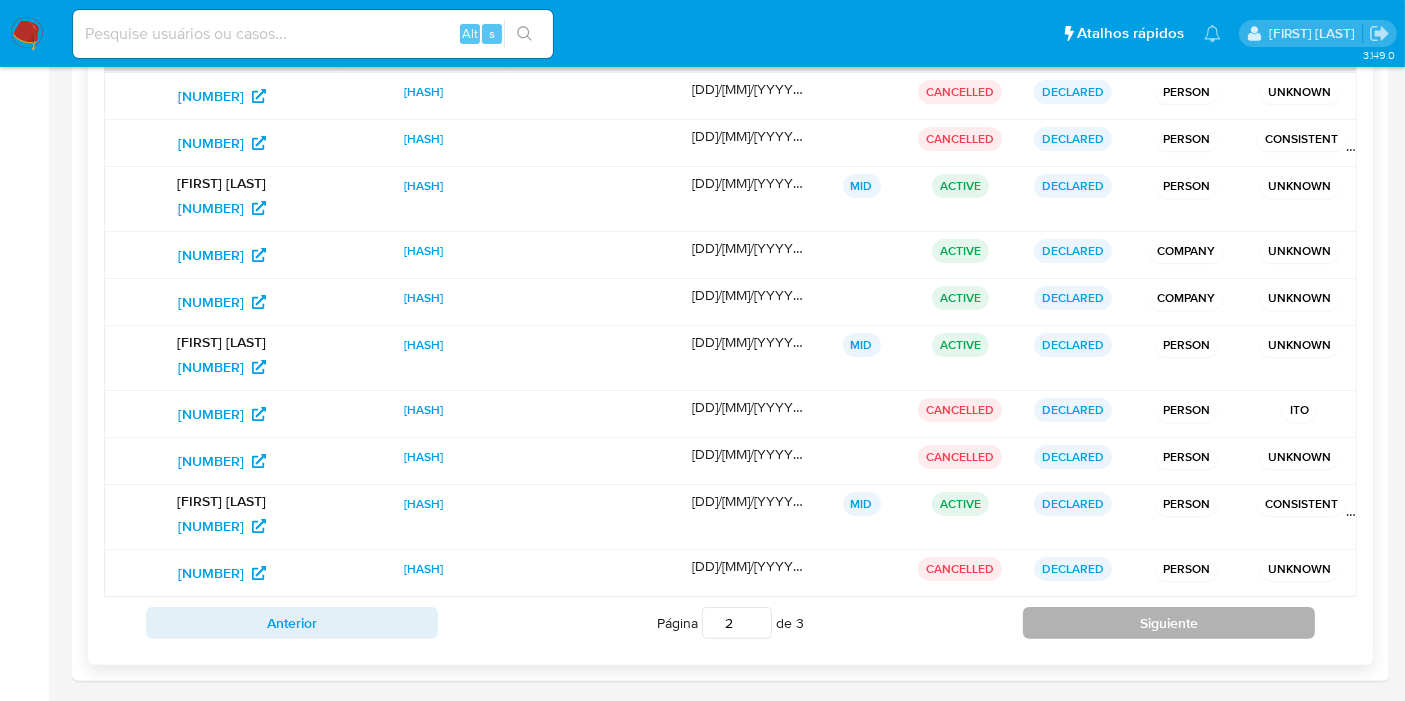 click on "Siguiente" at bounding box center (1169, 623) 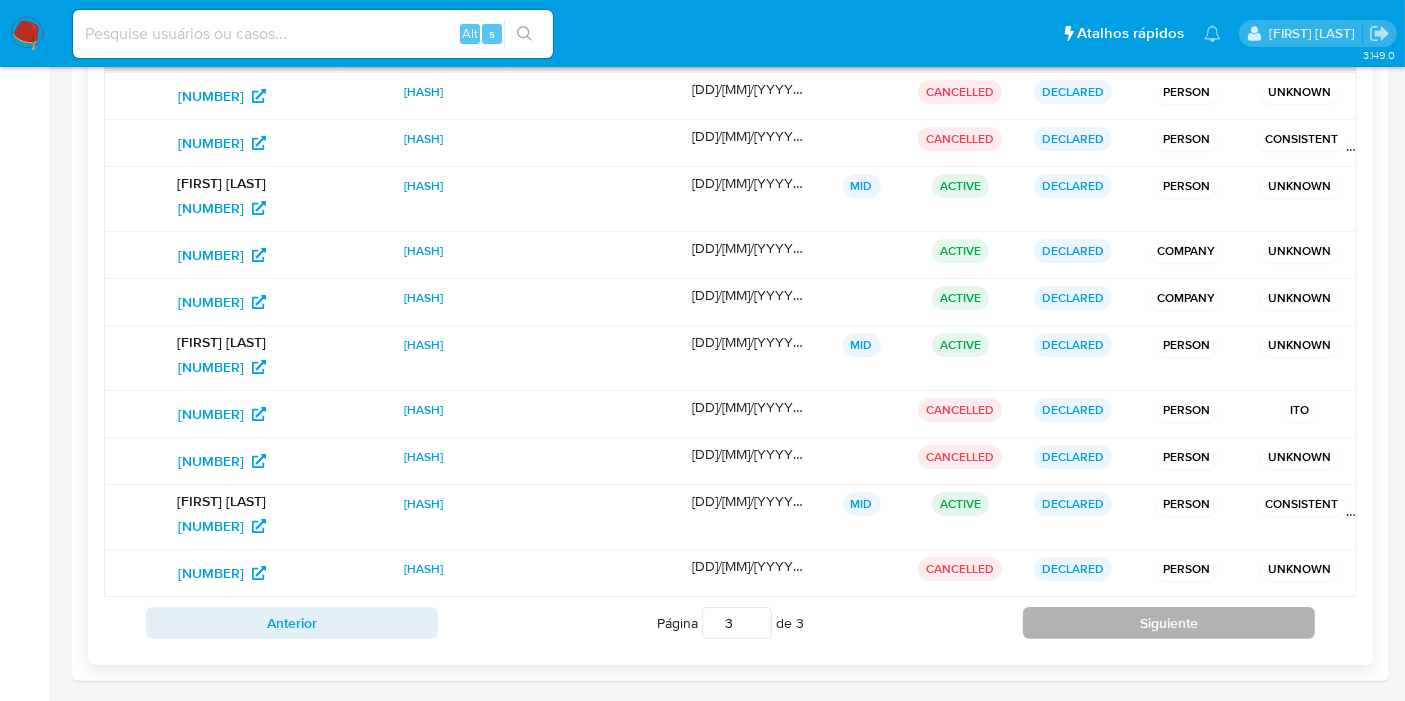 scroll, scrollTop: 305, scrollLeft: 0, axis: vertical 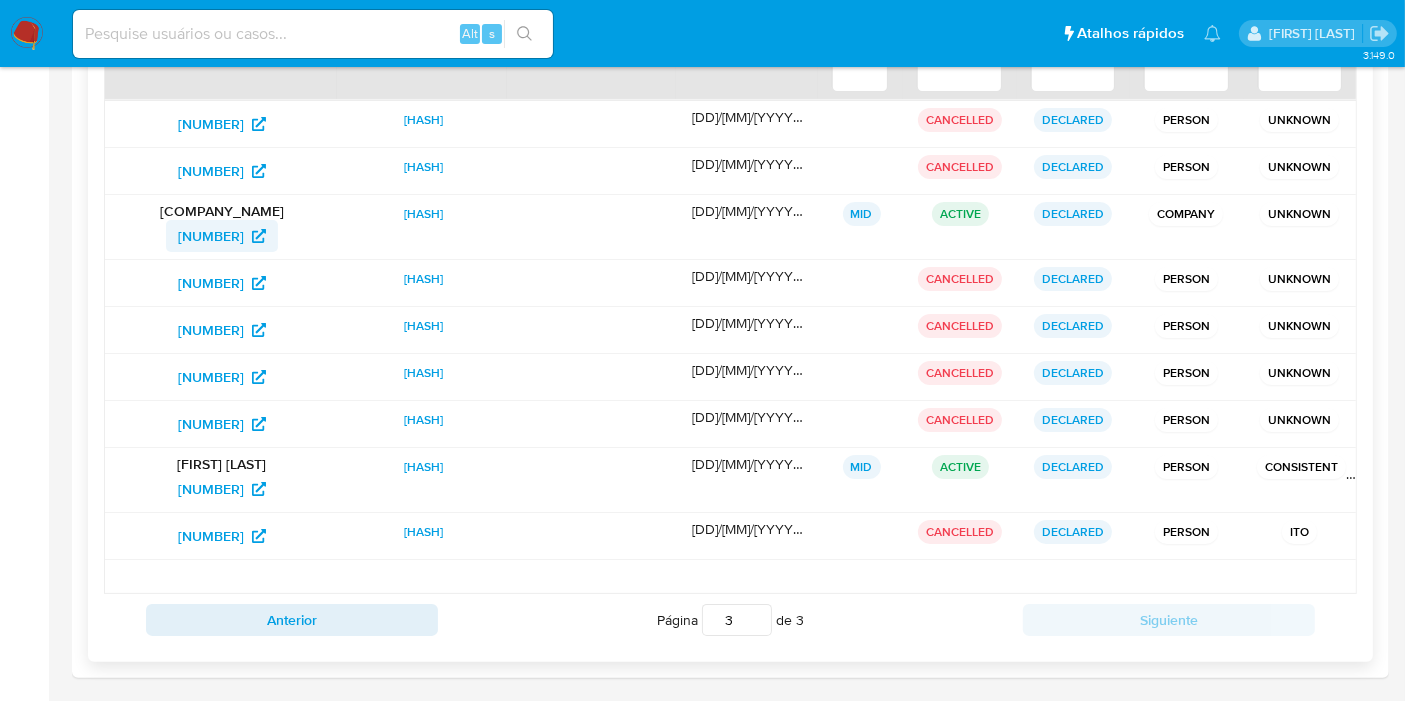 drag, startPoint x: 145, startPoint y: 252, endPoint x: 263, endPoint y: 241, distance: 118.511604 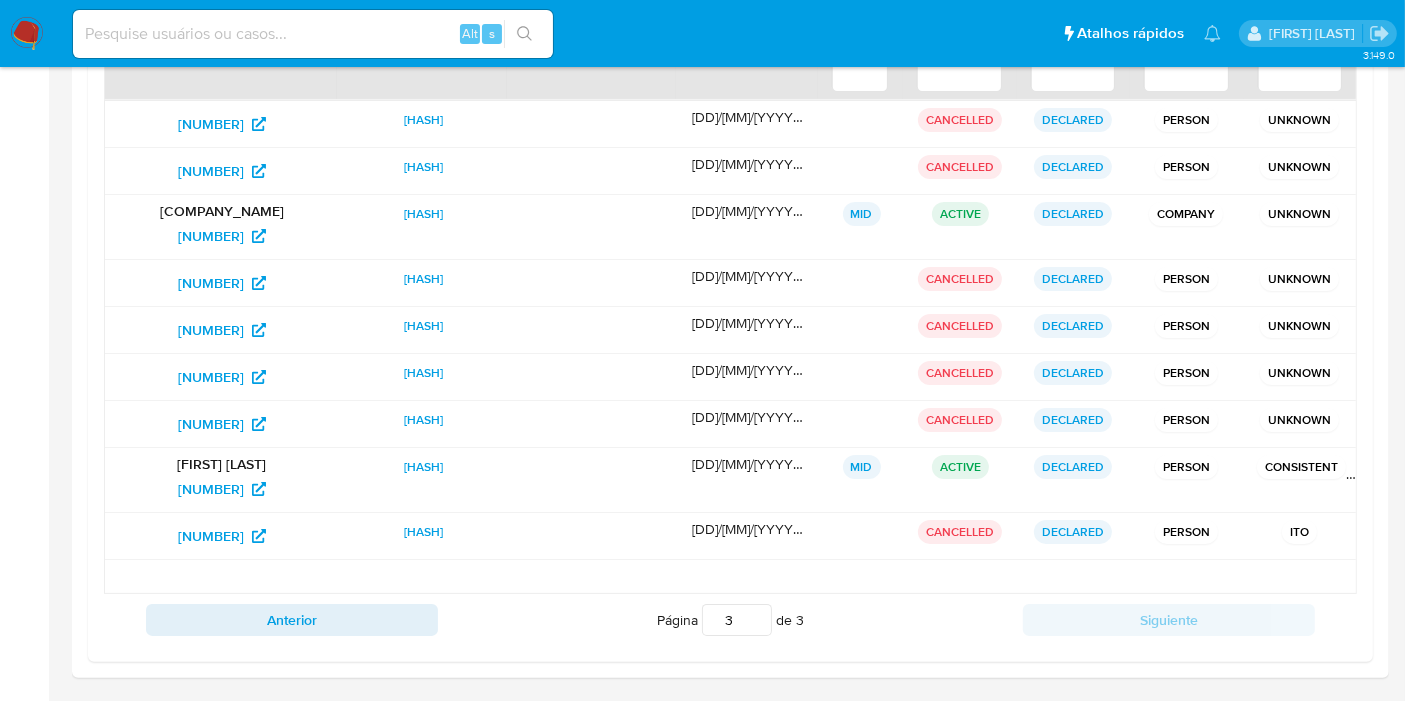 click on "Bandeja Painel Screening Pesquisa em Listas Watchlist Ferramentas Operações em massa relatórios Mulan Localizador de pessoas Consolidado" at bounding box center (24, 201) 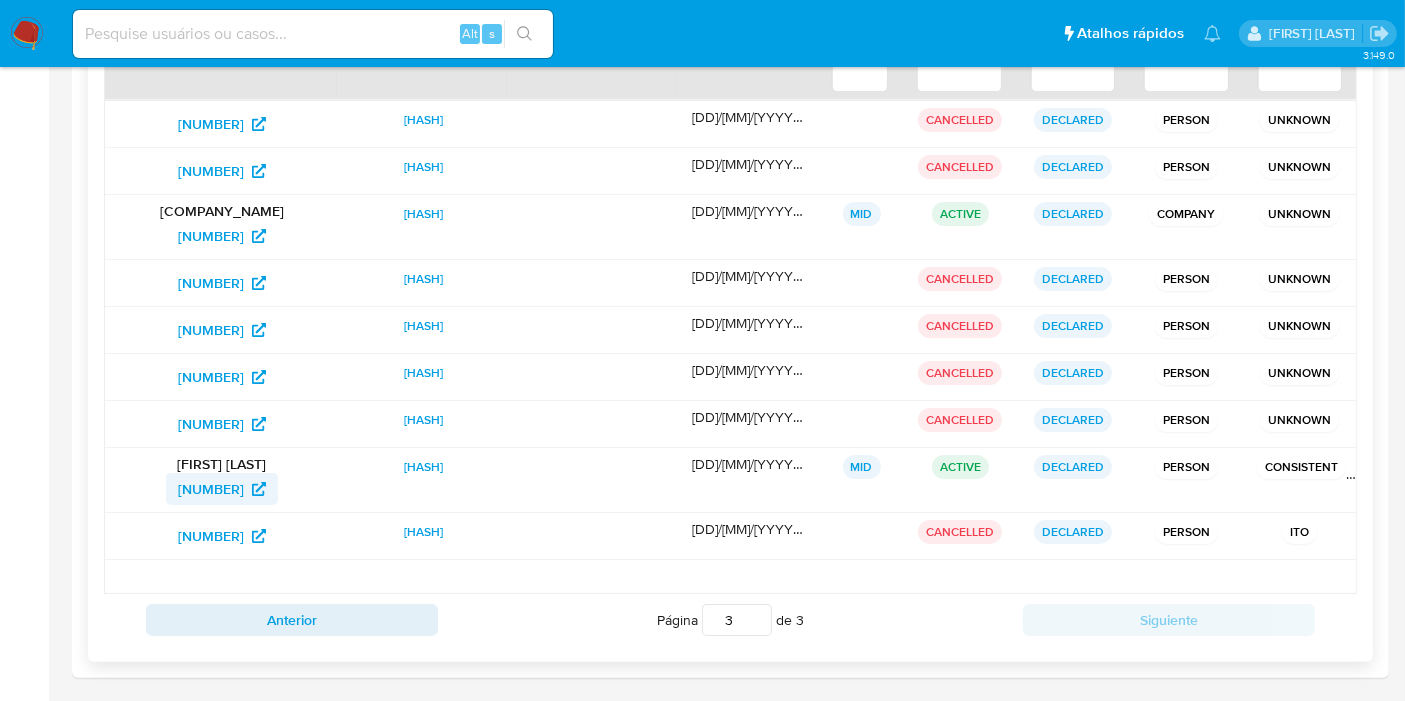 drag, startPoint x: 159, startPoint y: 483, endPoint x: 247, endPoint y: 483, distance: 88 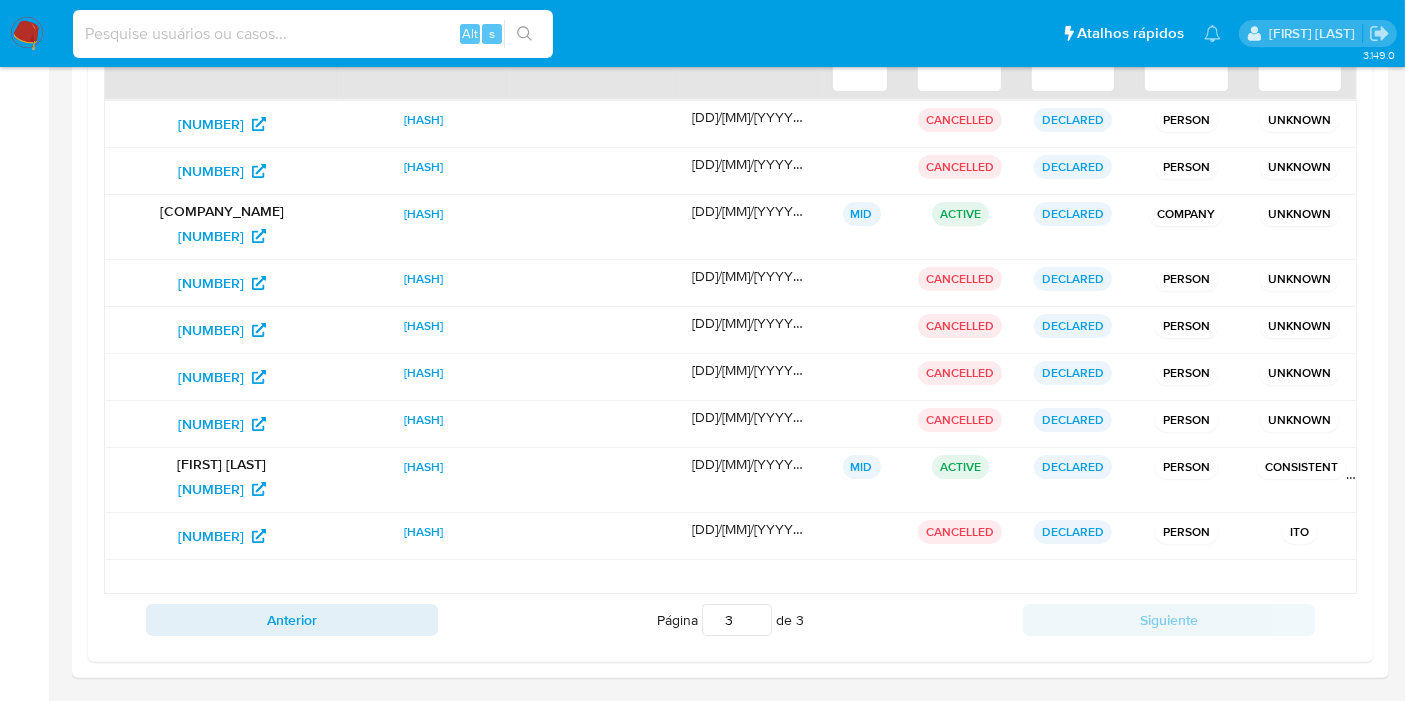 click at bounding box center (313, 34) 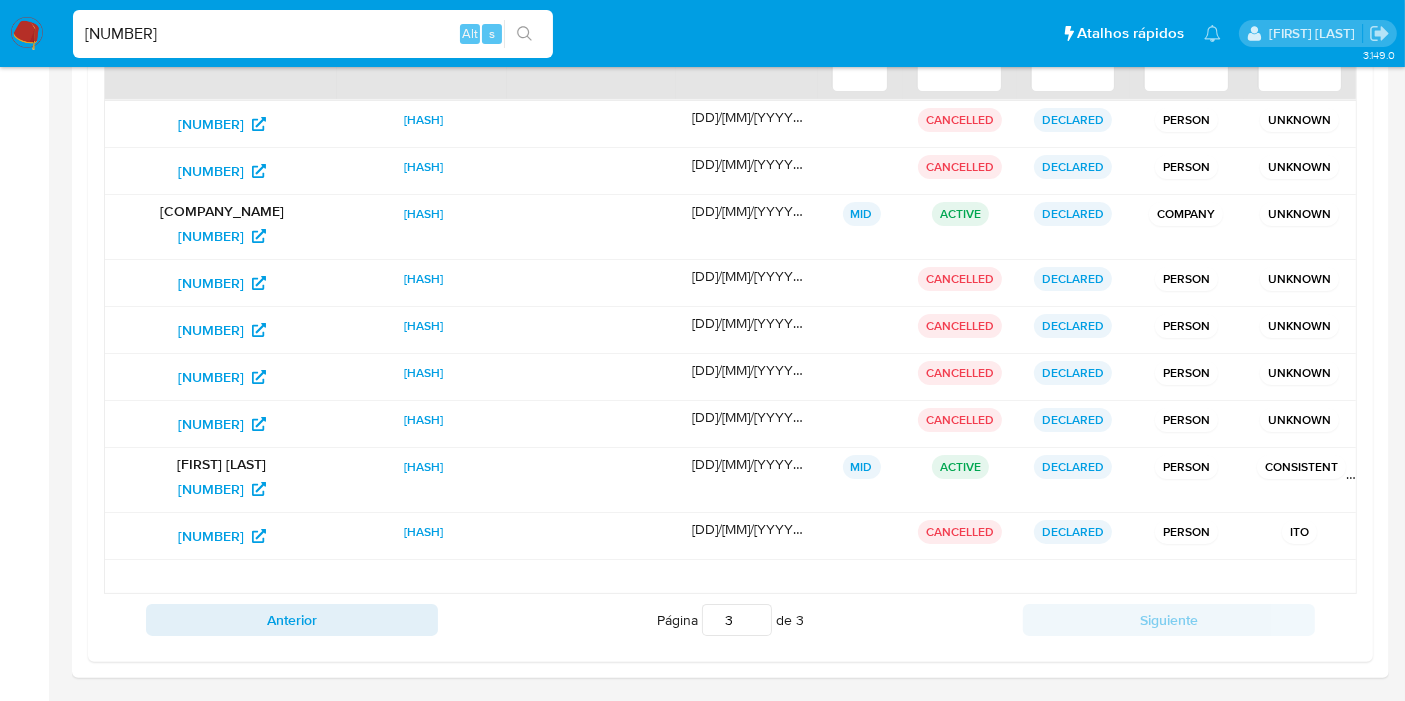 type on "419700838" 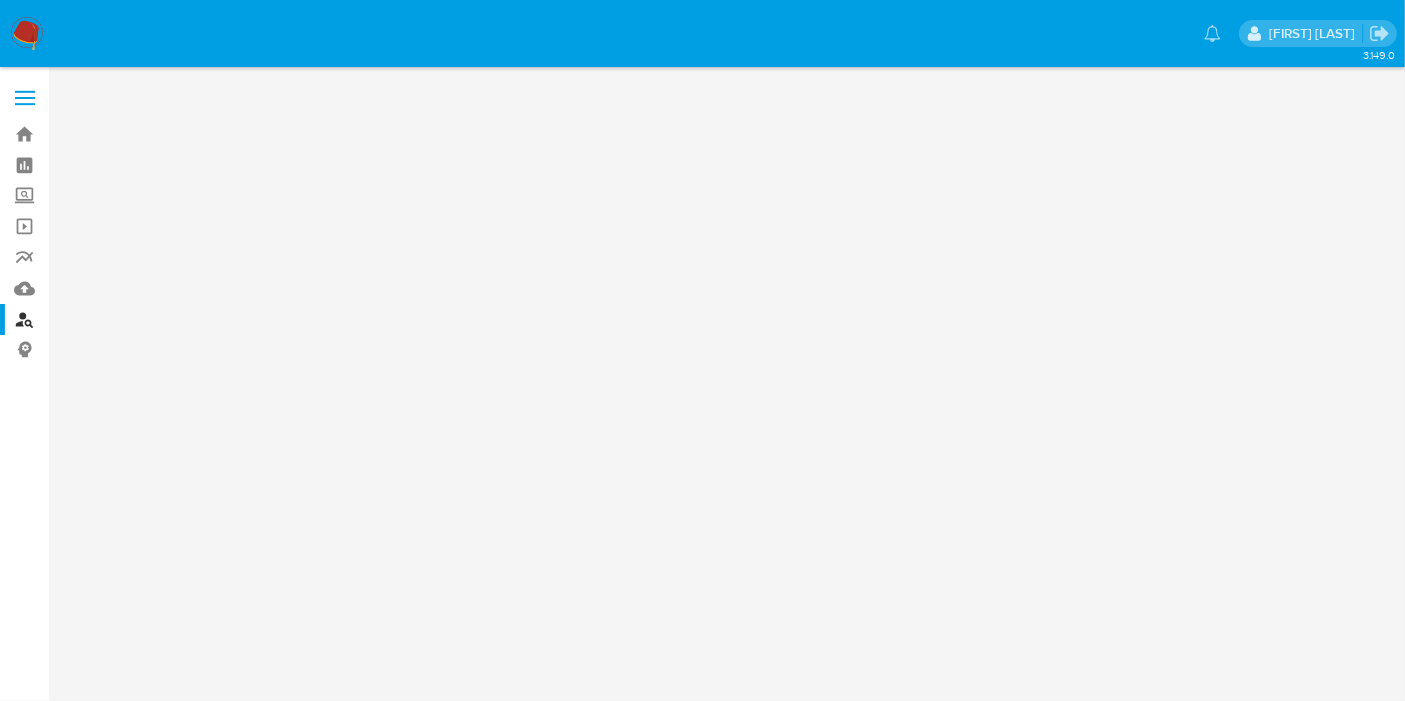 scroll, scrollTop: 0, scrollLeft: 0, axis: both 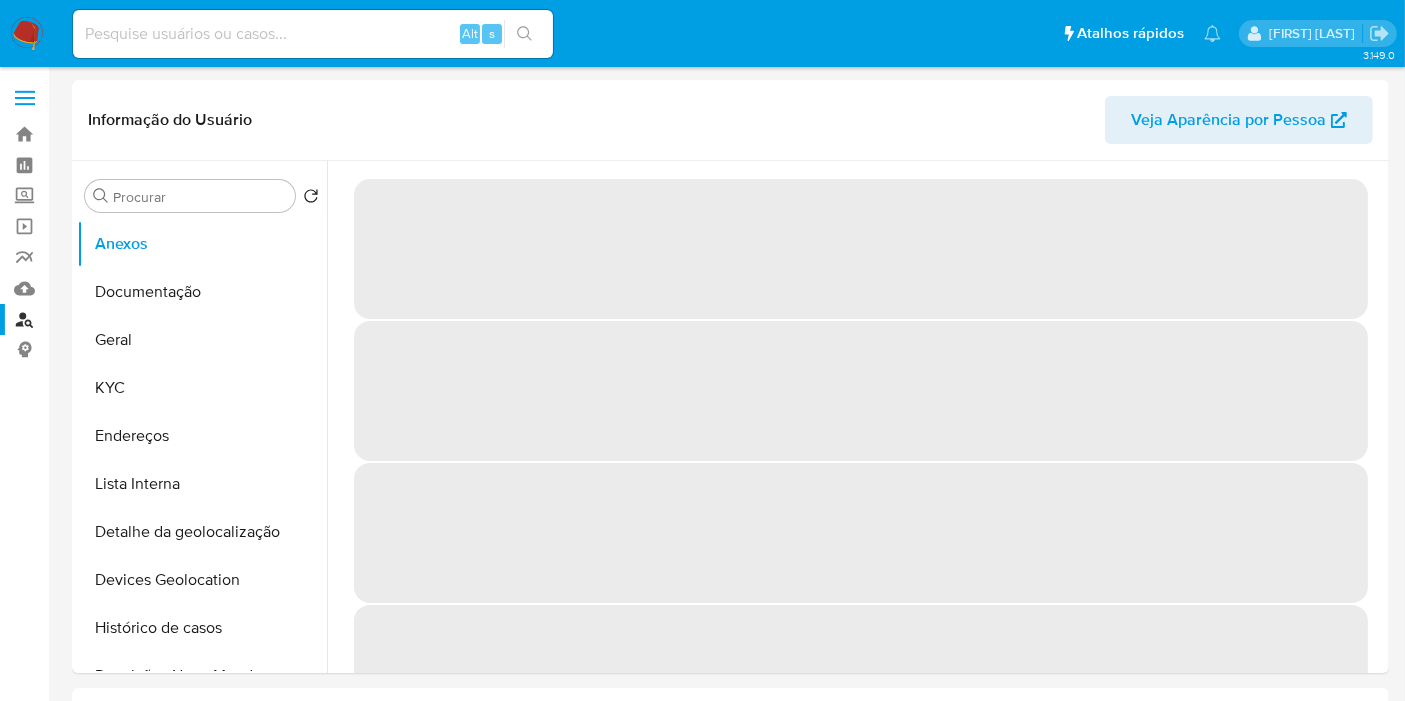 select on "10" 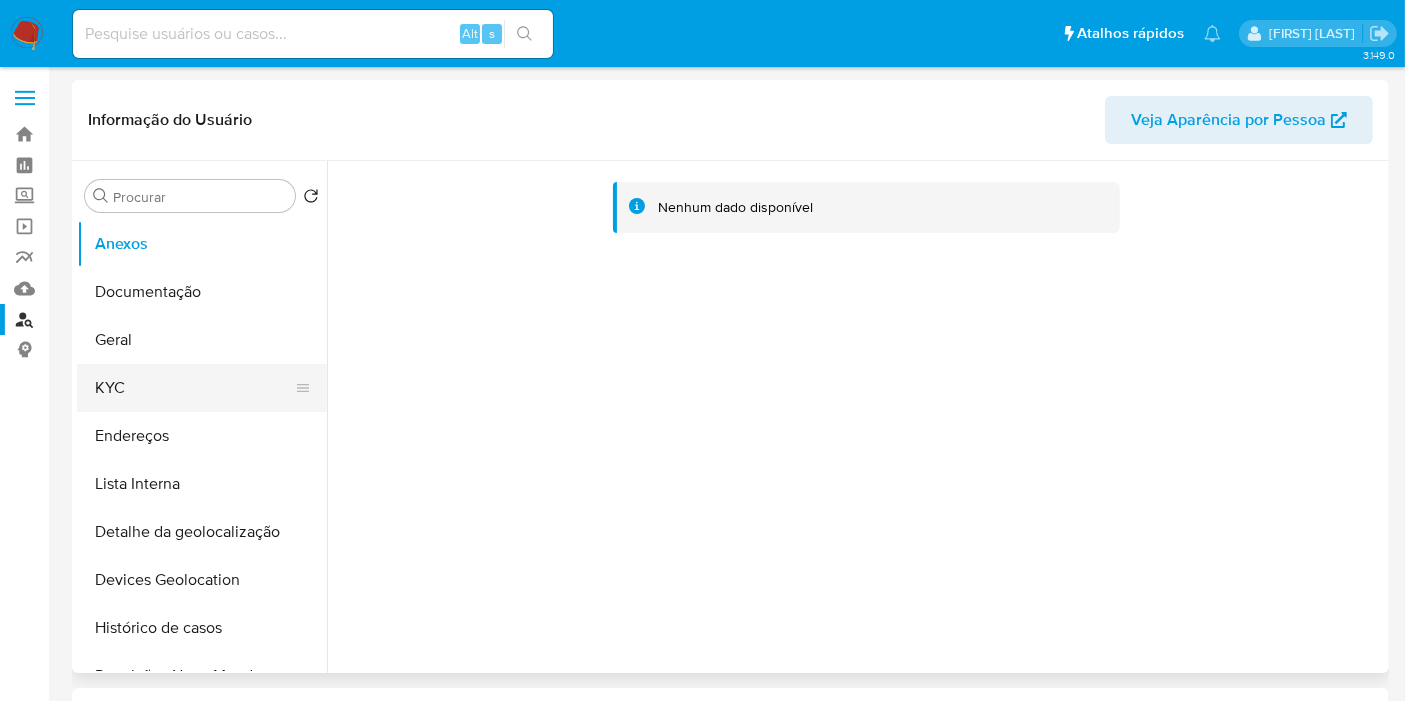 click on "KYC" at bounding box center (194, 388) 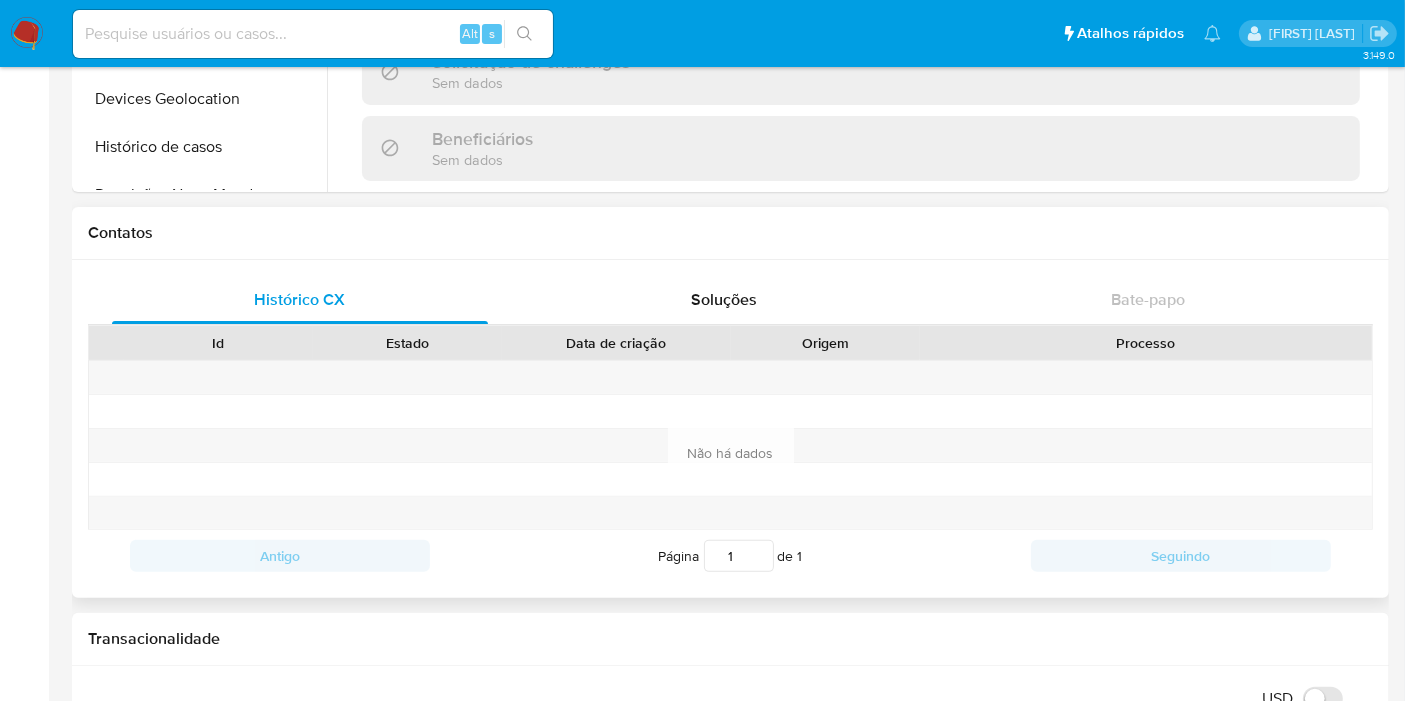 scroll, scrollTop: 0, scrollLeft: 0, axis: both 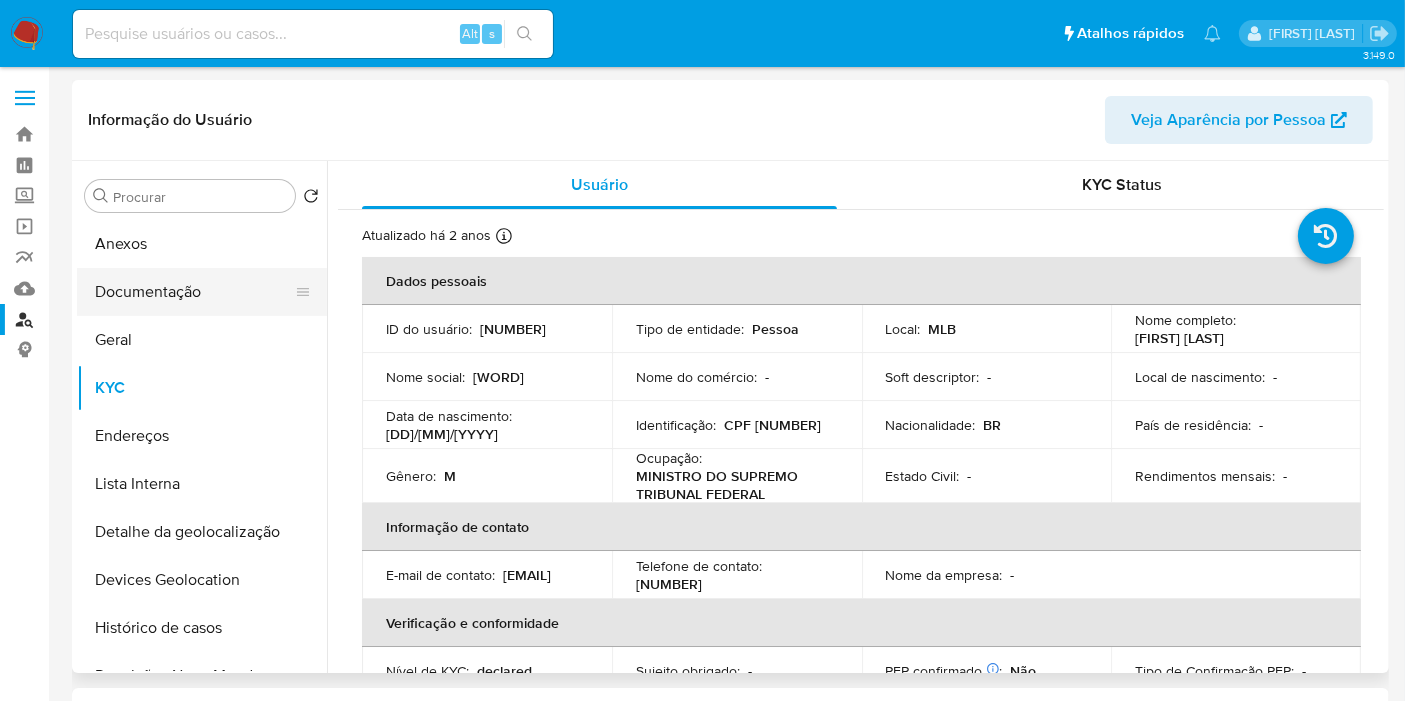 click on "Documentação" at bounding box center (194, 292) 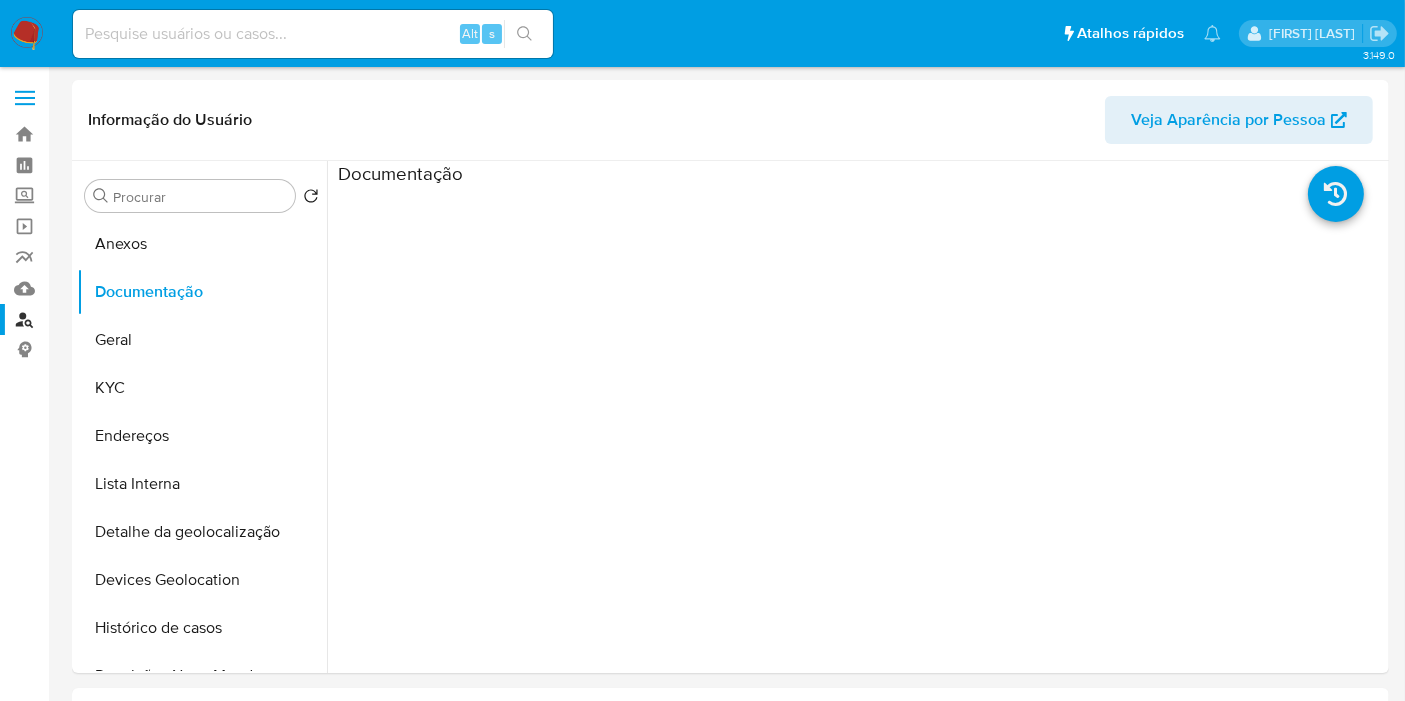 click at bounding box center (313, 34) 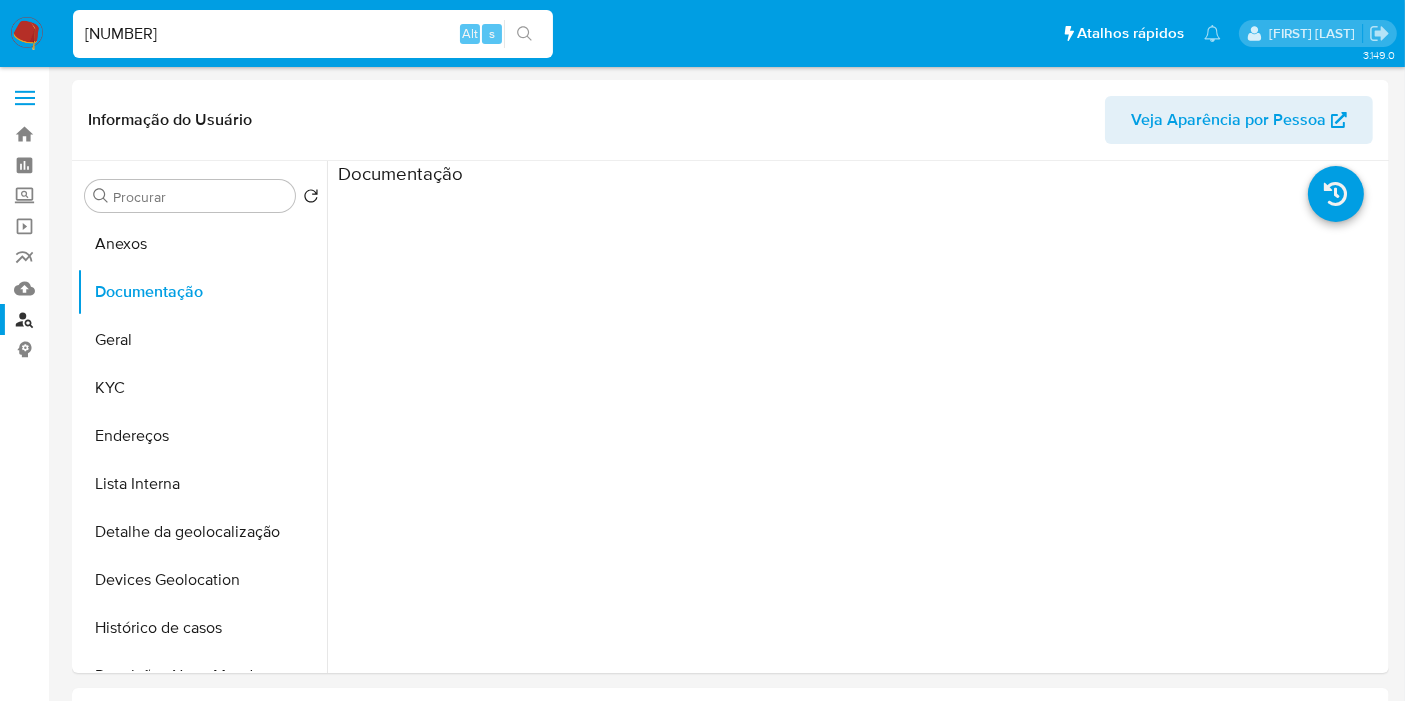 type on "376624134" 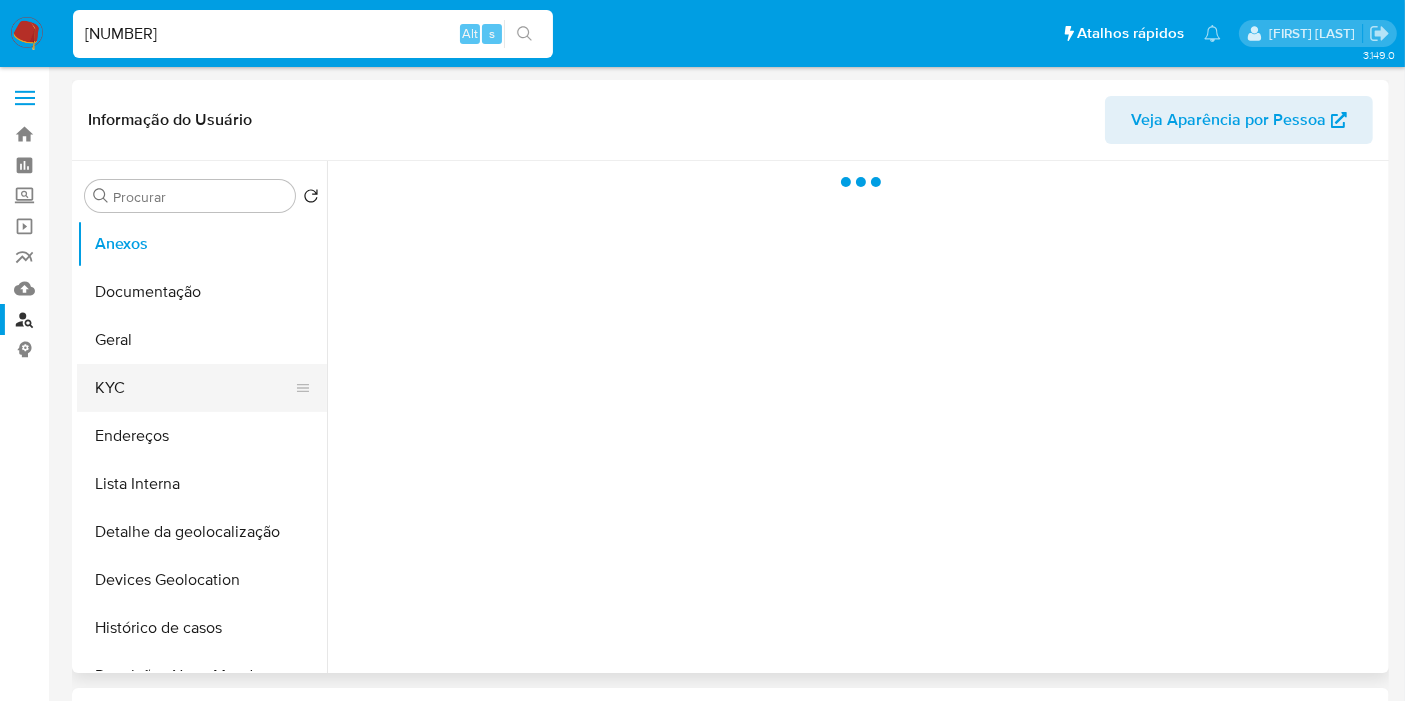 click on "KYC" at bounding box center [194, 388] 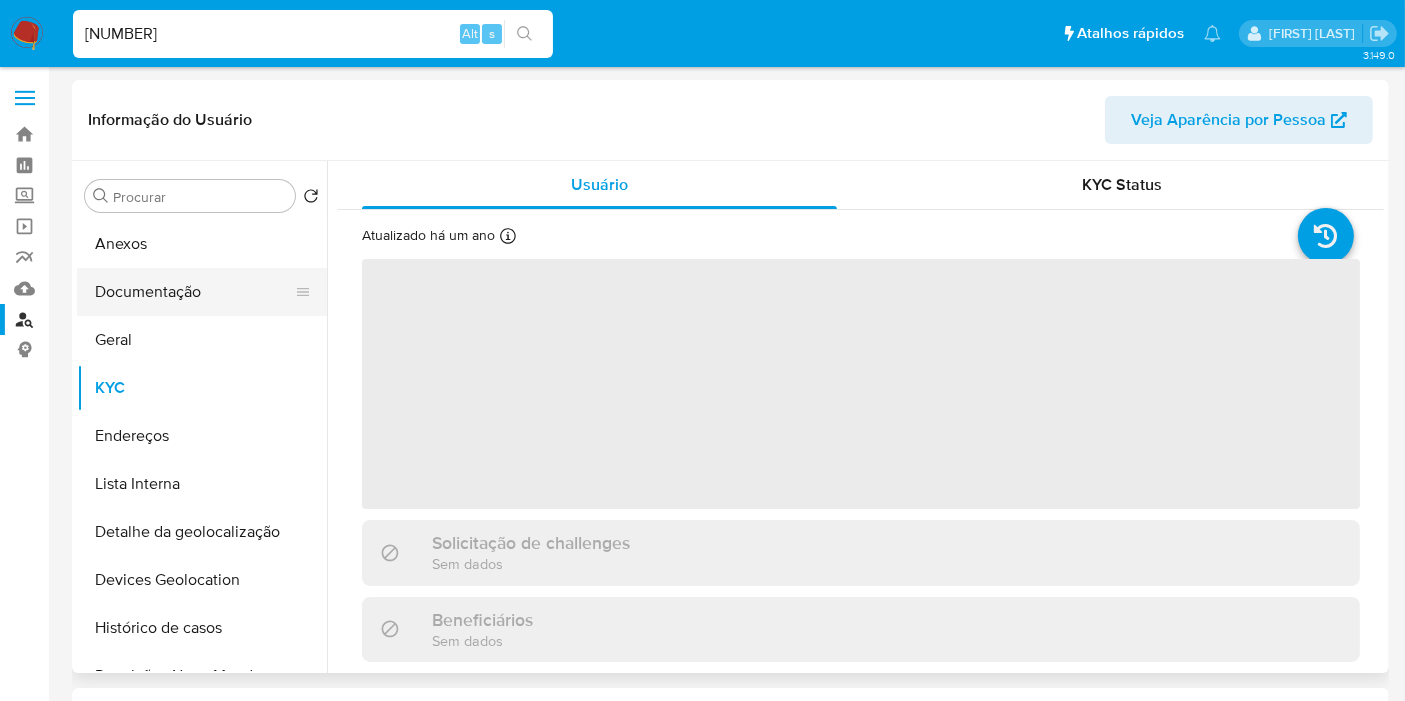 click on "Documentação" at bounding box center (194, 292) 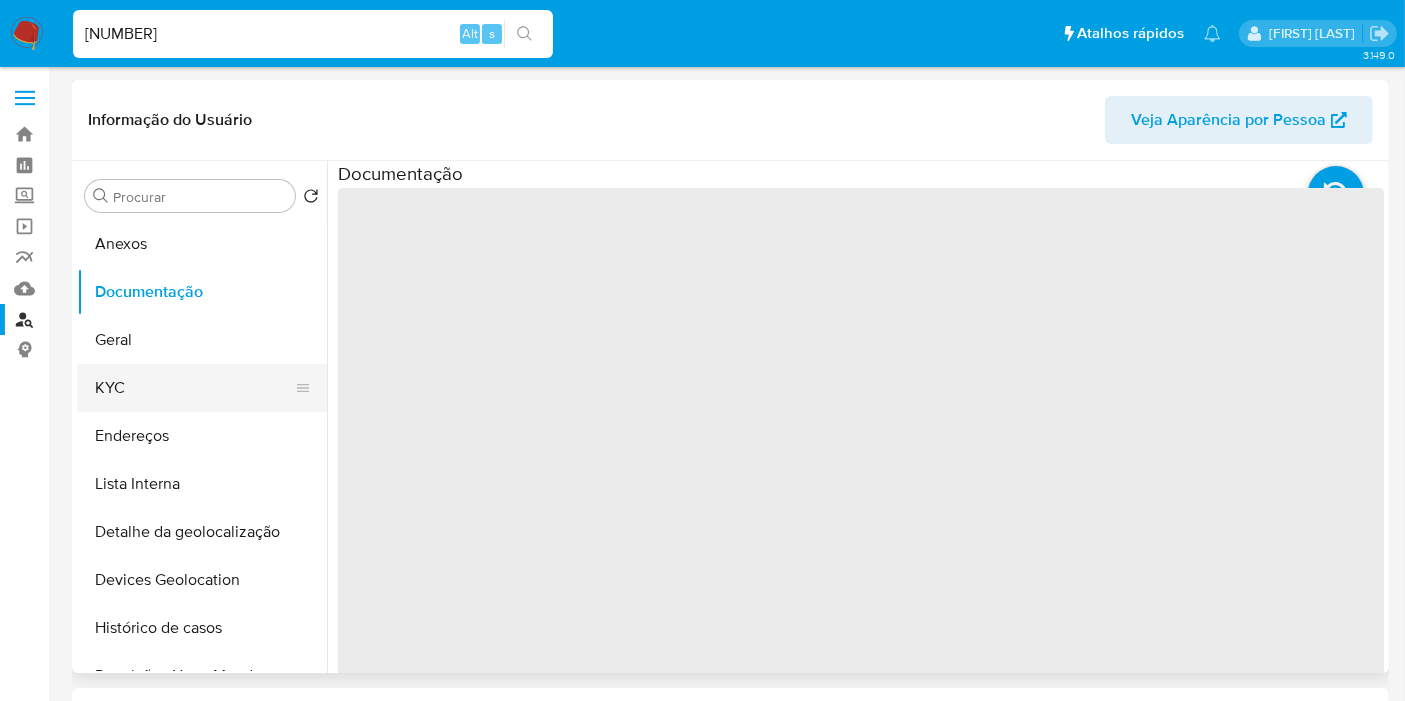 select on "10" 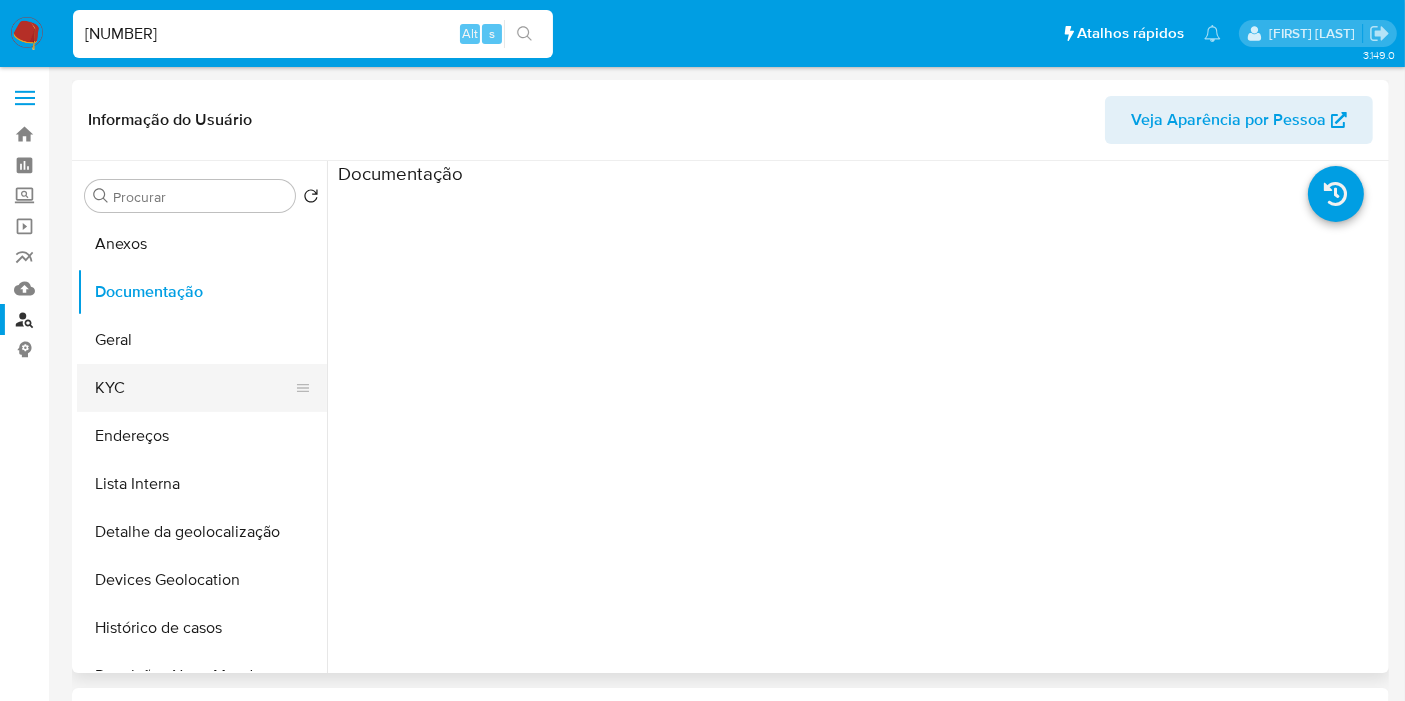 click on "KYC" at bounding box center [194, 388] 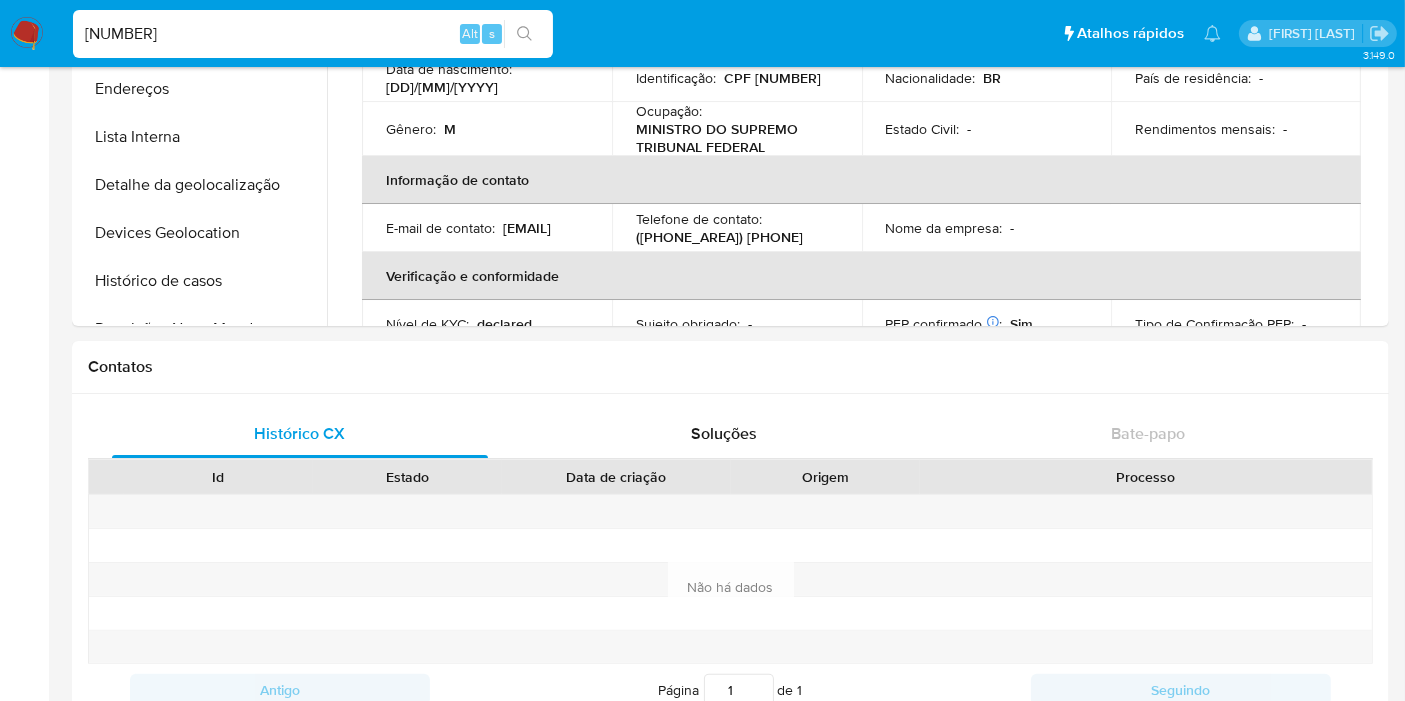 scroll, scrollTop: 777, scrollLeft: 0, axis: vertical 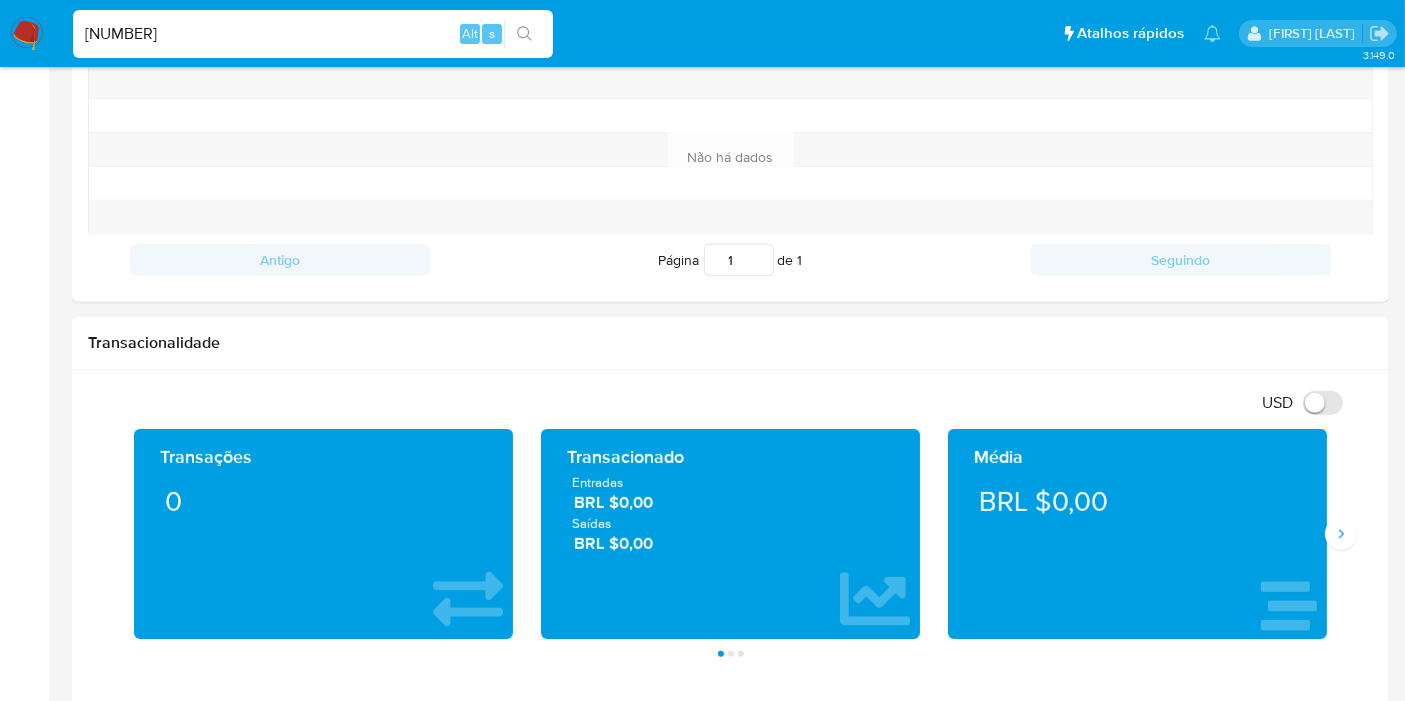 click on "376624134" at bounding box center (313, 34) 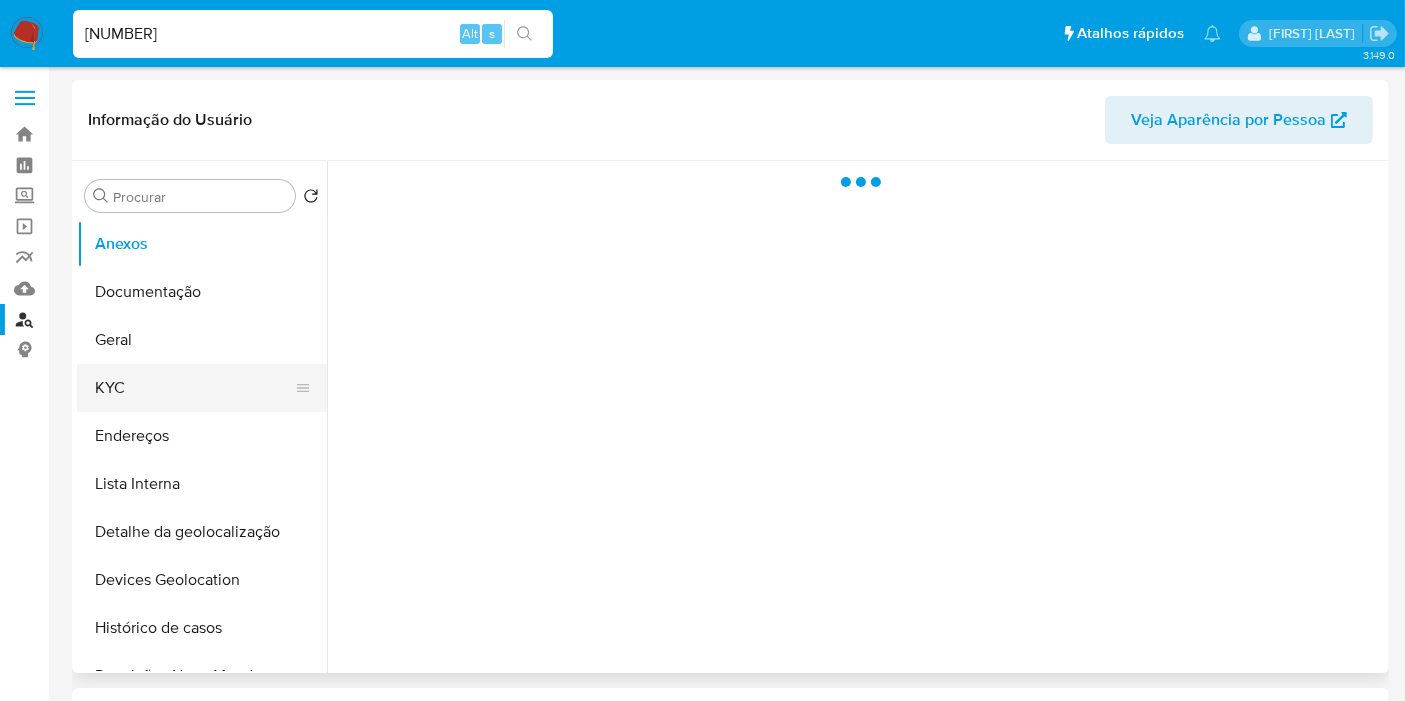 click on "KYC" at bounding box center (194, 388) 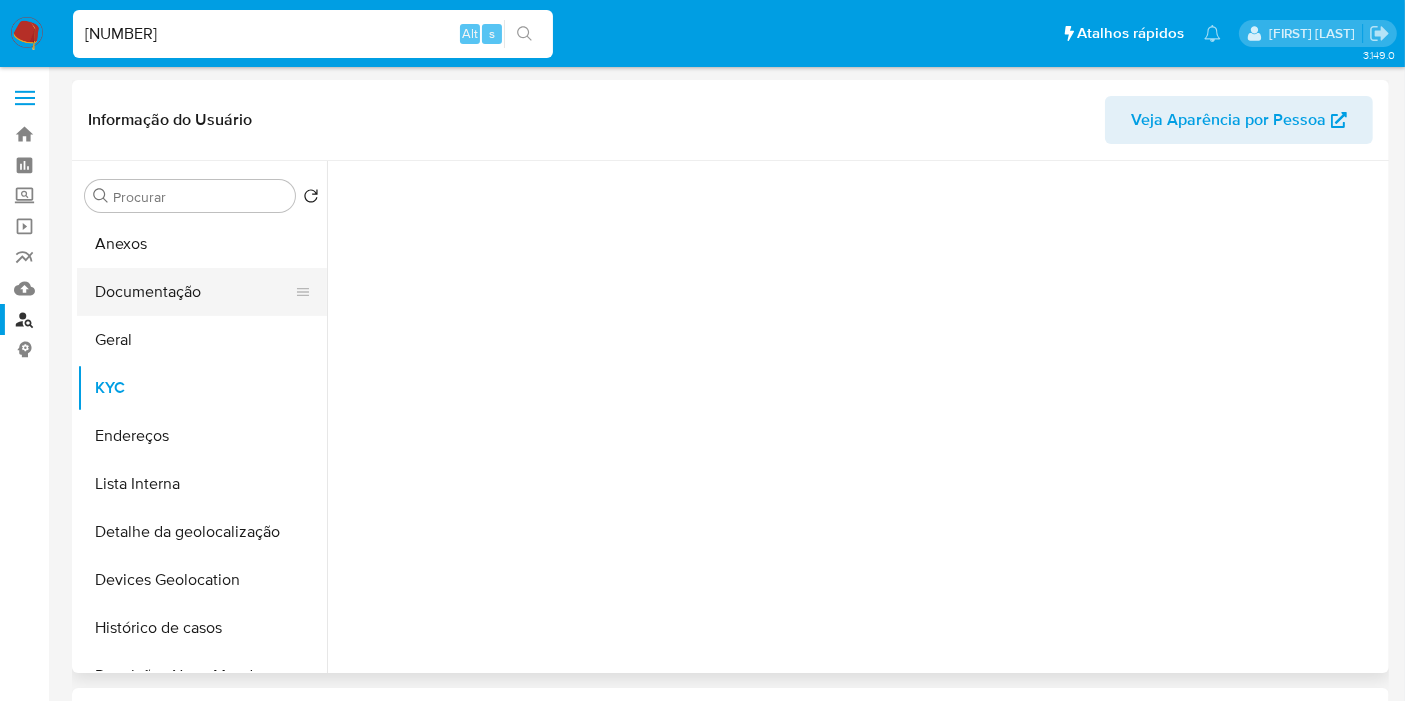 select on "10" 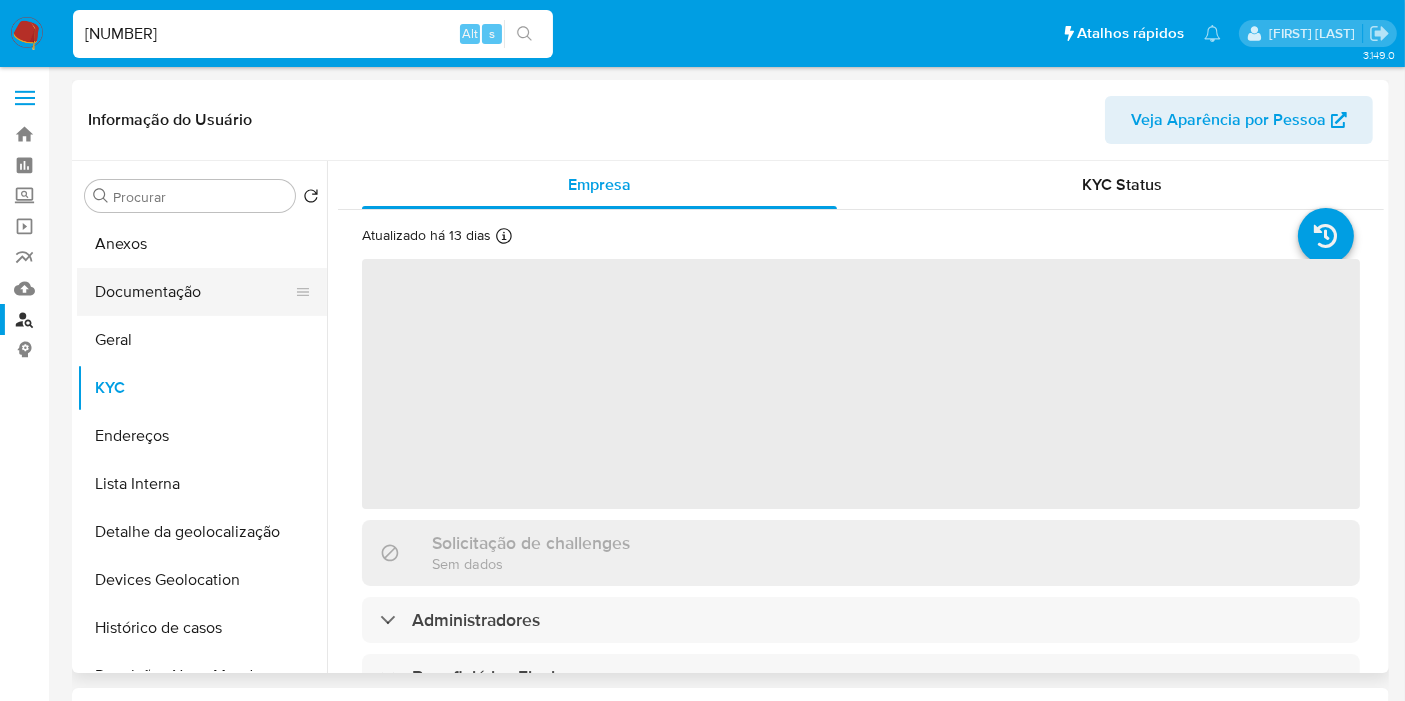 click on "Documentação" at bounding box center [194, 292] 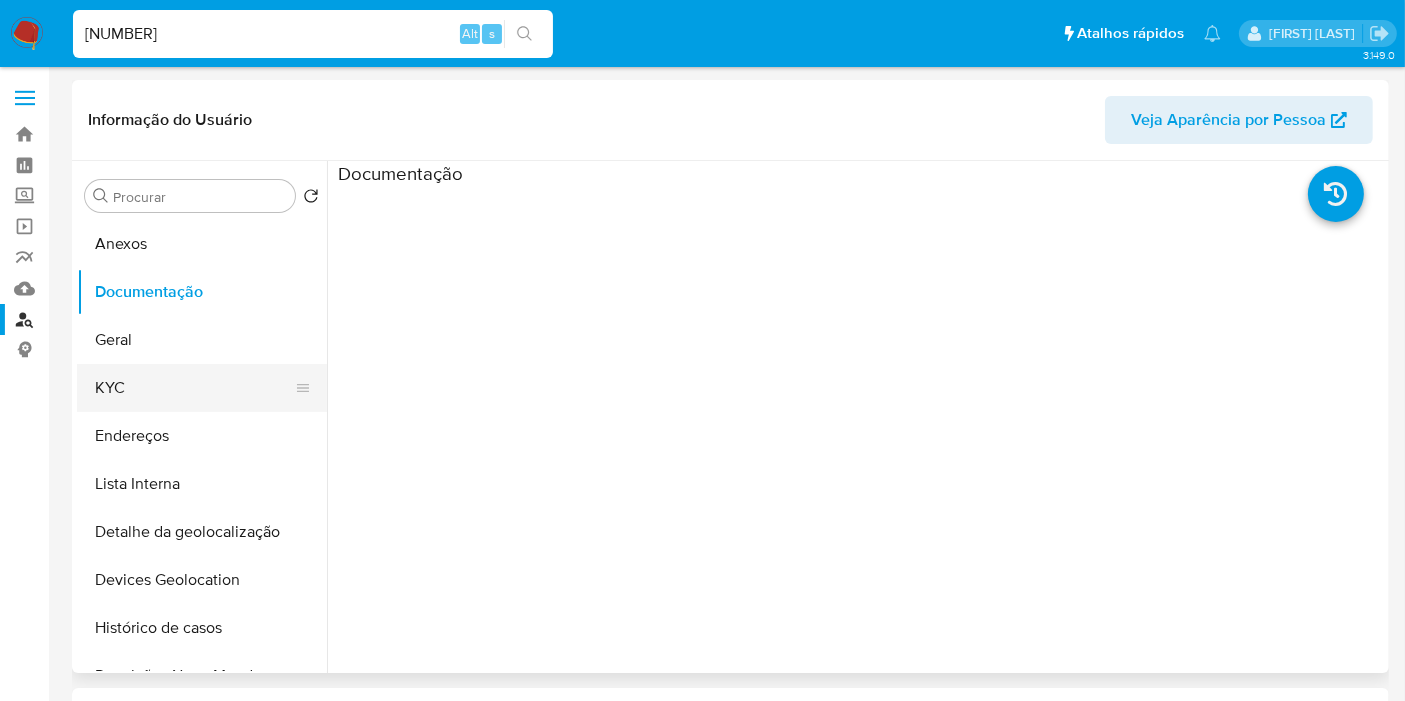 click on "KYC" at bounding box center (194, 388) 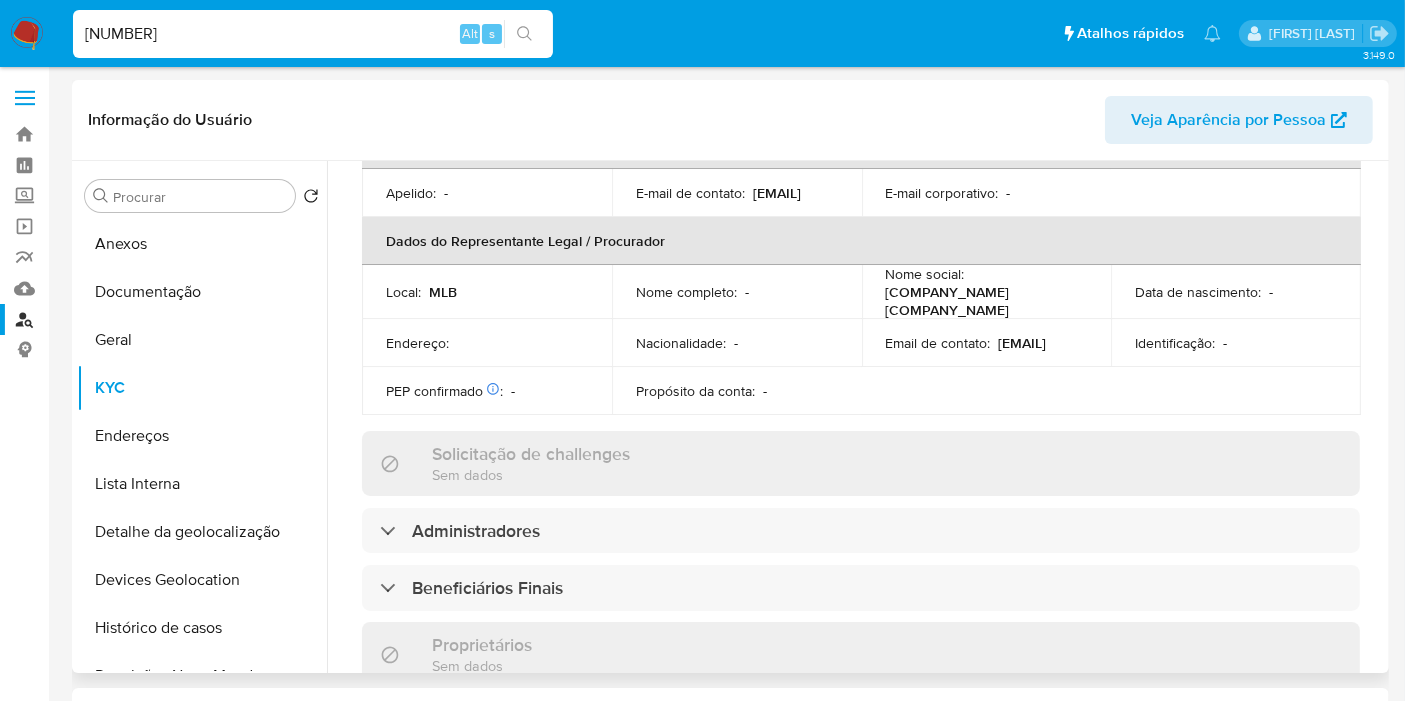 scroll, scrollTop: 666, scrollLeft: 0, axis: vertical 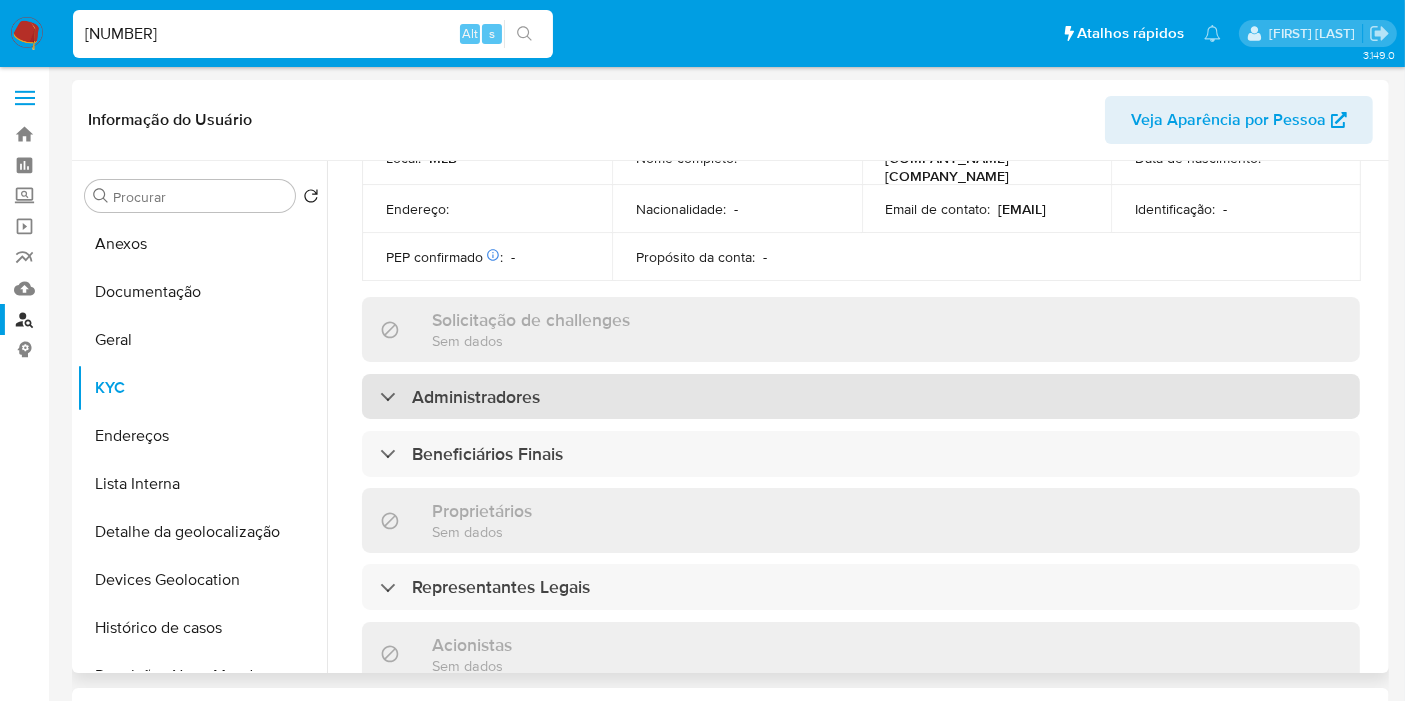click on "Administradores" at bounding box center (861, 397) 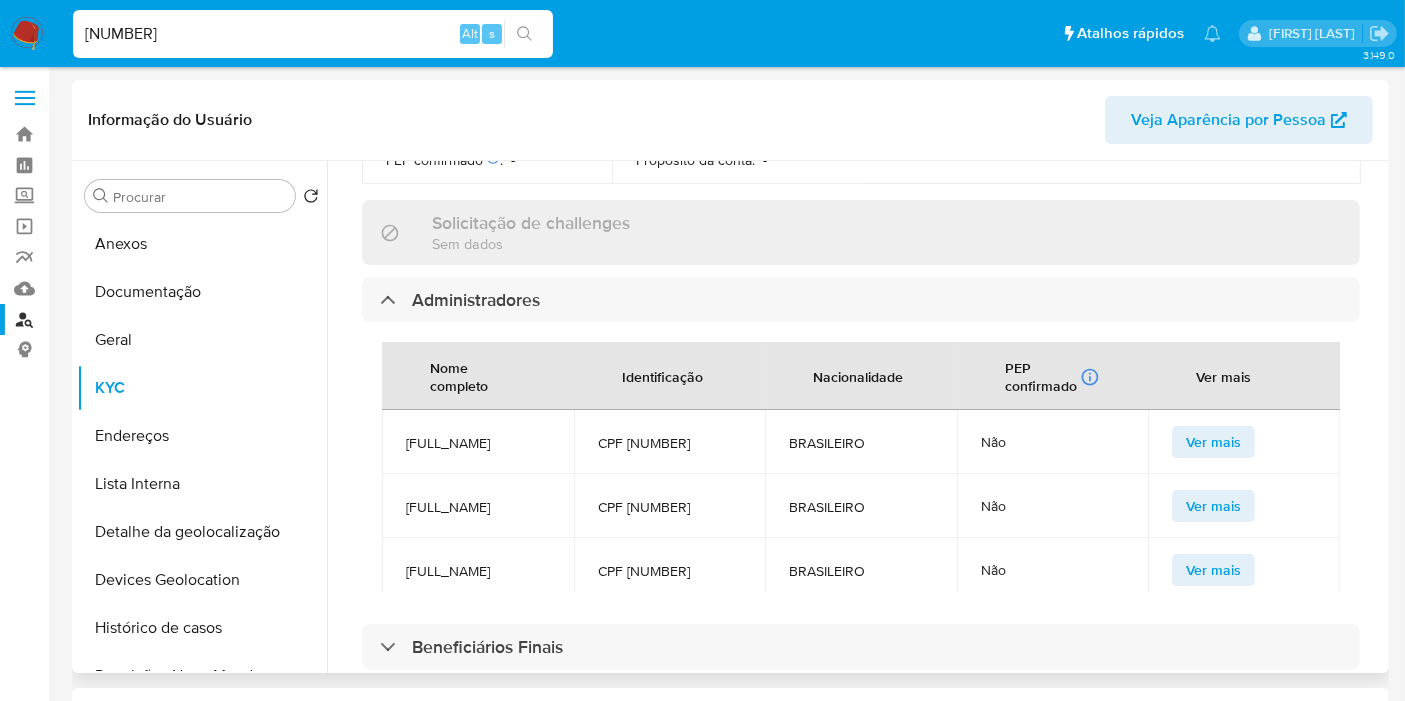 scroll, scrollTop: 888, scrollLeft: 0, axis: vertical 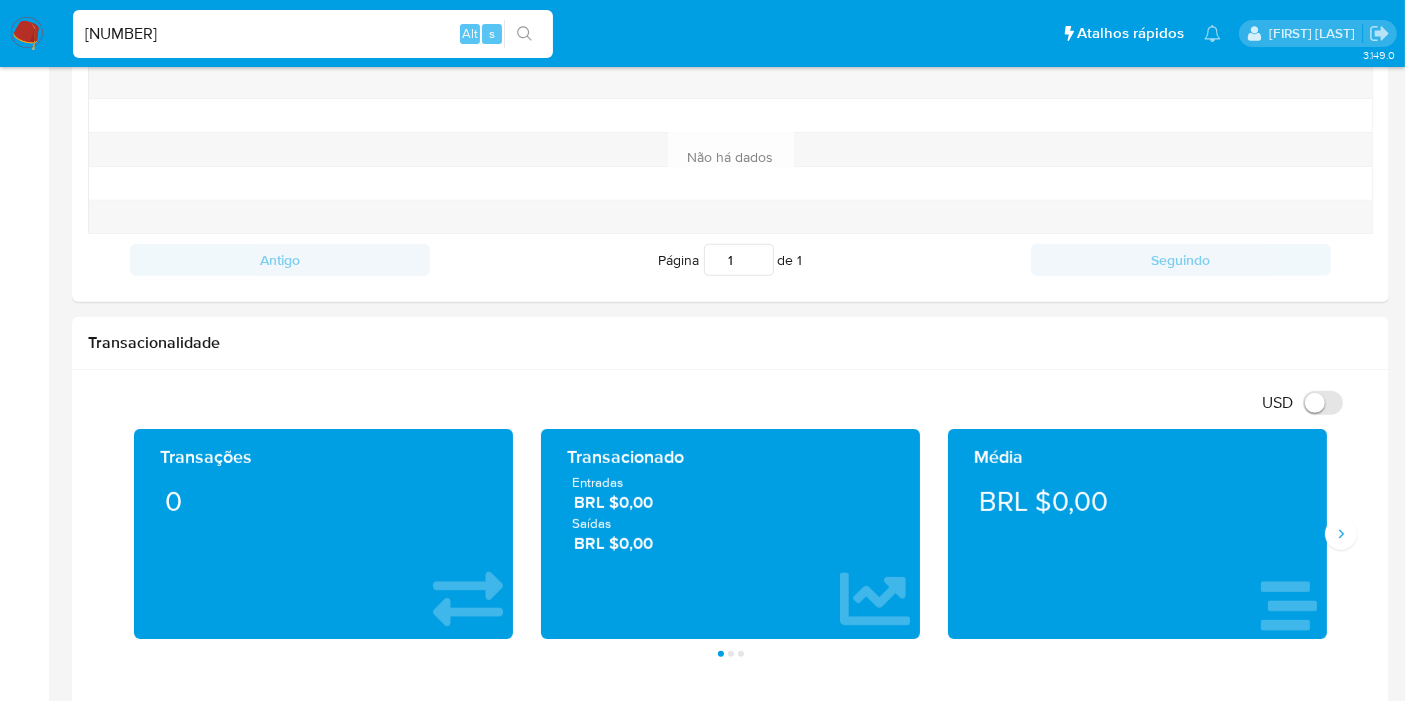 click on "1518993668" at bounding box center (313, 34) 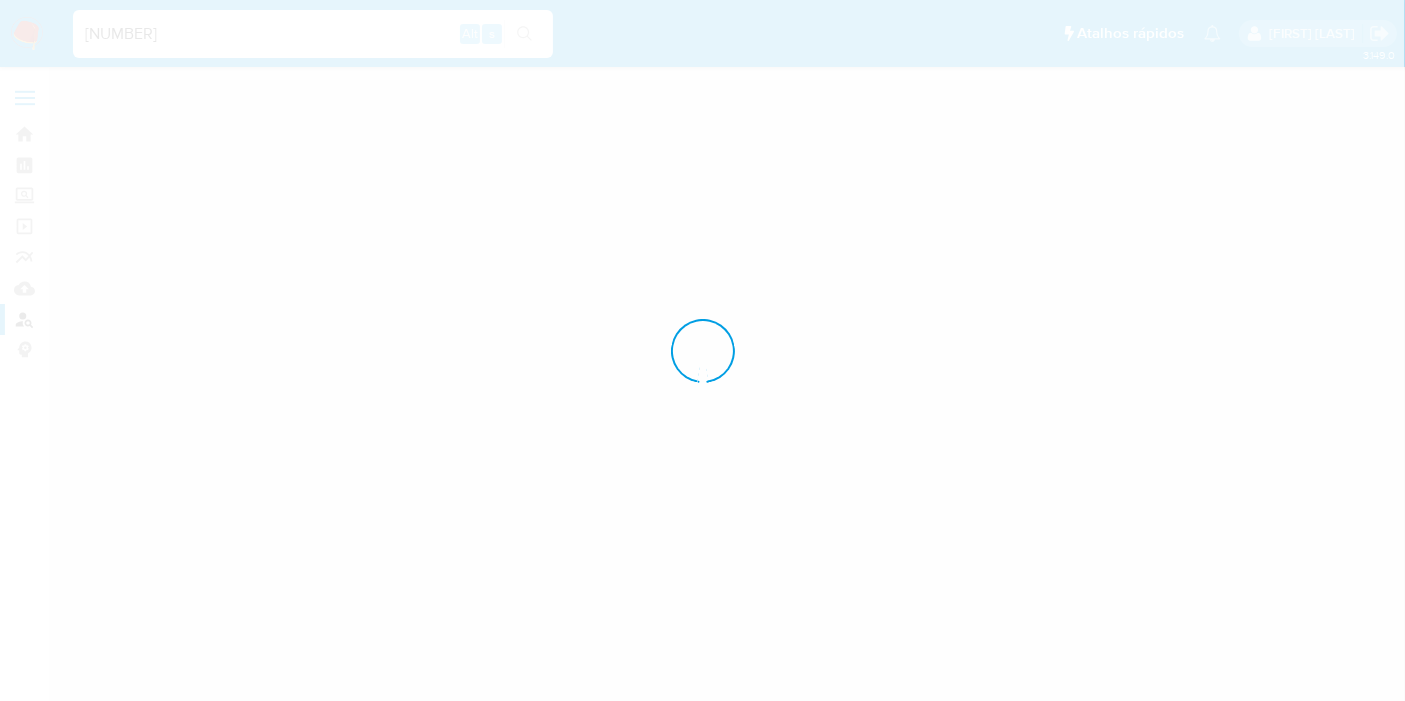 scroll, scrollTop: 0, scrollLeft: 0, axis: both 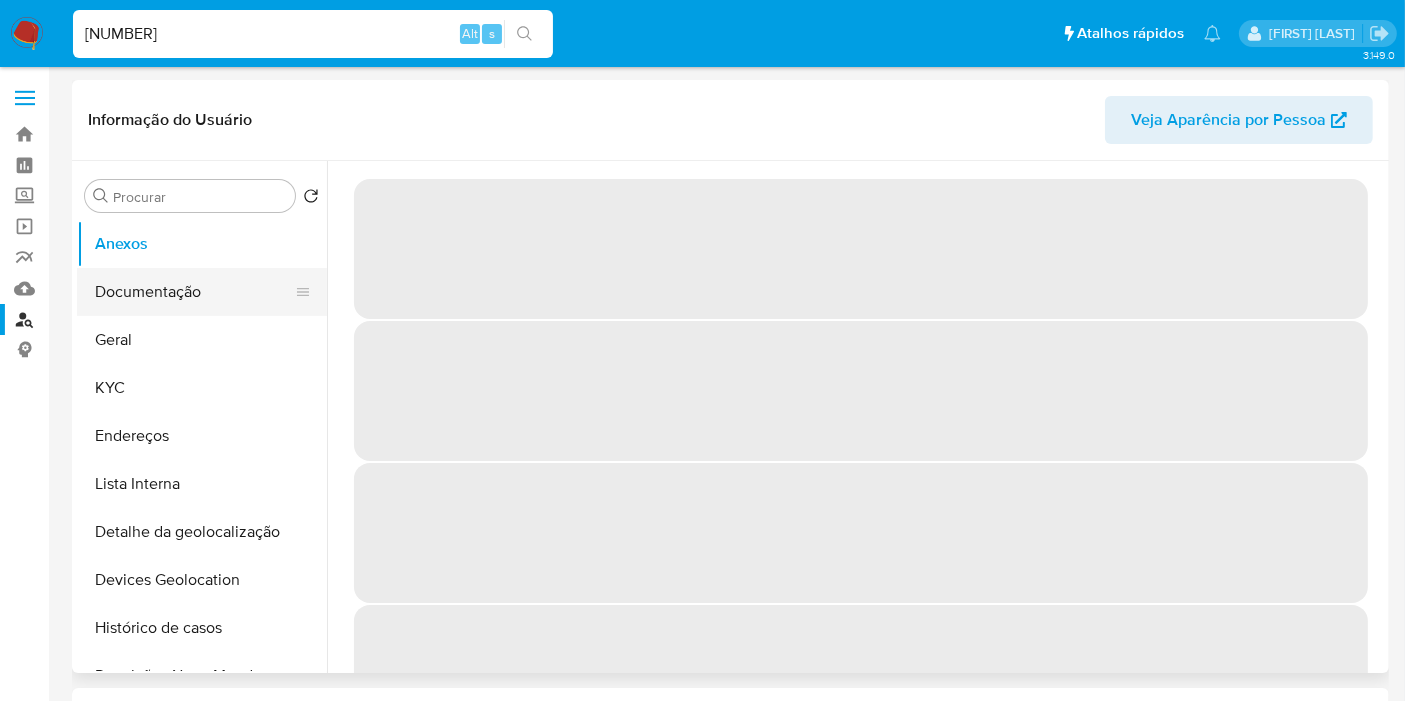 click on "Documentação" at bounding box center (194, 292) 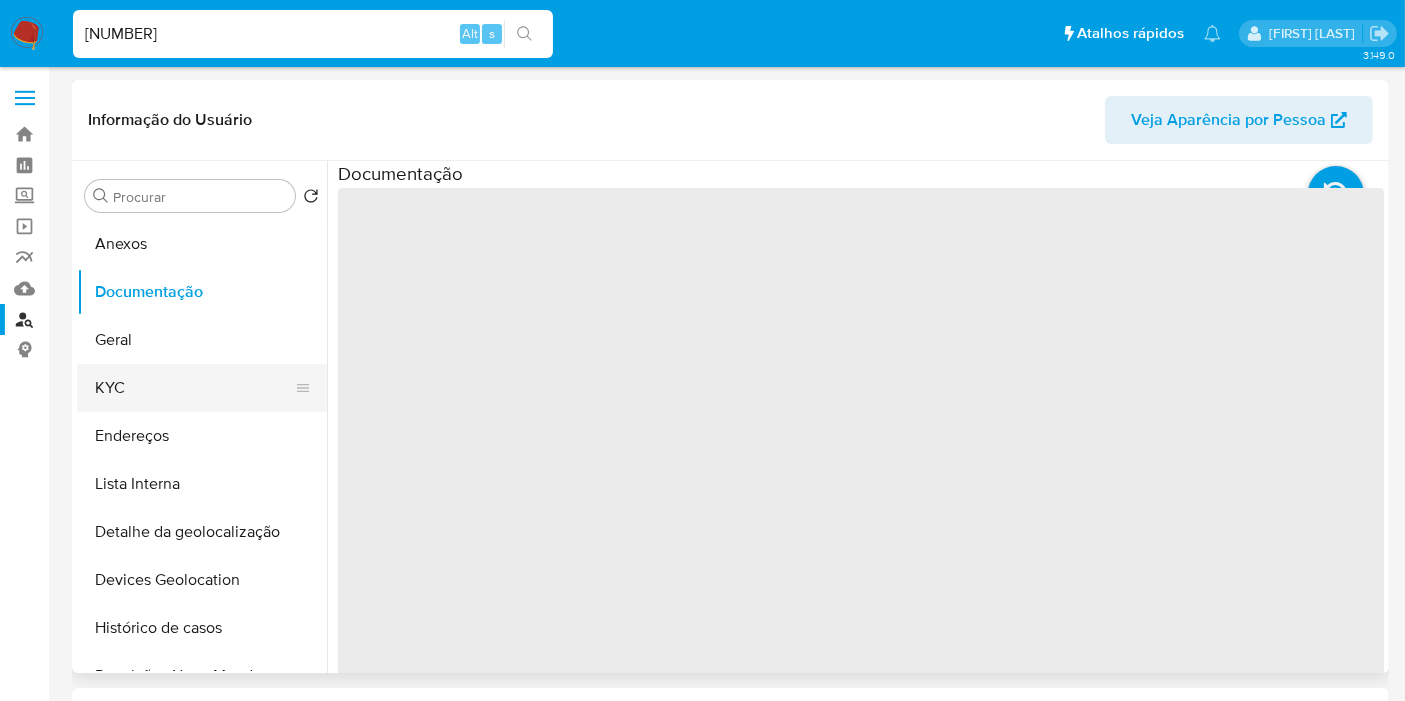 select on "10" 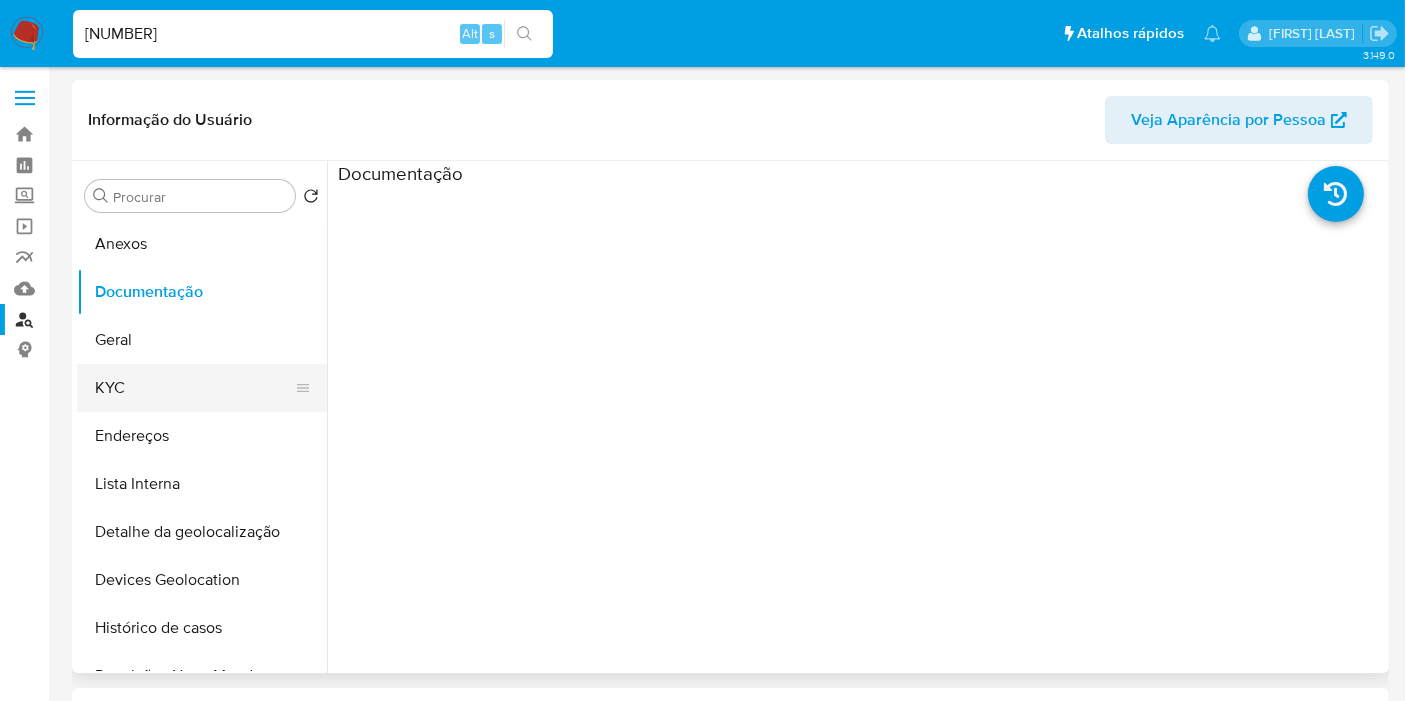 click on "KYC" at bounding box center (194, 388) 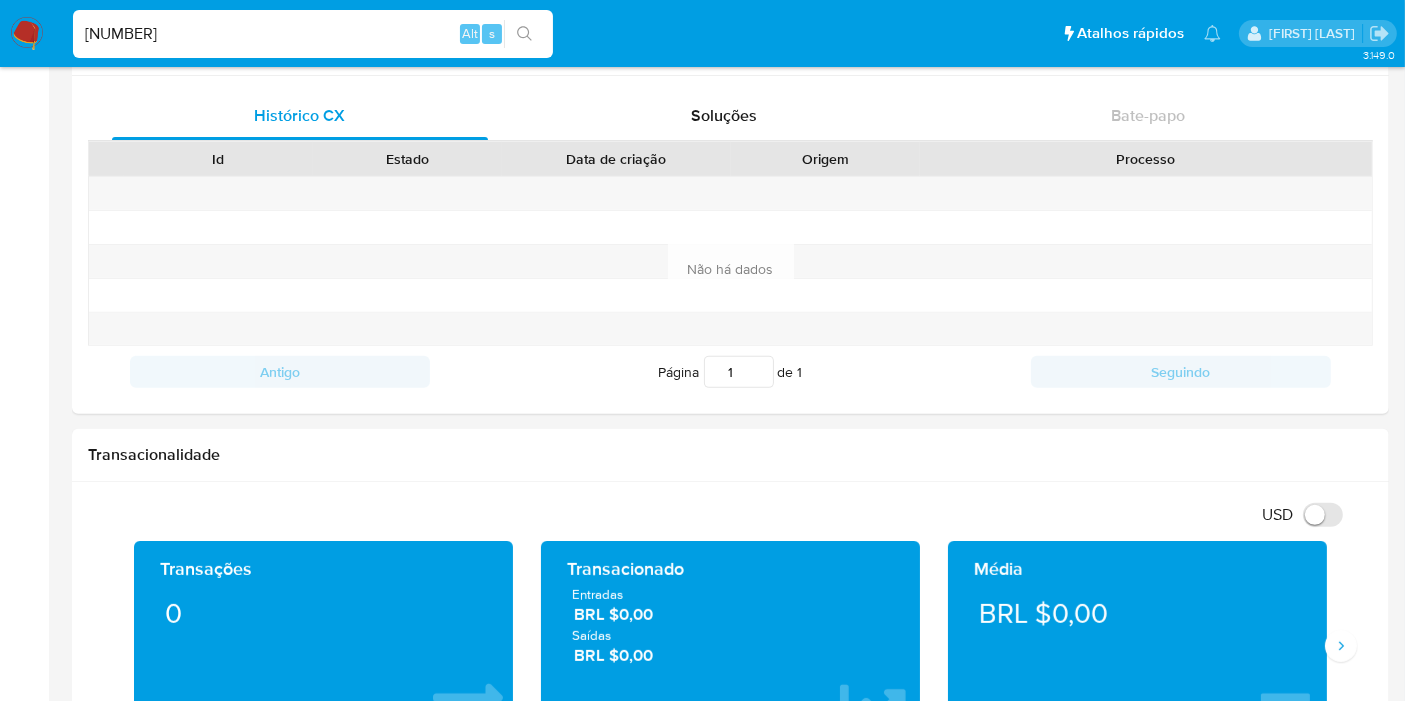 scroll, scrollTop: 666, scrollLeft: 0, axis: vertical 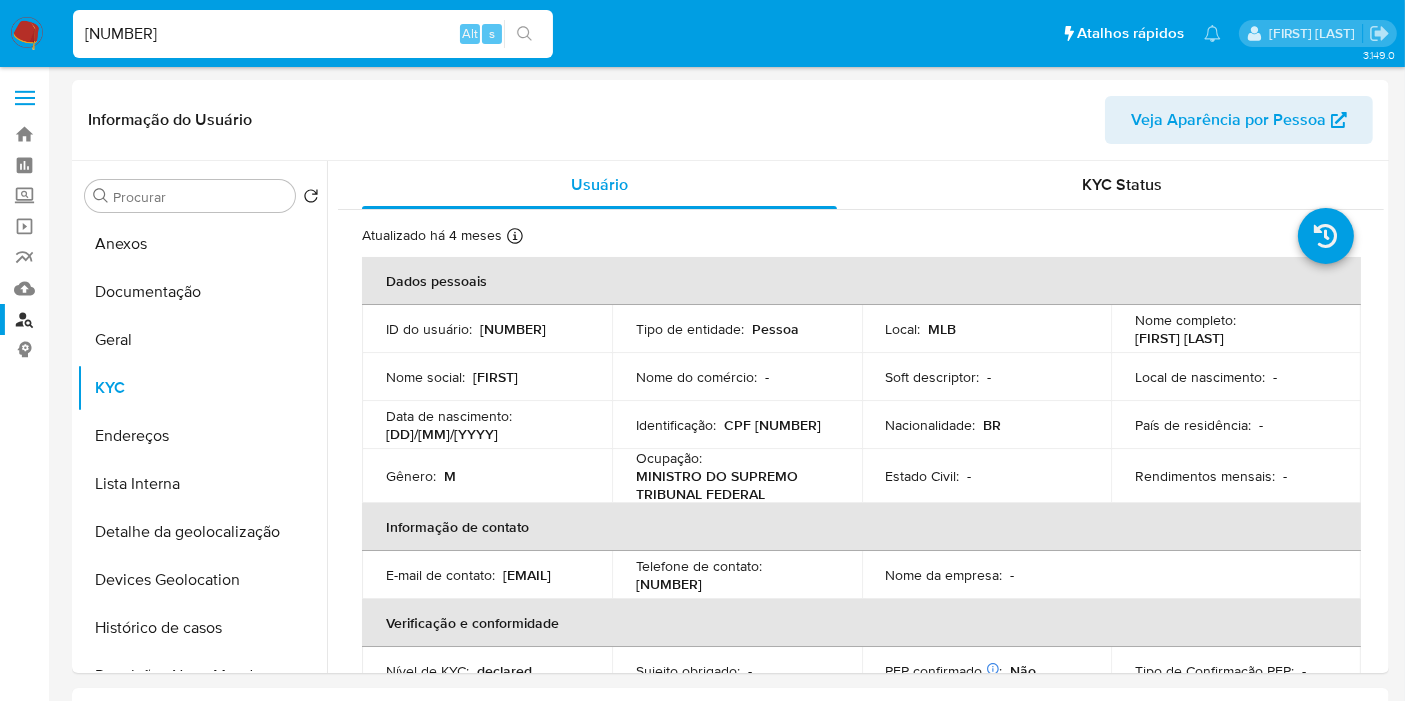 click on "298323420" at bounding box center (313, 34) 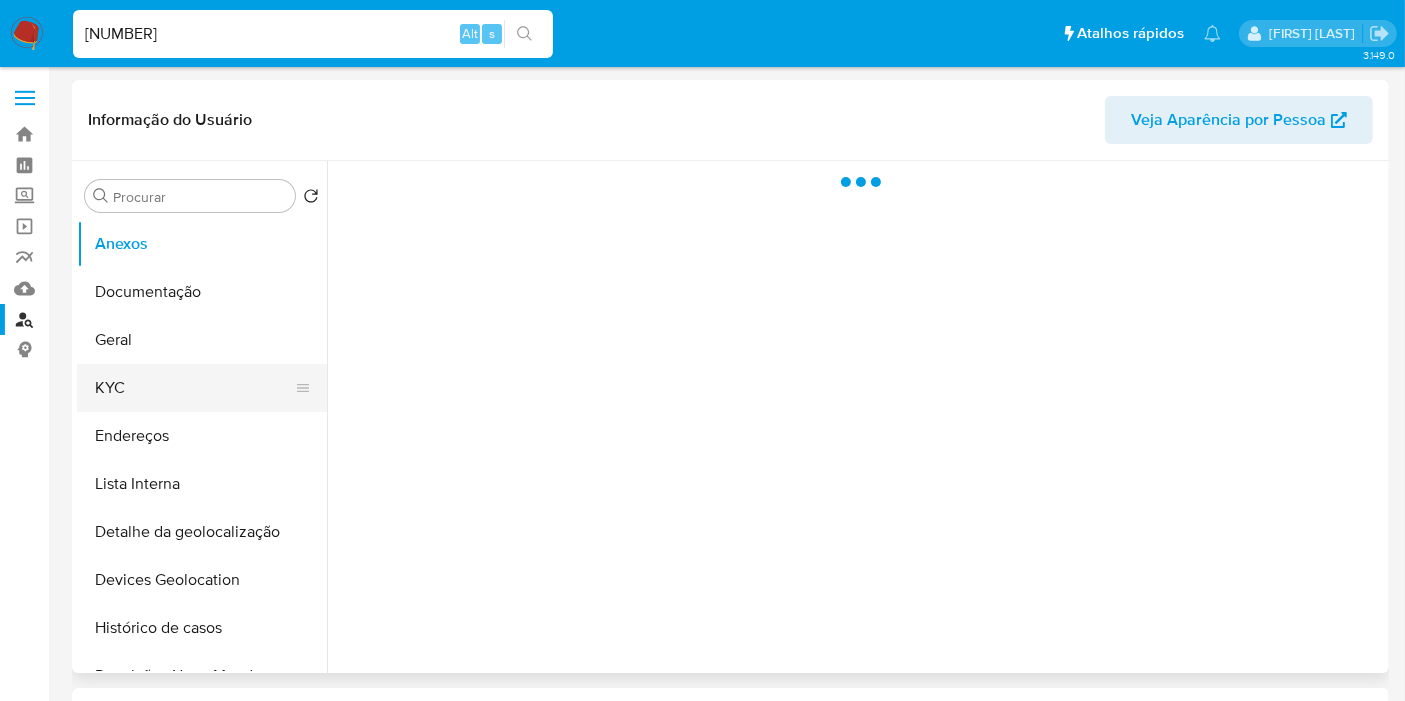 click on "KYC" at bounding box center (194, 388) 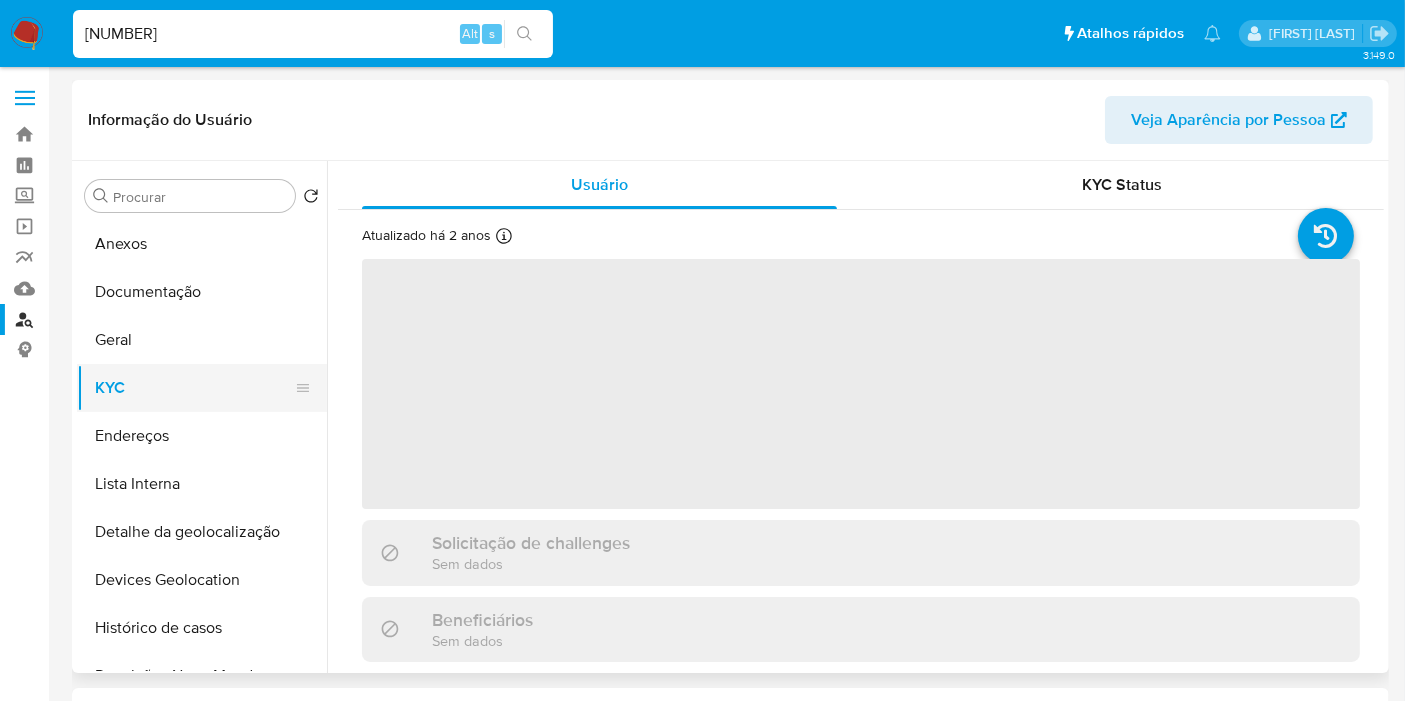 select on "10" 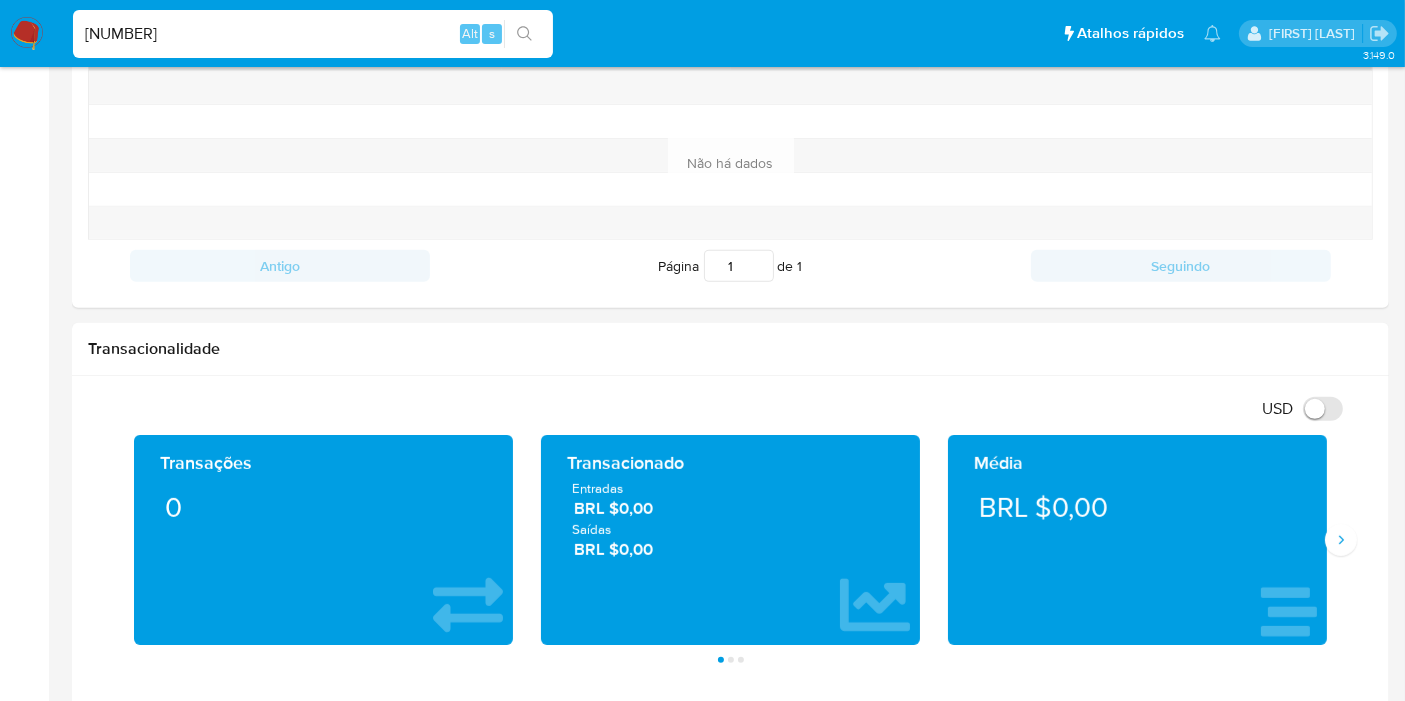 scroll, scrollTop: 777, scrollLeft: 0, axis: vertical 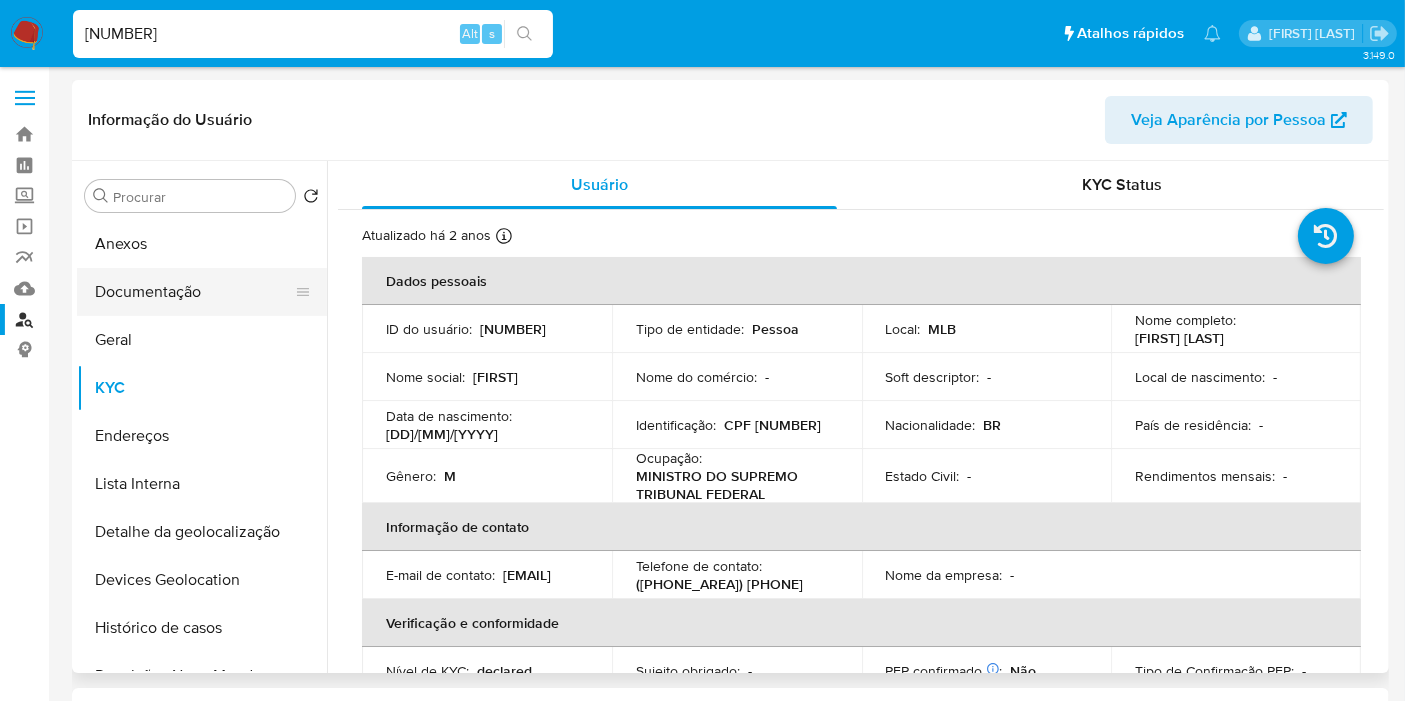 click on "Documentação" at bounding box center [194, 292] 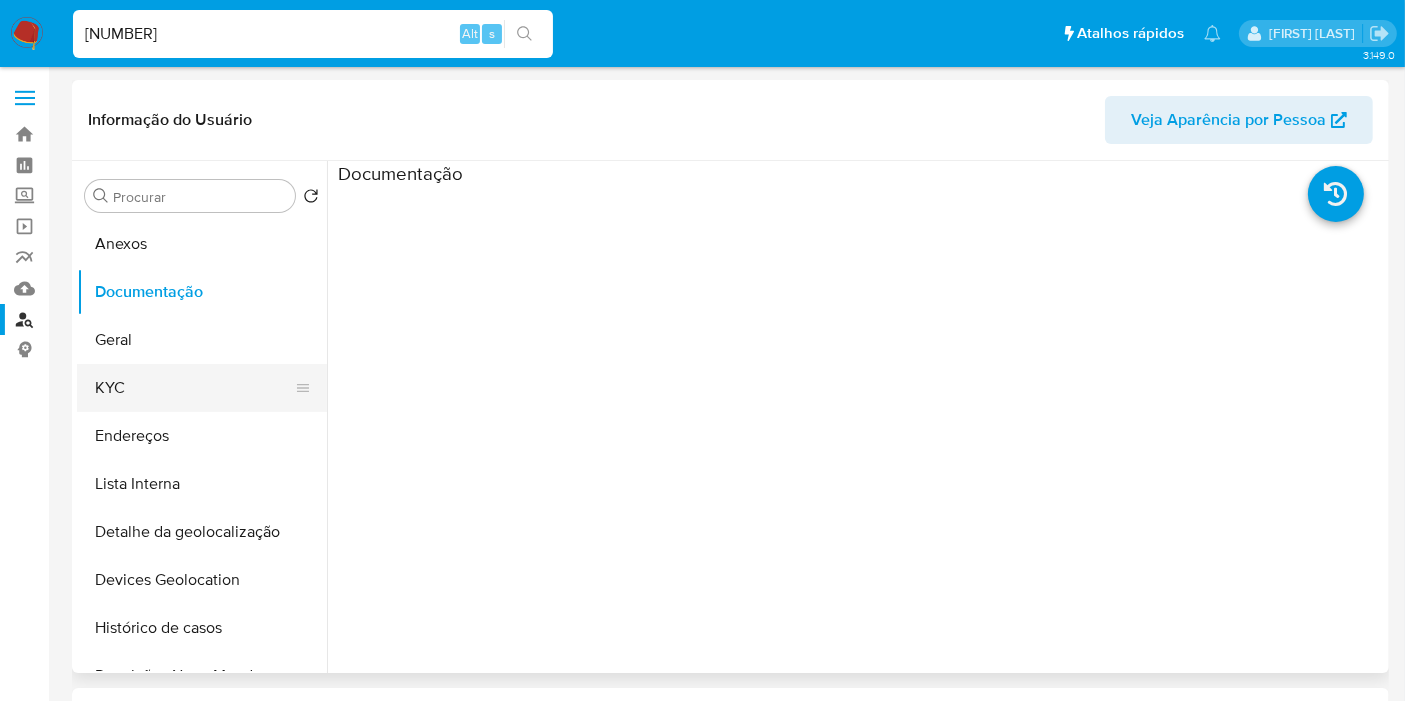 click on "KYC" at bounding box center (194, 388) 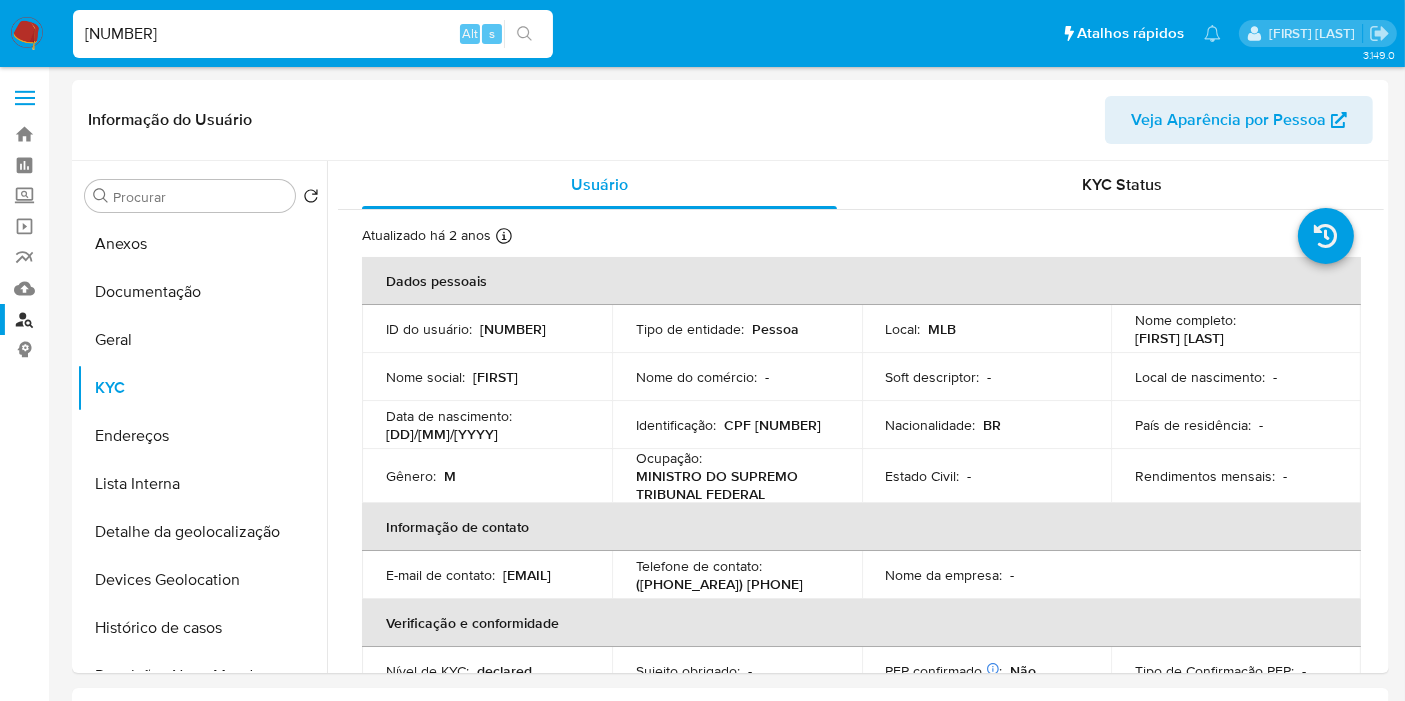 click on "476600843 Alt s" at bounding box center (313, 34) 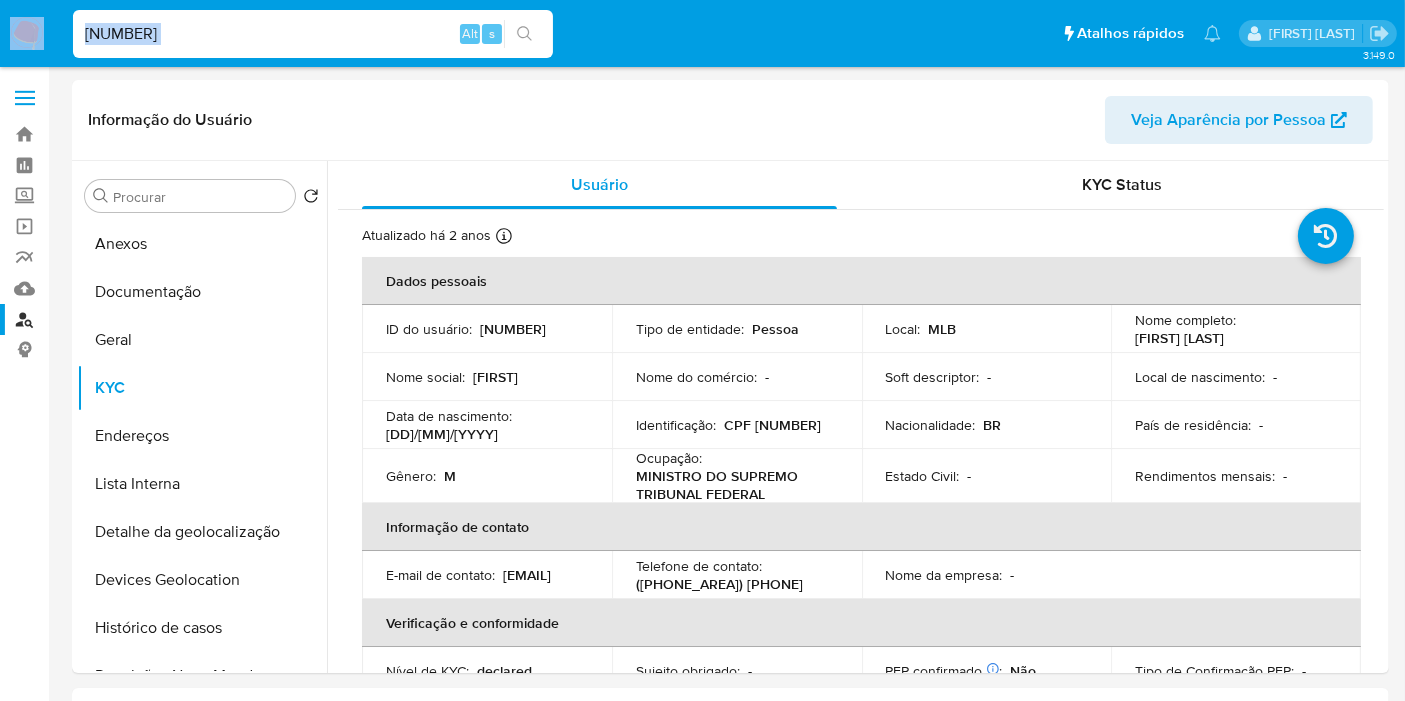 click on "476600843 Alt s" at bounding box center (313, 34) 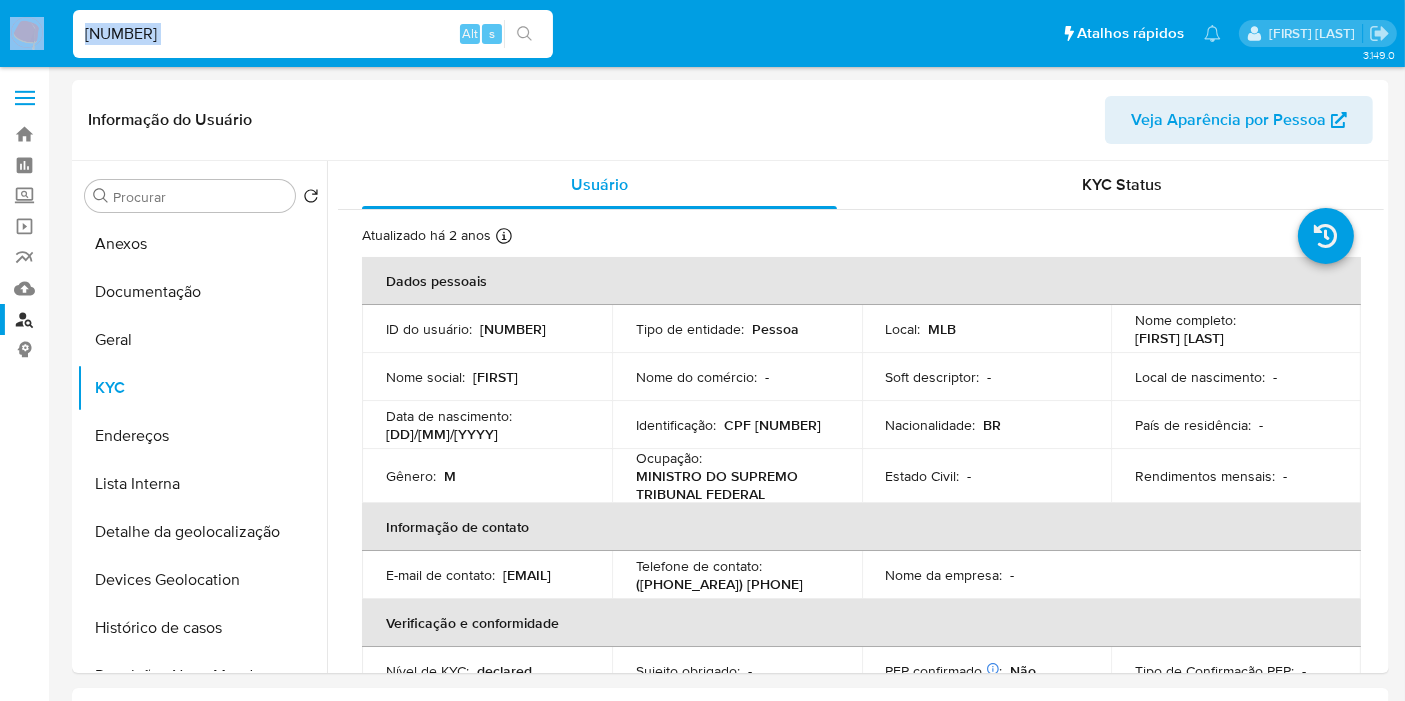 click on "476600843" at bounding box center (313, 34) 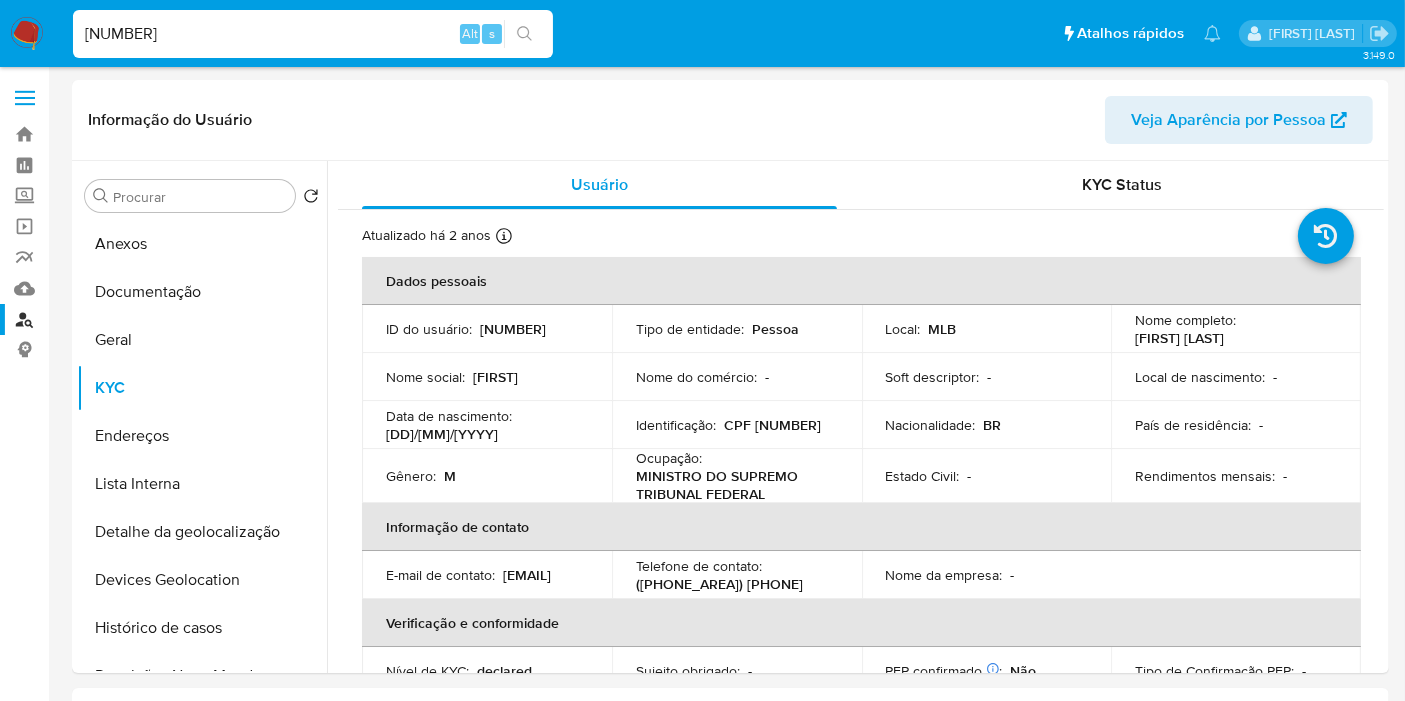 click on "476600843" at bounding box center [313, 34] 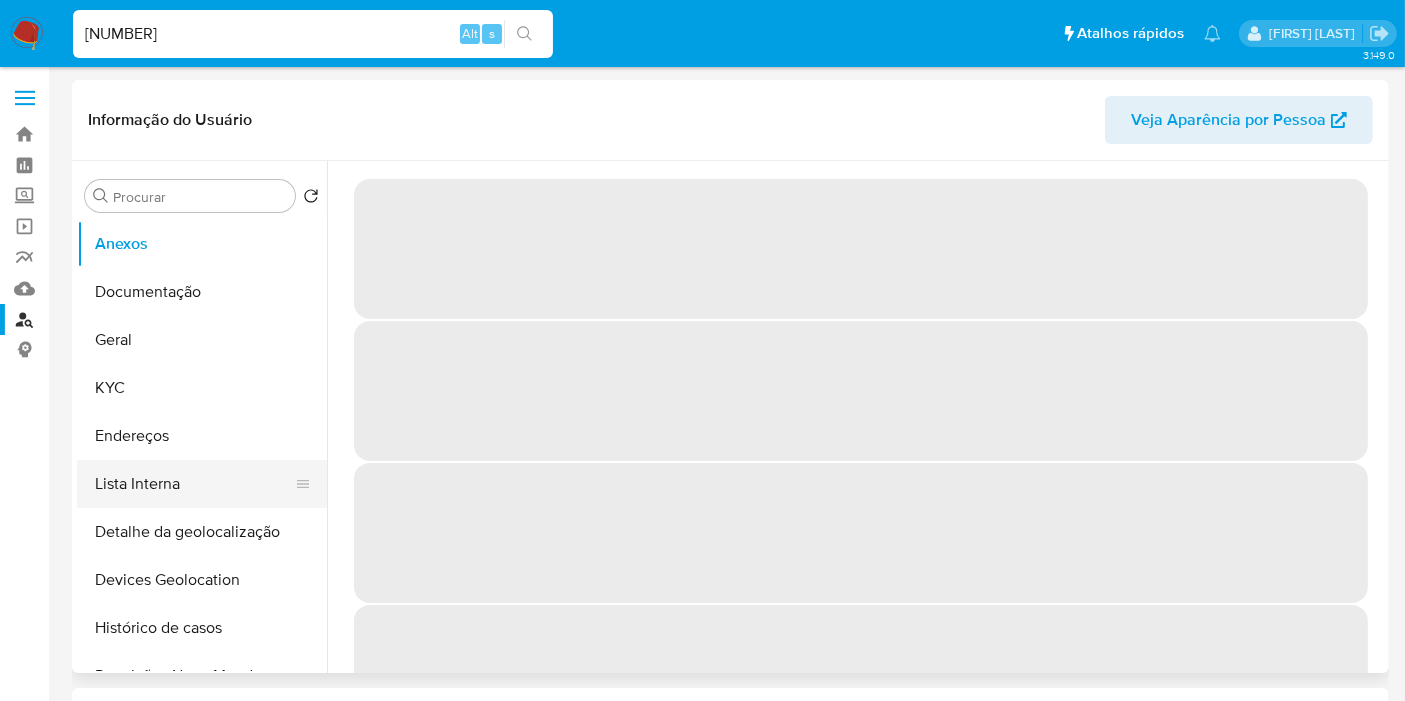 select on "10" 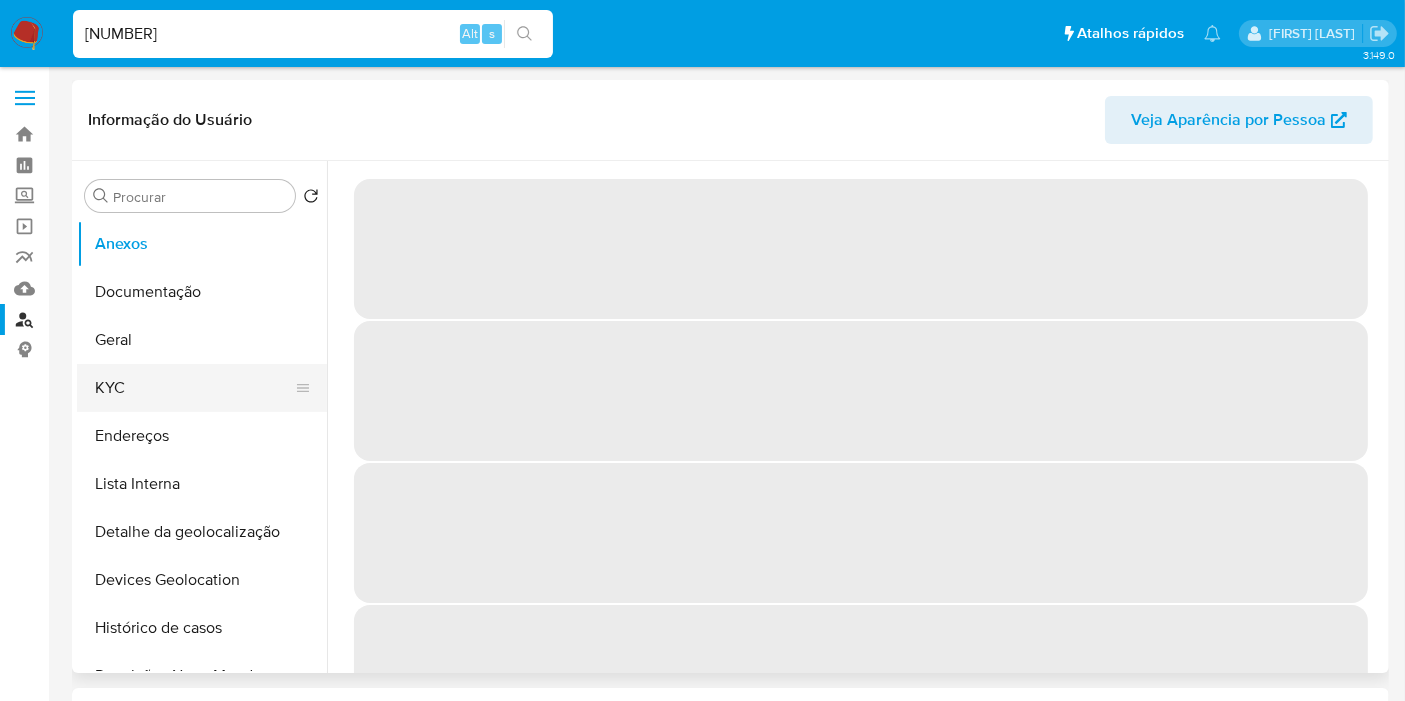 click on "KYC" at bounding box center [194, 388] 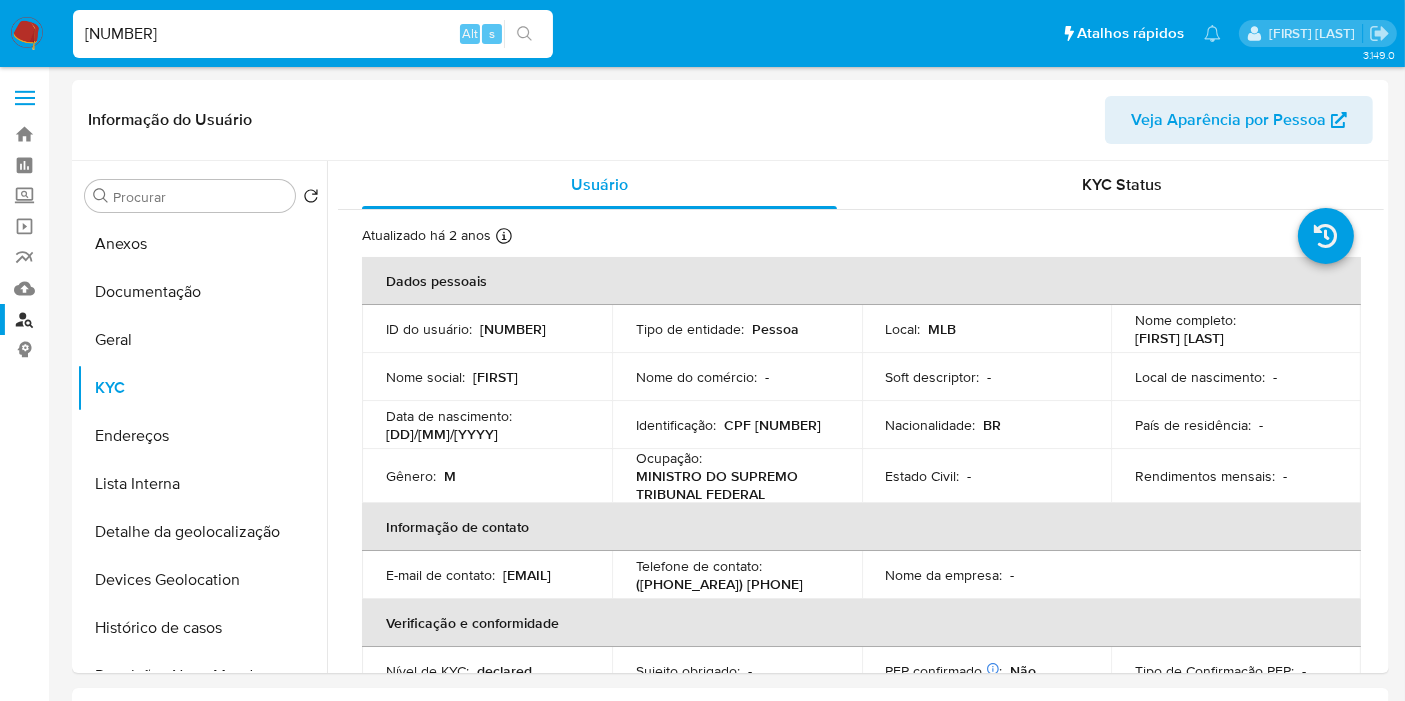 scroll, scrollTop: 666, scrollLeft: 0, axis: vertical 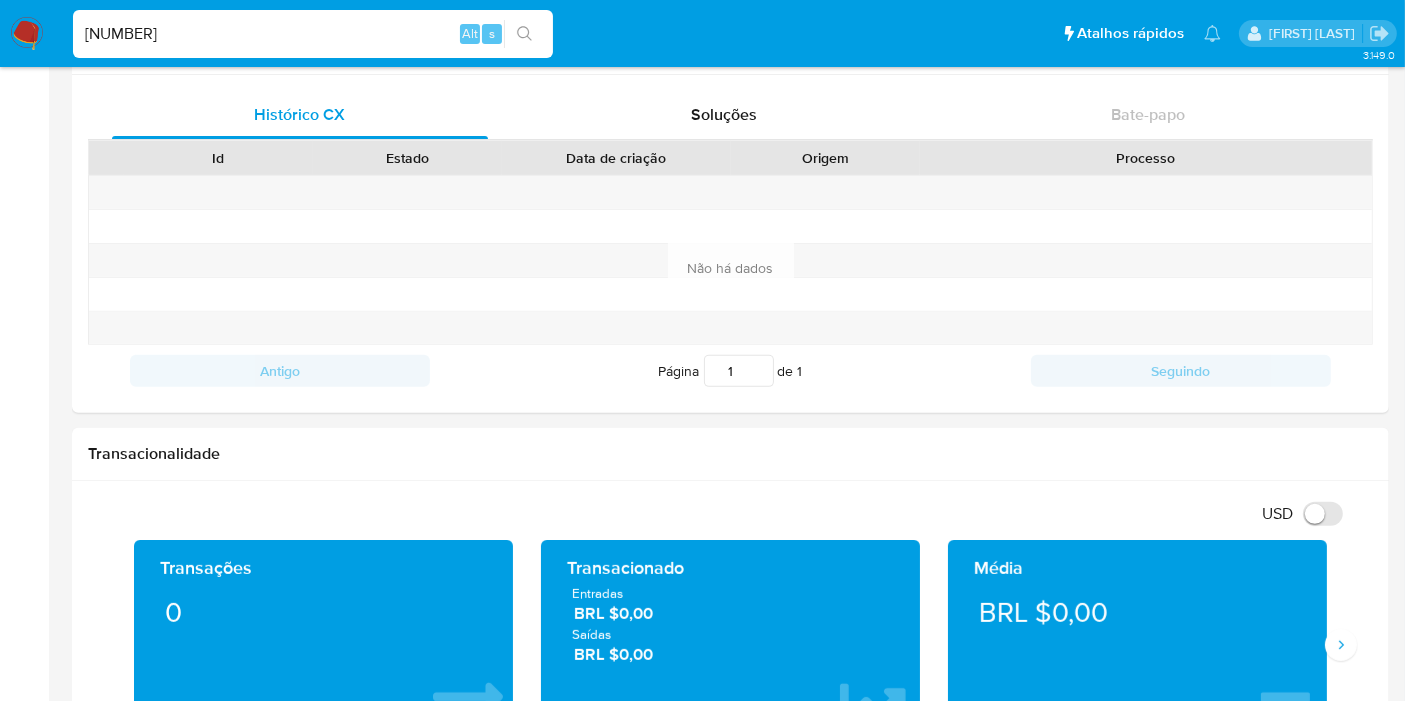 click on "478170187" at bounding box center [313, 34] 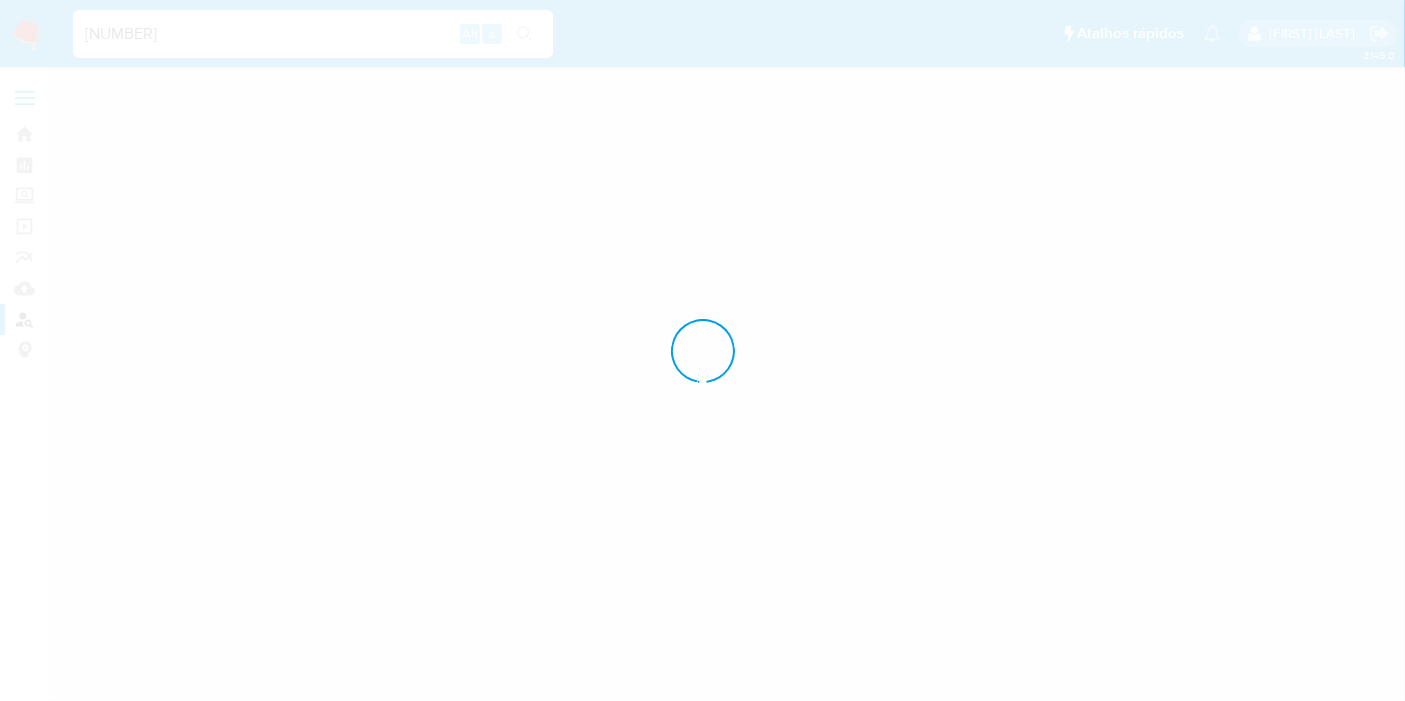 scroll, scrollTop: 0, scrollLeft: 0, axis: both 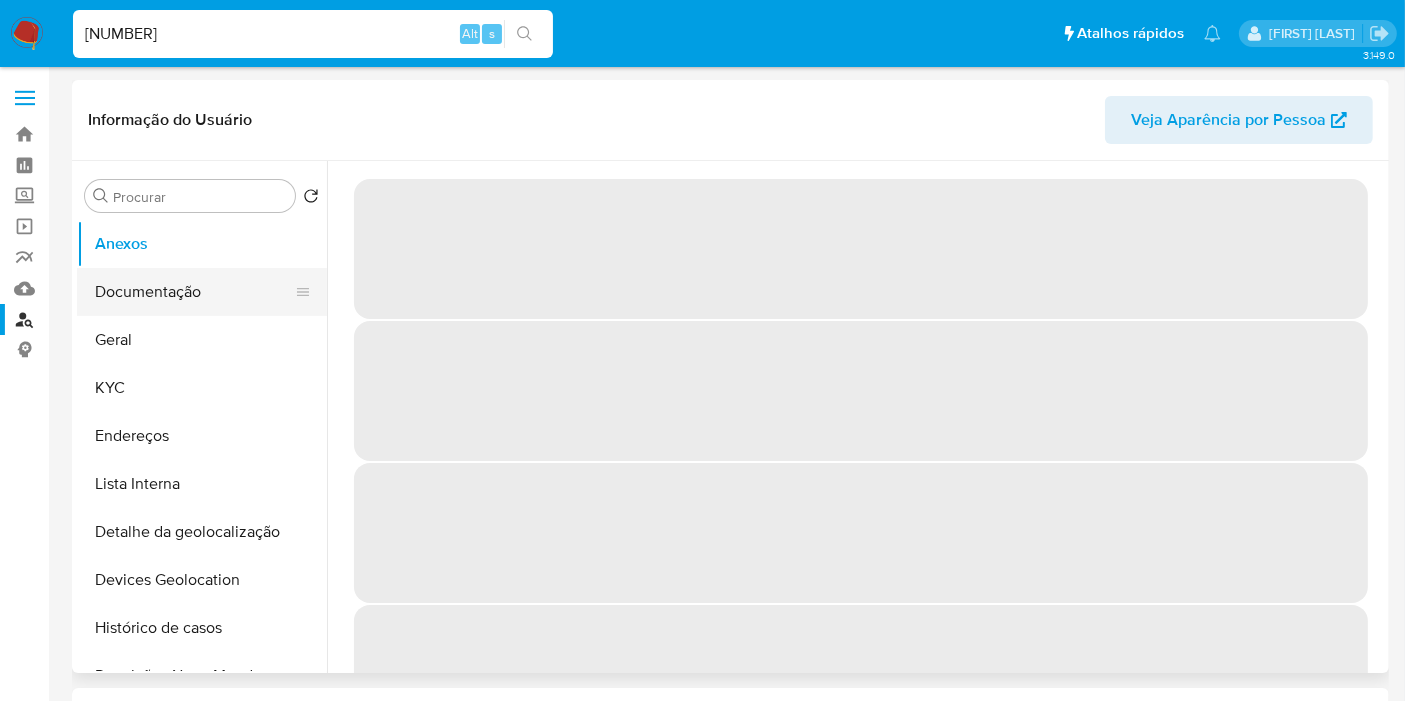 click on "Documentação" at bounding box center [194, 292] 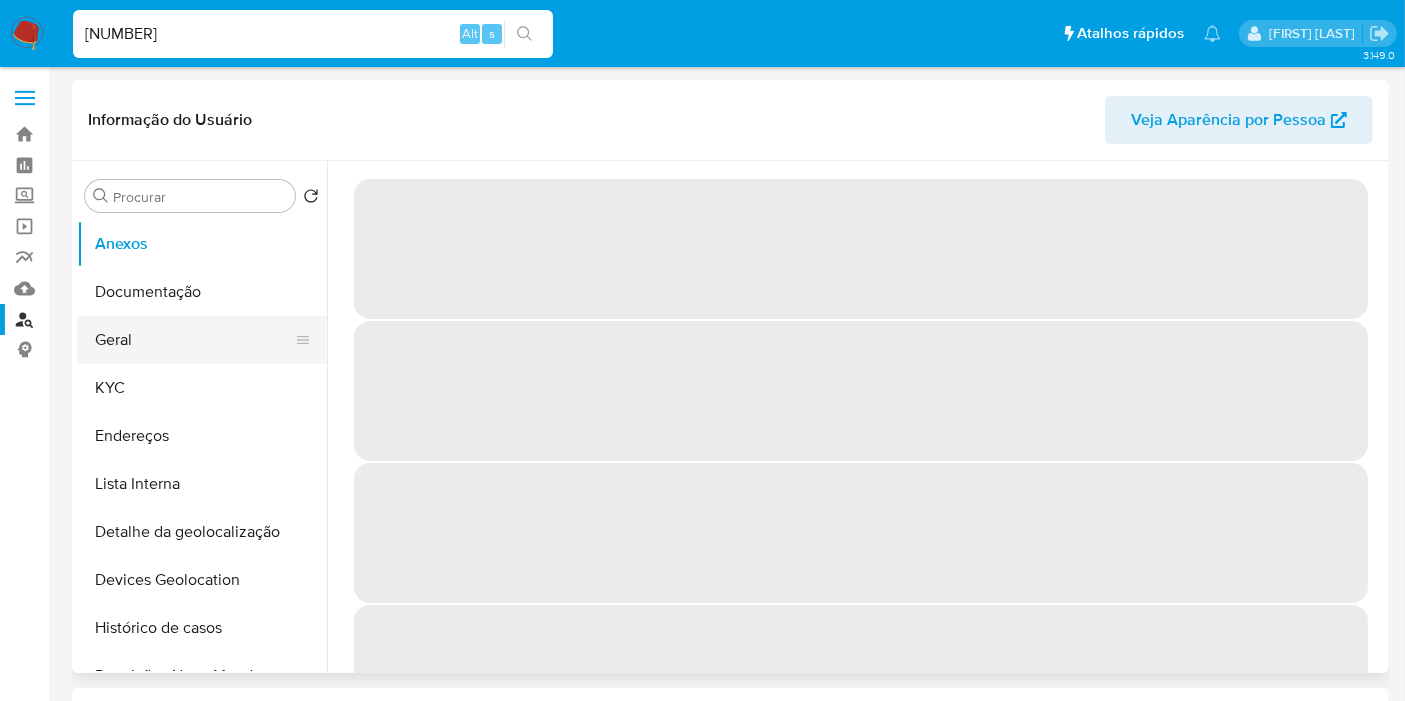 select on "10" 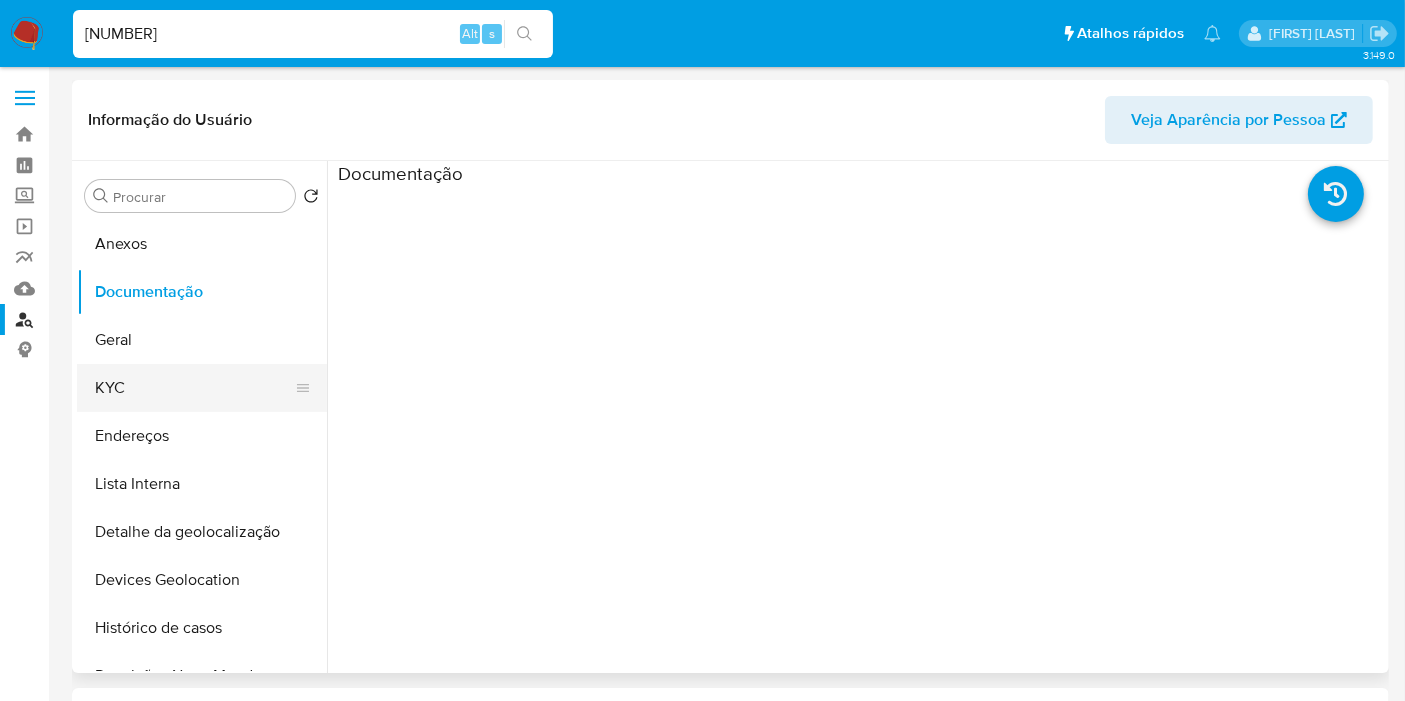 click on "KYC" at bounding box center (194, 388) 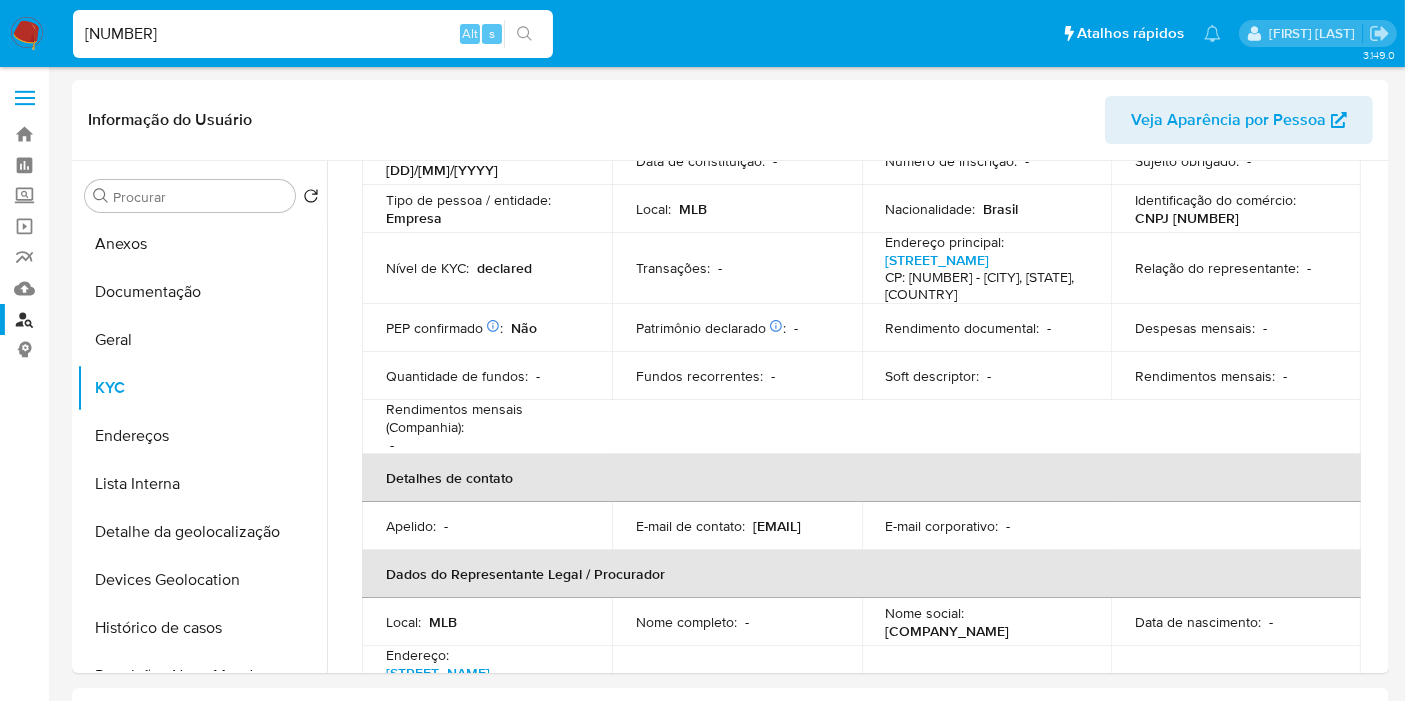 scroll, scrollTop: 111, scrollLeft: 0, axis: vertical 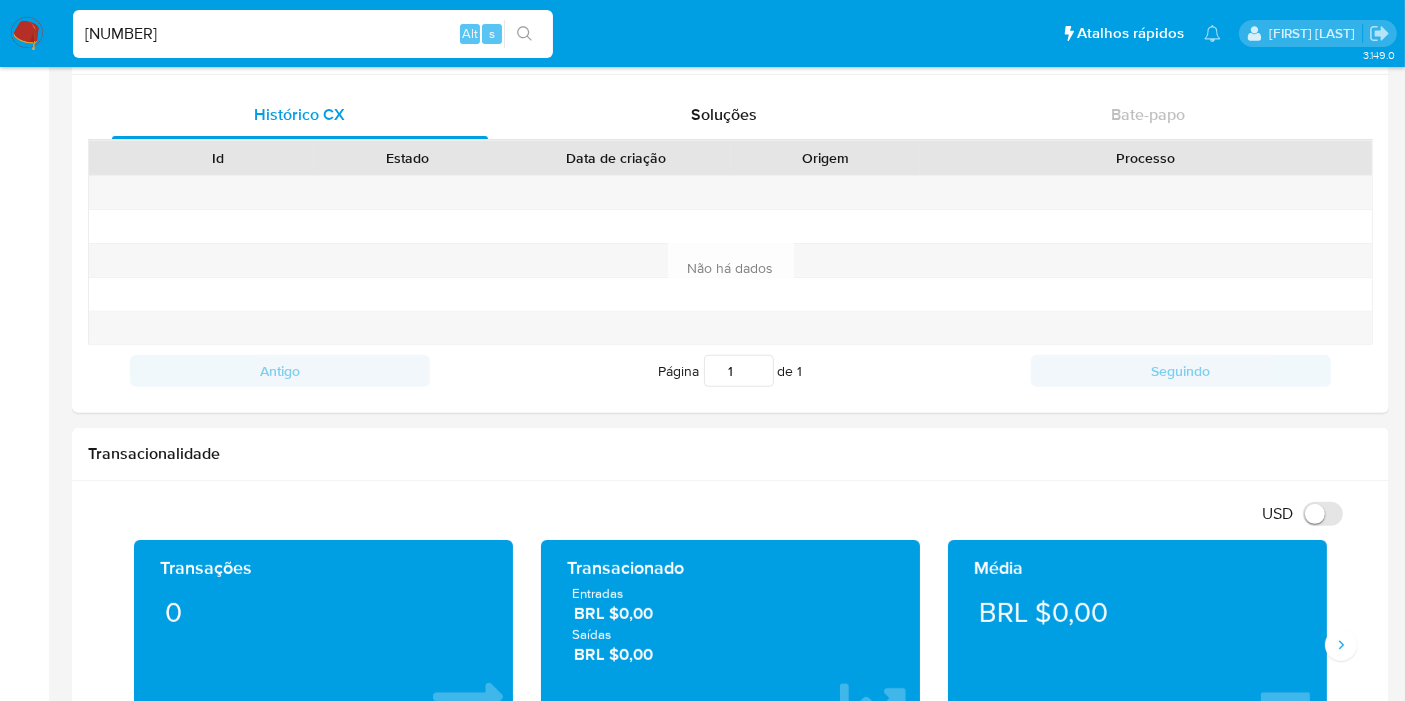 click on "658283841" at bounding box center (313, 34) 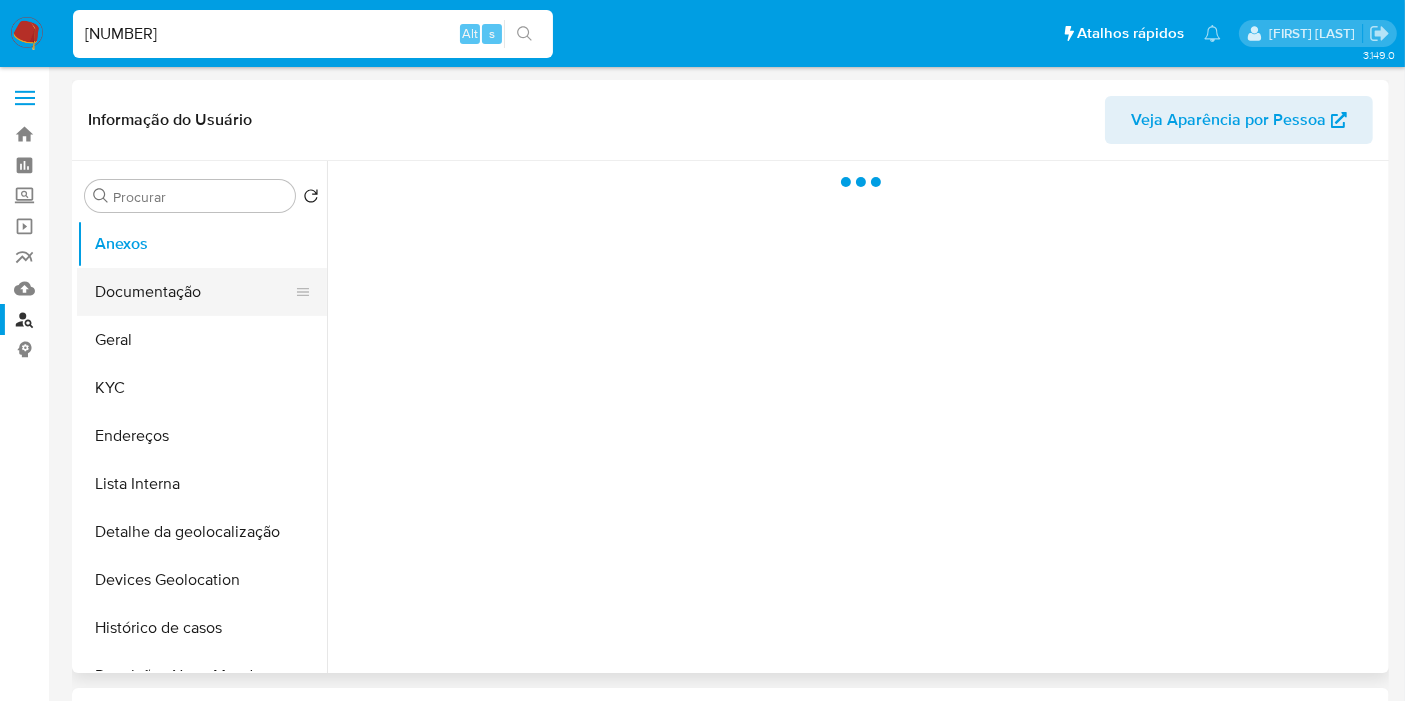 click on "Documentação" at bounding box center [194, 292] 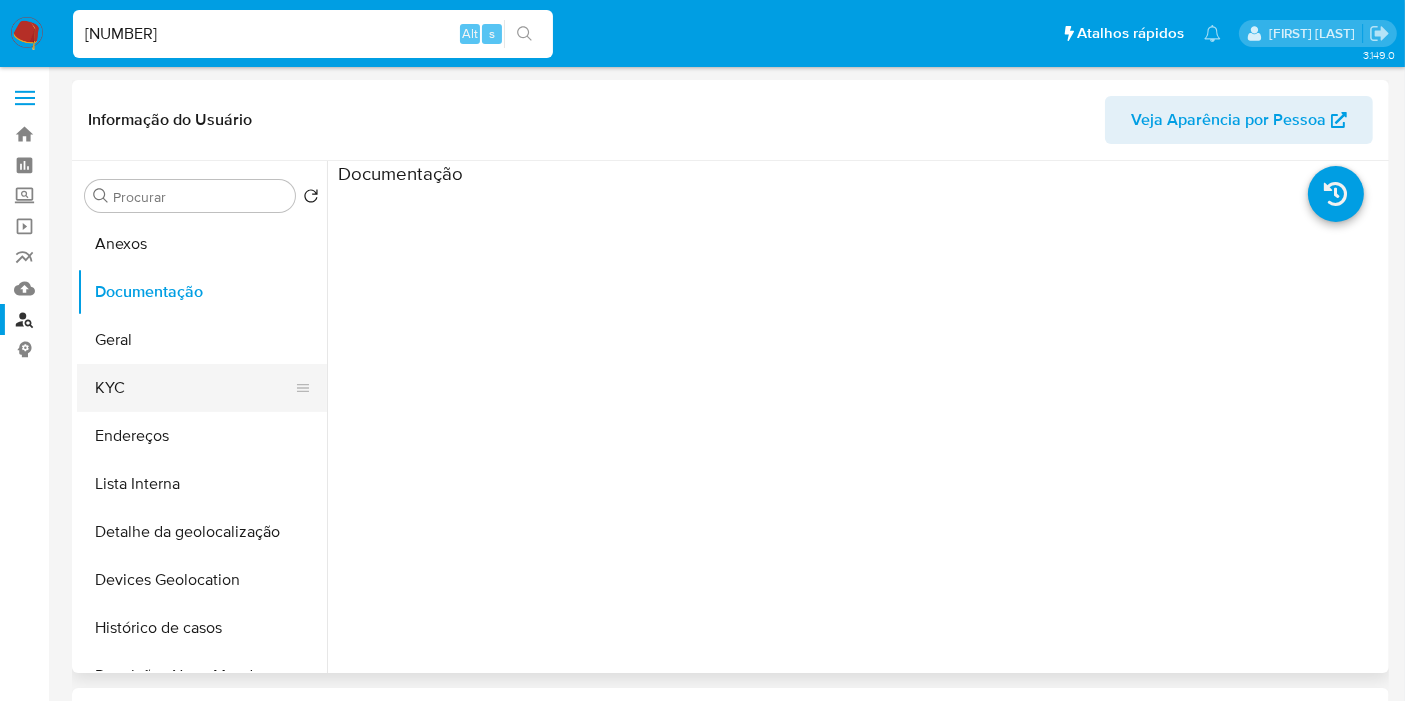 select on "10" 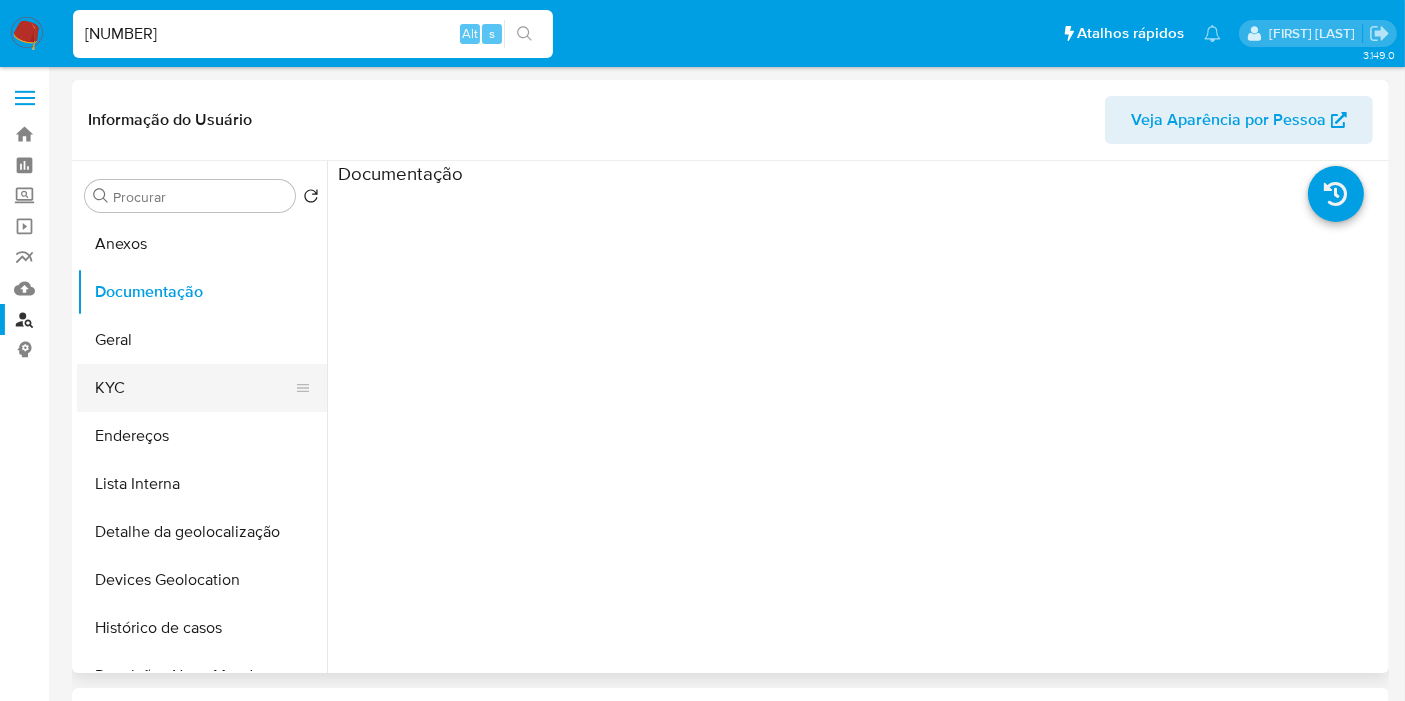 click on "KYC" at bounding box center (194, 388) 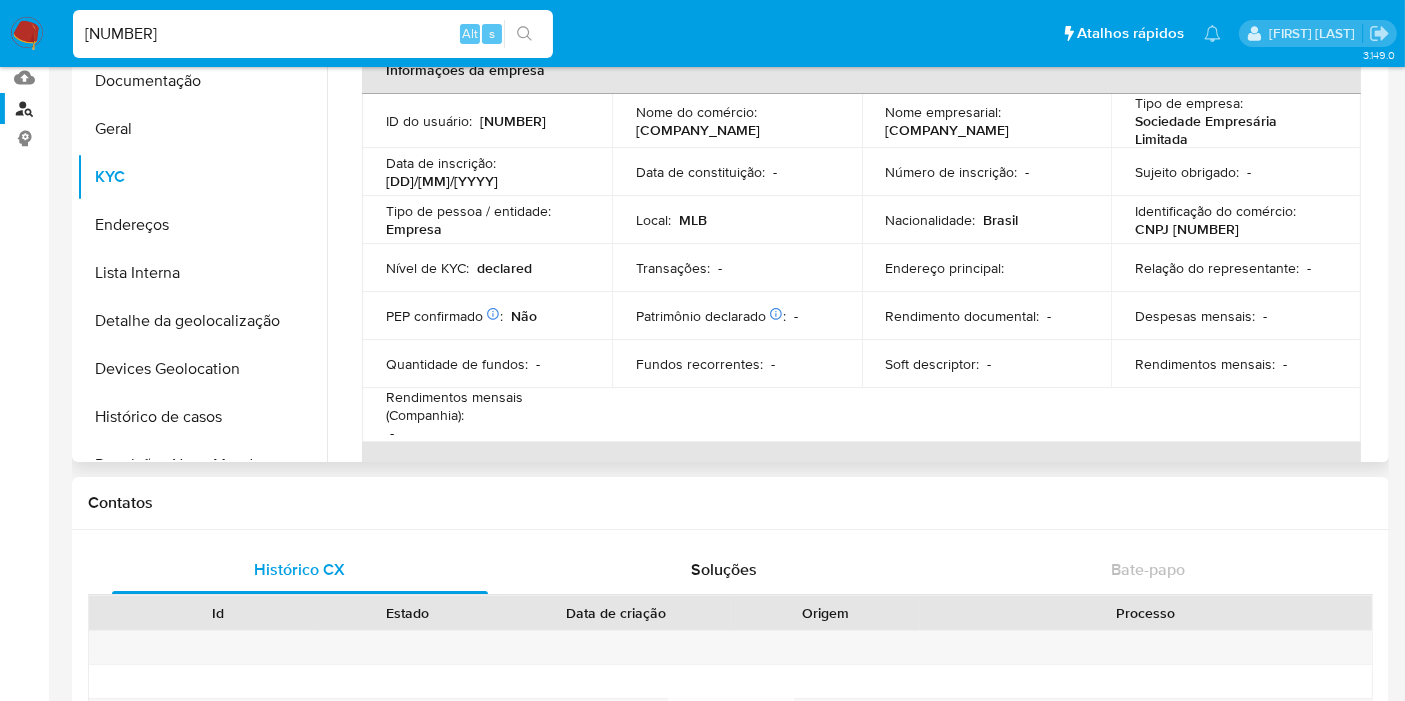 scroll, scrollTop: 222, scrollLeft: 0, axis: vertical 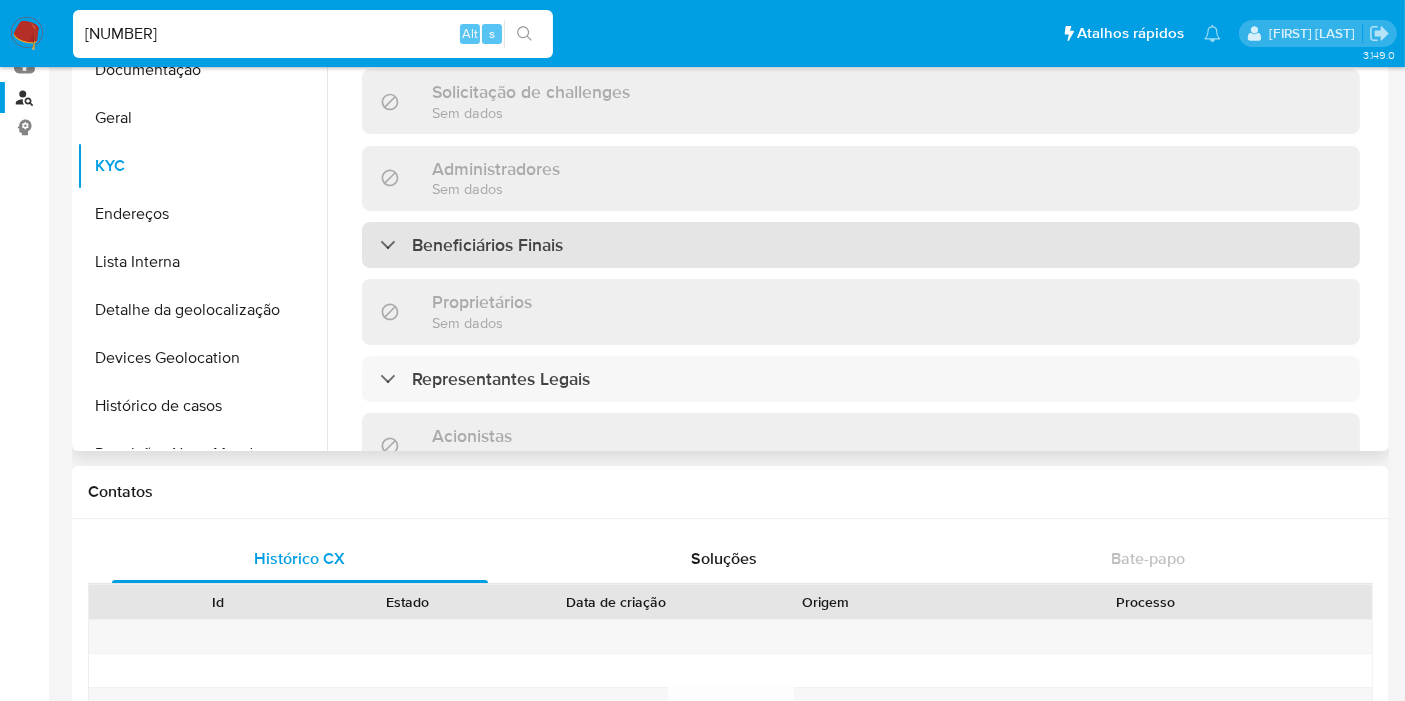 click on "Beneficiários Finais" at bounding box center (861, 245) 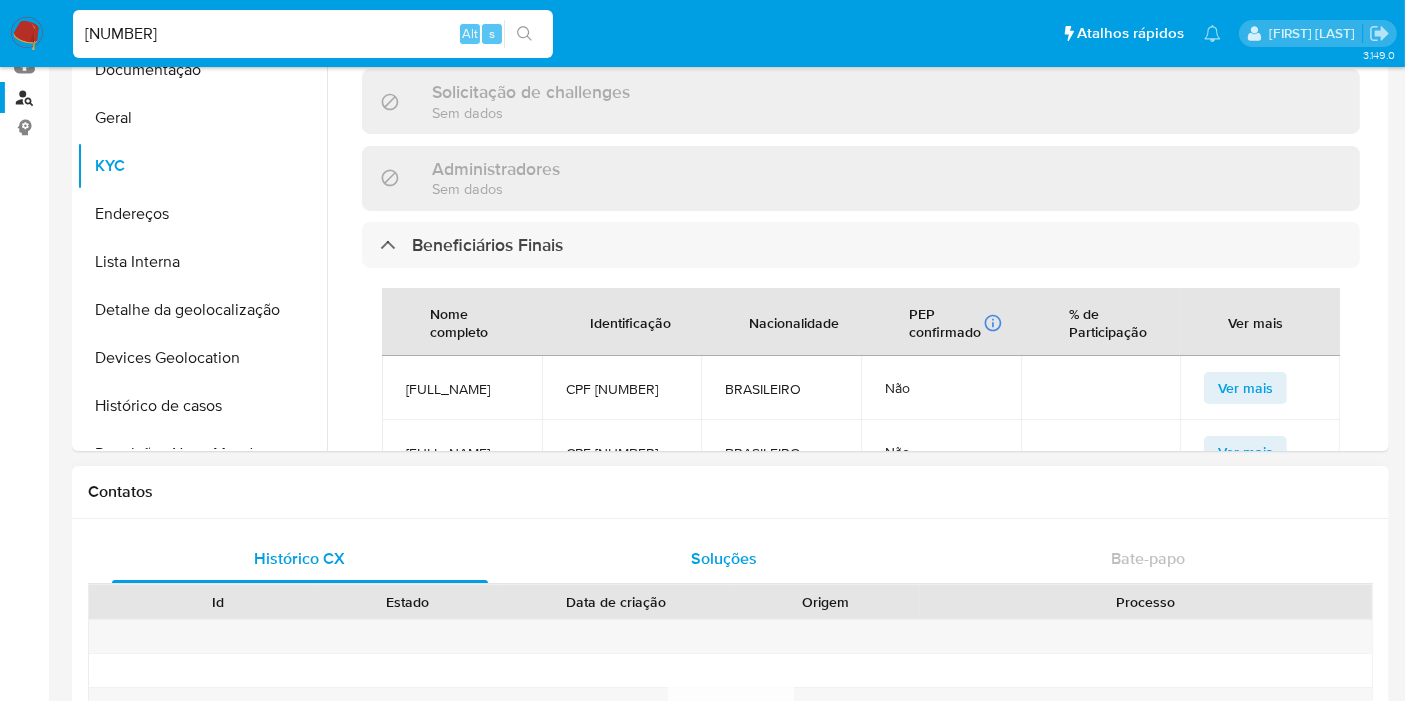 scroll, scrollTop: 111, scrollLeft: 0, axis: vertical 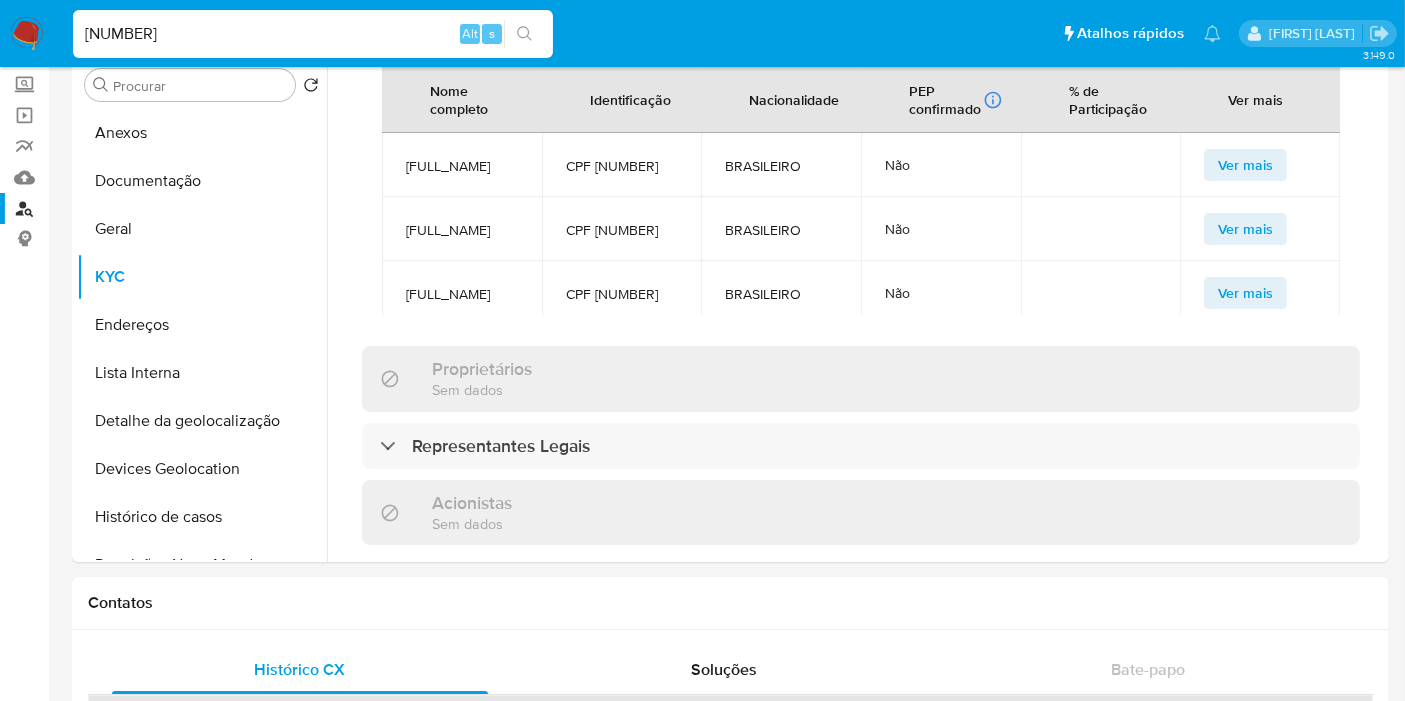 click on "746966201 Alt s" at bounding box center (313, 34) 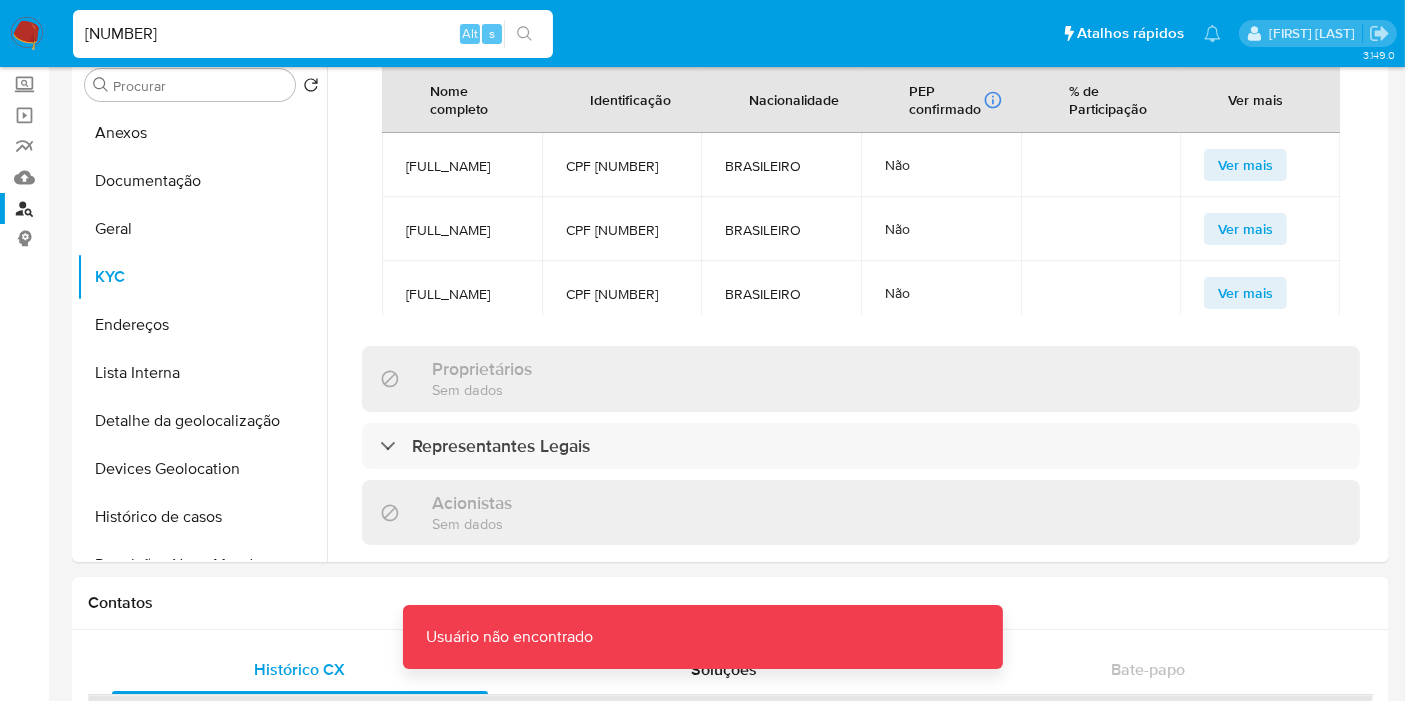 click on "658283841²" at bounding box center (313, 34) 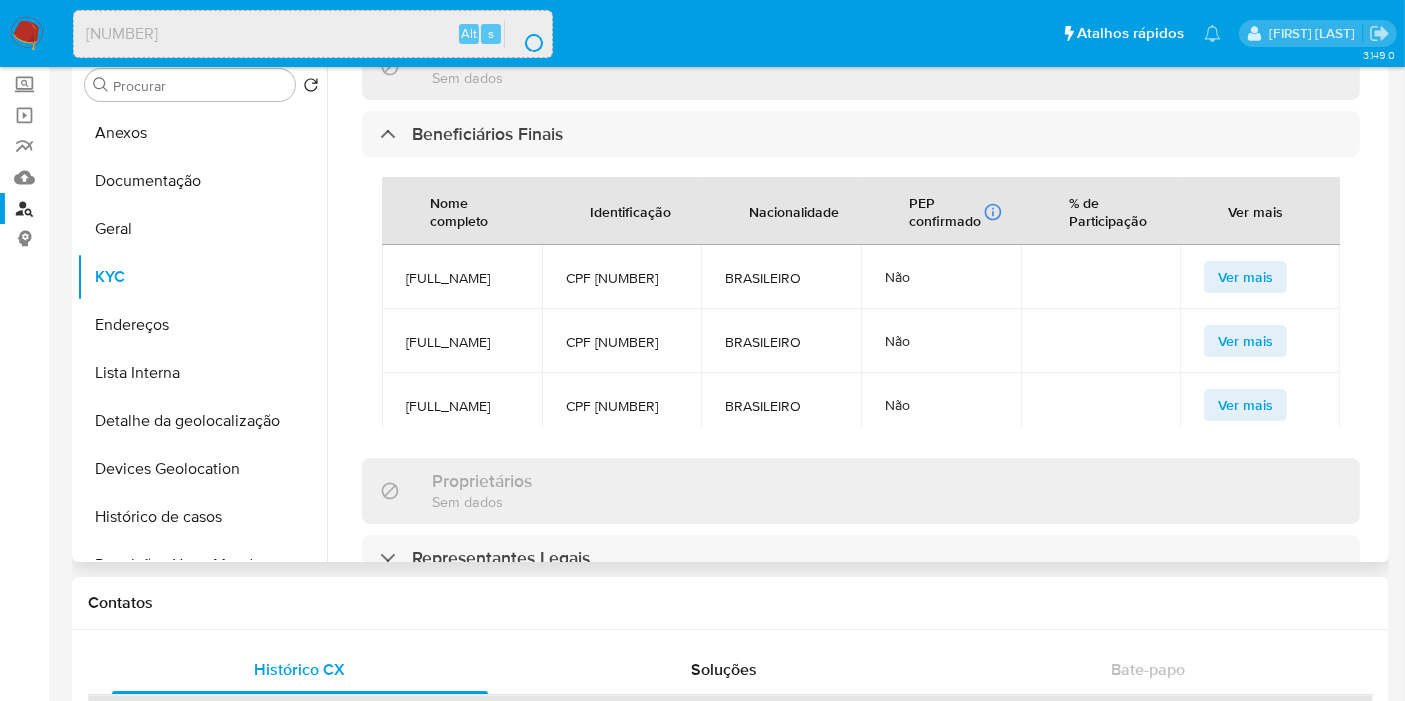 scroll, scrollTop: 666, scrollLeft: 0, axis: vertical 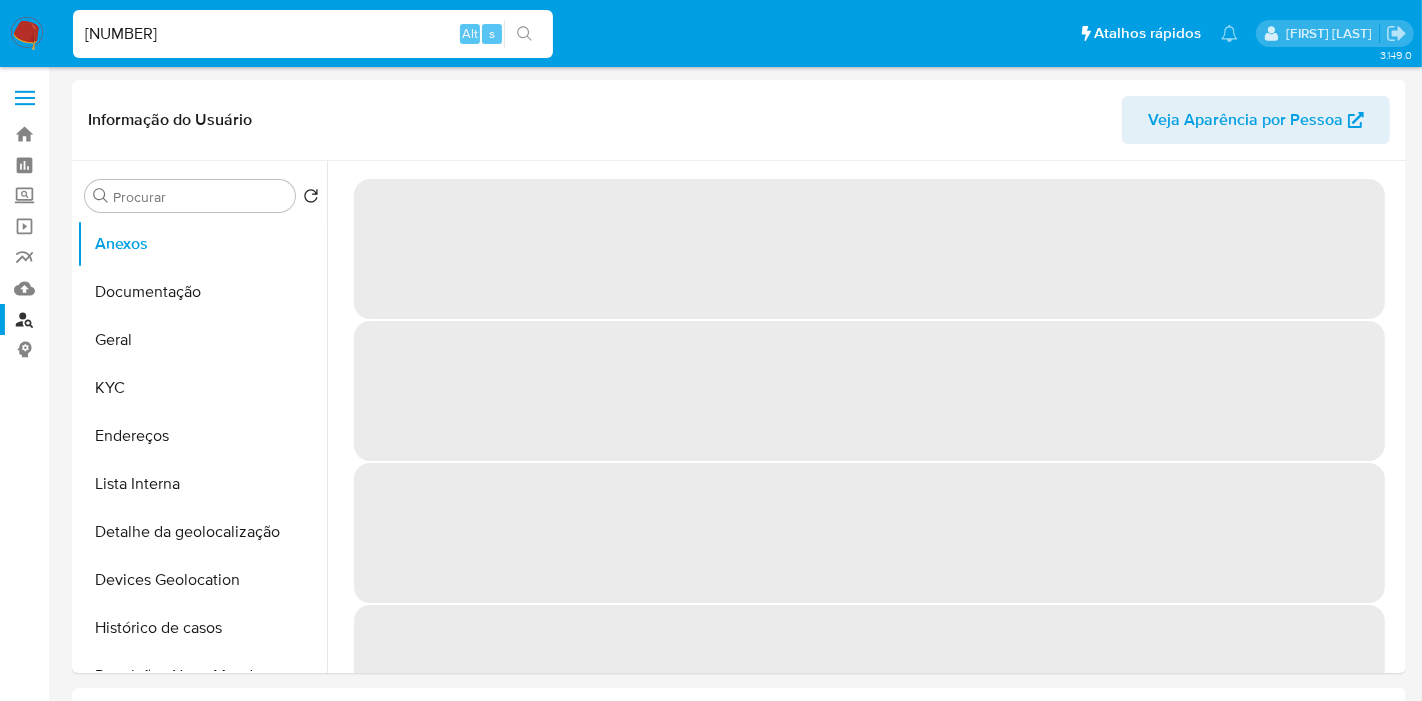 select on "10" 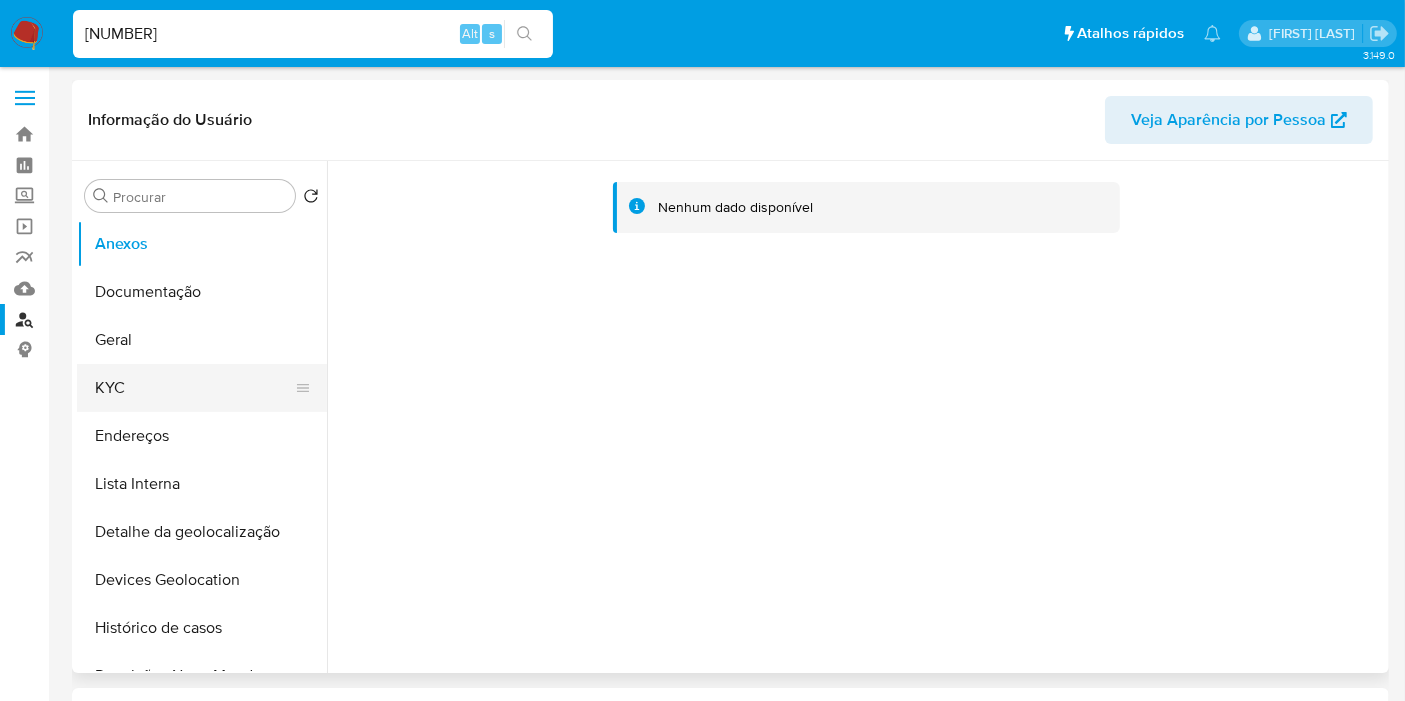 click on "KYC" at bounding box center (194, 388) 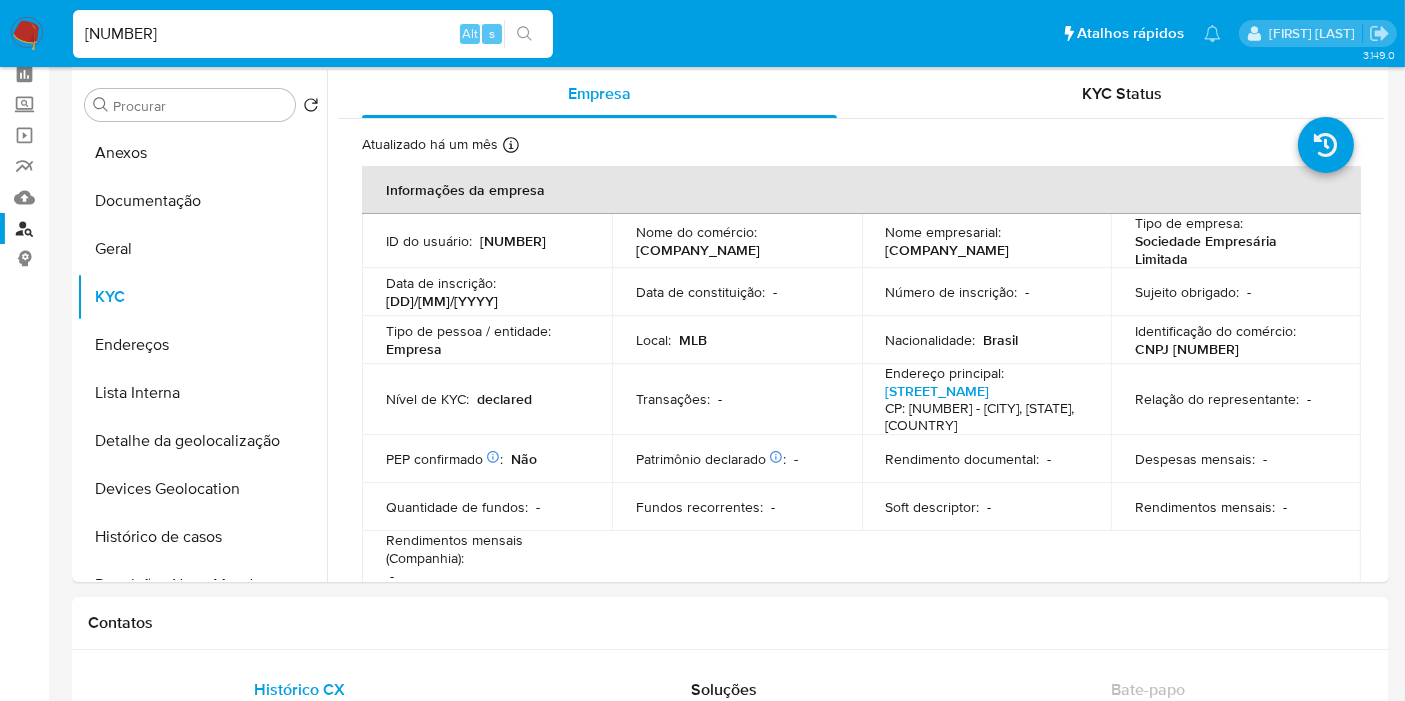 scroll, scrollTop: 0, scrollLeft: 0, axis: both 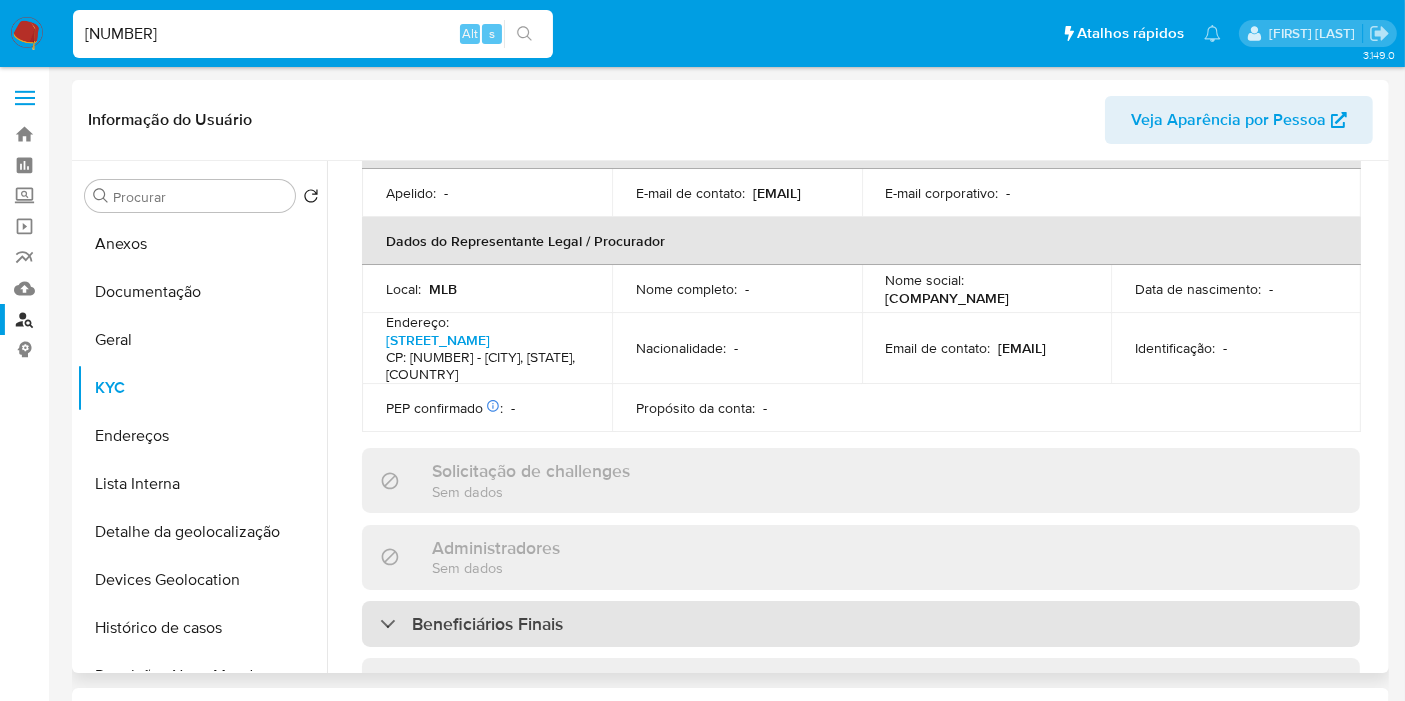 click on "Beneficiários Finais" at bounding box center (861, 624) 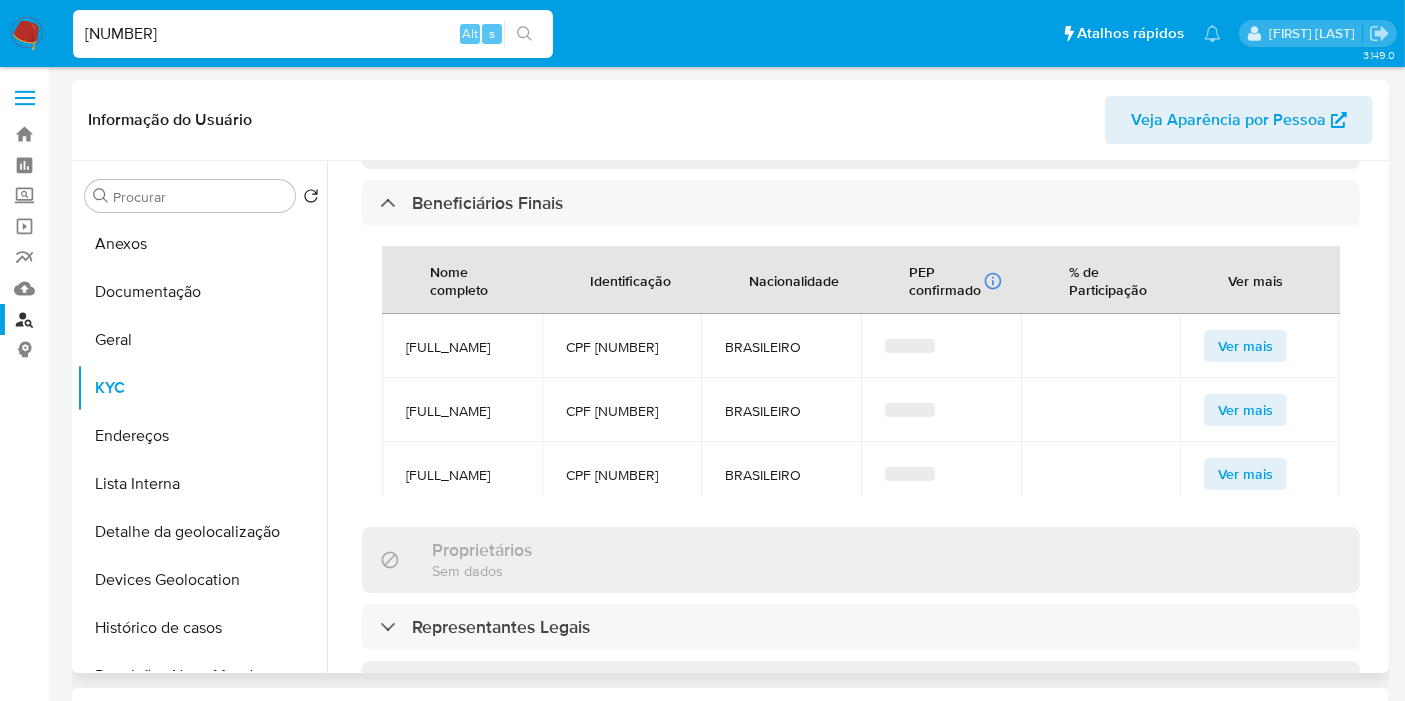 scroll, scrollTop: 1000, scrollLeft: 0, axis: vertical 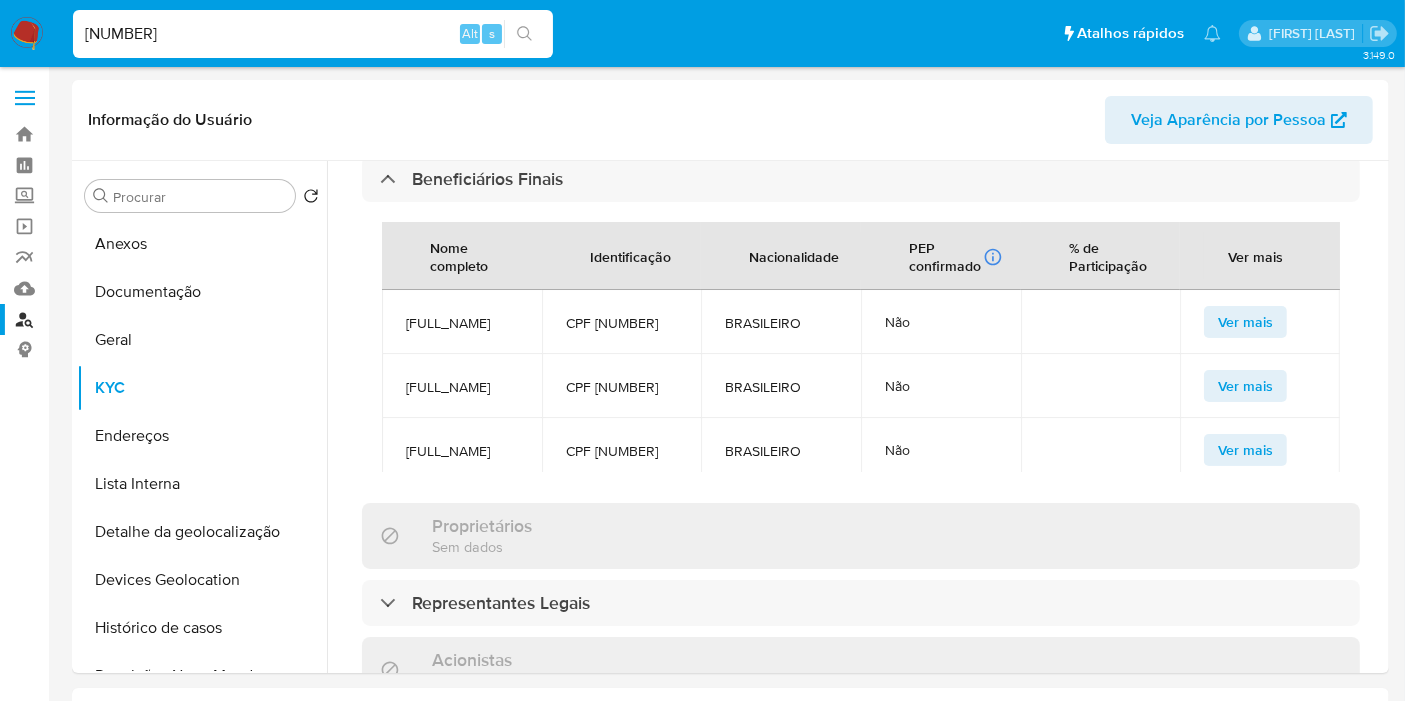 click on "658283841" at bounding box center (313, 34) 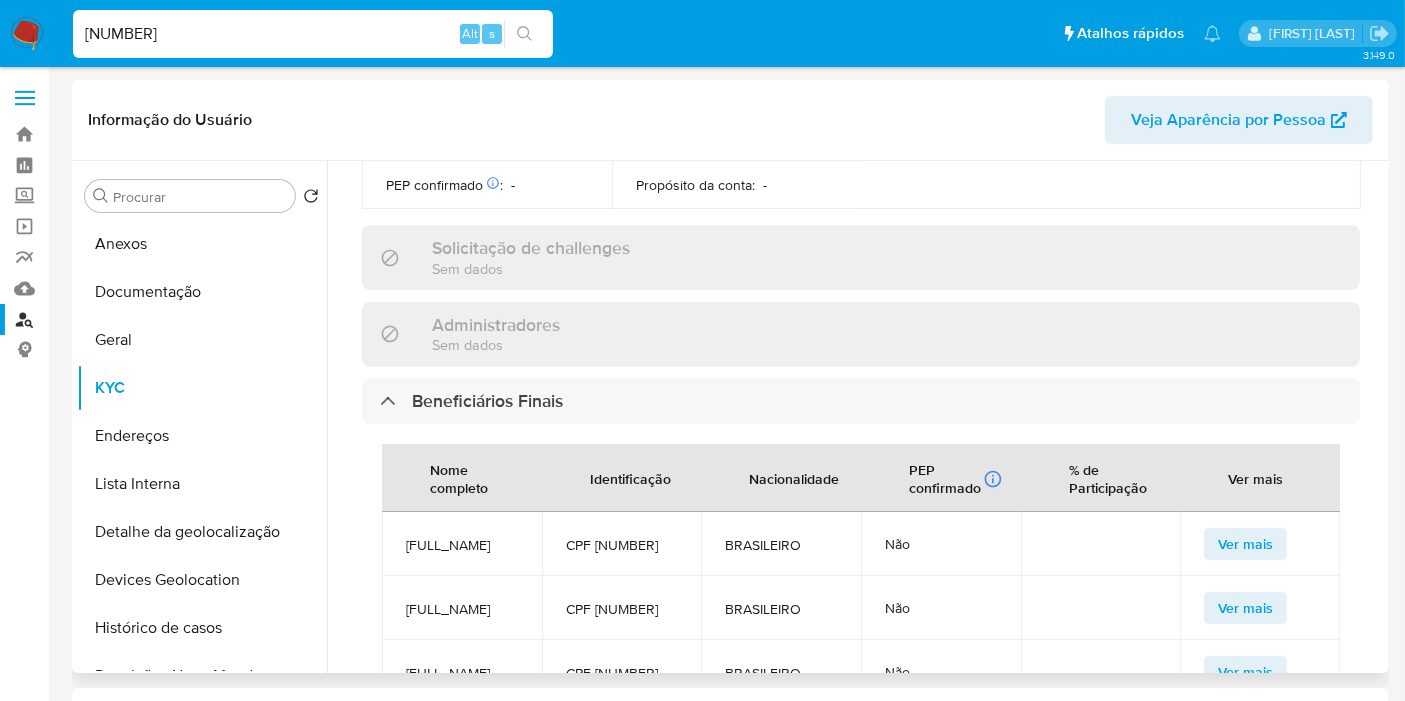 scroll, scrollTop: 777, scrollLeft: 0, axis: vertical 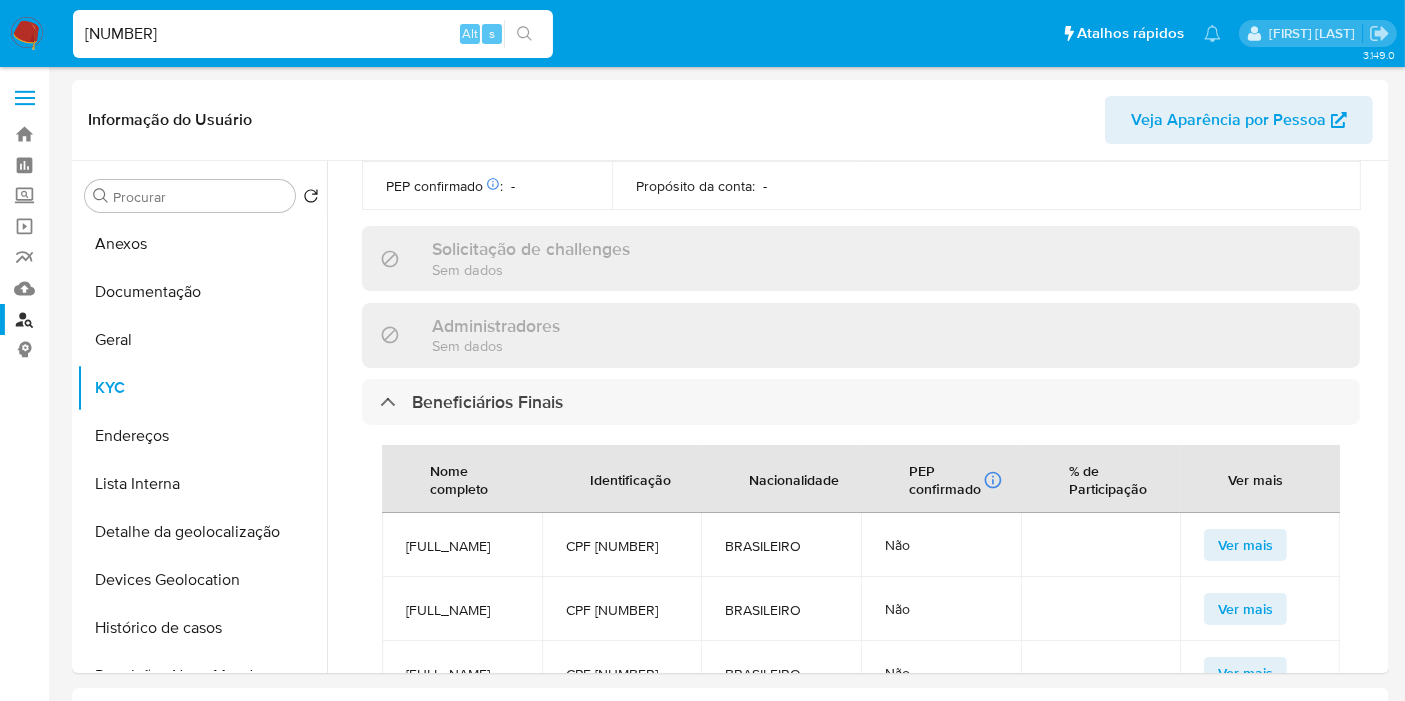 type on "447043818" 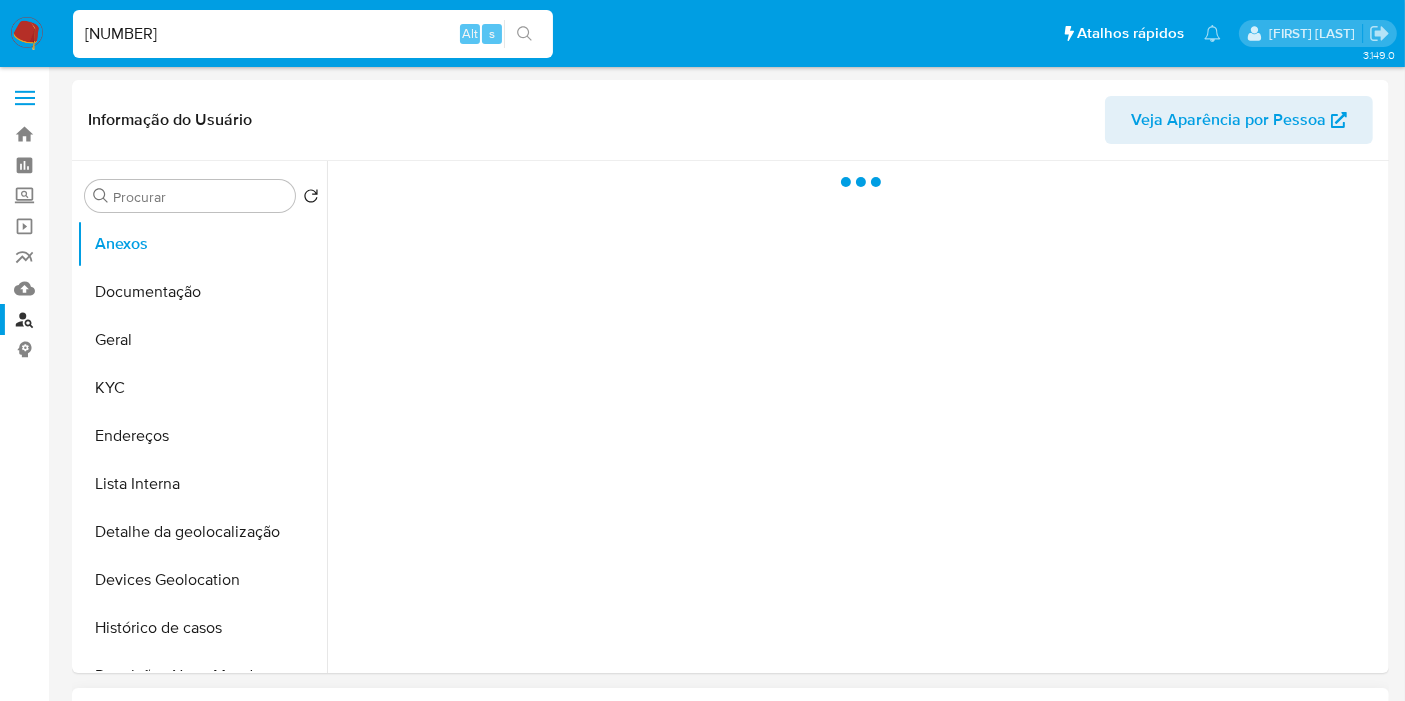 select on "10" 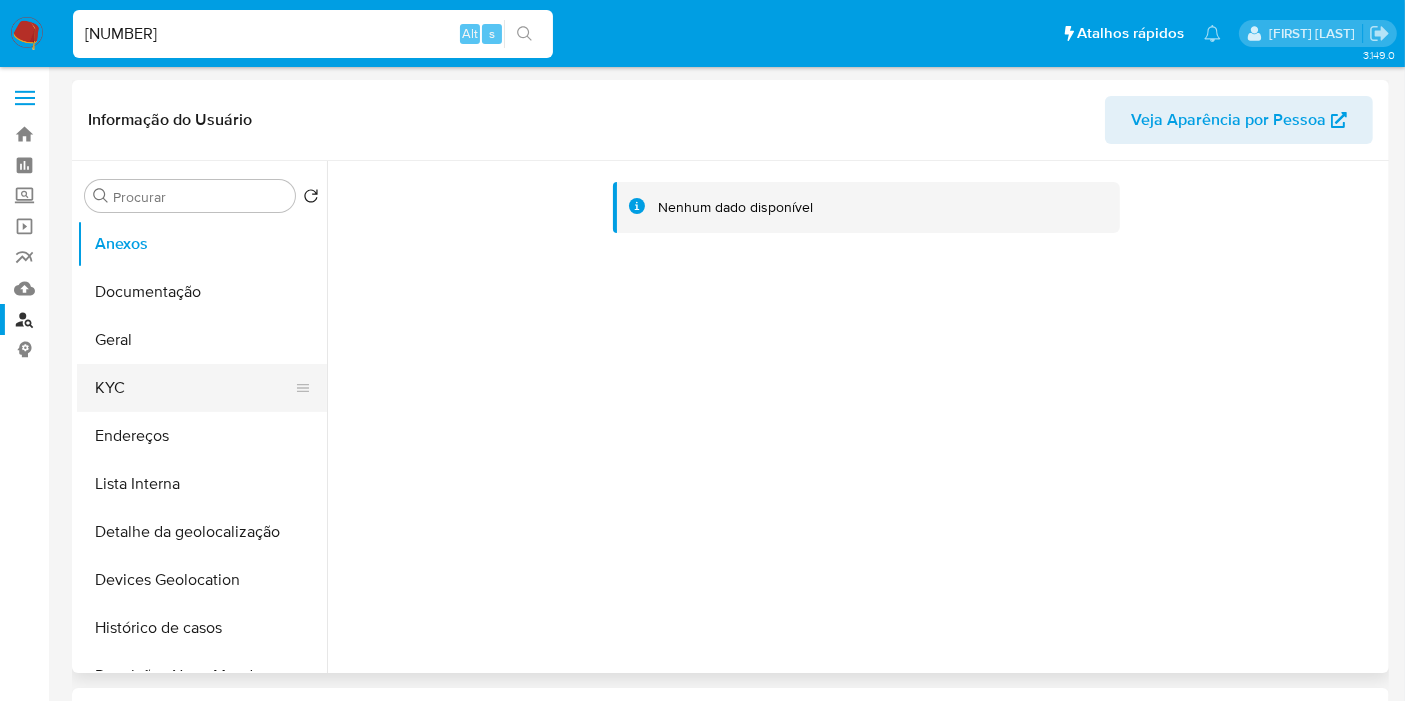 click on "KYC" at bounding box center (194, 388) 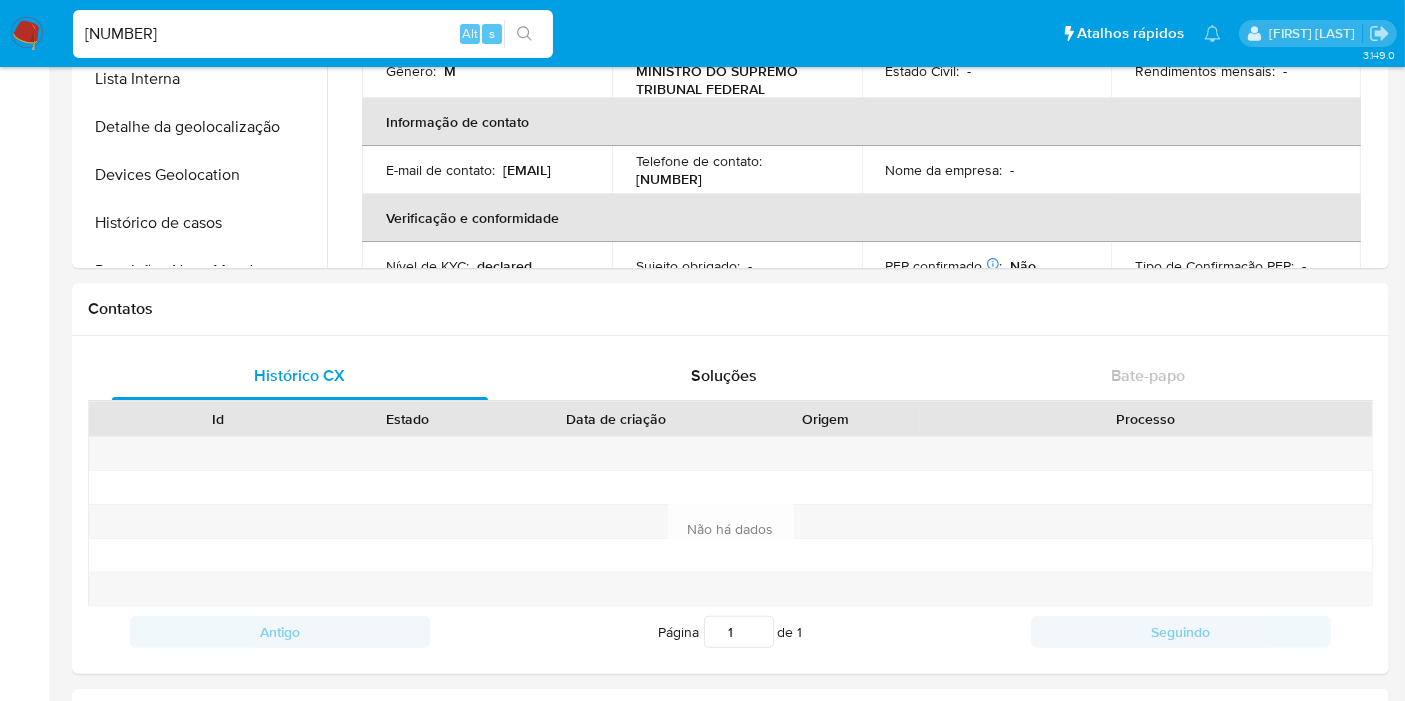 scroll, scrollTop: 777, scrollLeft: 0, axis: vertical 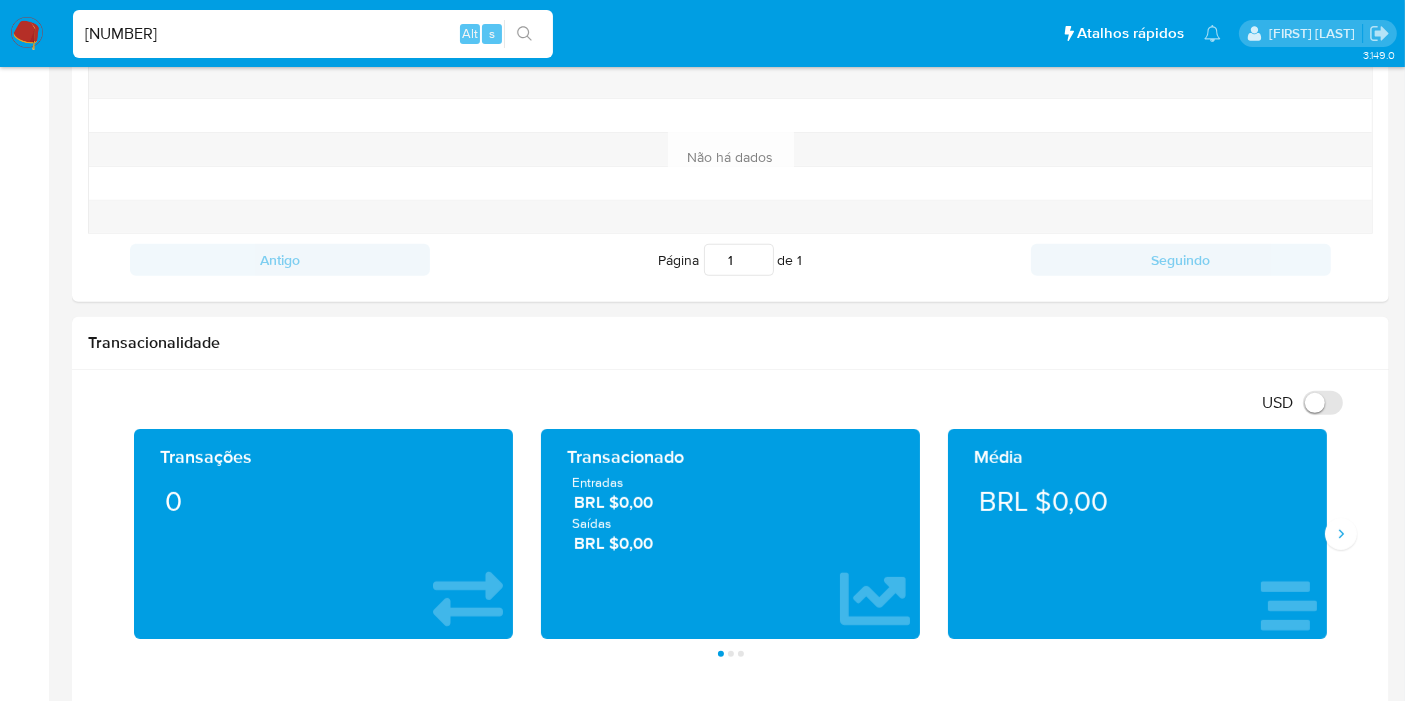 click on "447043818" at bounding box center [313, 34] 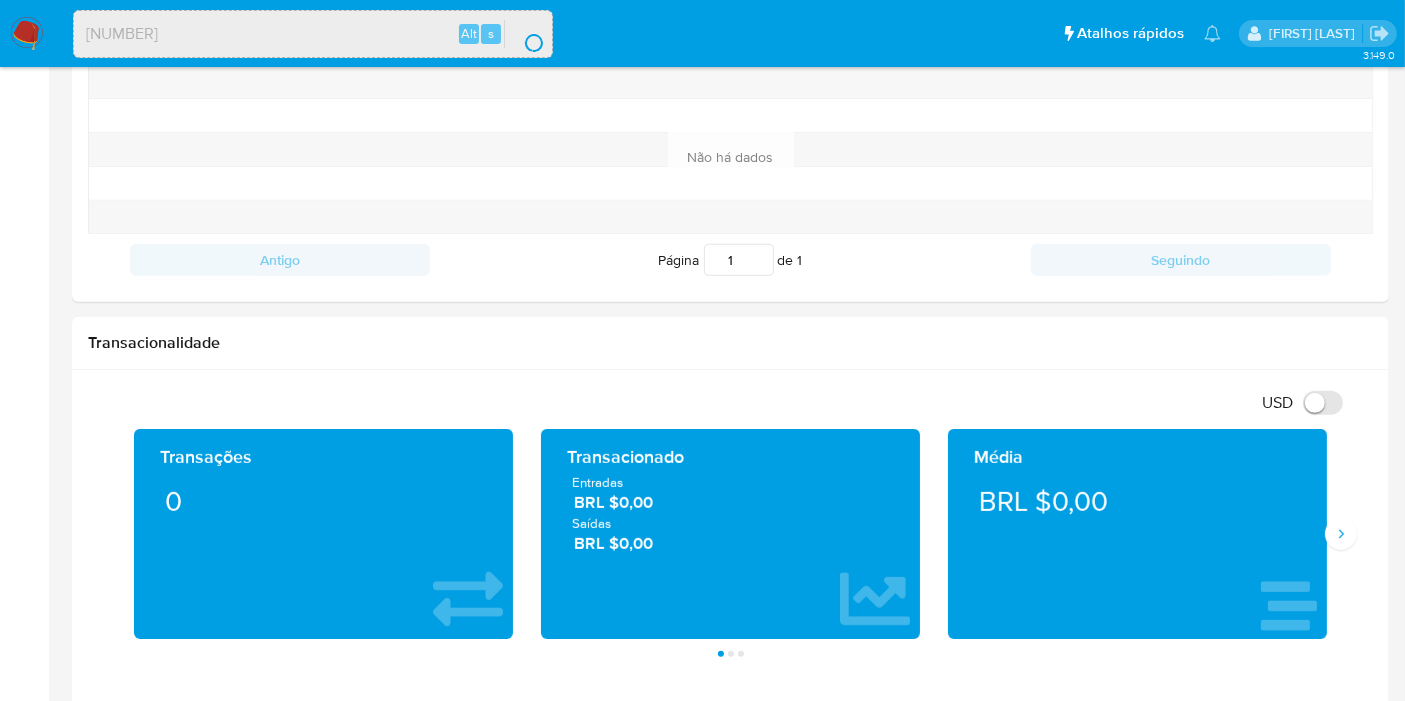 scroll, scrollTop: 0, scrollLeft: 0, axis: both 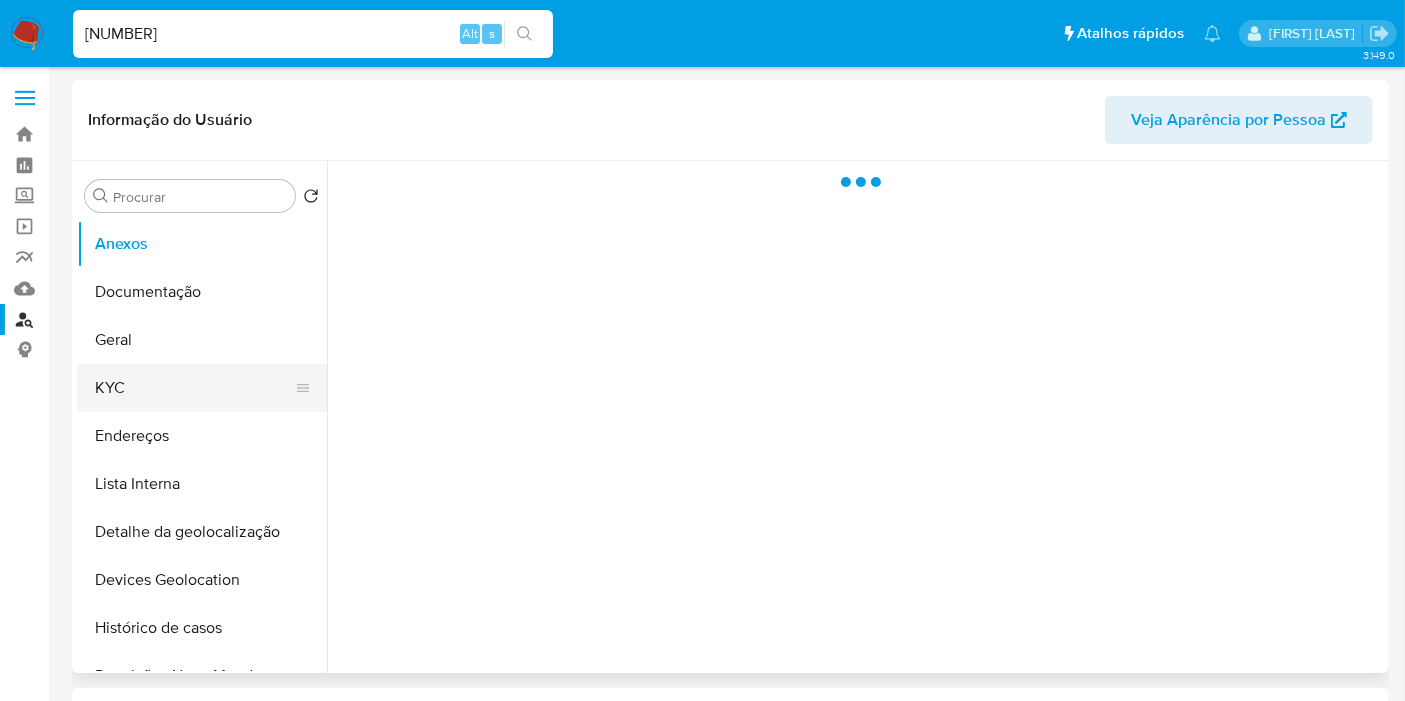 click on "KYC" at bounding box center (194, 388) 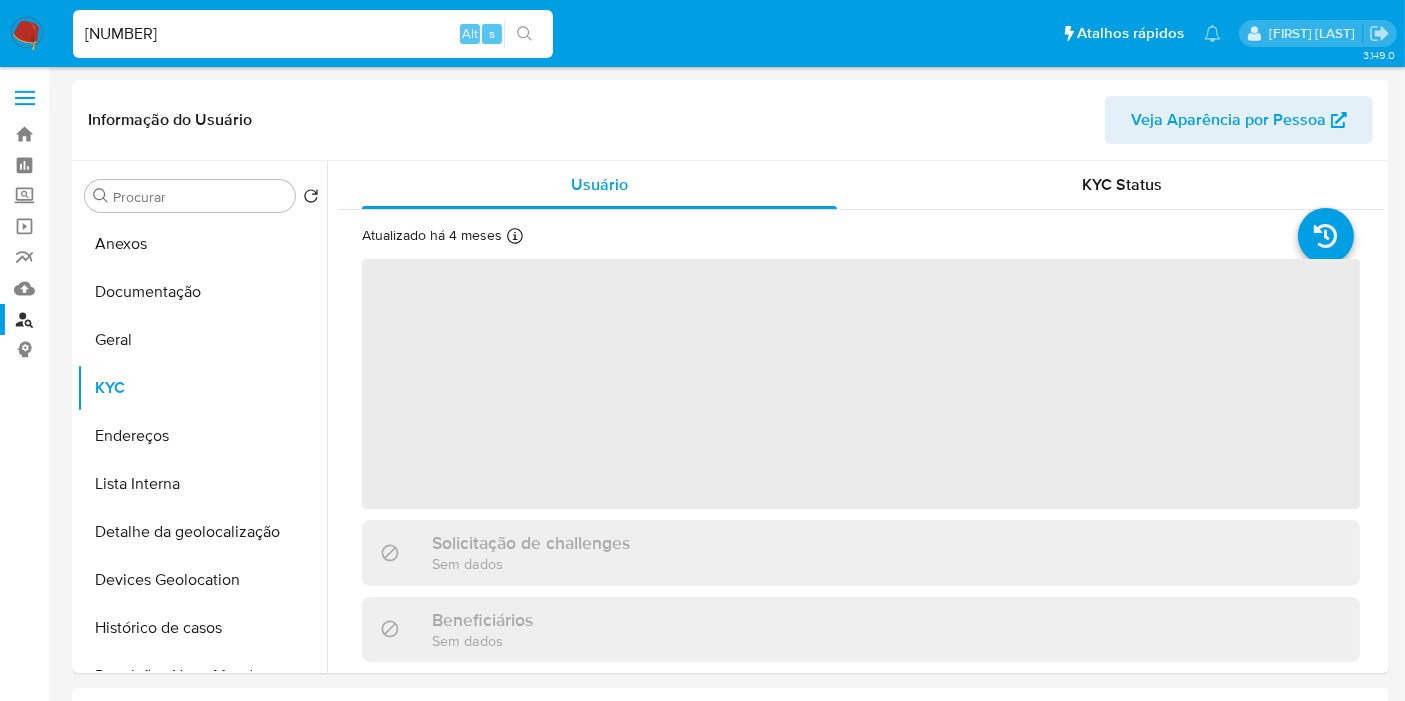 select on "10" 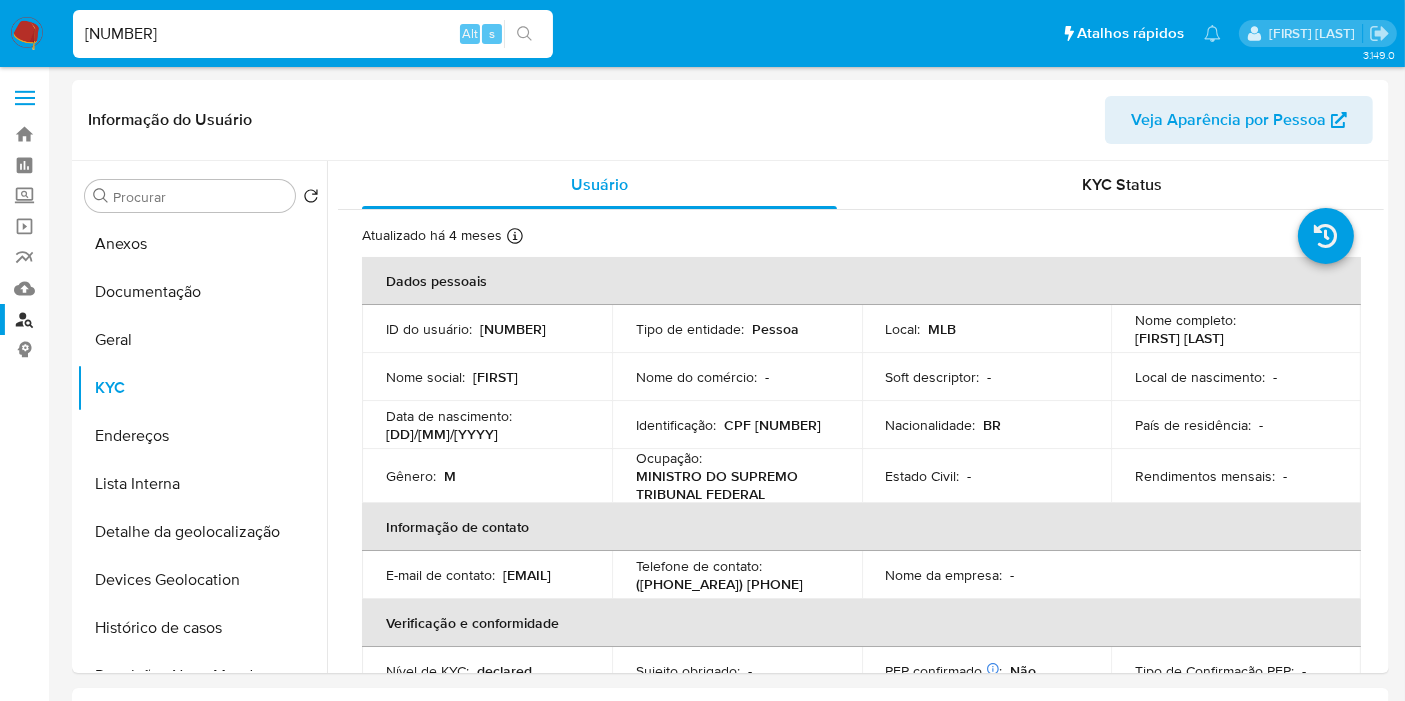 scroll, scrollTop: 666, scrollLeft: 0, axis: vertical 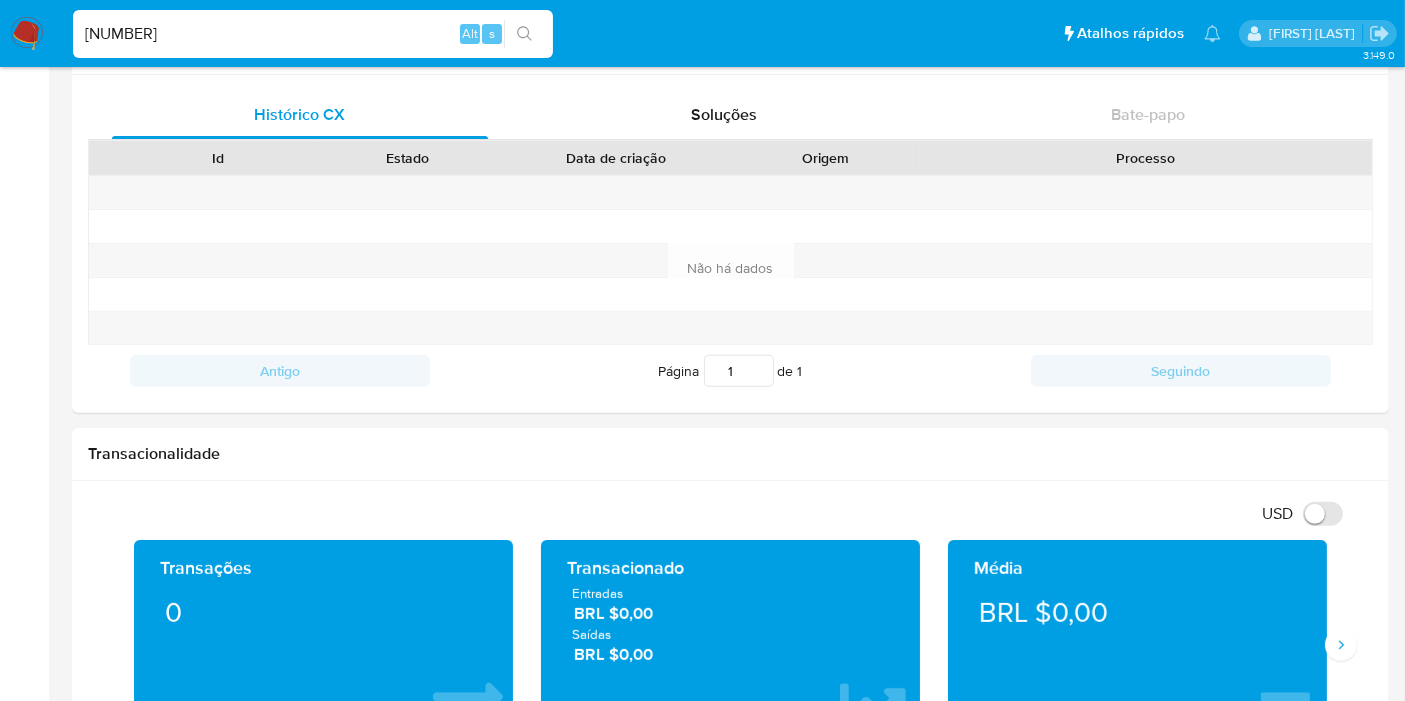 click on "458931653" at bounding box center [313, 34] 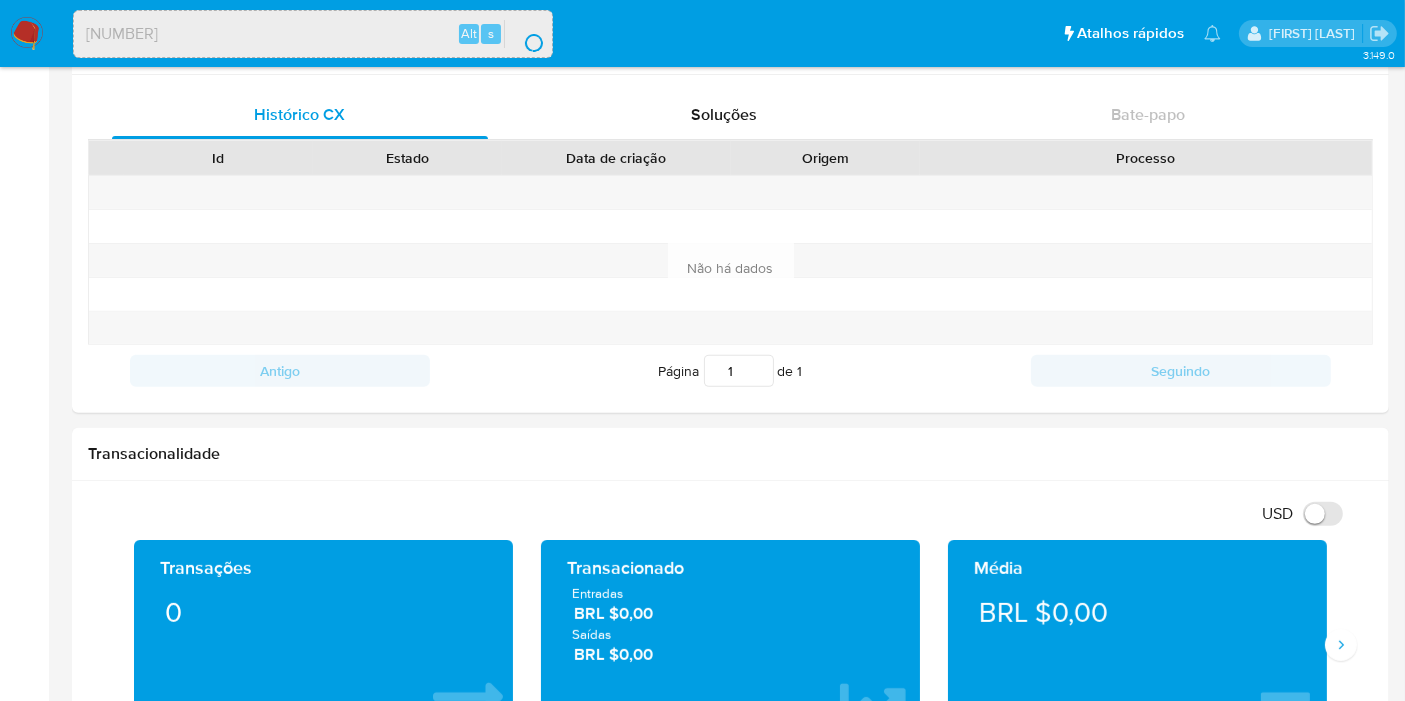 scroll, scrollTop: 0, scrollLeft: 0, axis: both 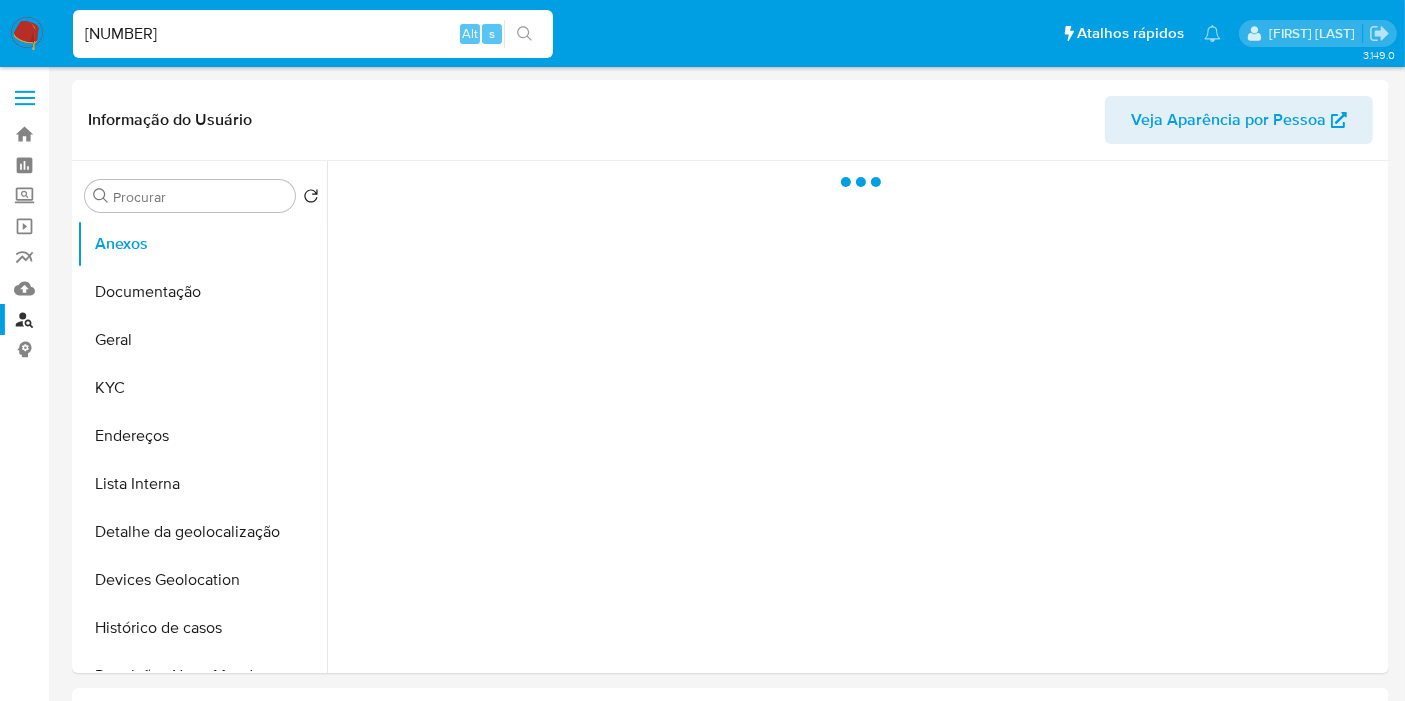 select on "10" 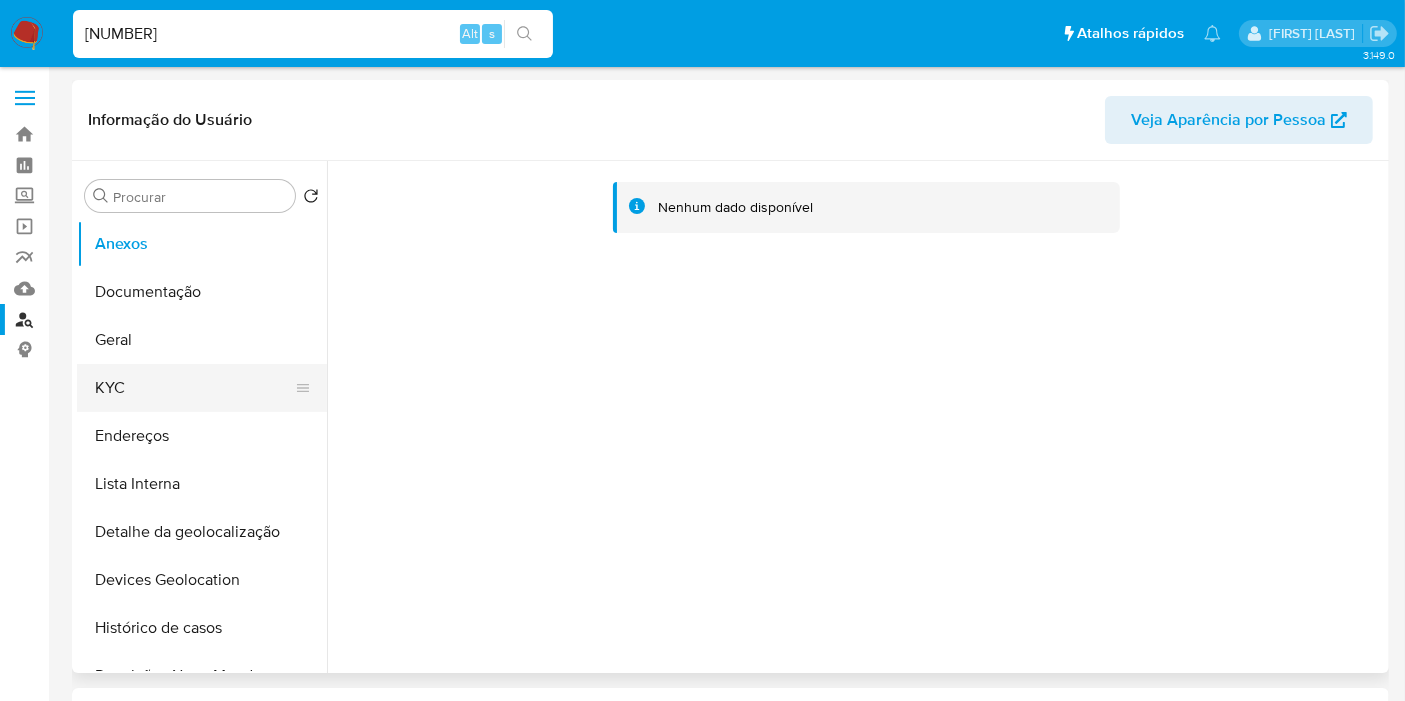 click on "KYC" at bounding box center [194, 388] 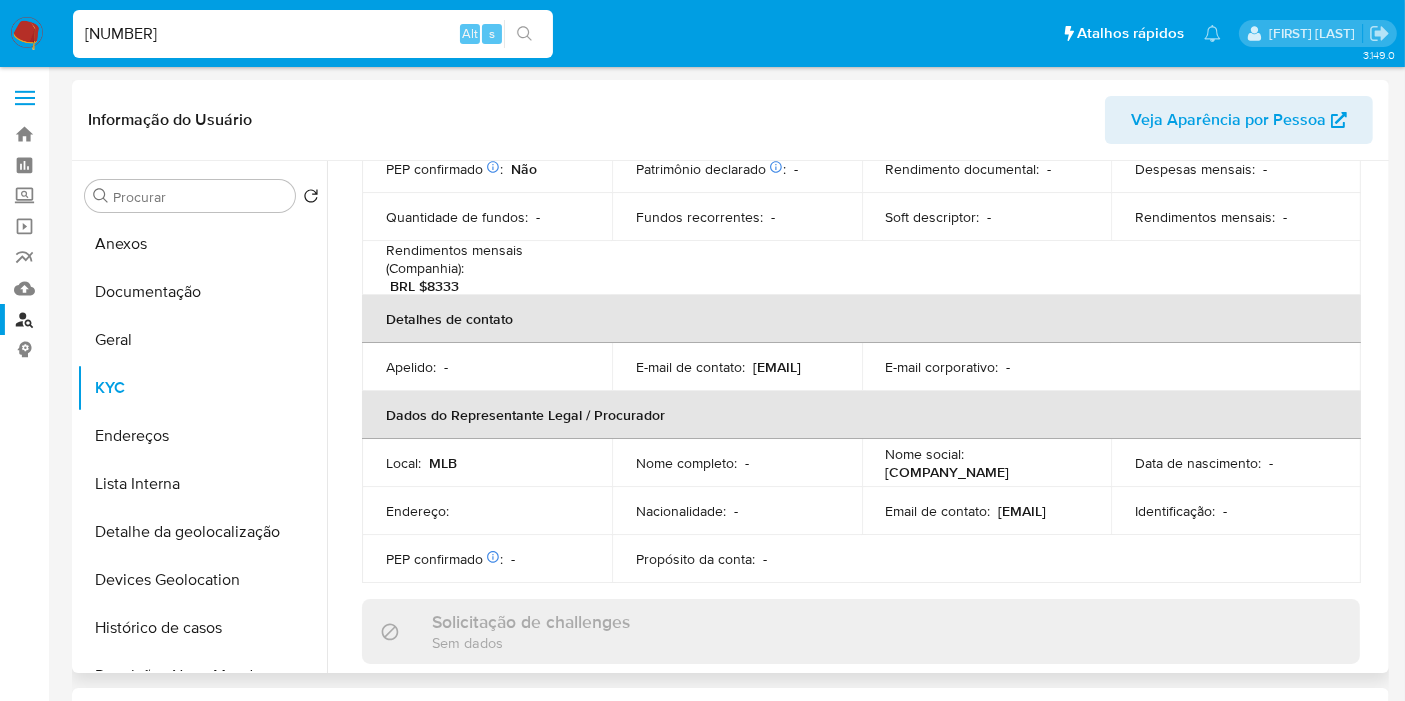scroll, scrollTop: 555, scrollLeft: 0, axis: vertical 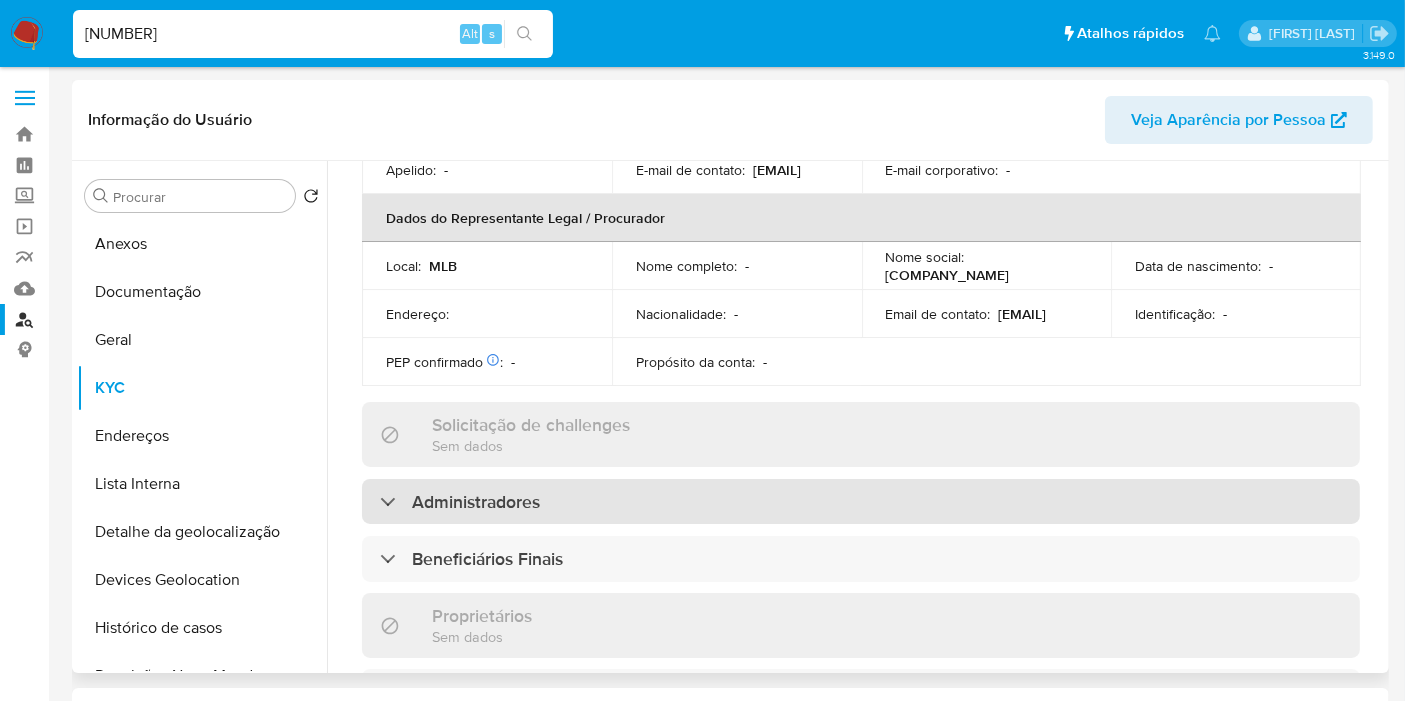 click on "Administradores" at bounding box center [861, 502] 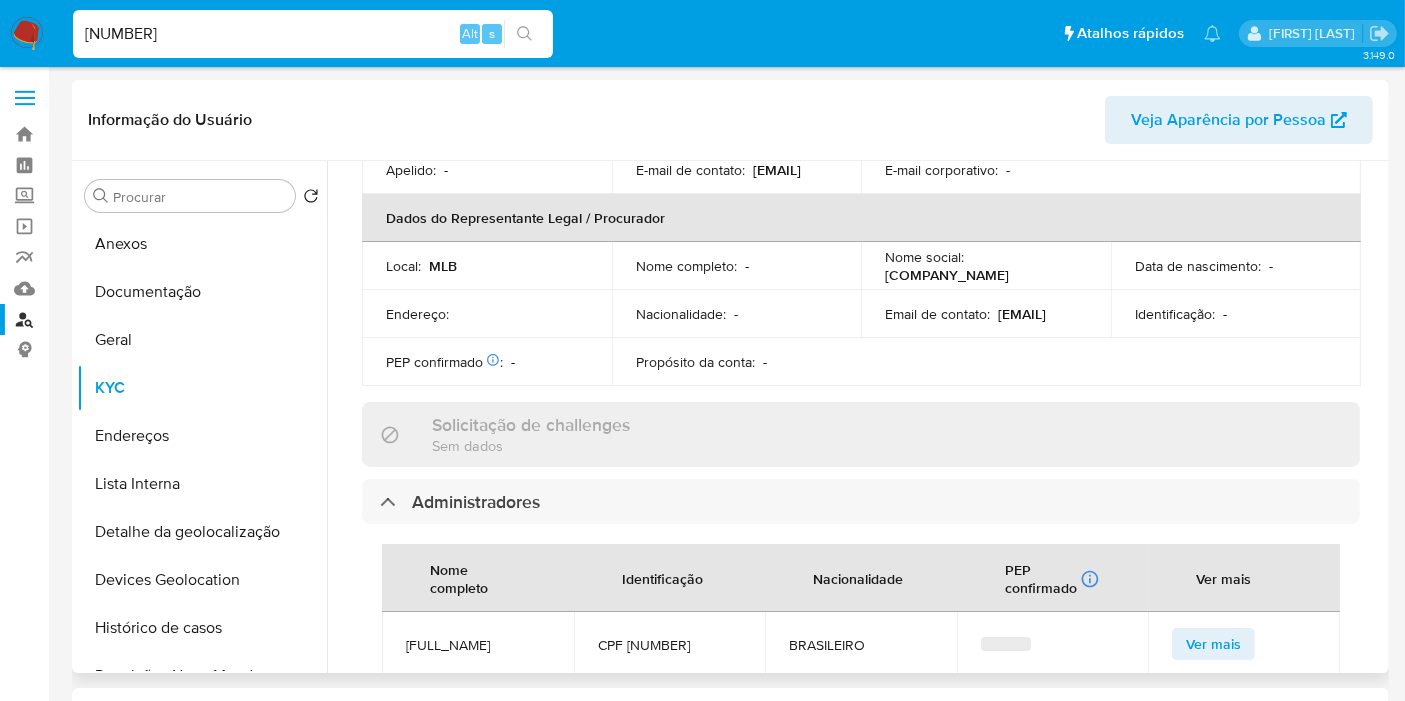 scroll, scrollTop: 777, scrollLeft: 0, axis: vertical 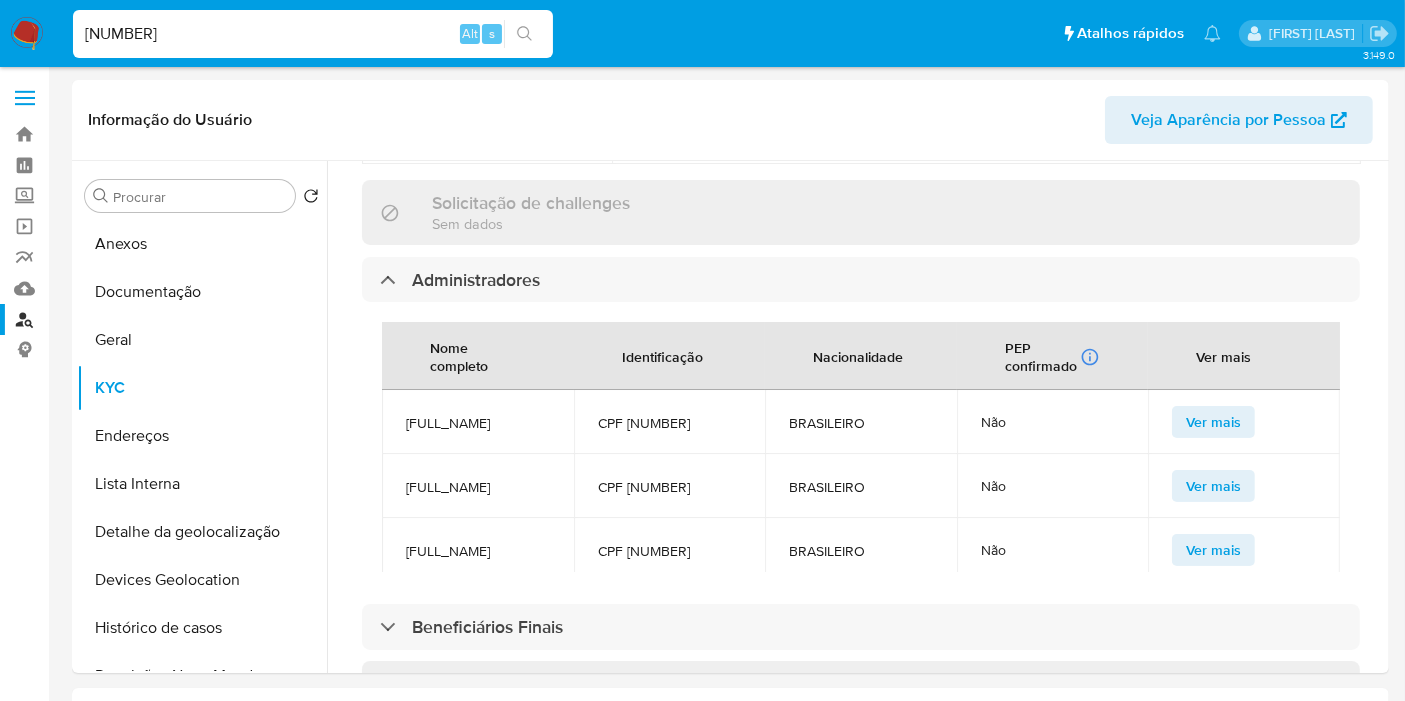 click on "751349206" at bounding box center [313, 34] 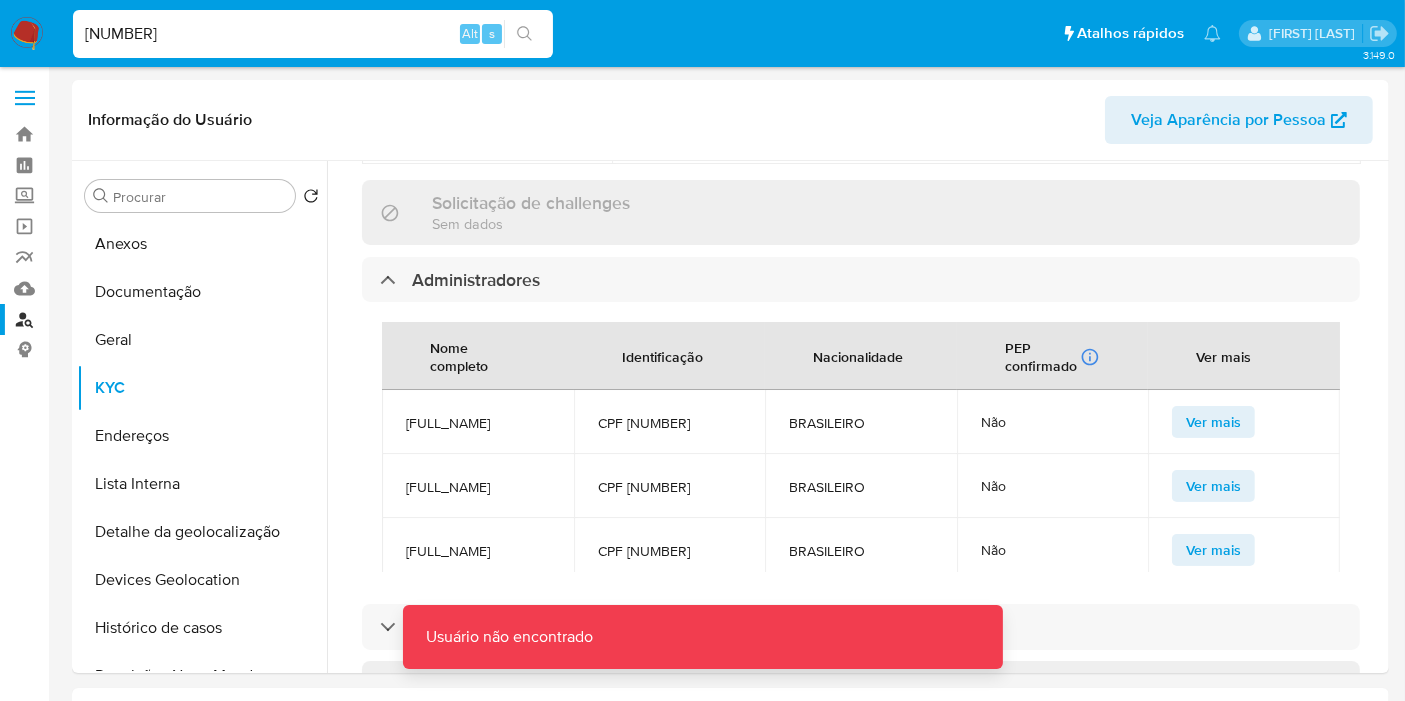 click on "497091358[" at bounding box center (313, 34) 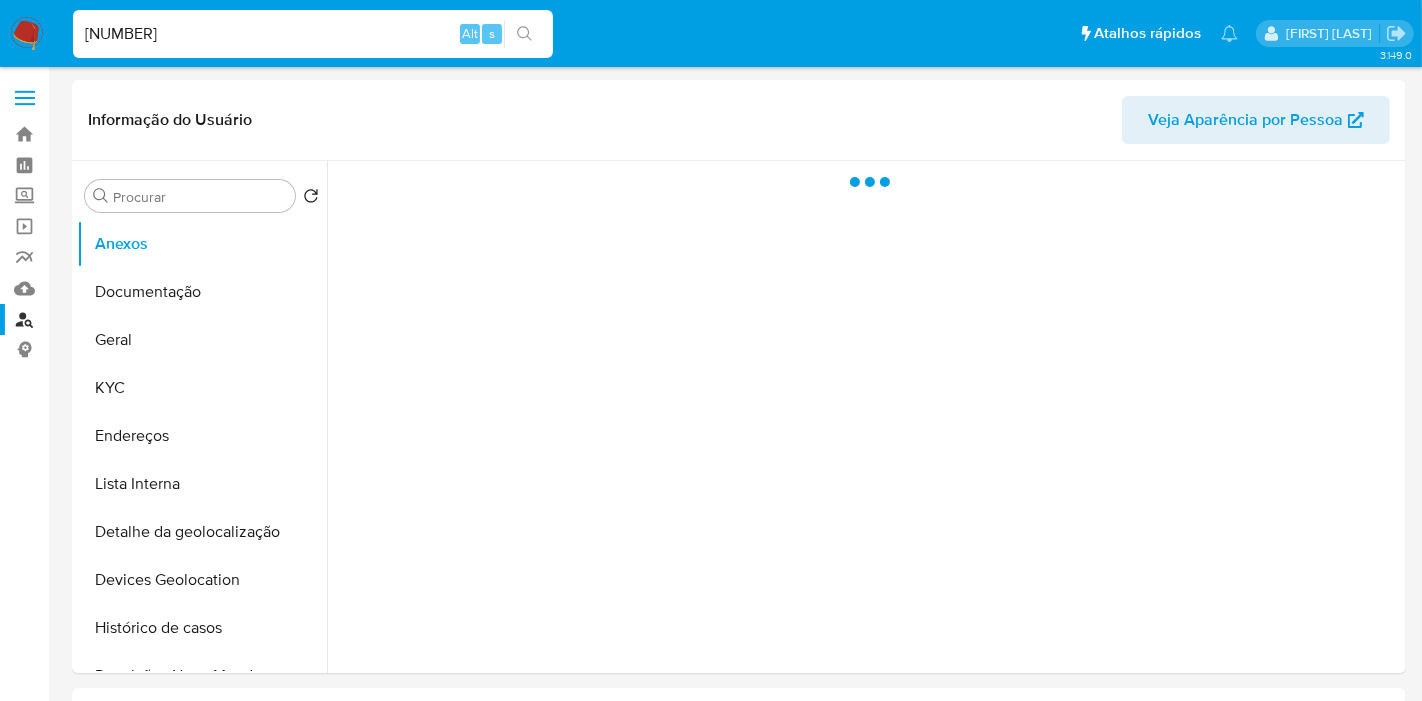 select on "10" 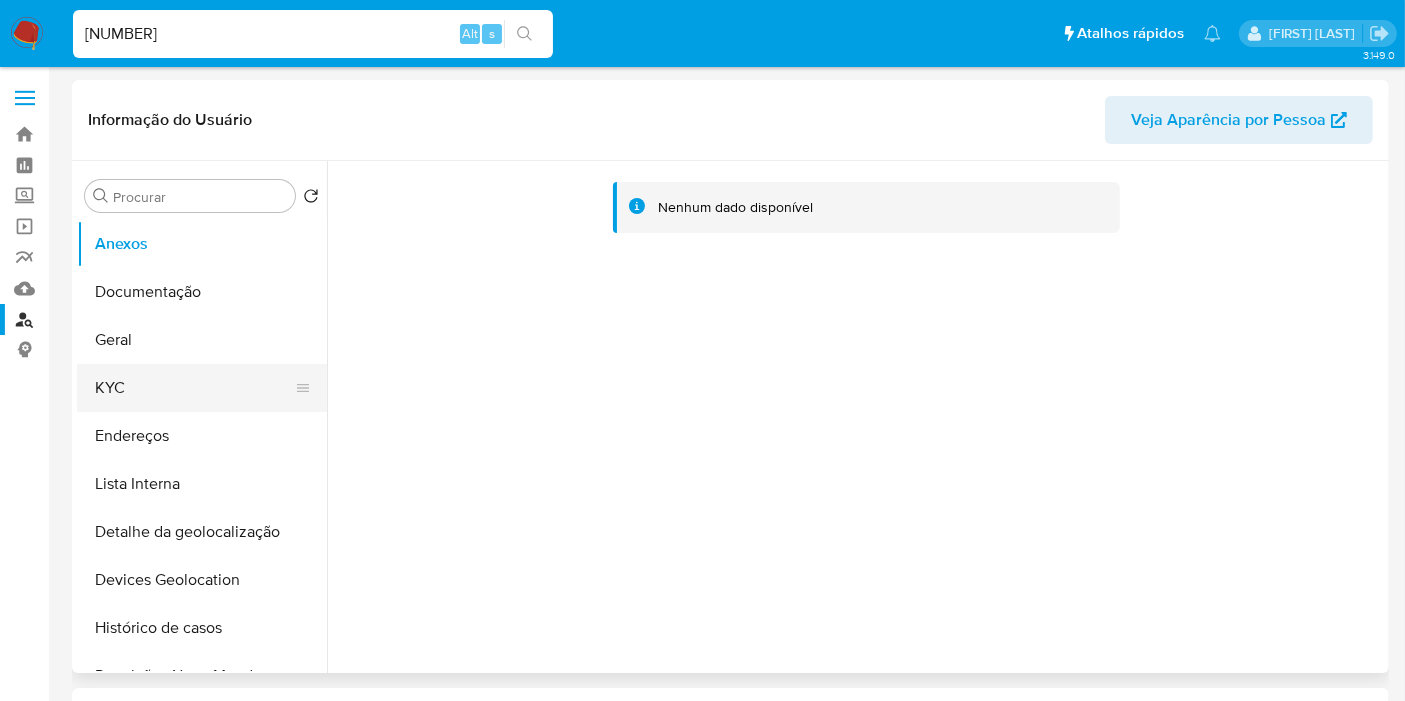 click on "KYC" at bounding box center [194, 388] 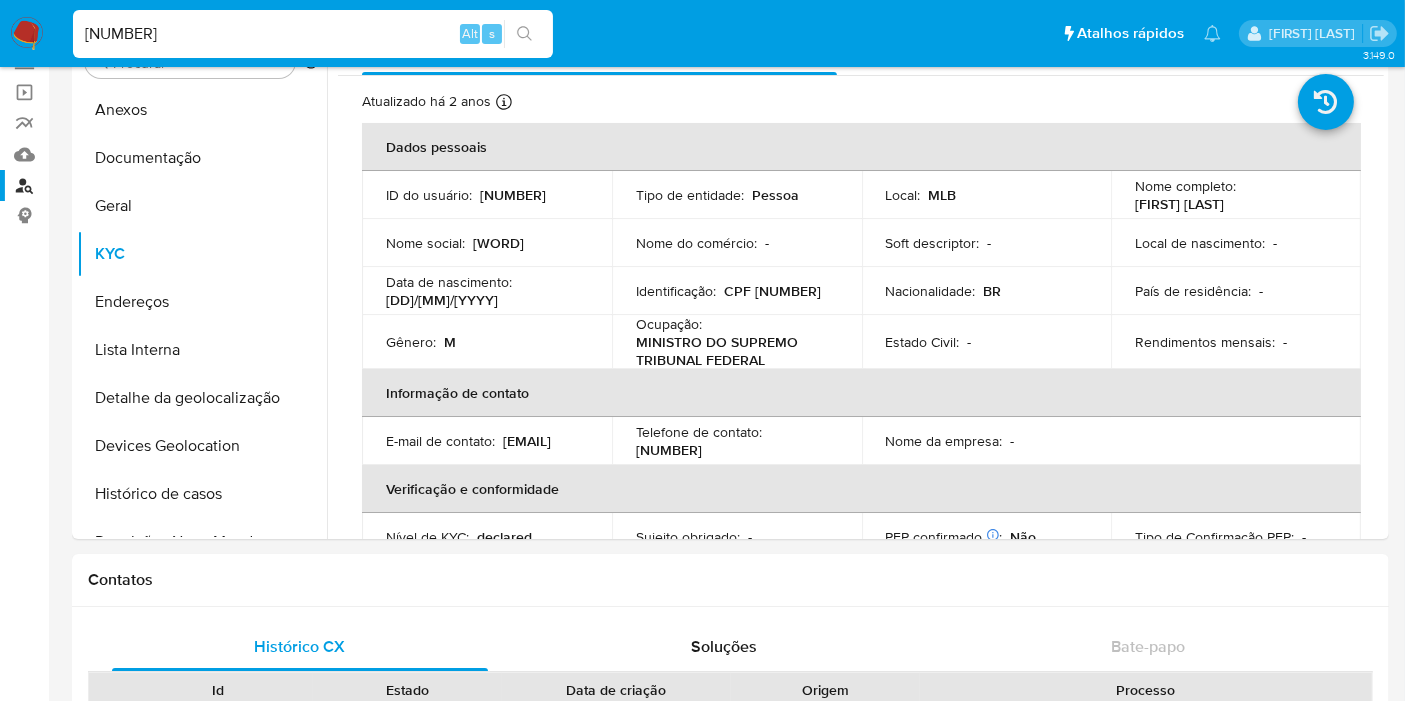 scroll, scrollTop: 666, scrollLeft: 0, axis: vertical 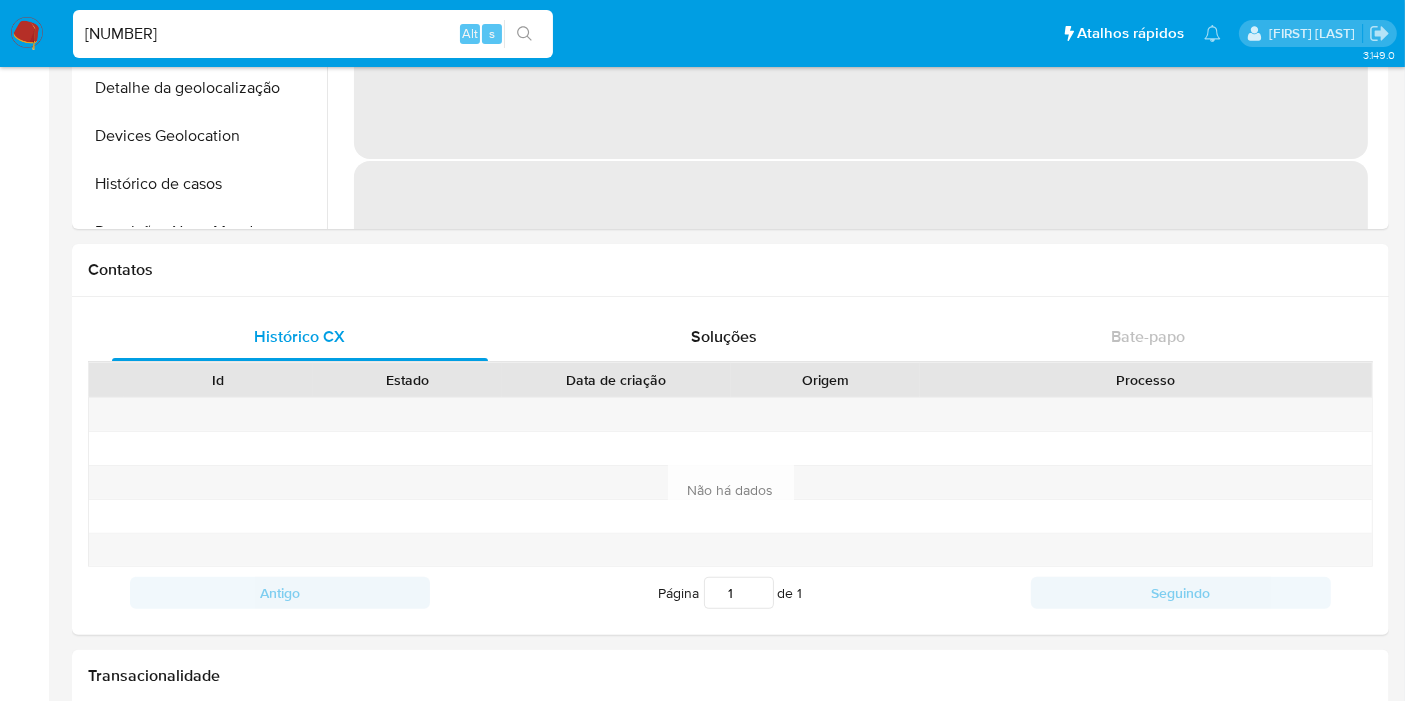 select on "10" 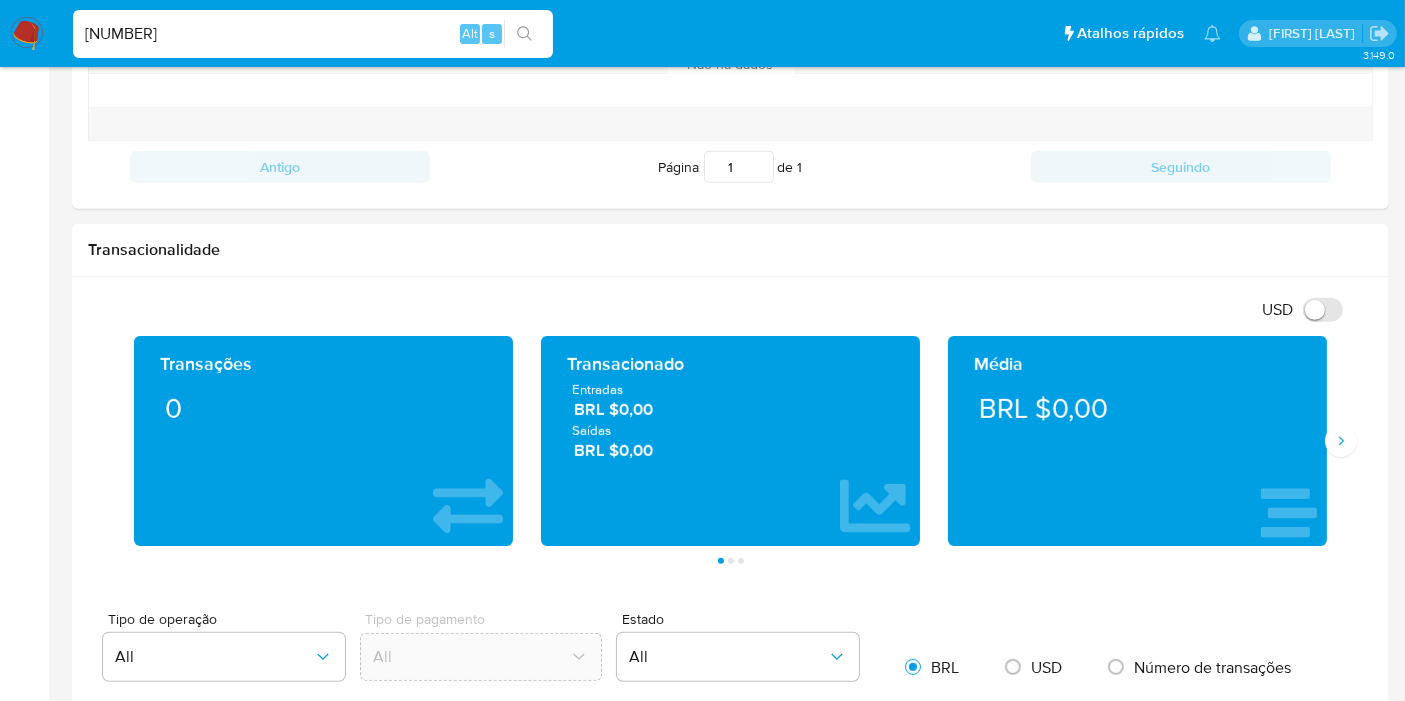 scroll, scrollTop: 888, scrollLeft: 0, axis: vertical 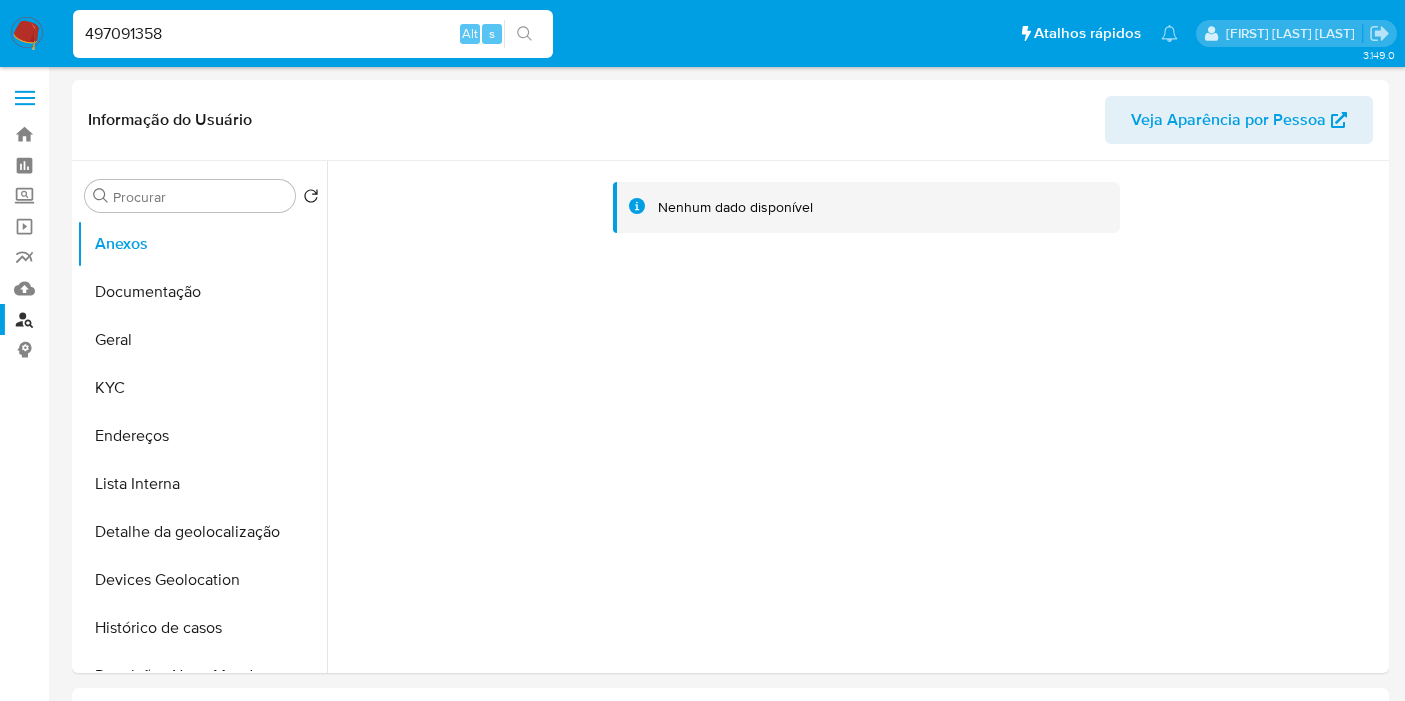 select on "10" 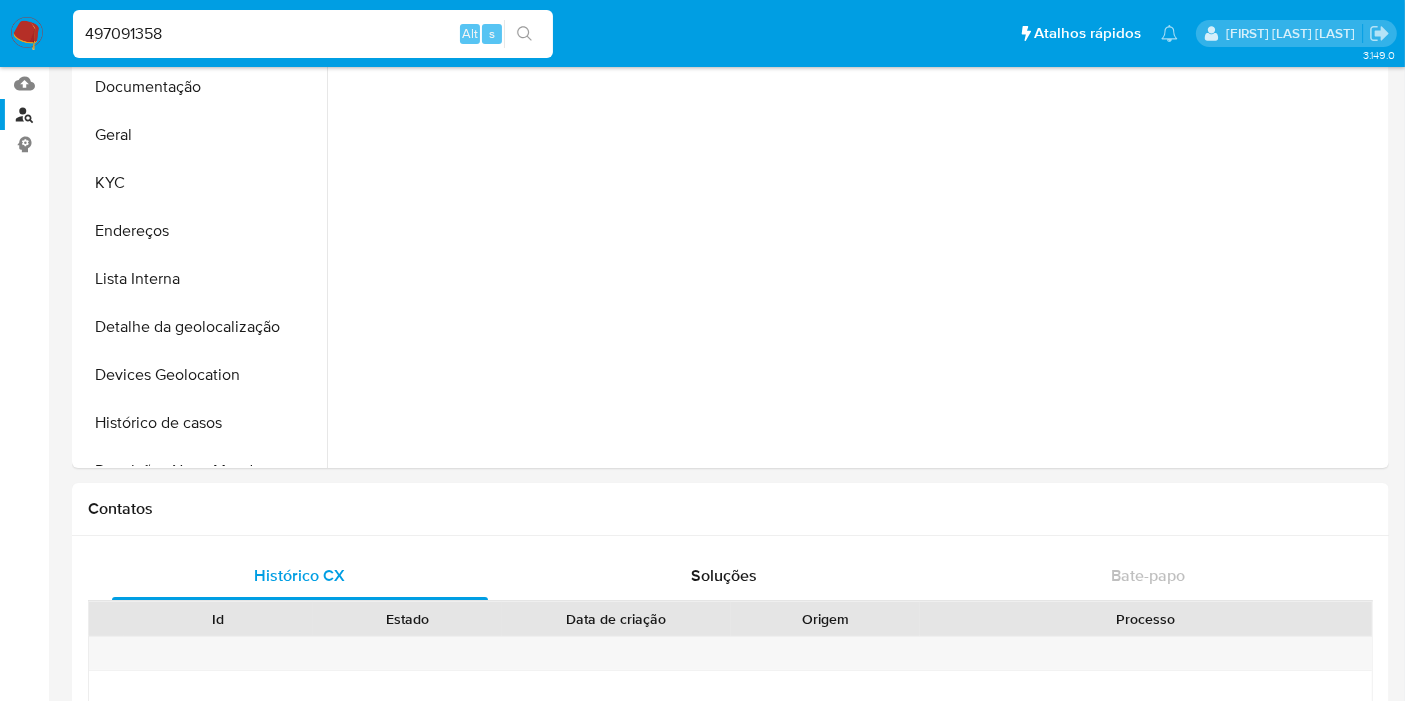 scroll, scrollTop: 0, scrollLeft: 0, axis: both 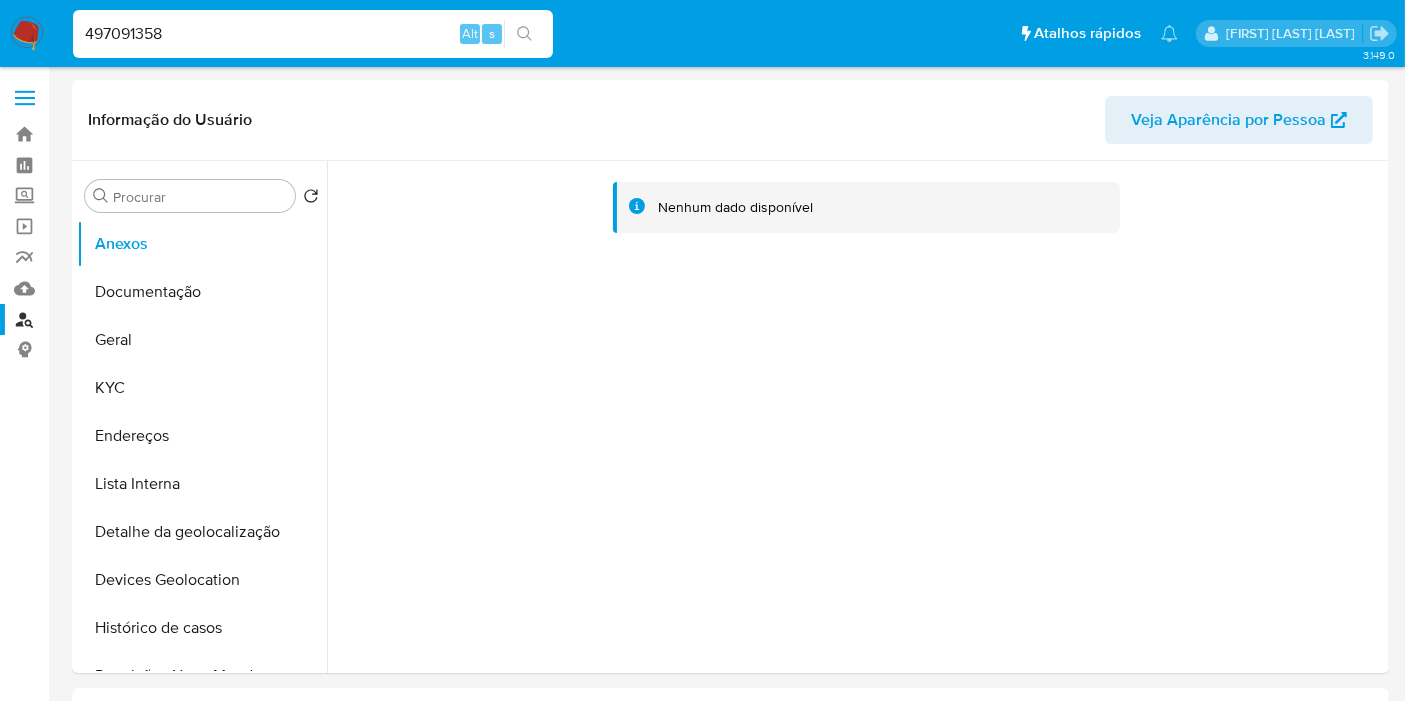 click on "Localizador de pessoas" at bounding box center (119, 319) 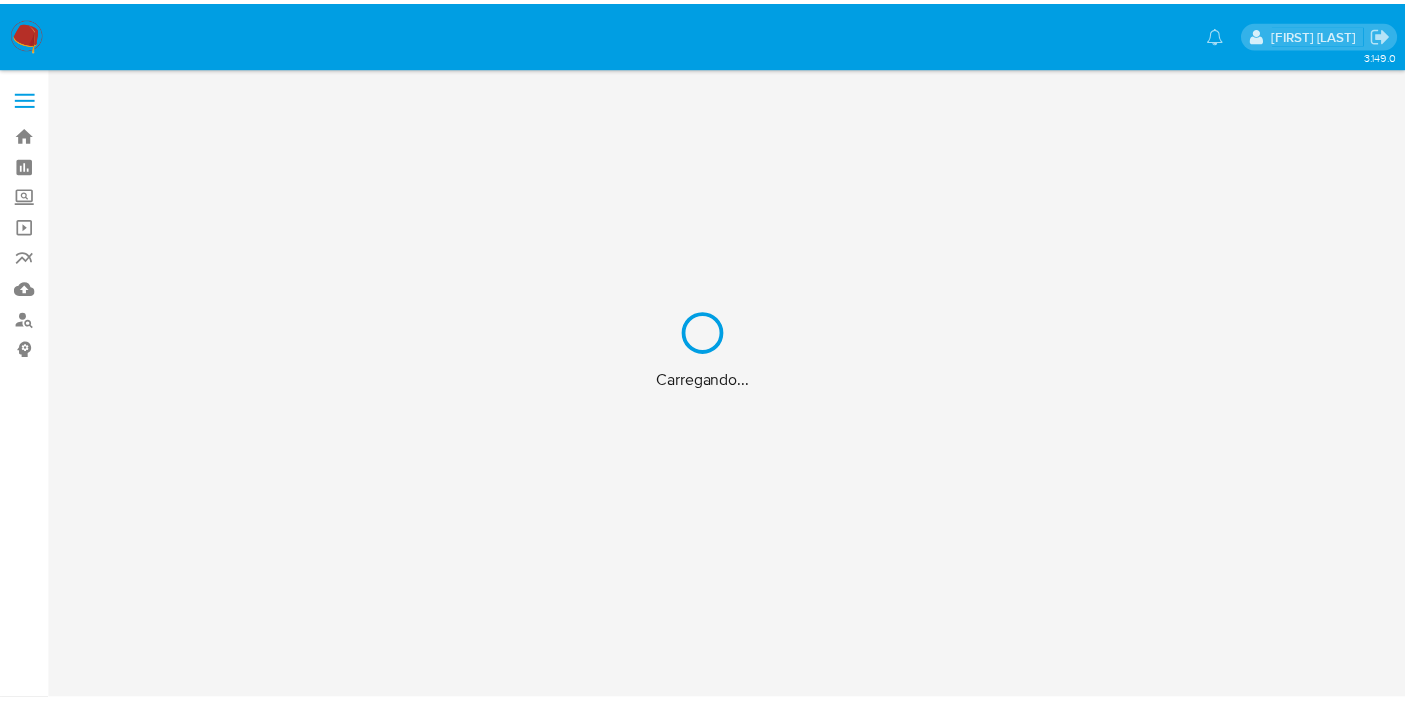 scroll, scrollTop: 0, scrollLeft: 0, axis: both 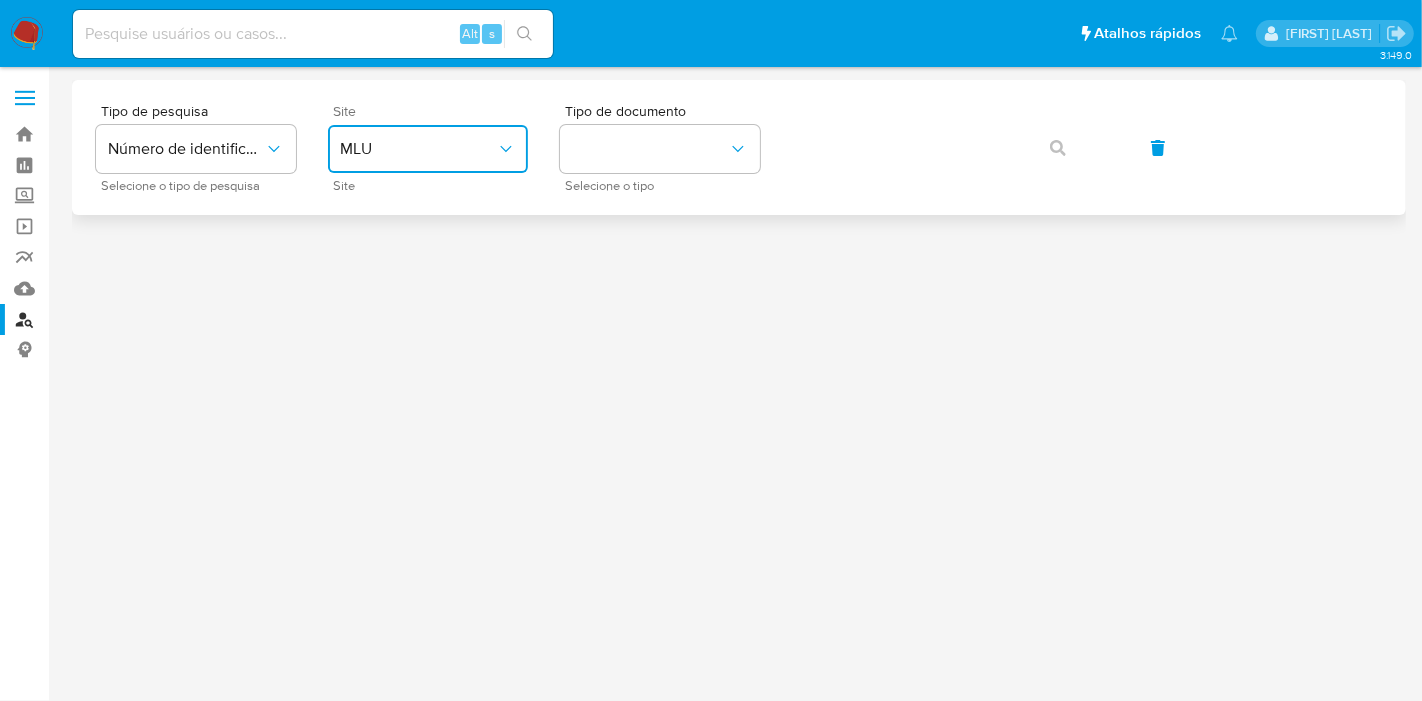 click on "MLU" at bounding box center (418, 149) 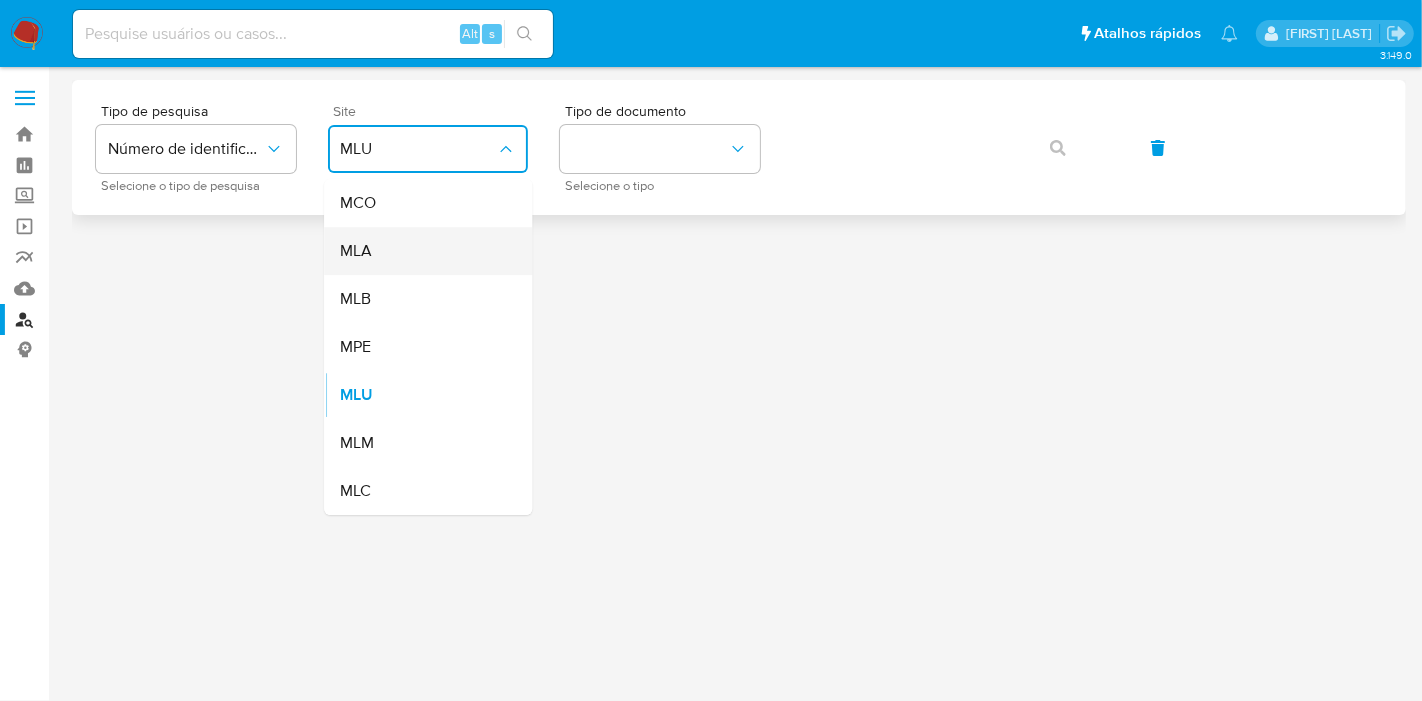 click on "MLA" at bounding box center [422, 251] 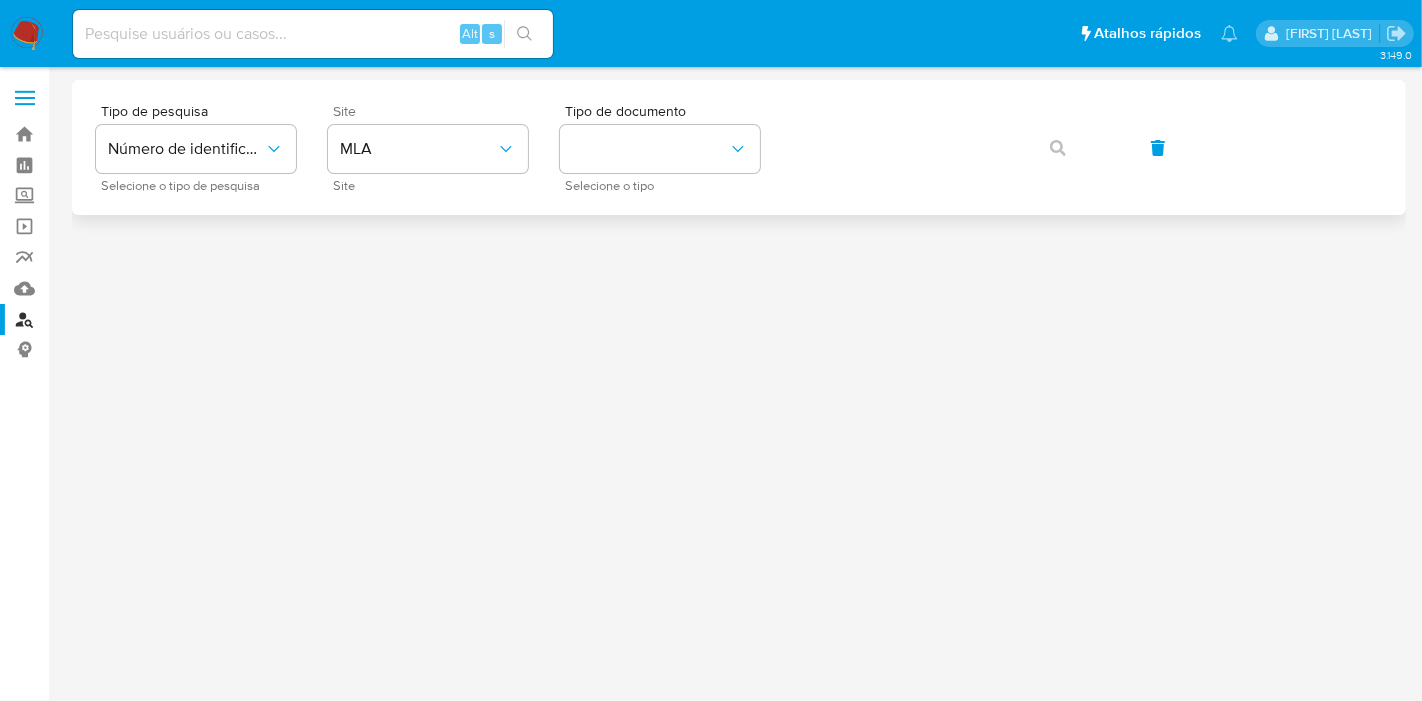 click on "Site MLA Site" at bounding box center [428, 147] 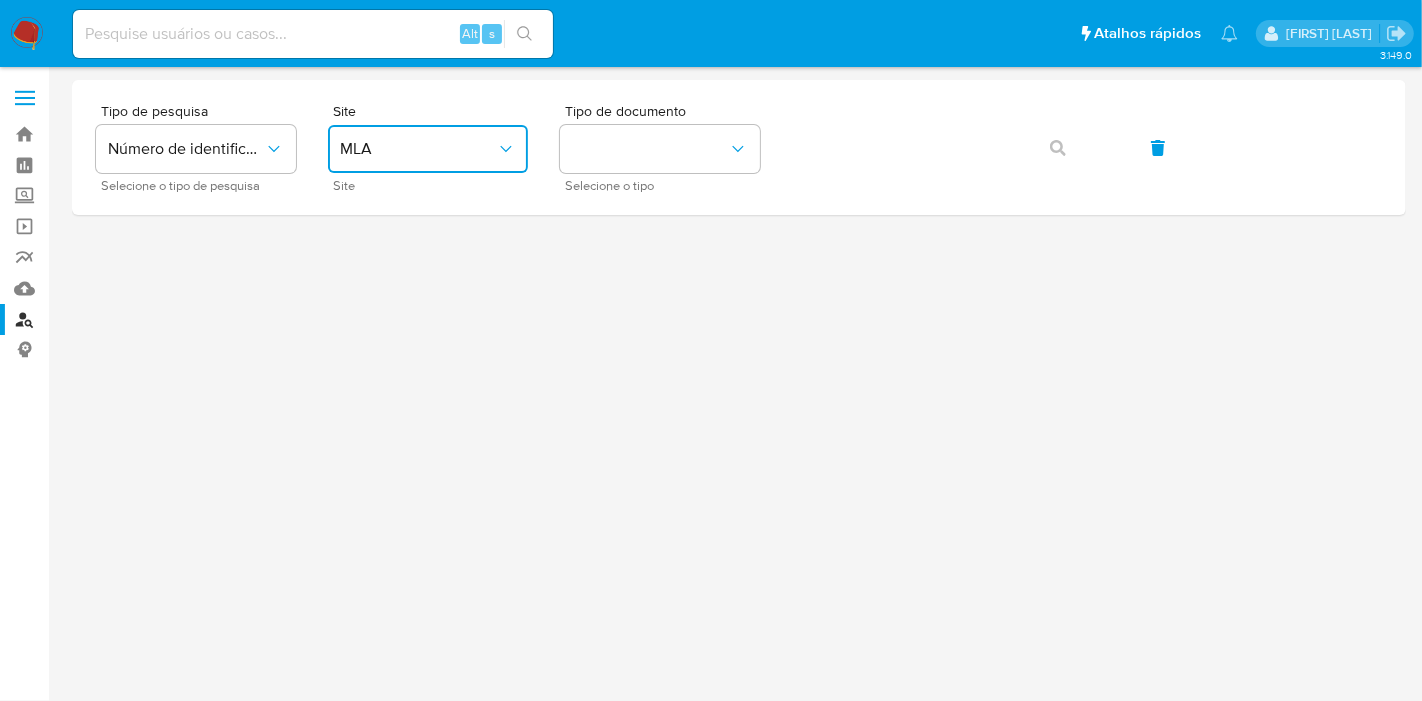 click on "MLA" at bounding box center (418, 149) 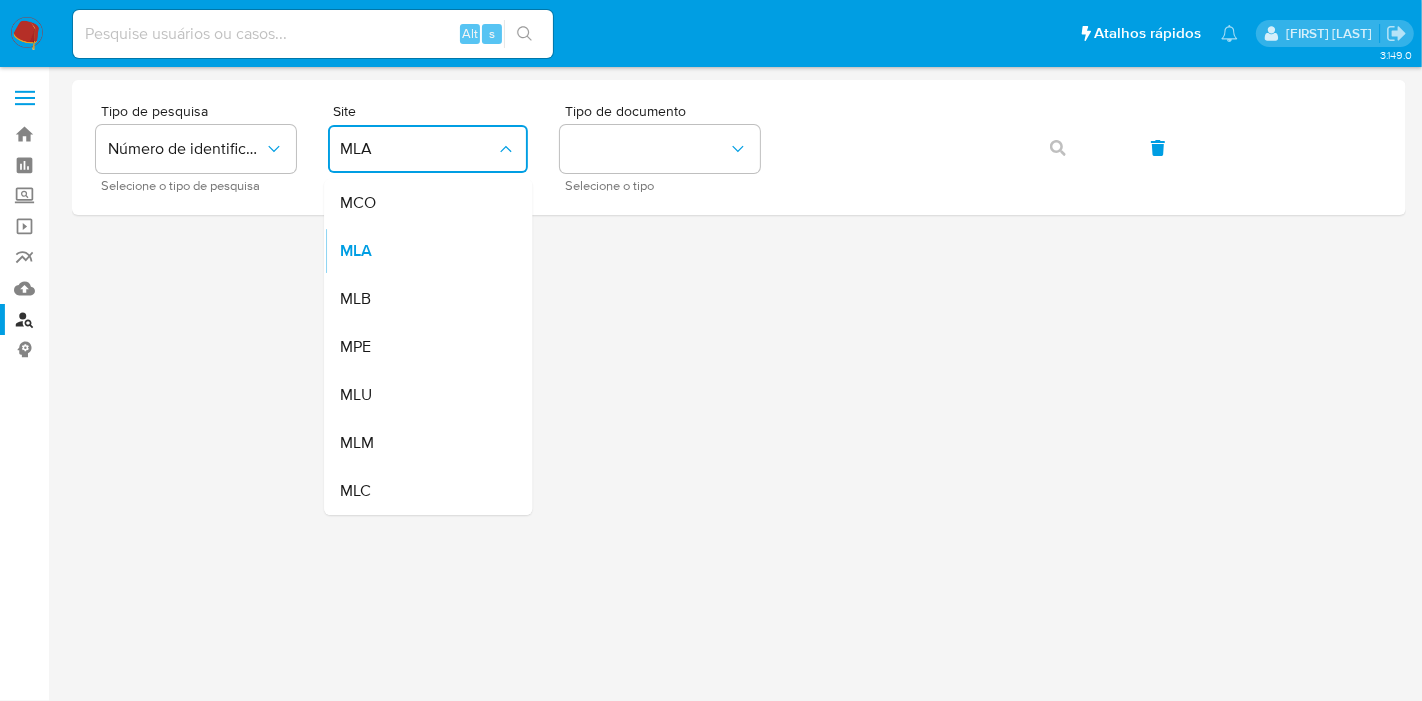 click on "MLB" at bounding box center (422, 299) 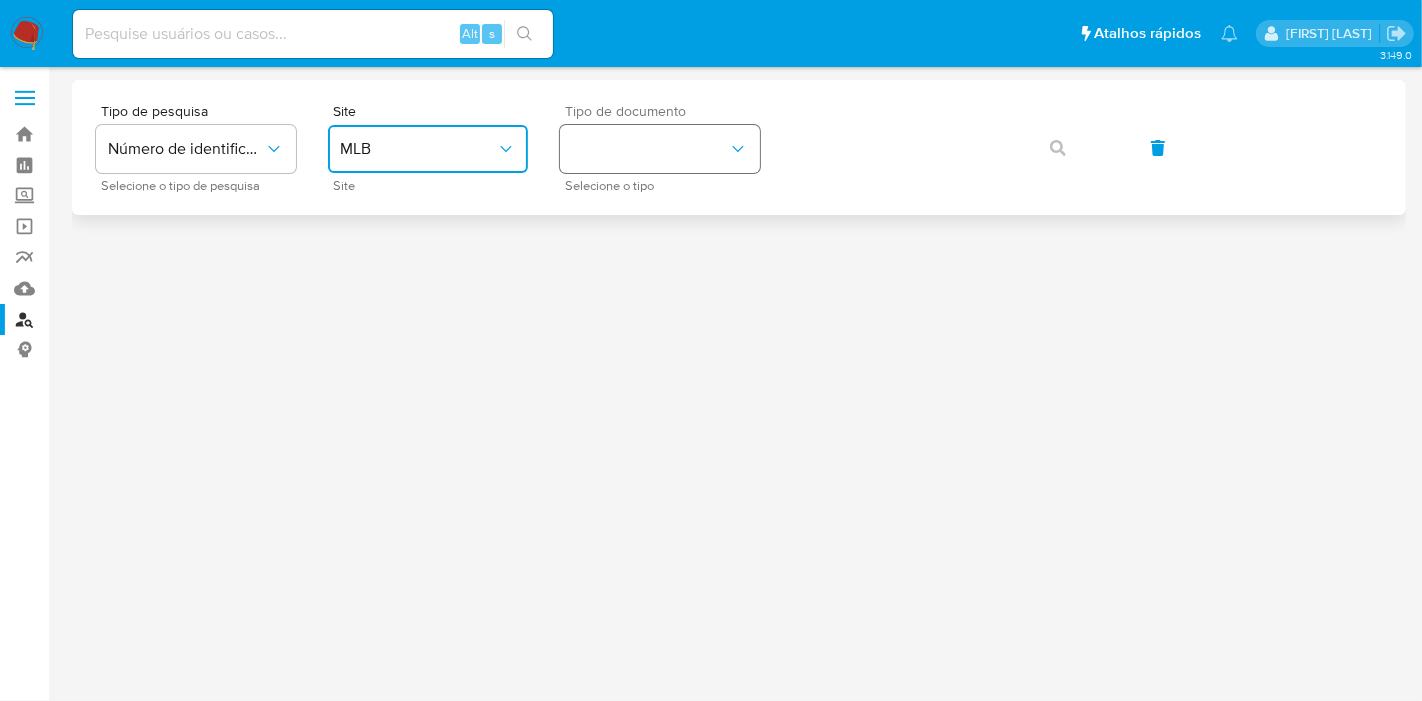 click at bounding box center [660, 149] 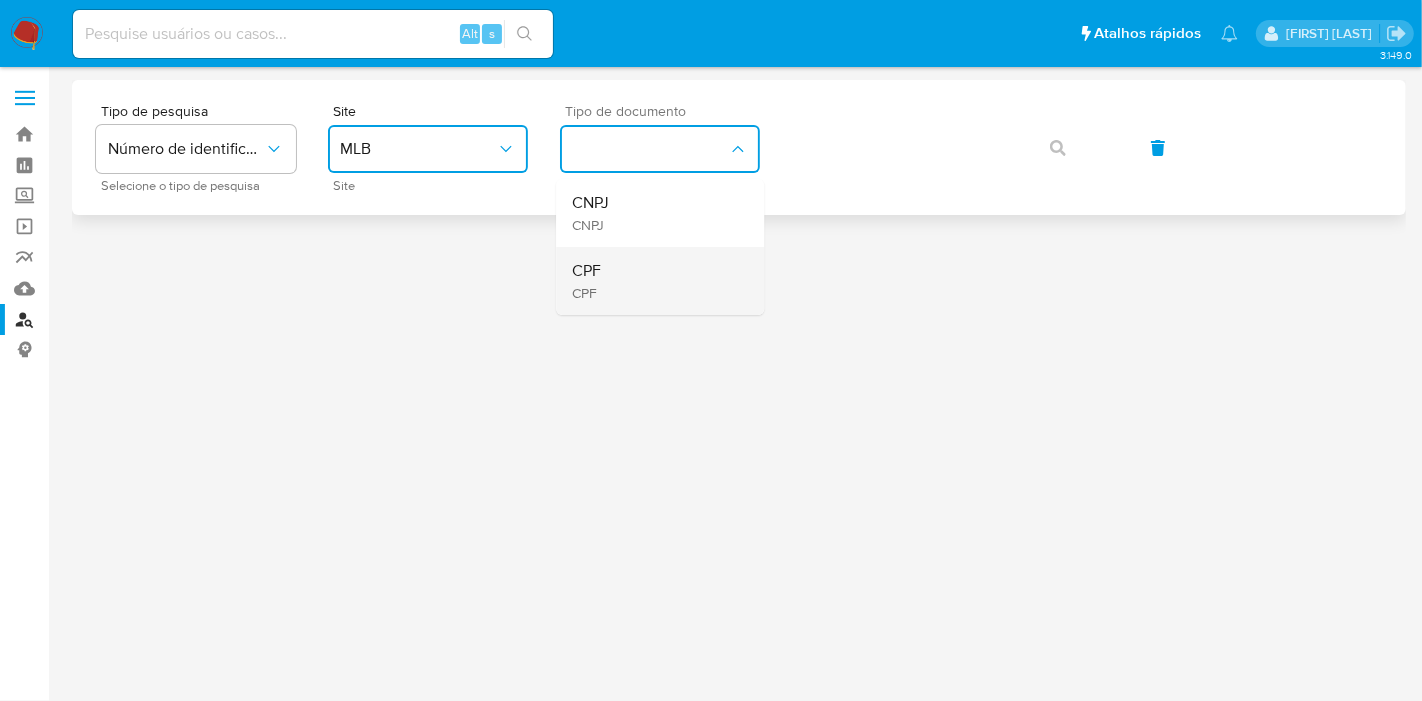 click on "CPF CPF" at bounding box center [654, 281] 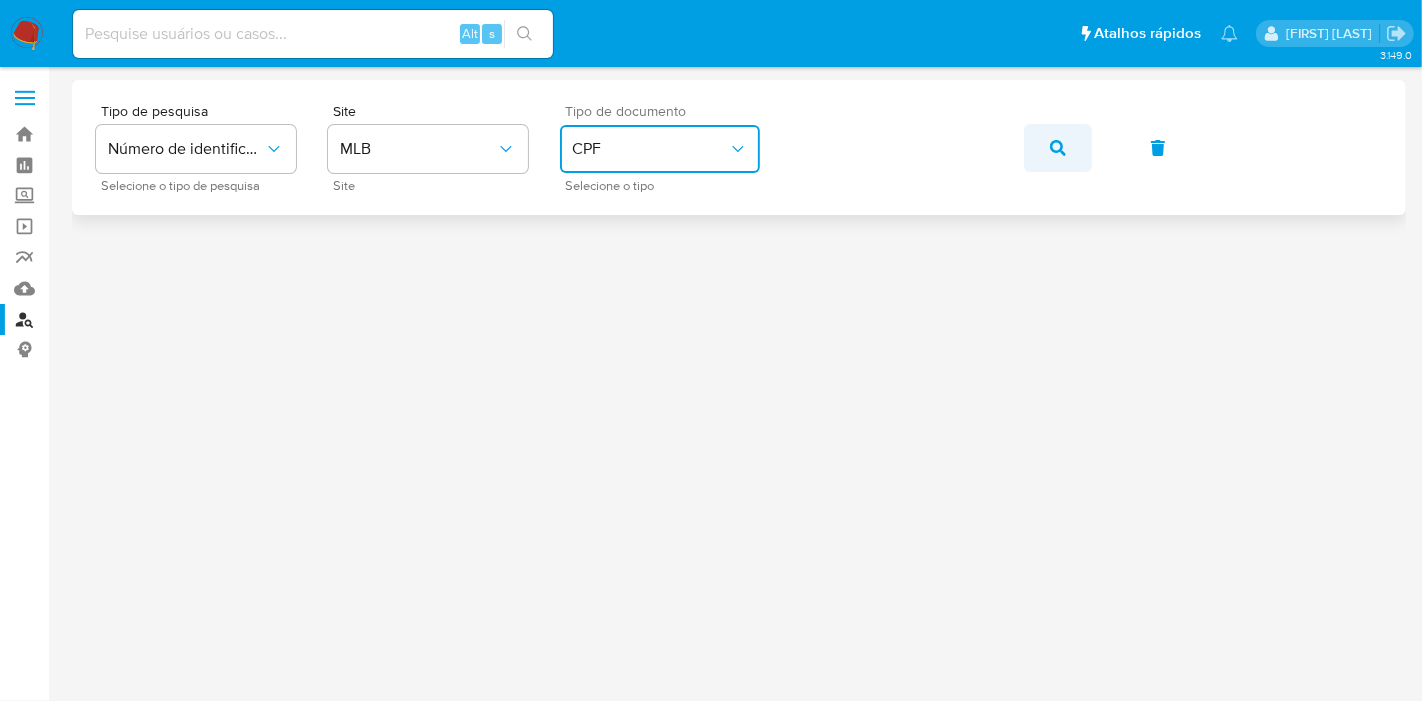 click at bounding box center (1058, 148) 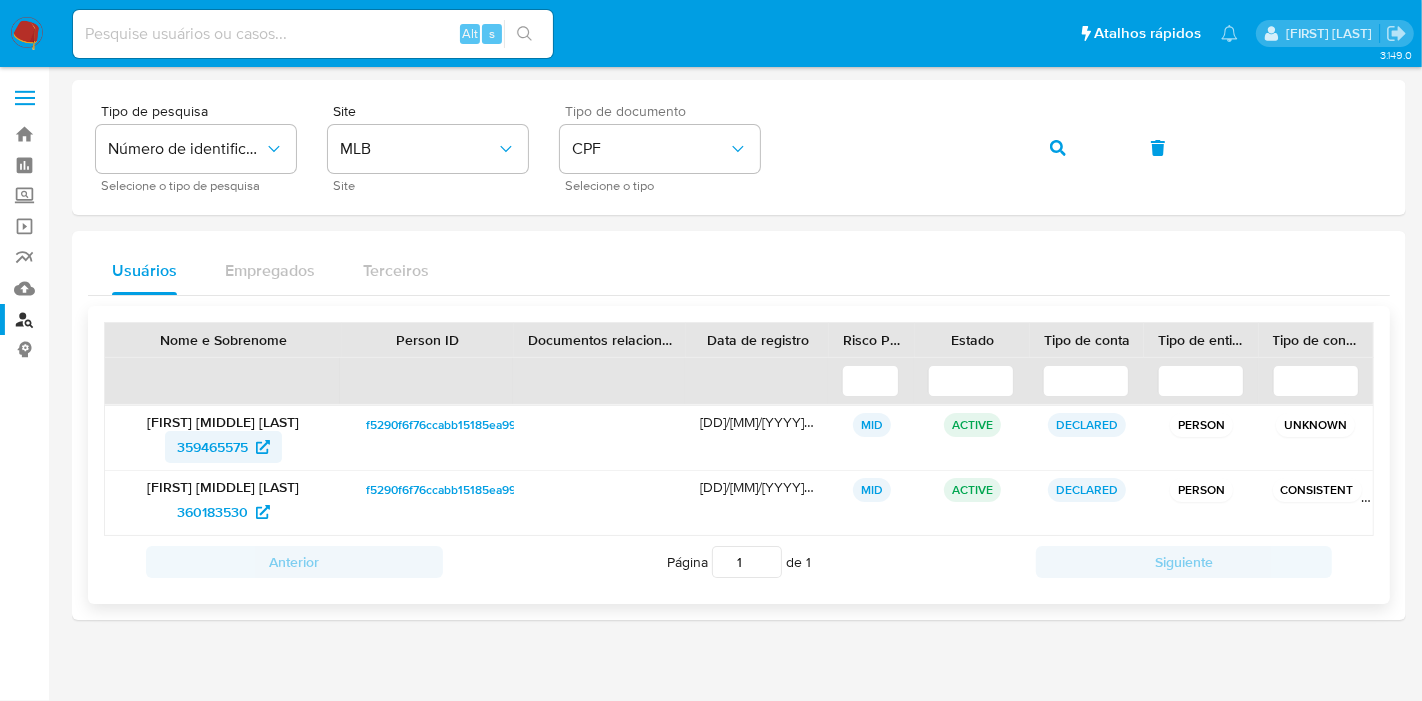drag, startPoint x: 137, startPoint y: 450, endPoint x: 282, endPoint y: 445, distance: 145.08618 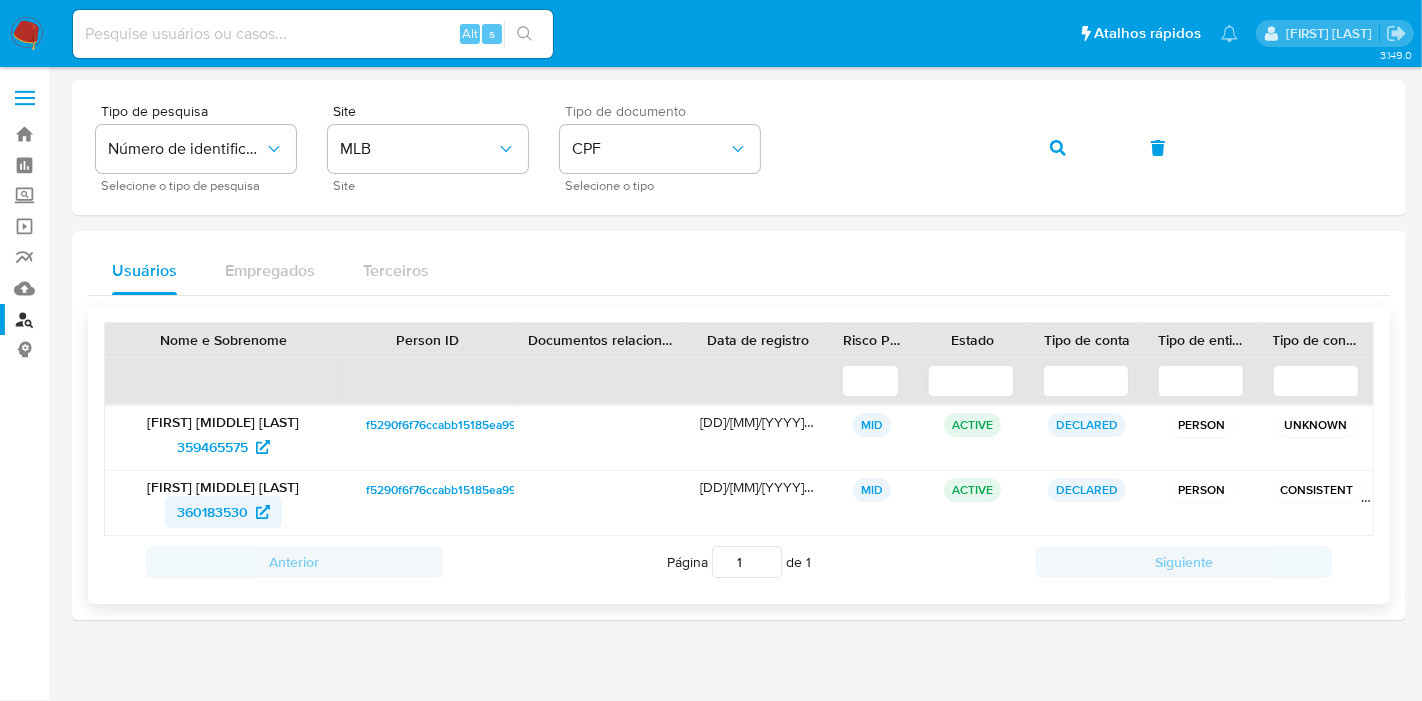drag, startPoint x: 128, startPoint y: 495, endPoint x: 249, endPoint y: 502, distance: 121.20231 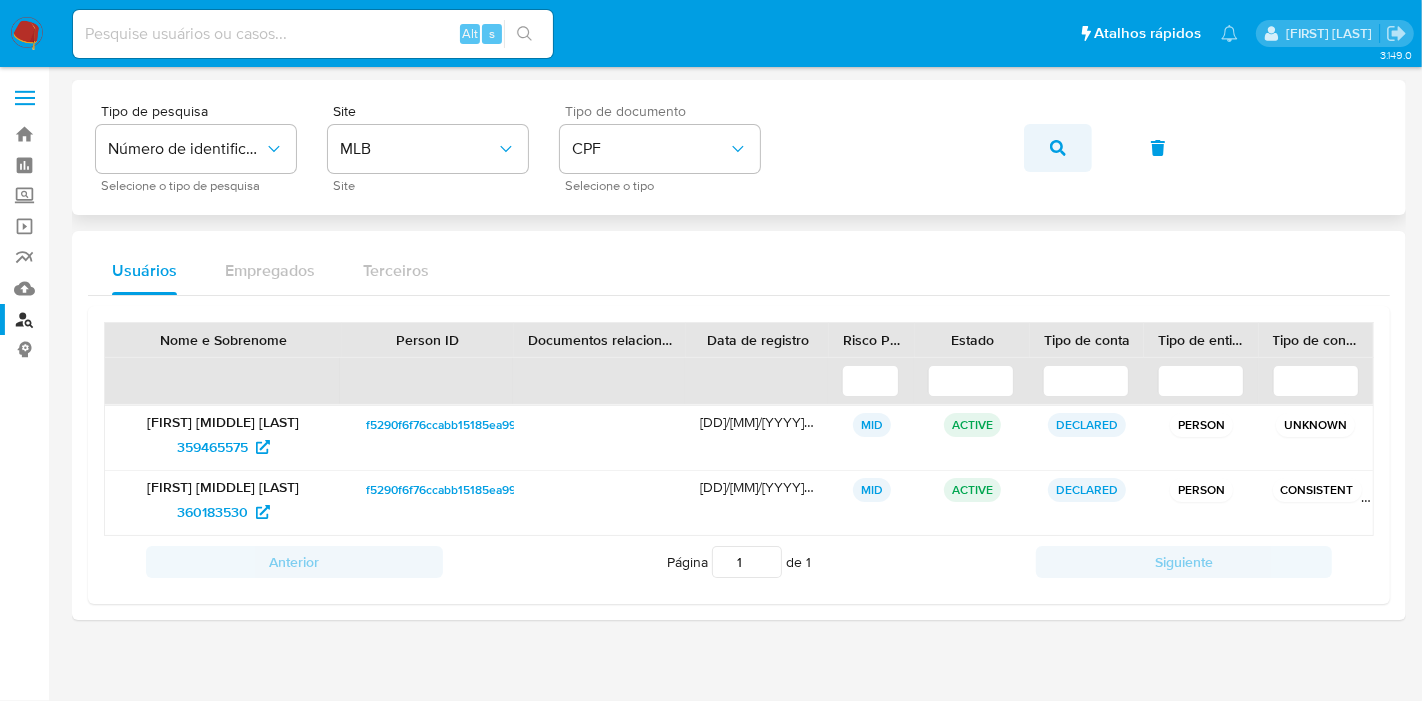 click 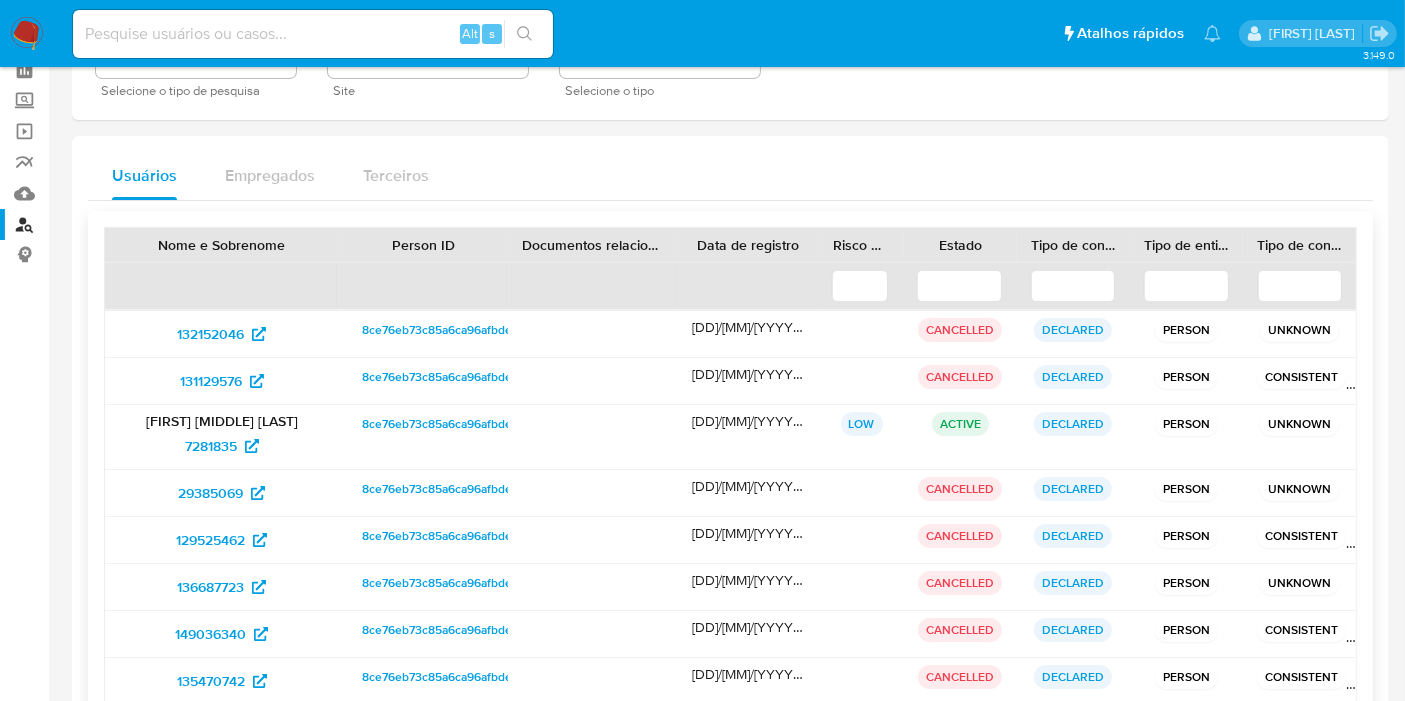 scroll, scrollTop: 222, scrollLeft: 0, axis: vertical 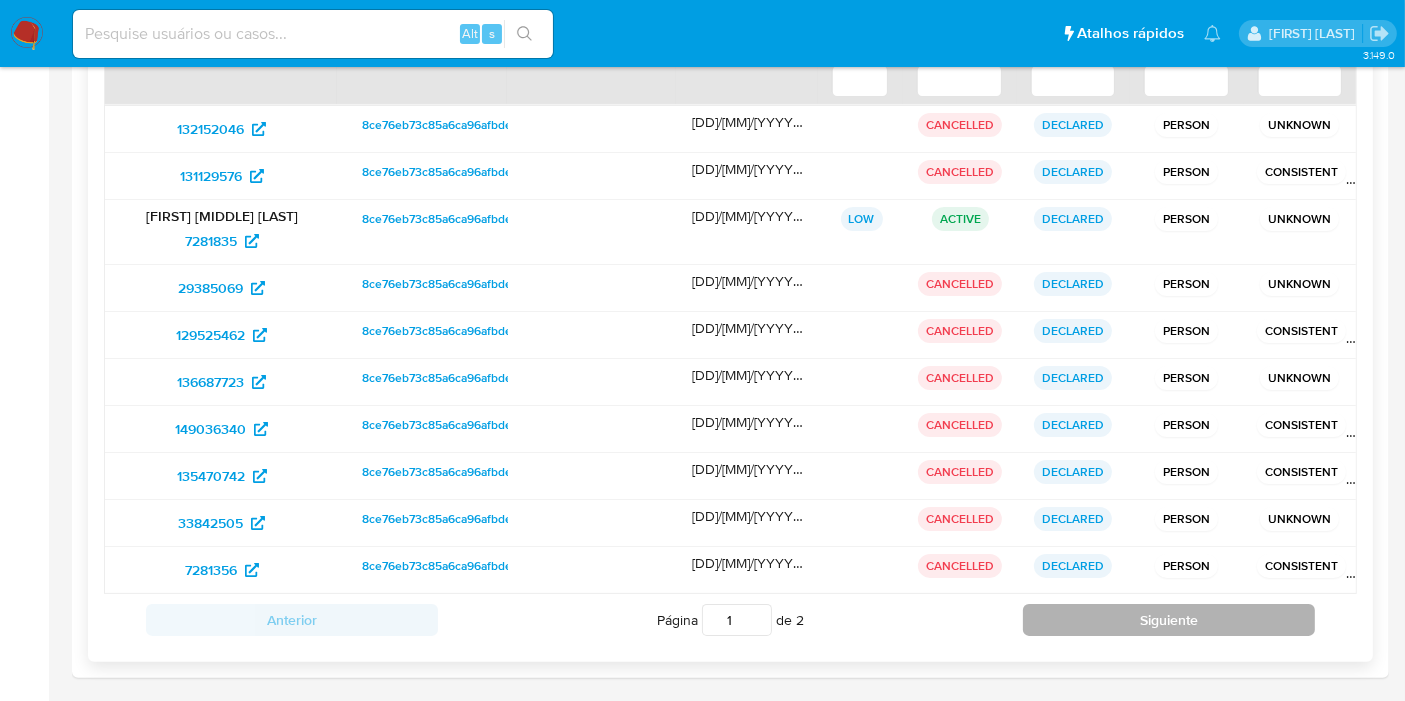 click on "Siguiente" at bounding box center [1169, 620] 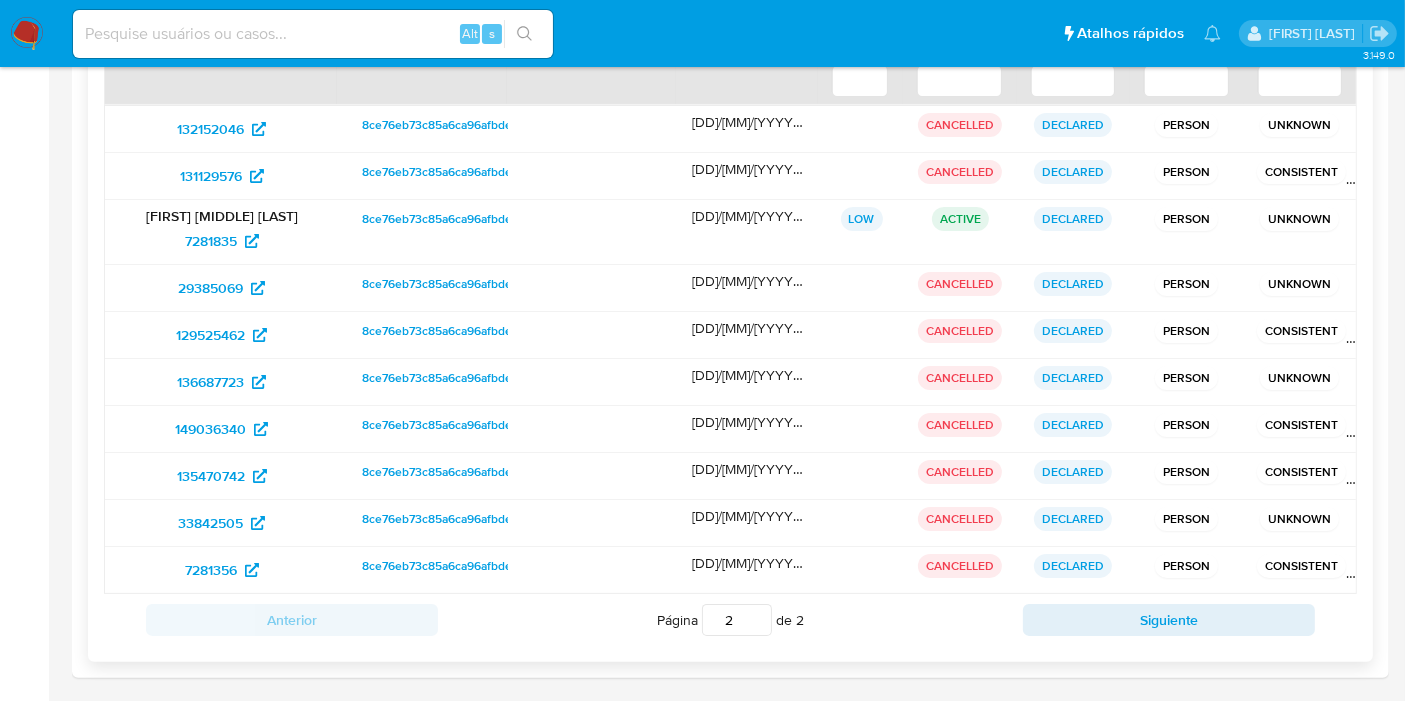 scroll, scrollTop: 195, scrollLeft: 0, axis: vertical 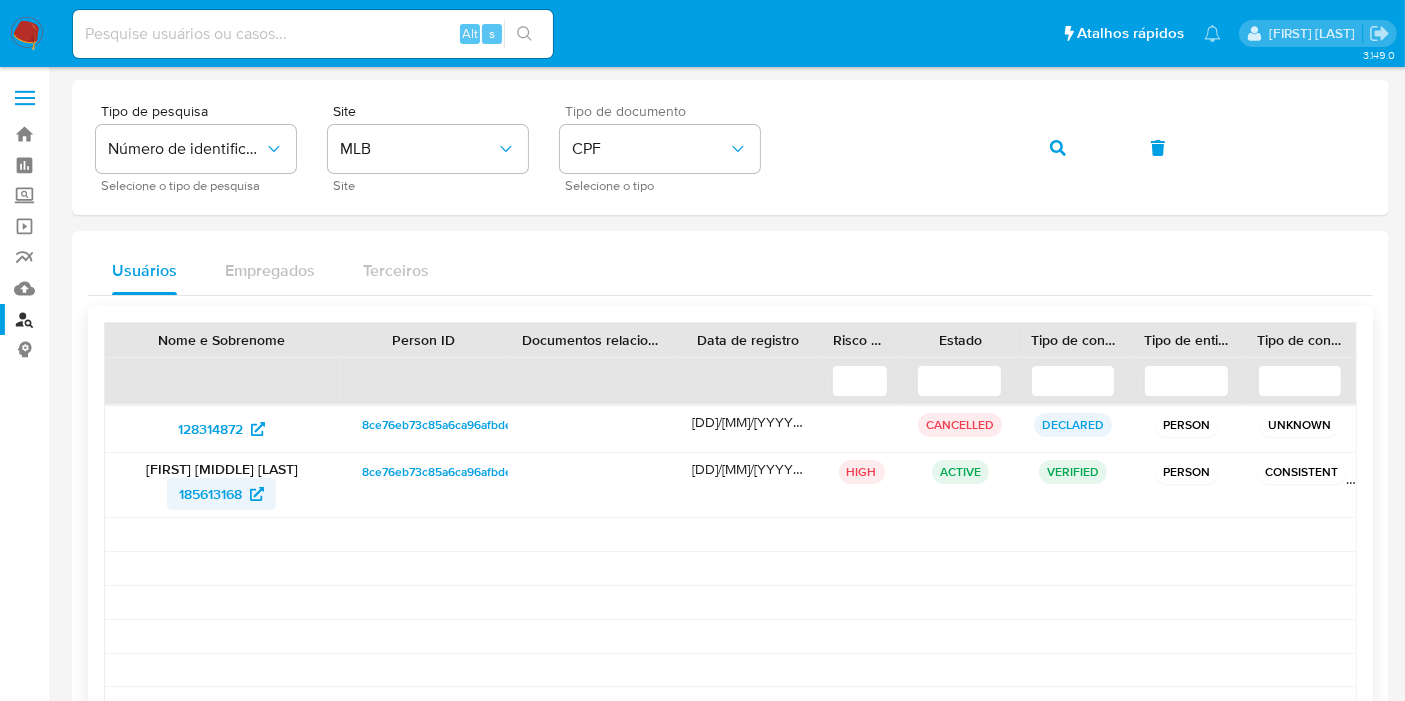 click on "185613168" at bounding box center (210, 494) 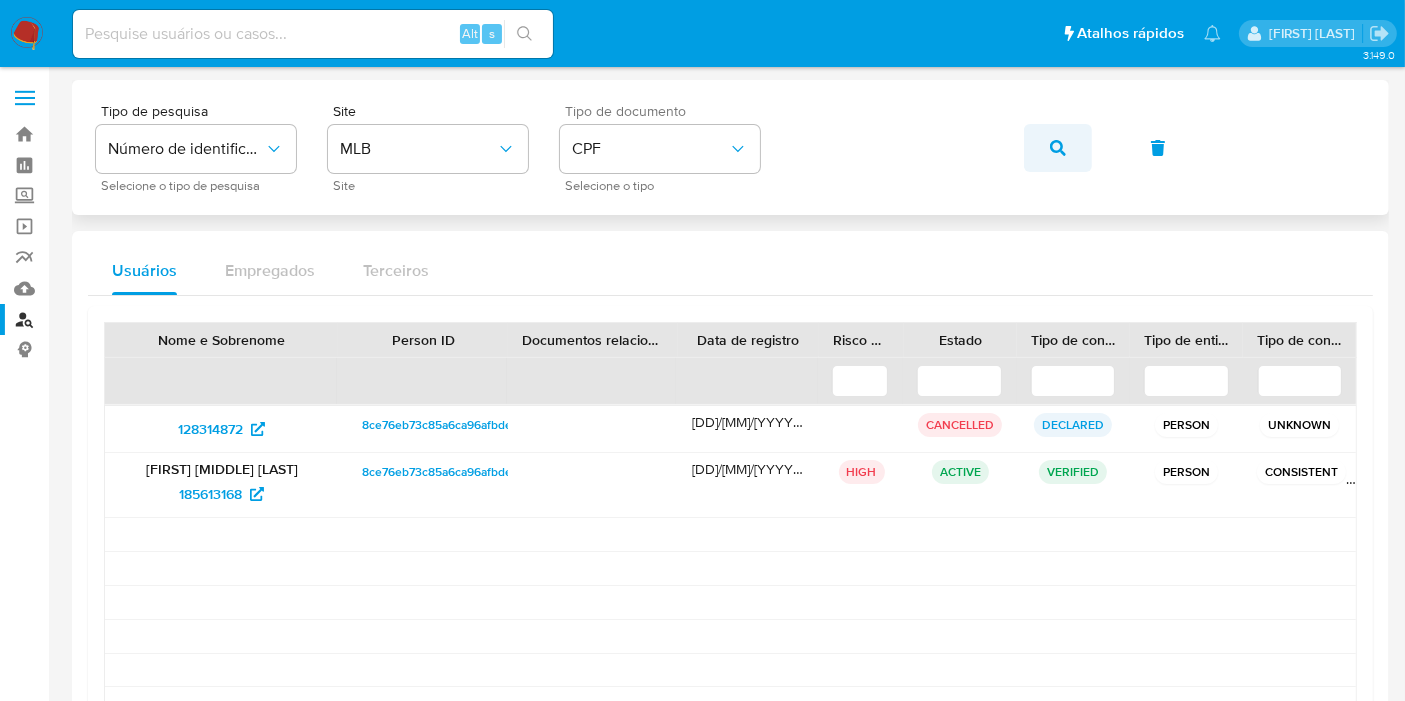 click 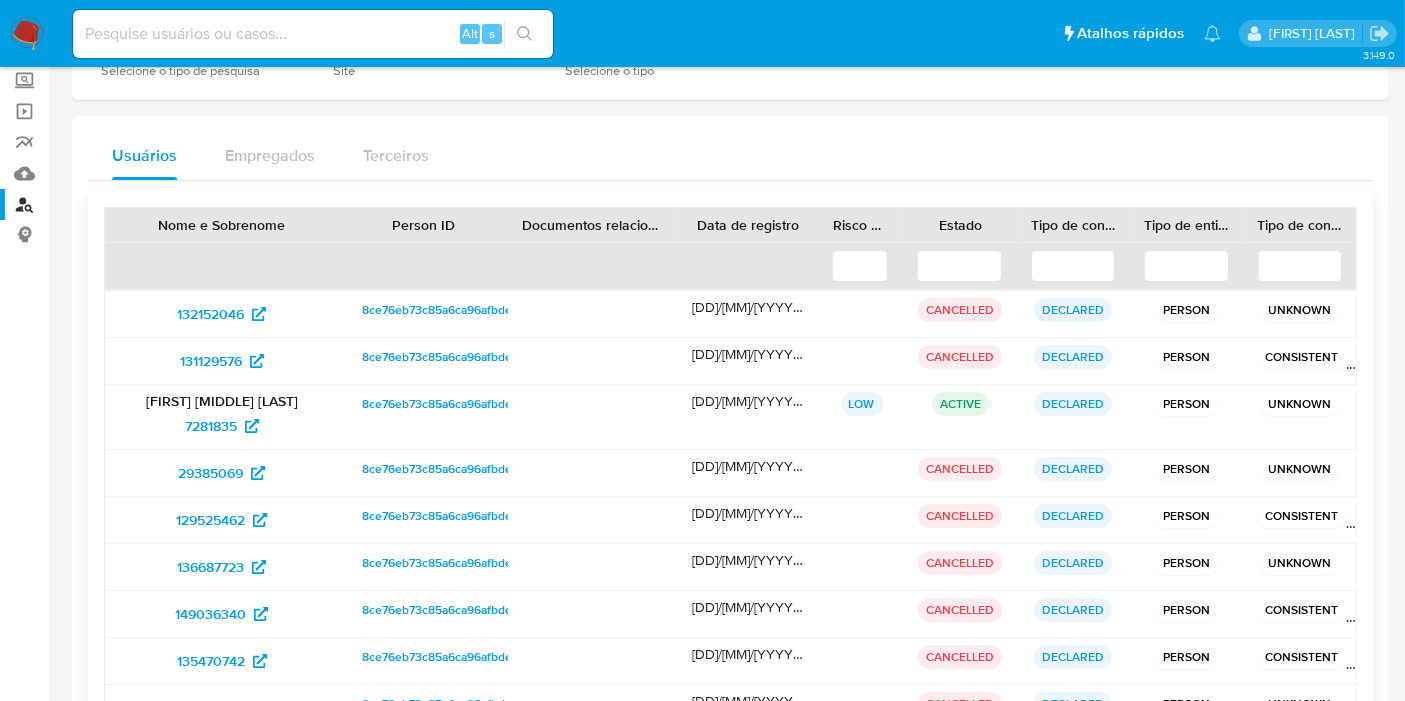 scroll, scrollTop: 300, scrollLeft: 0, axis: vertical 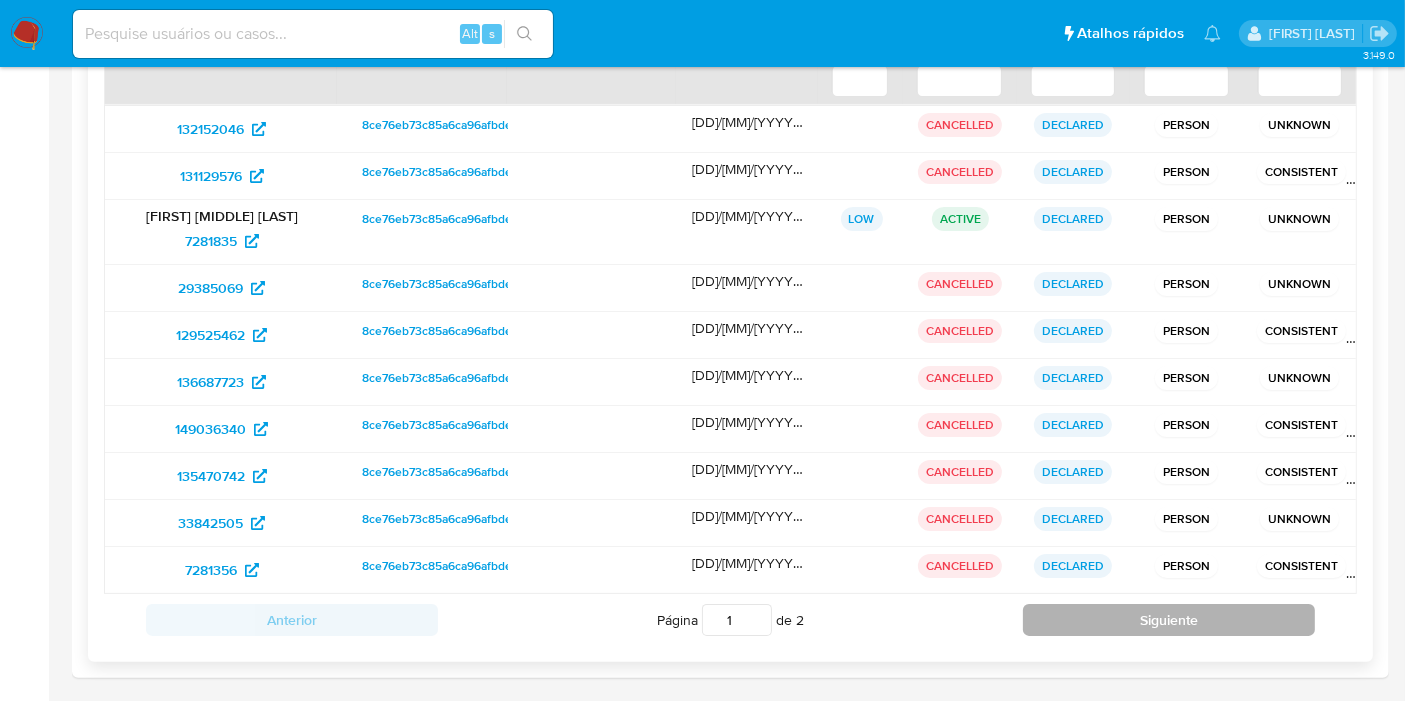 click on "Siguiente" at bounding box center [1169, 620] 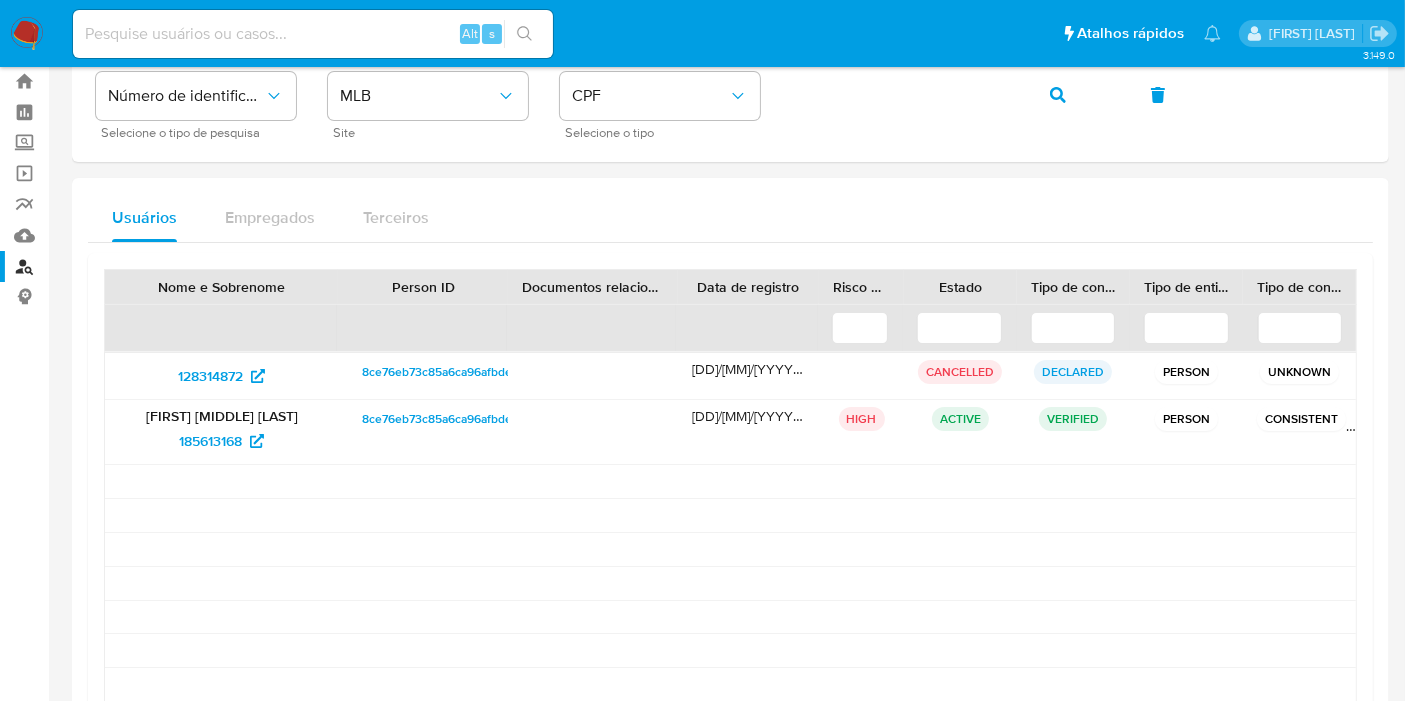 scroll, scrollTop: 0, scrollLeft: 0, axis: both 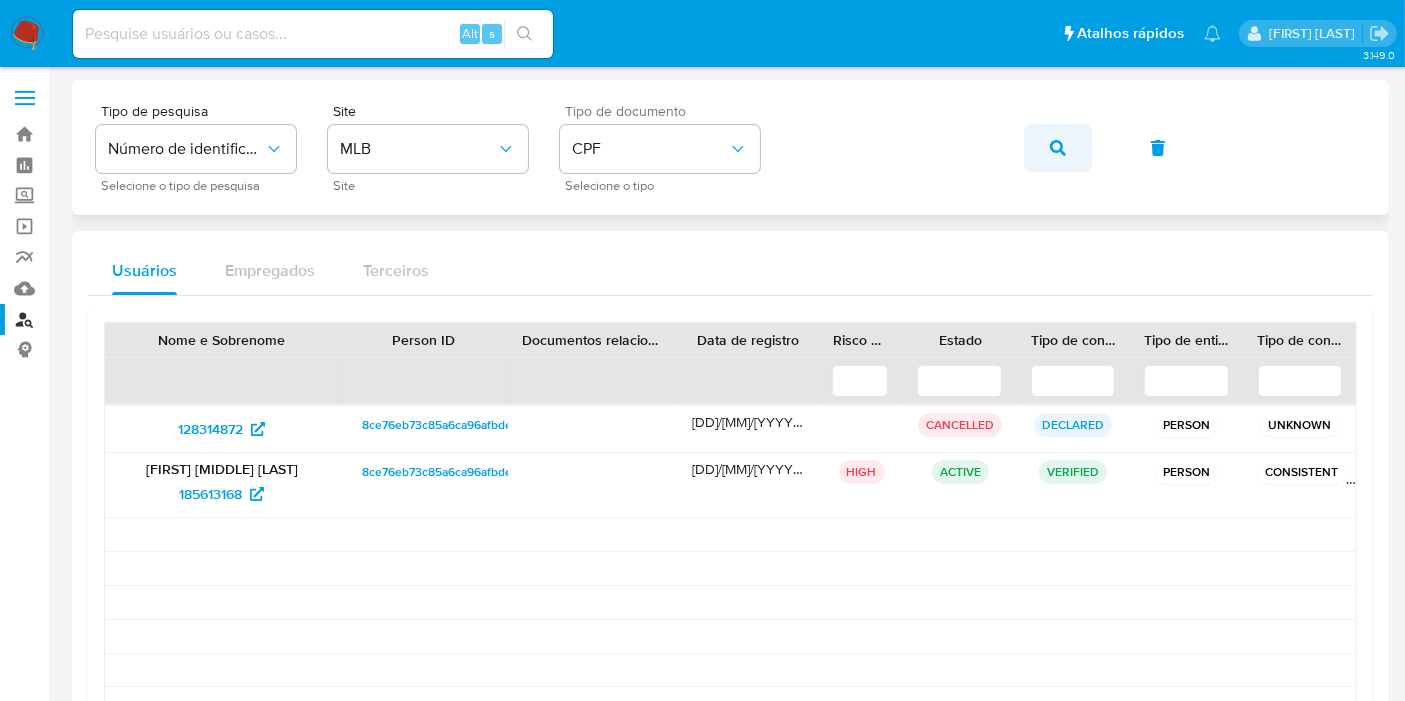 drag, startPoint x: 1013, startPoint y: 151, endPoint x: 1042, endPoint y: 151, distance: 29 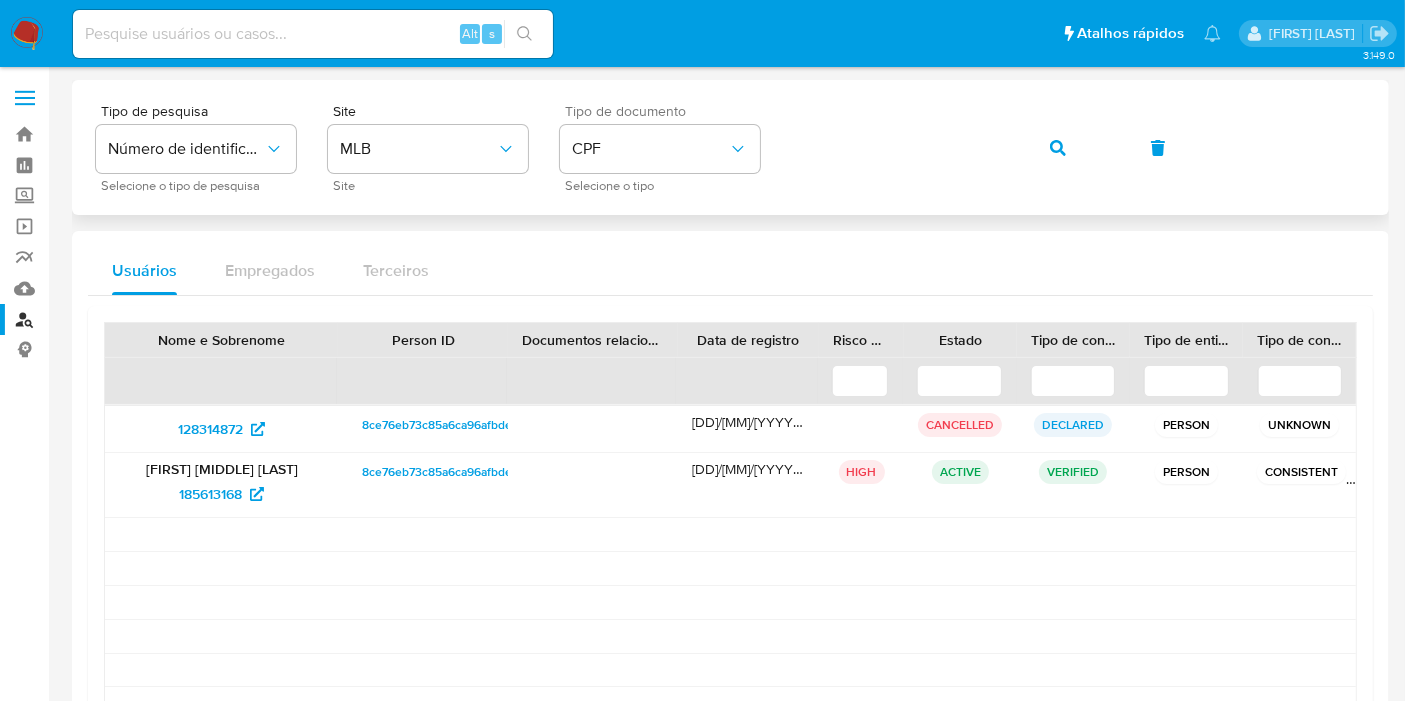 click at bounding box center (1058, 148) 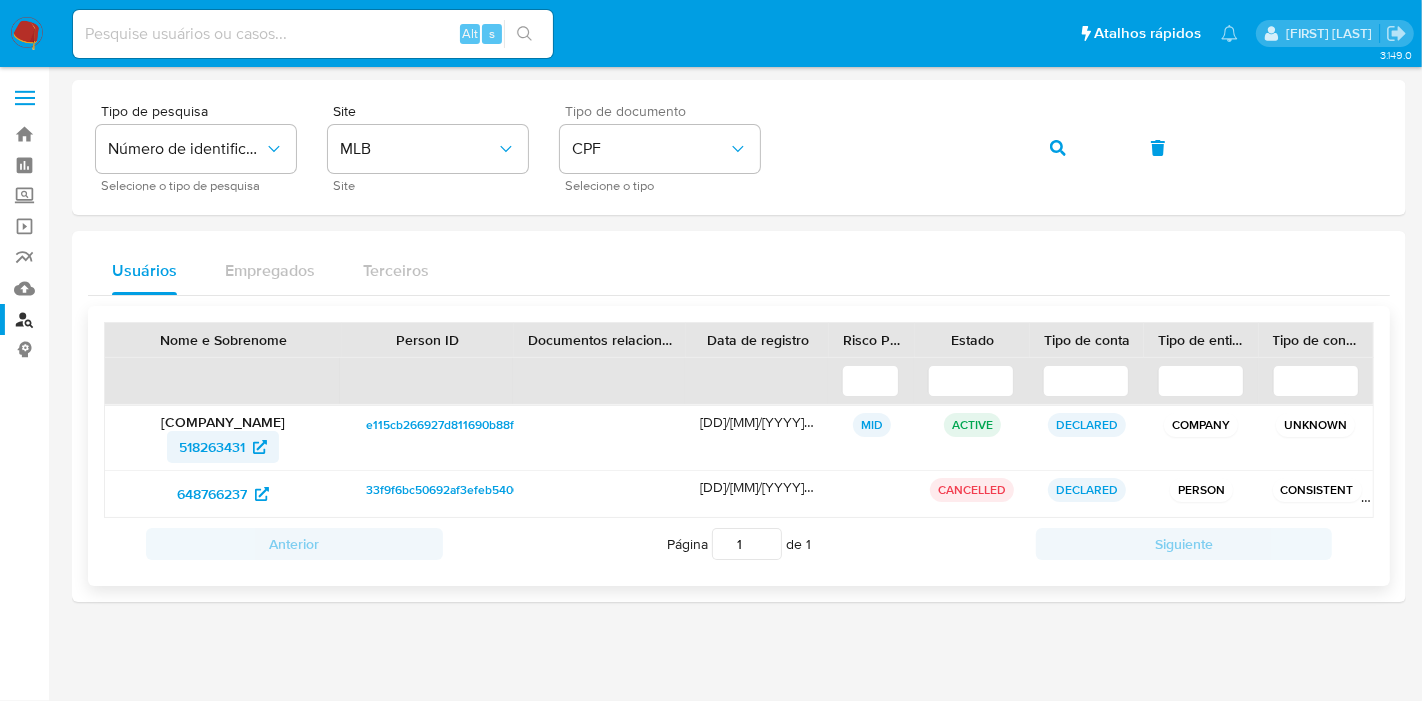 click on "518263431" at bounding box center (212, 447) 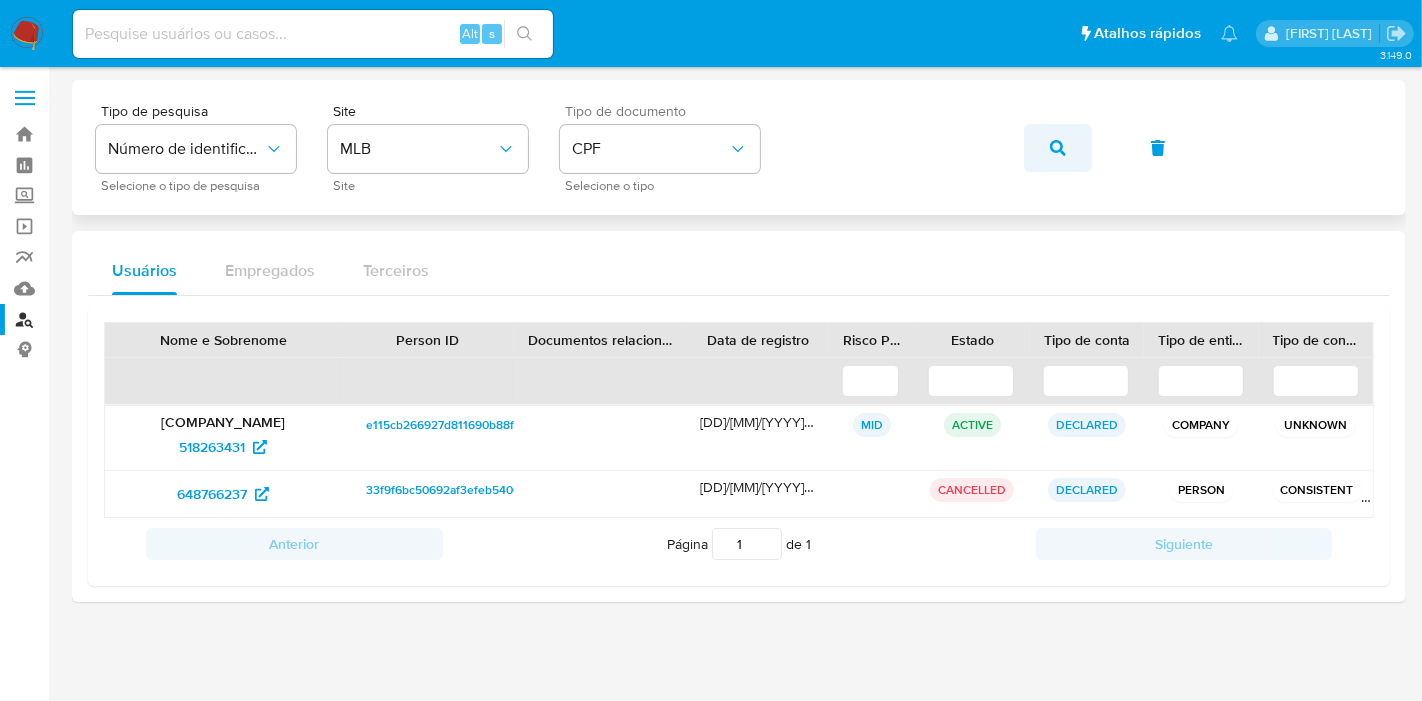 click at bounding box center [1058, 148] 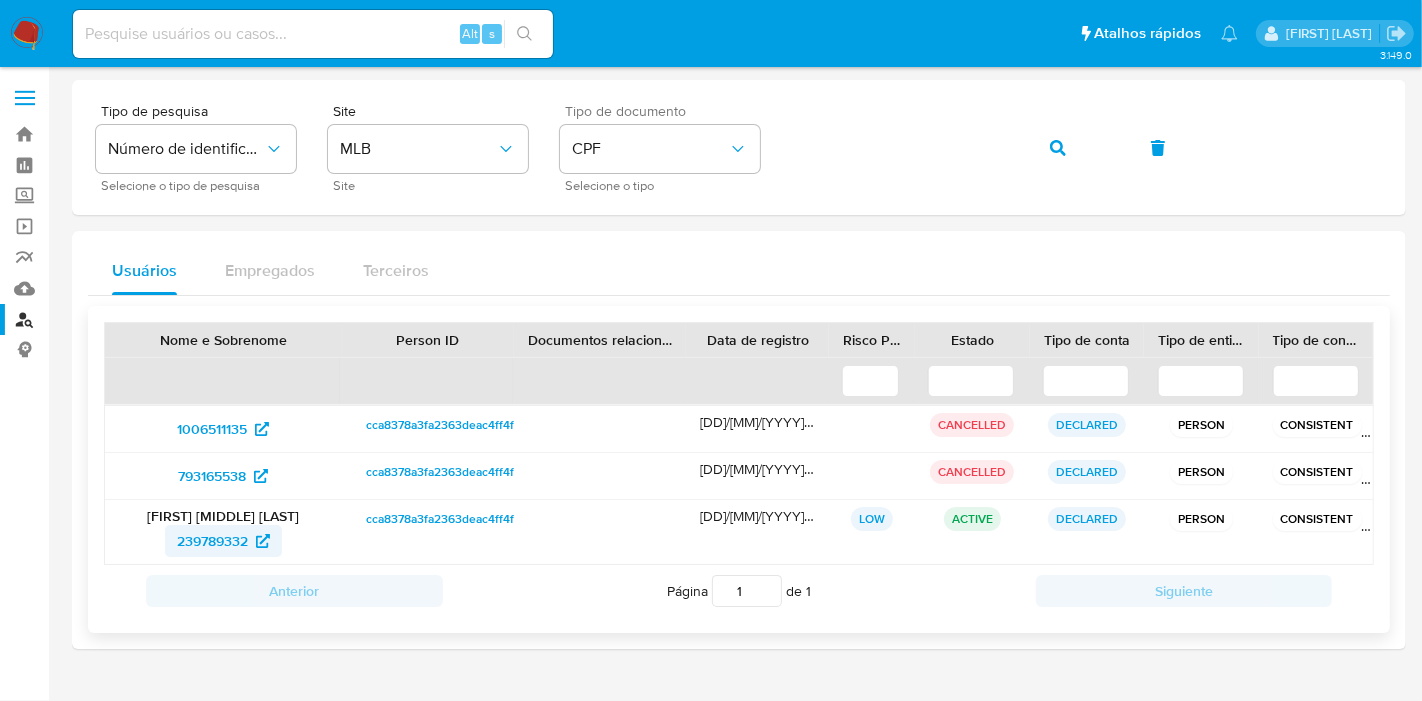 drag, startPoint x: 142, startPoint y: 544, endPoint x: 254, endPoint y: 546, distance: 112.01785 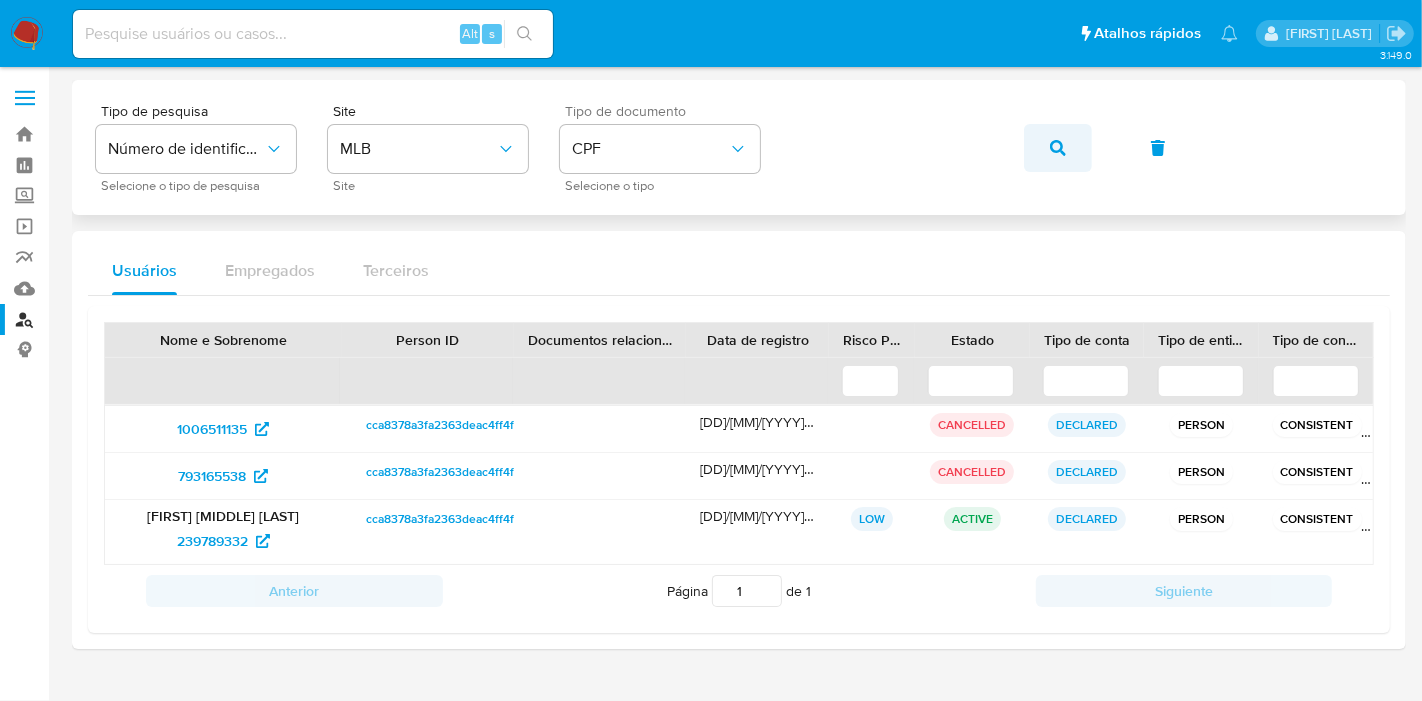 click at bounding box center (1058, 148) 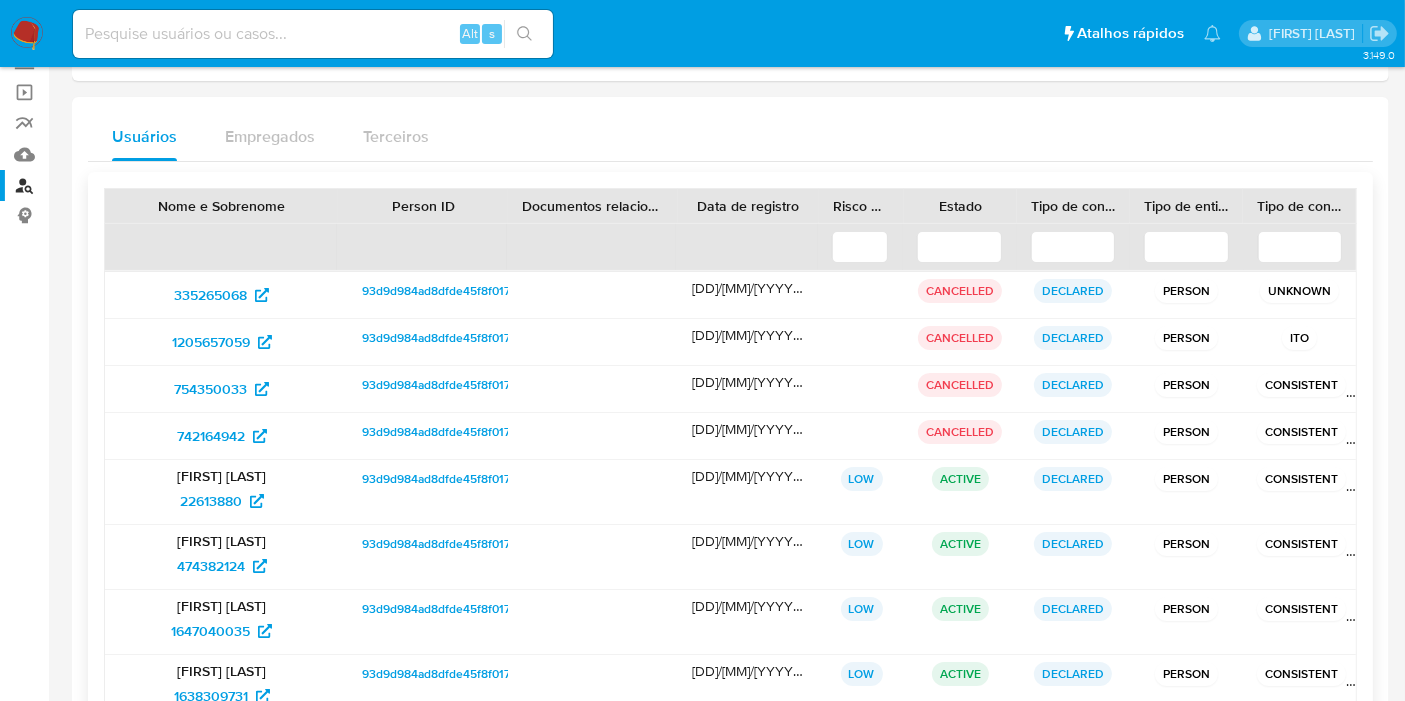 scroll, scrollTop: 260, scrollLeft: 0, axis: vertical 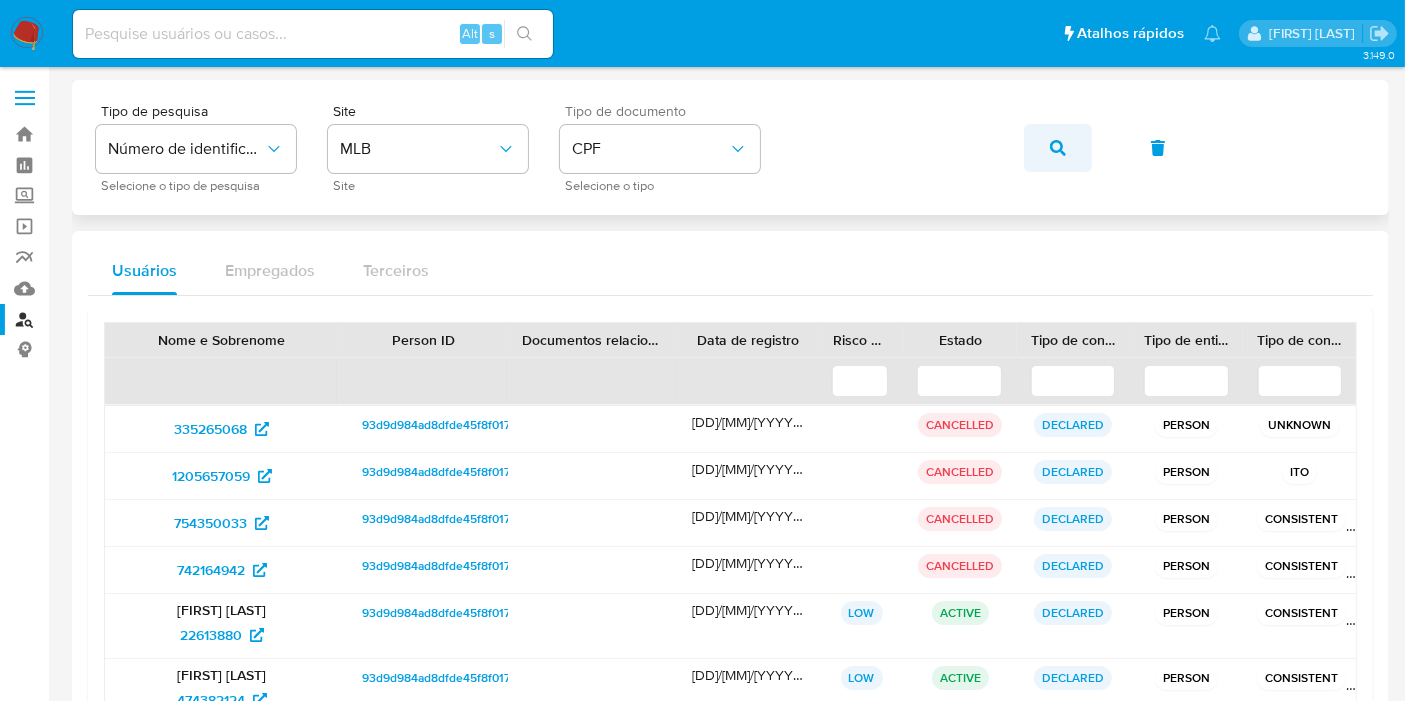click at bounding box center [1058, 148] 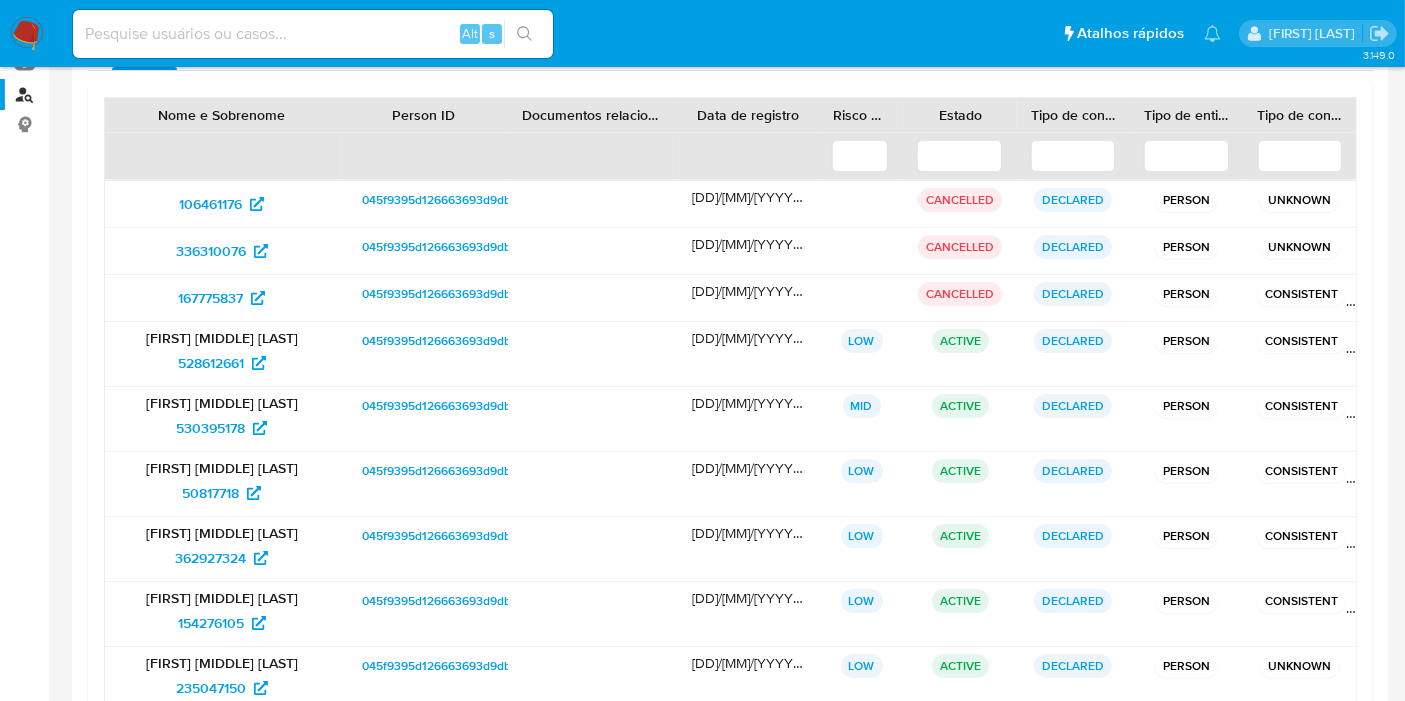 scroll, scrollTop: 333, scrollLeft: 0, axis: vertical 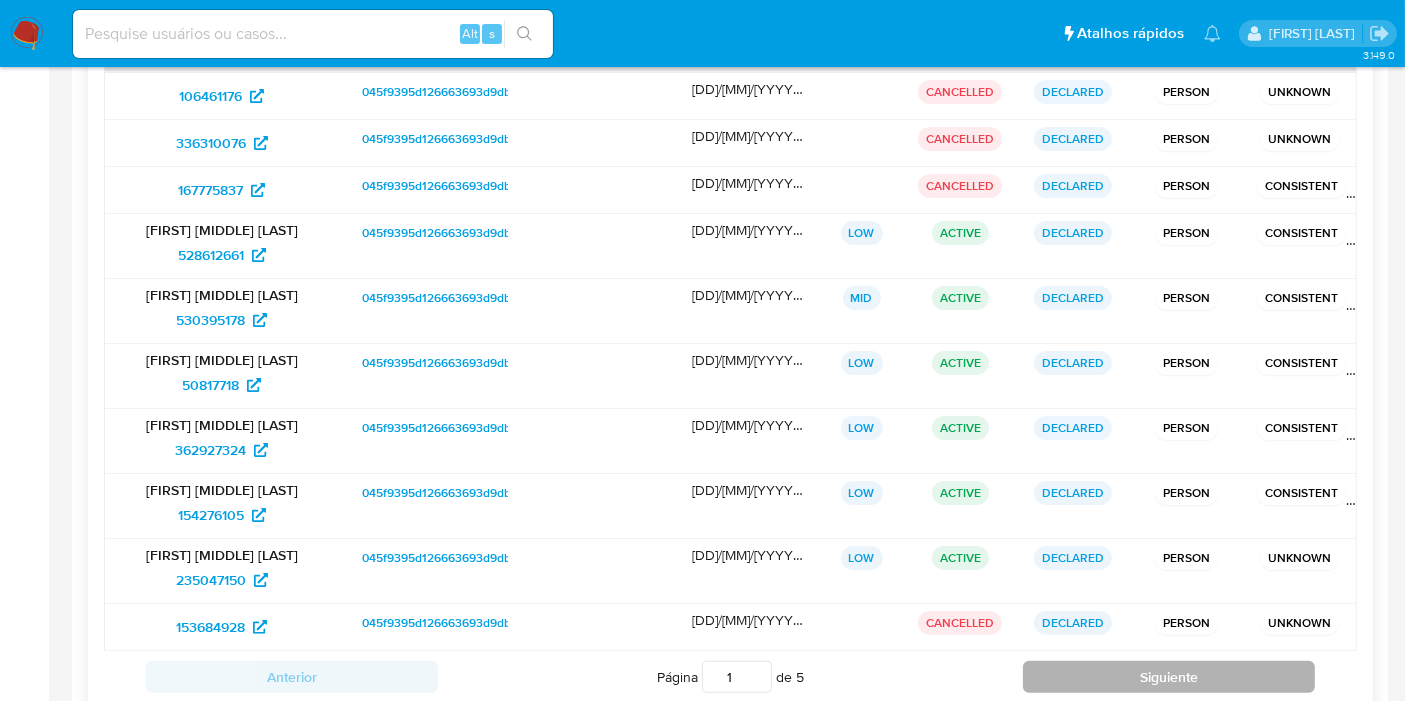 click on "Siguiente" at bounding box center [1169, 677] 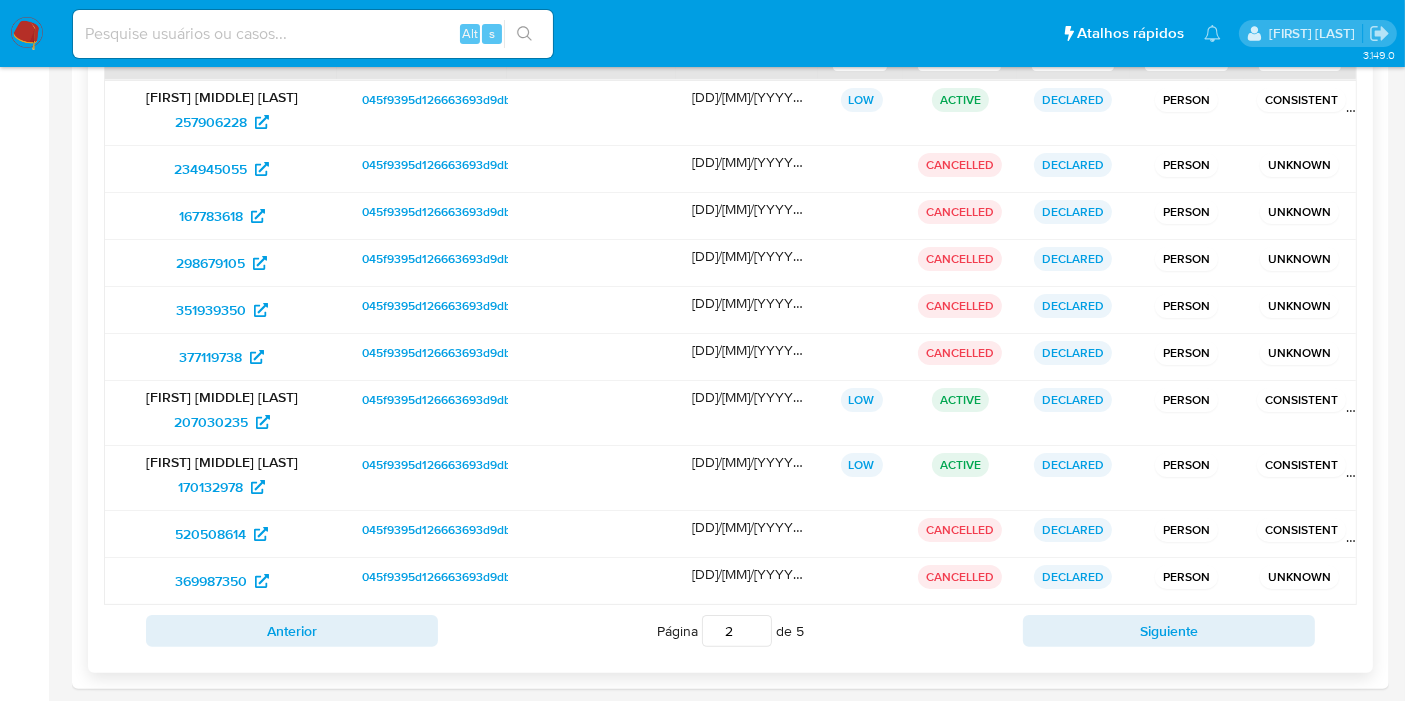 scroll, scrollTop: 111, scrollLeft: 0, axis: vertical 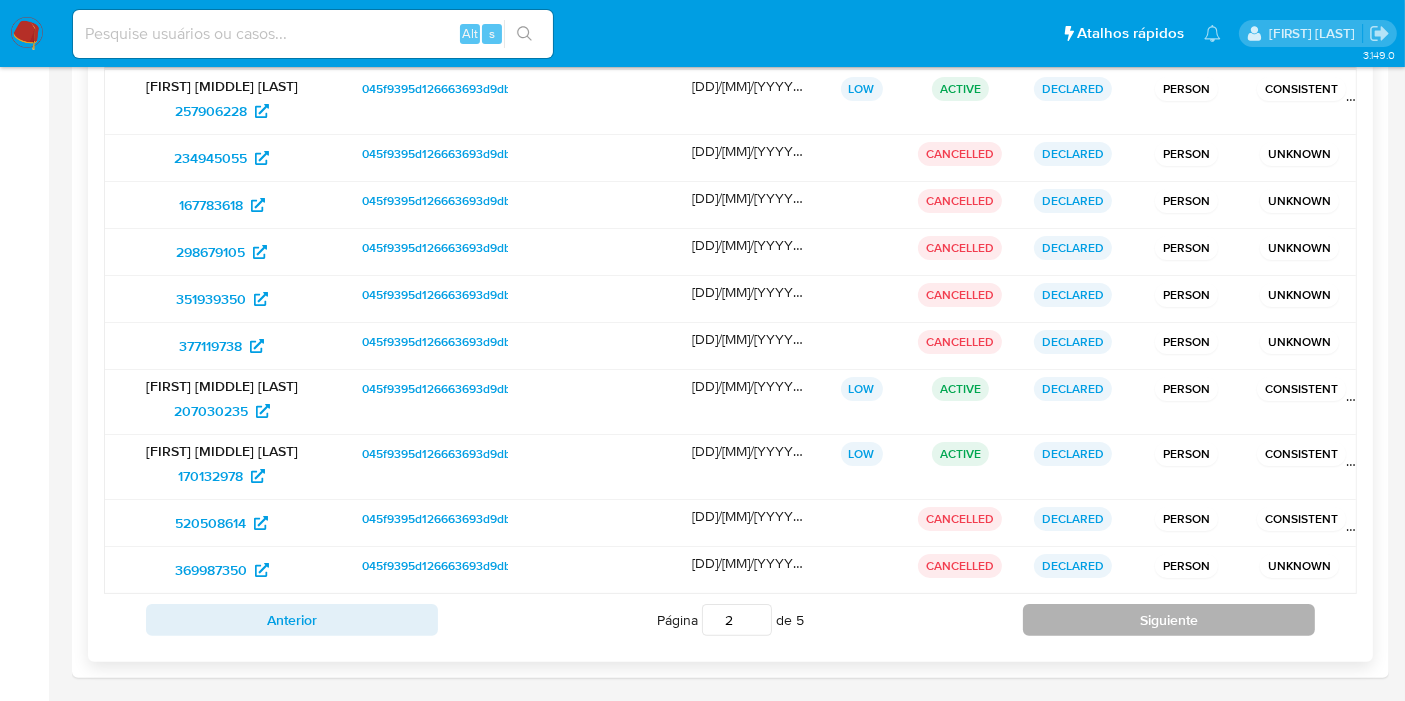 click on "Siguiente" at bounding box center (1169, 620) 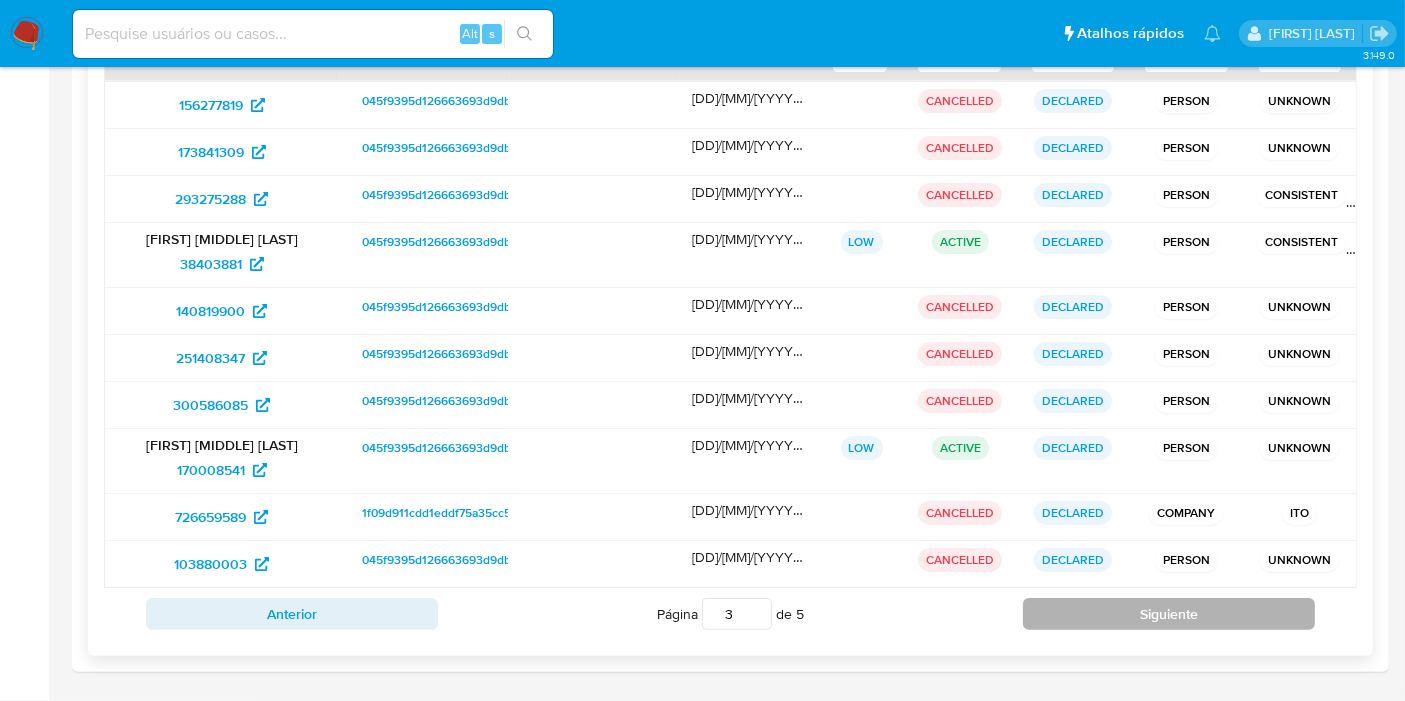 scroll, scrollTop: 318, scrollLeft: 0, axis: vertical 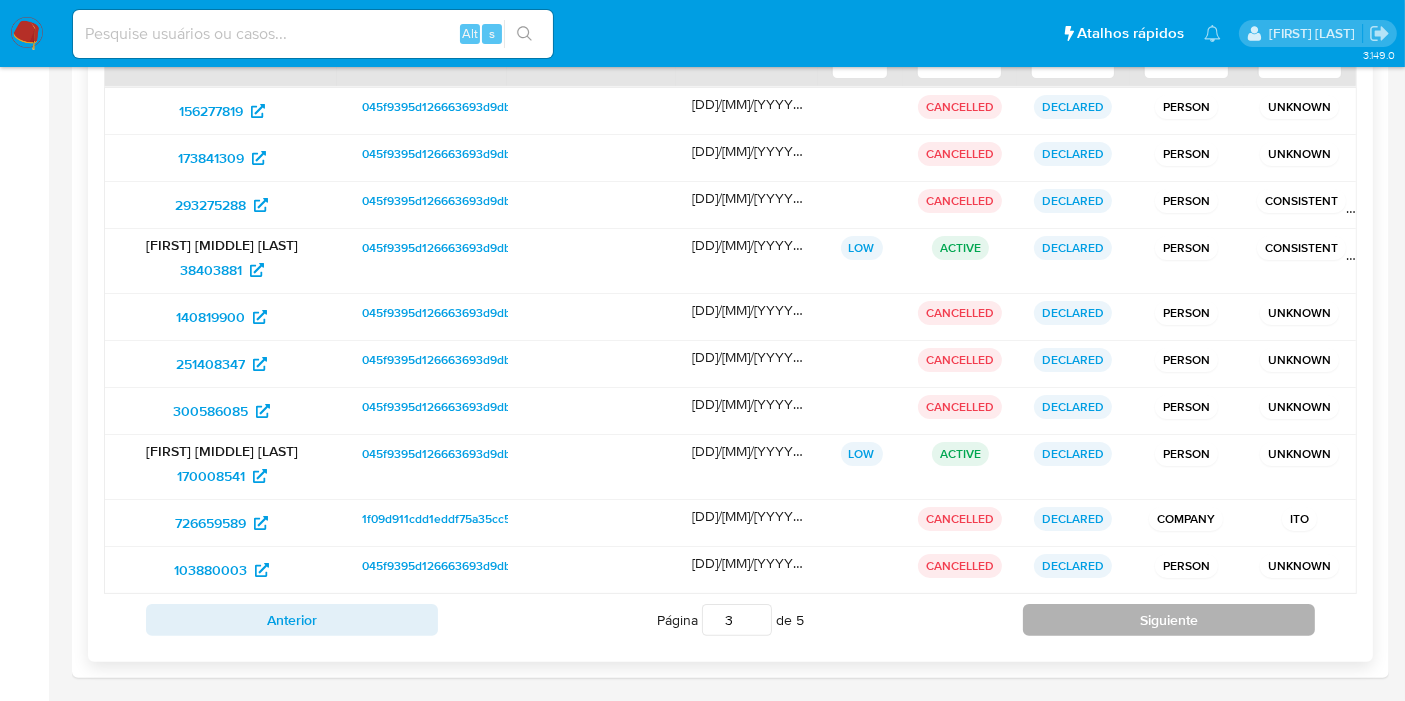 click on "Siguiente" at bounding box center (1169, 620) 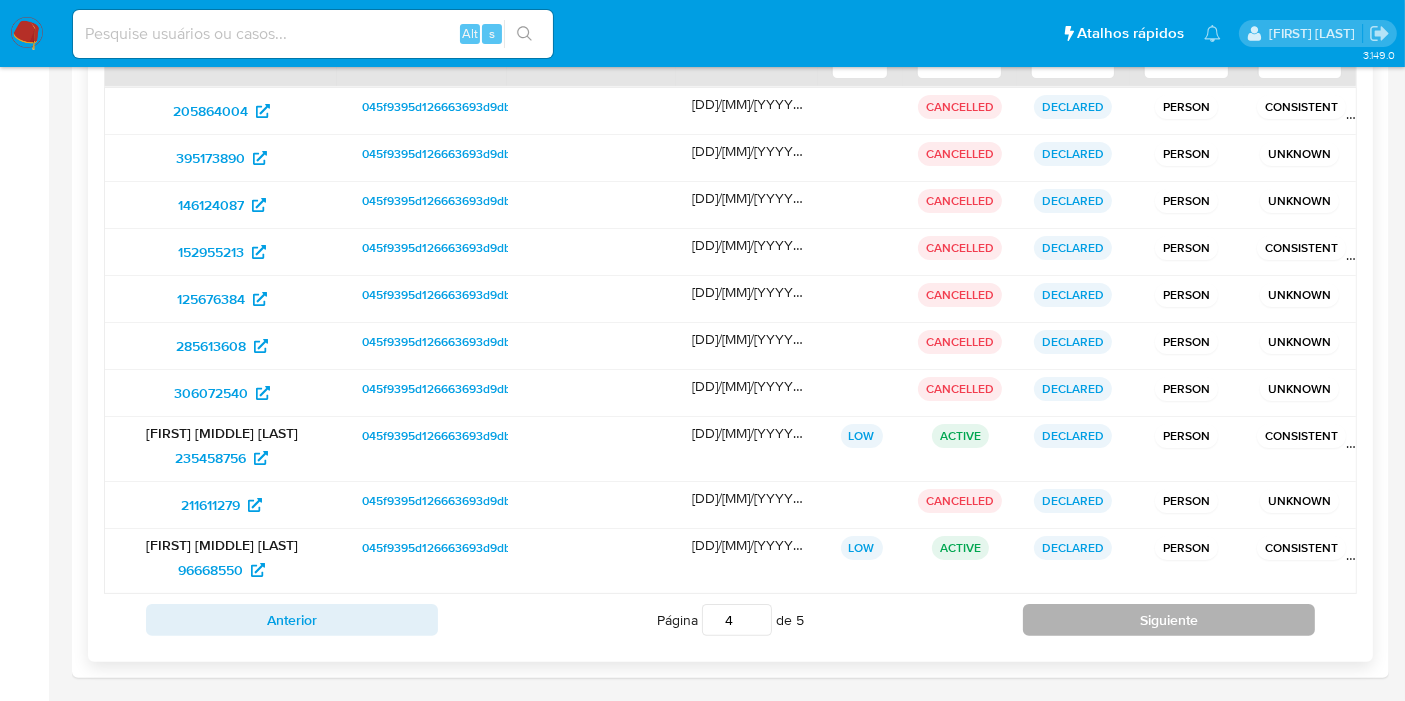 click on "Siguiente" at bounding box center [1169, 620] 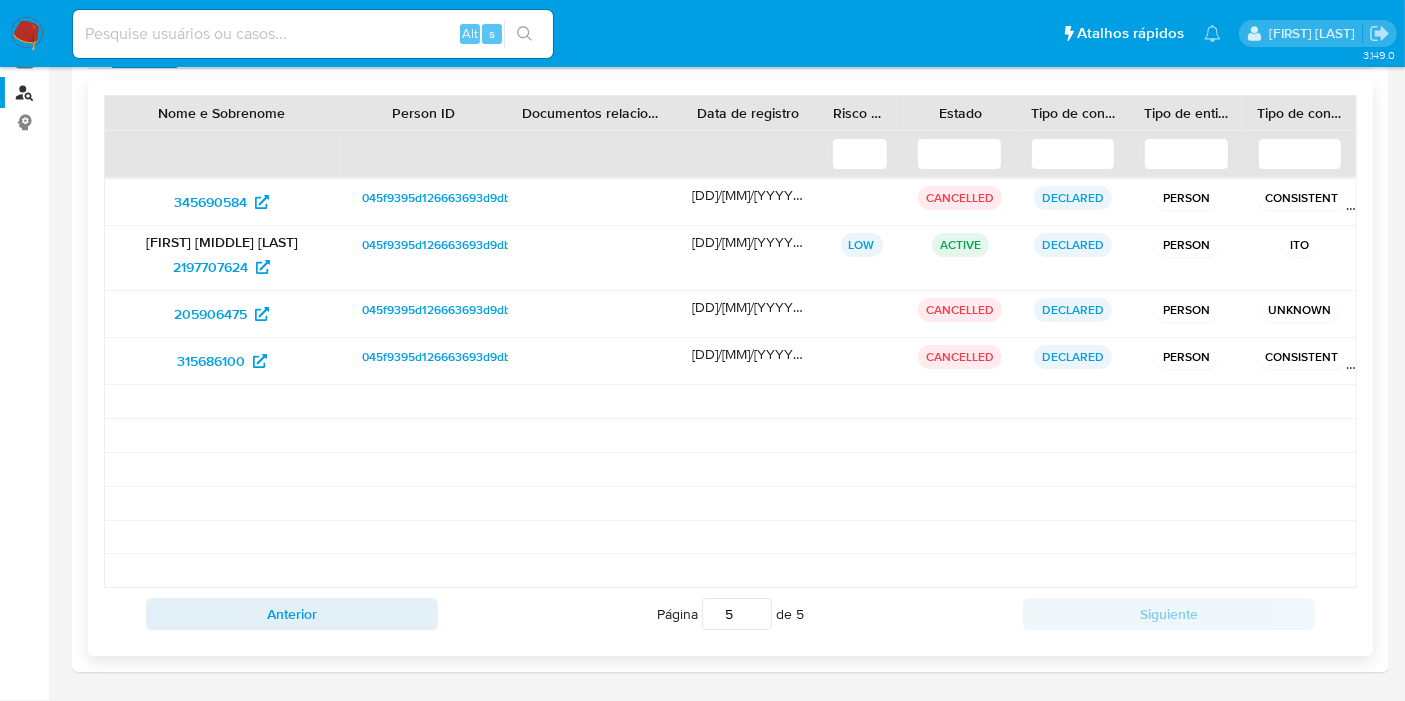 scroll, scrollTop: 221, scrollLeft: 0, axis: vertical 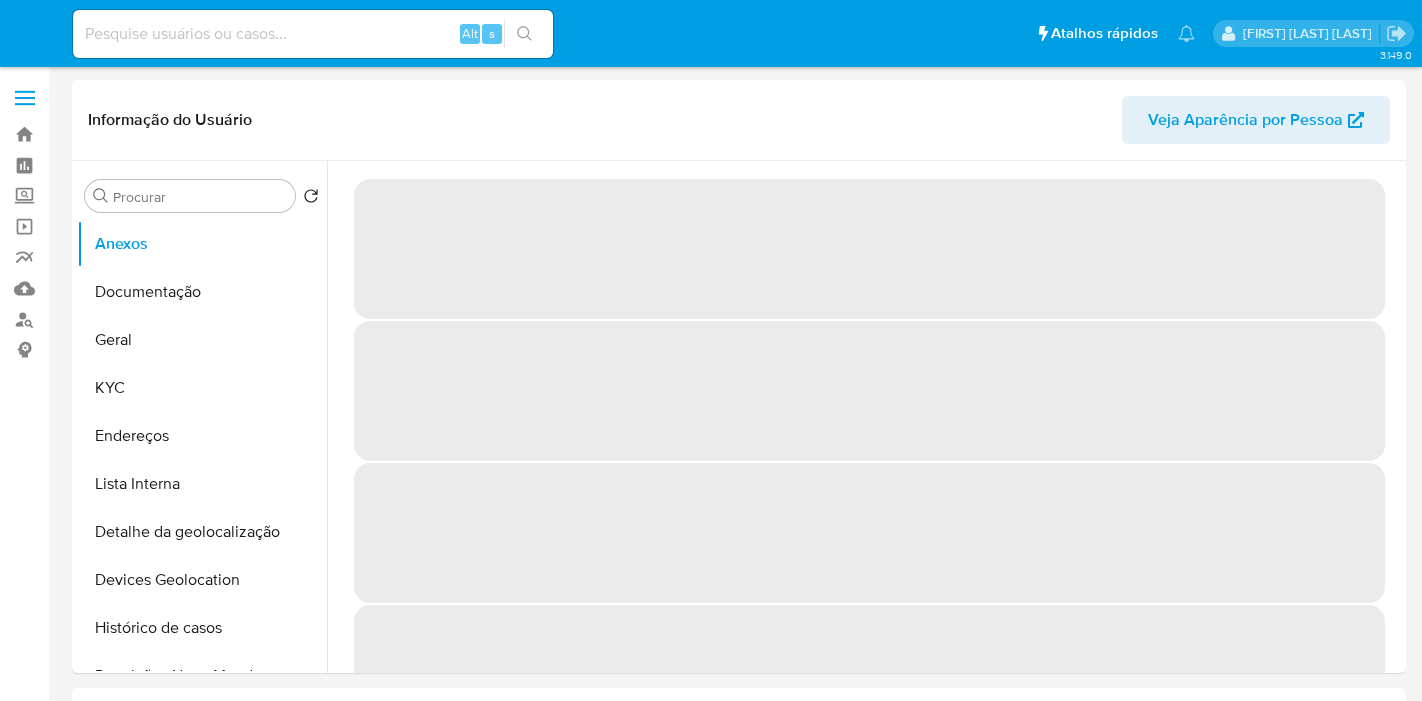 select on "10" 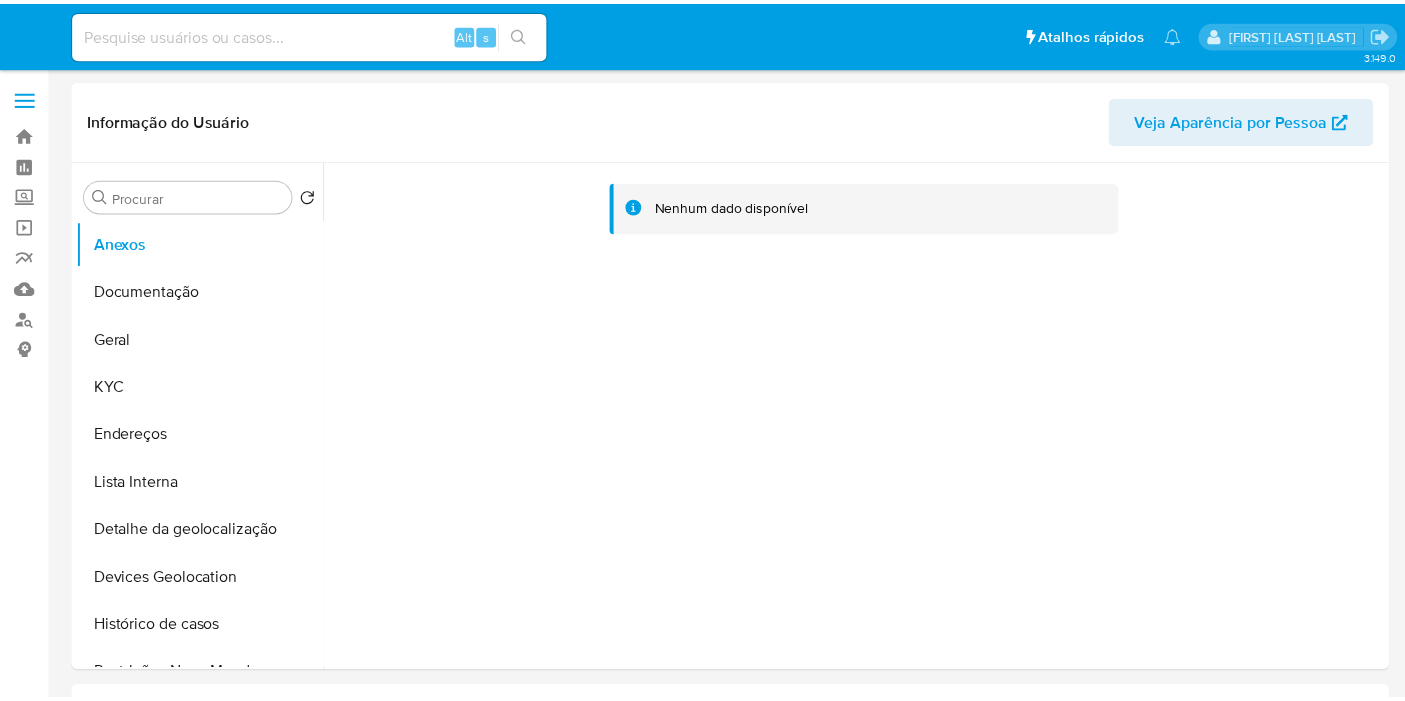 scroll, scrollTop: 0, scrollLeft: 0, axis: both 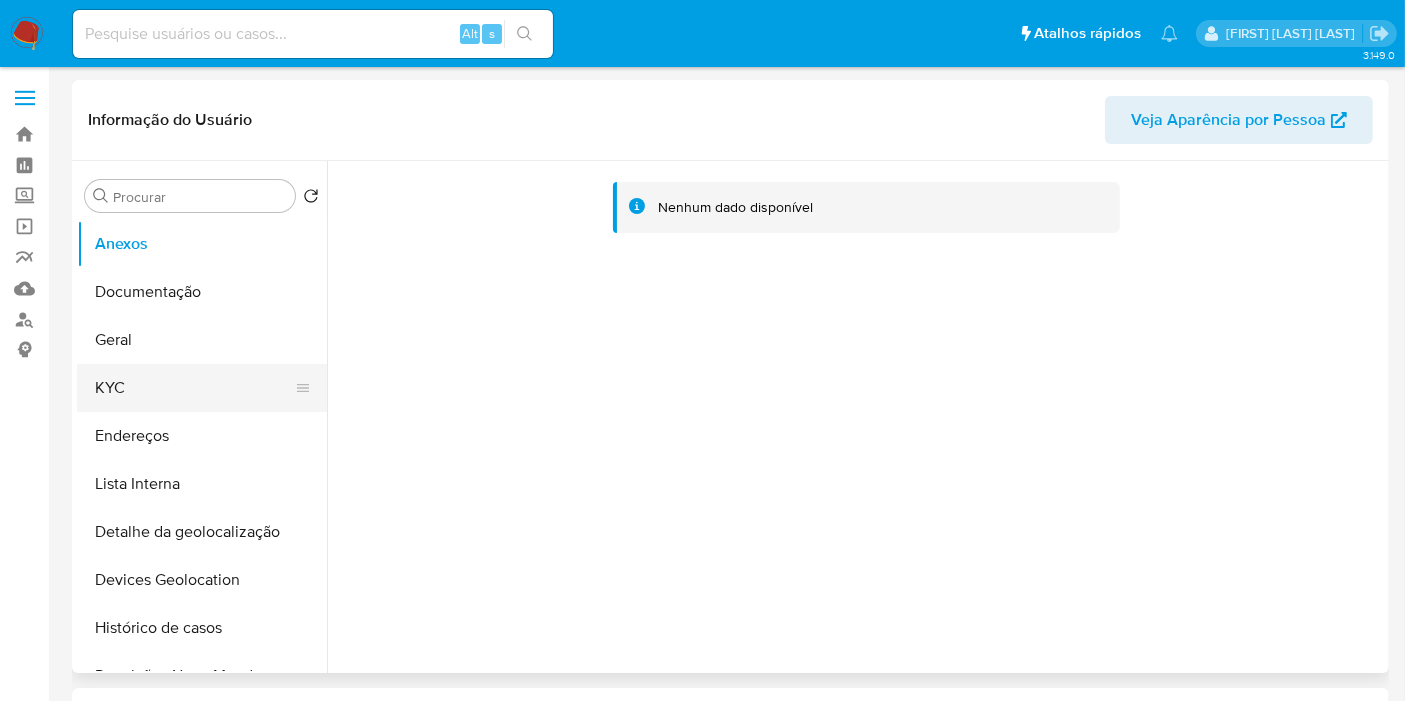 click on "KYC" at bounding box center [194, 388] 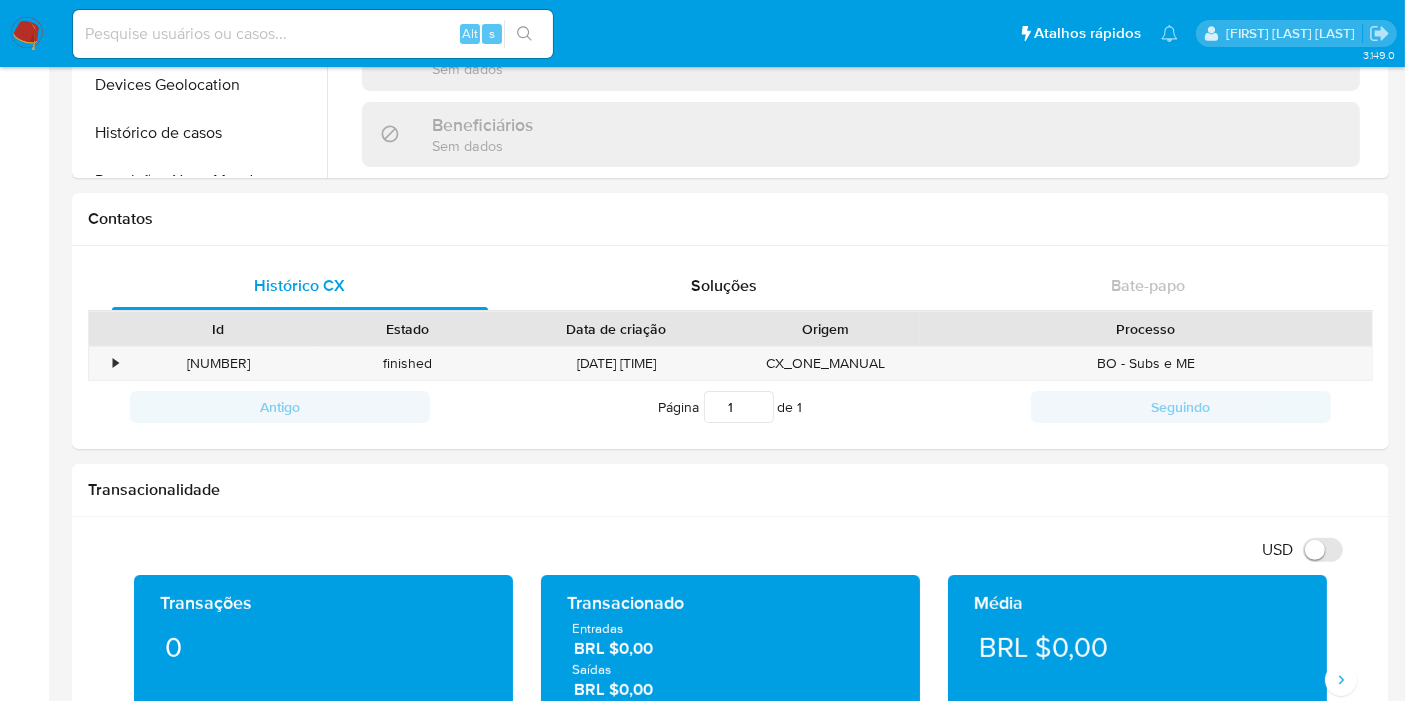 scroll, scrollTop: 222, scrollLeft: 0, axis: vertical 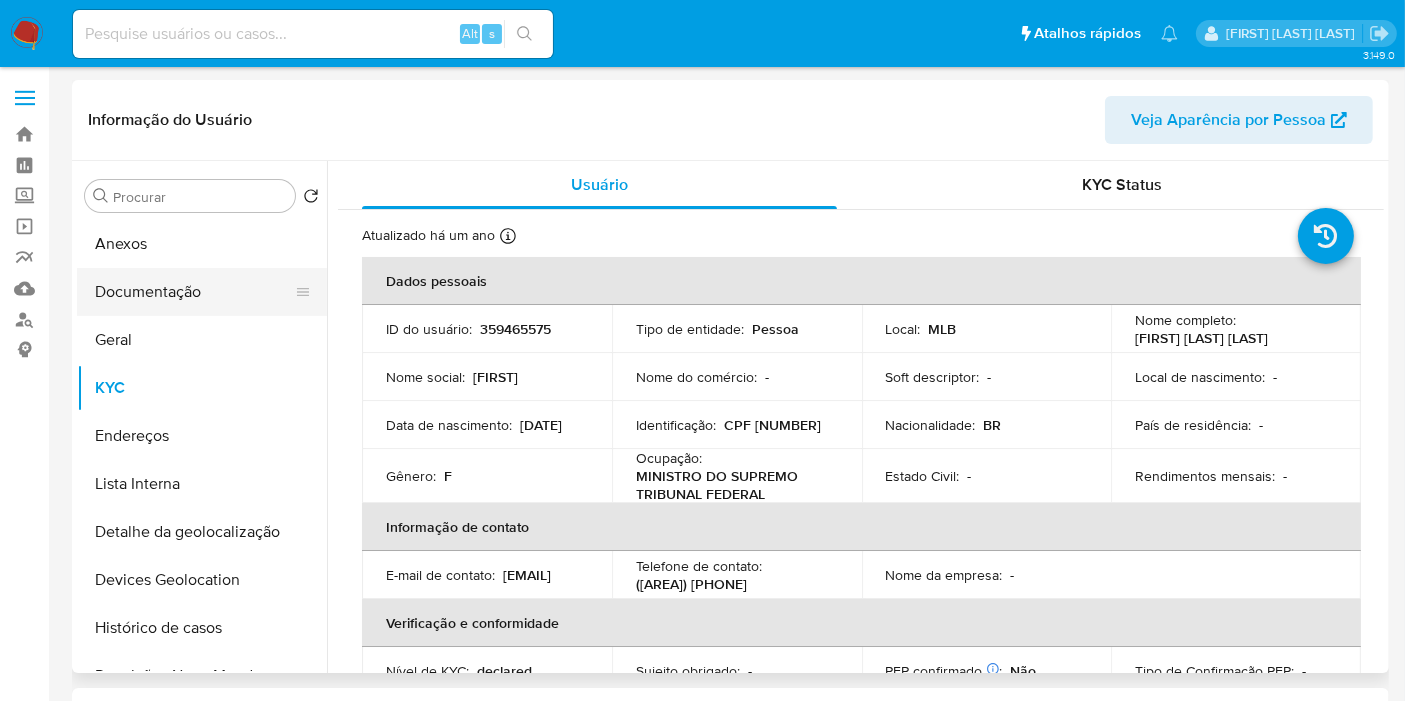 click on "Documentação" at bounding box center [194, 292] 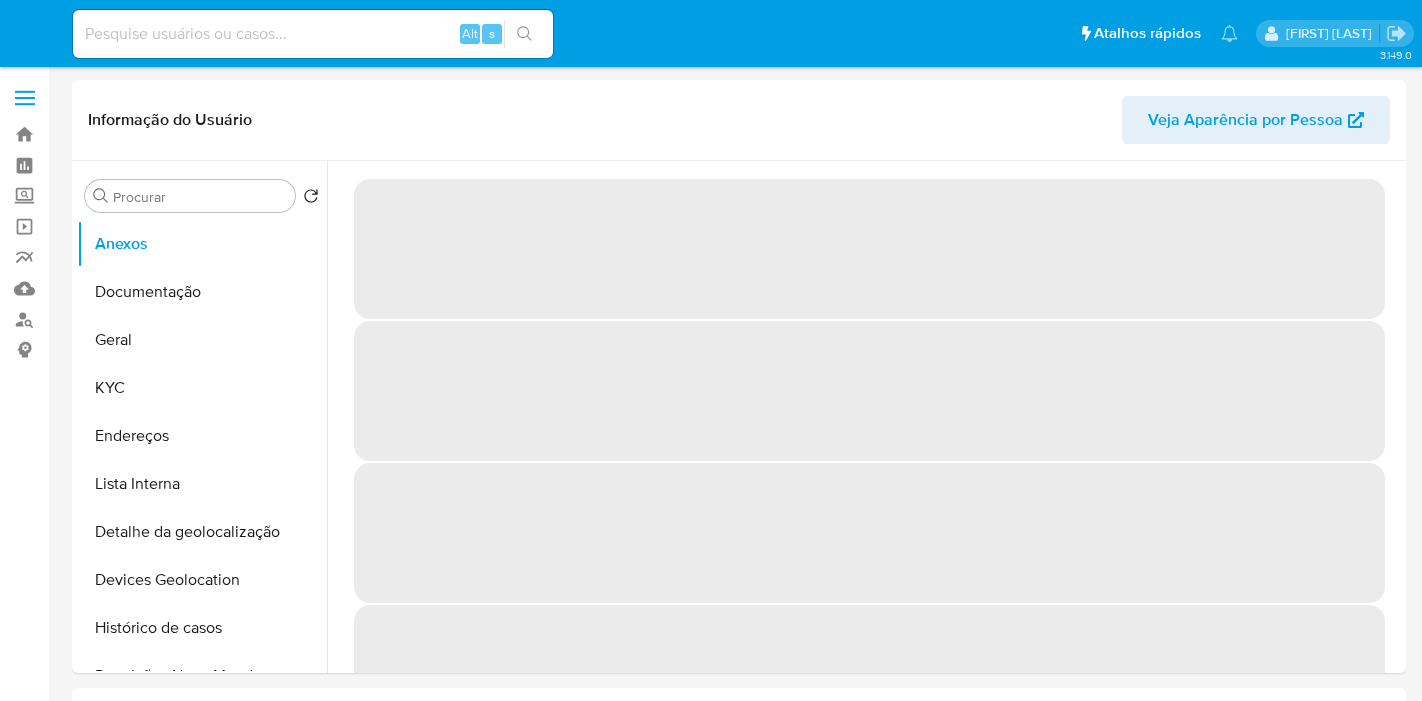 select on "10" 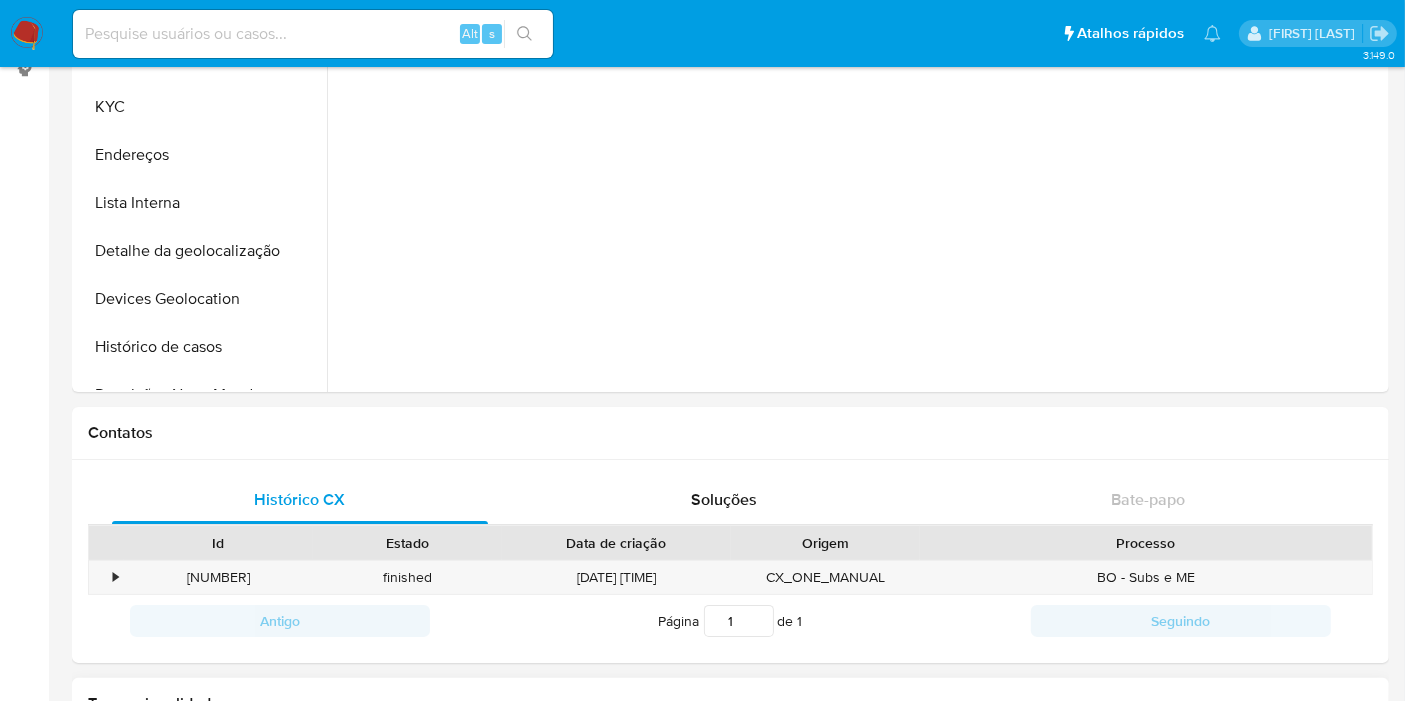scroll, scrollTop: 111, scrollLeft: 0, axis: vertical 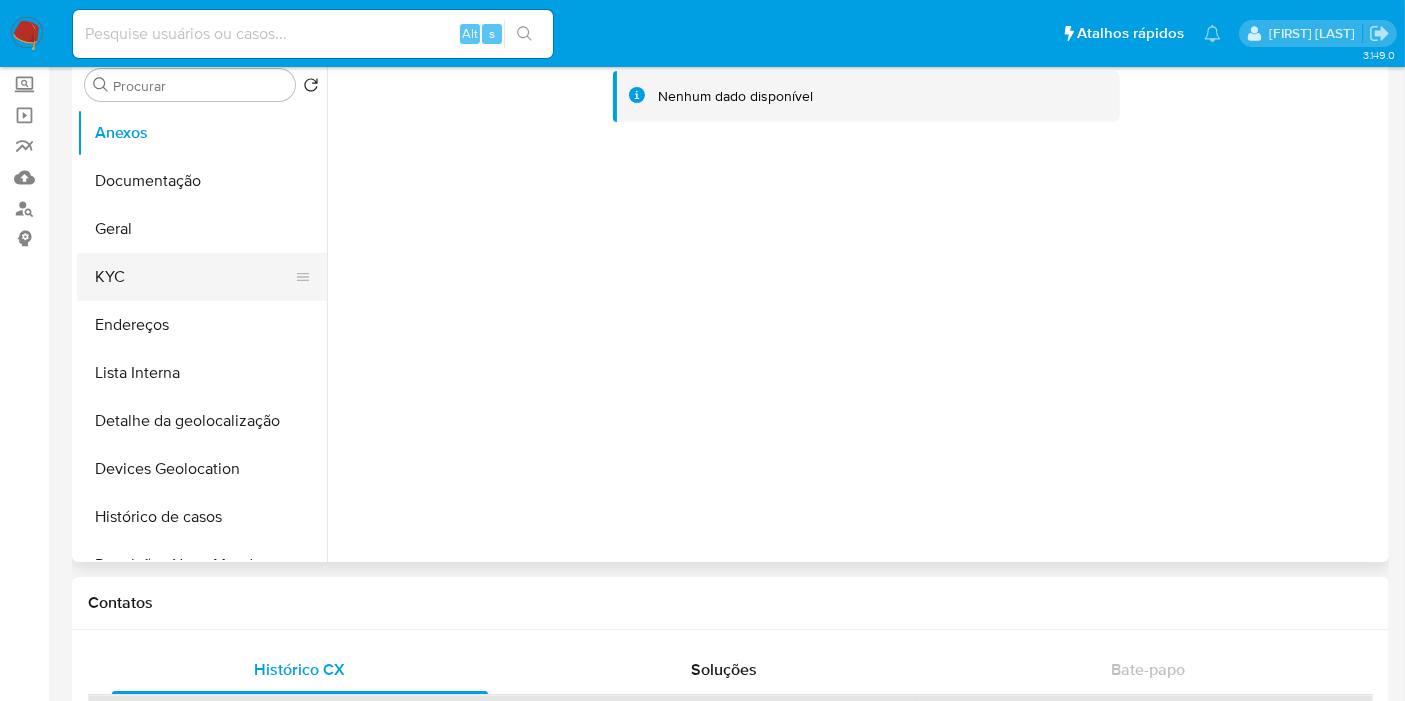 click on "KYC" at bounding box center [194, 277] 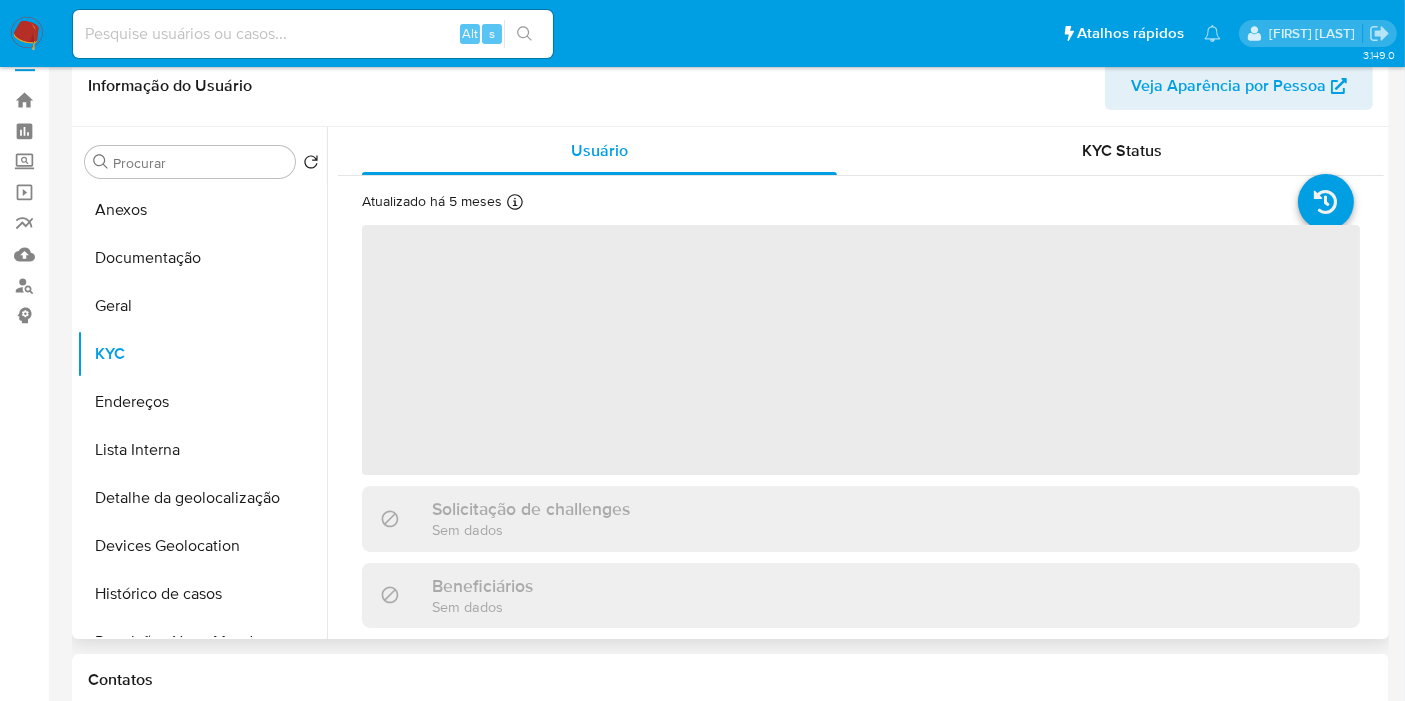 scroll, scrollTop: 0, scrollLeft: 0, axis: both 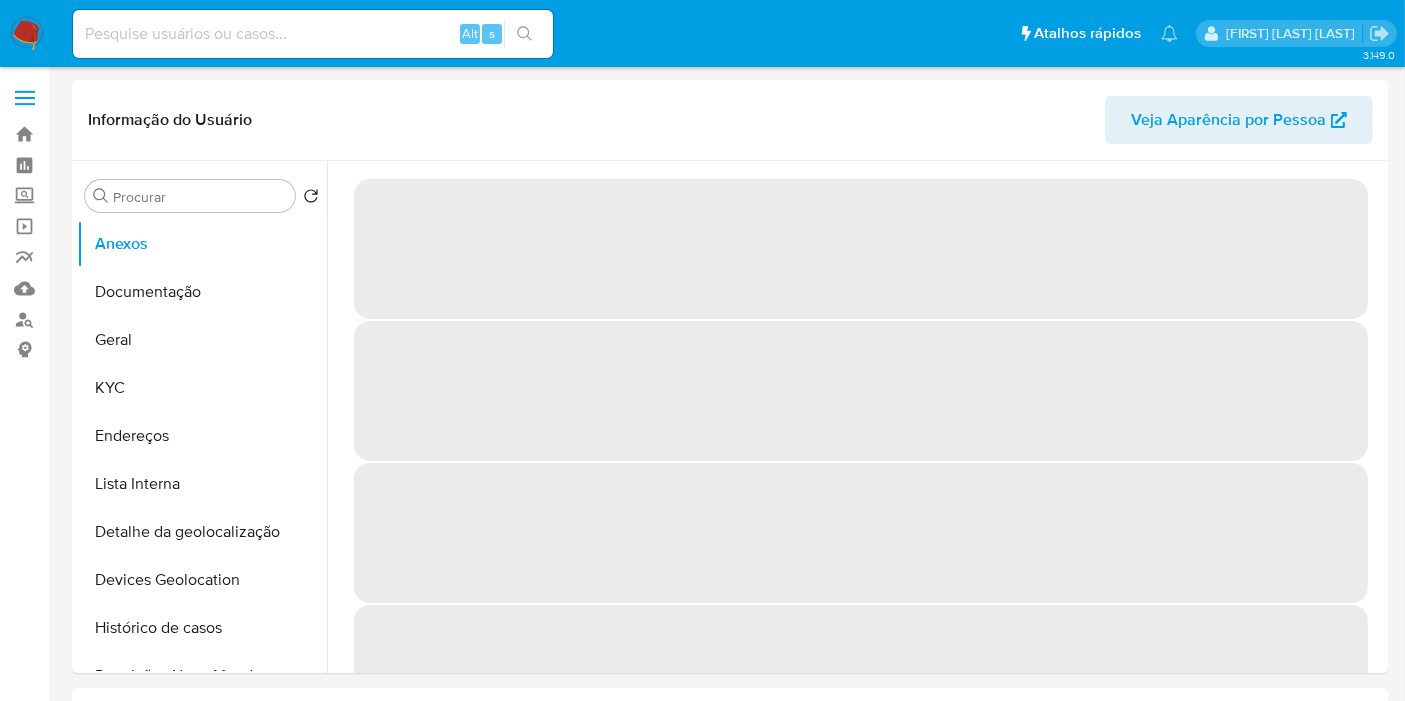 select on "10" 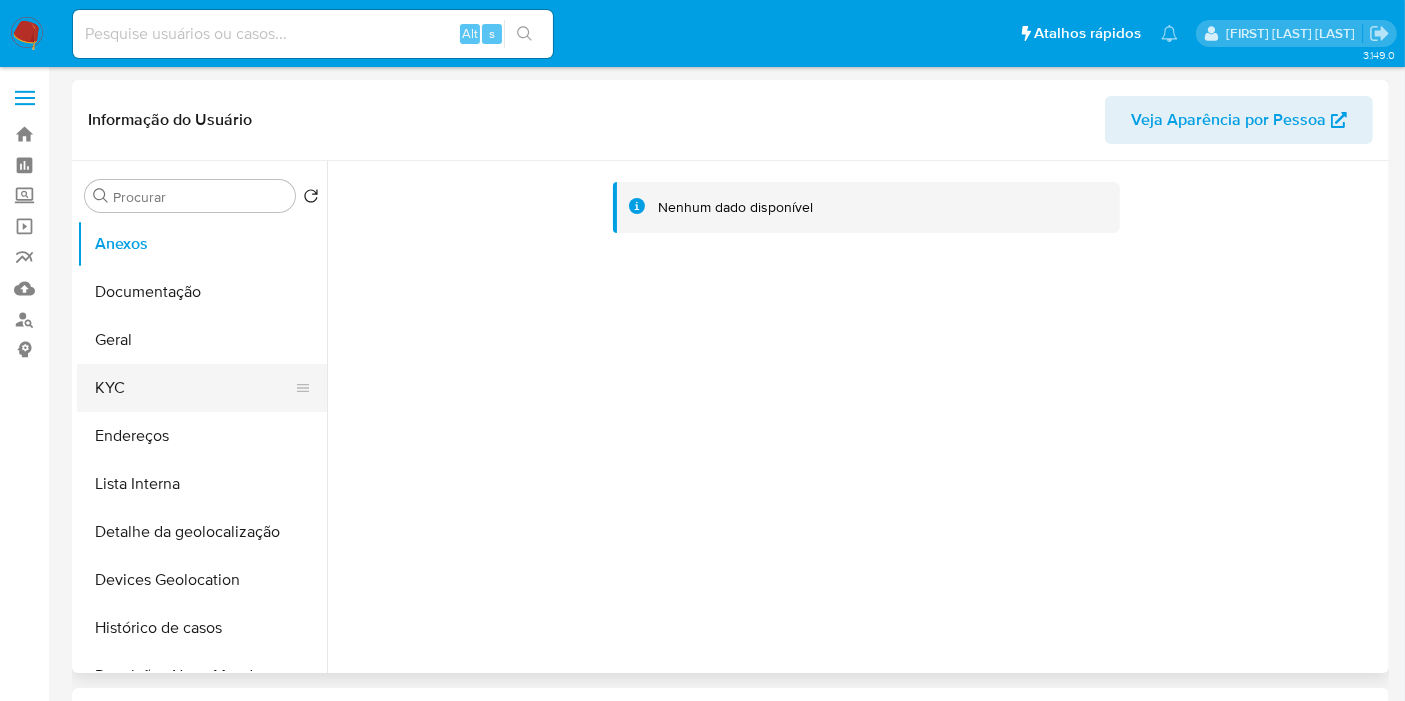 click on "KYC" at bounding box center [194, 388] 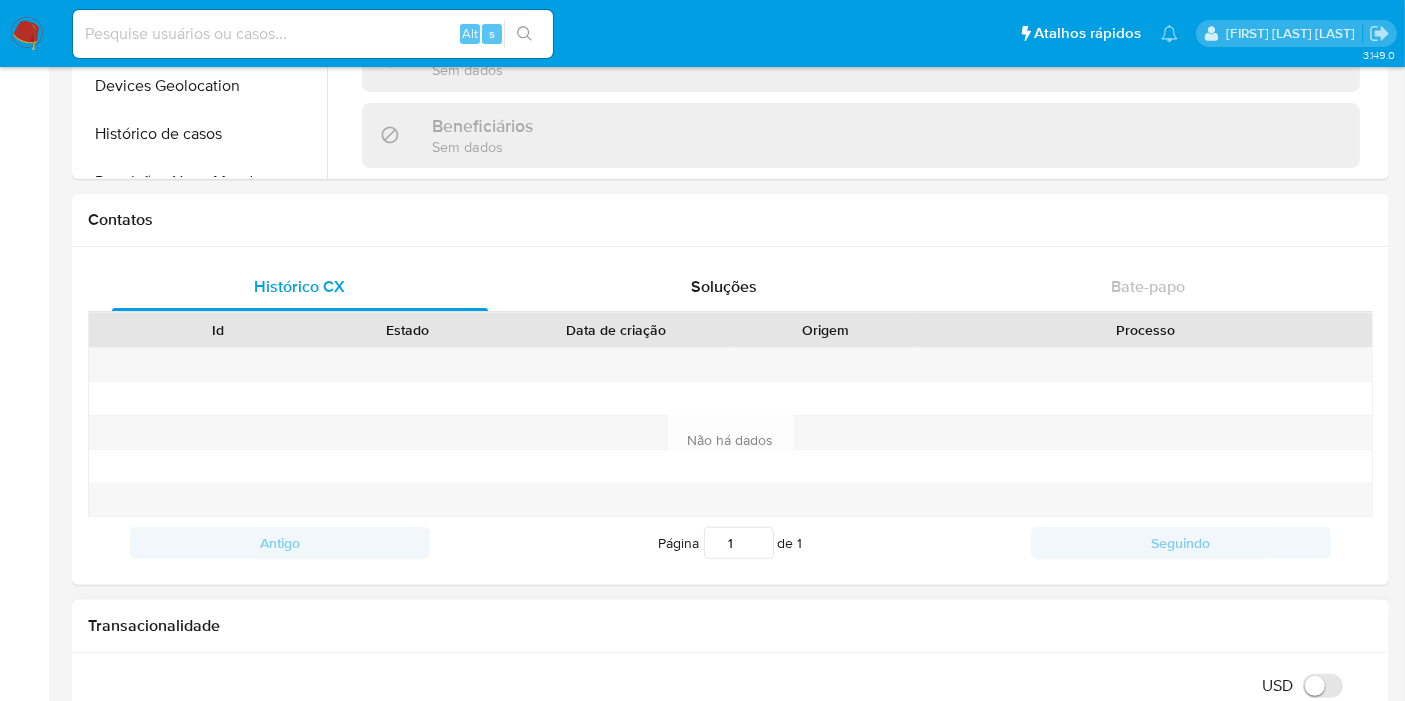 scroll, scrollTop: 0, scrollLeft: 0, axis: both 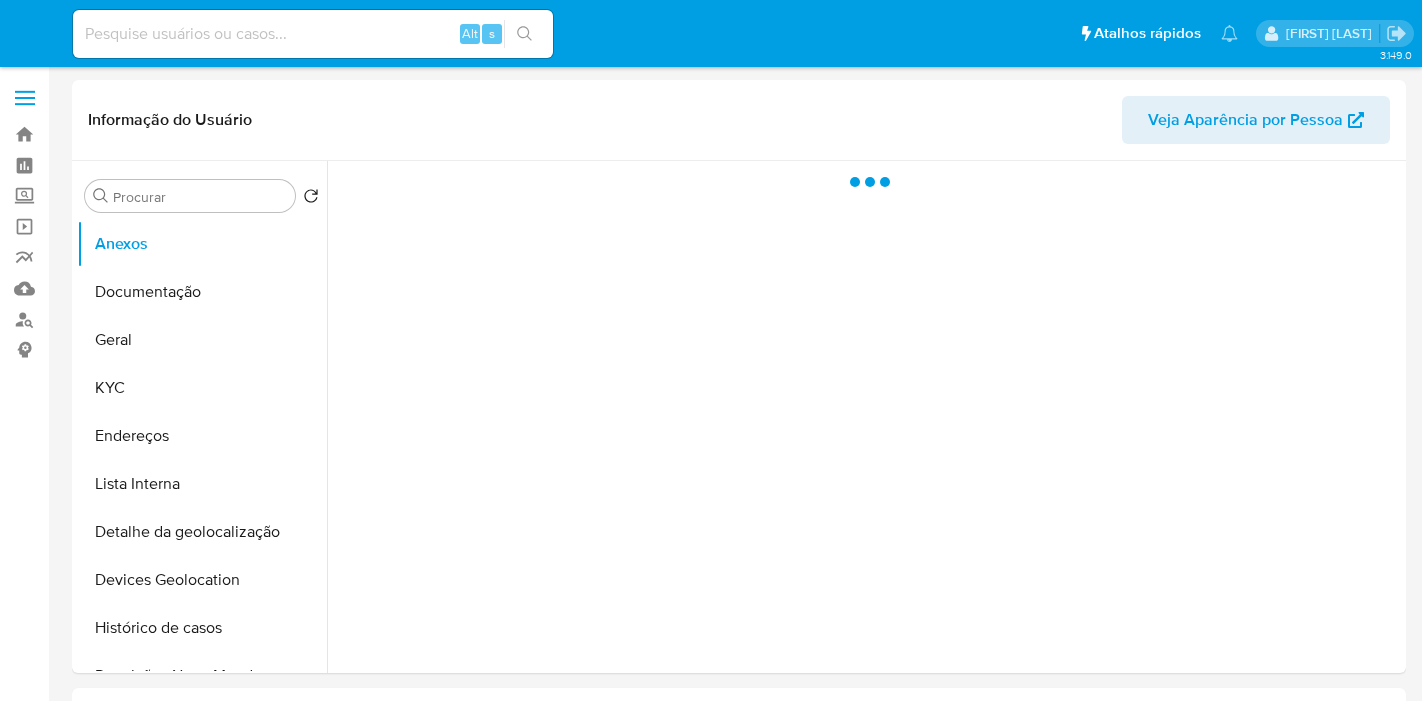 select on "10" 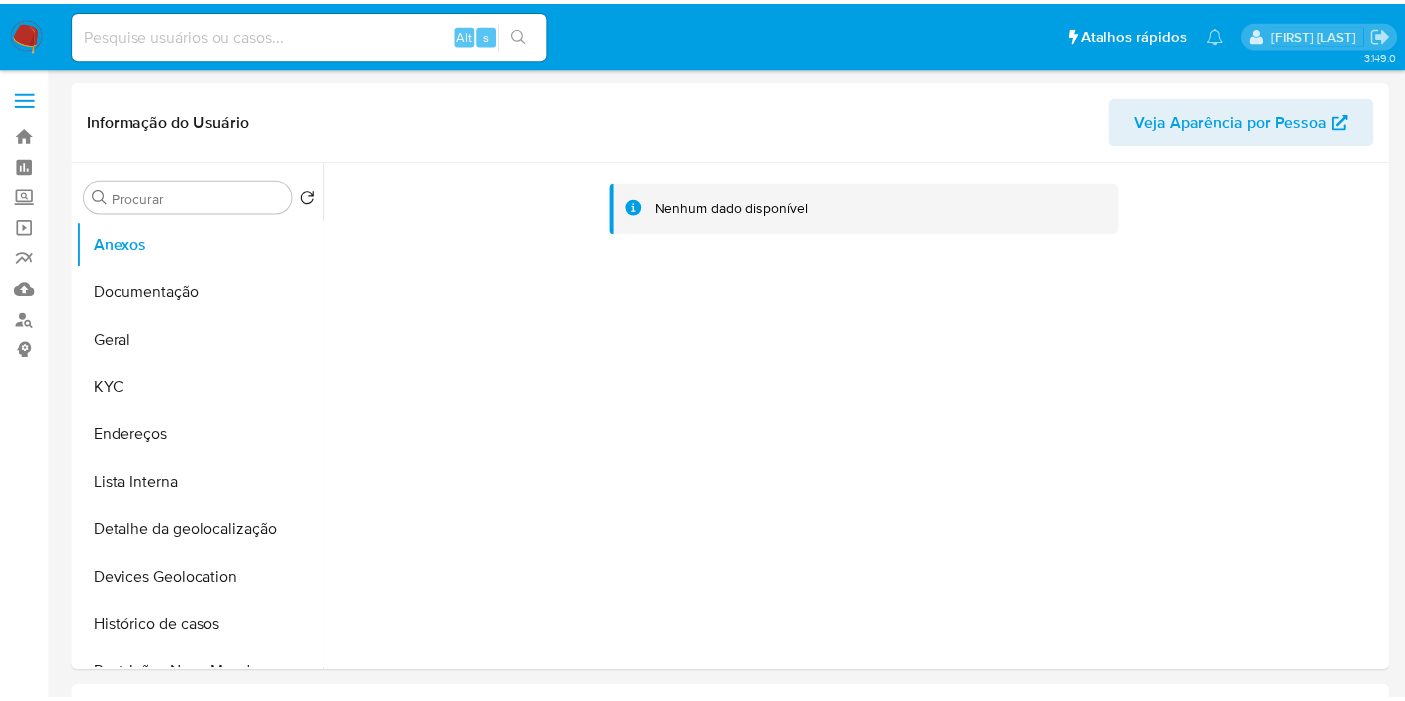 scroll, scrollTop: 0, scrollLeft: 0, axis: both 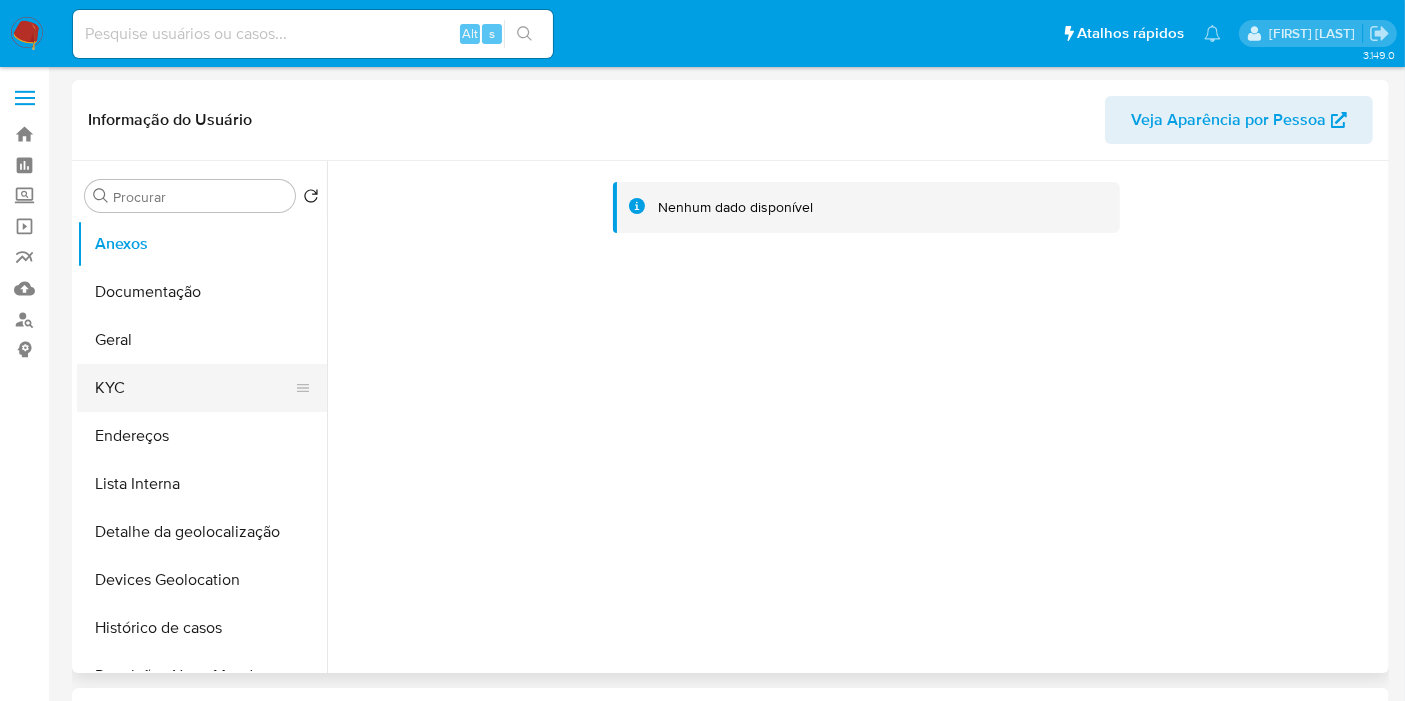 click on "KYC" at bounding box center [194, 388] 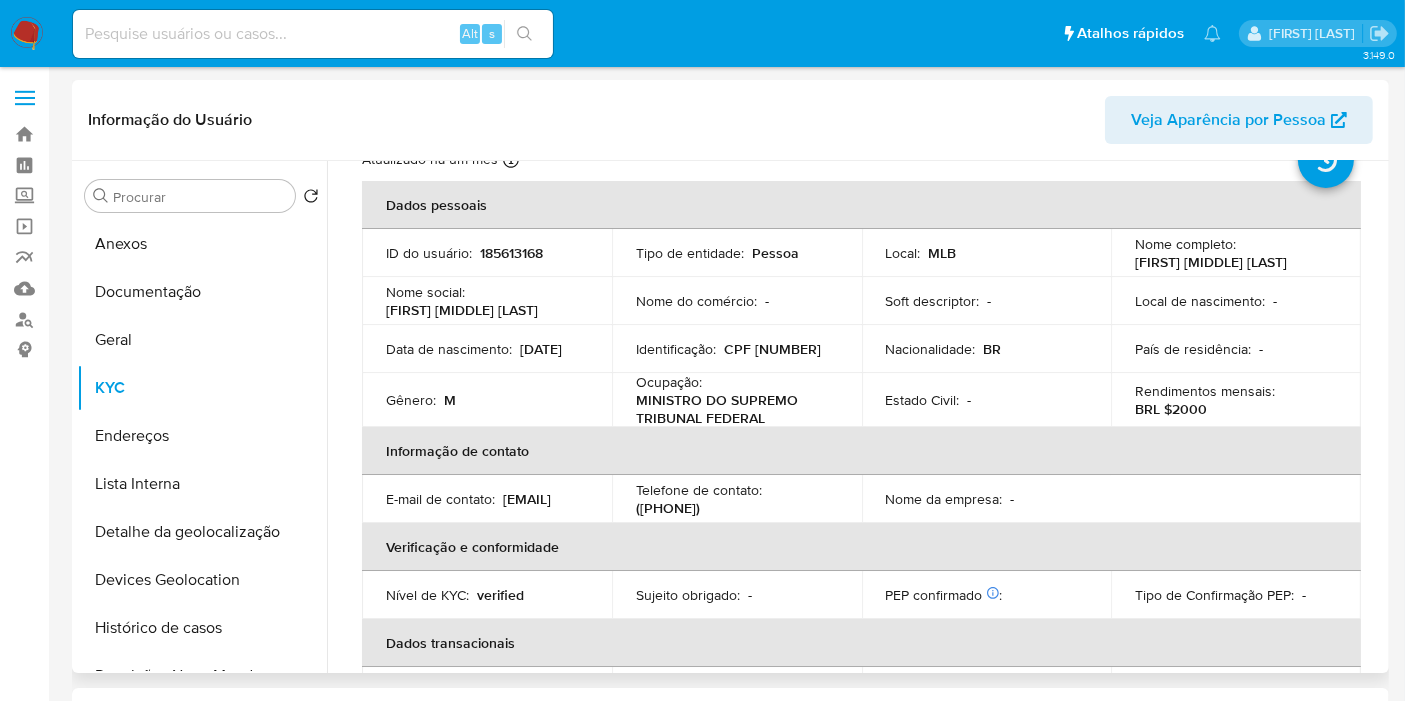 scroll, scrollTop: 111, scrollLeft: 0, axis: vertical 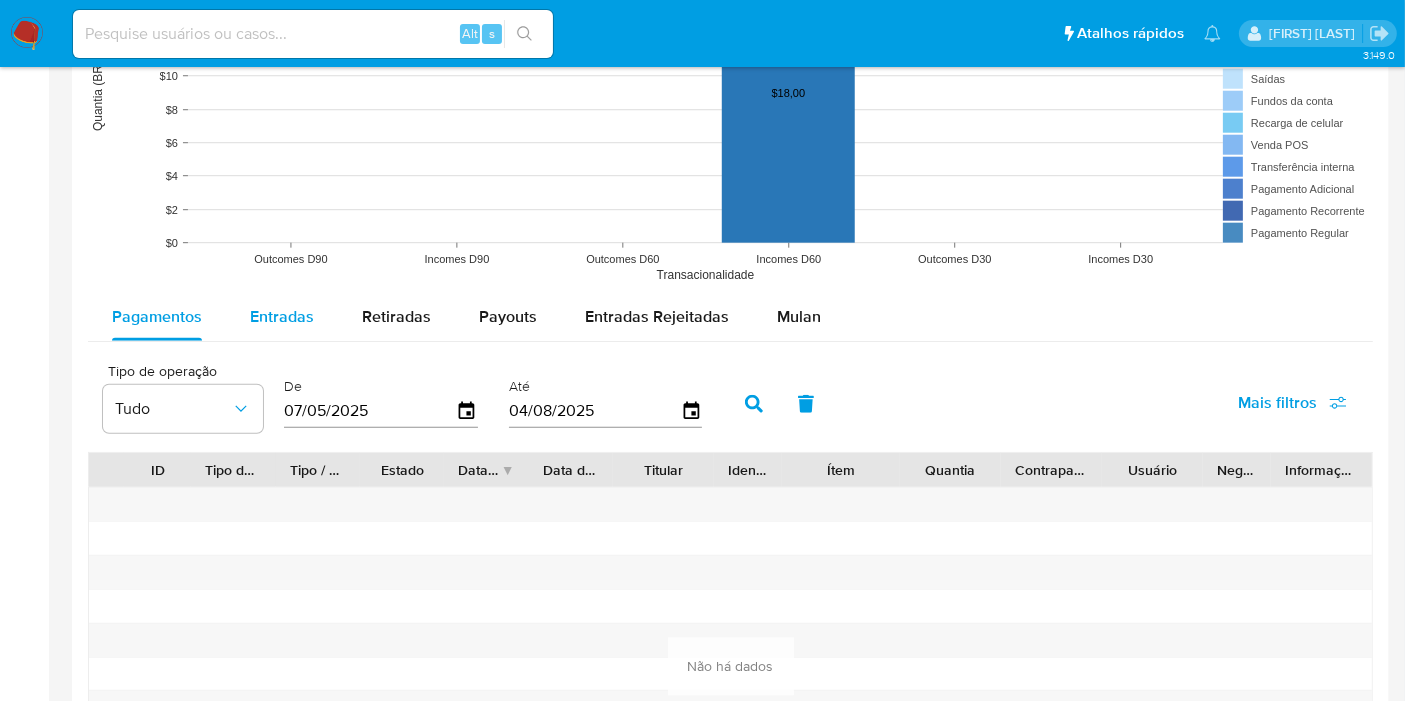 click on "Entradas" at bounding box center (282, 317) 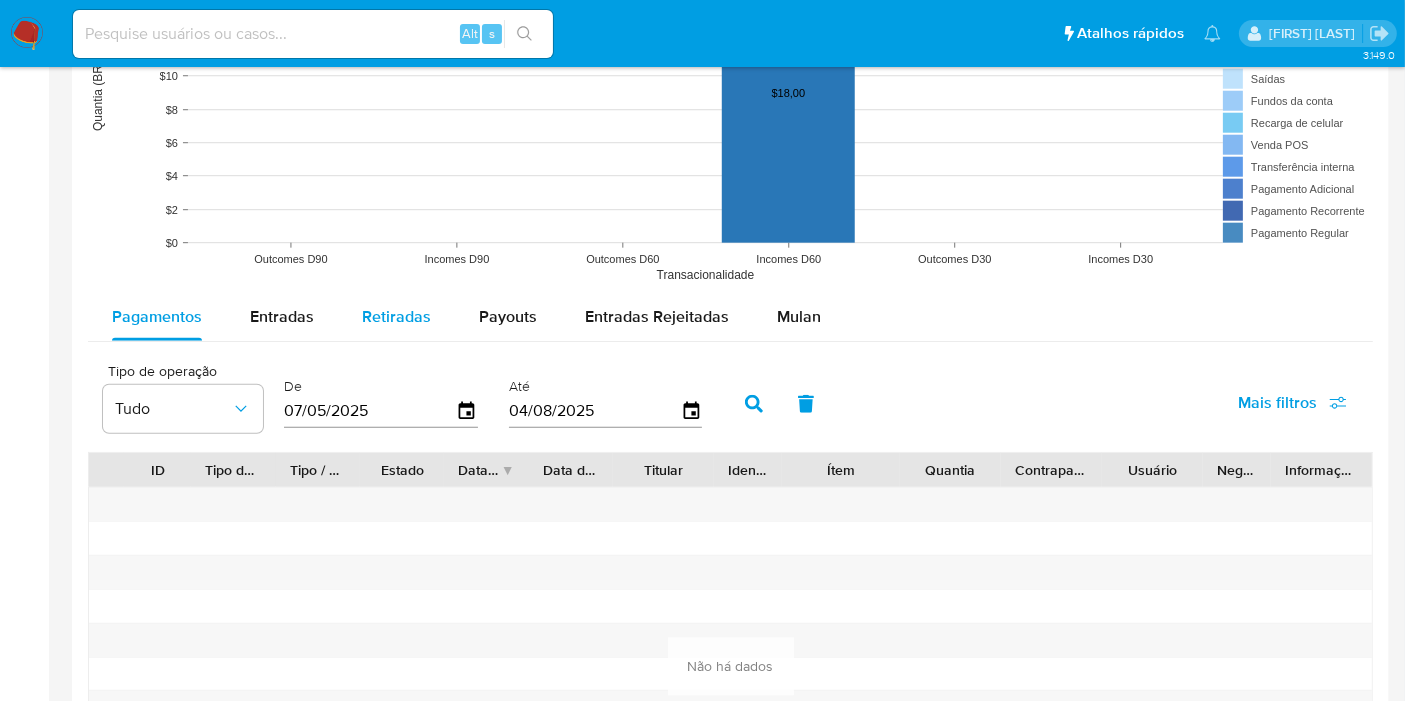 select on "10" 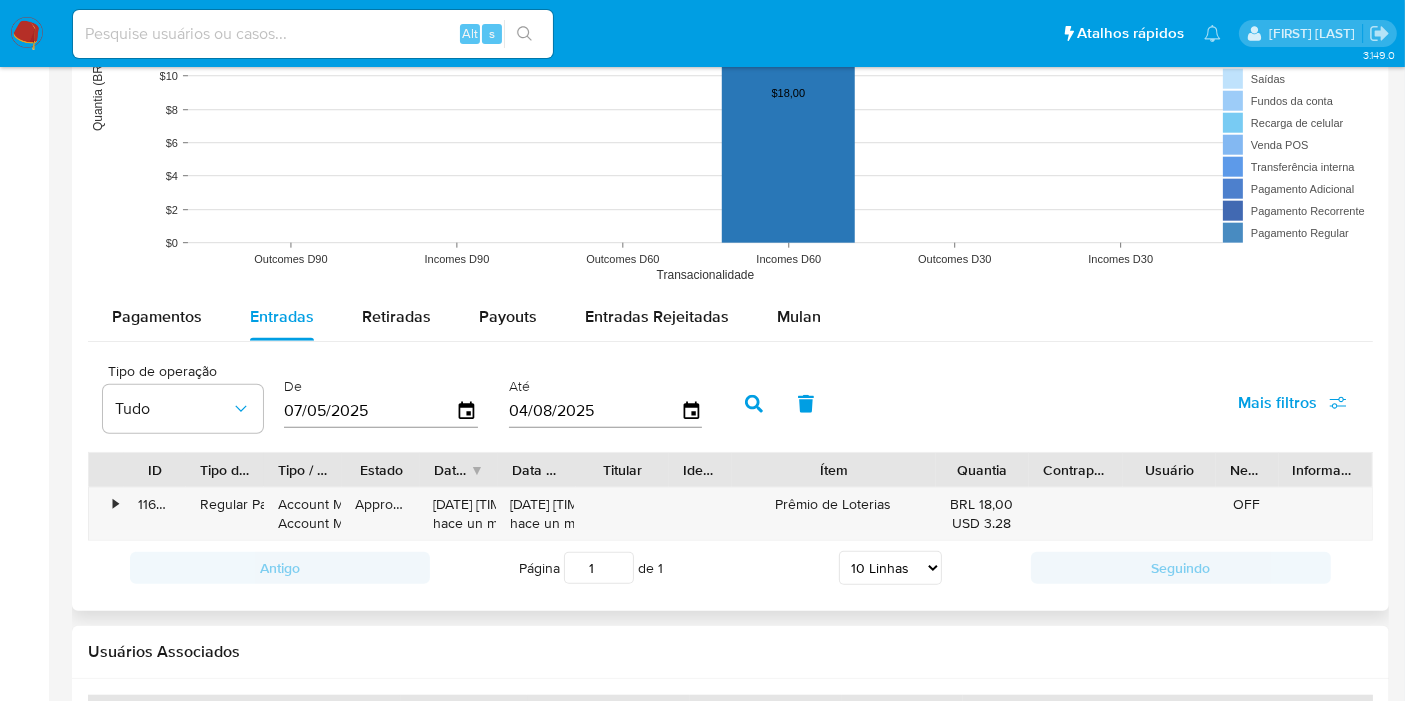 drag, startPoint x: 902, startPoint y: 455, endPoint x: 991, endPoint y: 446, distance: 89.453896 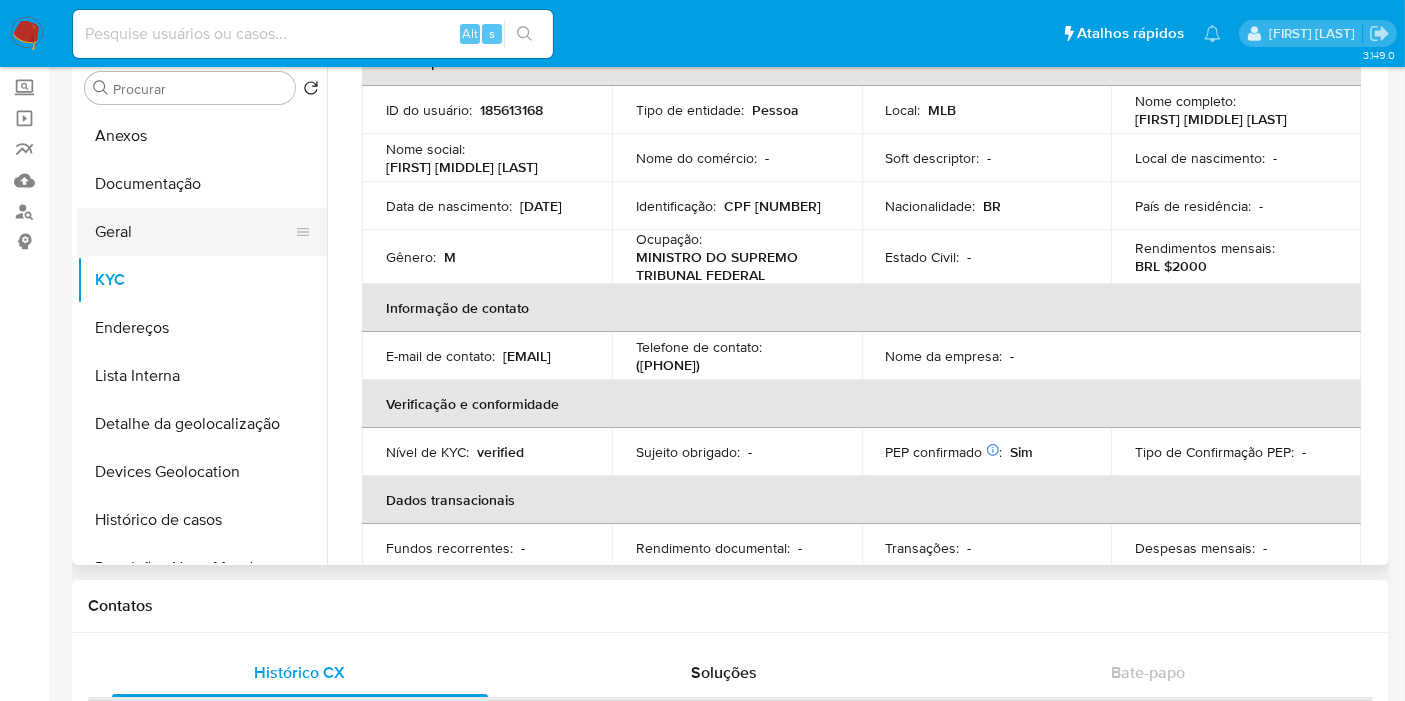 scroll, scrollTop: 0, scrollLeft: 0, axis: both 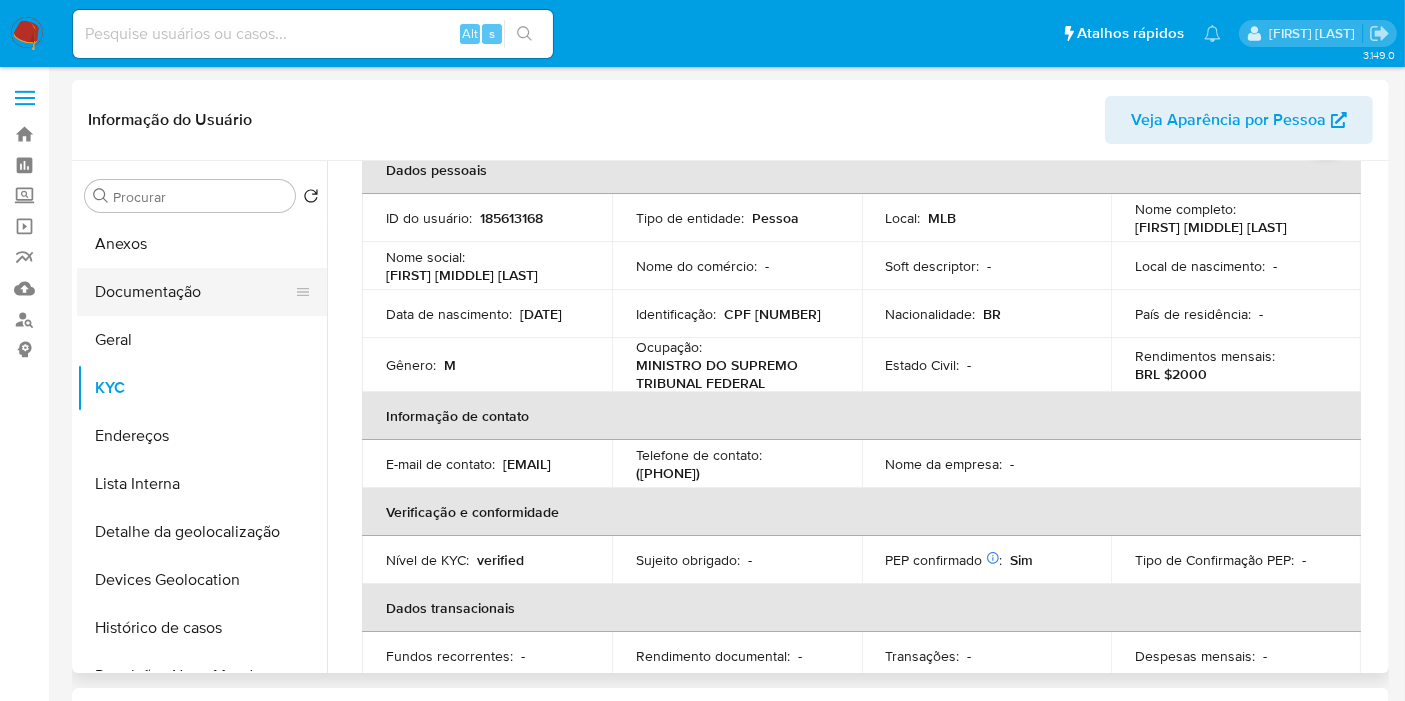 click on "Documentação" at bounding box center [194, 292] 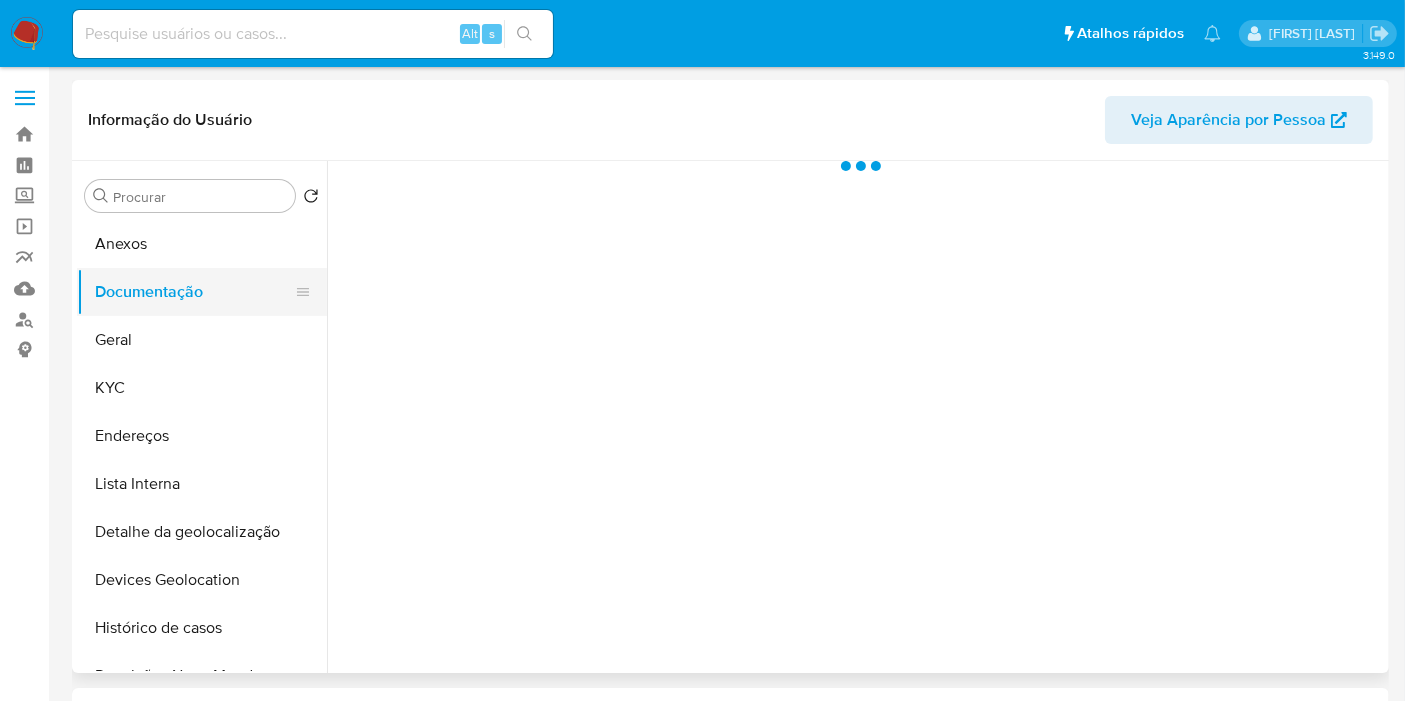 scroll, scrollTop: 0, scrollLeft: 0, axis: both 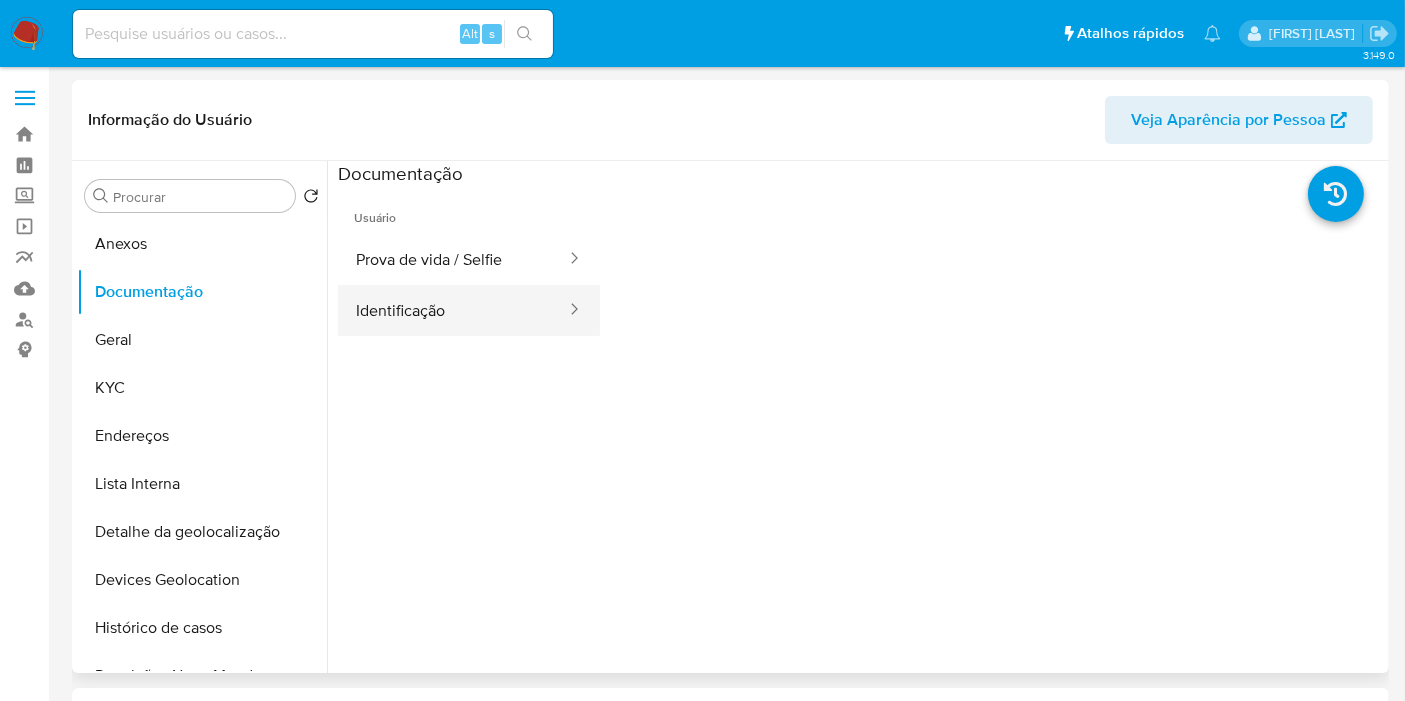 click on "Identificação" at bounding box center (453, 310) 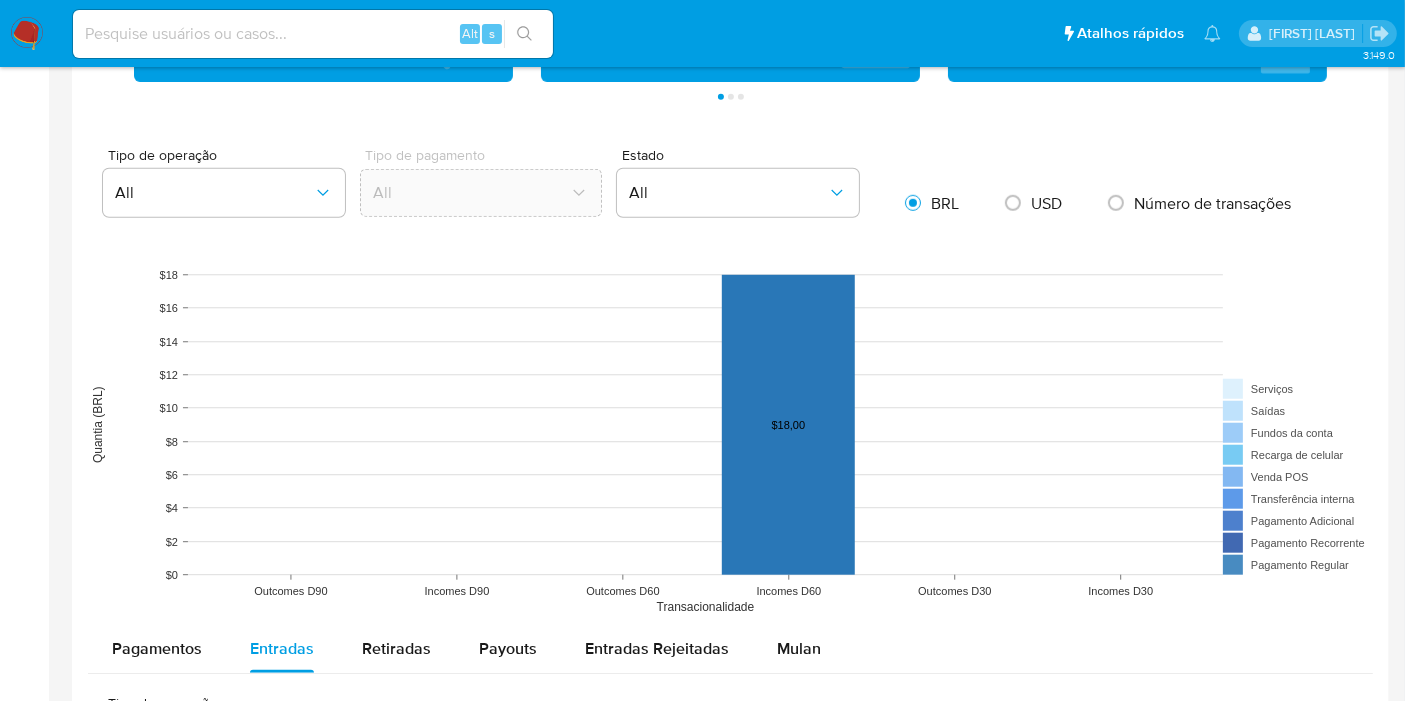 scroll, scrollTop: 1555, scrollLeft: 0, axis: vertical 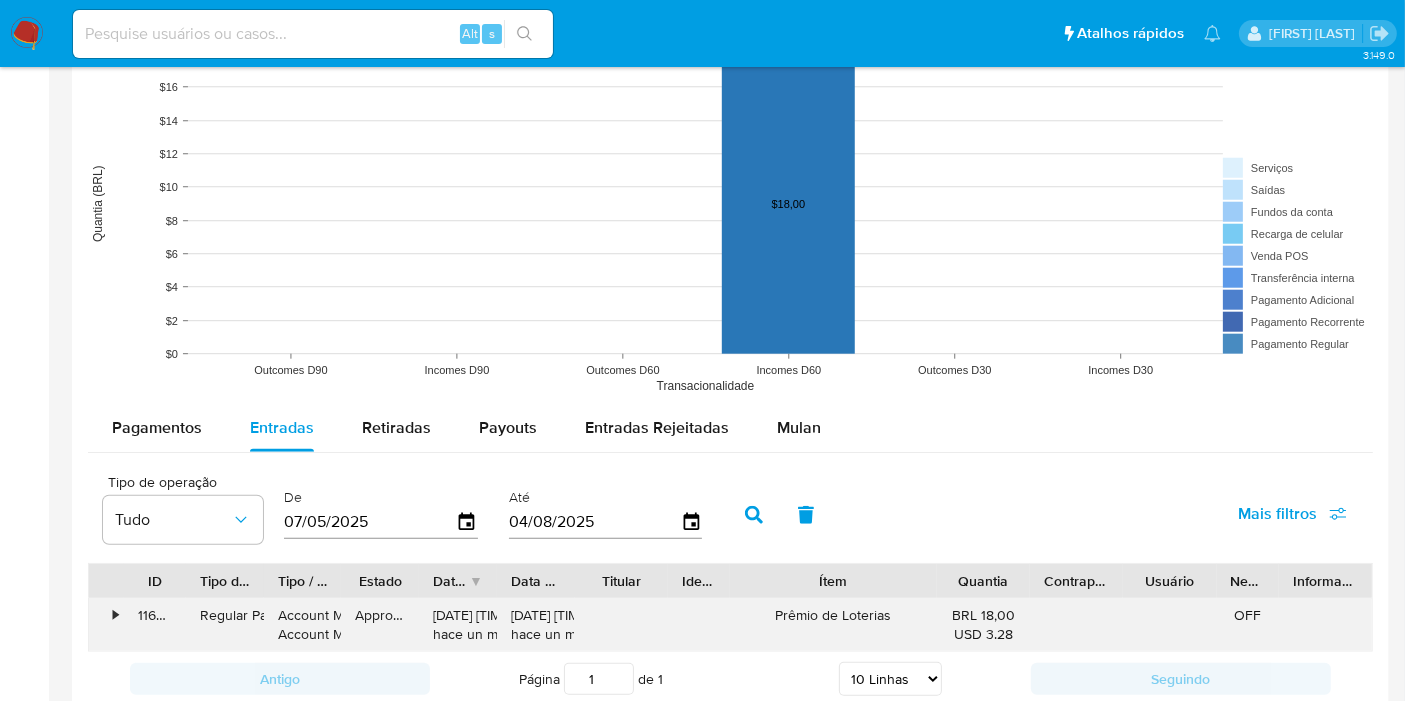 drag, startPoint x: 980, startPoint y: 610, endPoint x: 1020, endPoint y: 610, distance: 40 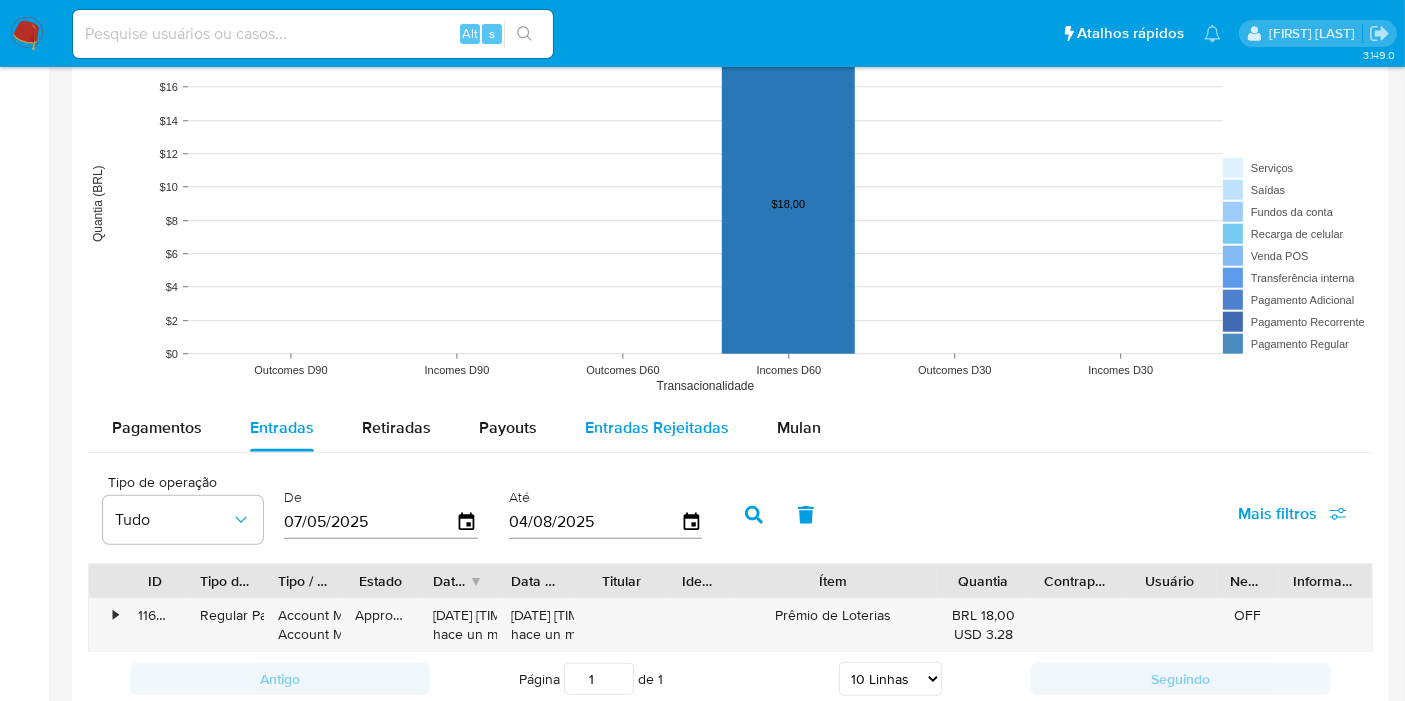click on "Entradas Rejeitadas" at bounding box center [657, 427] 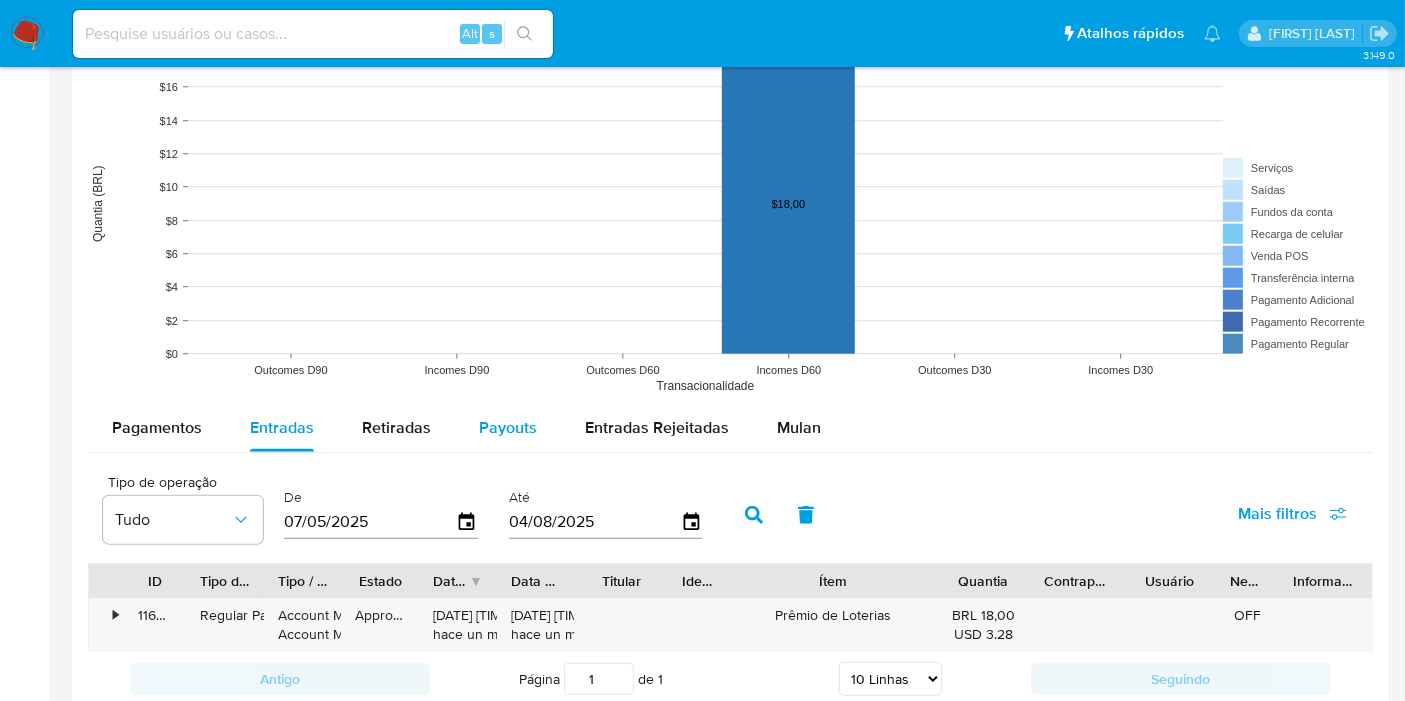 select on "10" 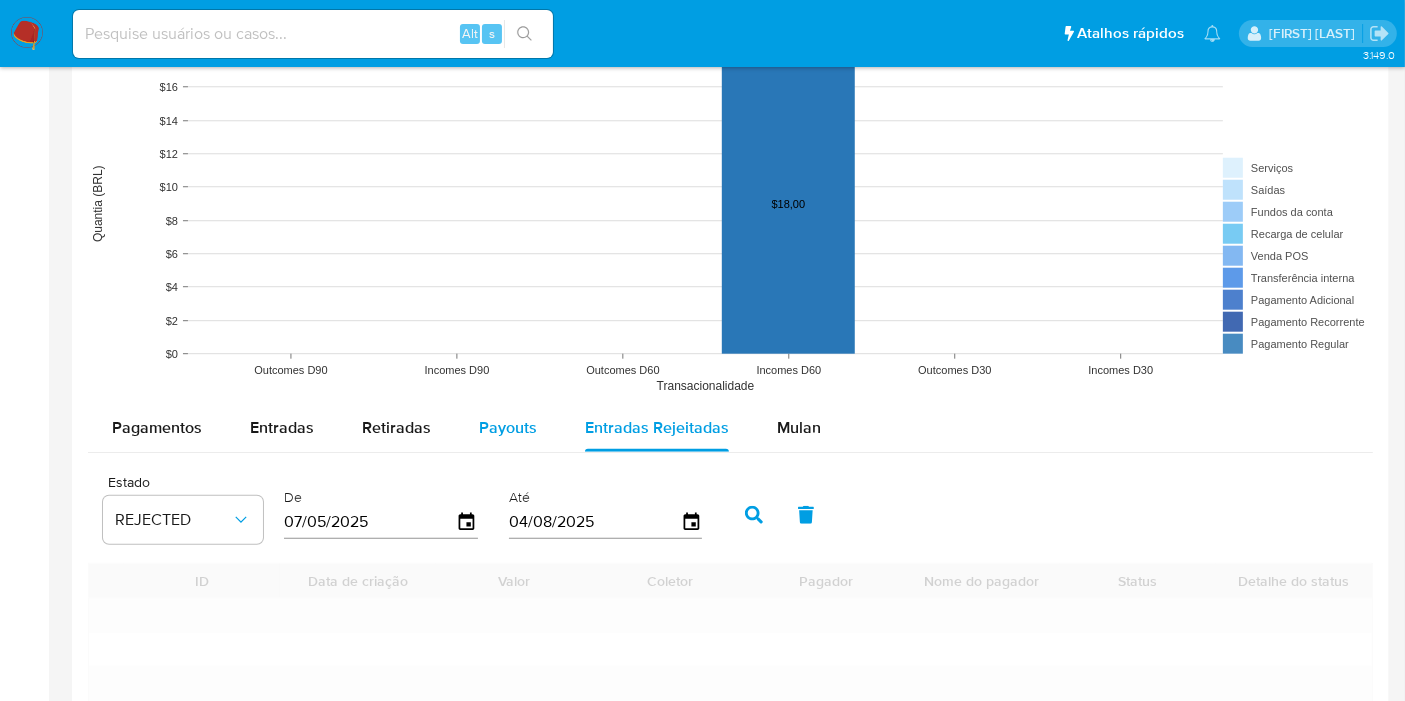click on "Payouts" at bounding box center [508, 427] 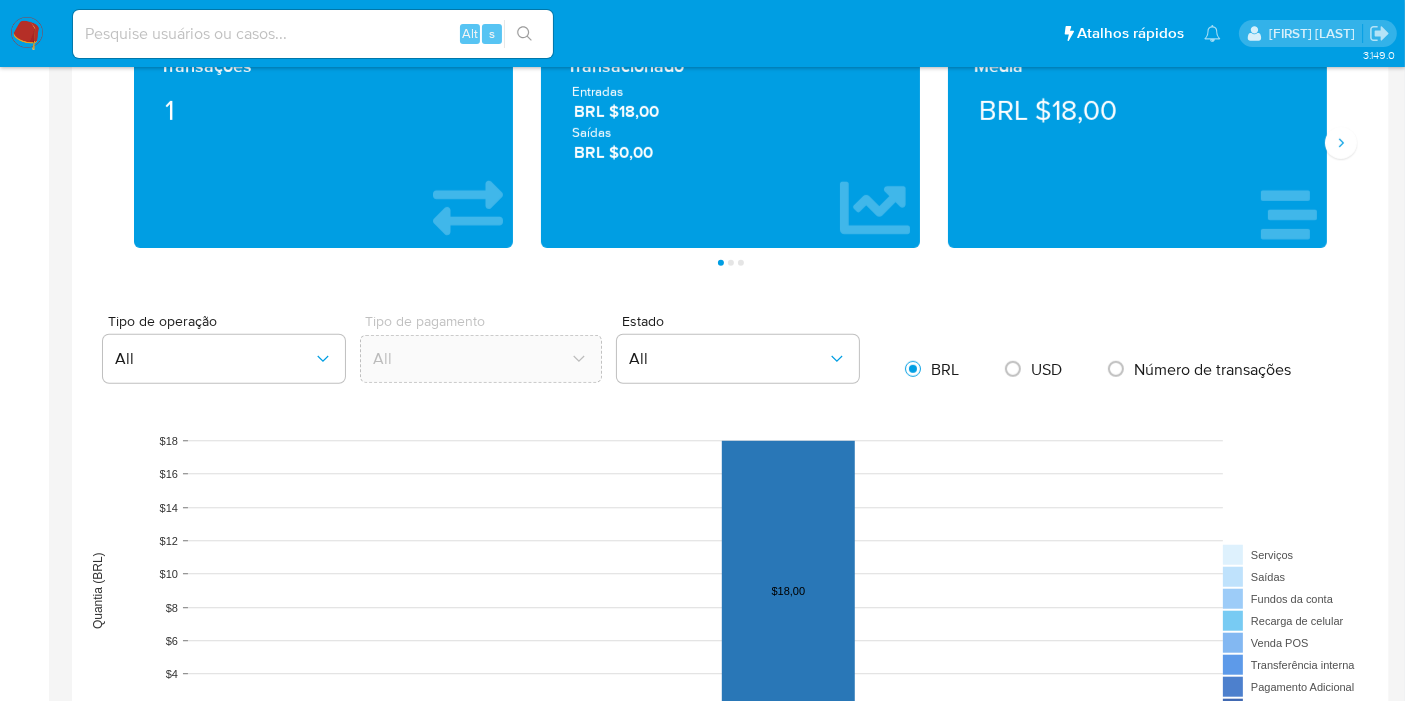 scroll, scrollTop: 888, scrollLeft: 0, axis: vertical 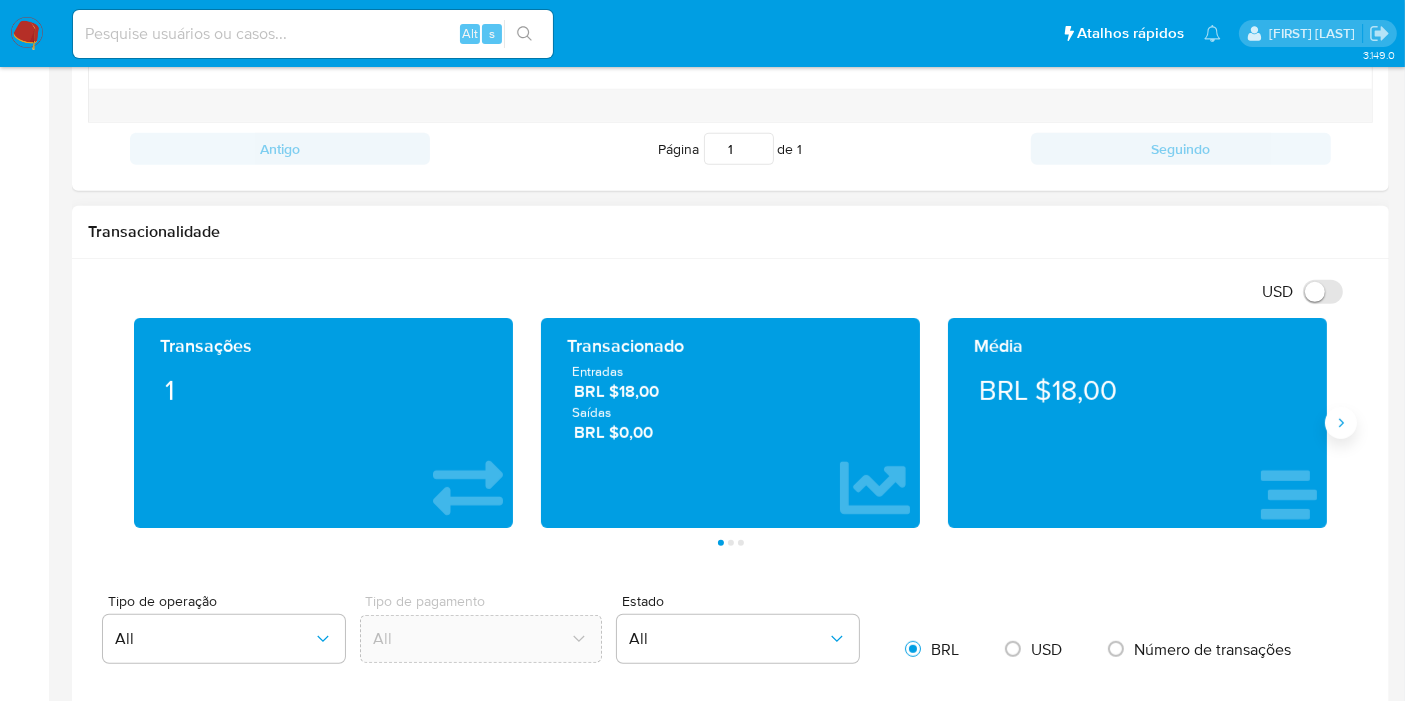 click 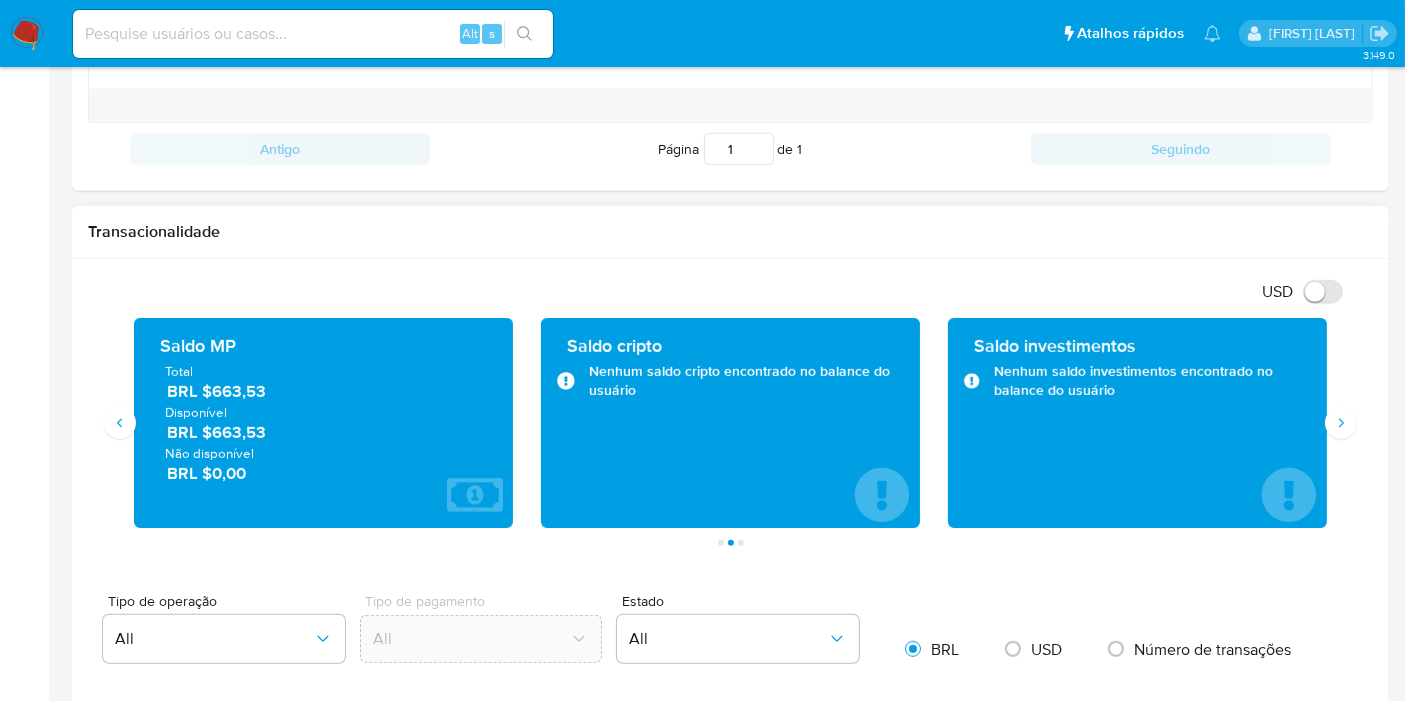 click on "BRL $663,53" at bounding box center (324, 391) 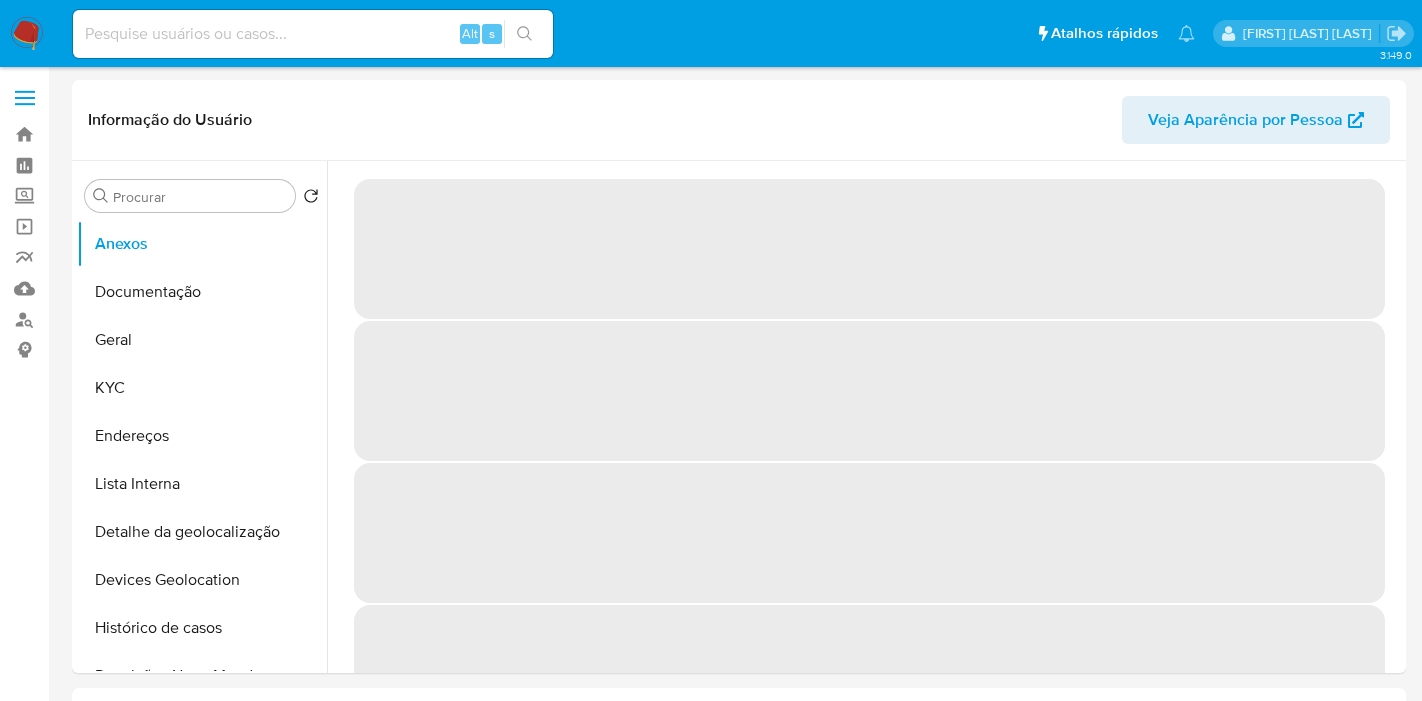 select on "10" 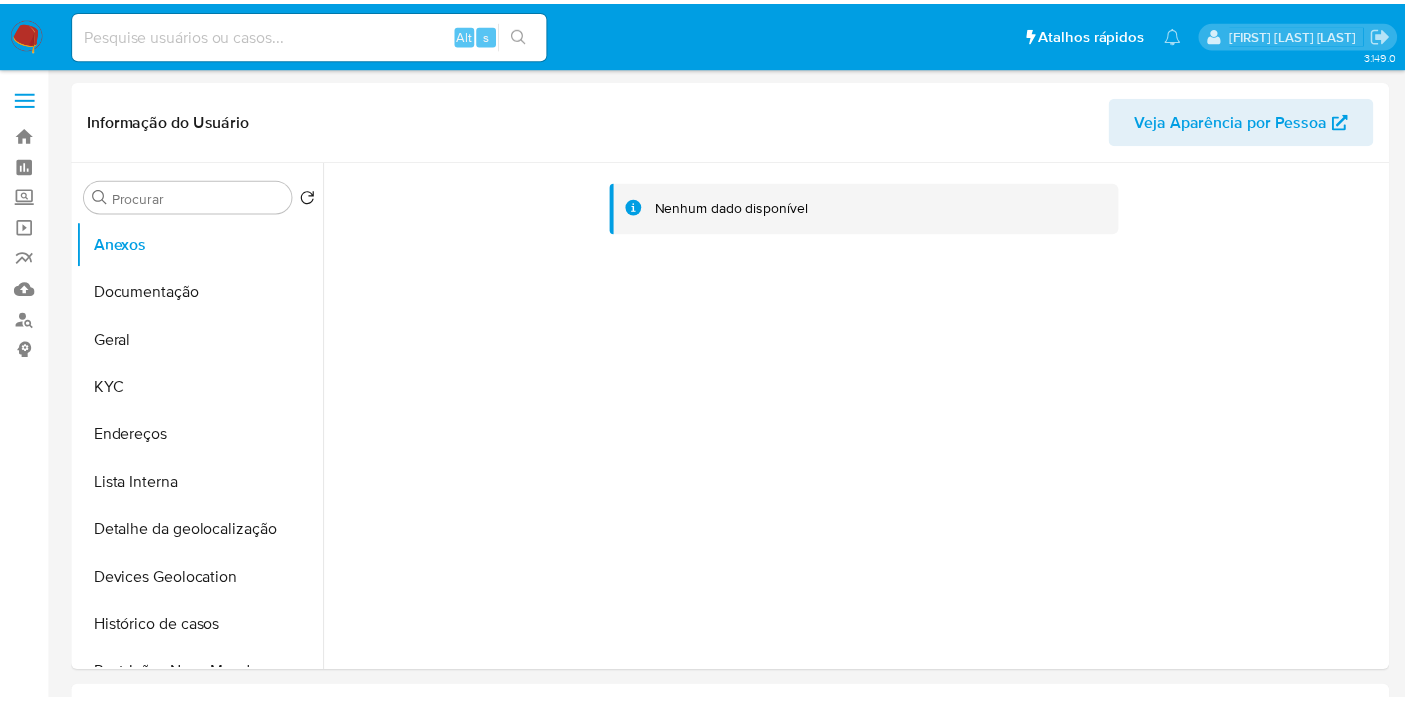 scroll, scrollTop: 0, scrollLeft: 0, axis: both 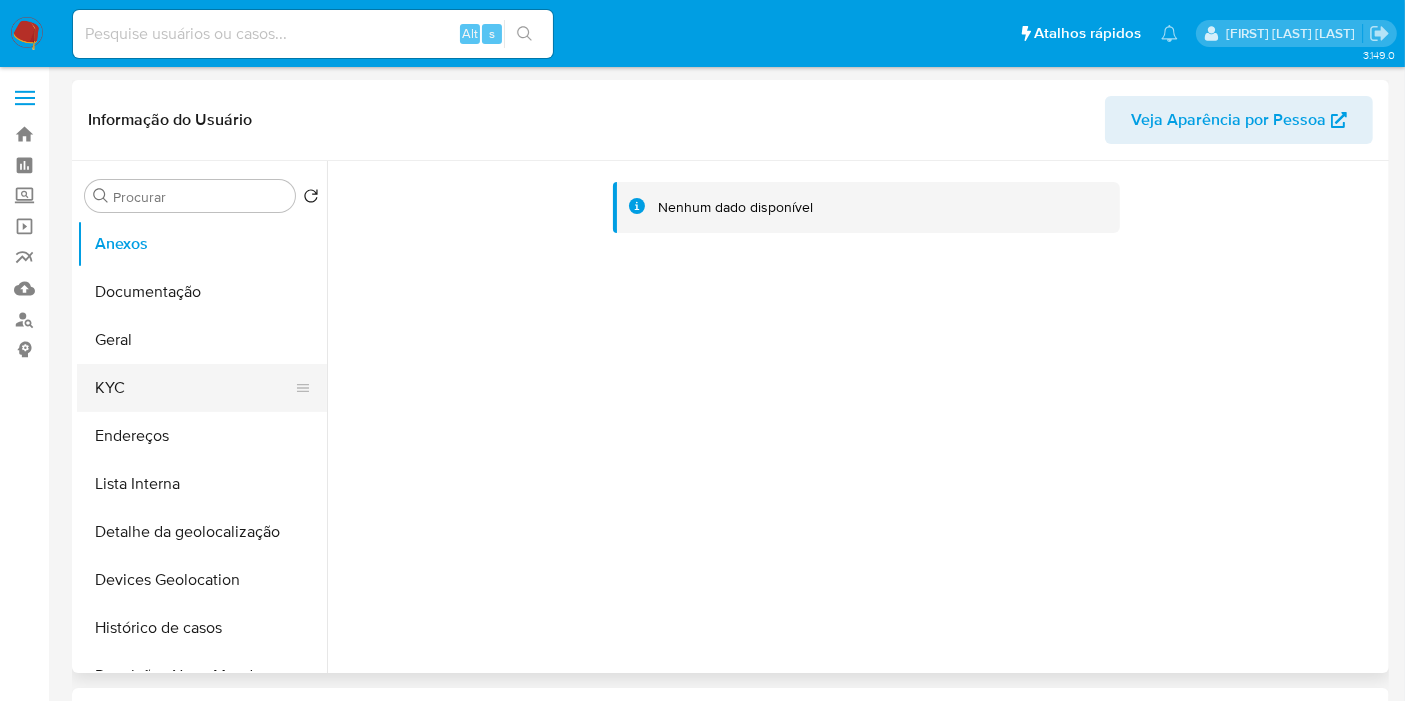 click on "KYC" at bounding box center [194, 388] 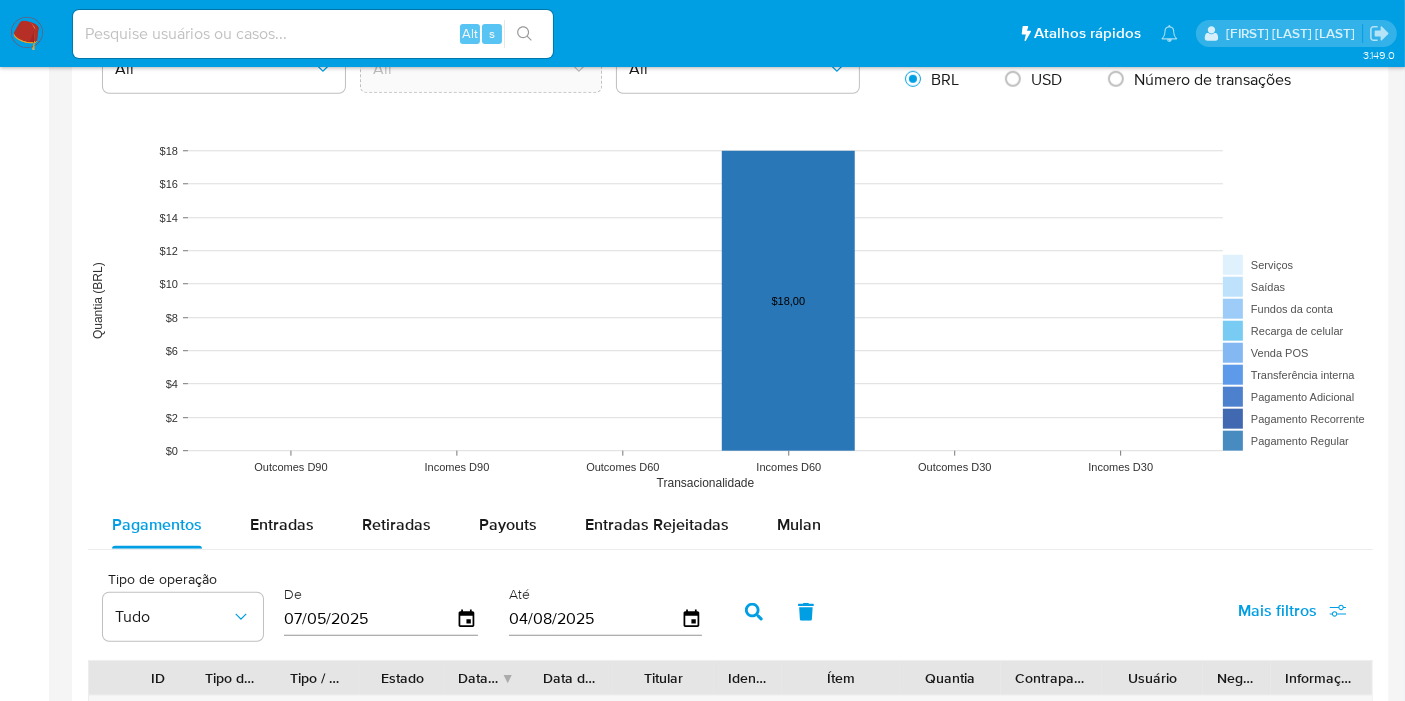 scroll, scrollTop: 1555, scrollLeft: 0, axis: vertical 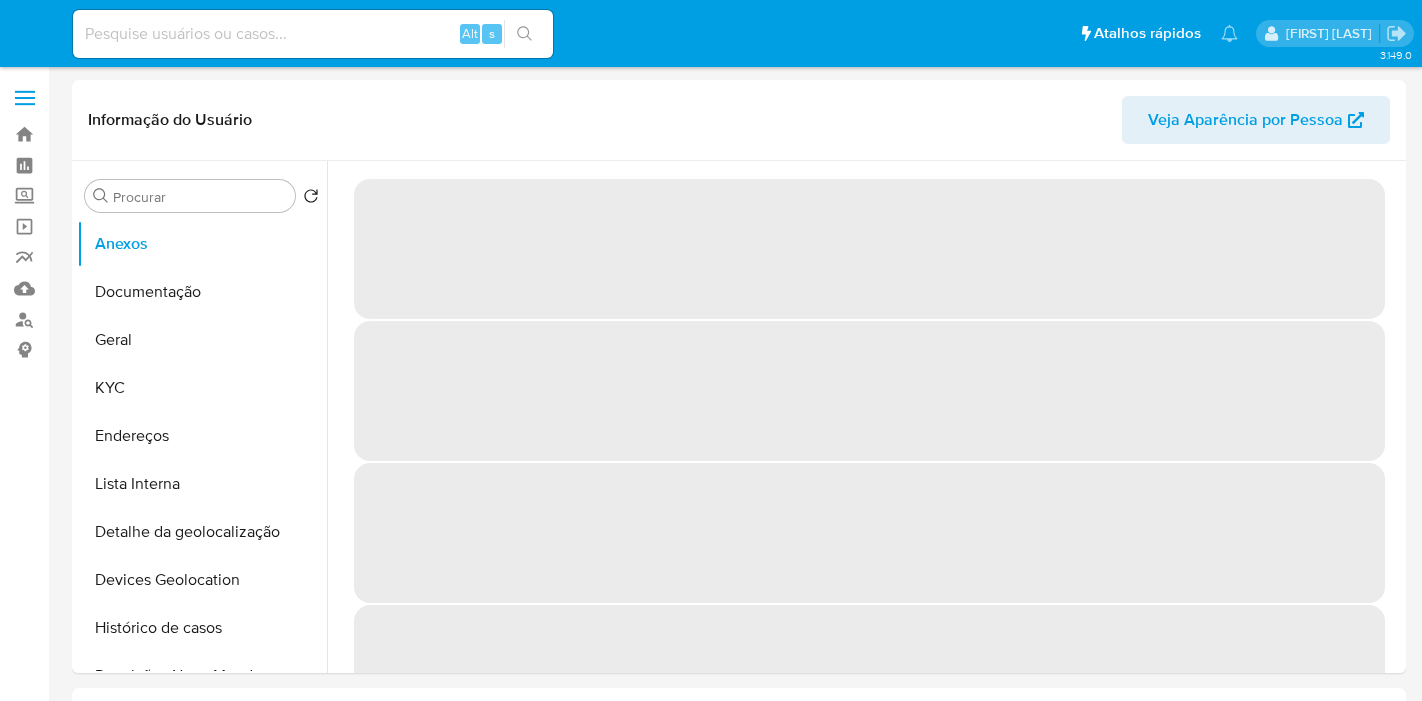 select on "10" 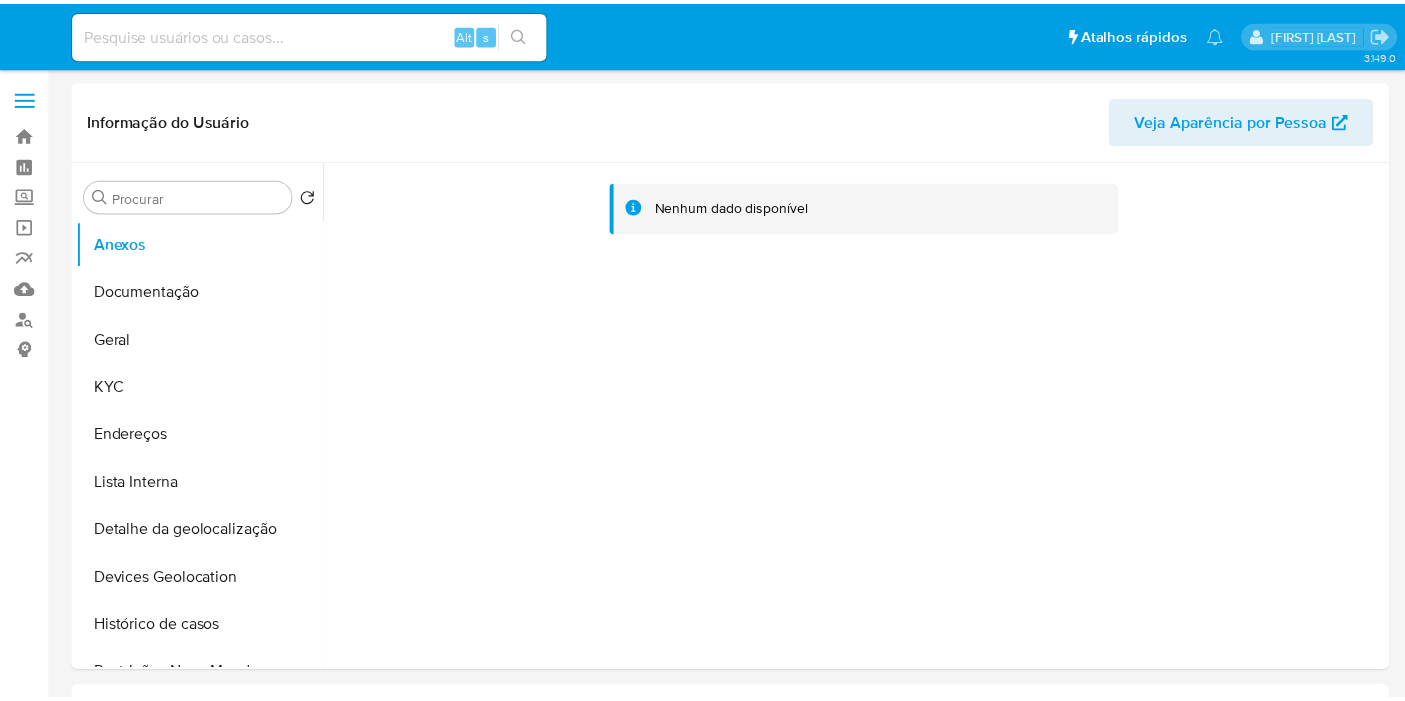 scroll, scrollTop: 0, scrollLeft: 0, axis: both 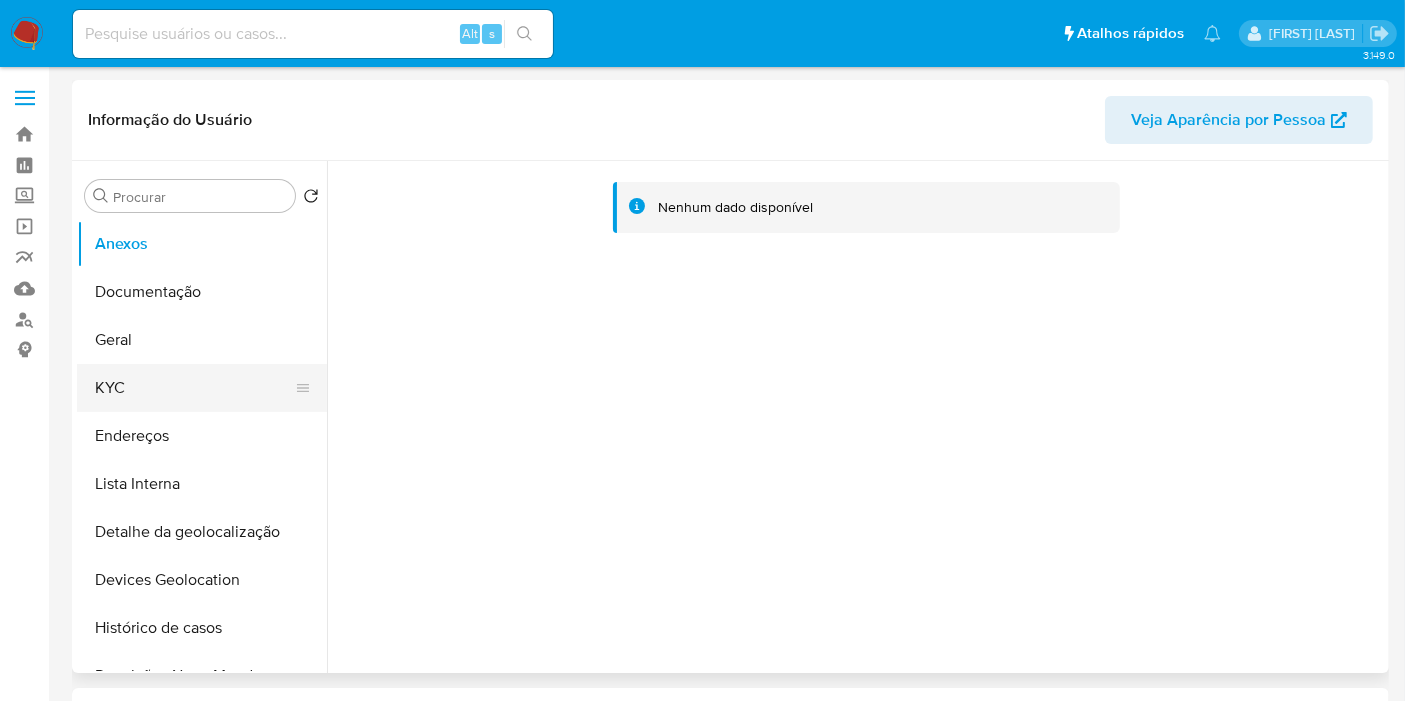 click on "KYC" at bounding box center (194, 388) 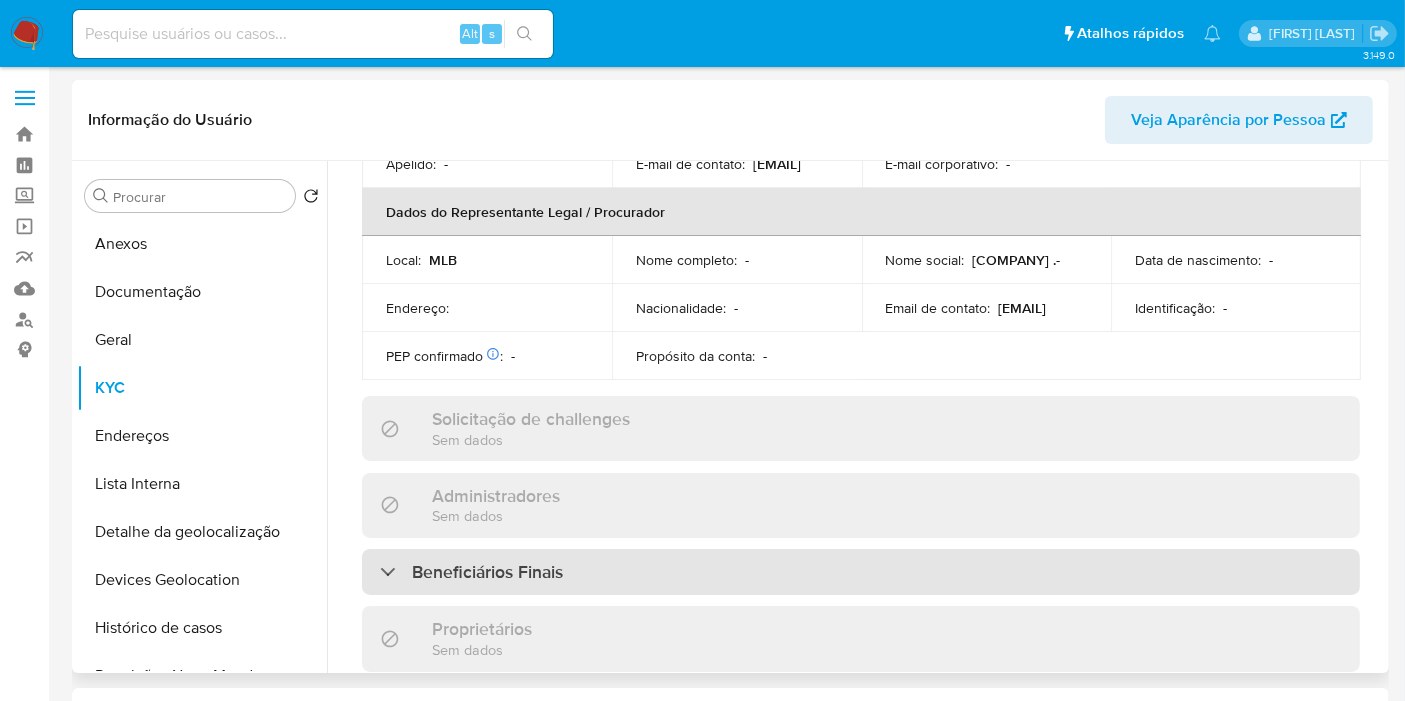 click on "Beneficiários Finais" at bounding box center [861, 572] 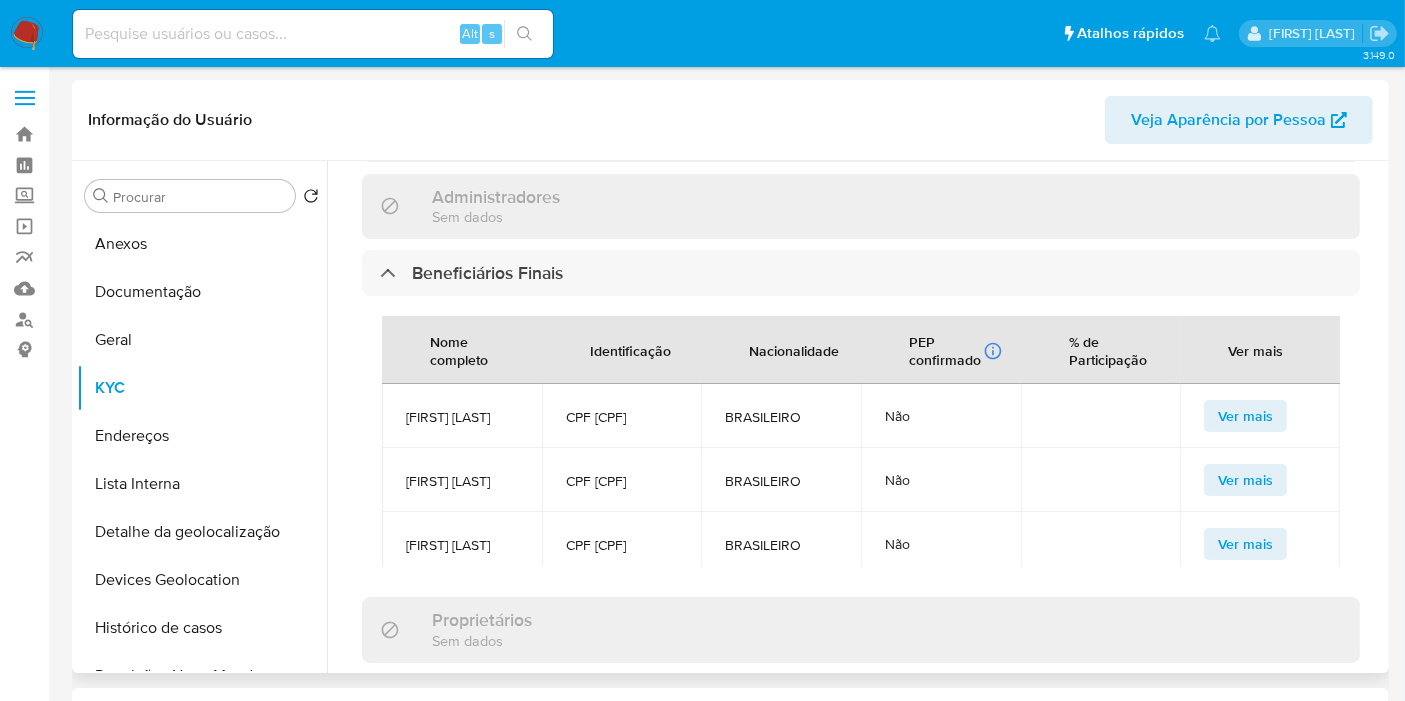 scroll, scrollTop: 888, scrollLeft: 0, axis: vertical 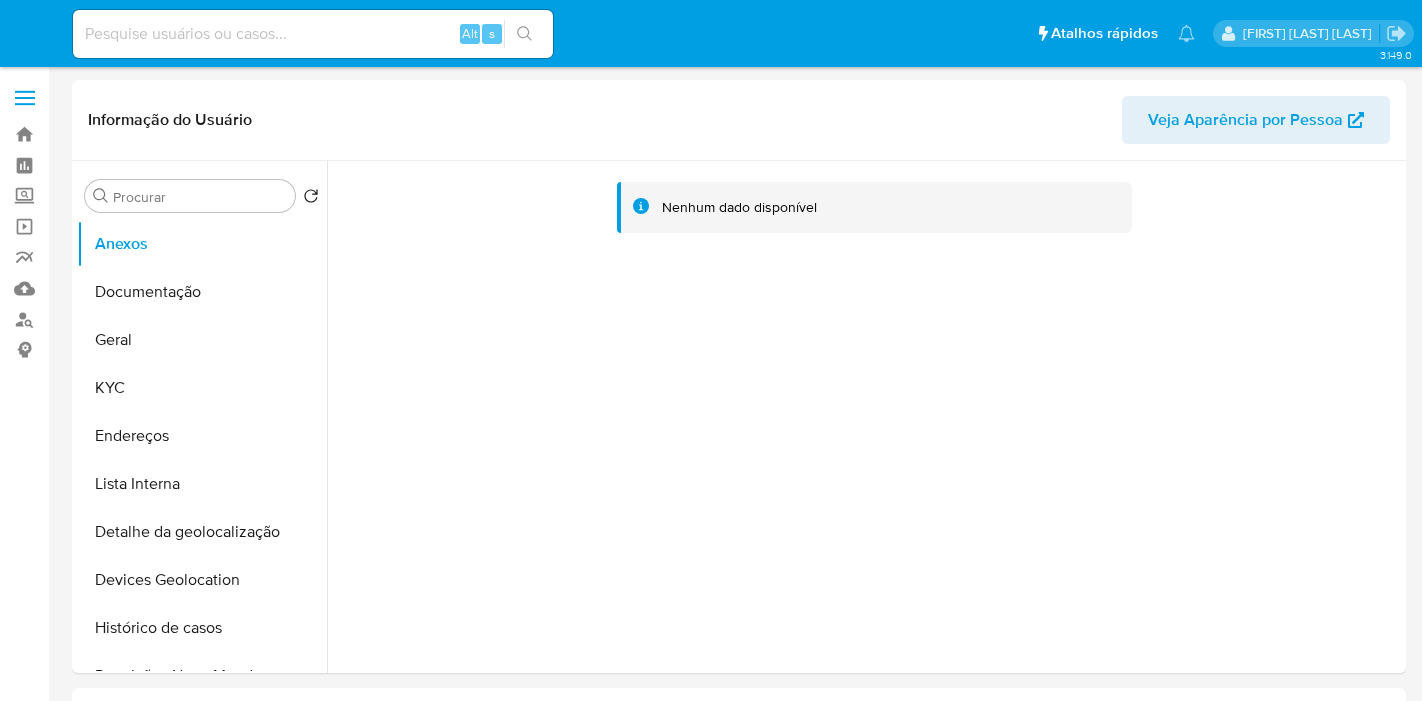 select on "10" 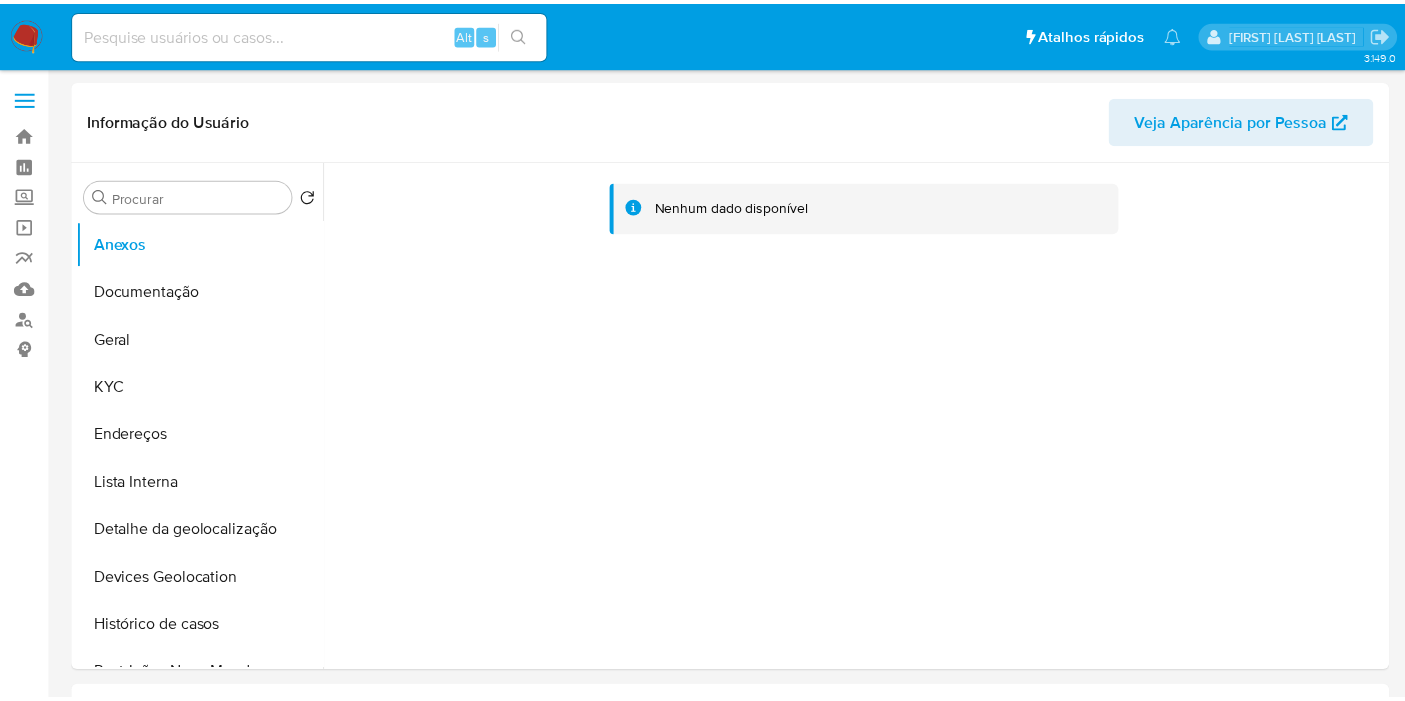 scroll, scrollTop: 0, scrollLeft: 0, axis: both 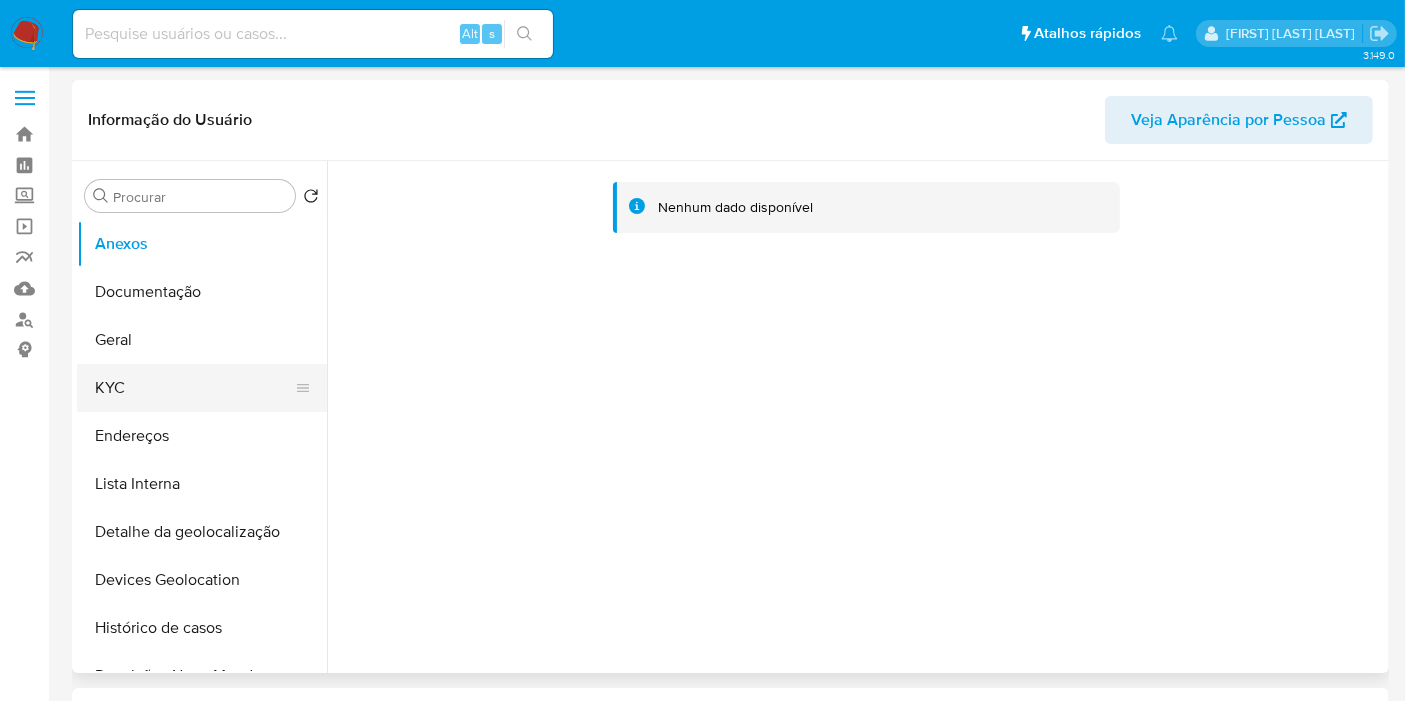 click on "KYC" at bounding box center (194, 388) 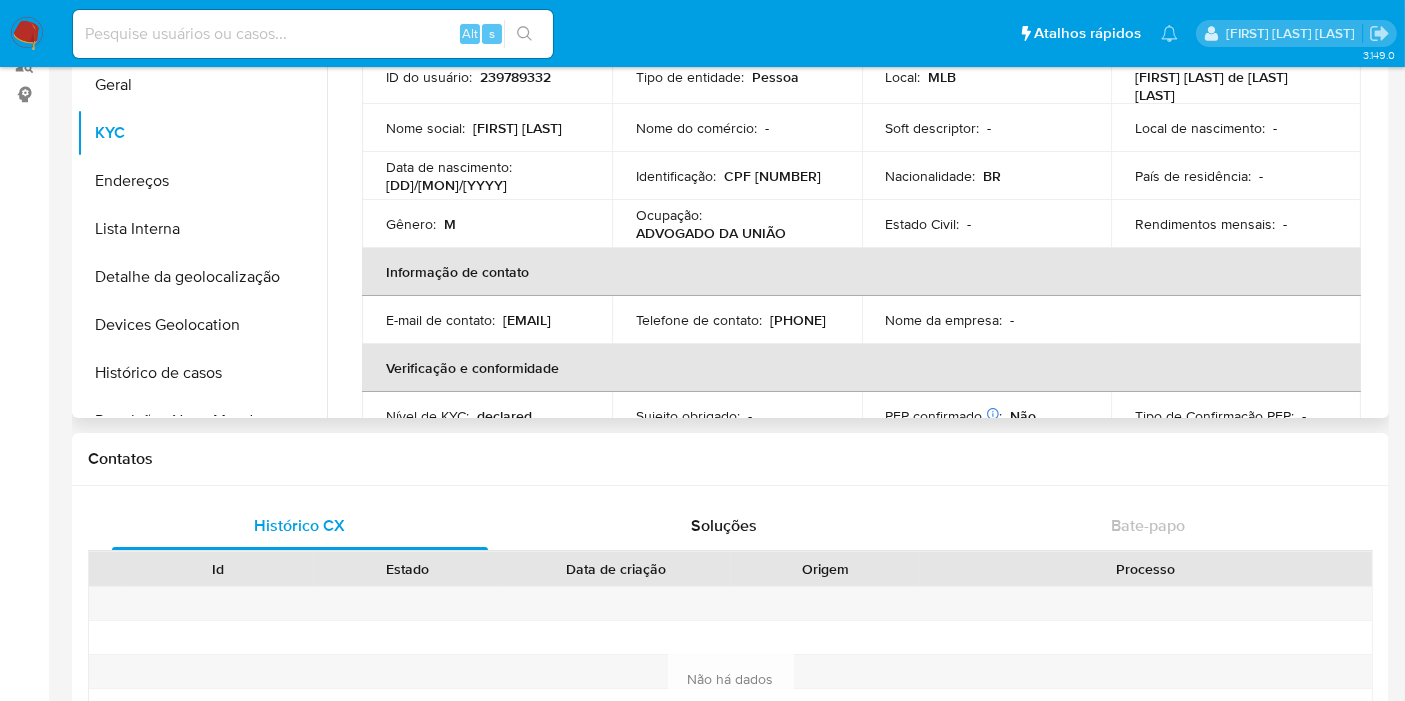 scroll, scrollTop: 0, scrollLeft: 0, axis: both 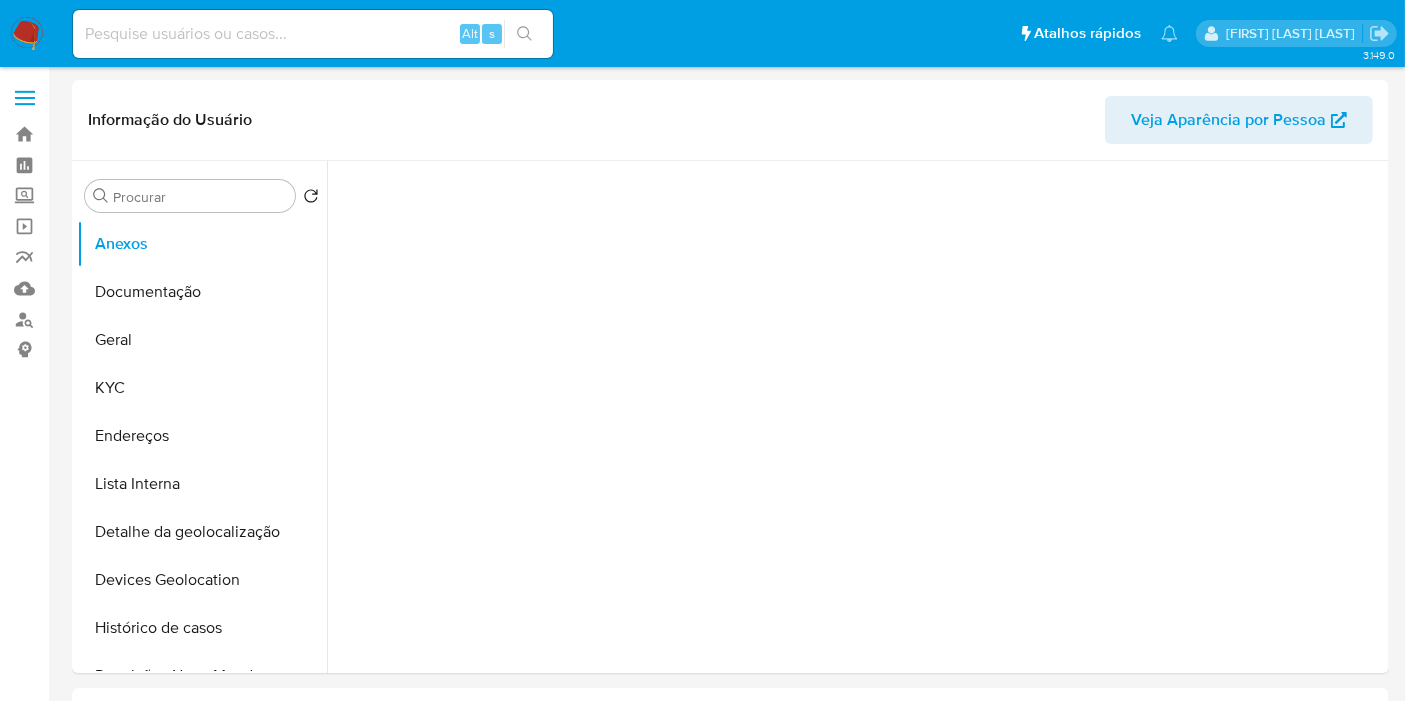 select on "10" 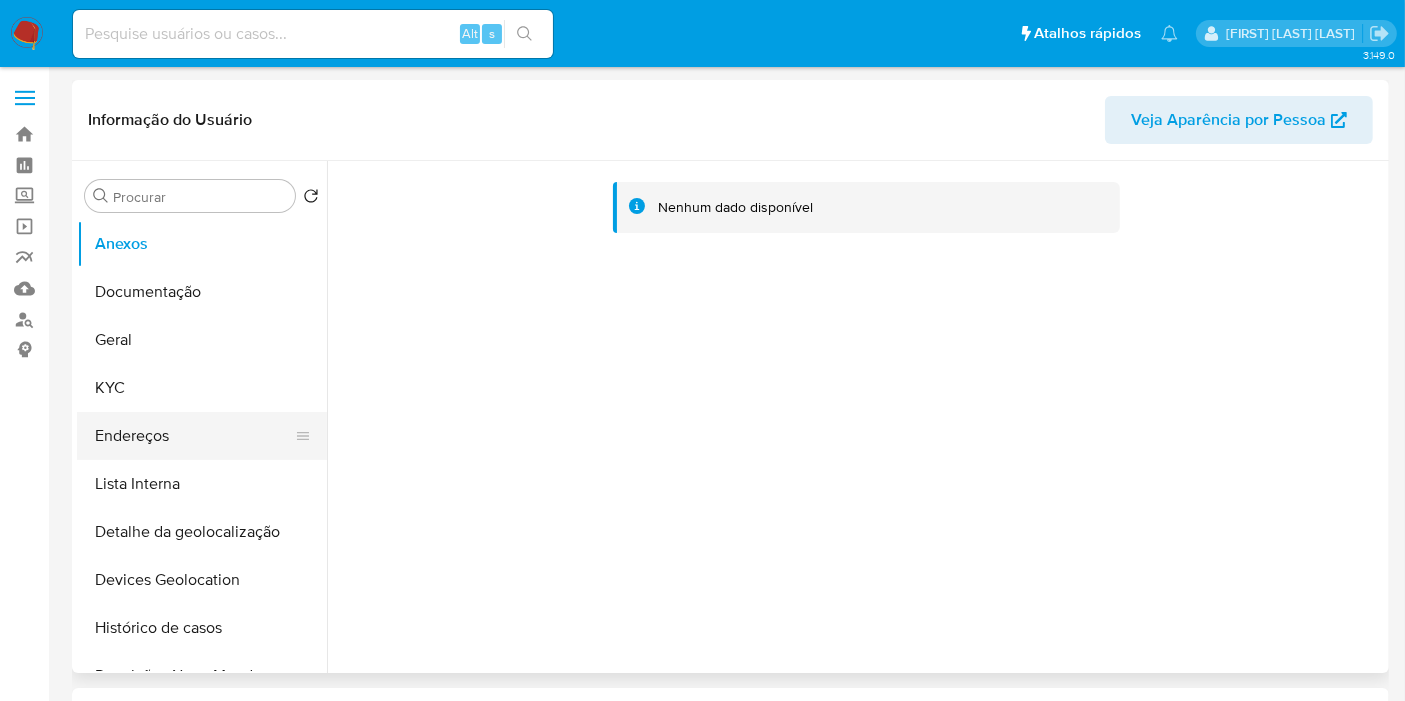 drag, startPoint x: 228, startPoint y: 384, endPoint x: 301, endPoint y: 423, distance: 82.764725 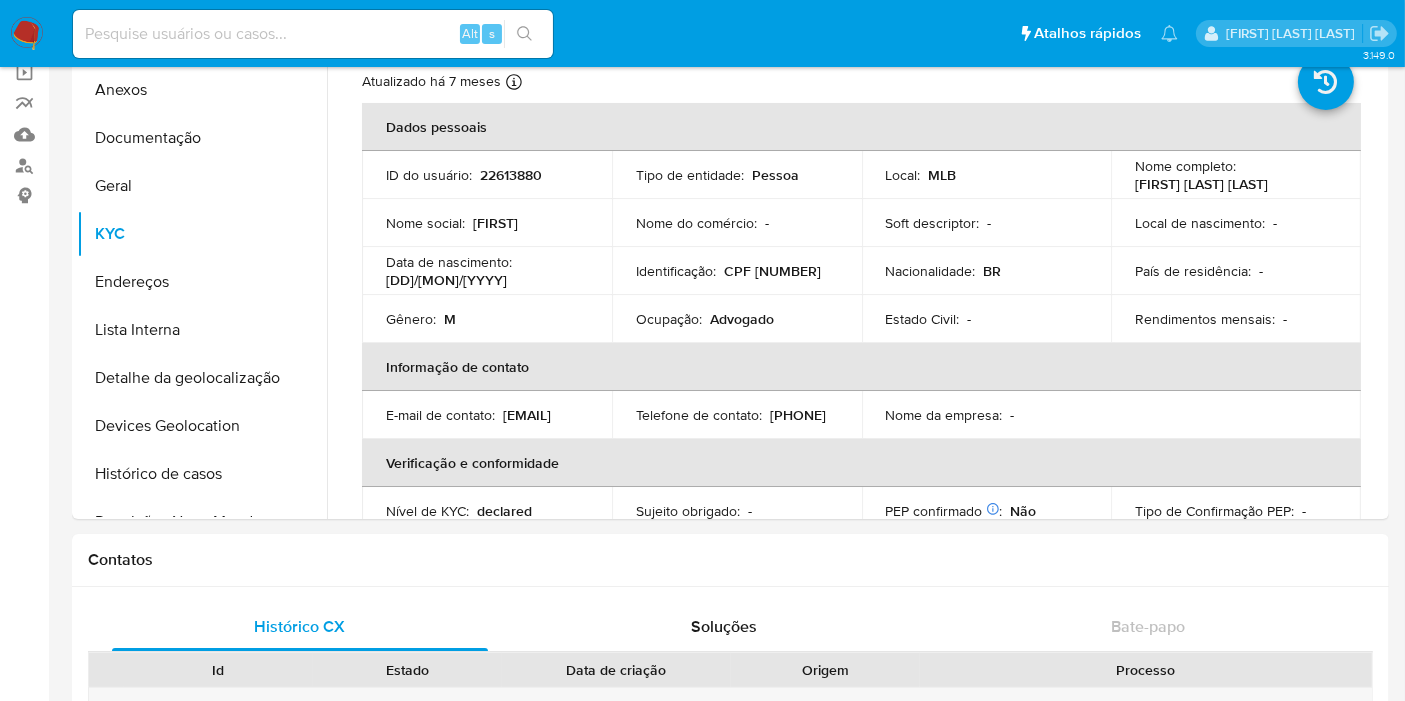 scroll, scrollTop: 777, scrollLeft: 0, axis: vertical 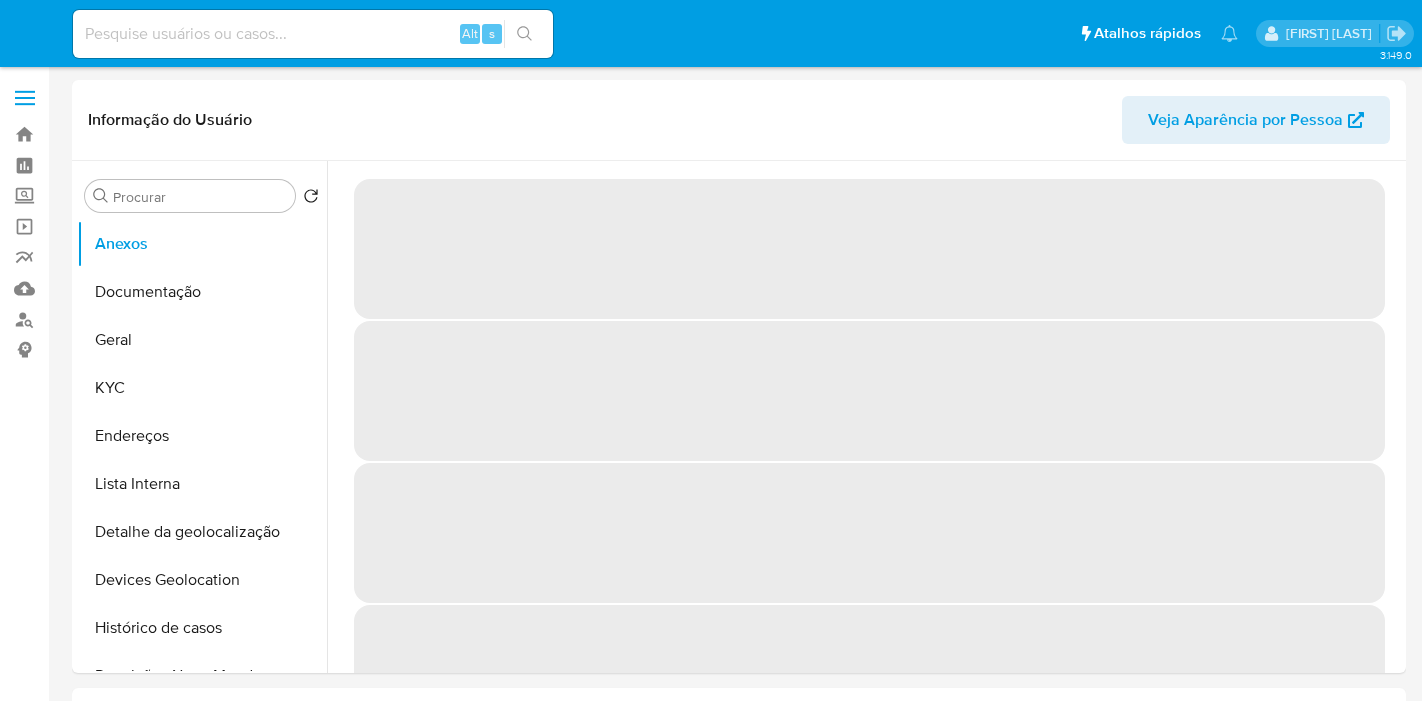 select on "10" 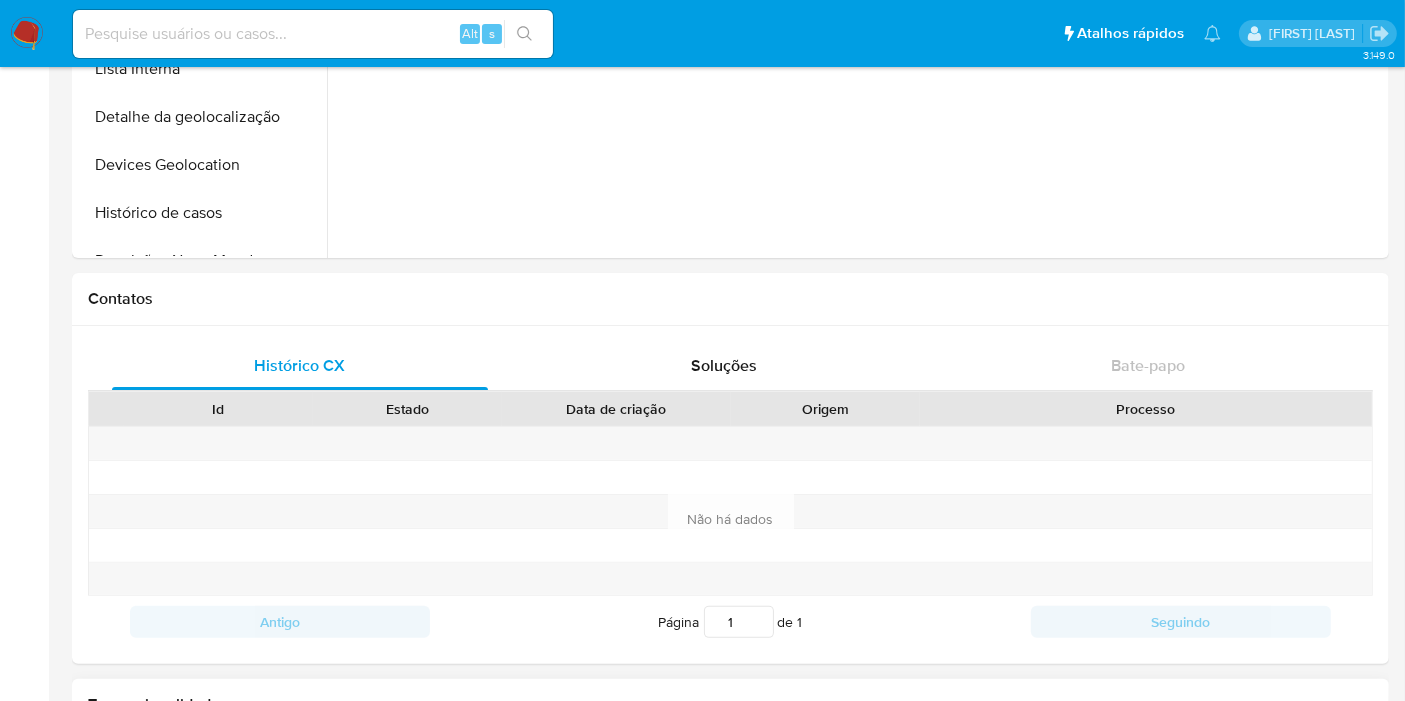 scroll, scrollTop: 222, scrollLeft: 0, axis: vertical 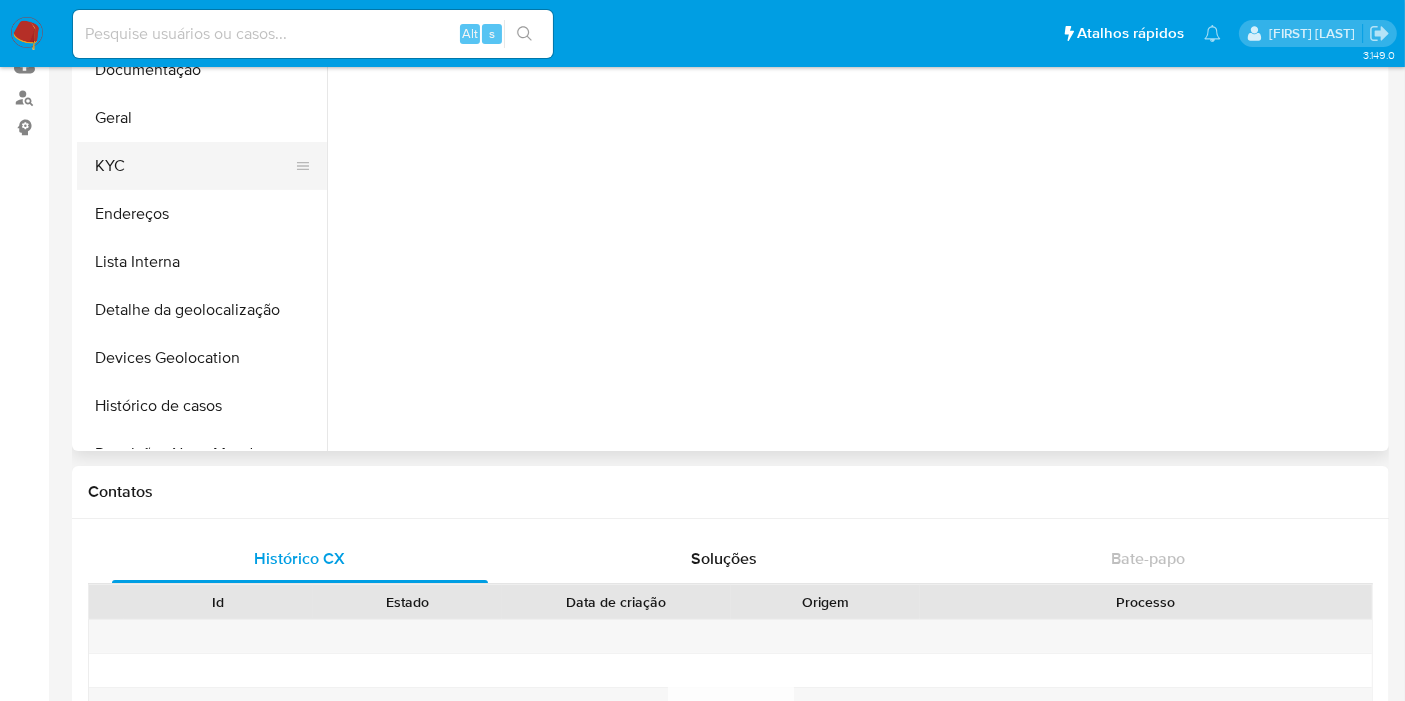 click on "KYC" at bounding box center [194, 166] 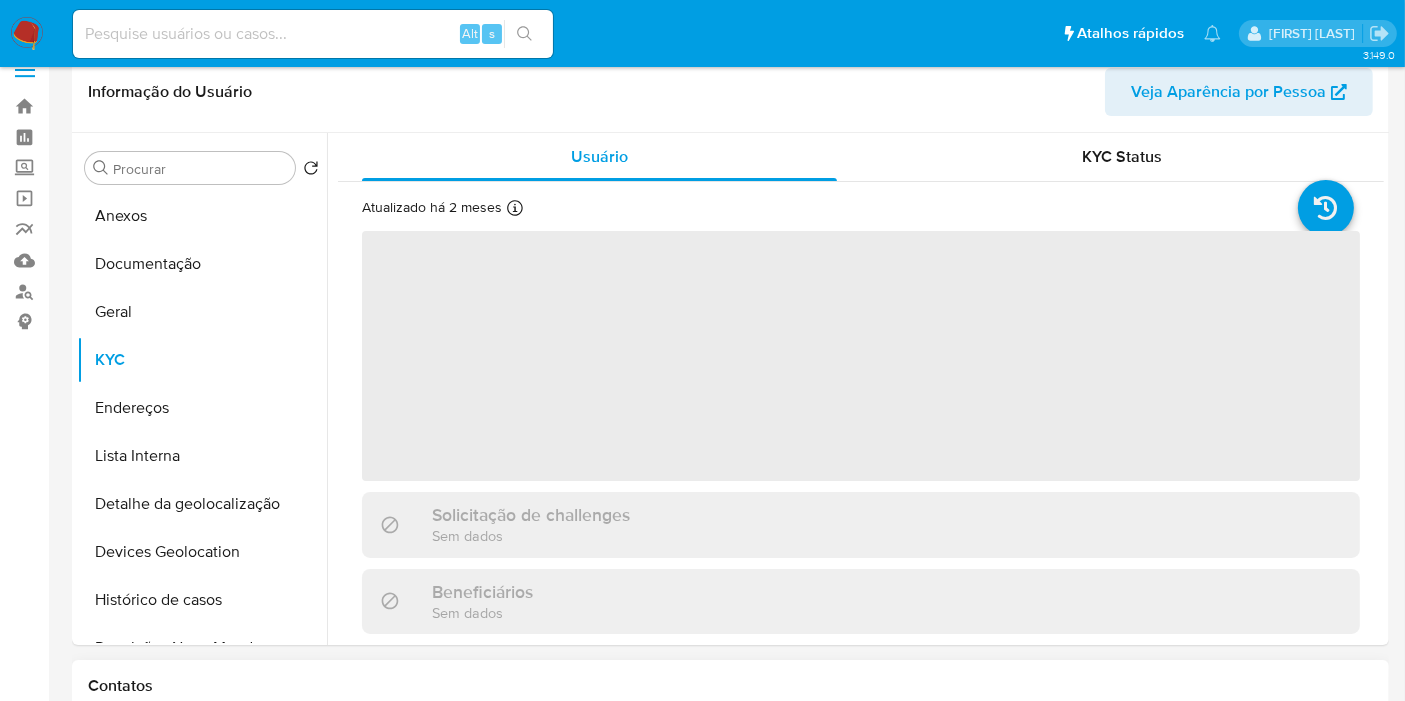 scroll, scrollTop: 0, scrollLeft: 0, axis: both 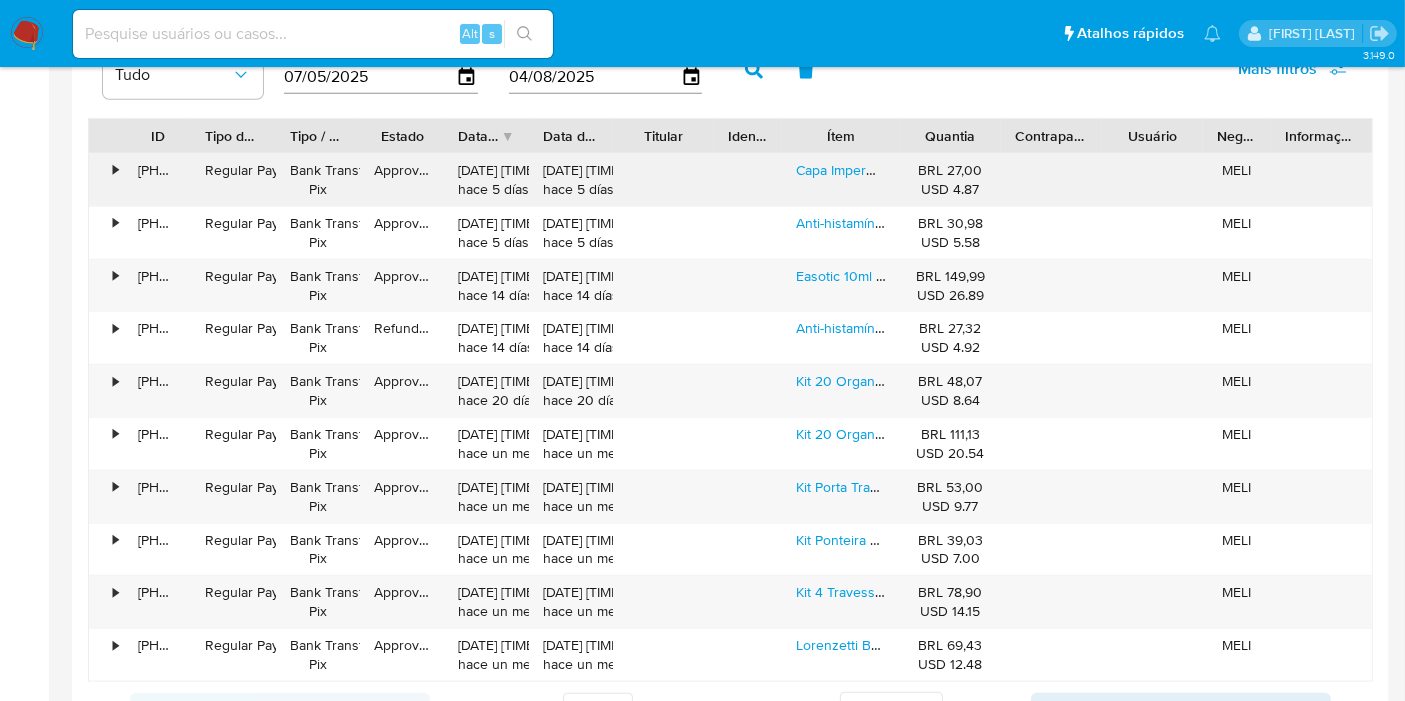 click on "•" at bounding box center [106, 180] 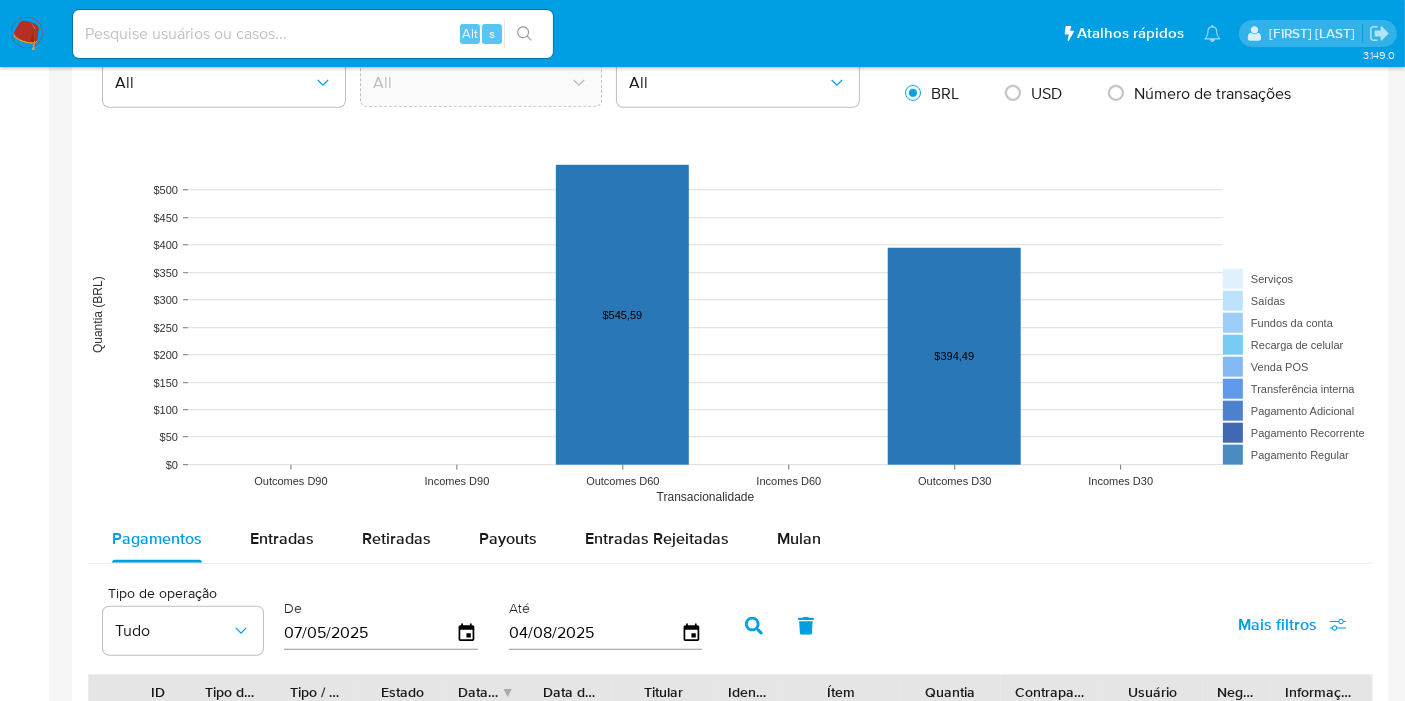 scroll, scrollTop: 1111, scrollLeft: 0, axis: vertical 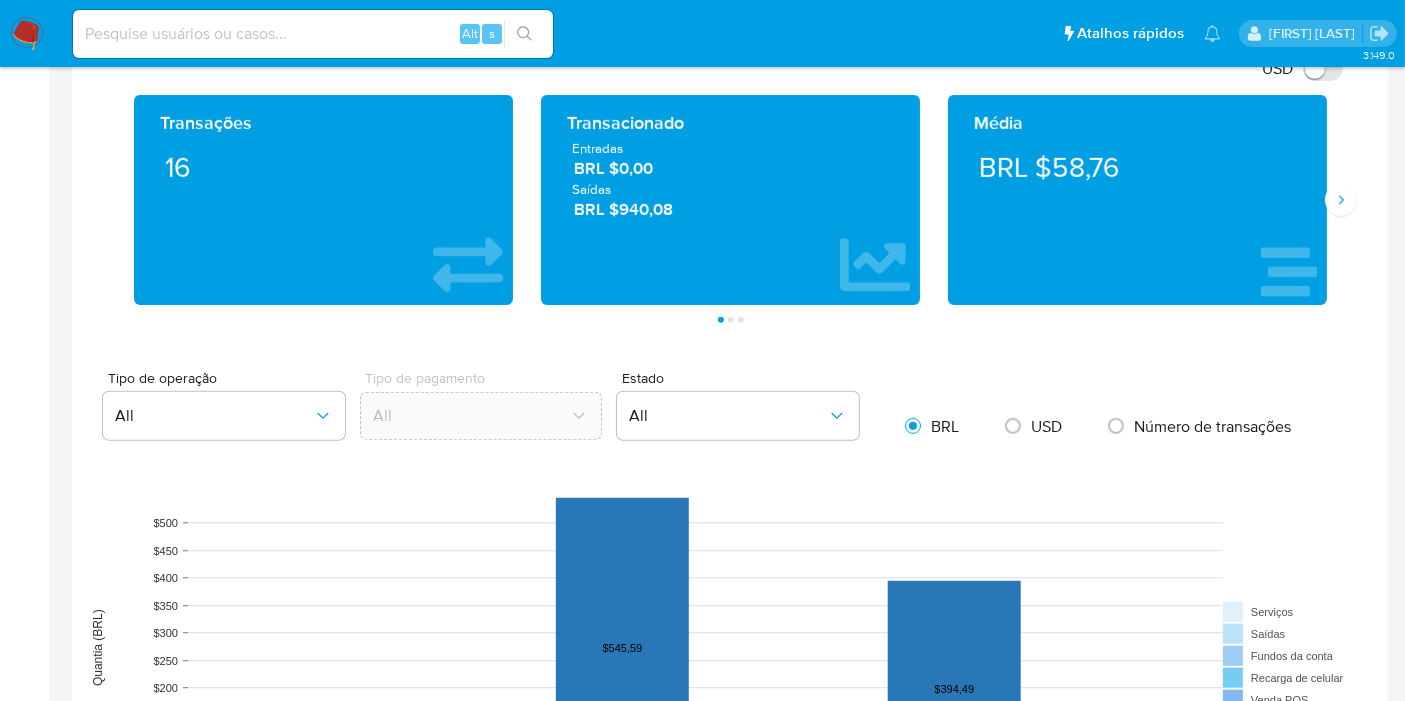 click on "BRL $940,08" at bounding box center (731, 209) 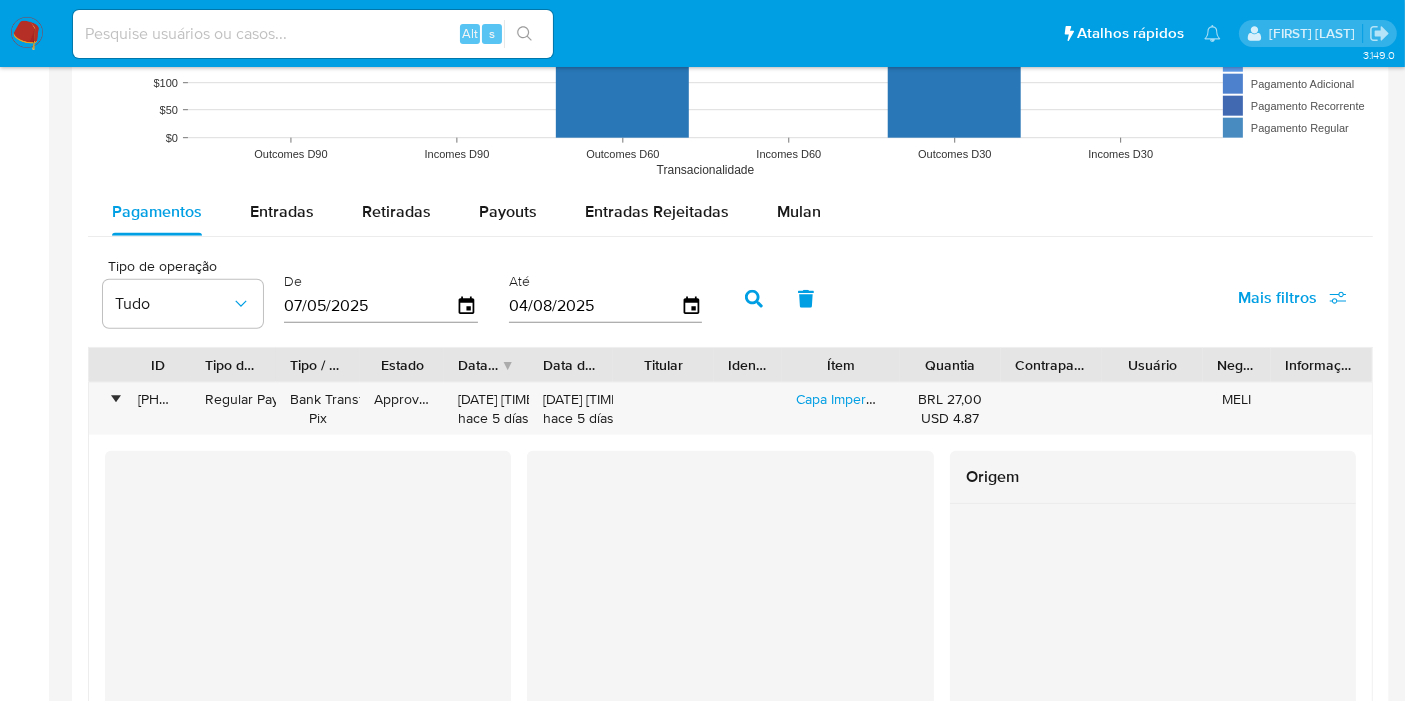 scroll, scrollTop: 1888, scrollLeft: 0, axis: vertical 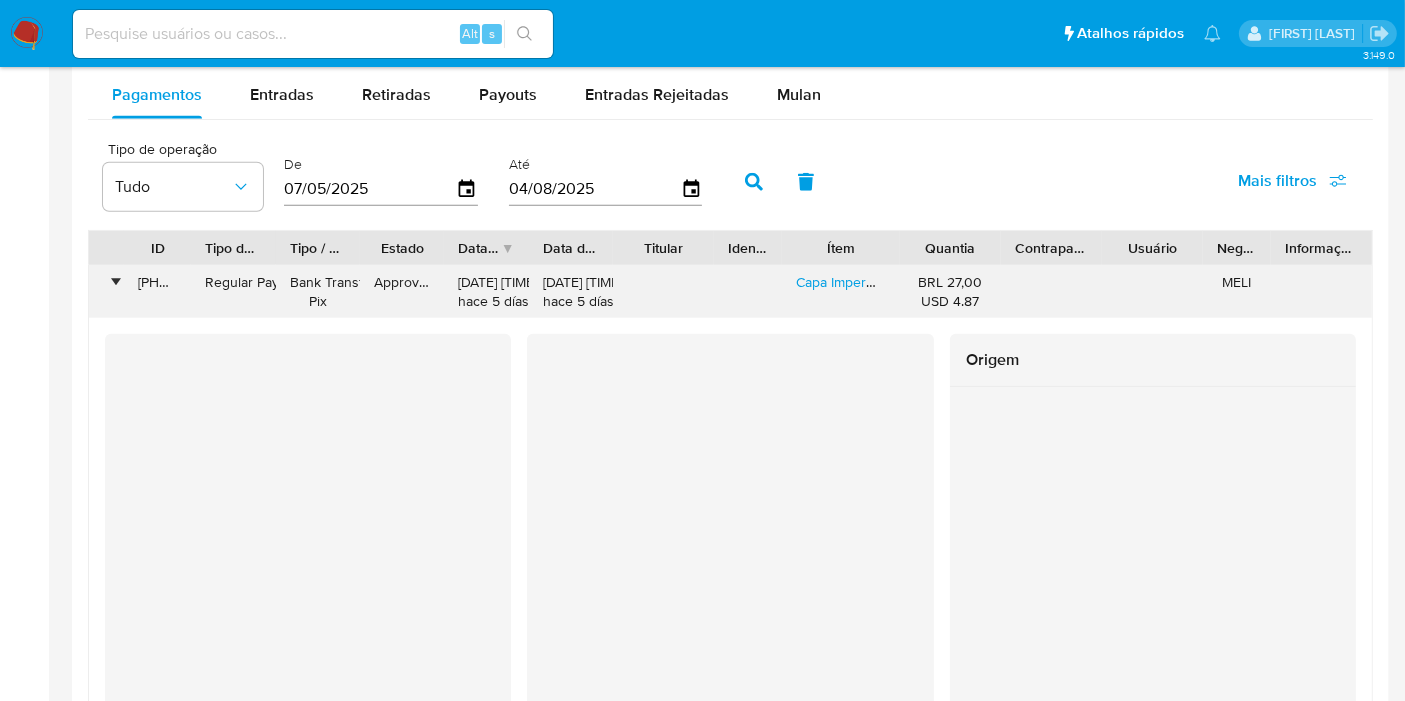 click on "•" at bounding box center (115, 282) 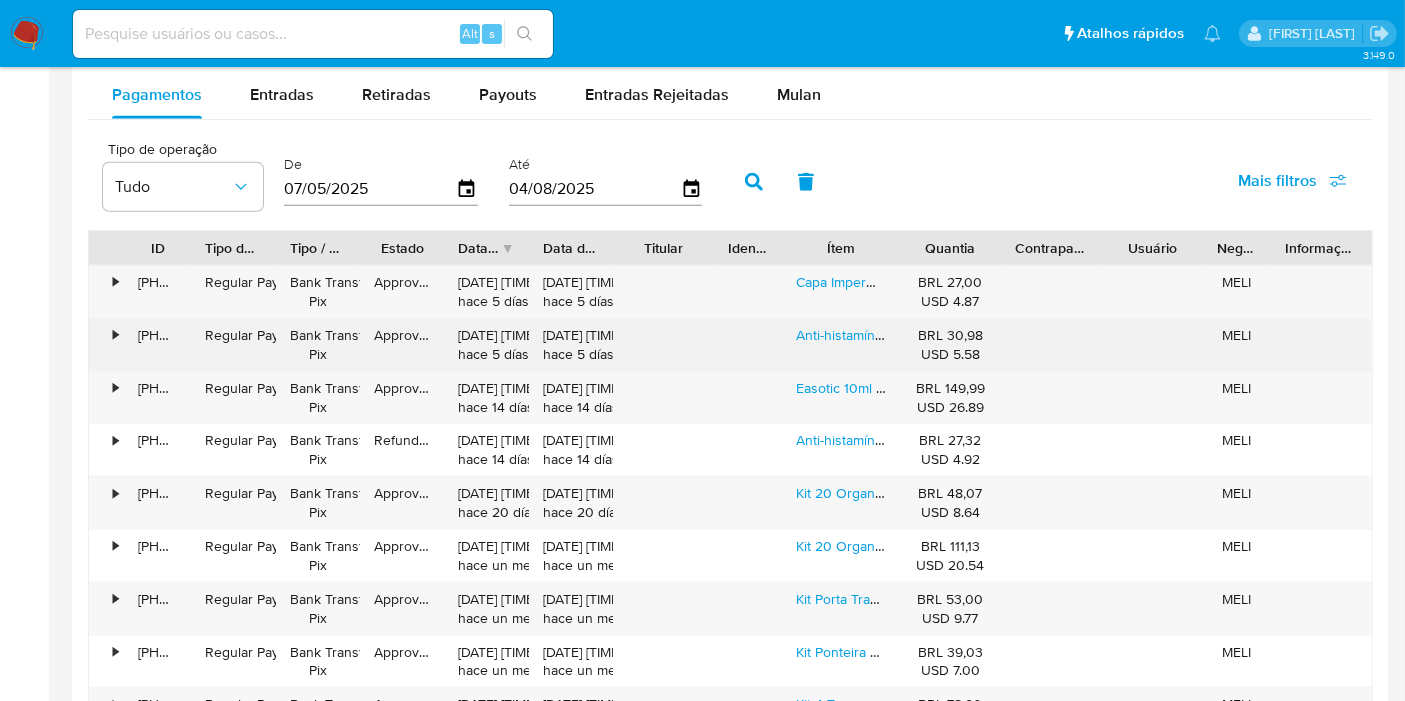 click on "•" at bounding box center (106, 345) 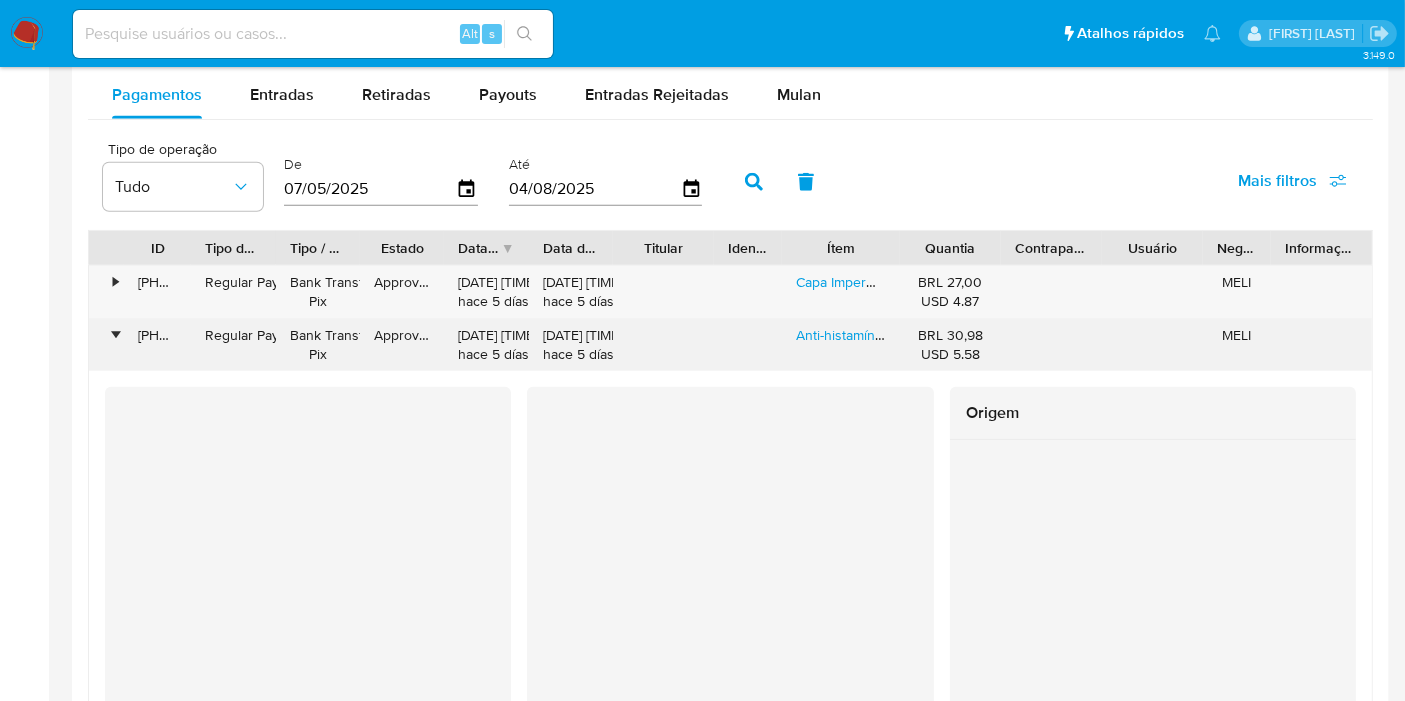 click on "•" at bounding box center (106, 345) 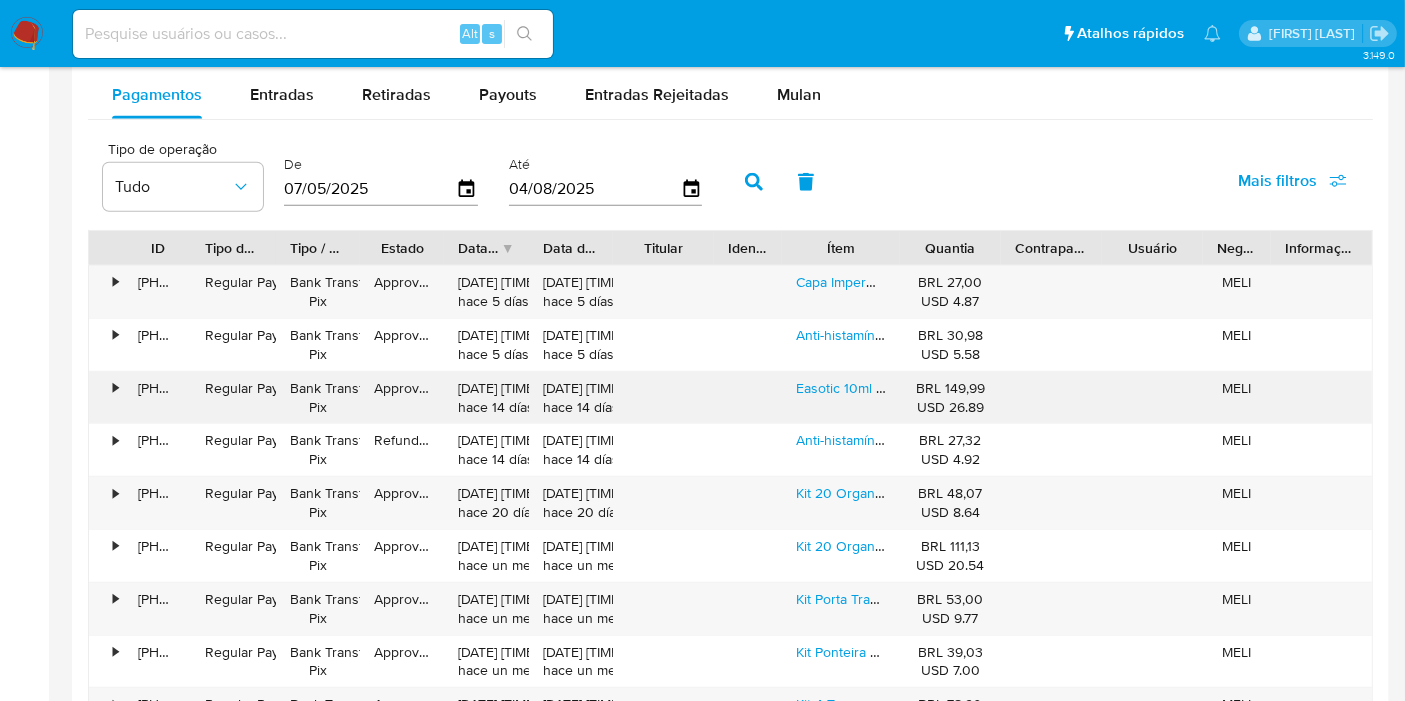 click on "•" at bounding box center (106, 398) 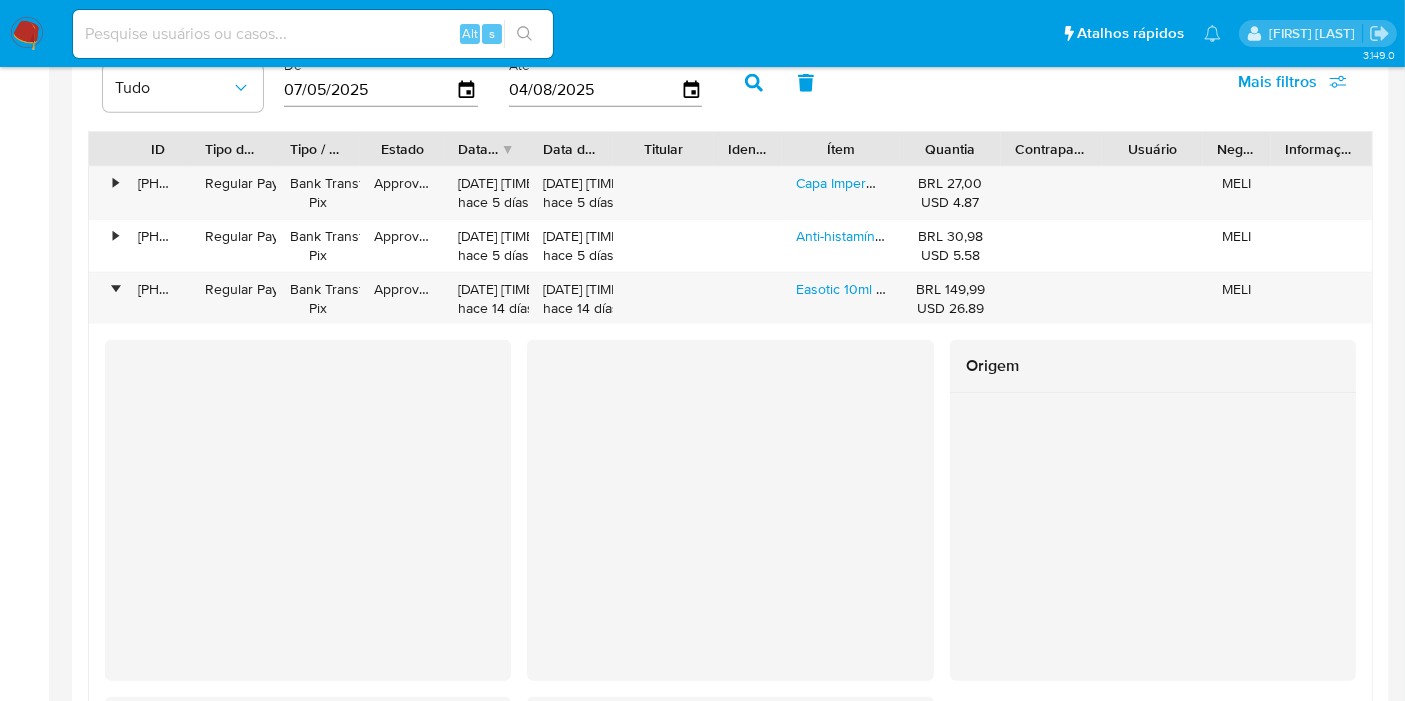 scroll, scrollTop: 2111, scrollLeft: 0, axis: vertical 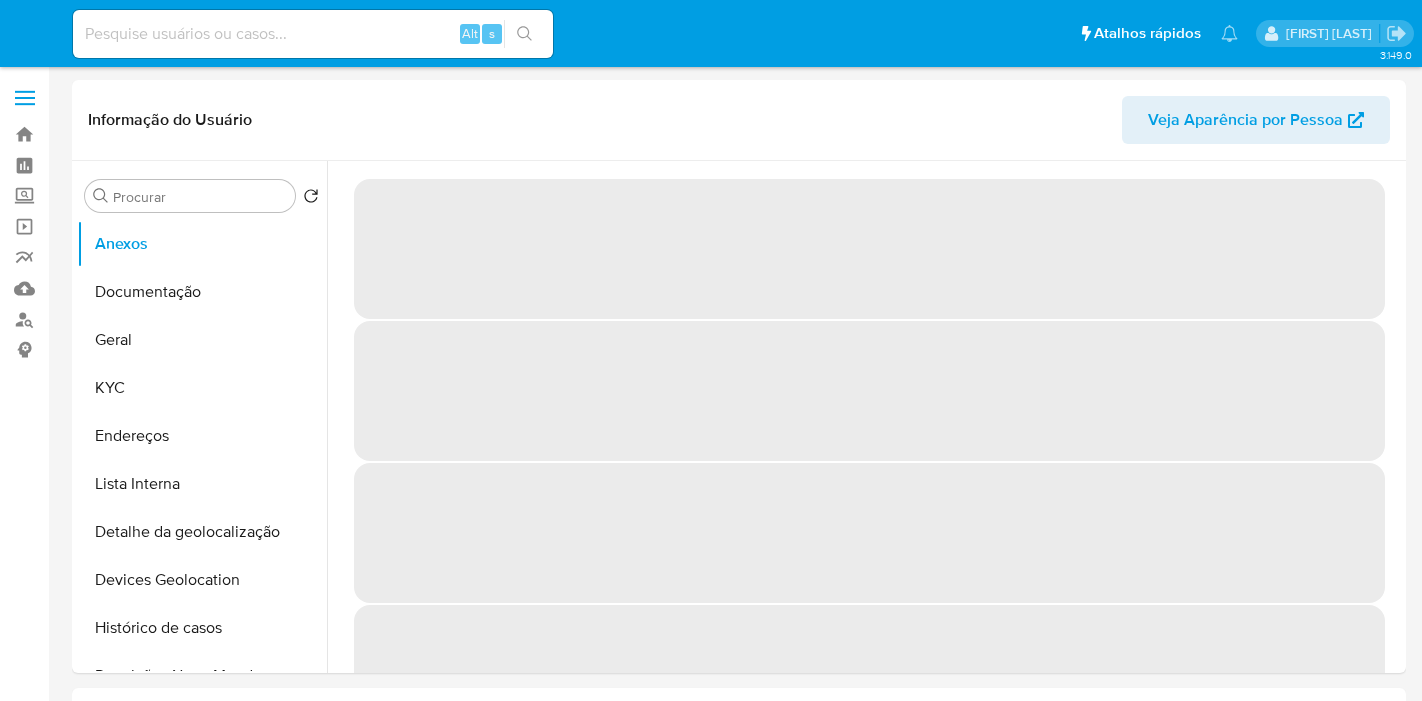select on "10" 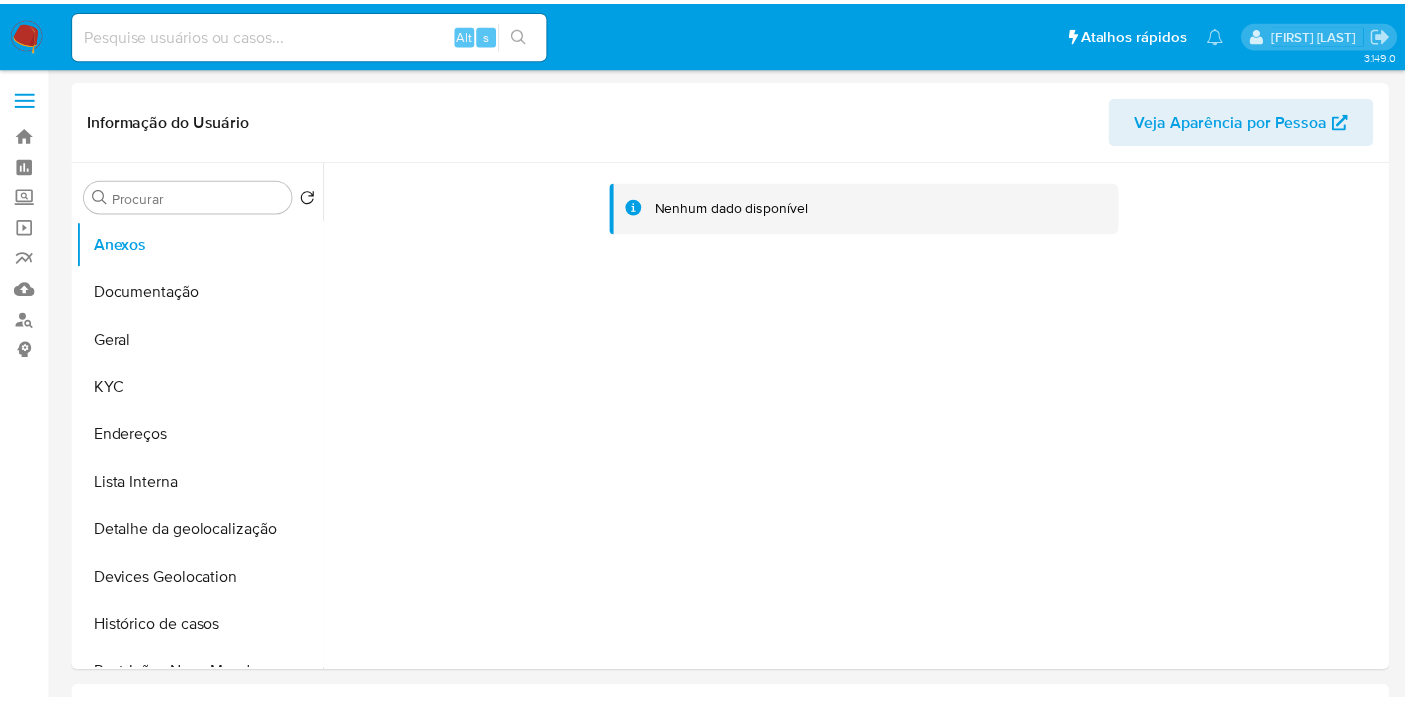 scroll, scrollTop: 0, scrollLeft: 0, axis: both 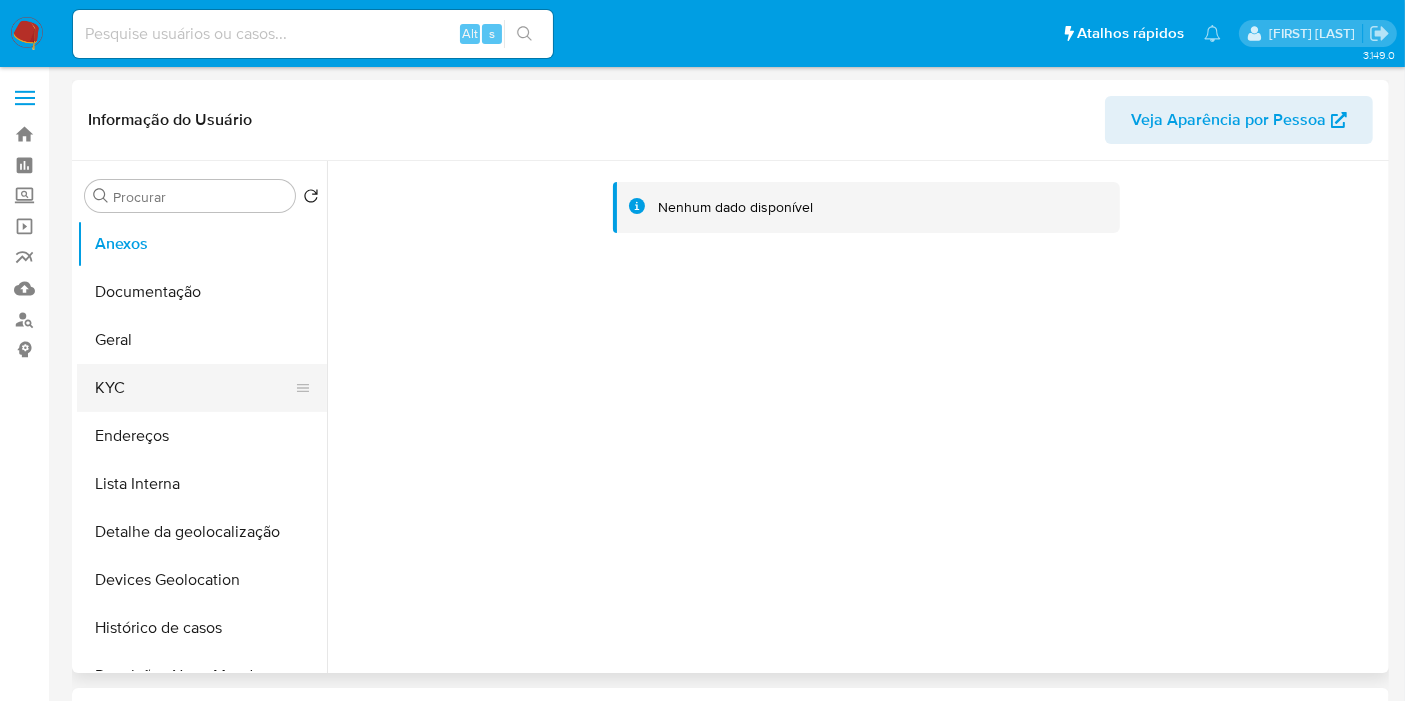 click on "KYC" at bounding box center (194, 388) 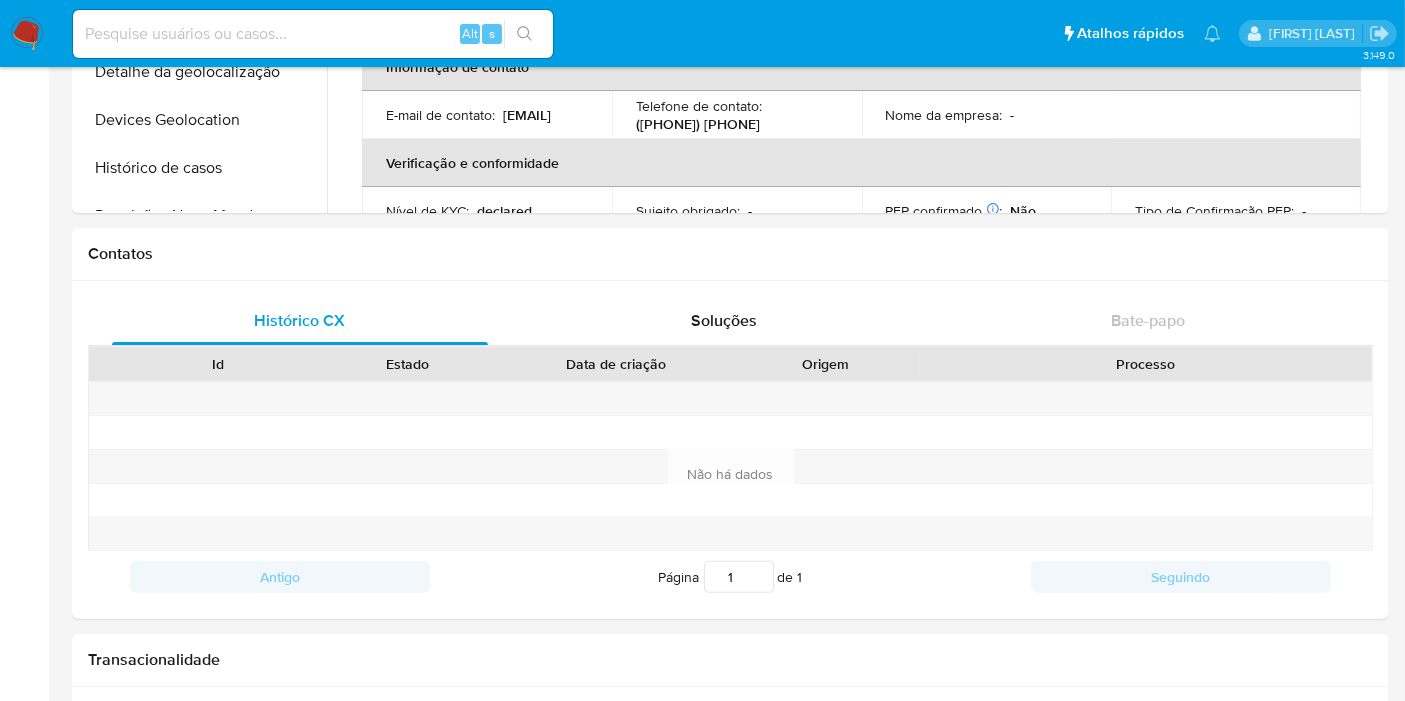 scroll, scrollTop: 666, scrollLeft: 0, axis: vertical 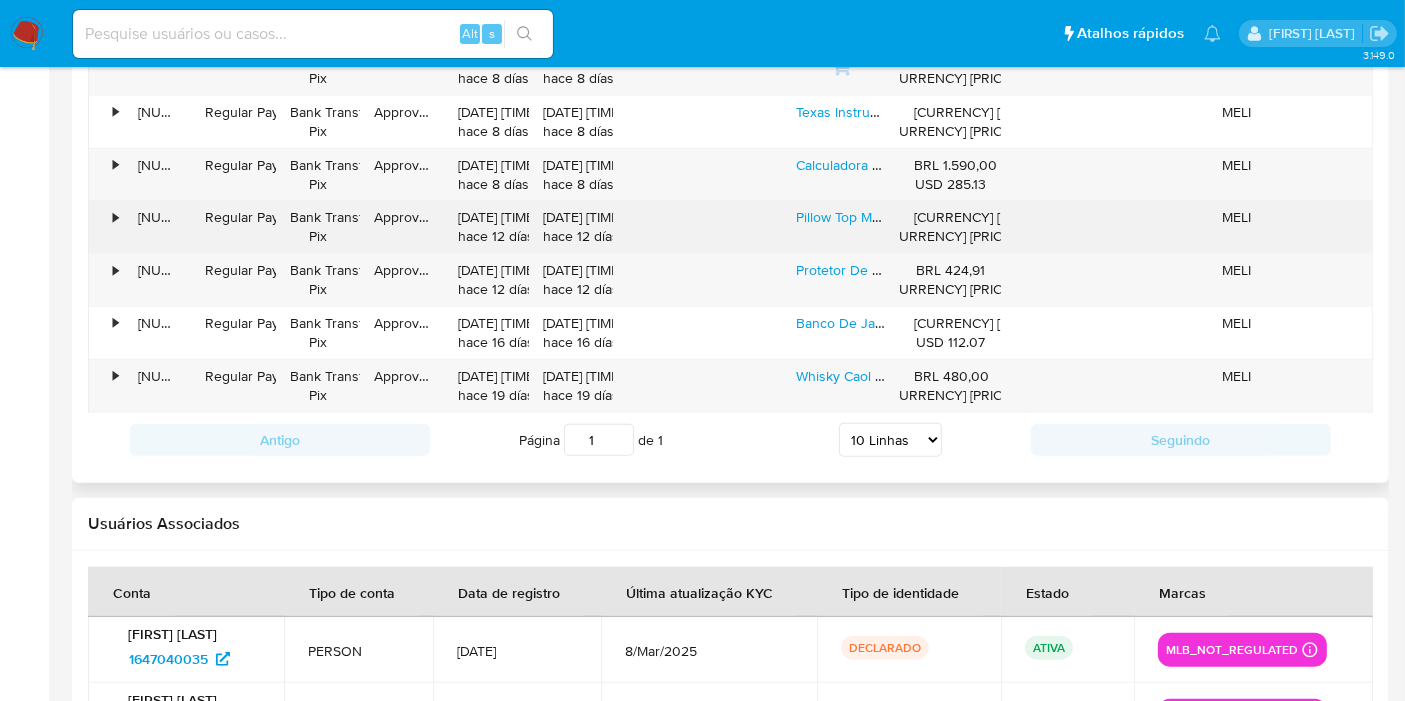 click on "•" at bounding box center [106, 227] 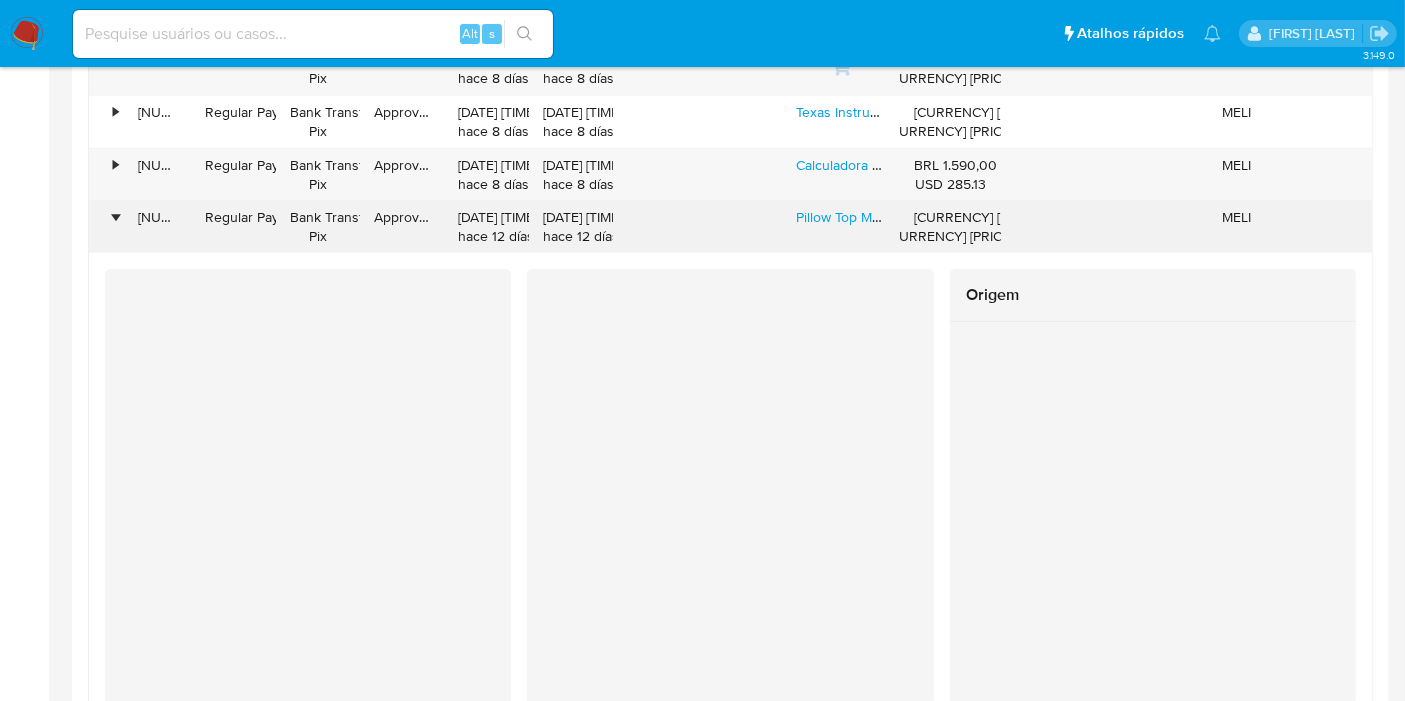 click on "•" at bounding box center [106, 227] 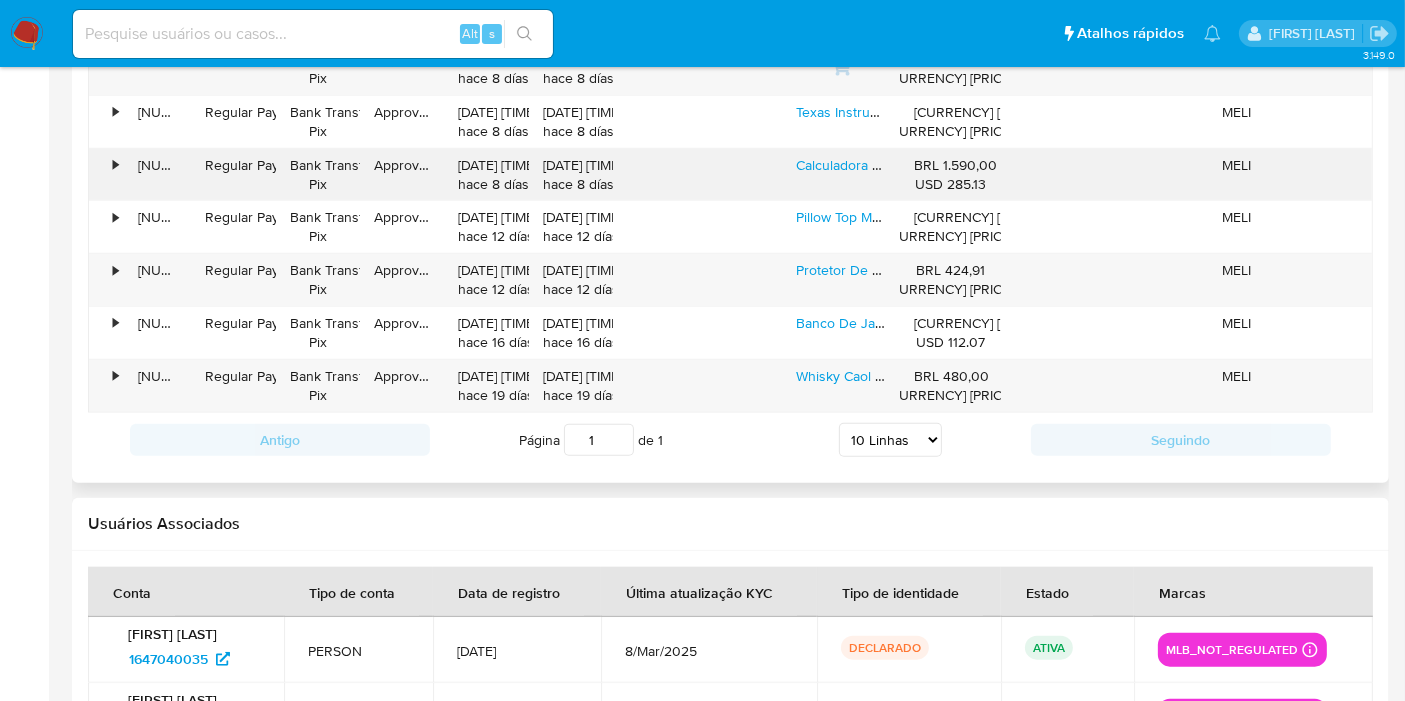 click on "•" at bounding box center (106, 175) 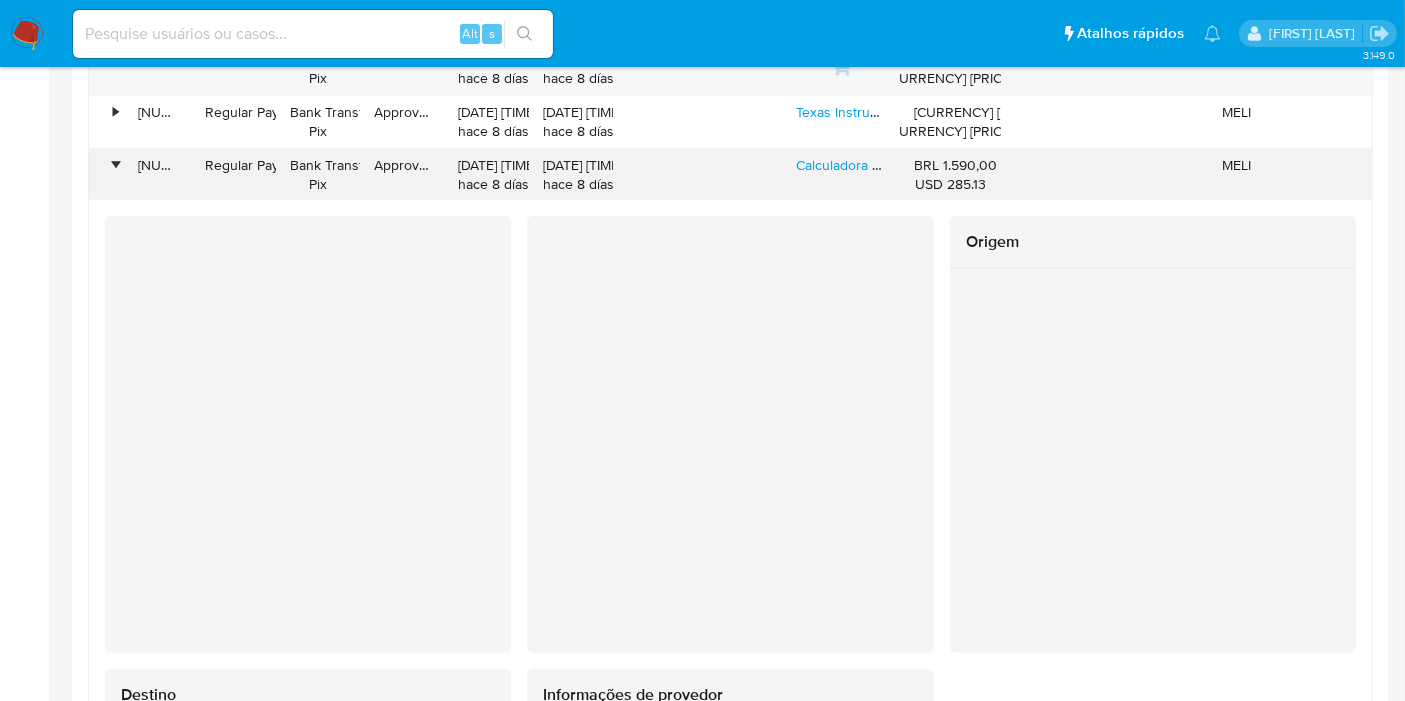 click on "•" at bounding box center (106, 175) 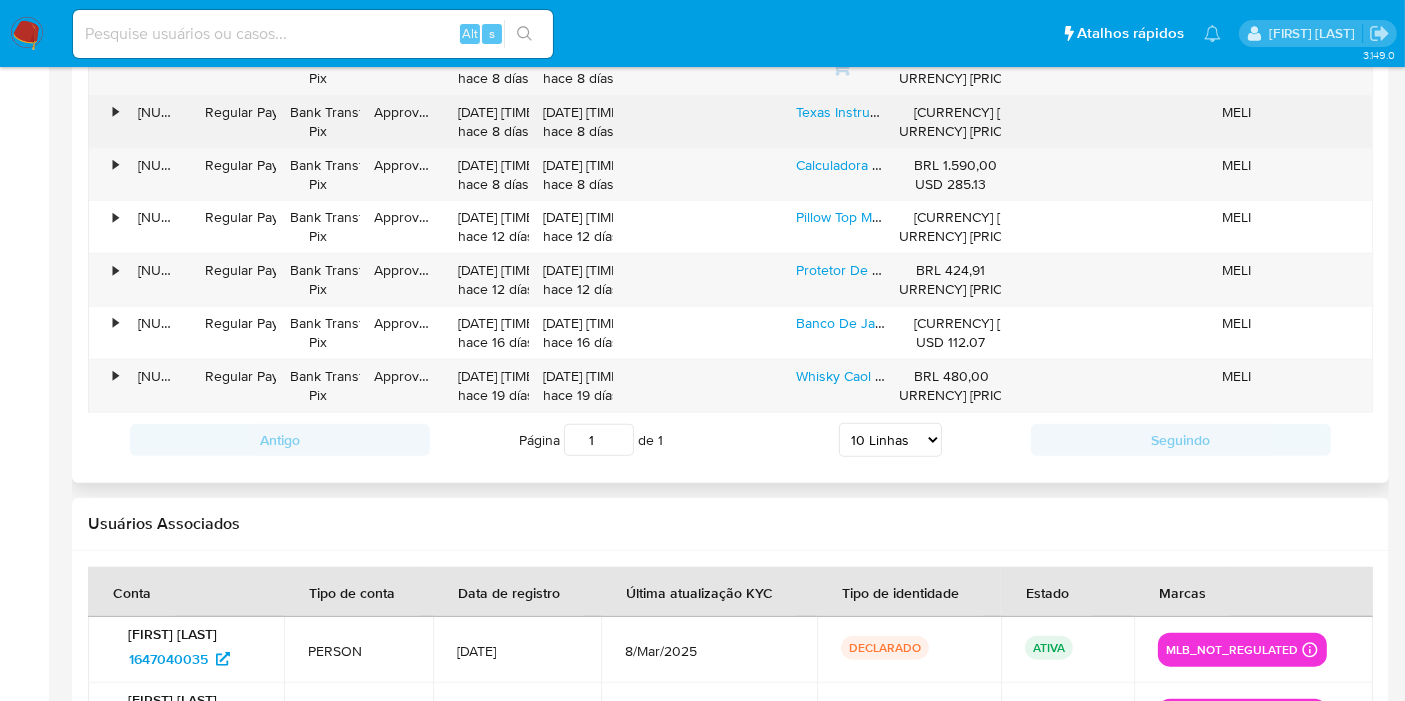 click on "•" at bounding box center [106, 122] 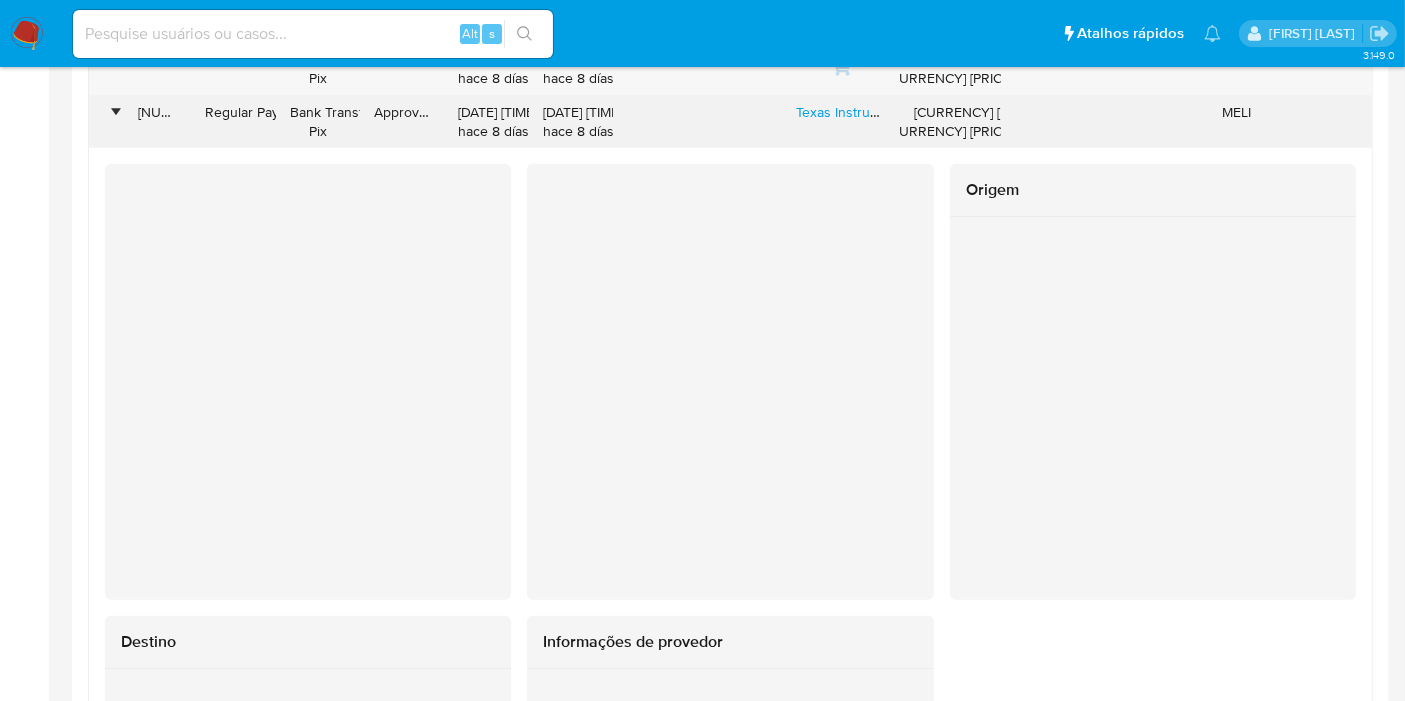 click on "•" at bounding box center [106, 122] 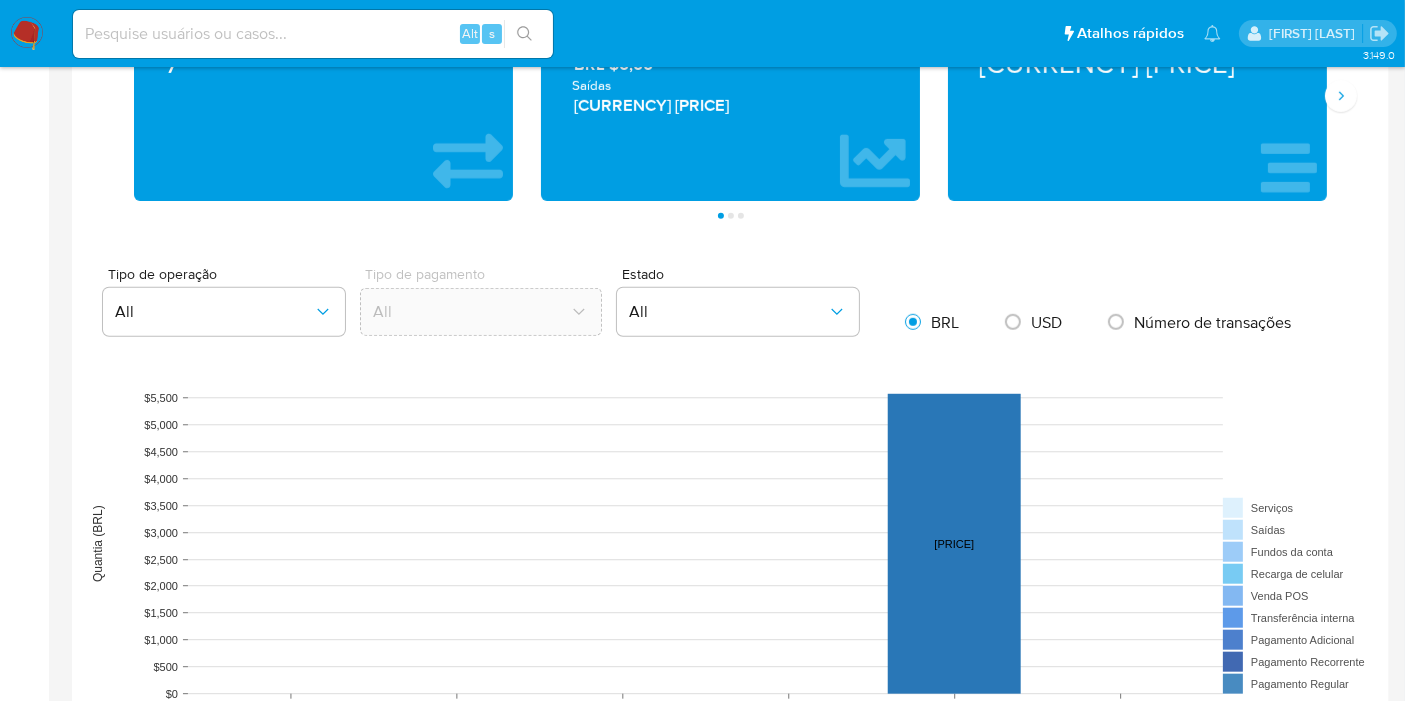 scroll, scrollTop: 1000, scrollLeft: 0, axis: vertical 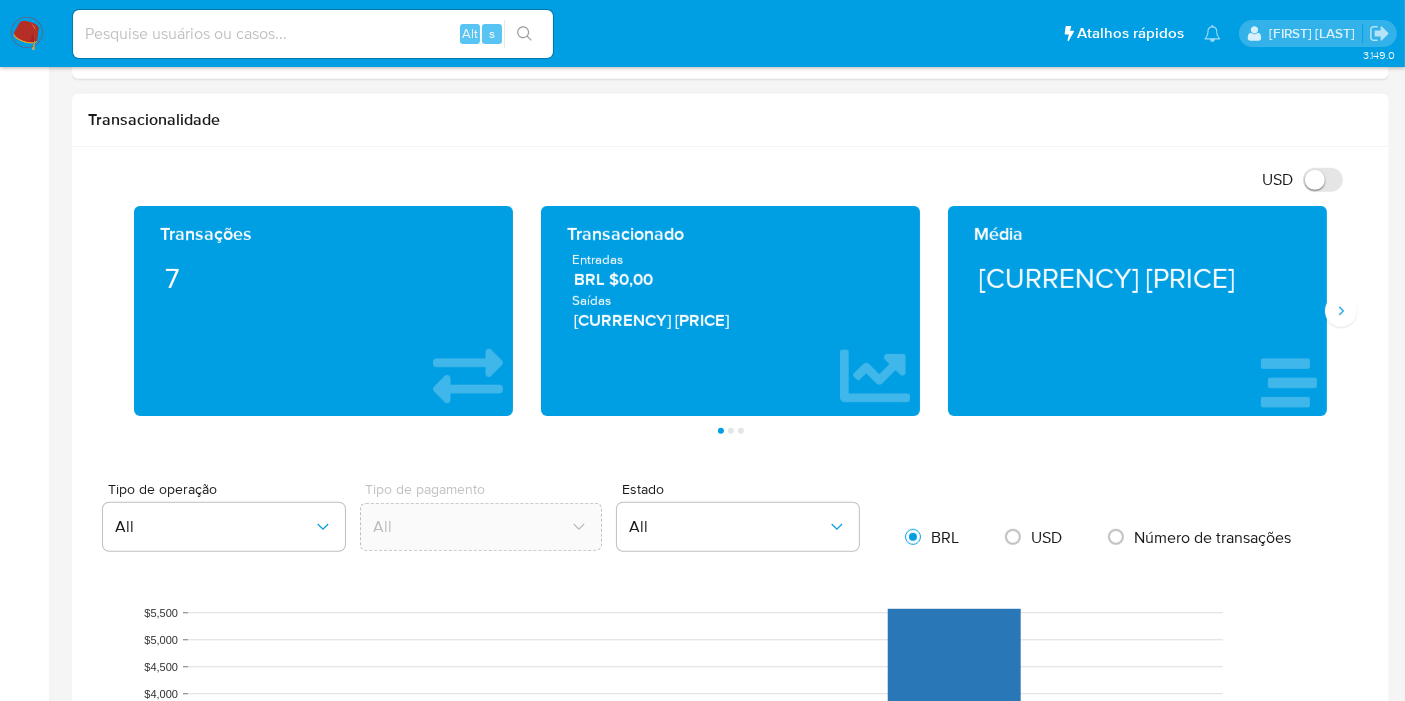 drag, startPoint x: 620, startPoint y: 321, endPoint x: 720, endPoint y: 317, distance: 100.07997 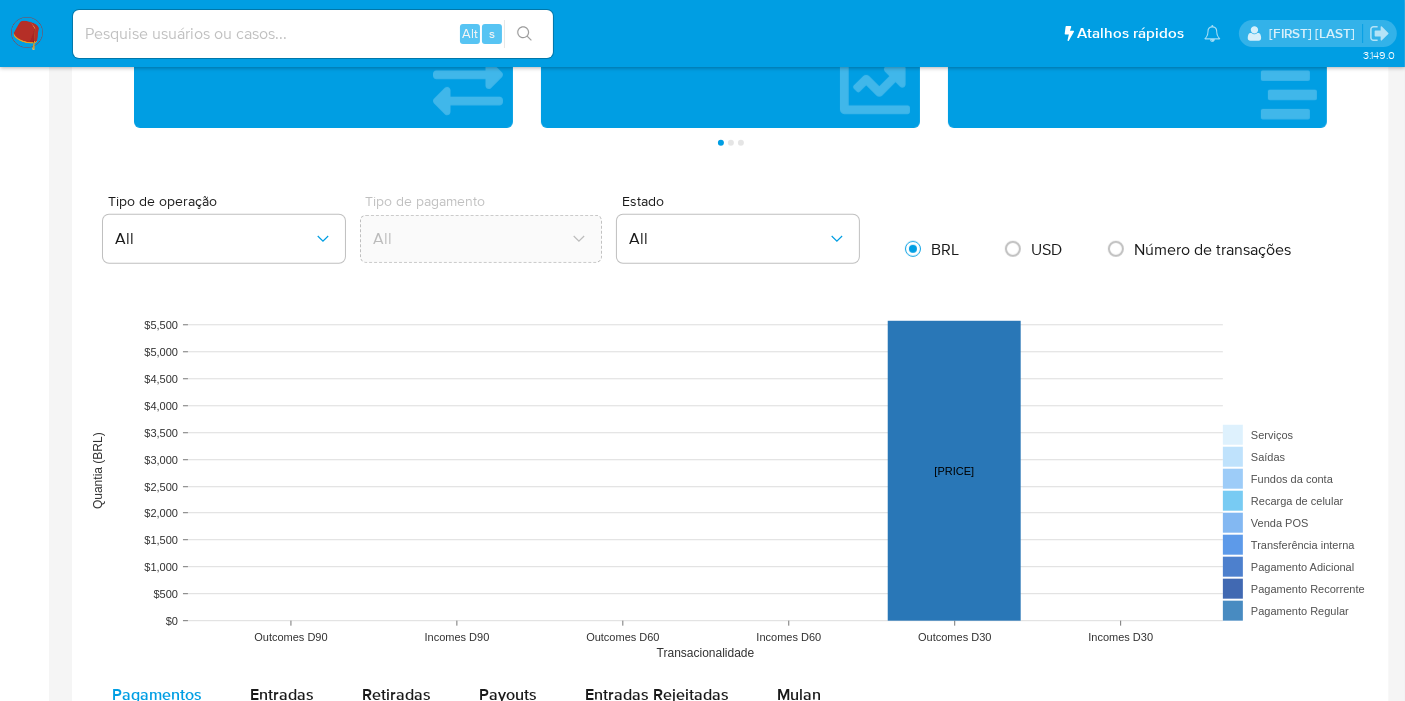 scroll, scrollTop: 1777, scrollLeft: 0, axis: vertical 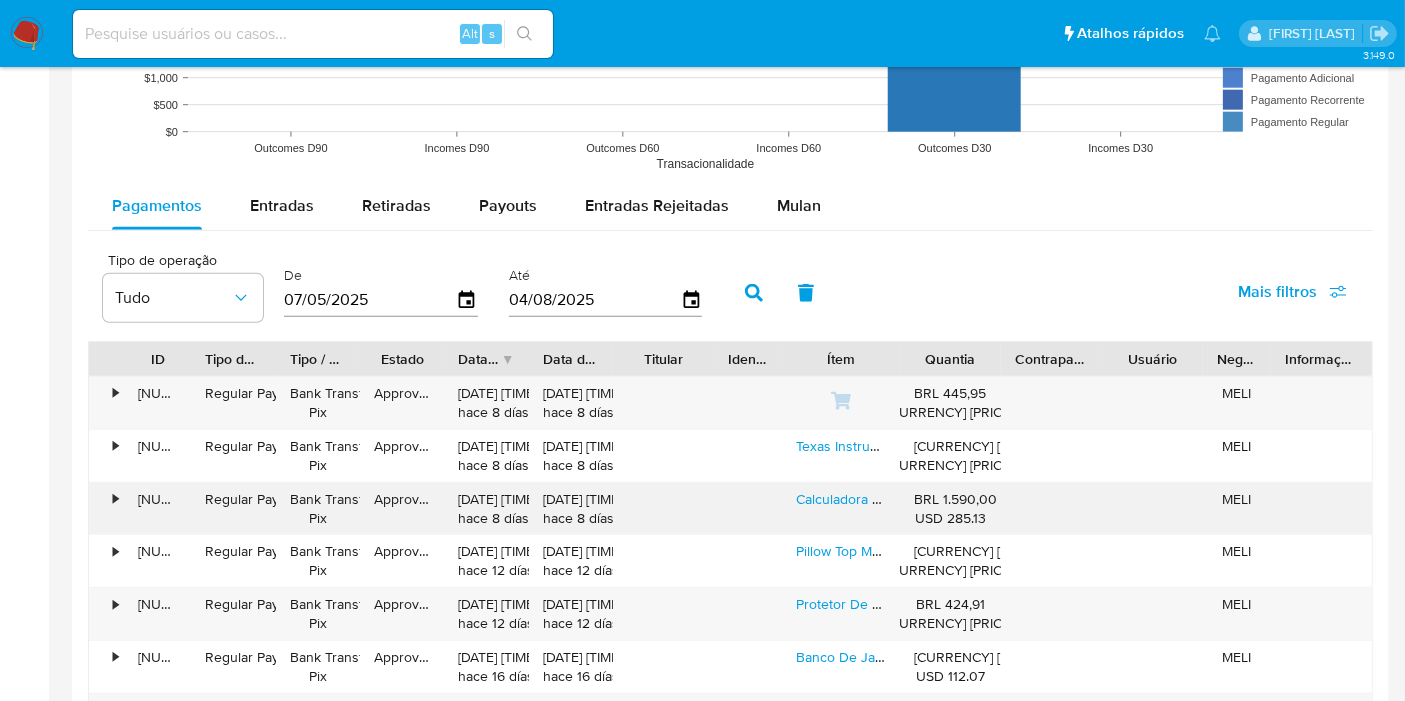 click on "•" at bounding box center [106, 509] 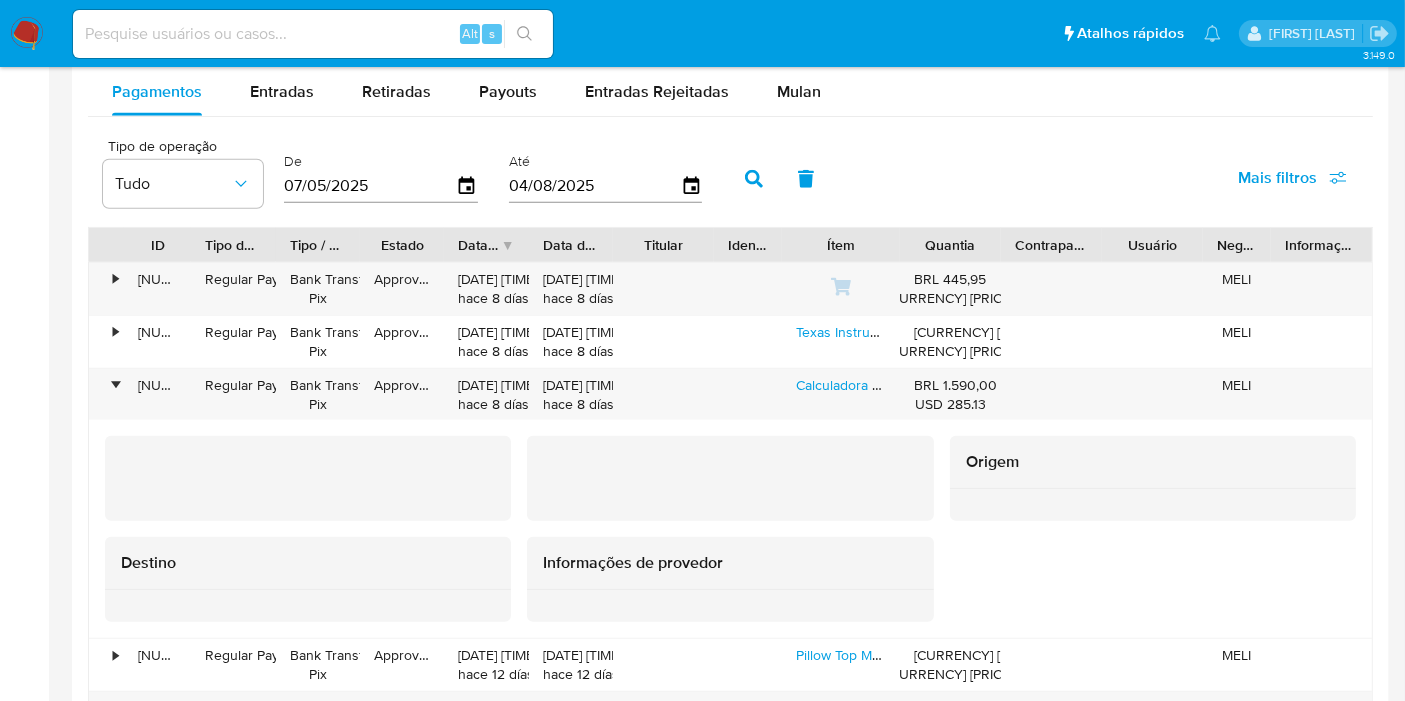 scroll, scrollTop: 2111, scrollLeft: 0, axis: vertical 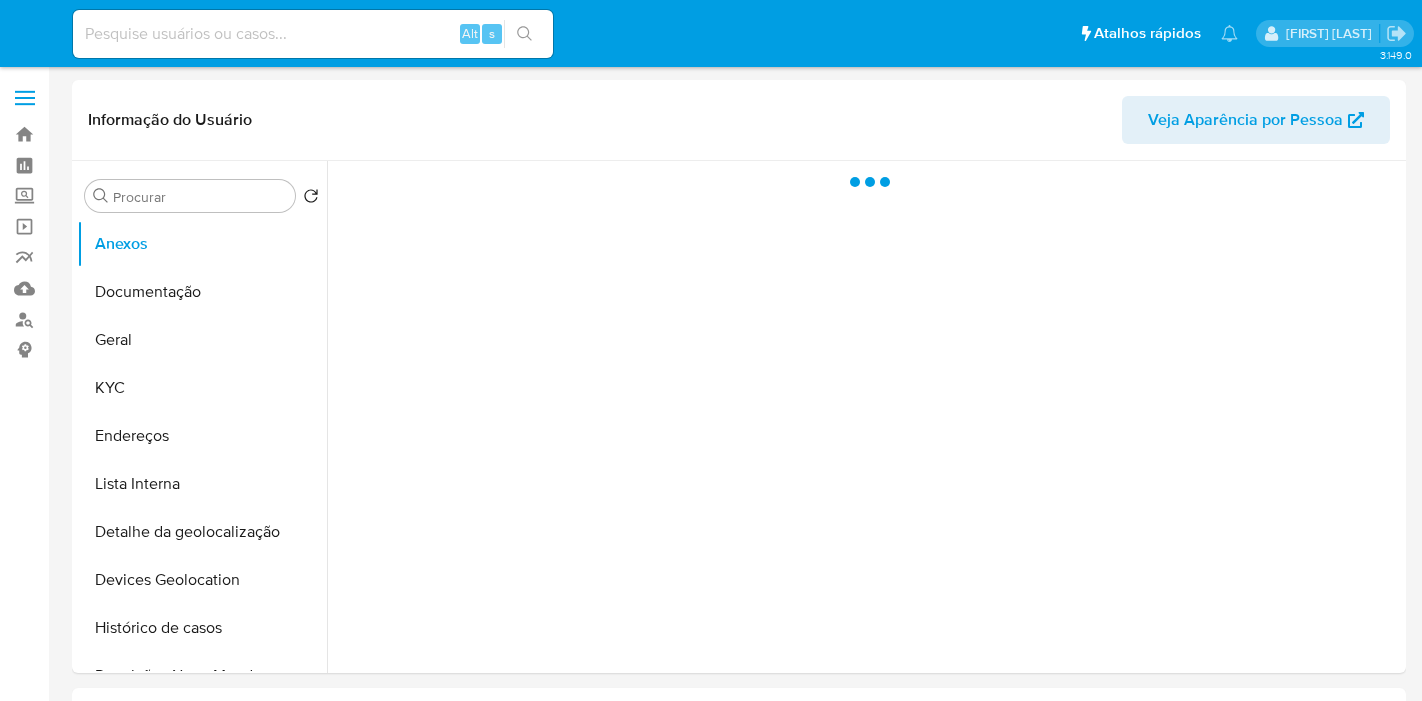 select on "10" 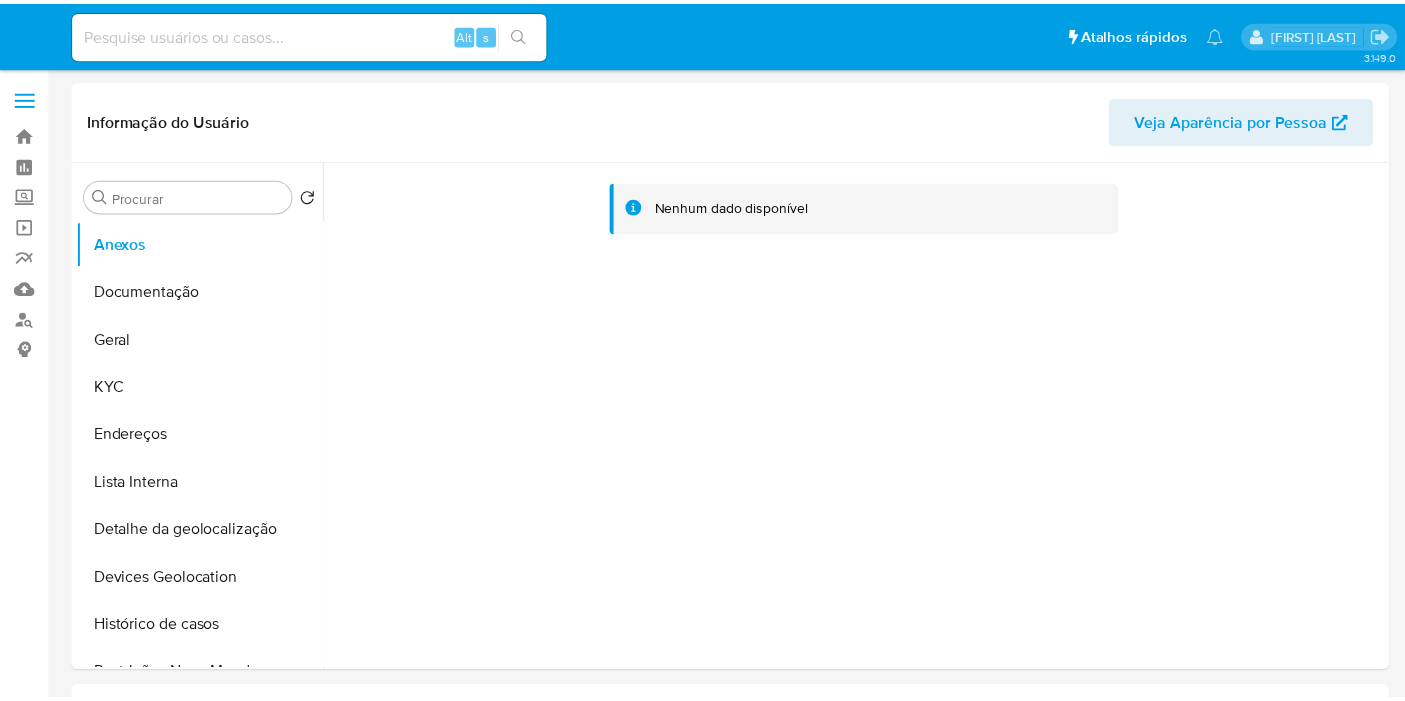 scroll, scrollTop: 0, scrollLeft: 0, axis: both 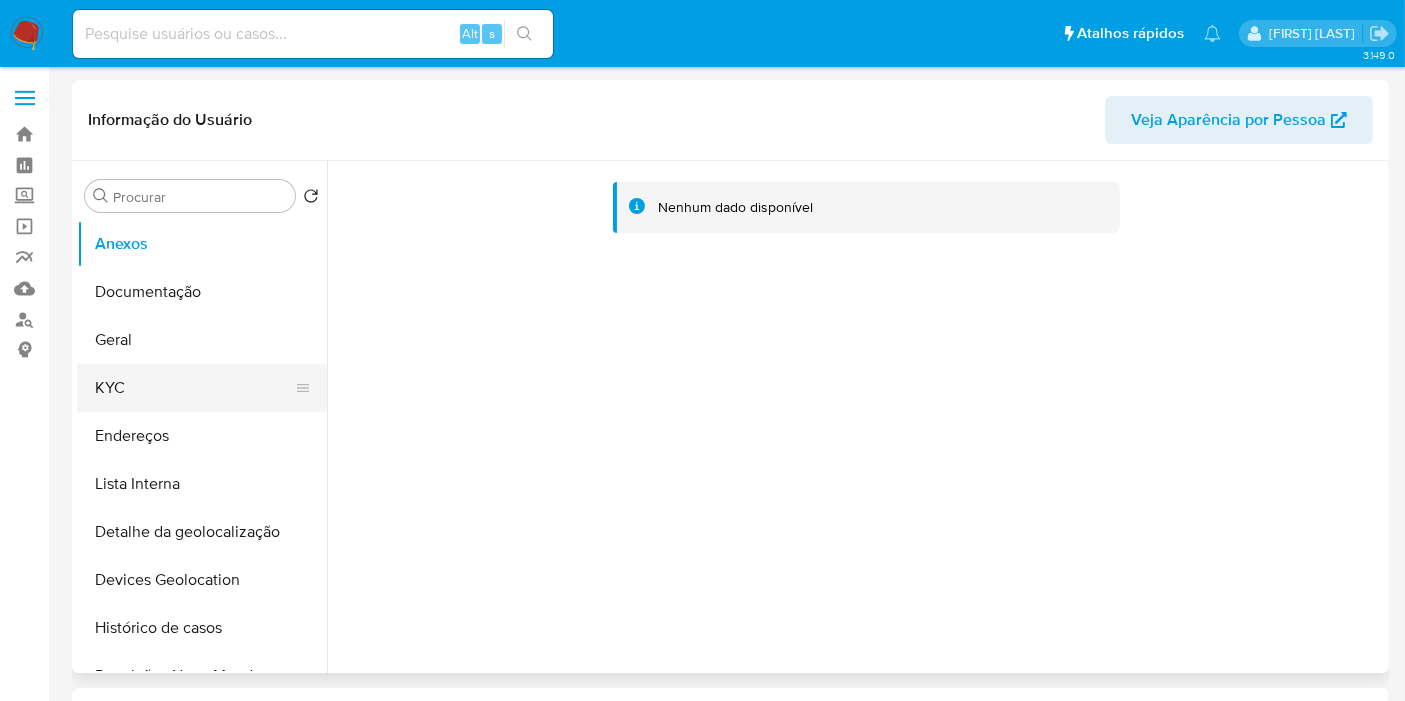 click on "KYC" at bounding box center [194, 388] 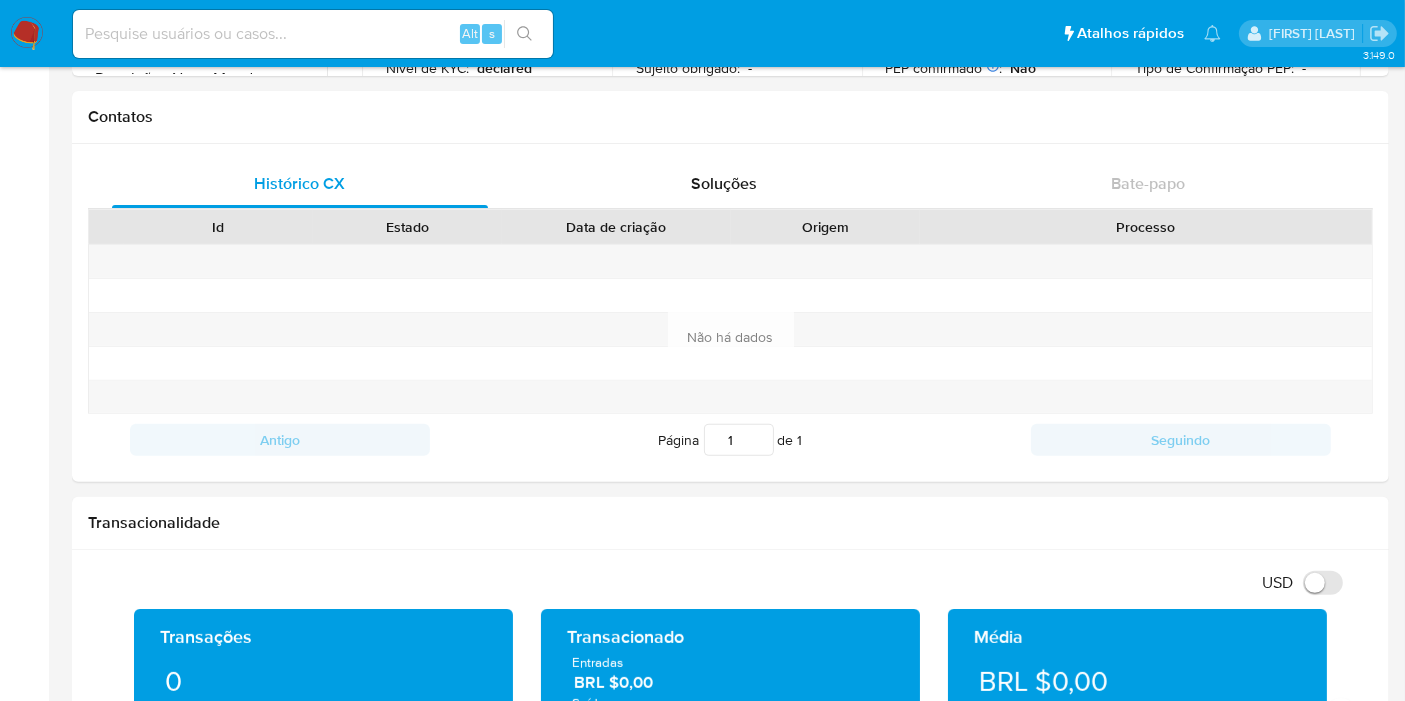 scroll, scrollTop: 666, scrollLeft: 0, axis: vertical 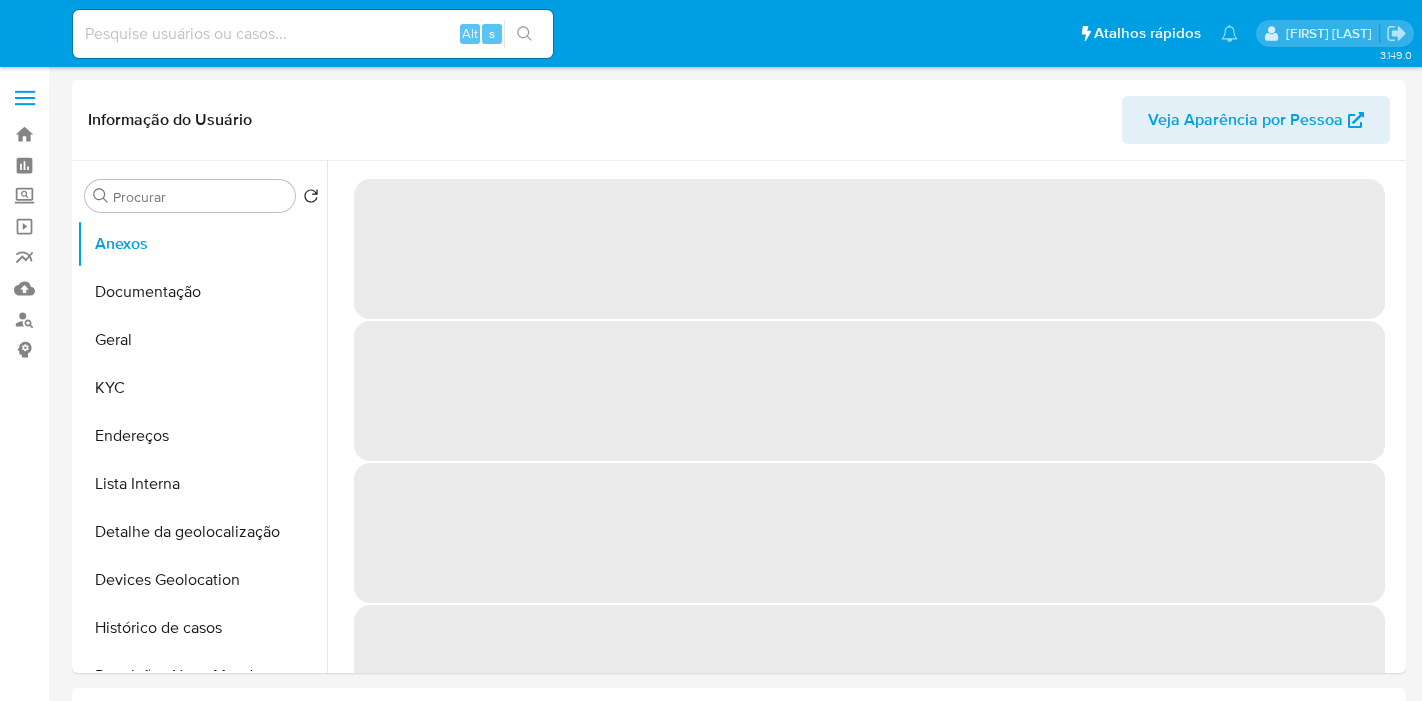 select on "10" 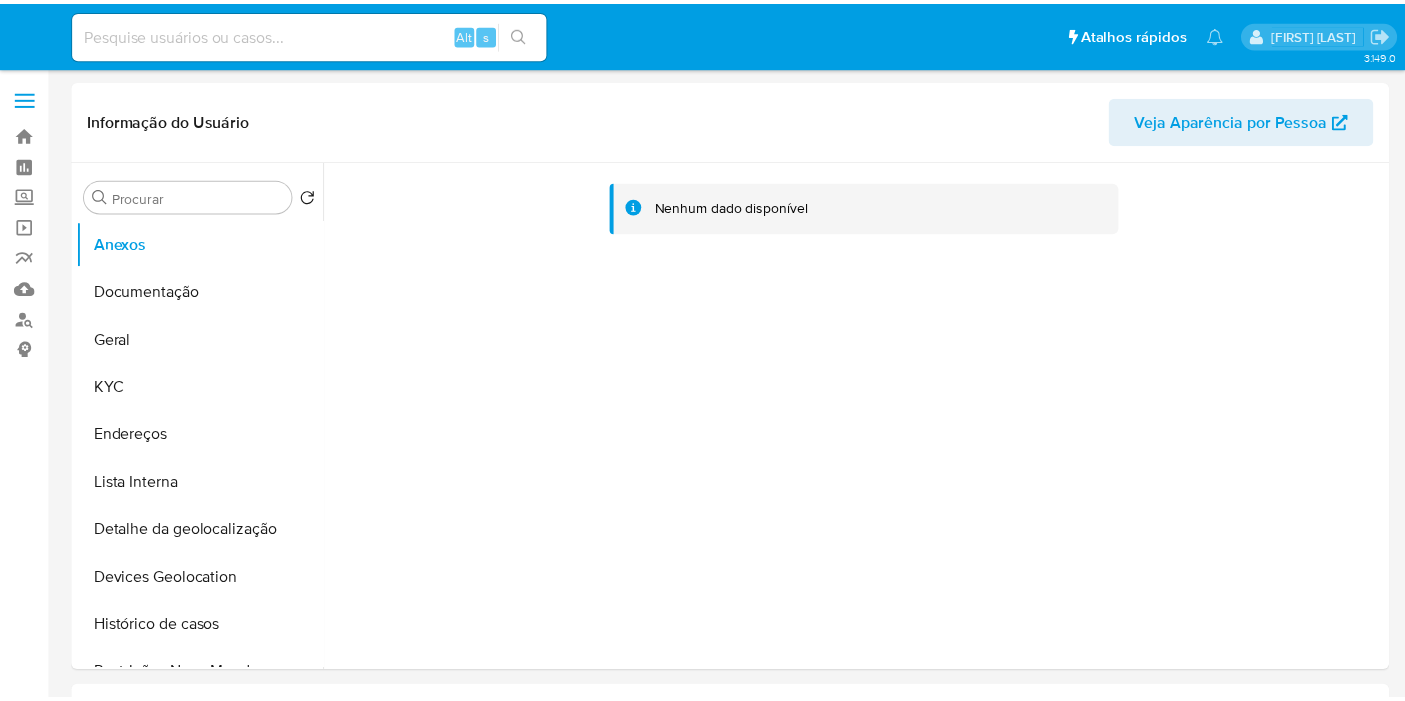 scroll, scrollTop: 0, scrollLeft: 0, axis: both 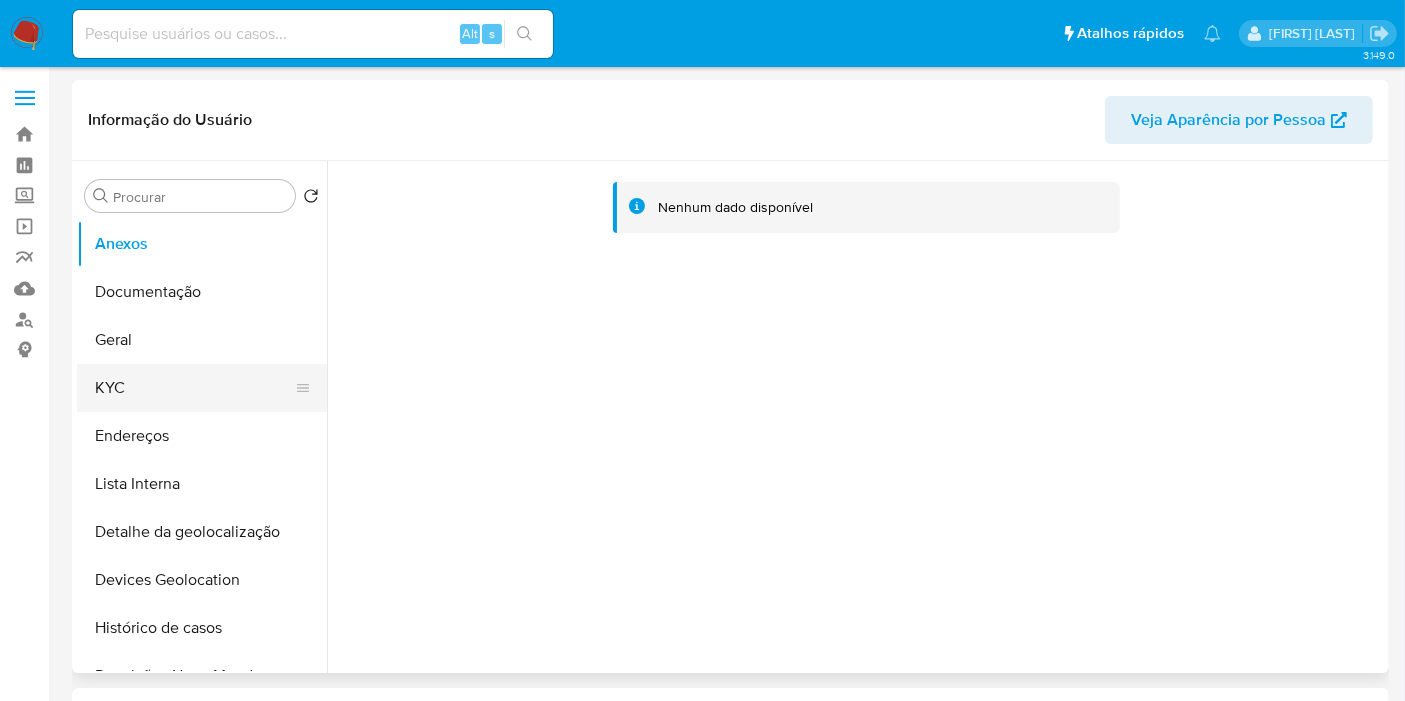 click on "KYC" at bounding box center (194, 388) 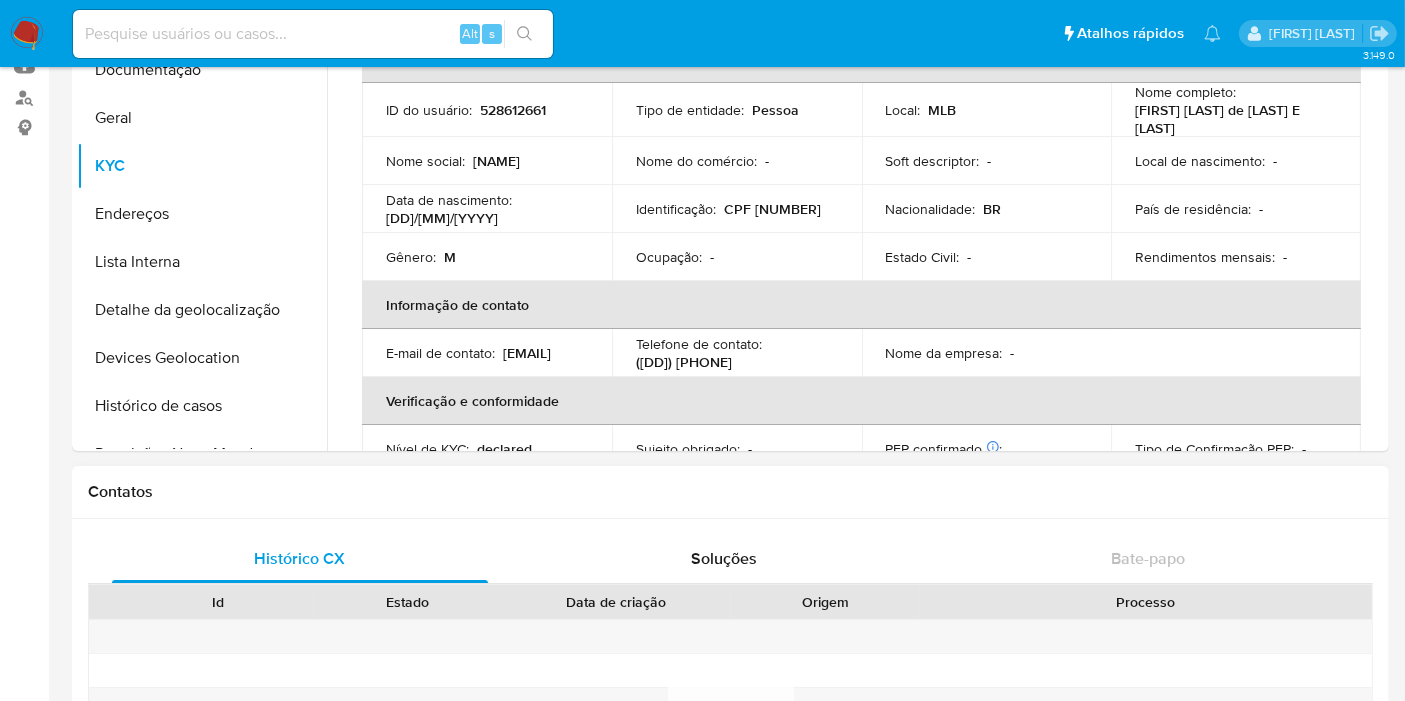scroll, scrollTop: 0, scrollLeft: 0, axis: both 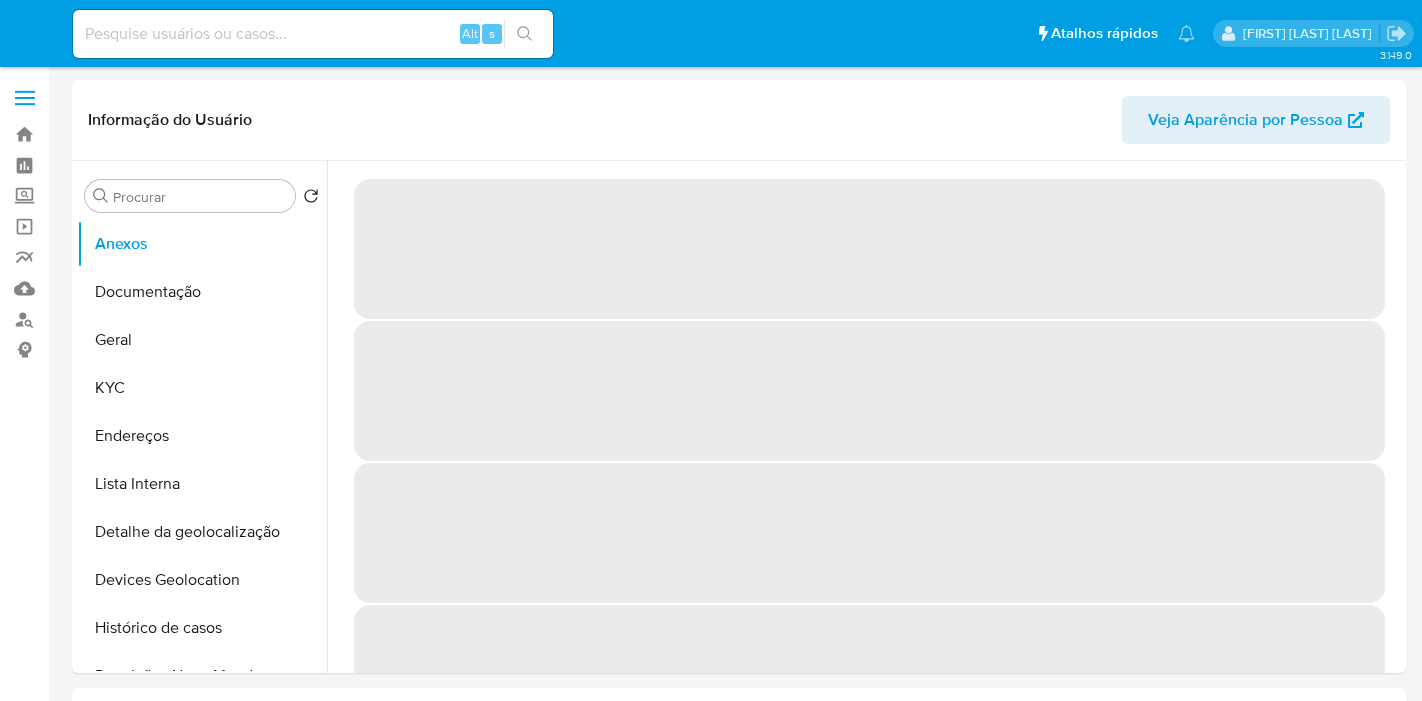 select on "10" 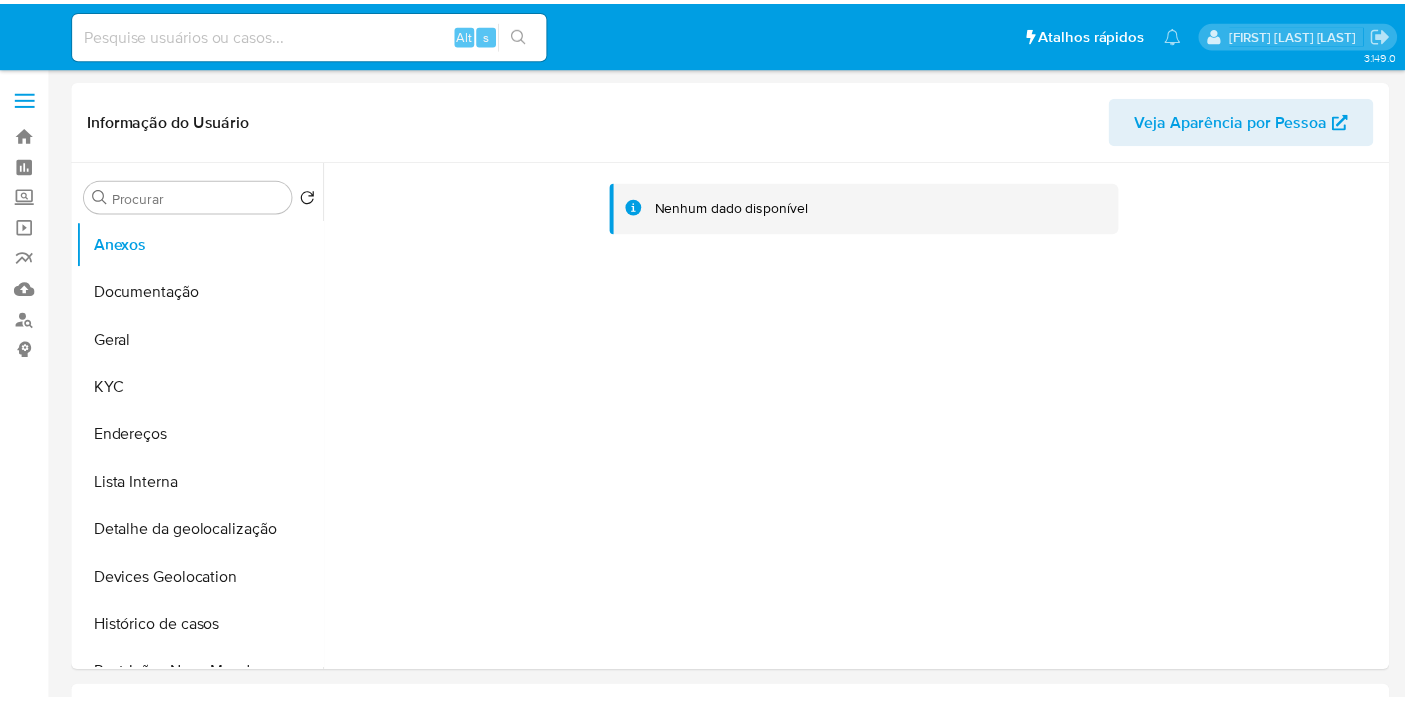 scroll, scrollTop: 0, scrollLeft: 0, axis: both 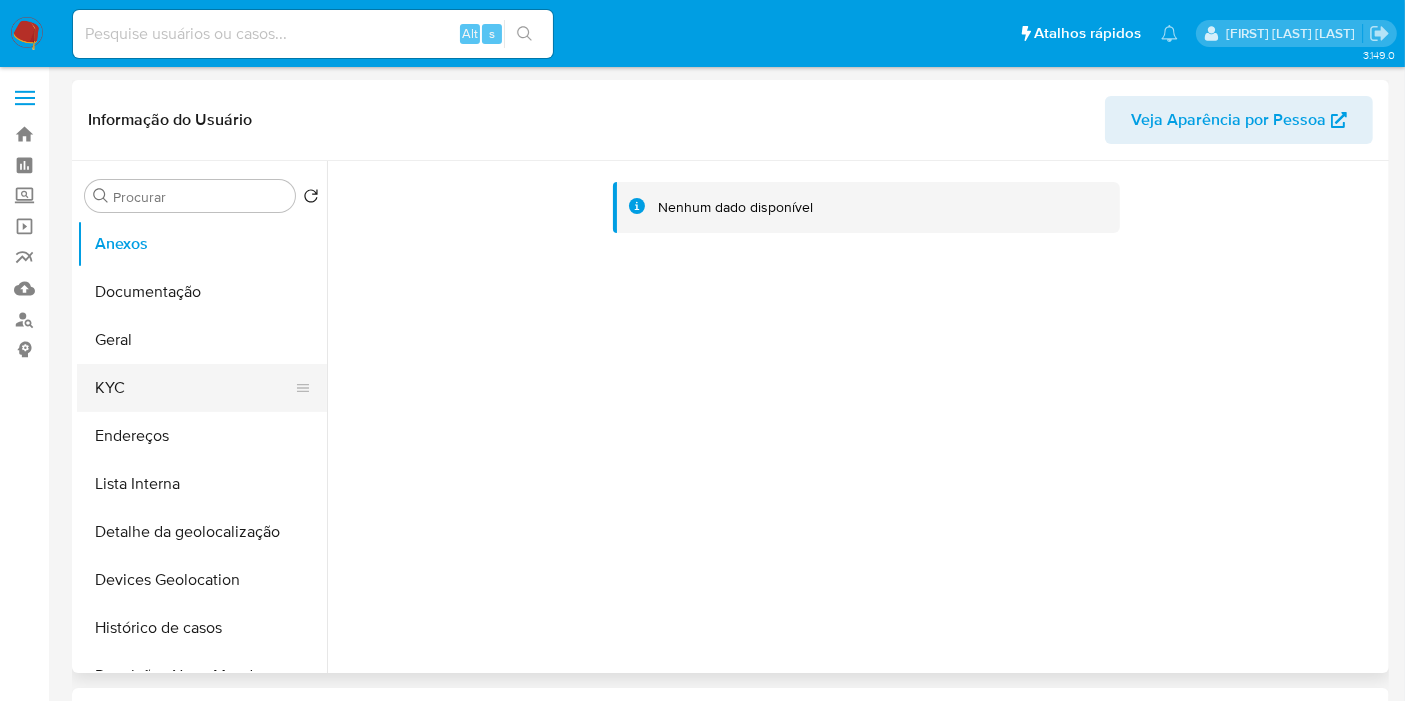 click on "KYC" at bounding box center [194, 388] 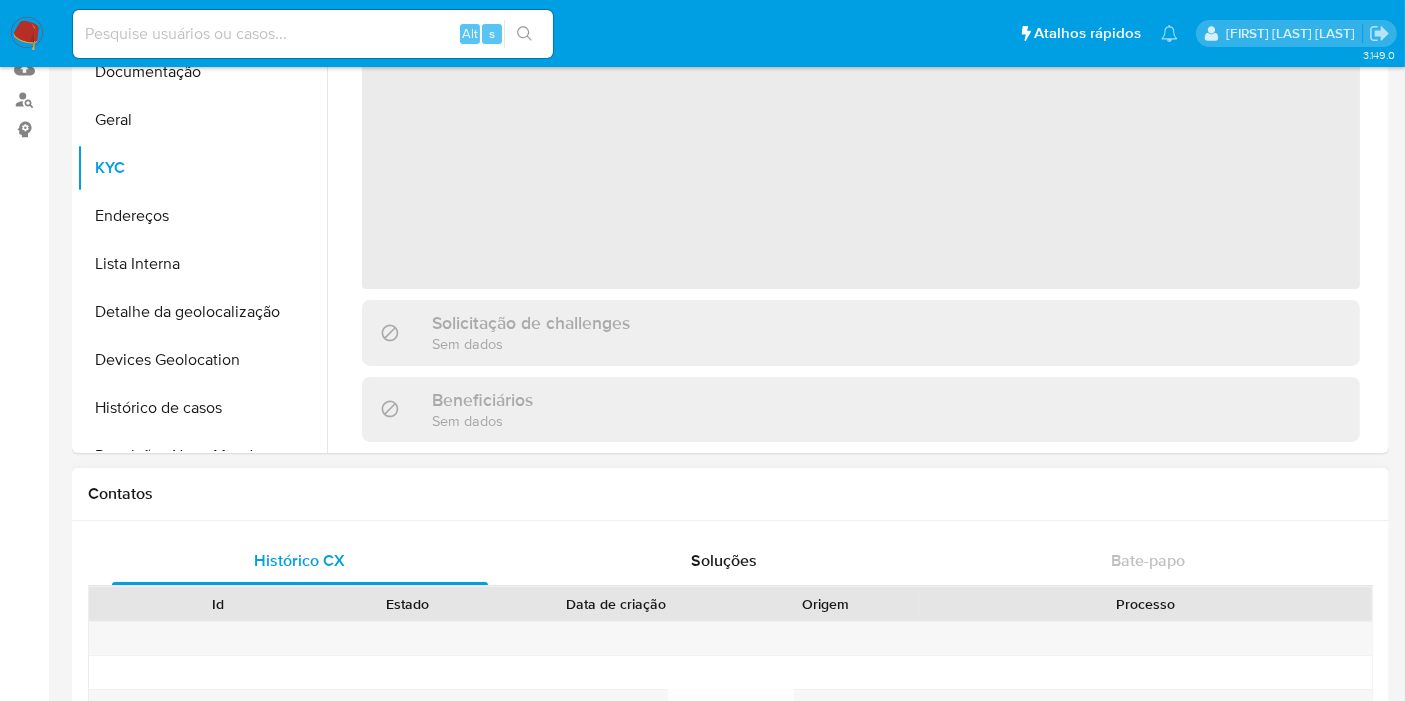 scroll, scrollTop: 111, scrollLeft: 0, axis: vertical 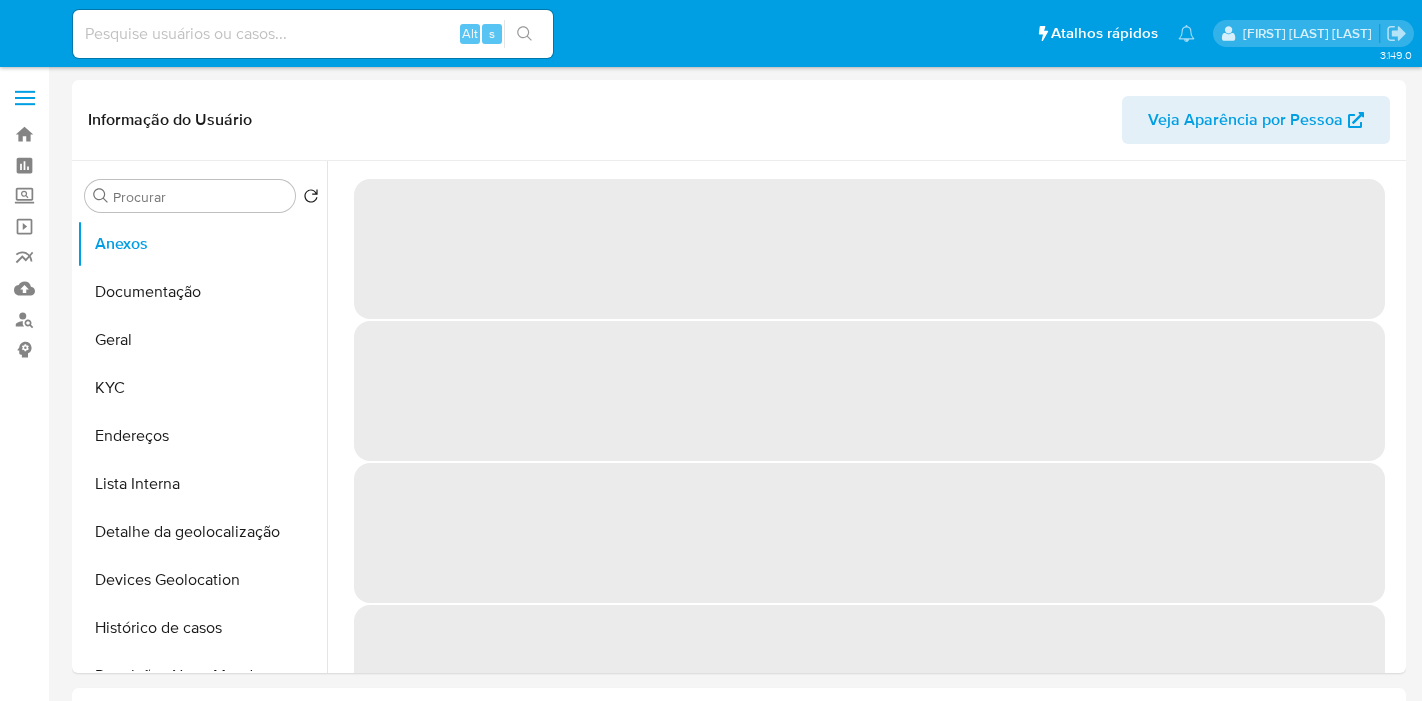 select on "10" 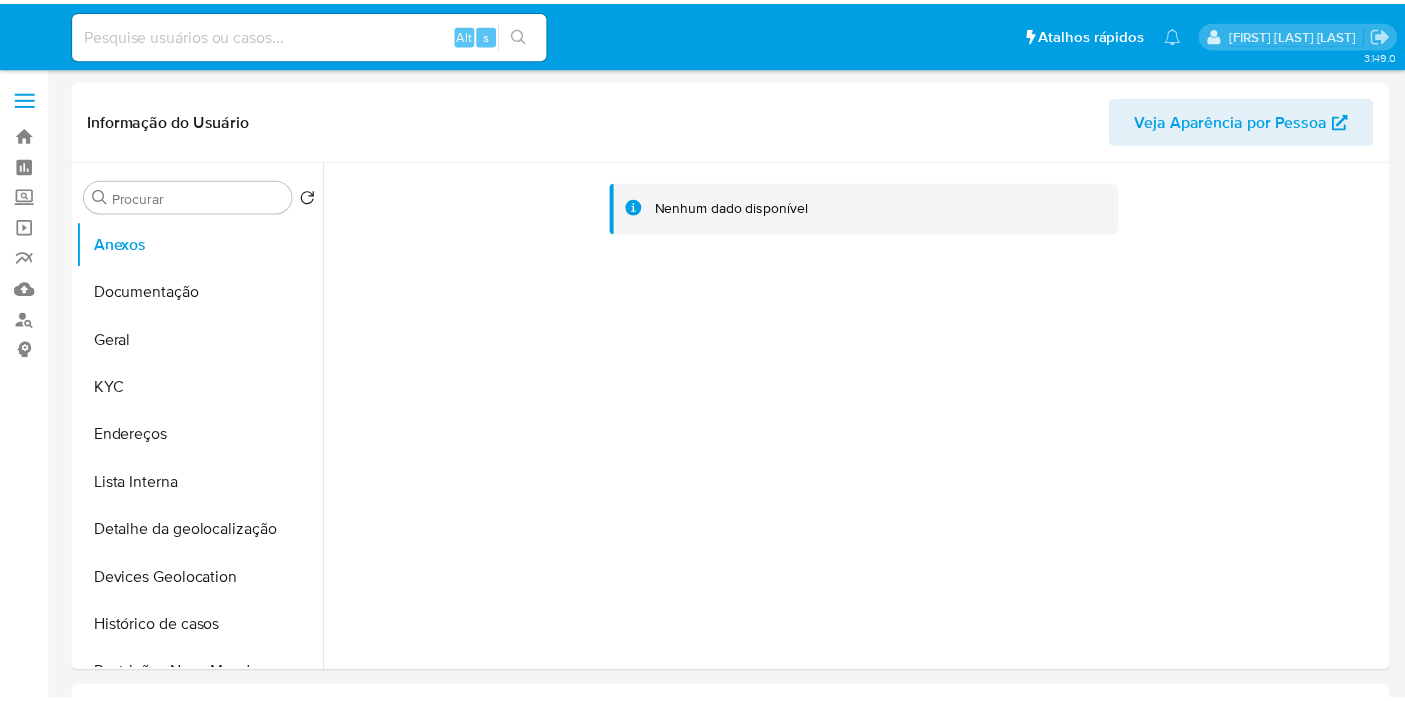 scroll, scrollTop: 0, scrollLeft: 0, axis: both 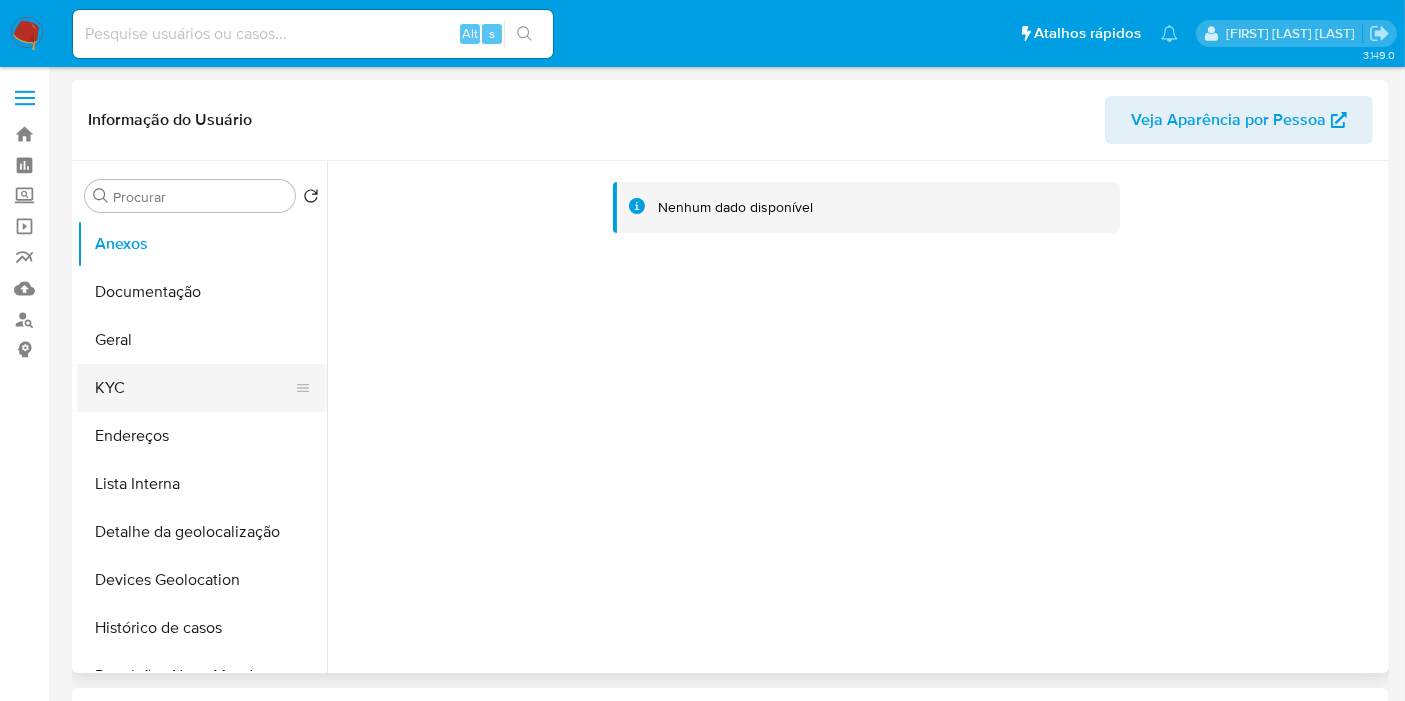 click on "KYC" at bounding box center [194, 388] 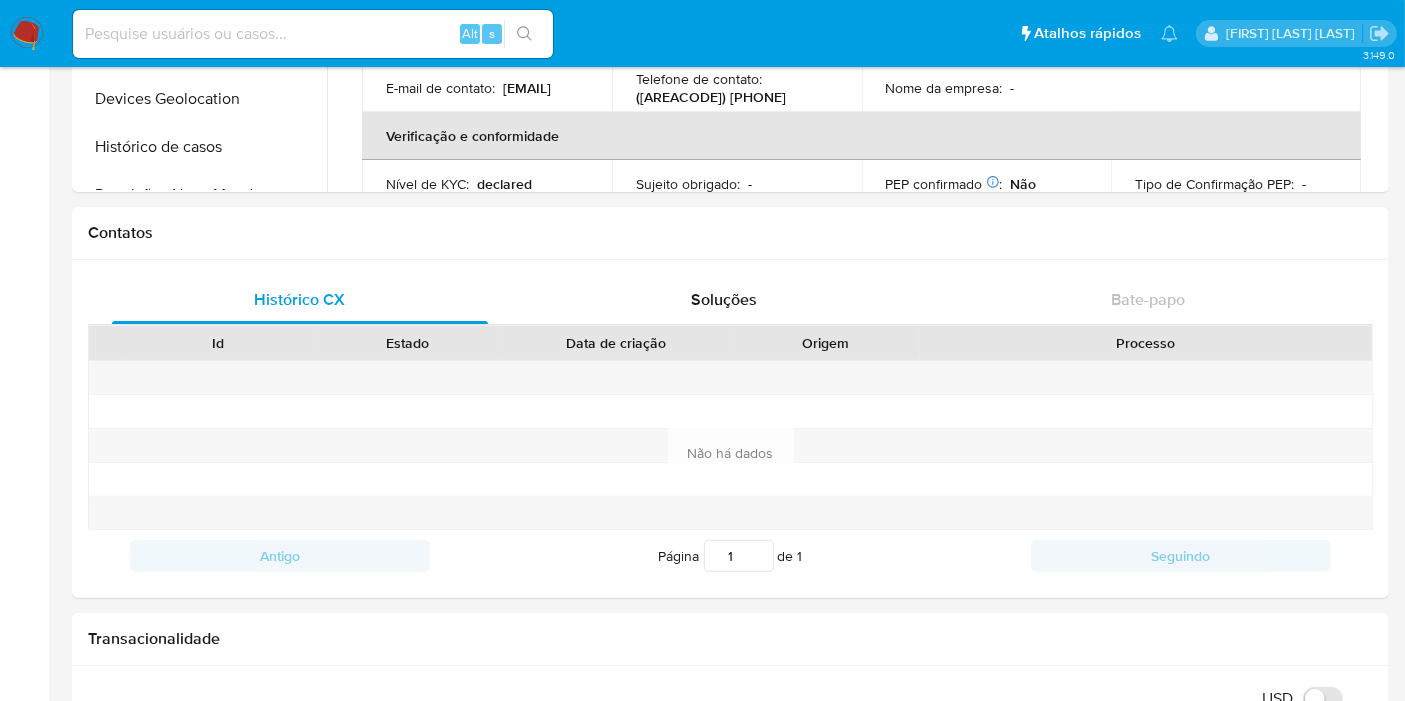 scroll, scrollTop: 666, scrollLeft: 0, axis: vertical 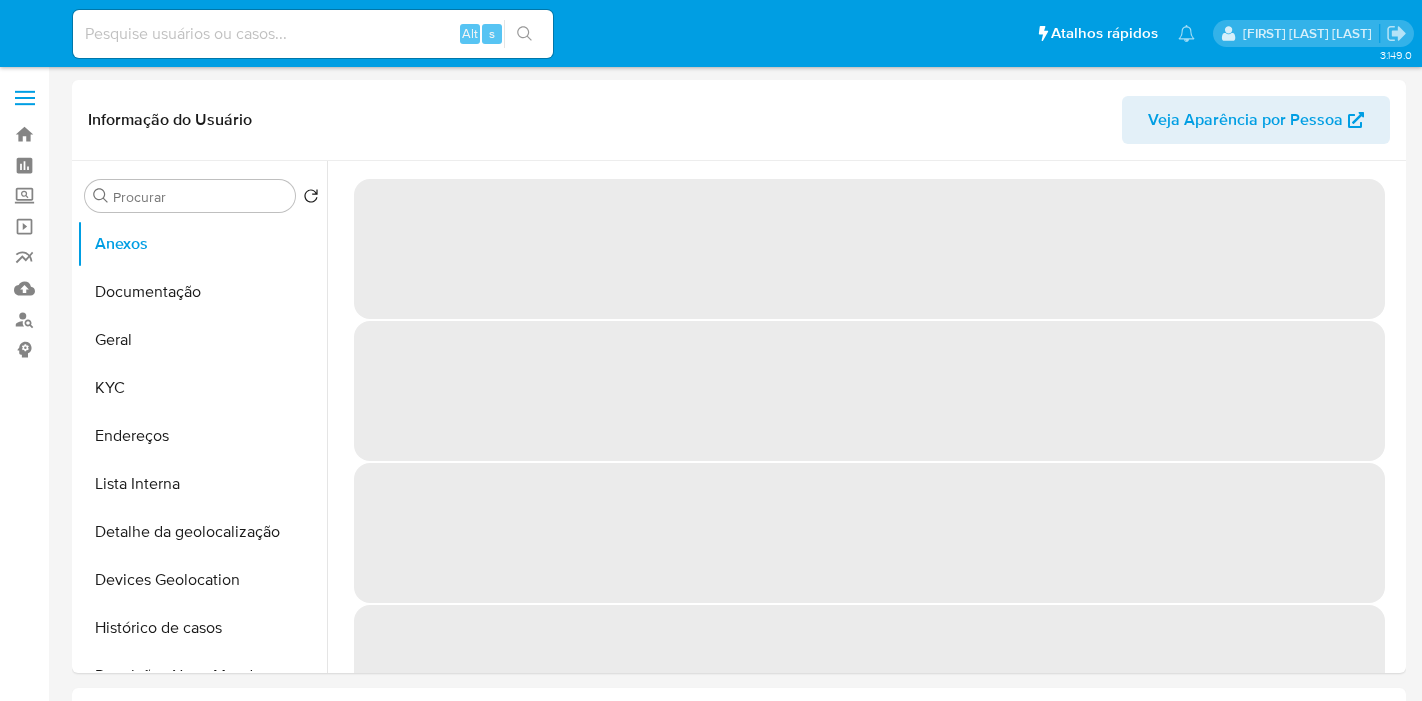select on "10" 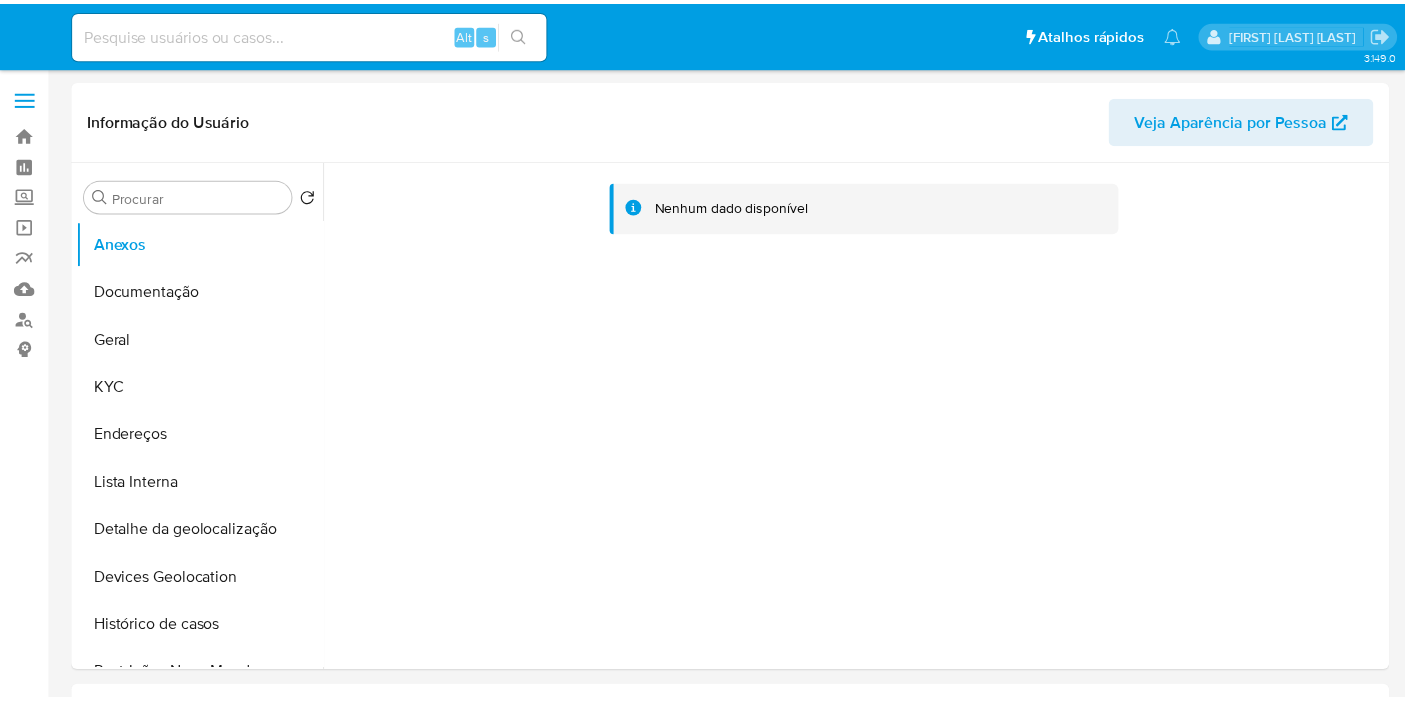 scroll, scrollTop: 0, scrollLeft: 0, axis: both 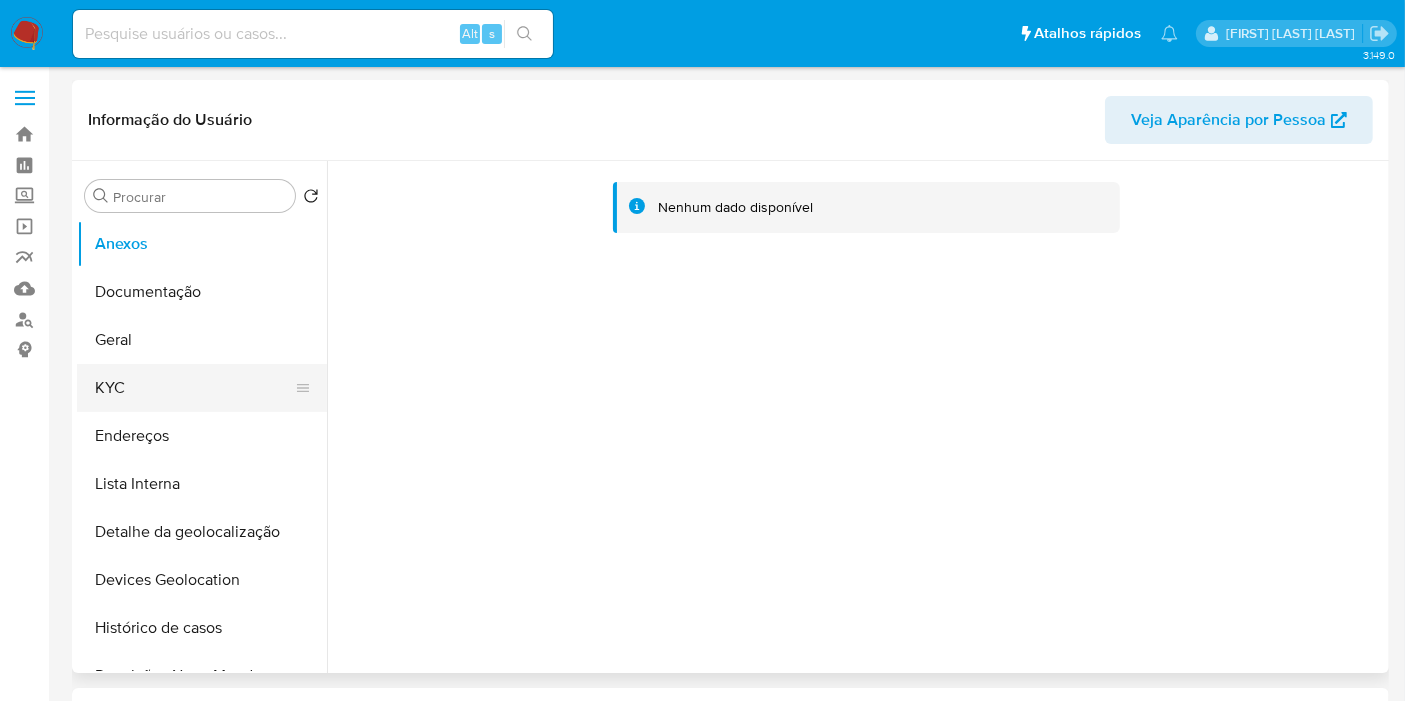 click on "KYC" at bounding box center (194, 388) 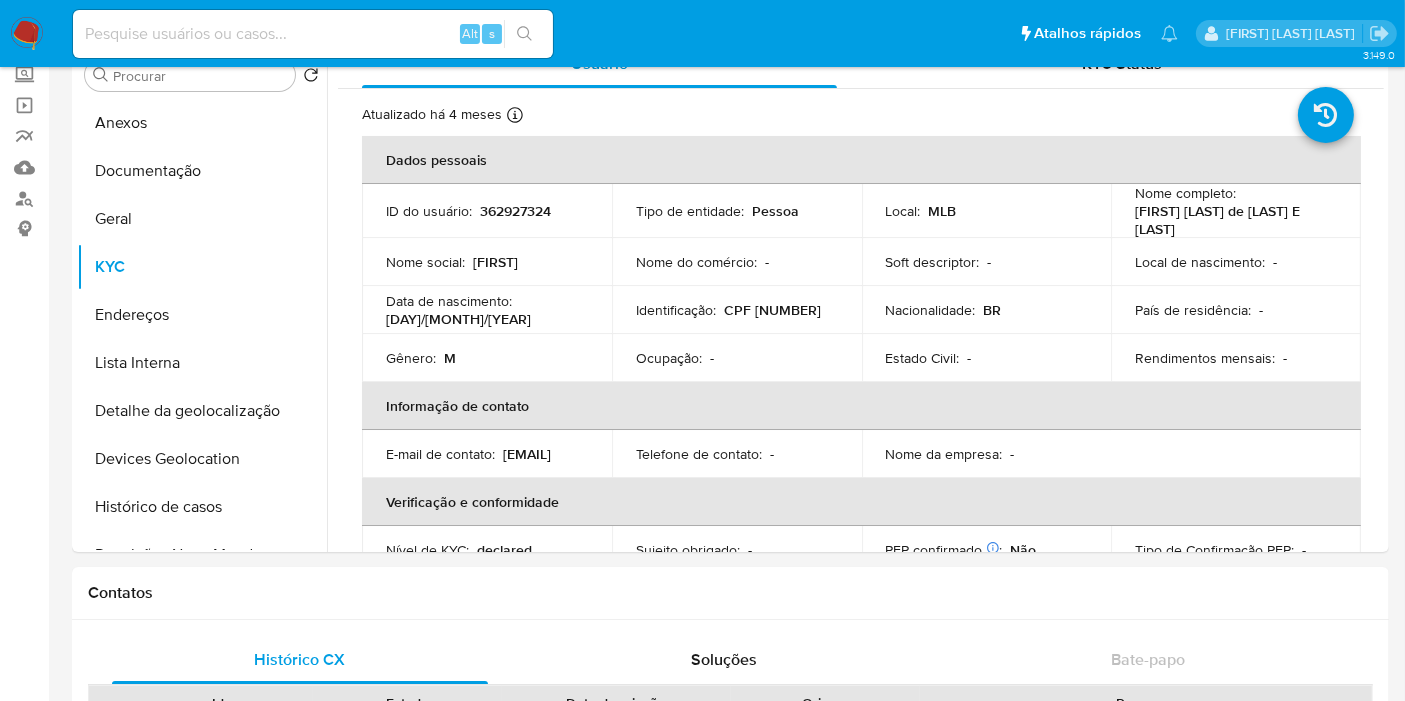 scroll, scrollTop: 666, scrollLeft: 0, axis: vertical 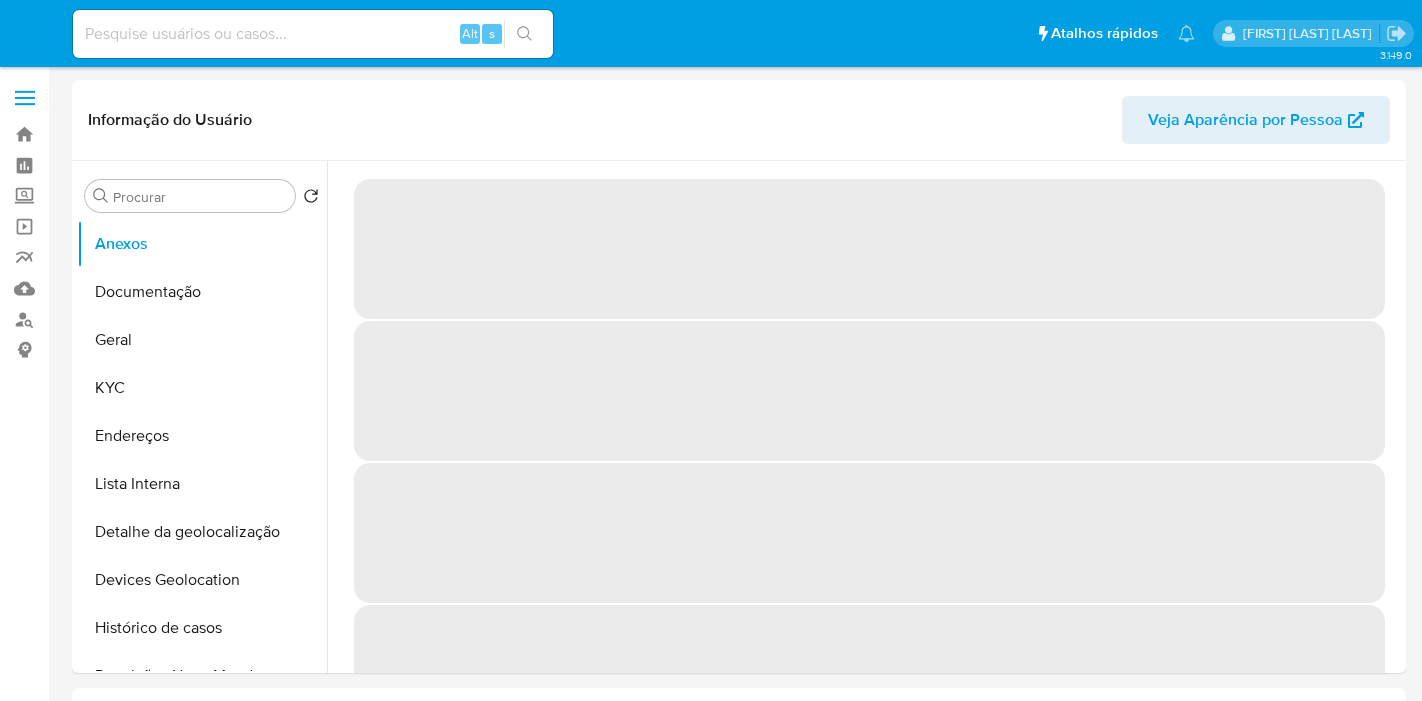 select on "10" 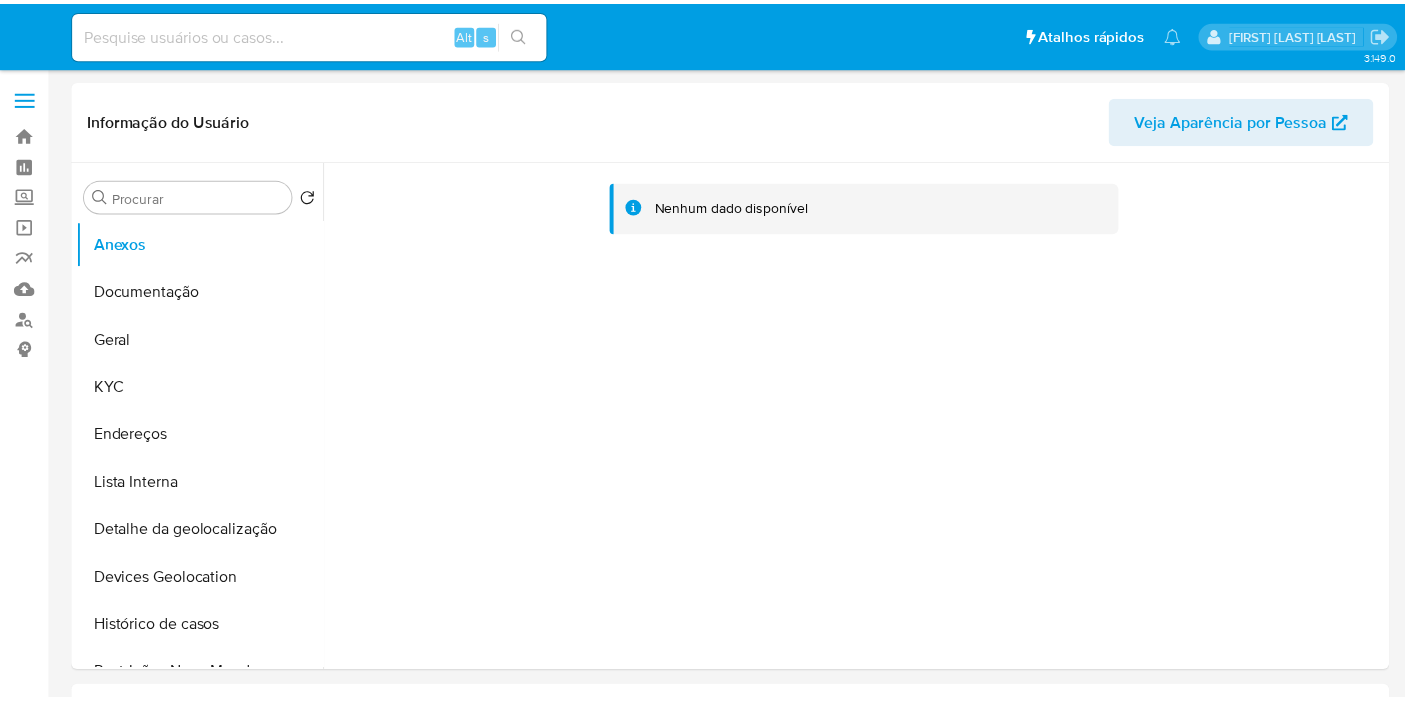 scroll, scrollTop: 0, scrollLeft: 0, axis: both 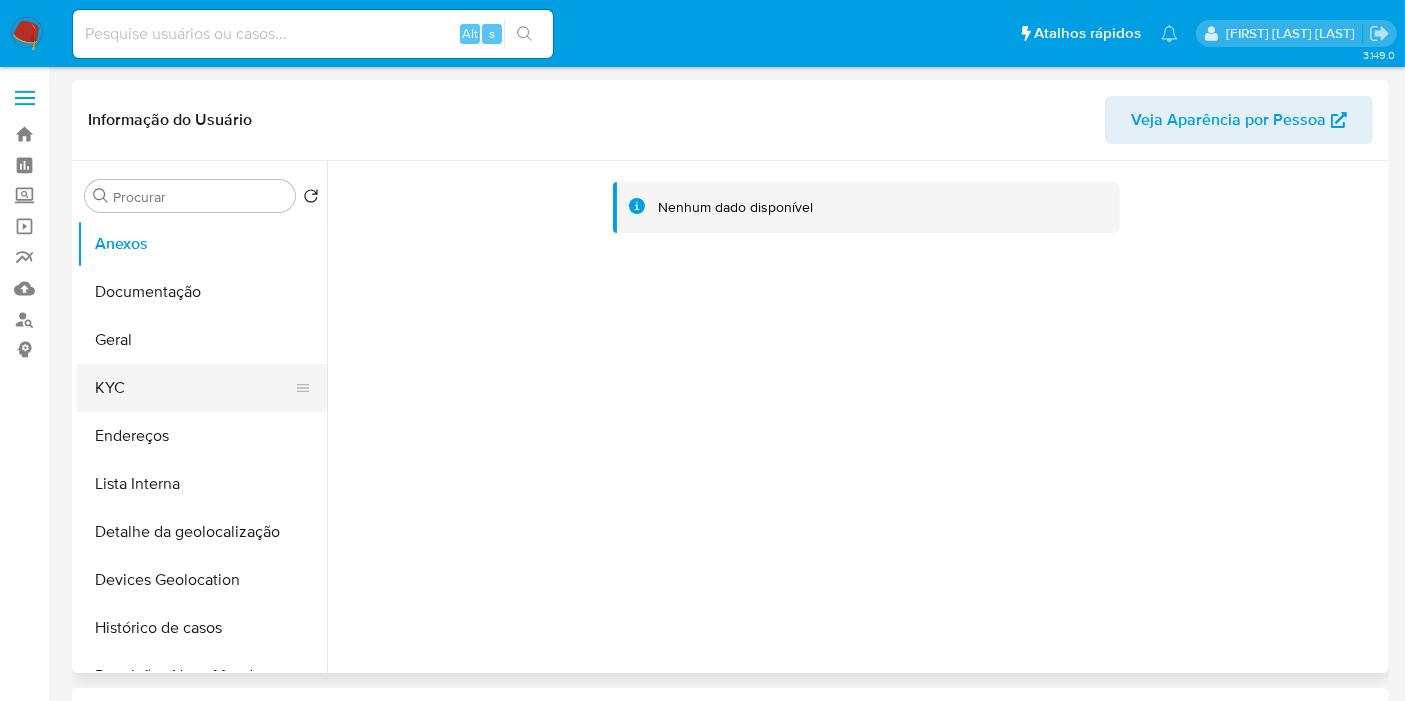 click on "KYC" at bounding box center (194, 388) 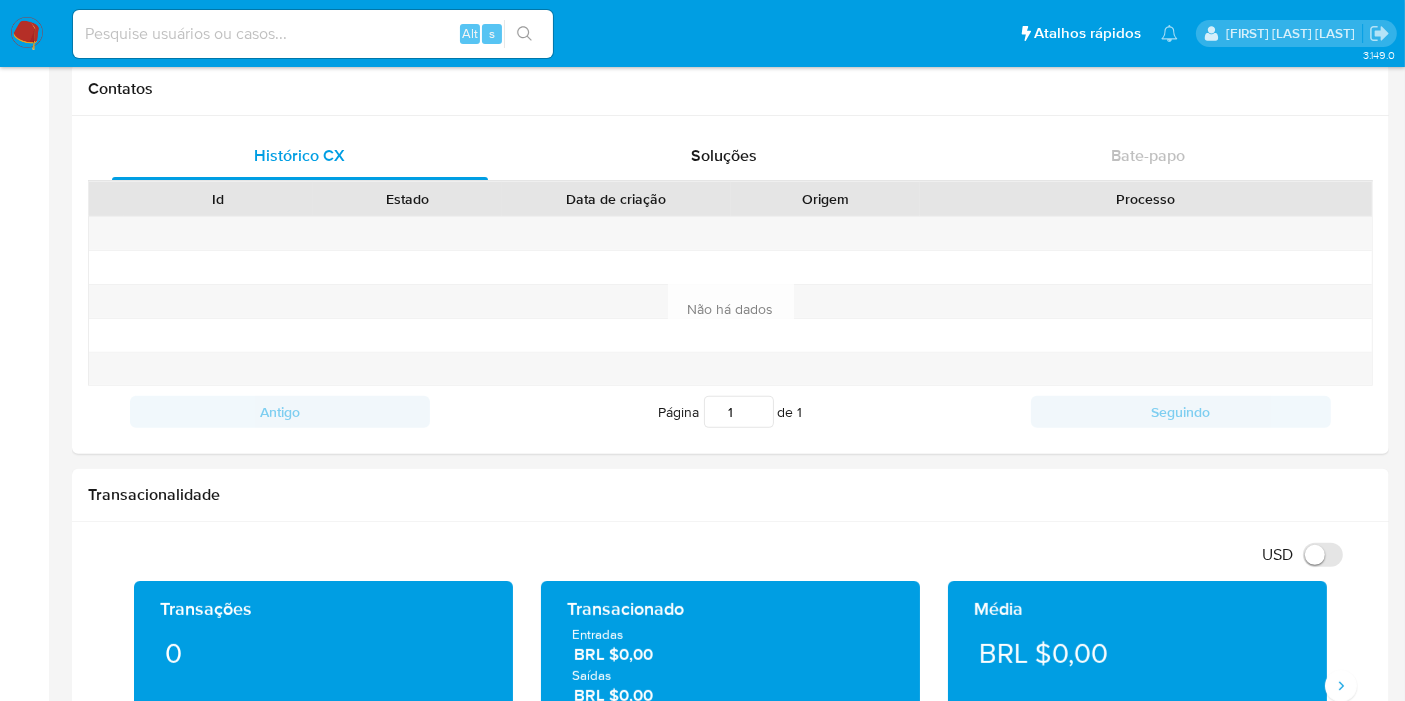 scroll, scrollTop: 666, scrollLeft: 0, axis: vertical 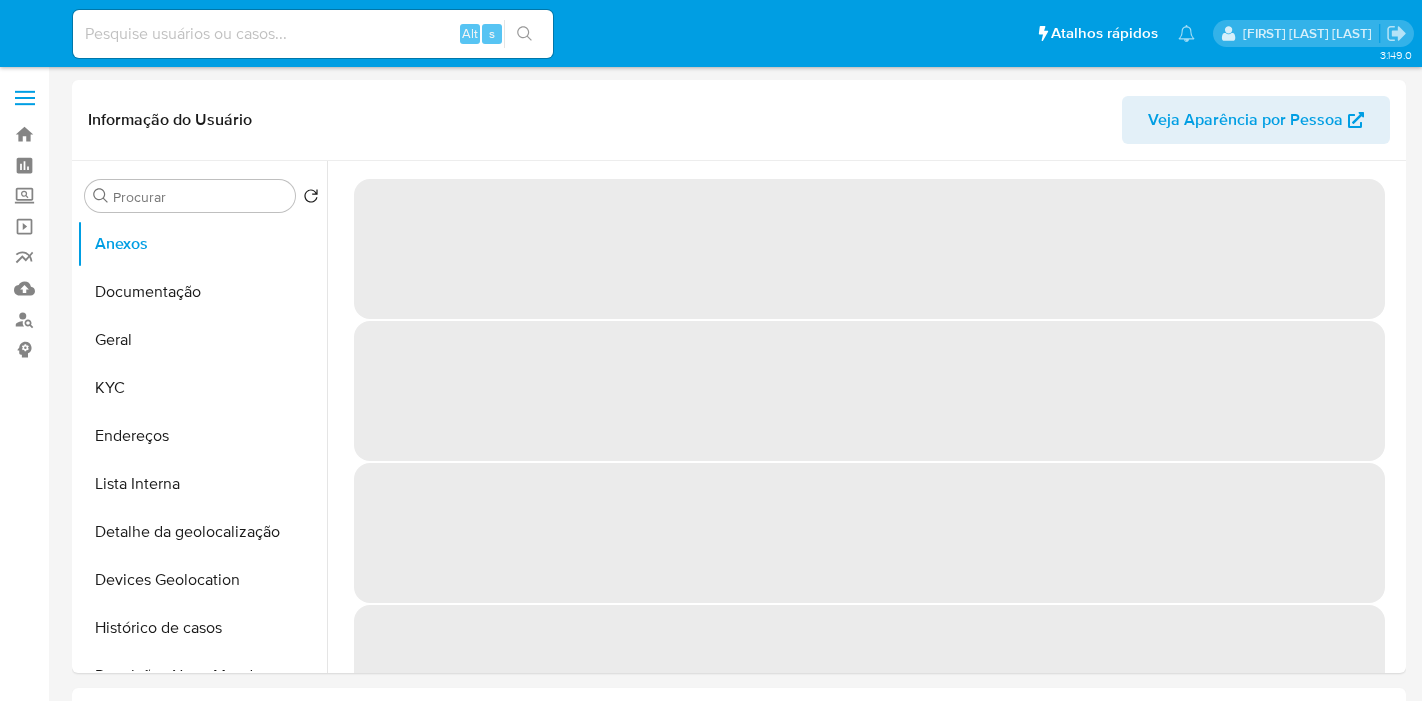 select on "10" 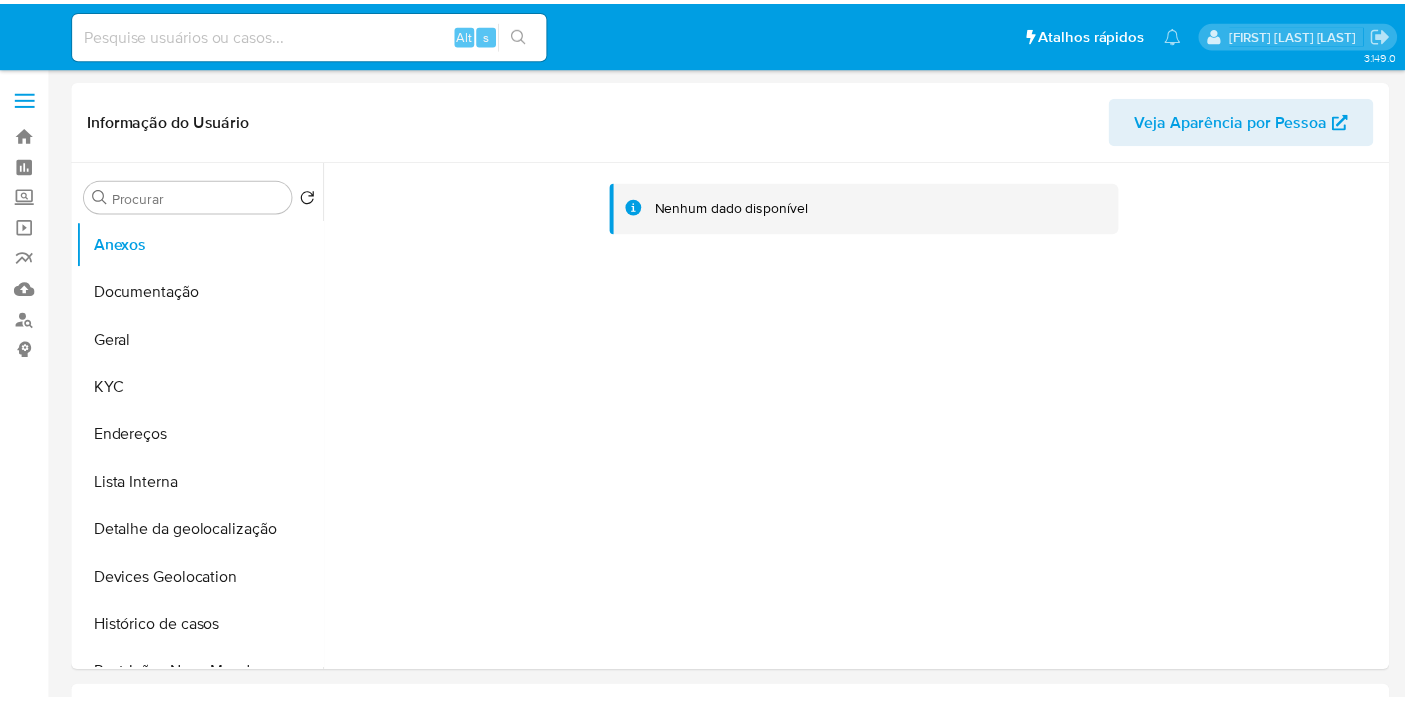 scroll, scrollTop: 0, scrollLeft: 0, axis: both 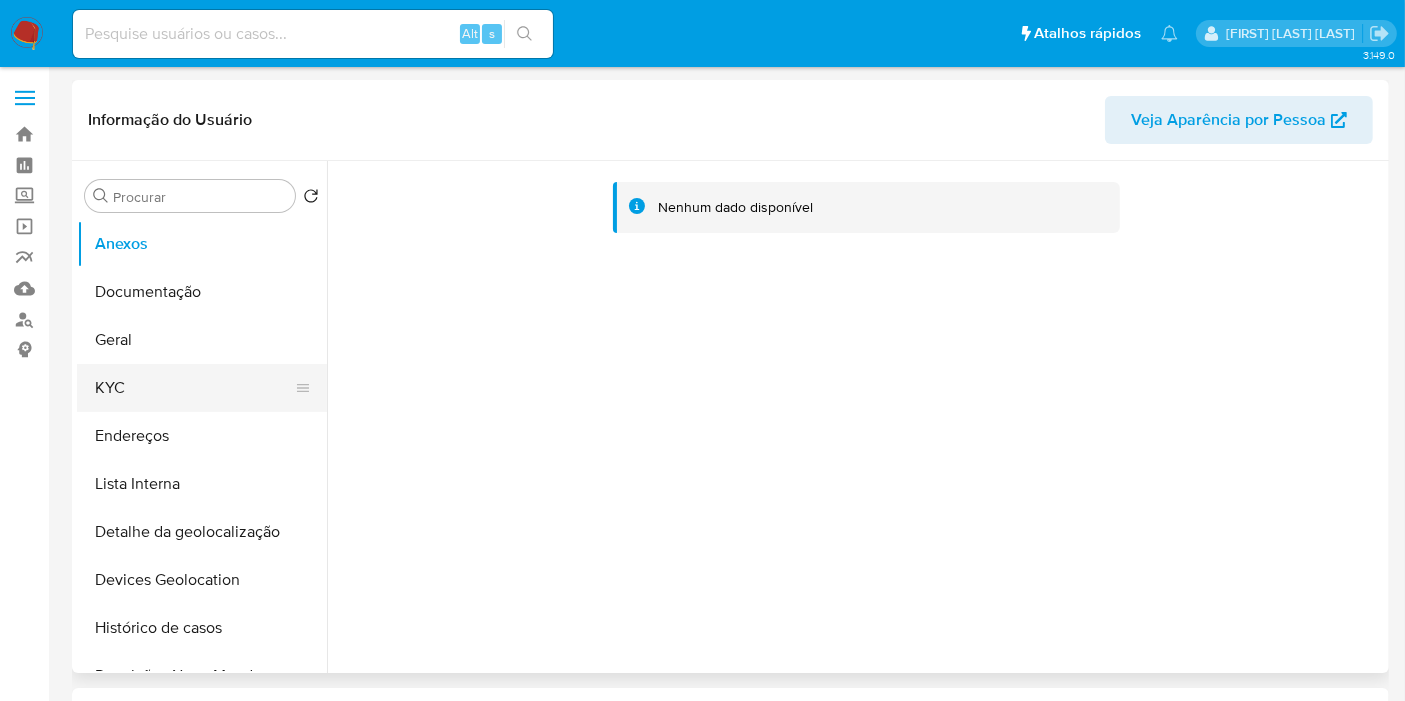click on "KYC" at bounding box center [194, 388] 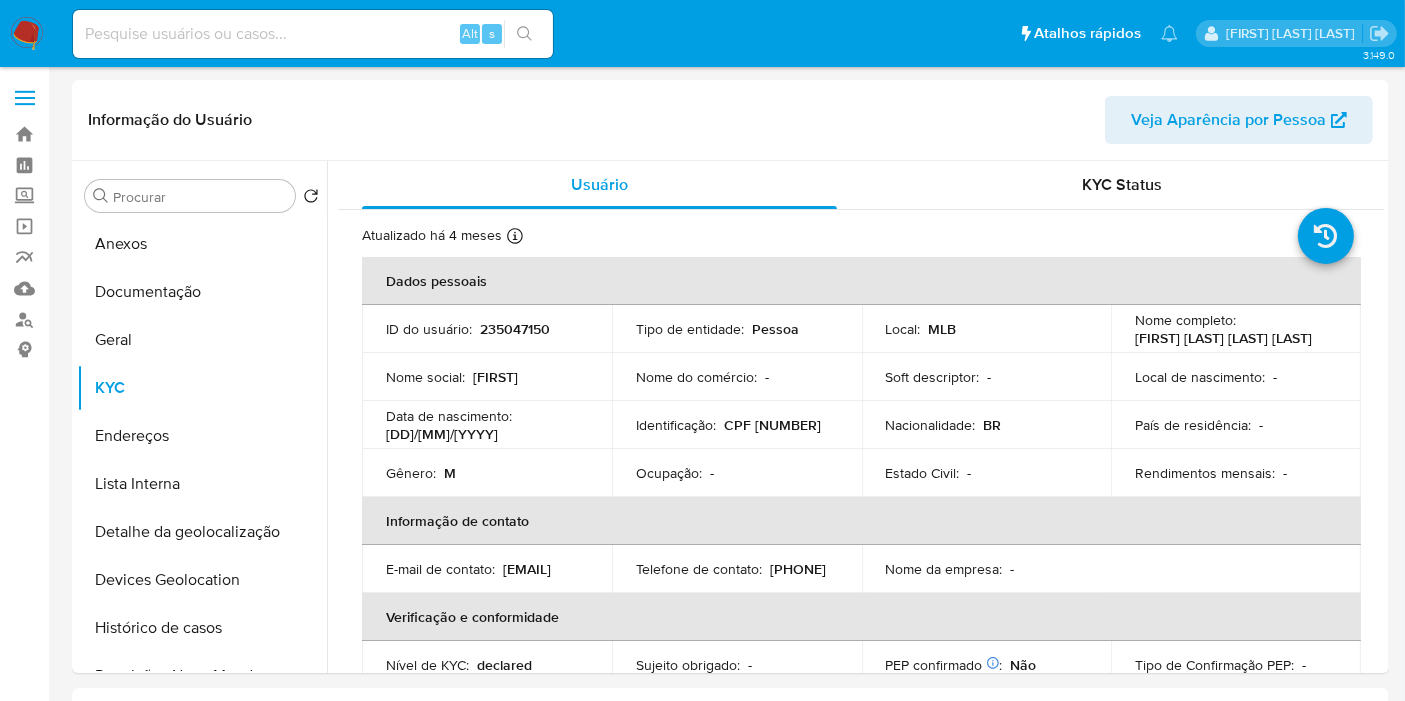 scroll, scrollTop: 666, scrollLeft: 0, axis: vertical 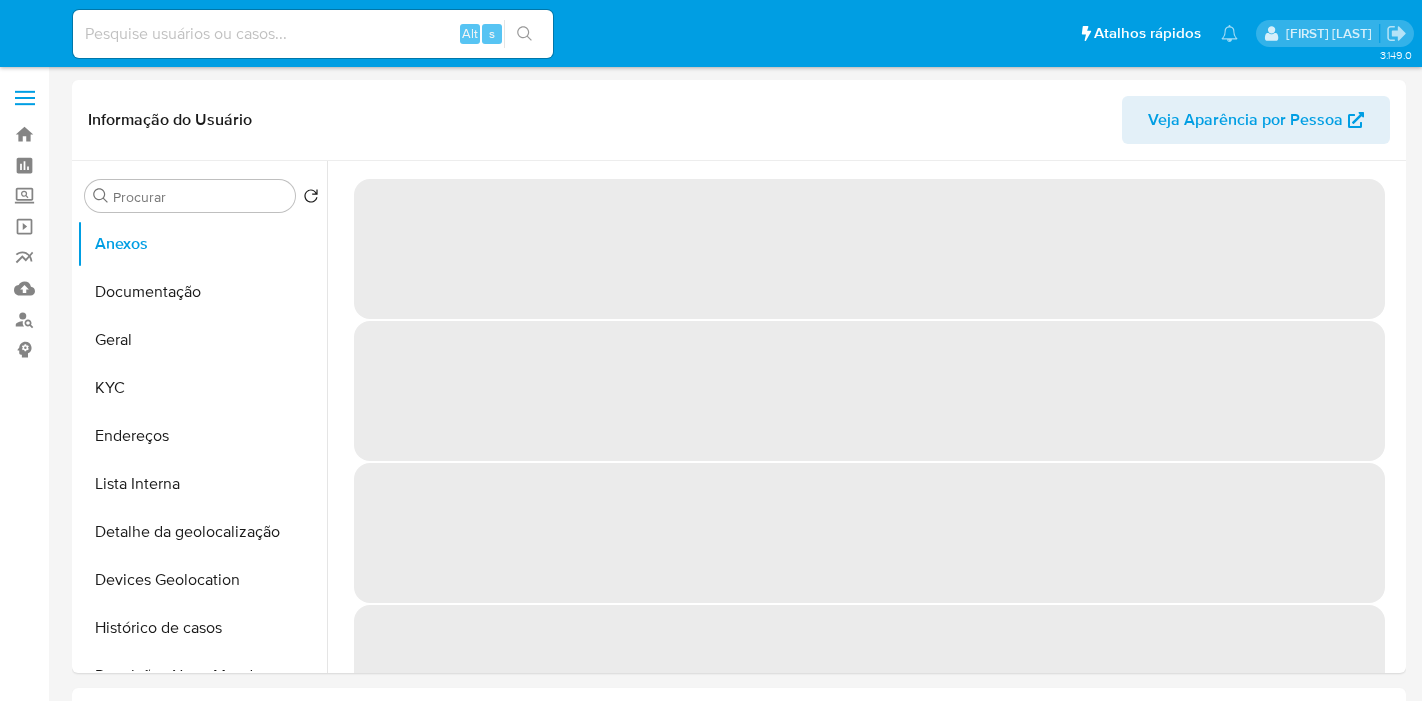 select on "10" 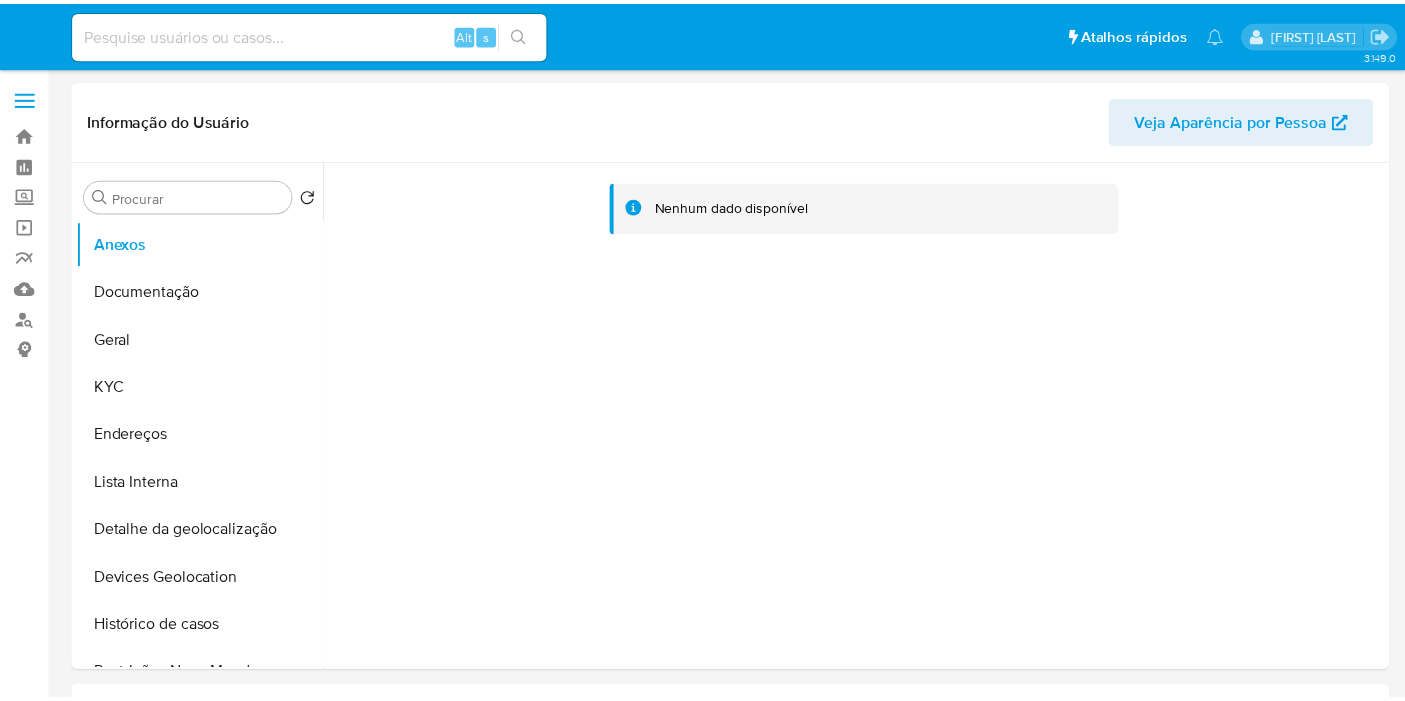 scroll, scrollTop: 0, scrollLeft: 0, axis: both 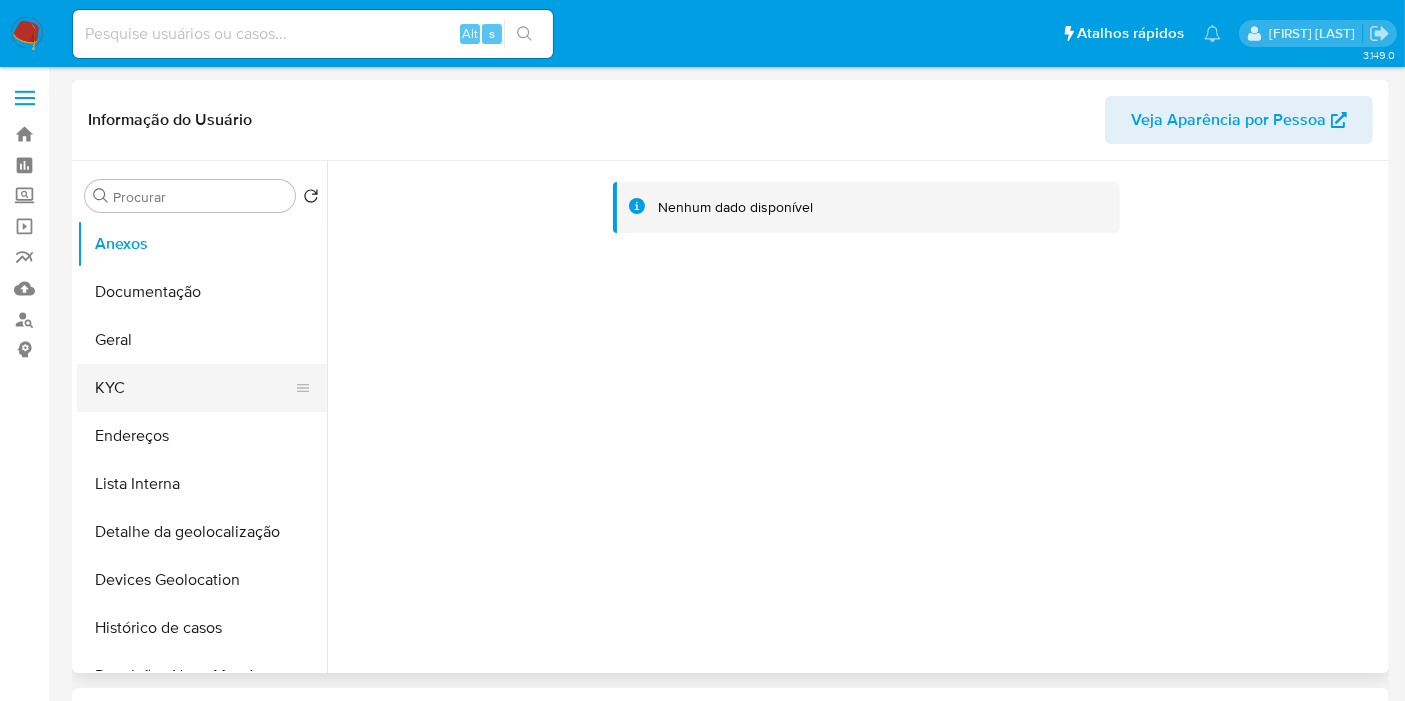 click on "KYC" at bounding box center [194, 388] 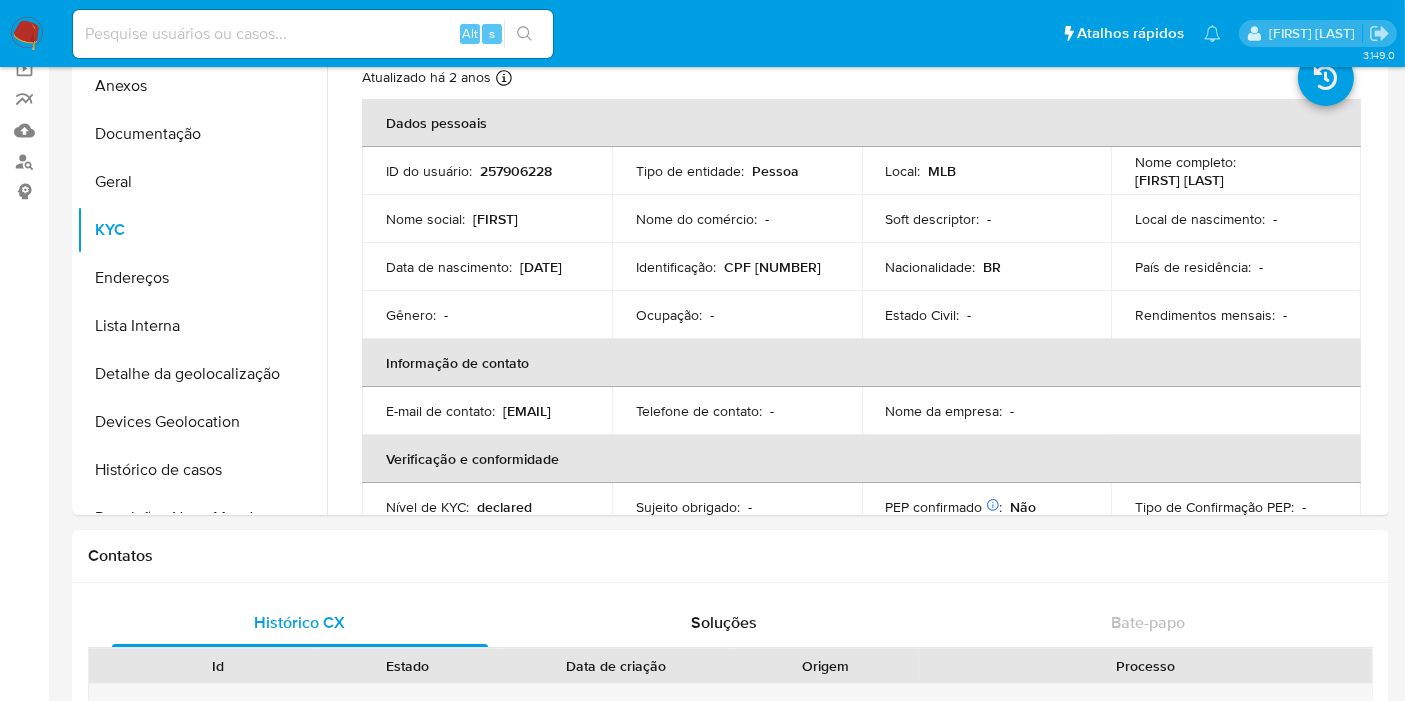 scroll, scrollTop: 666, scrollLeft: 0, axis: vertical 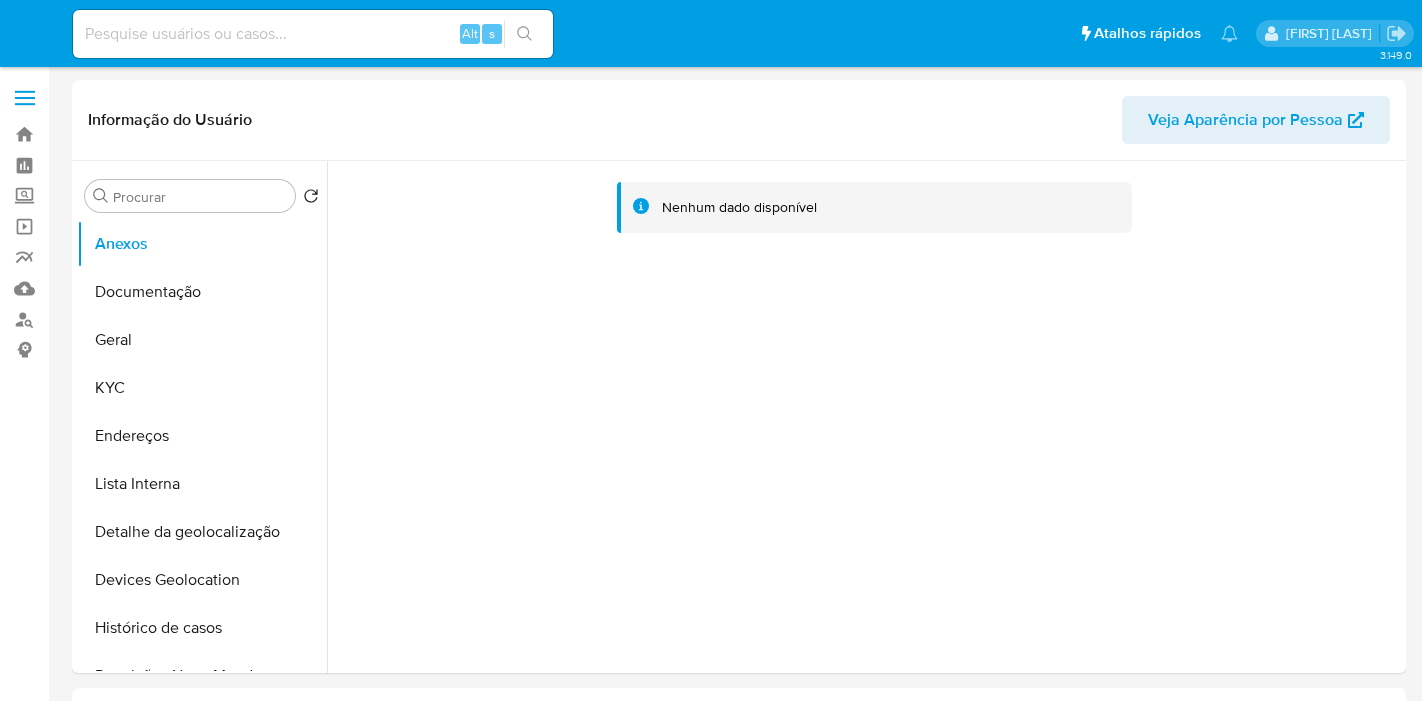 select on "10" 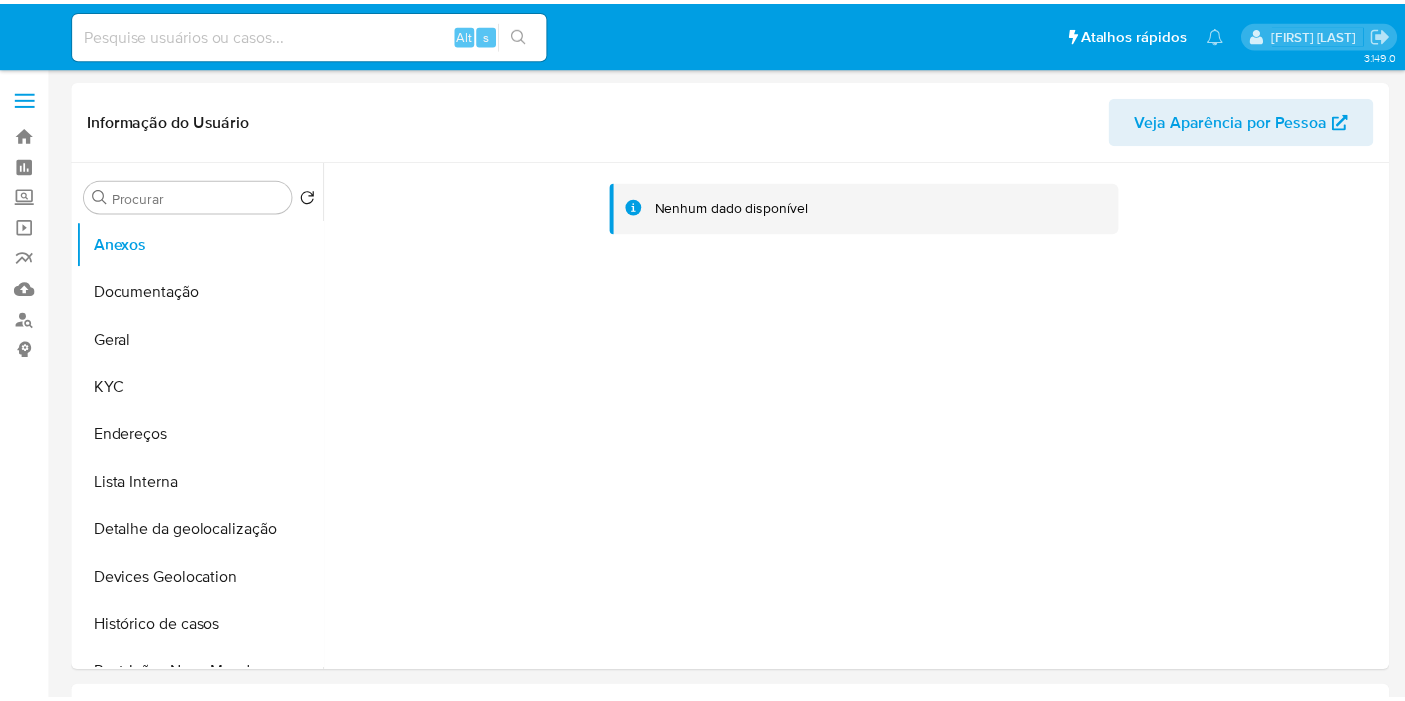 scroll, scrollTop: 0, scrollLeft: 0, axis: both 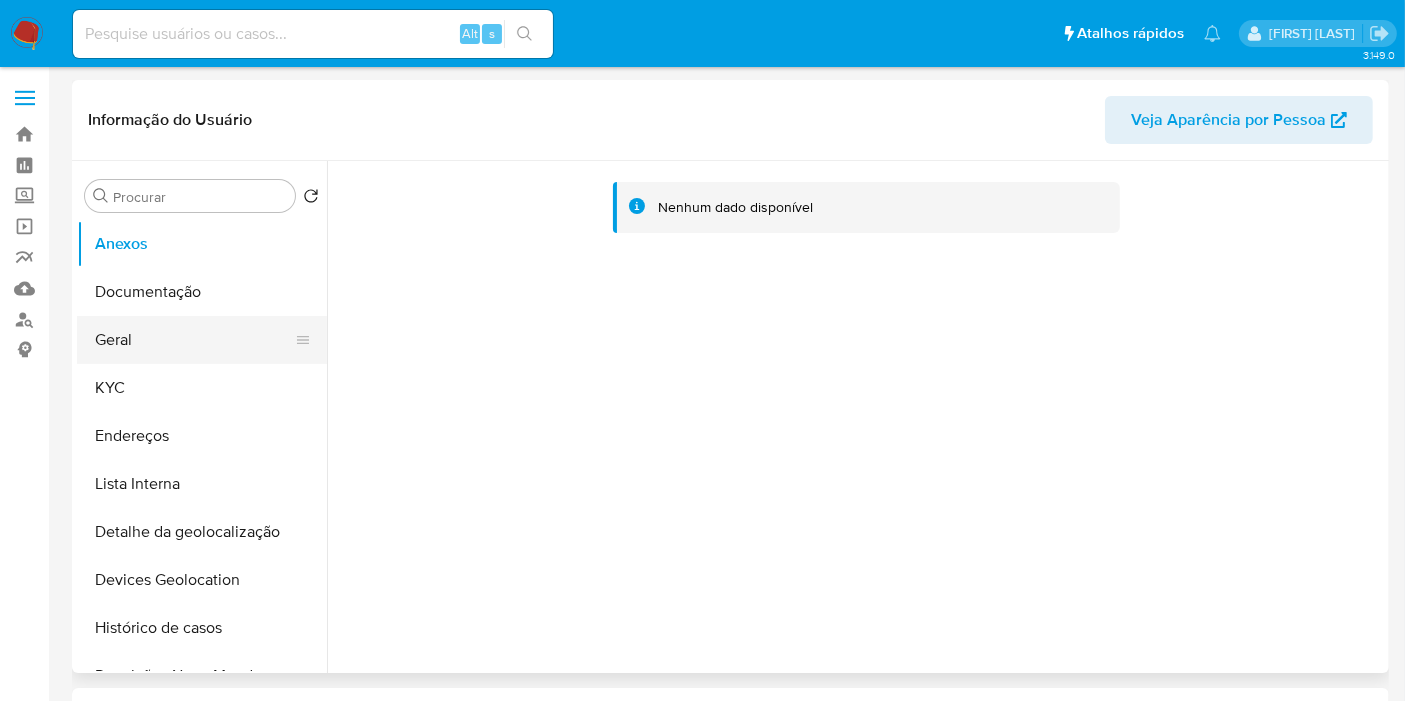 click on "KYC" at bounding box center [202, 388] 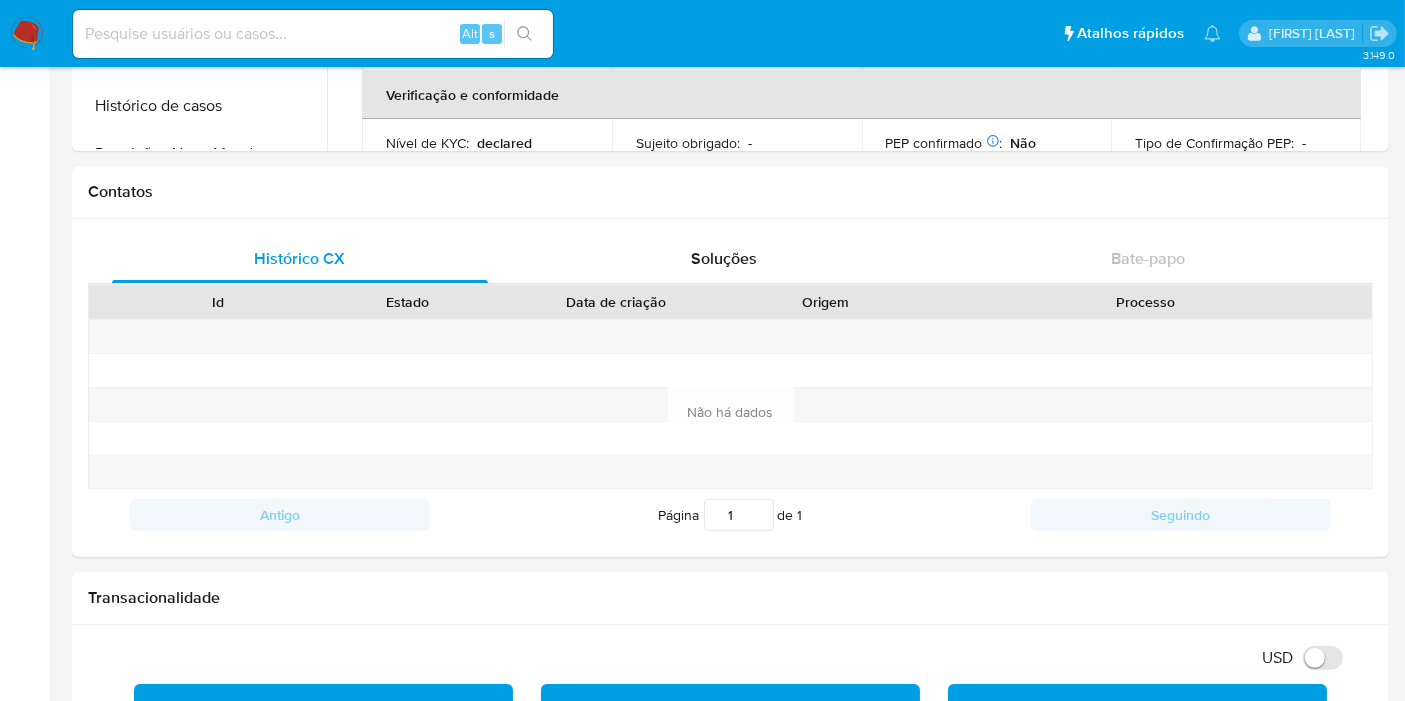 scroll, scrollTop: 777, scrollLeft: 0, axis: vertical 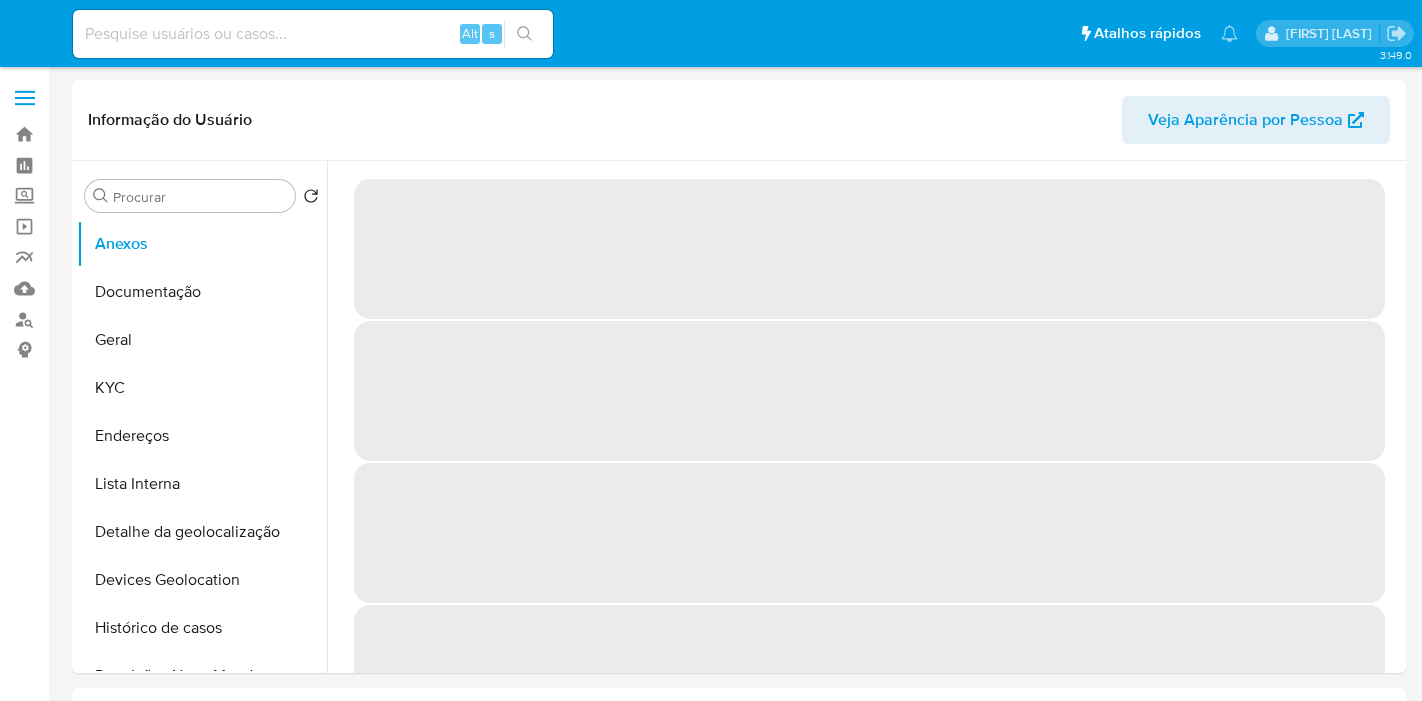 select on "10" 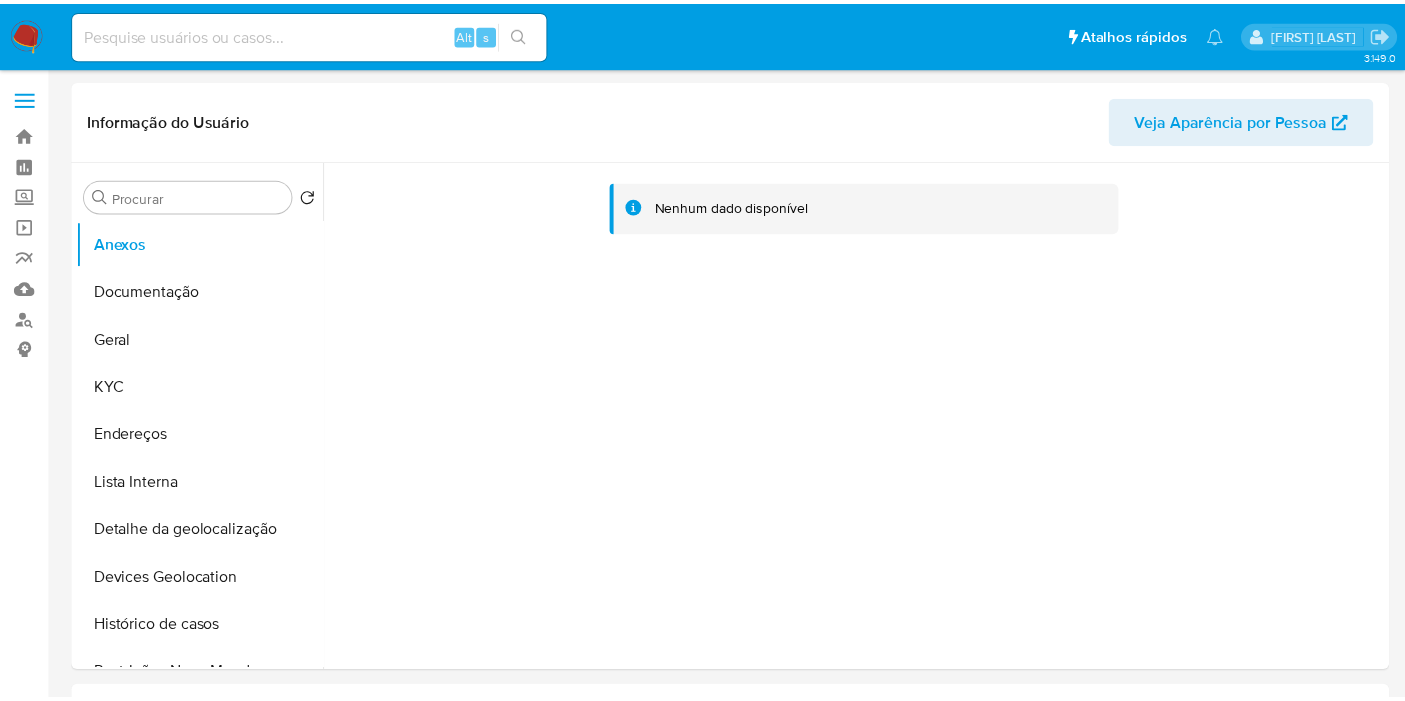 scroll, scrollTop: 0, scrollLeft: 0, axis: both 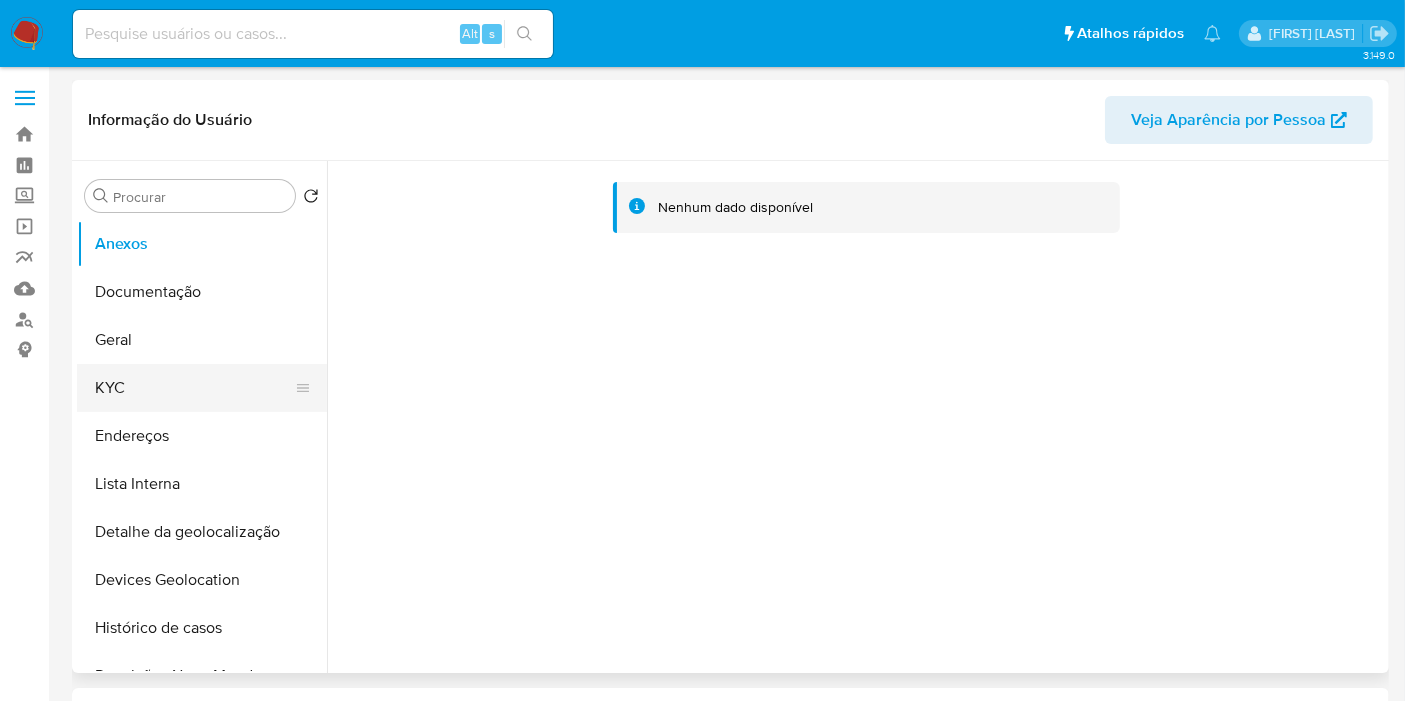 click on "KYC" at bounding box center (194, 388) 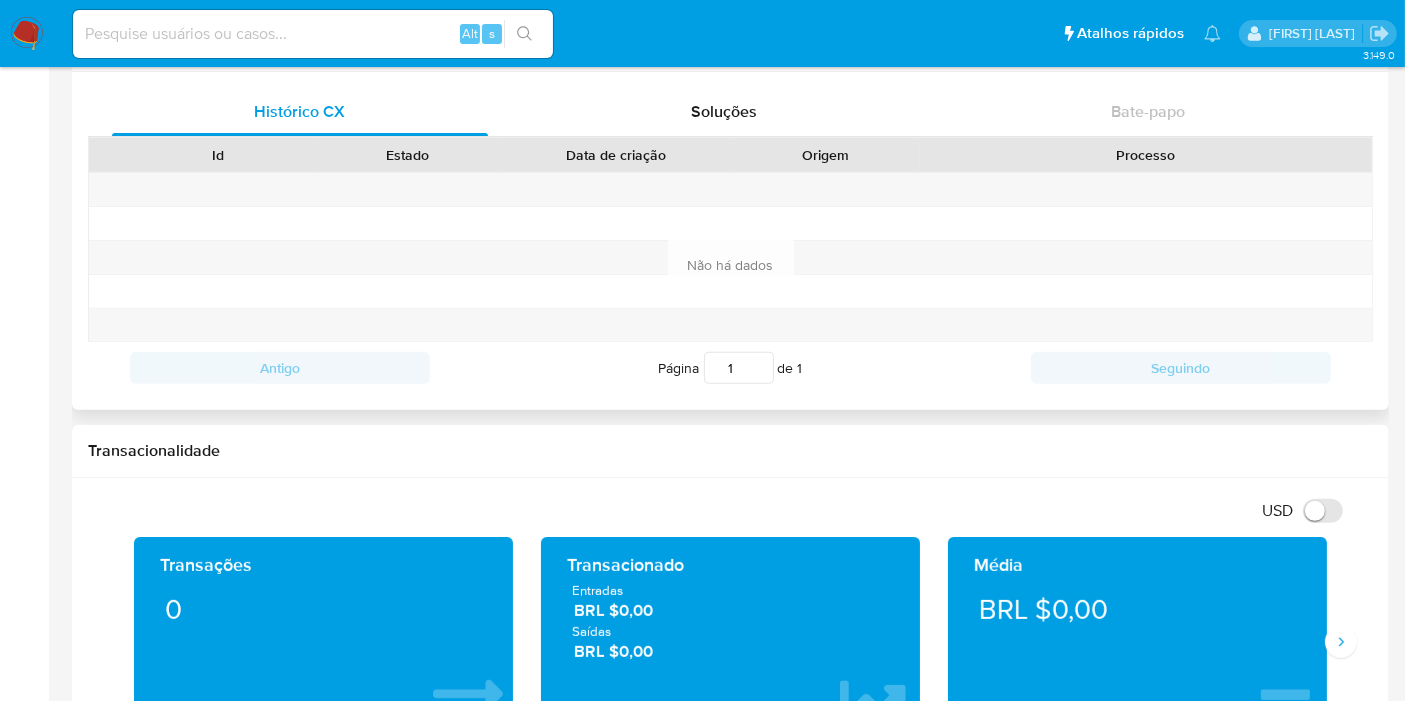 scroll, scrollTop: 777, scrollLeft: 0, axis: vertical 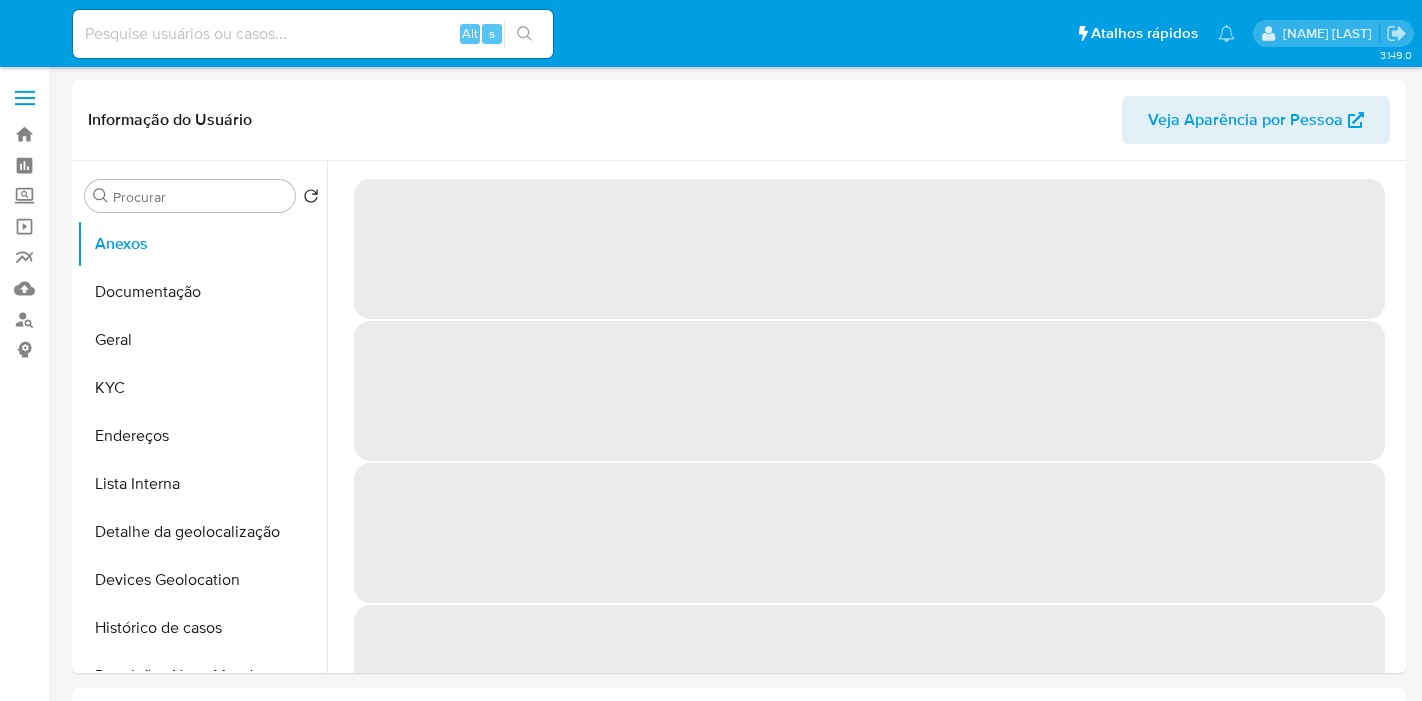 select on "10" 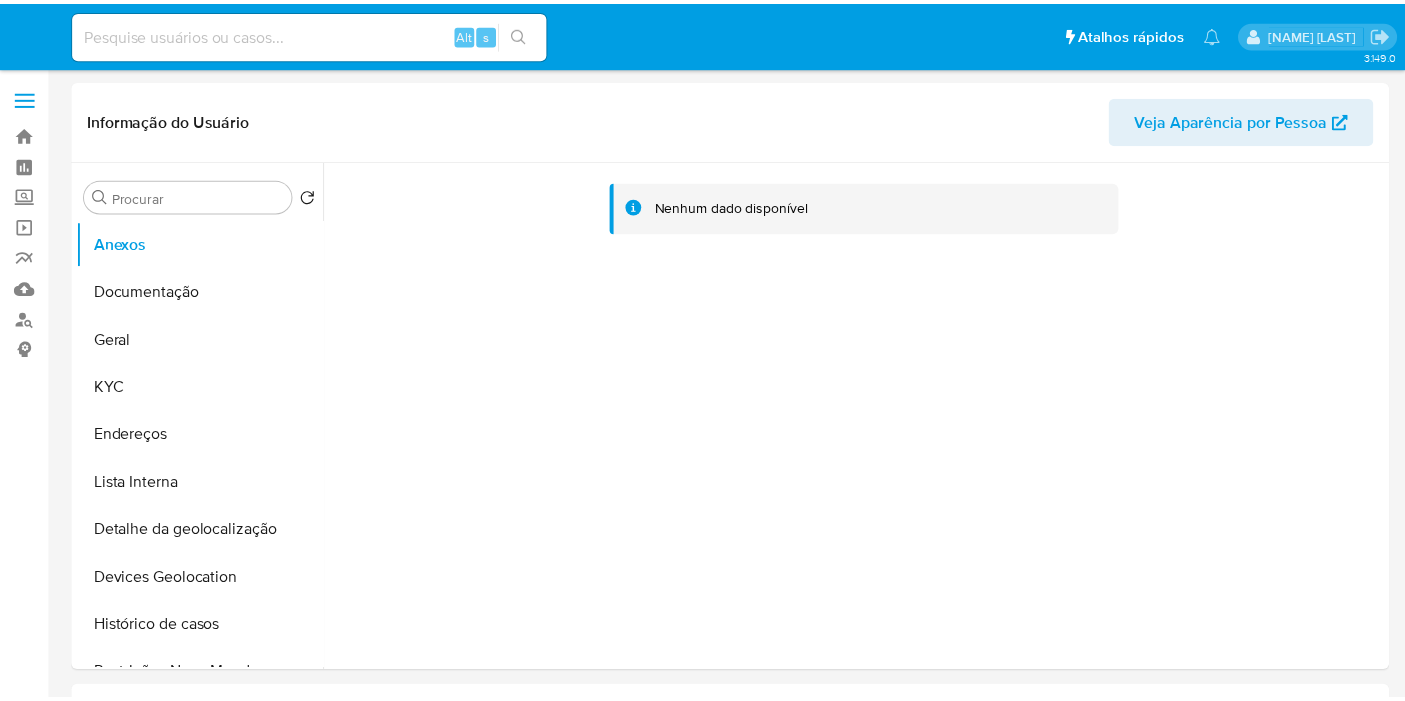 scroll, scrollTop: 0, scrollLeft: 0, axis: both 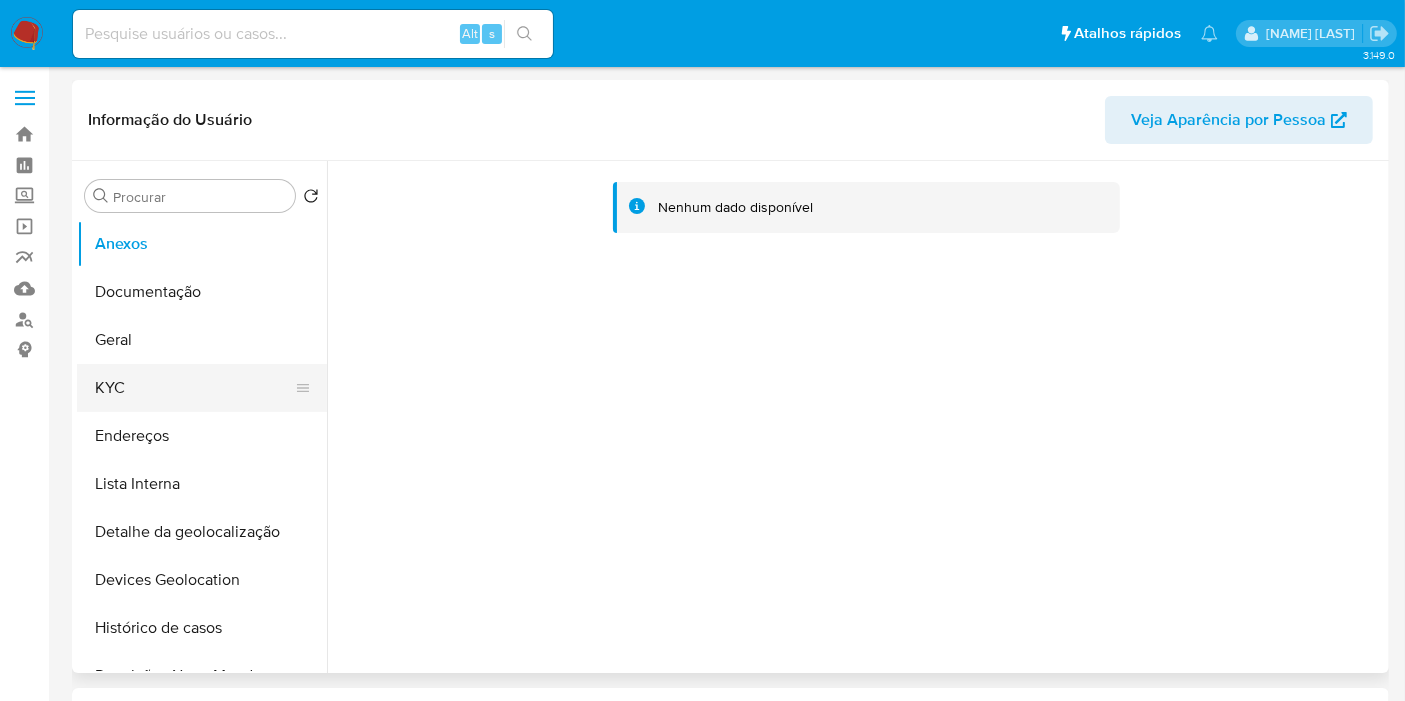 click on "KYC" at bounding box center (194, 388) 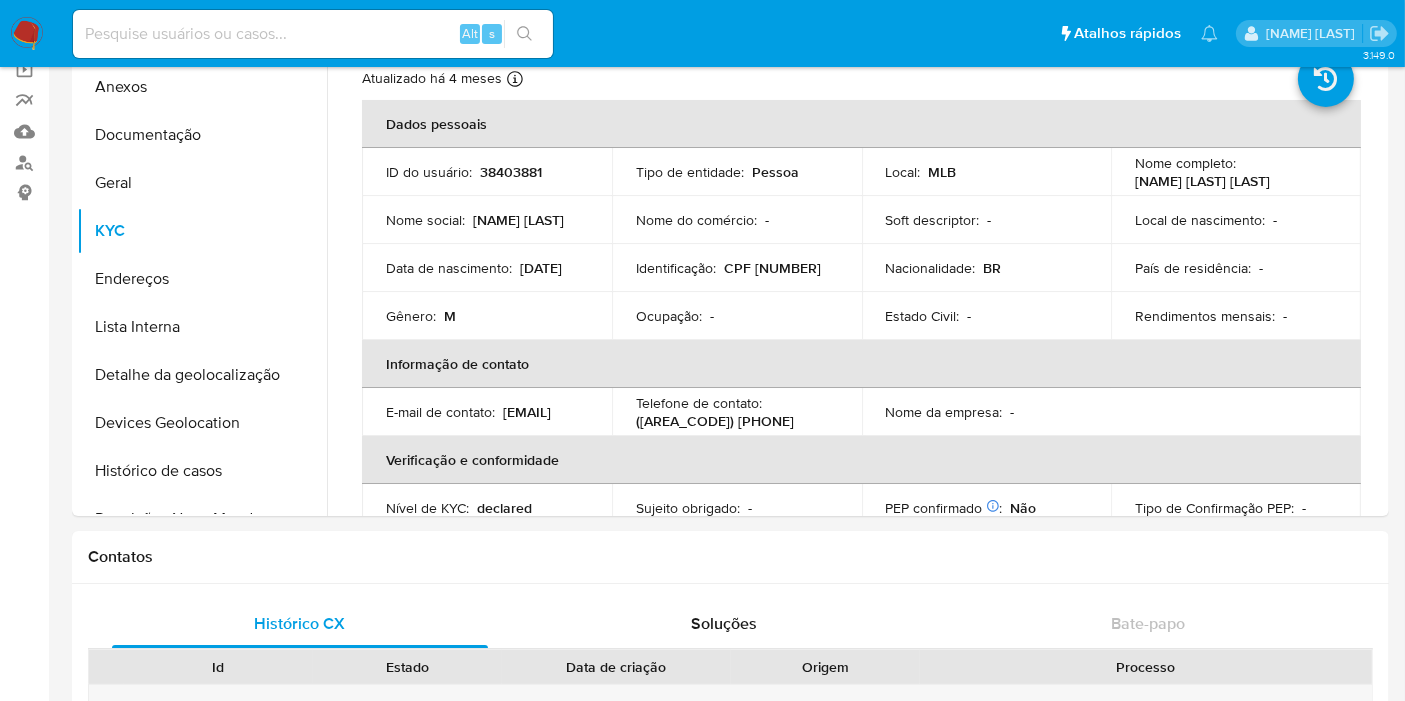 scroll, scrollTop: 666, scrollLeft: 0, axis: vertical 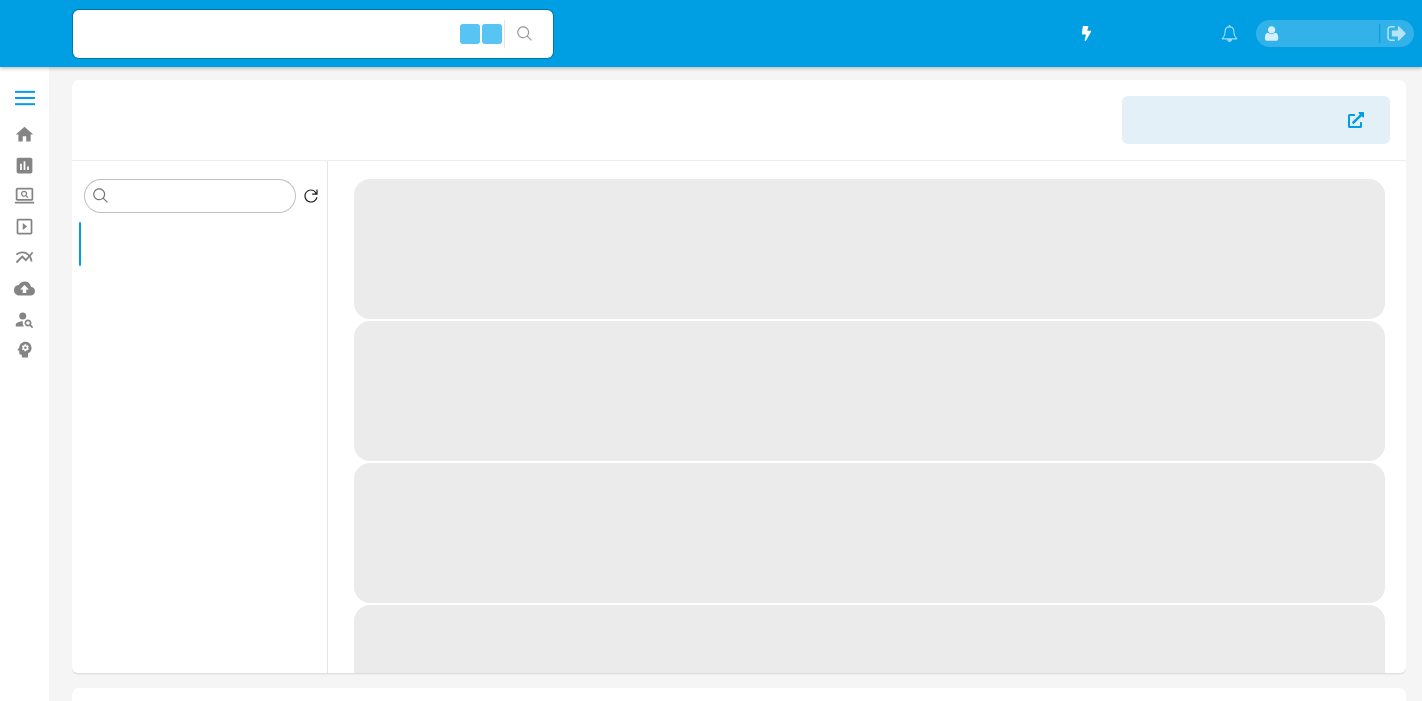 select on "10" 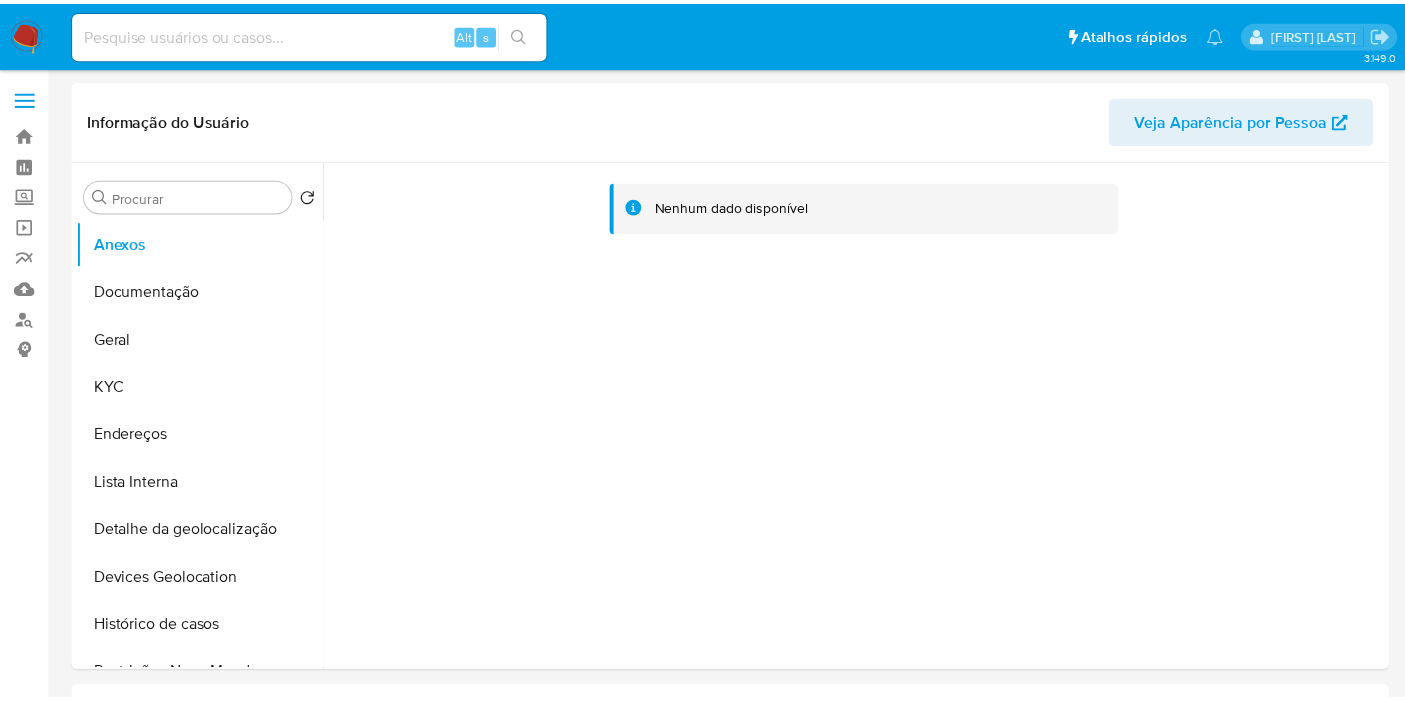 scroll, scrollTop: 0, scrollLeft: 0, axis: both 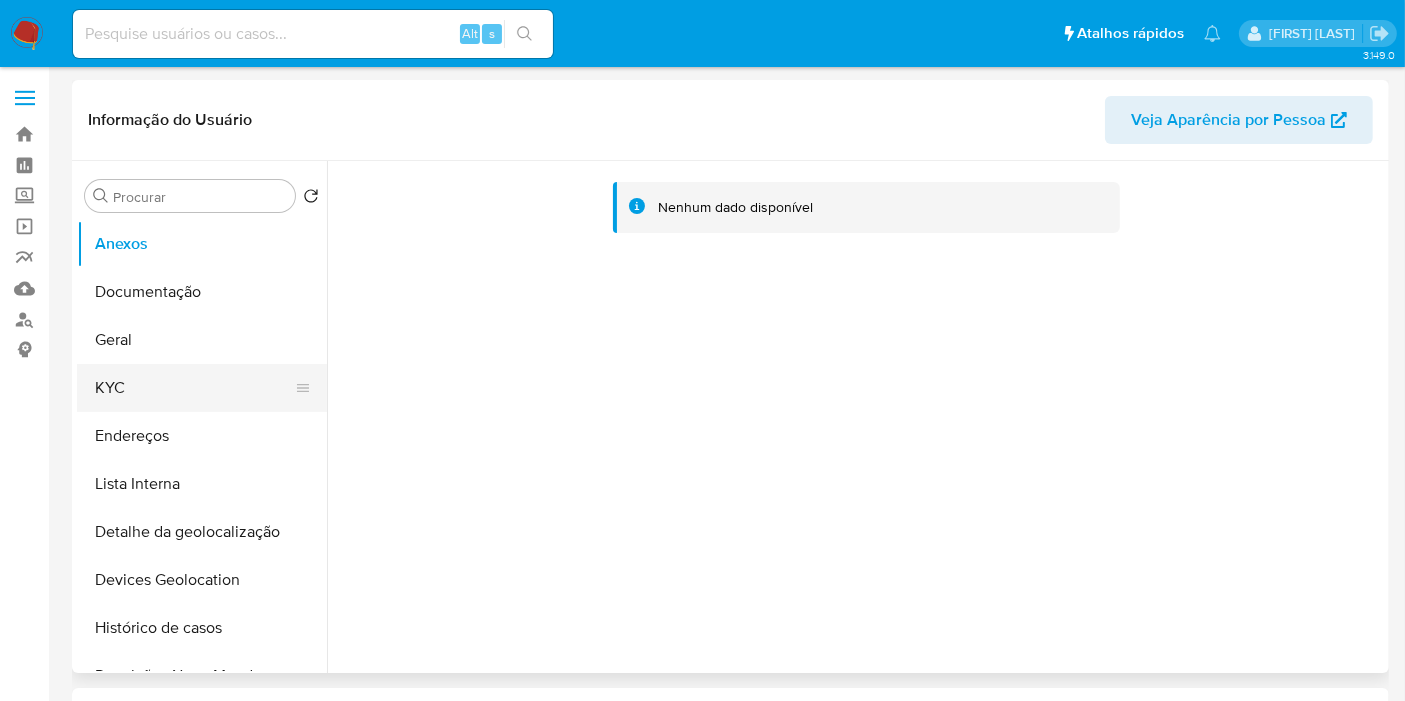 click on "KYC" at bounding box center (194, 388) 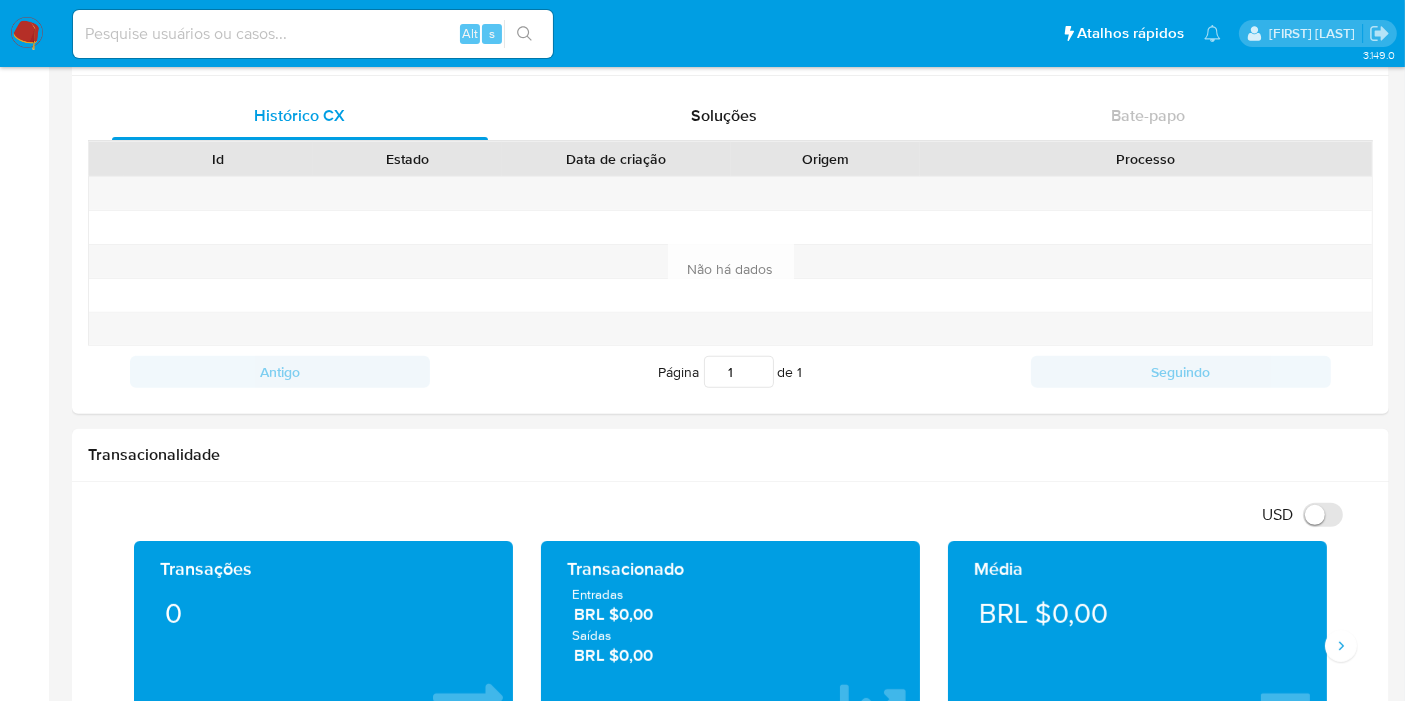 scroll, scrollTop: 666, scrollLeft: 0, axis: vertical 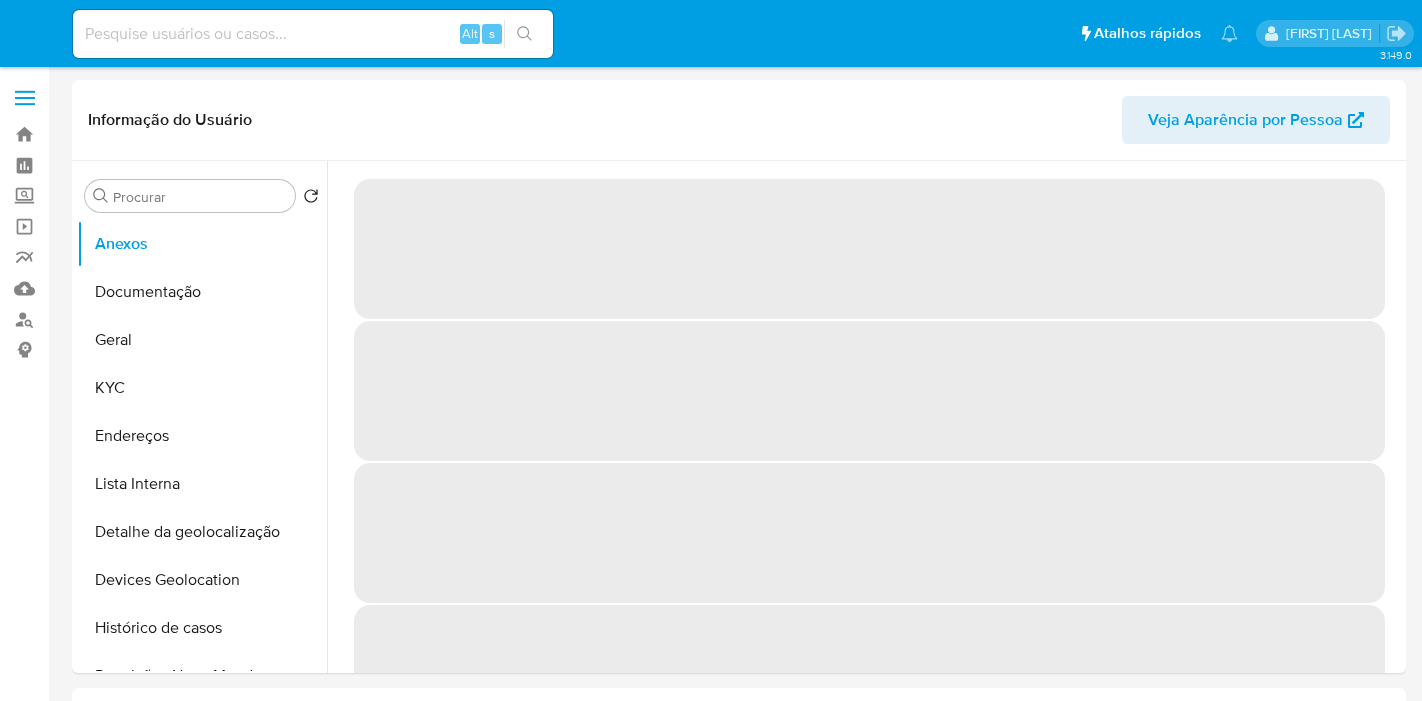 select on "10" 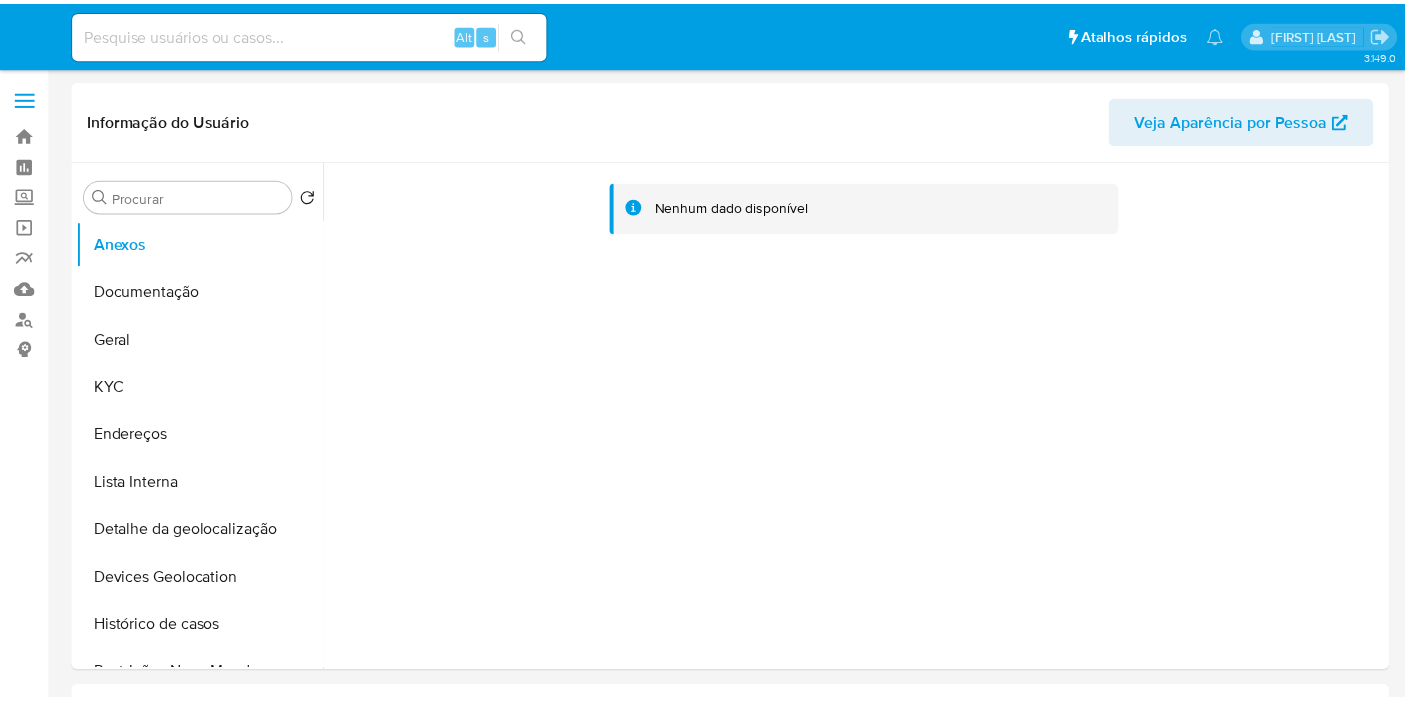 scroll, scrollTop: 0, scrollLeft: 0, axis: both 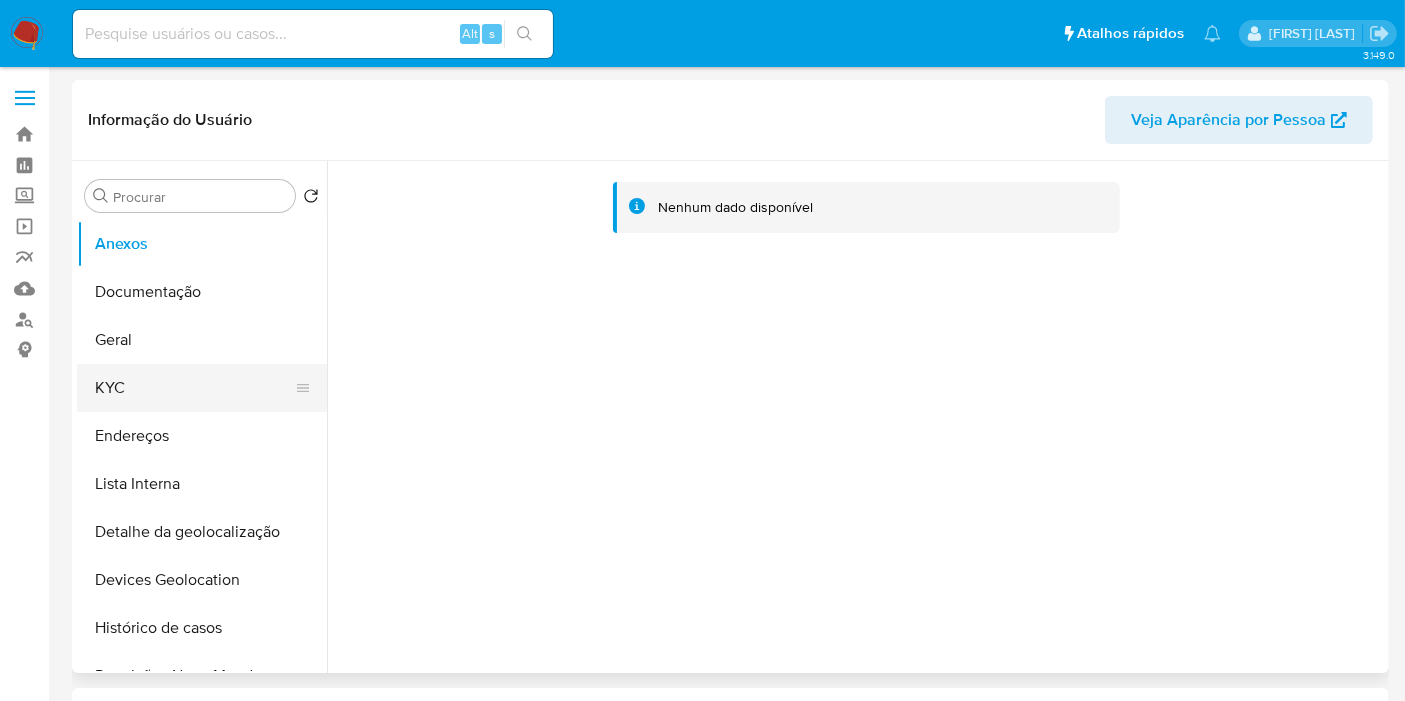 click on "KYC" at bounding box center (194, 388) 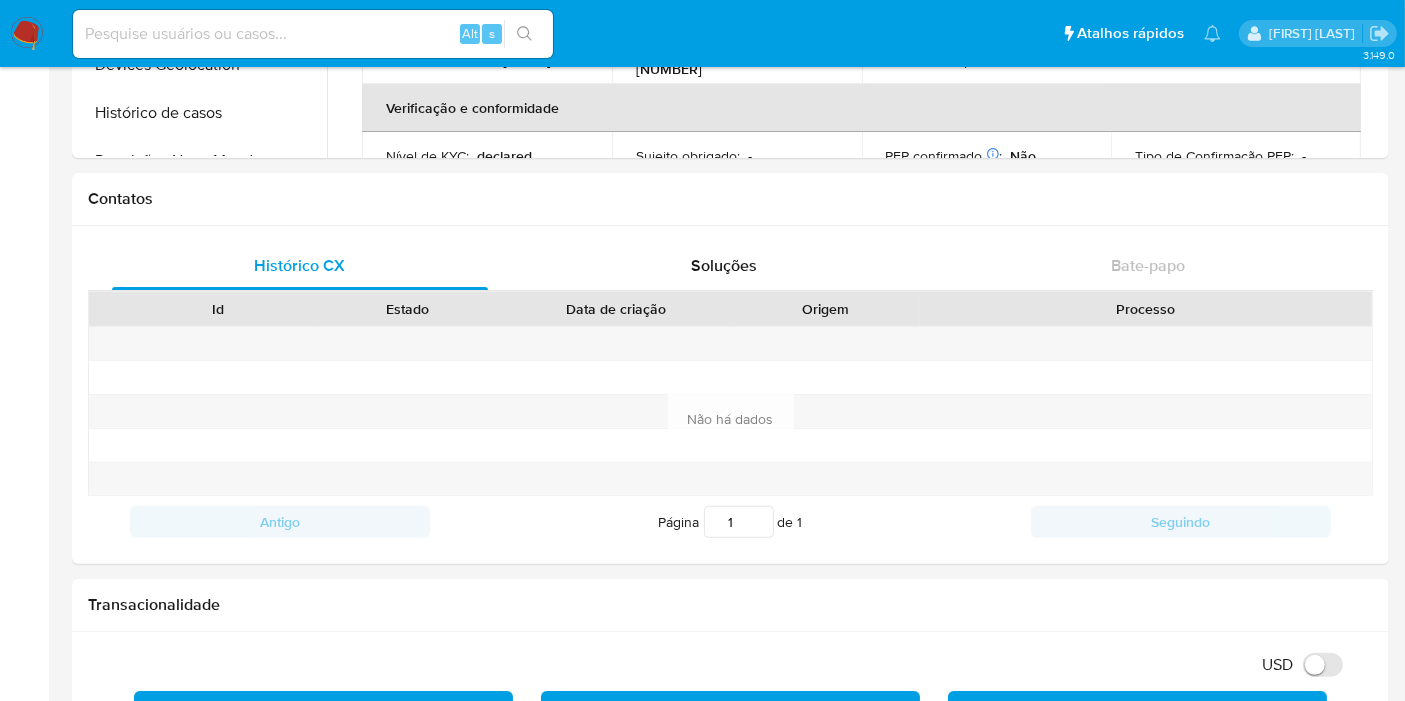 scroll, scrollTop: 666, scrollLeft: 0, axis: vertical 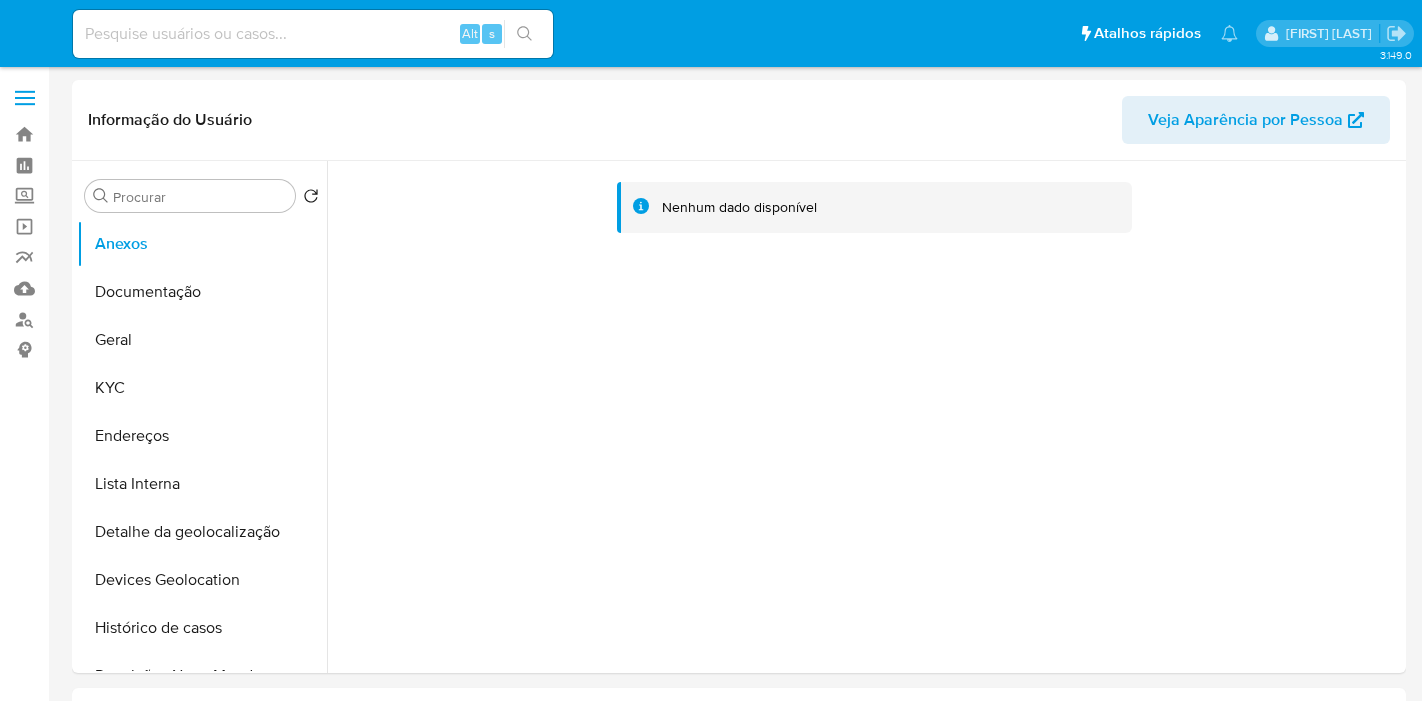 select on "10" 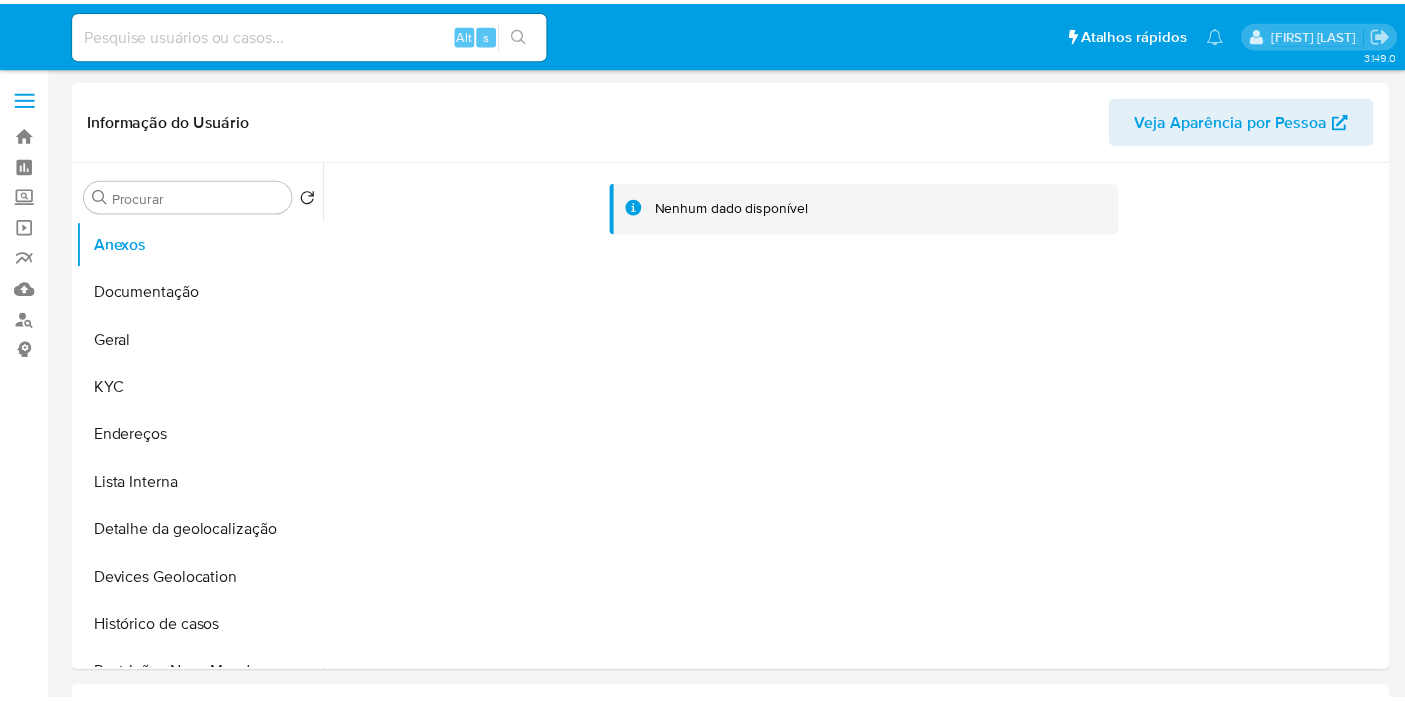 scroll, scrollTop: 0, scrollLeft: 0, axis: both 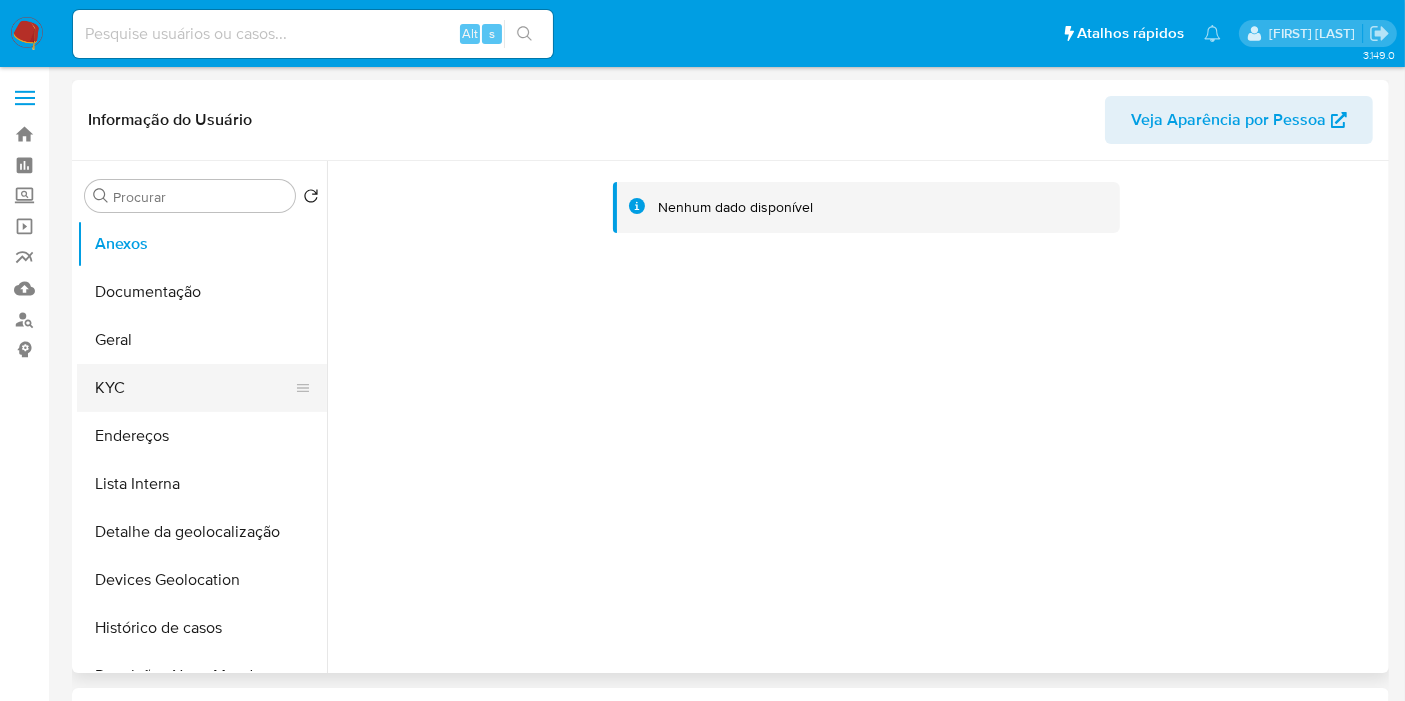 click on "KYC" at bounding box center (194, 388) 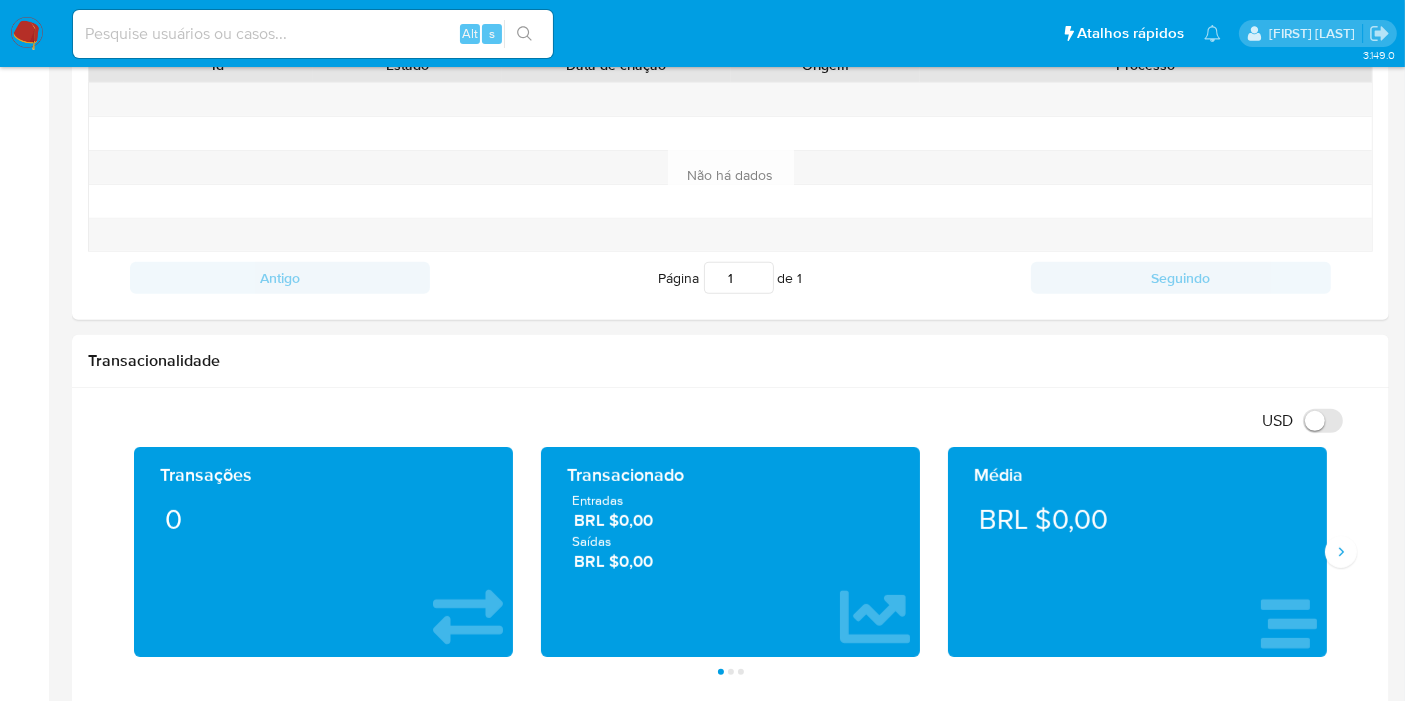 scroll, scrollTop: 777, scrollLeft: 0, axis: vertical 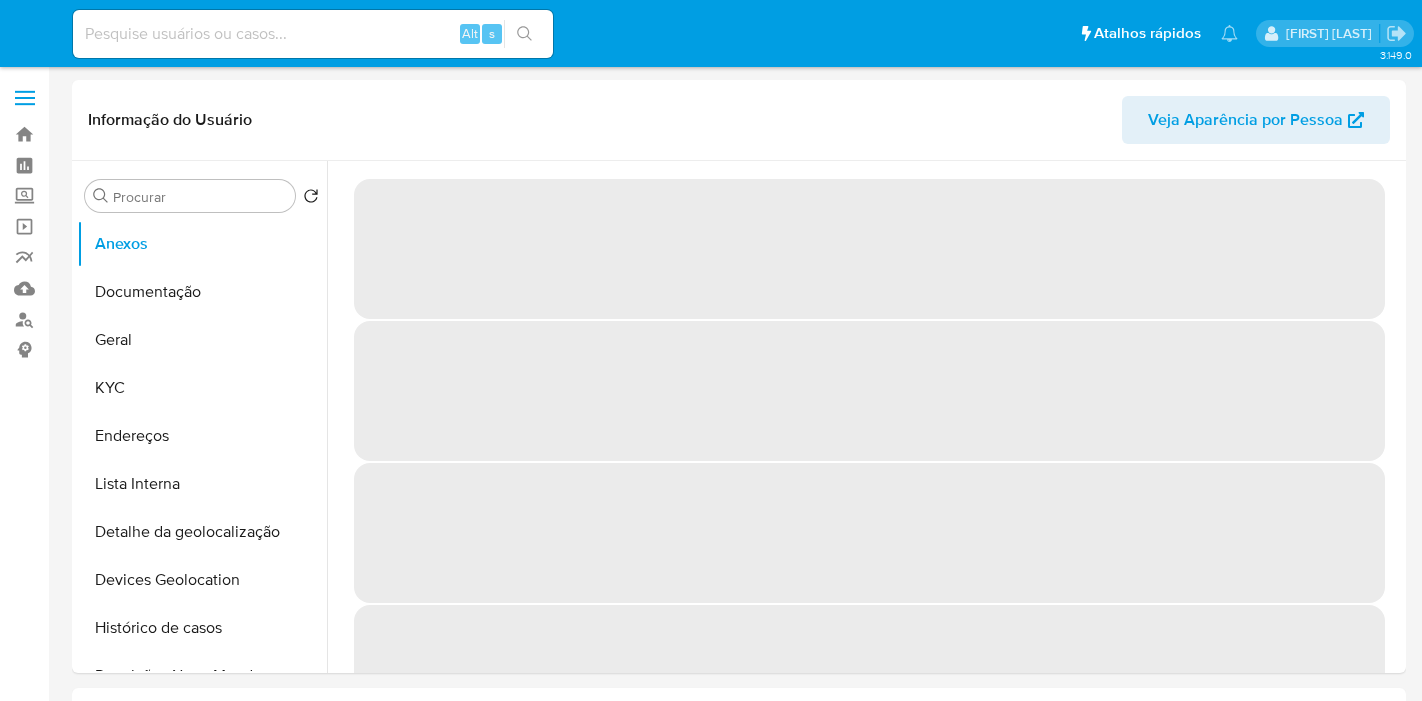 select on "10" 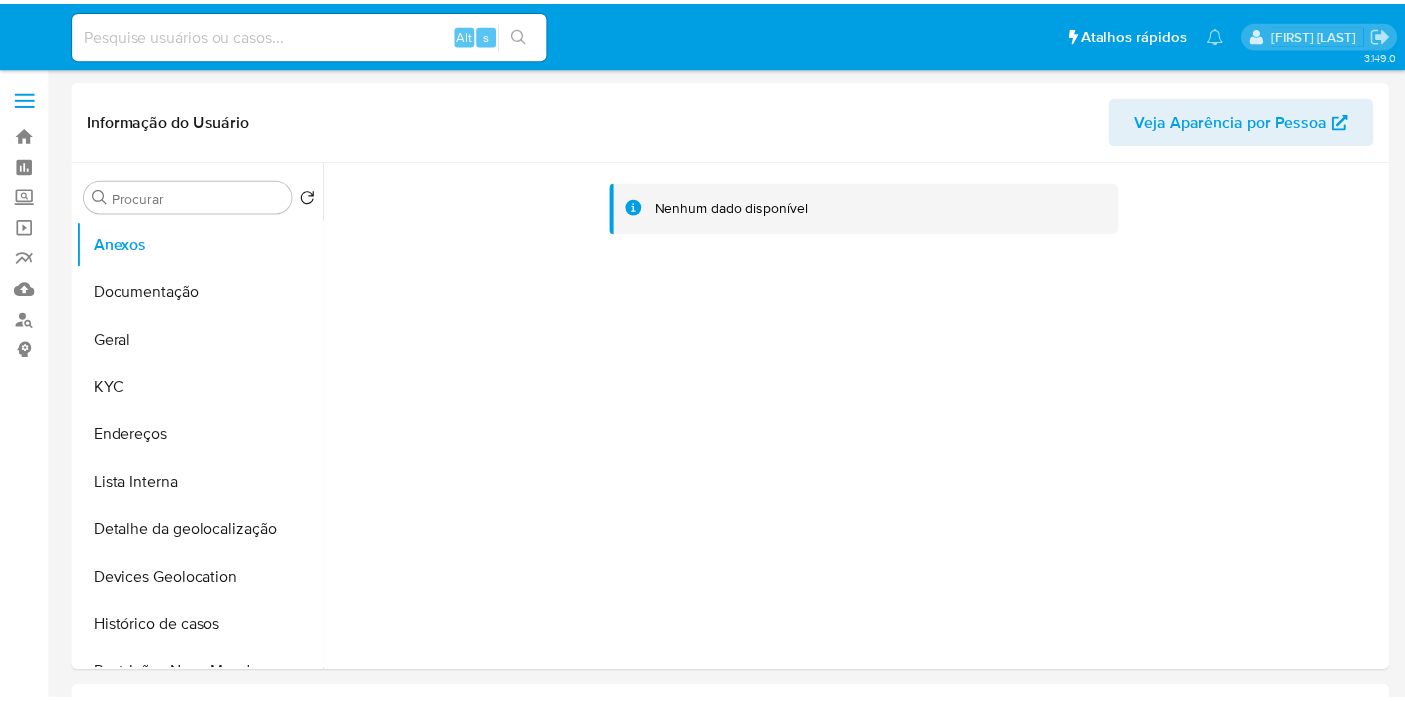 scroll, scrollTop: 0, scrollLeft: 0, axis: both 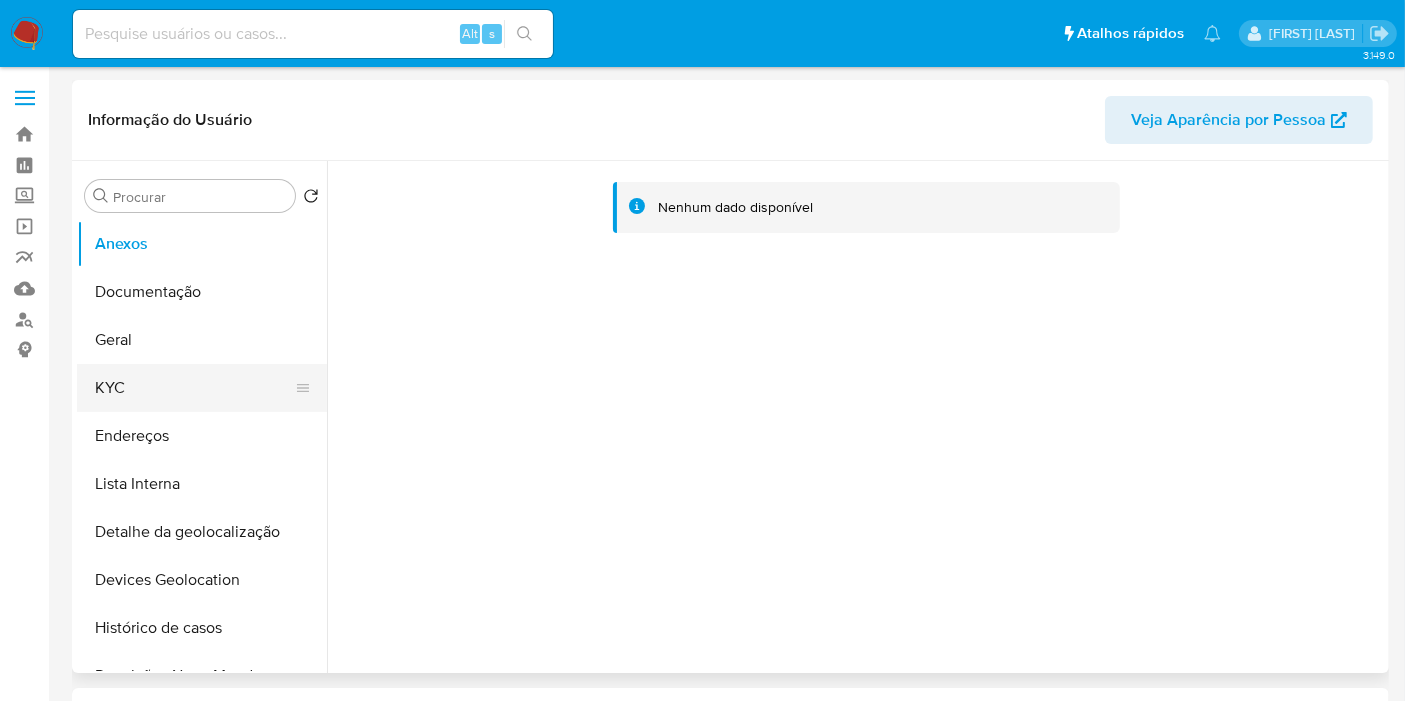click on "KYC" at bounding box center (194, 388) 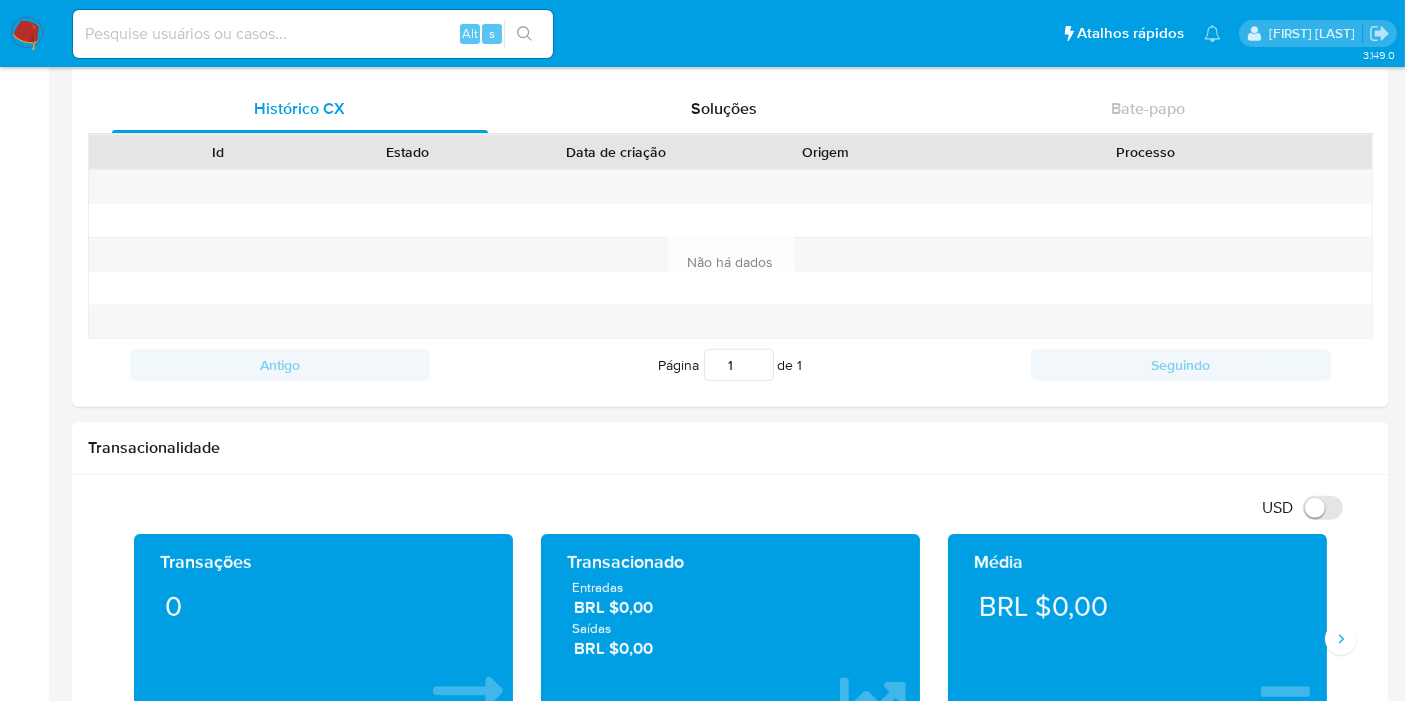 scroll, scrollTop: 777, scrollLeft: 0, axis: vertical 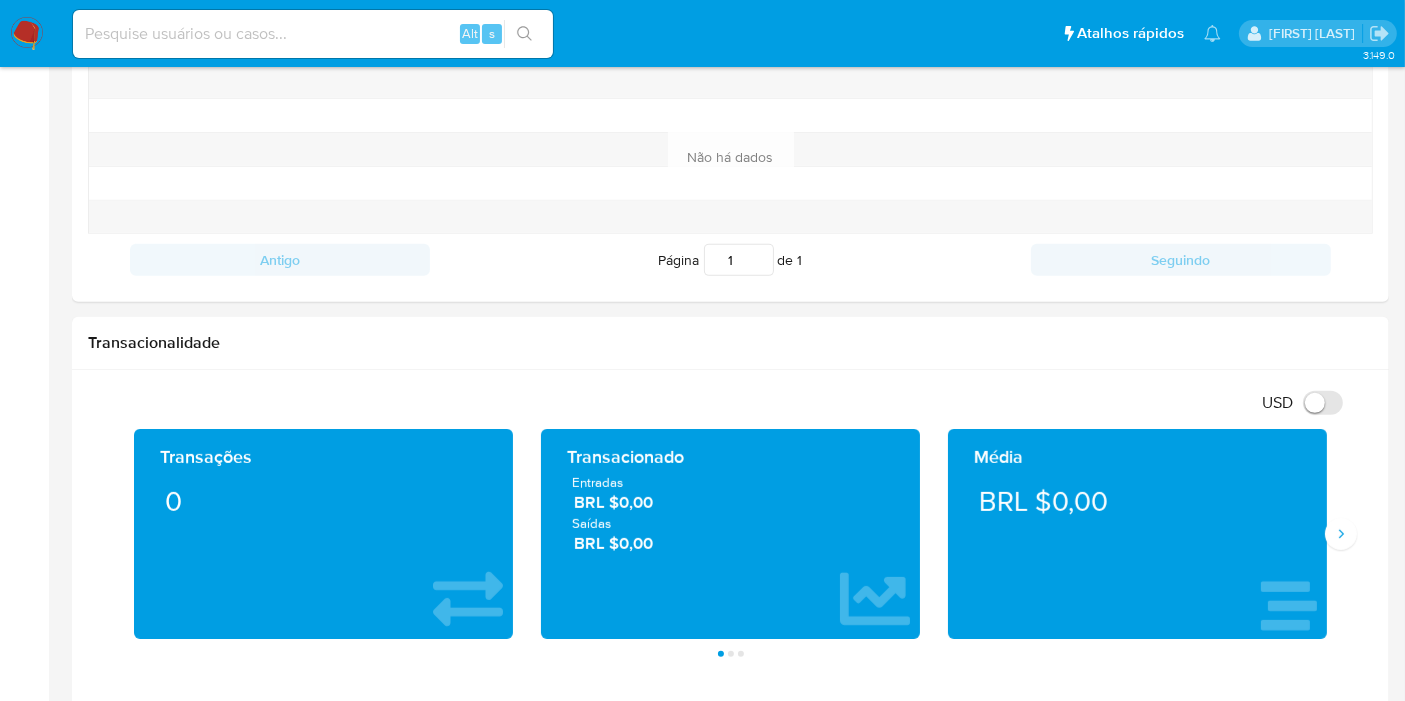 click at bounding box center [313, 34] 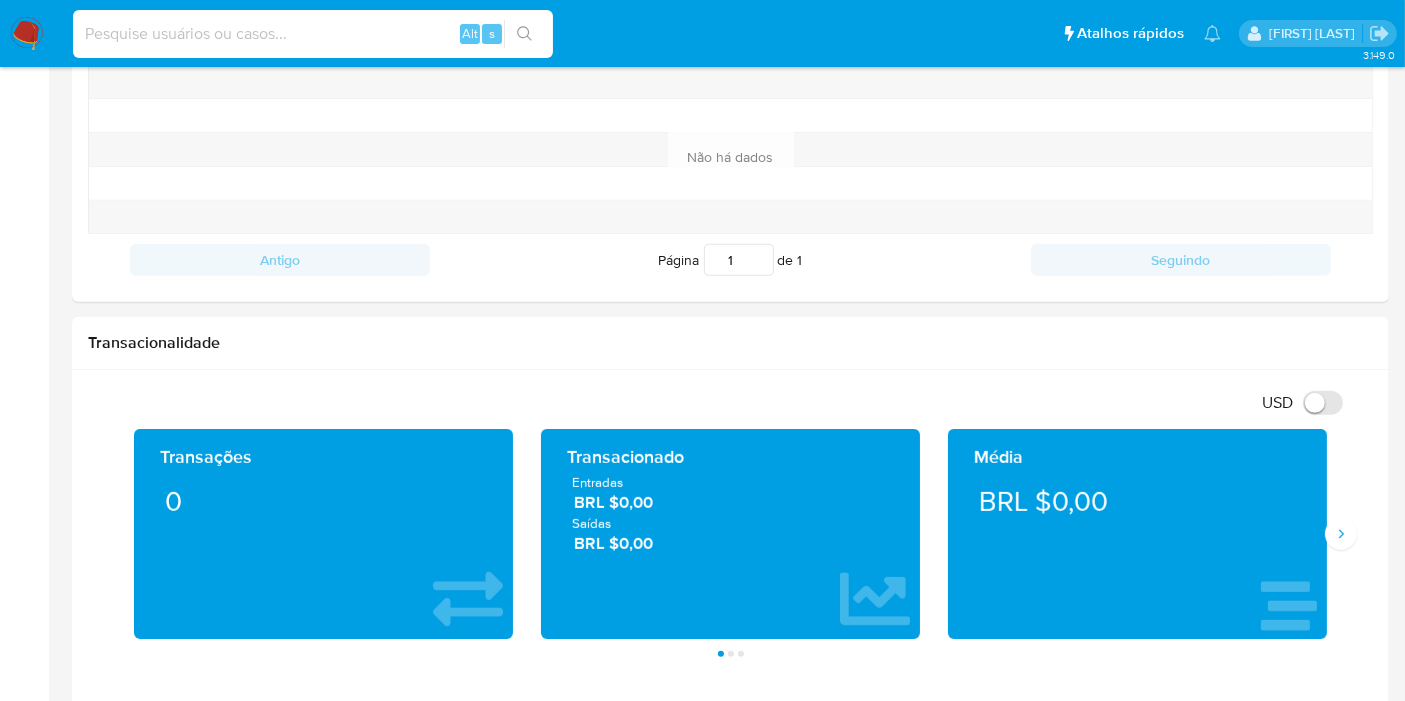 paste on "474382124" 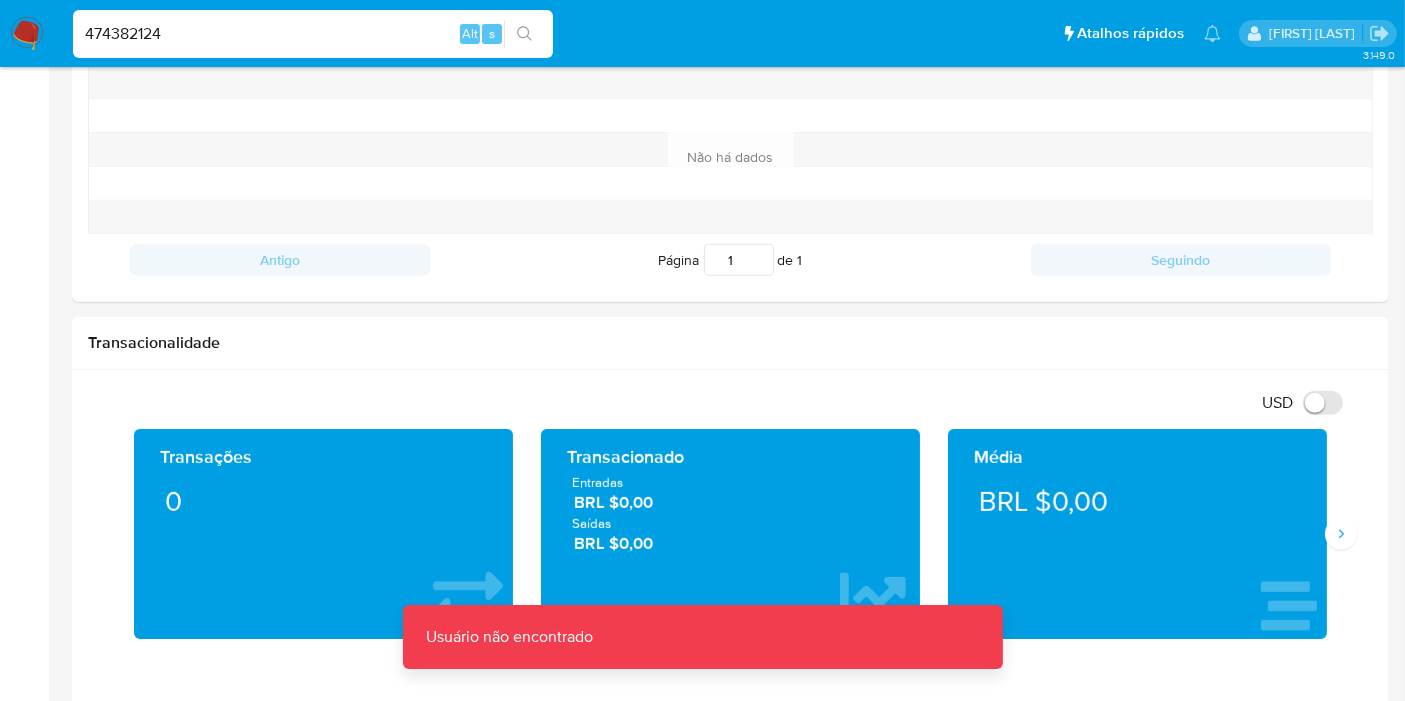 click on "474382124" at bounding box center (313, 34) 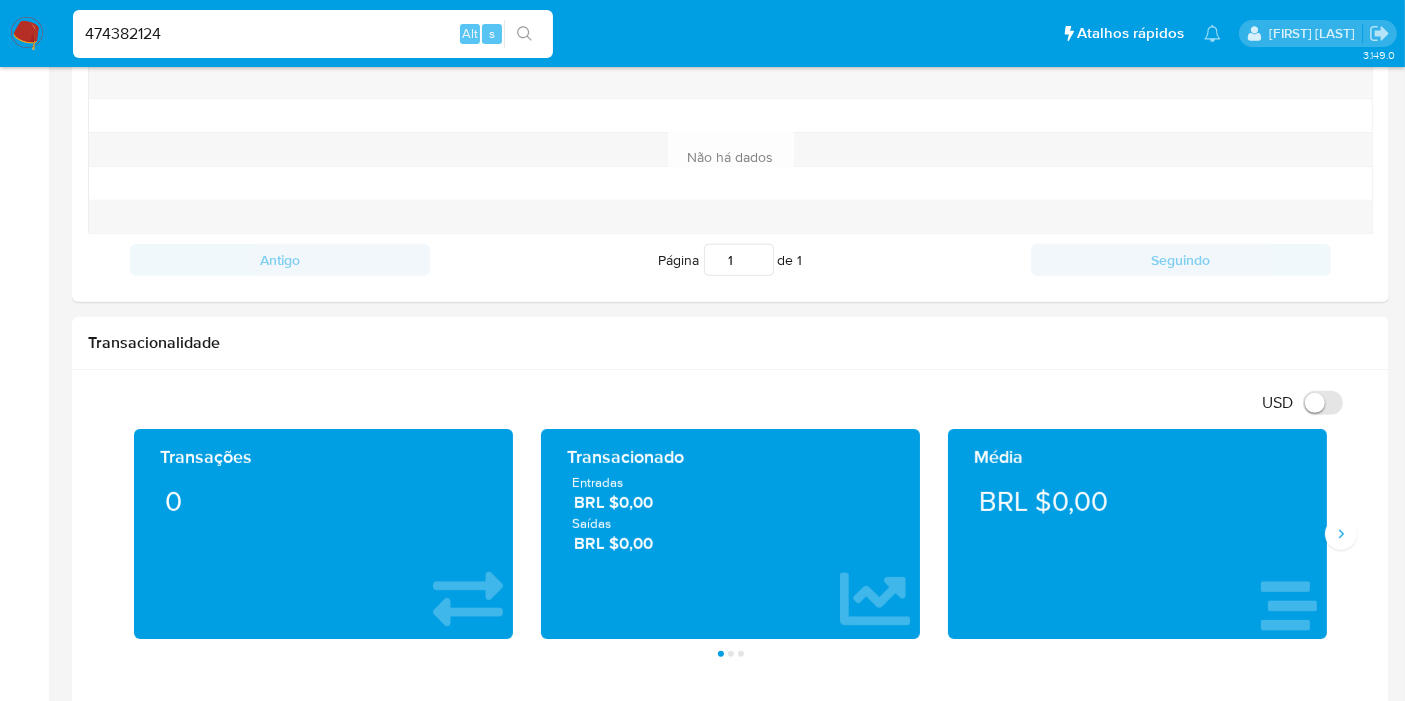type on "474382124" 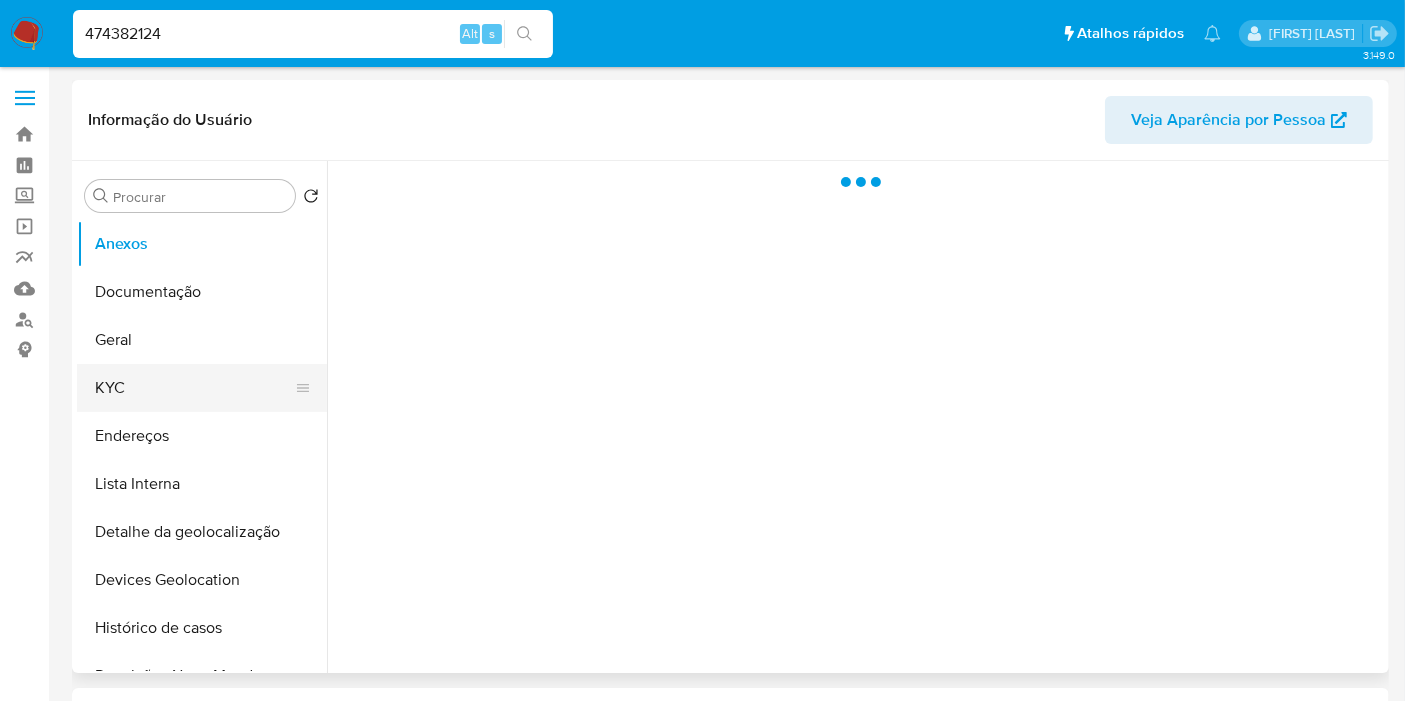 click on "KYC" at bounding box center (194, 388) 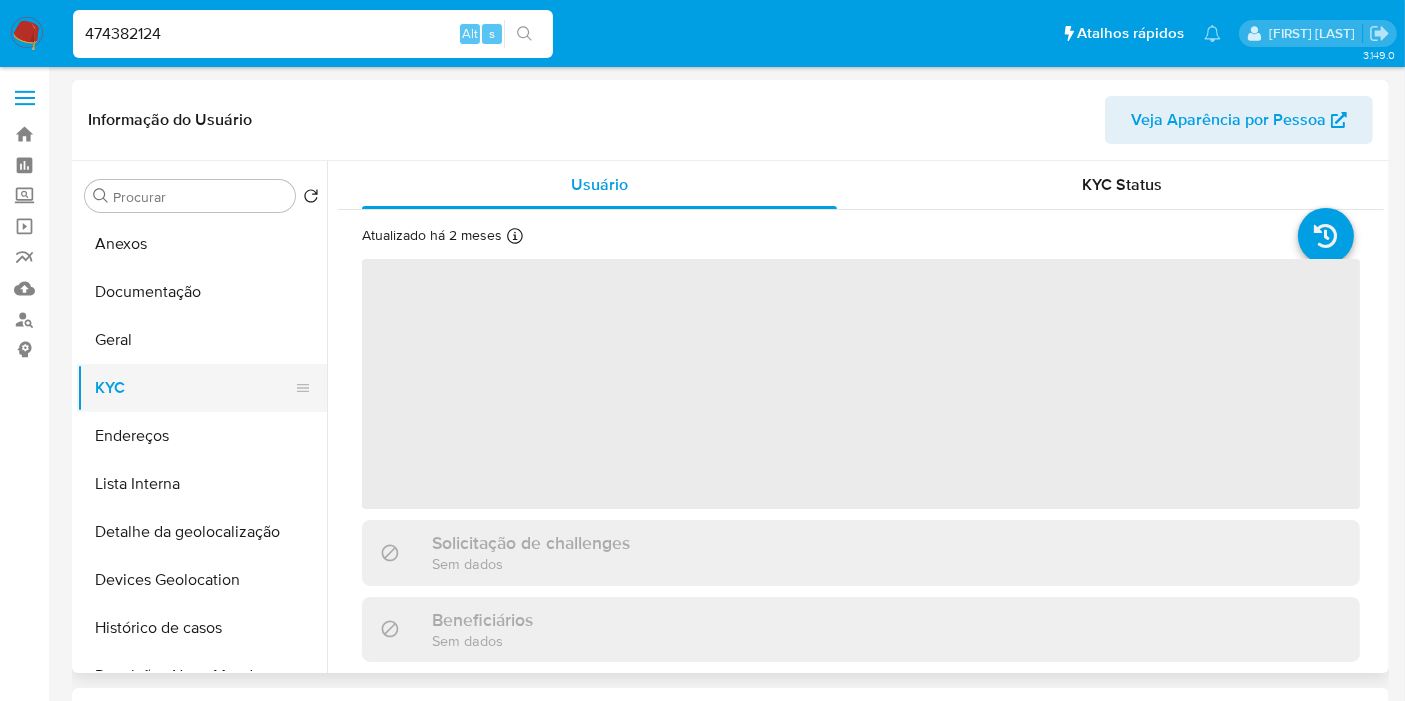 select on "10" 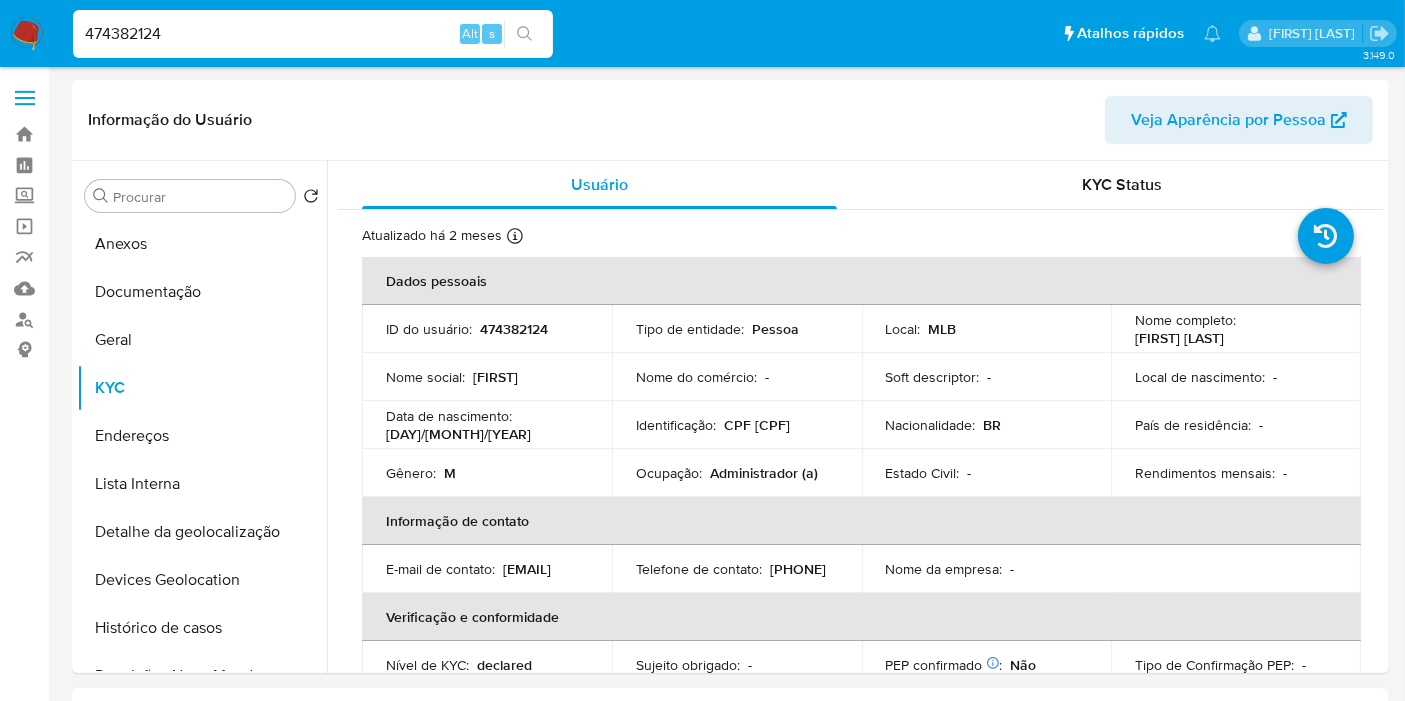 scroll, scrollTop: 555, scrollLeft: 0, axis: vertical 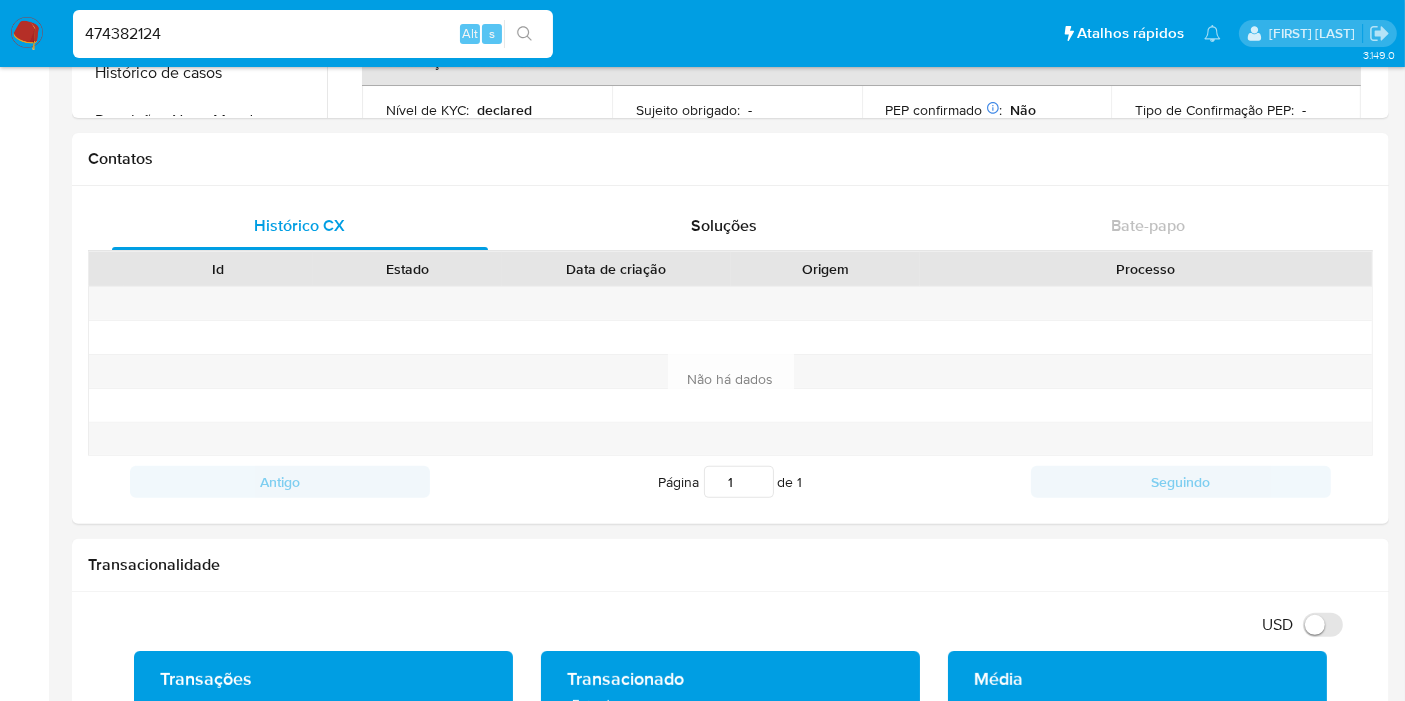 click on "474382124" at bounding box center [313, 34] 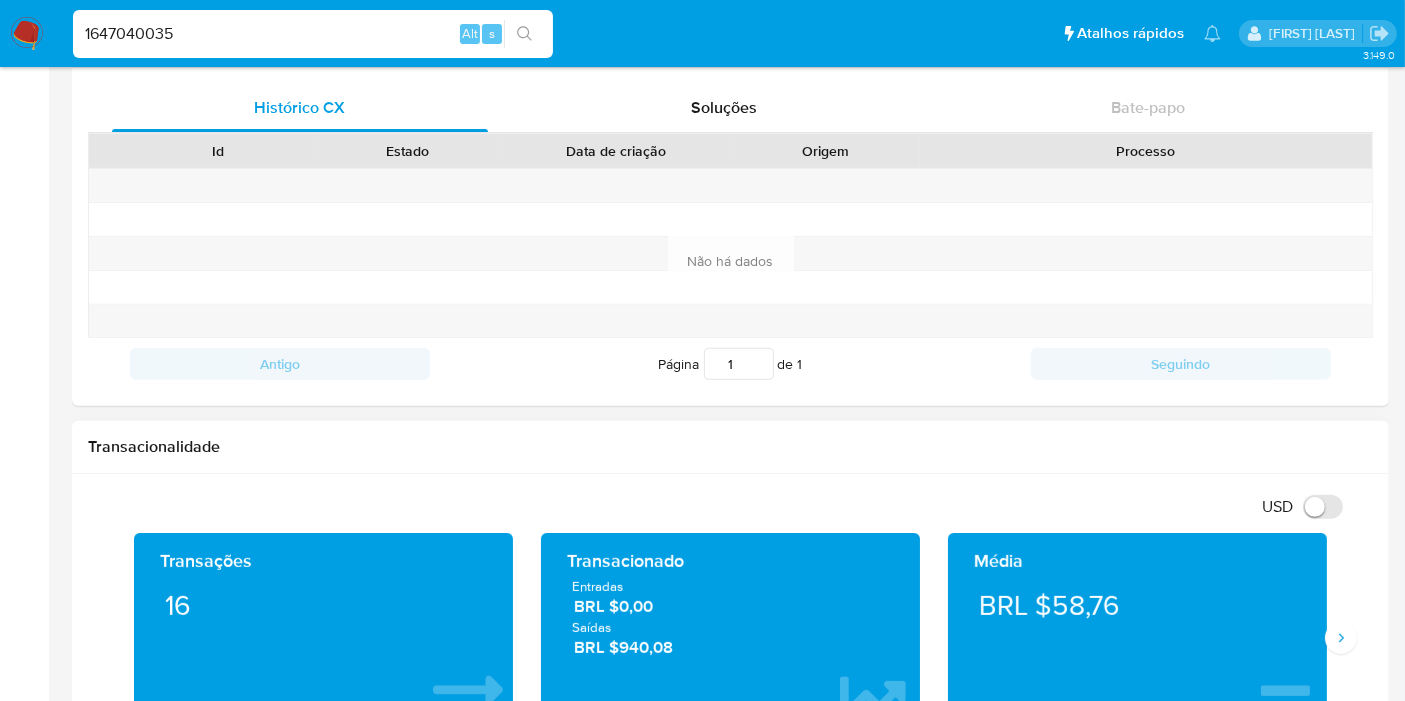 scroll, scrollTop: 888, scrollLeft: 0, axis: vertical 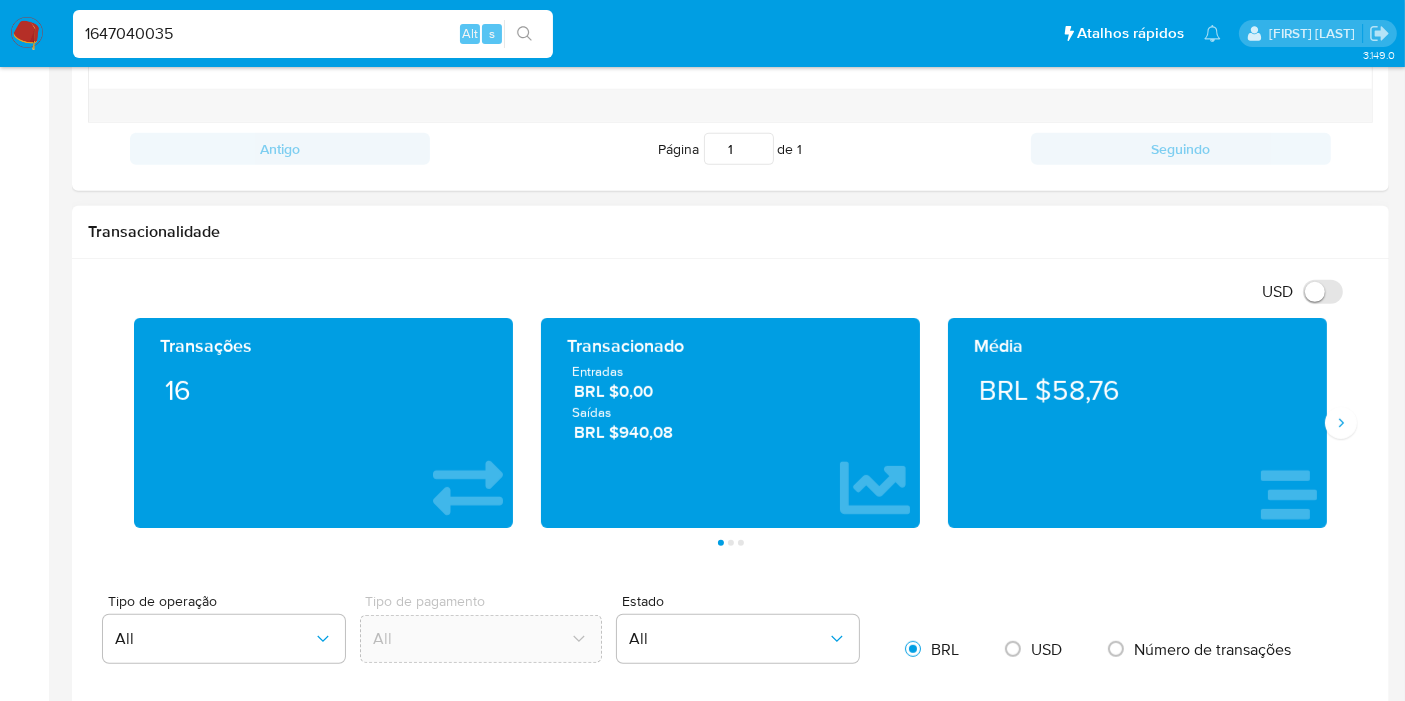 type on "1647040035" 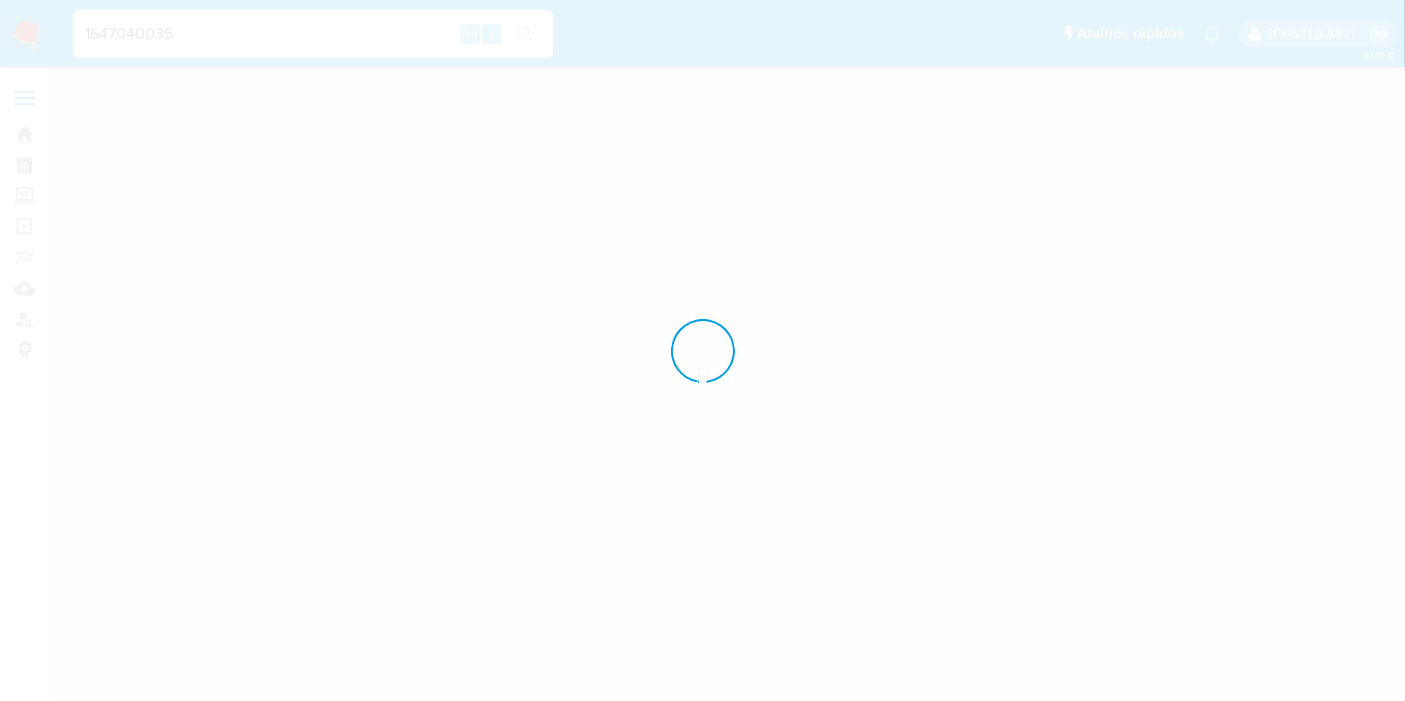 scroll, scrollTop: 0, scrollLeft: 0, axis: both 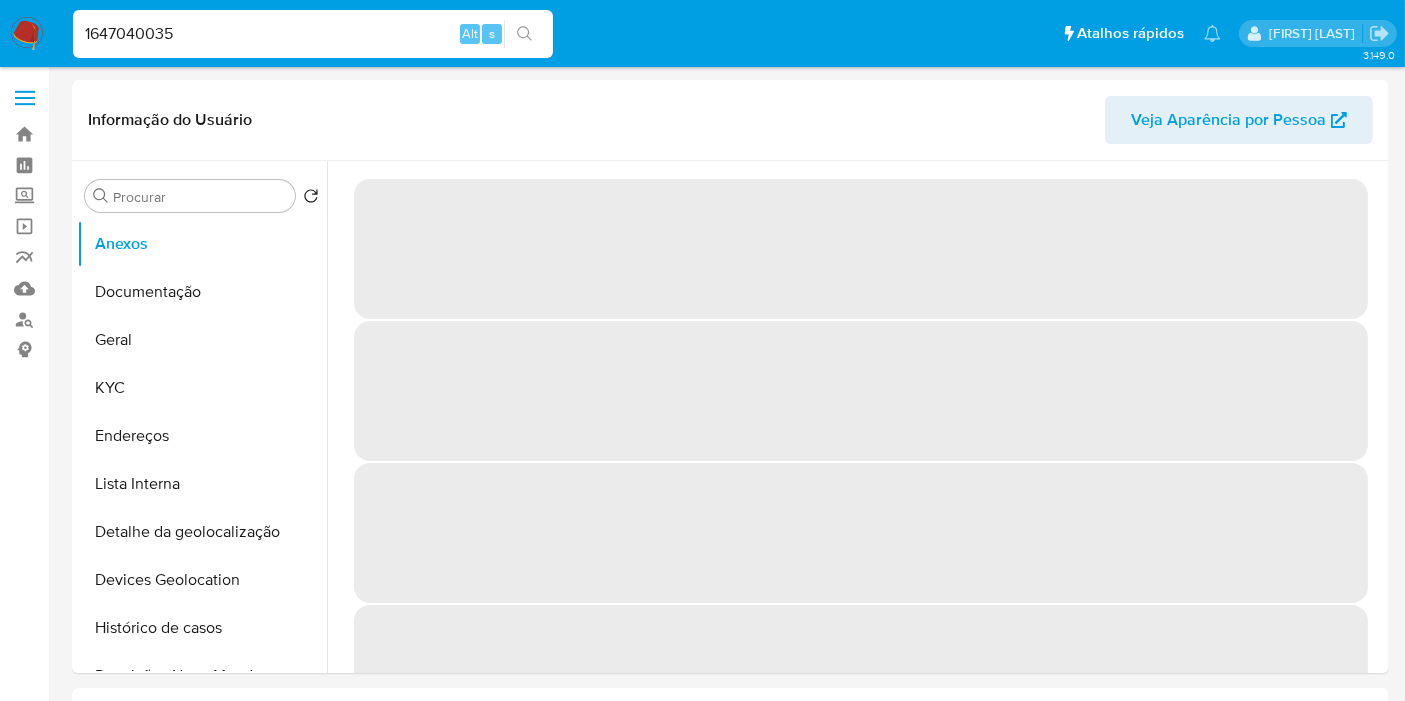 select on "10" 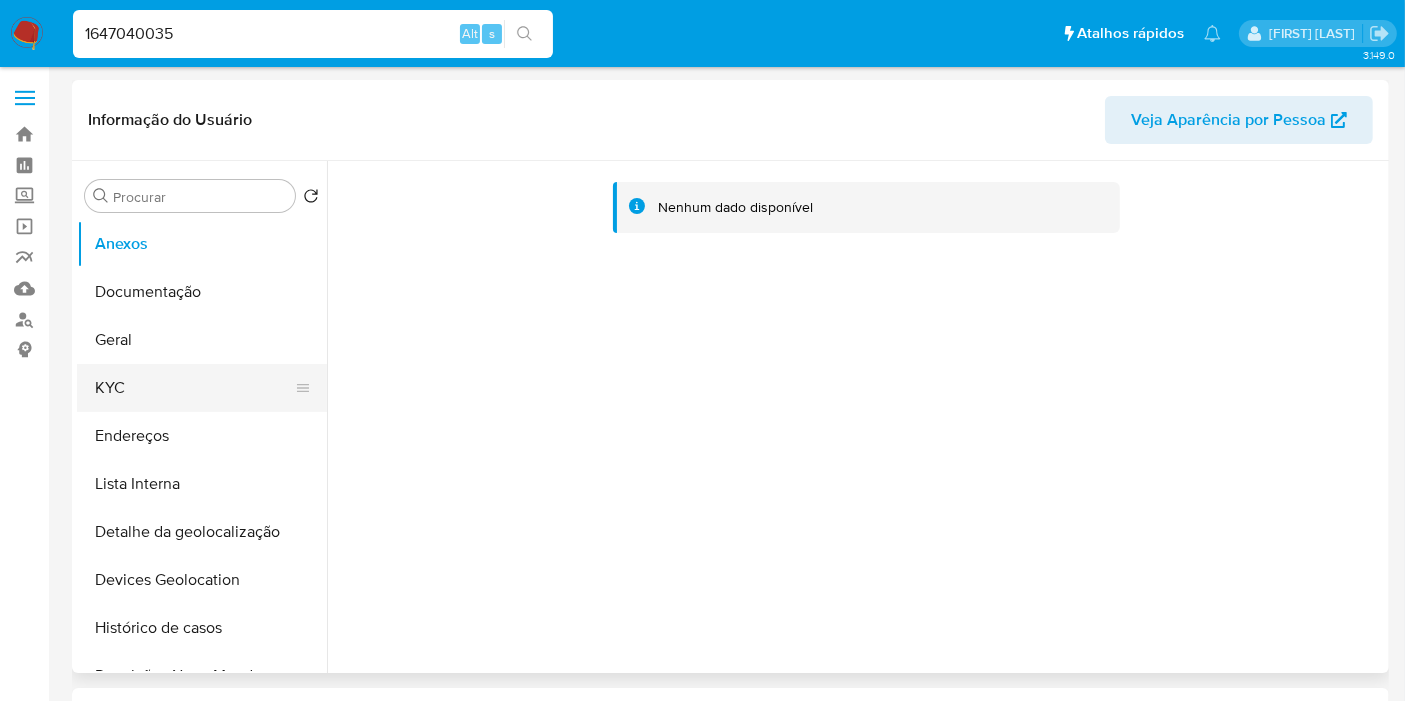 click on "KYC" at bounding box center [194, 388] 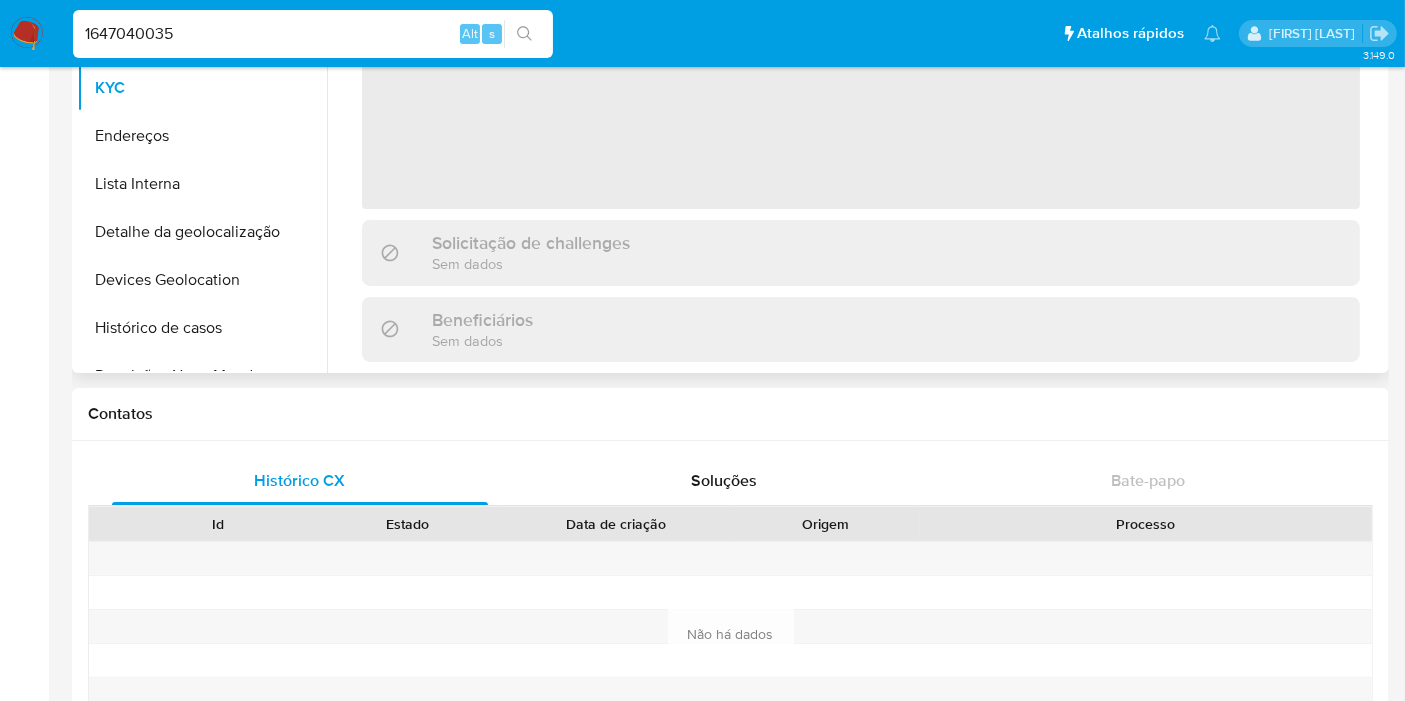 scroll, scrollTop: 0, scrollLeft: 0, axis: both 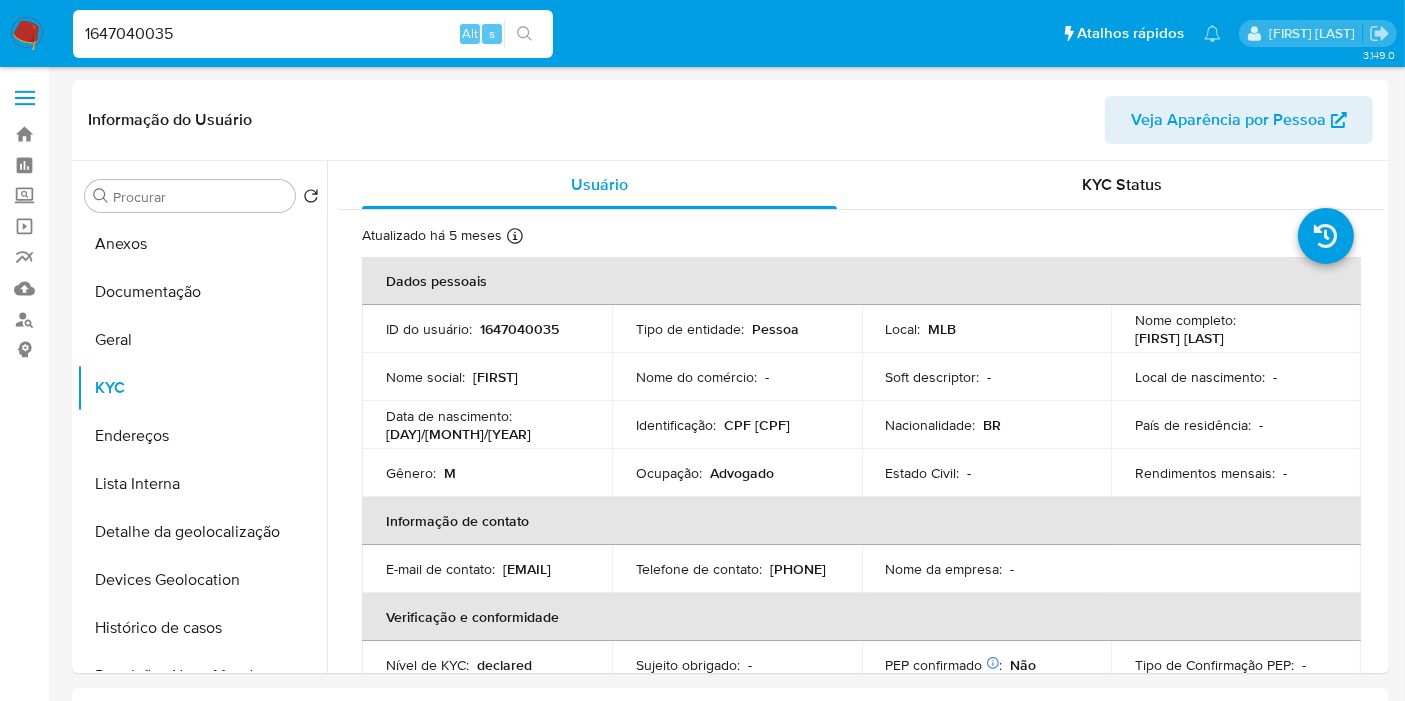 click on "1647040035" at bounding box center [313, 34] 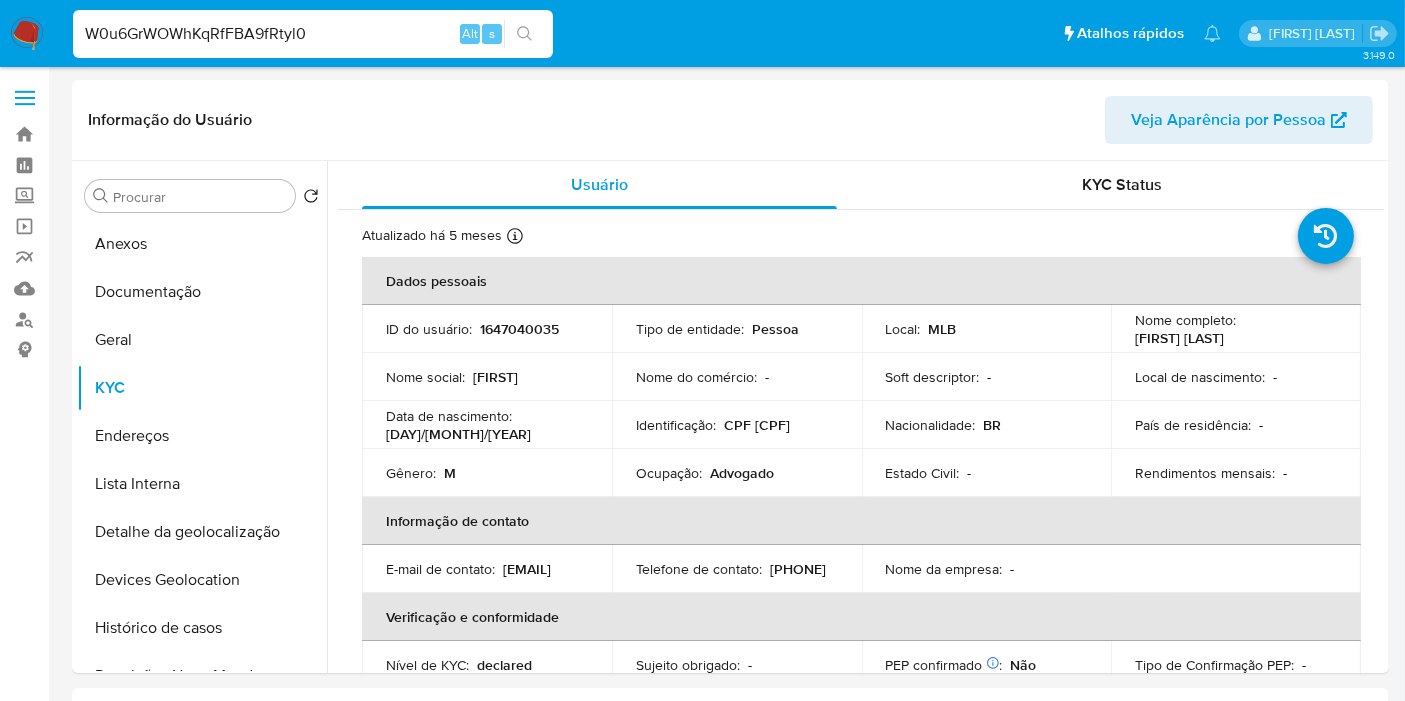 type on "W0u6GrWOWhKqRfFBA9fRtyl0" 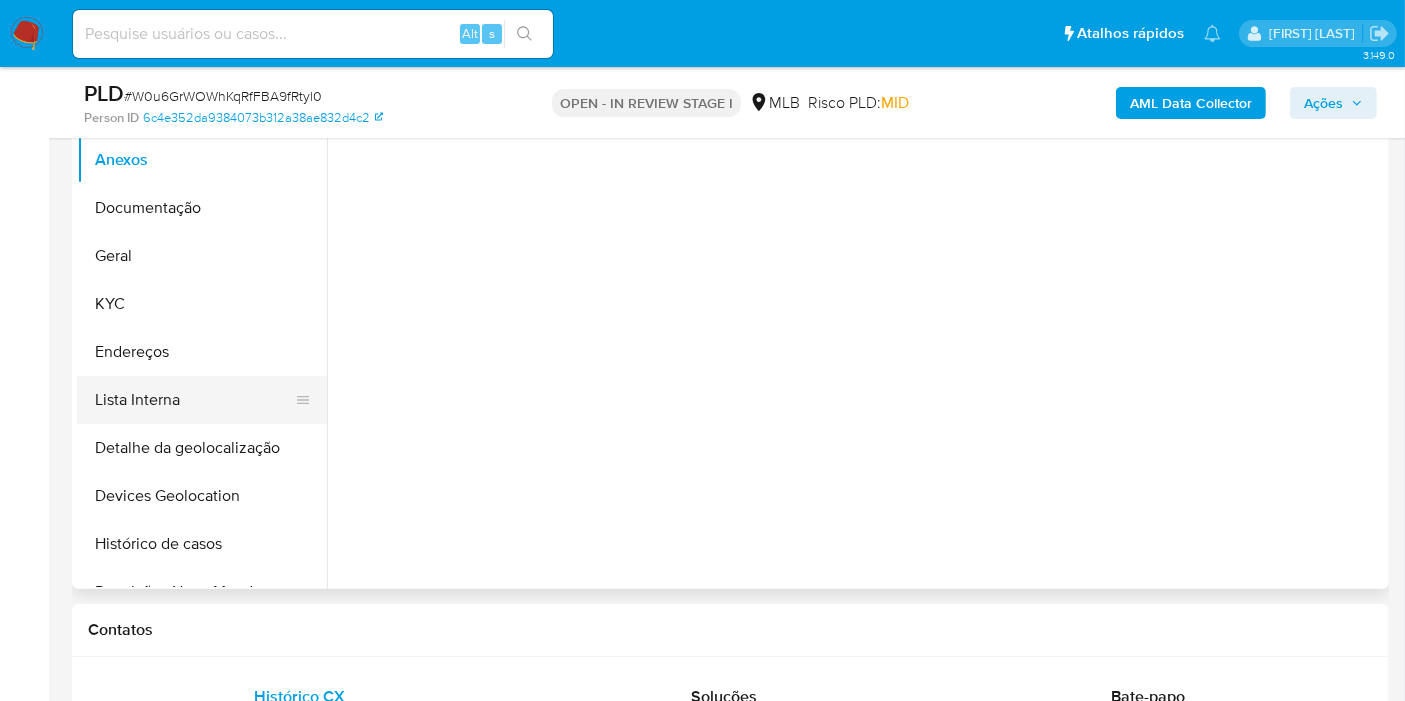 scroll, scrollTop: 444, scrollLeft: 0, axis: vertical 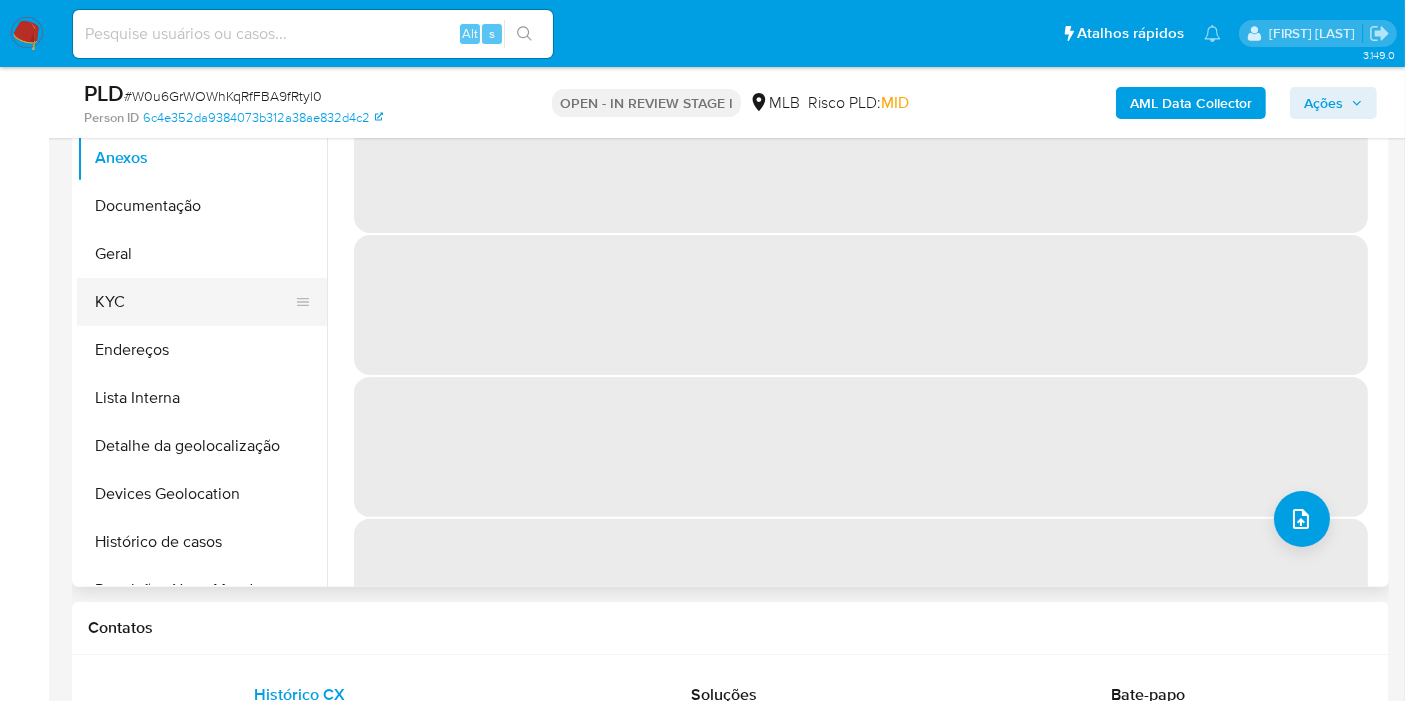 click on "KYC" at bounding box center (194, 302) 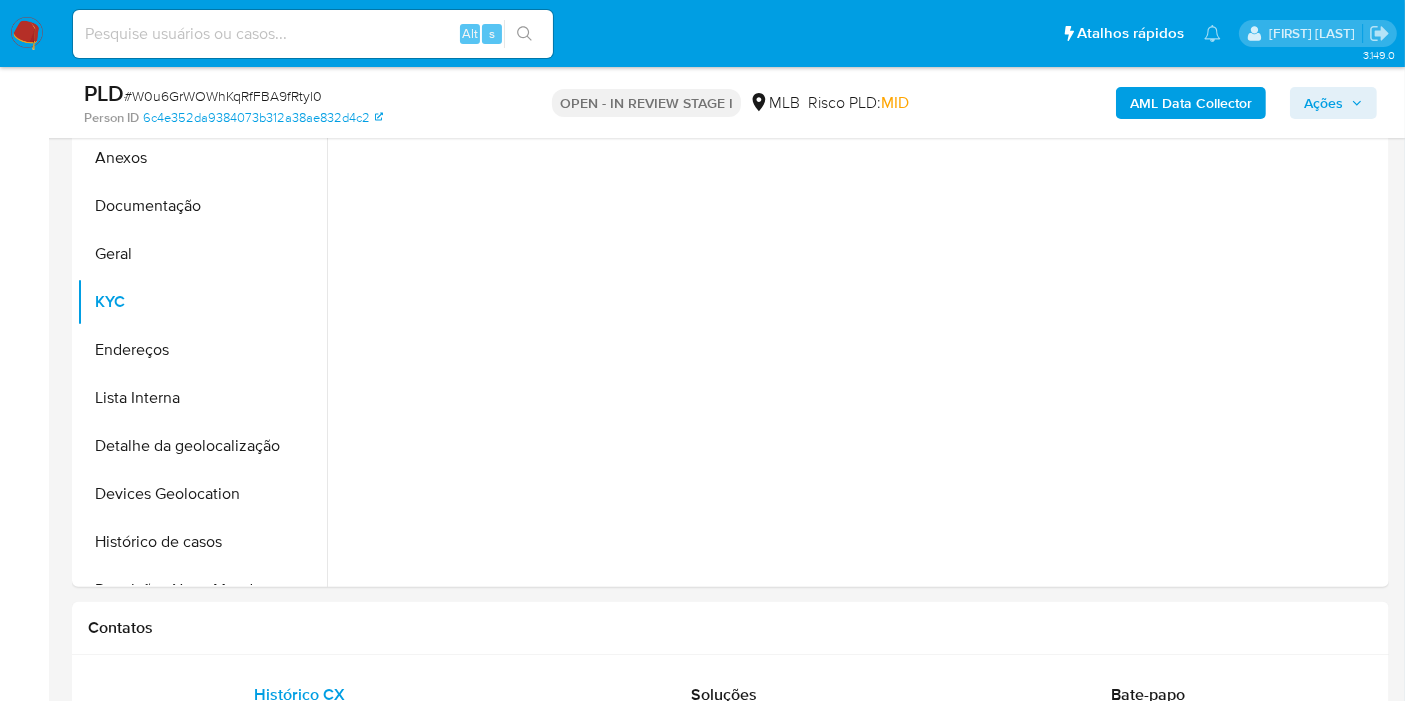 select on "10" 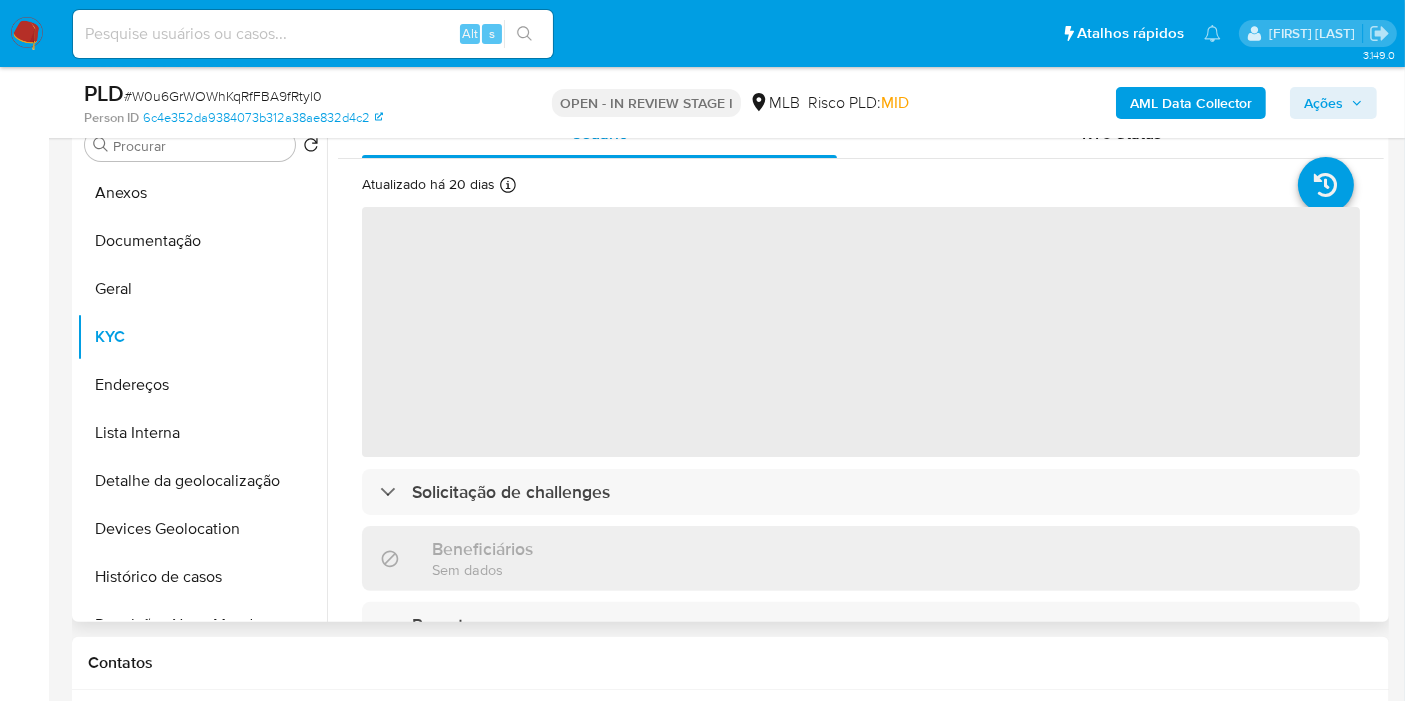 scroll, scrollTop: 444, scrollLeft: 0, axis: vertical 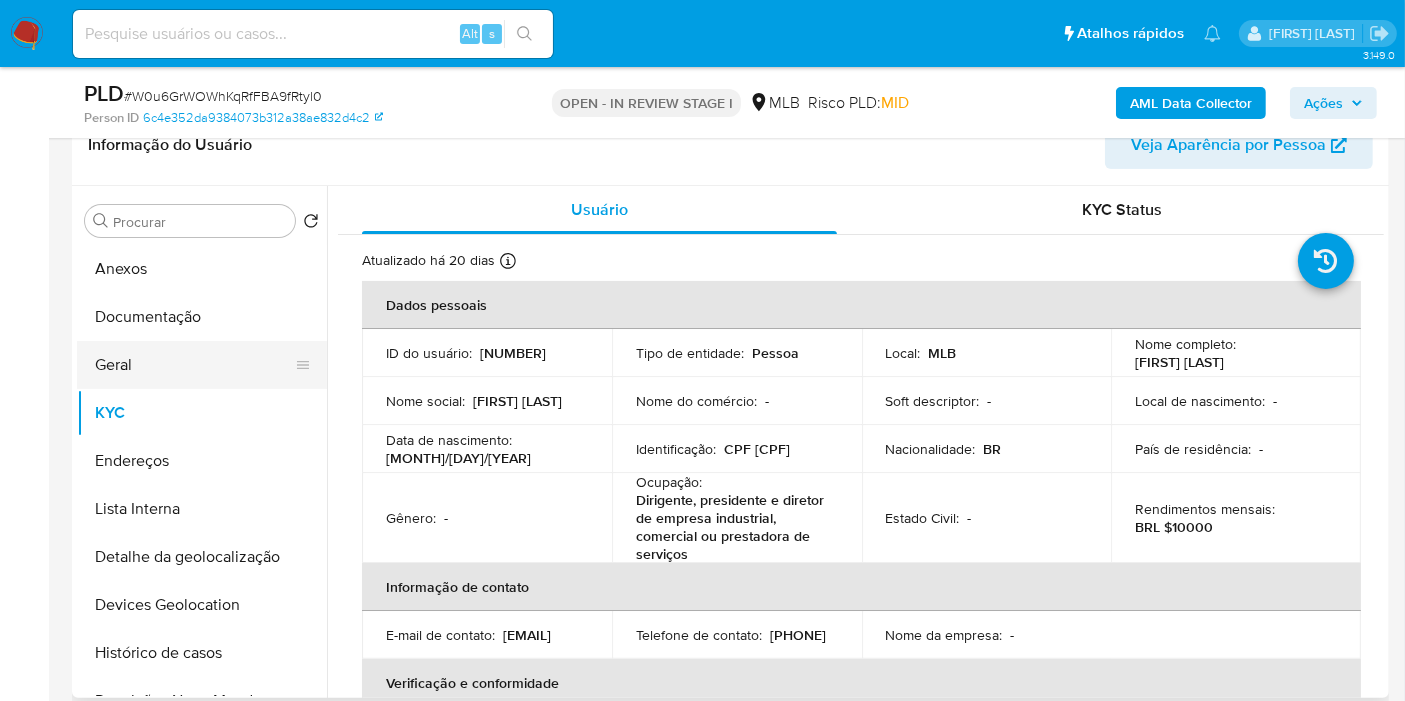 click on "Geral" at bounding box center (194, 365) 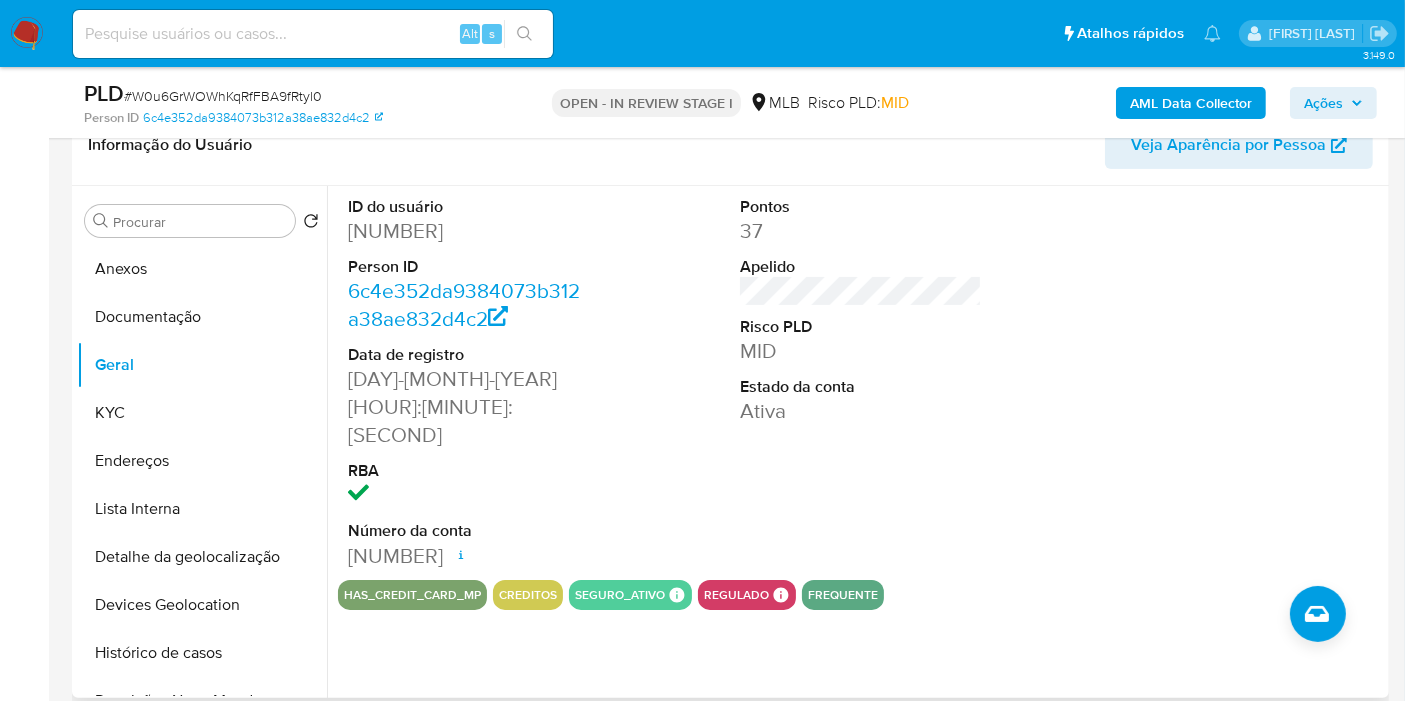 type 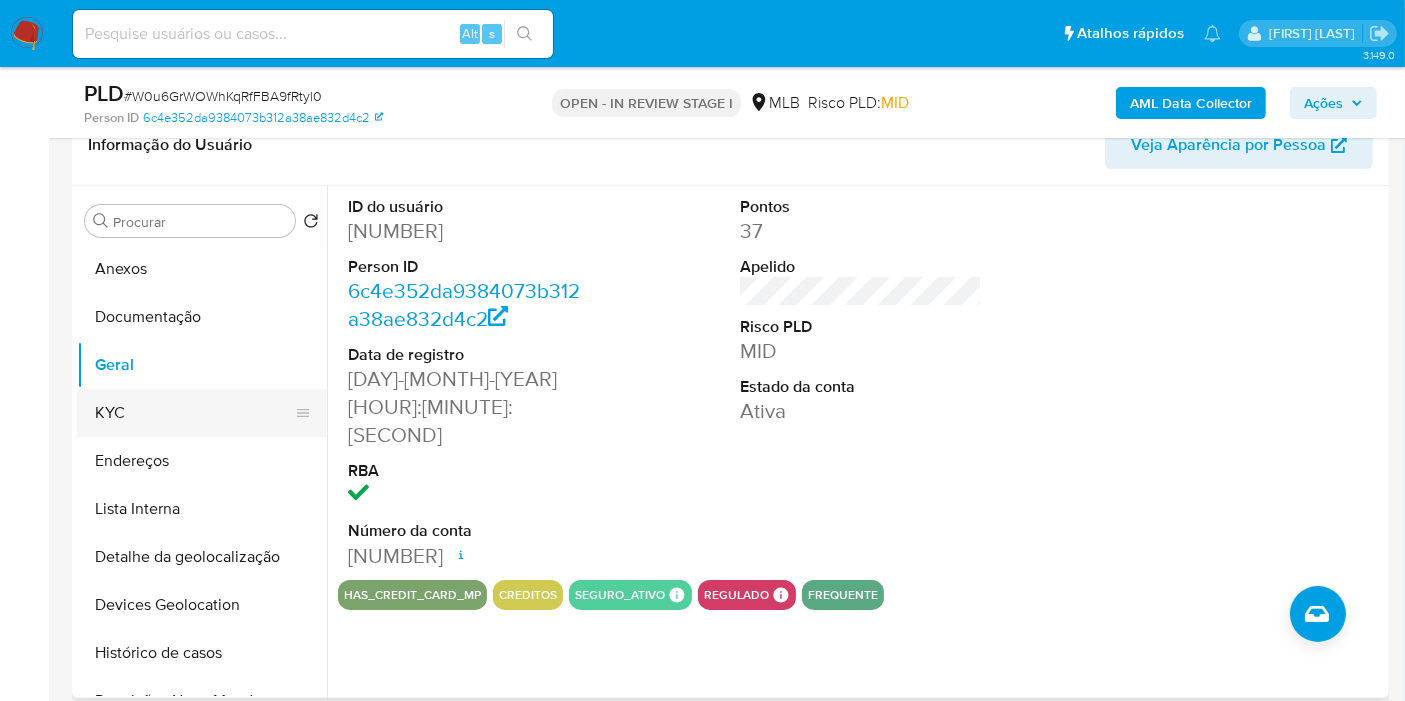click on "KYC" at bounding box center [194, 413] 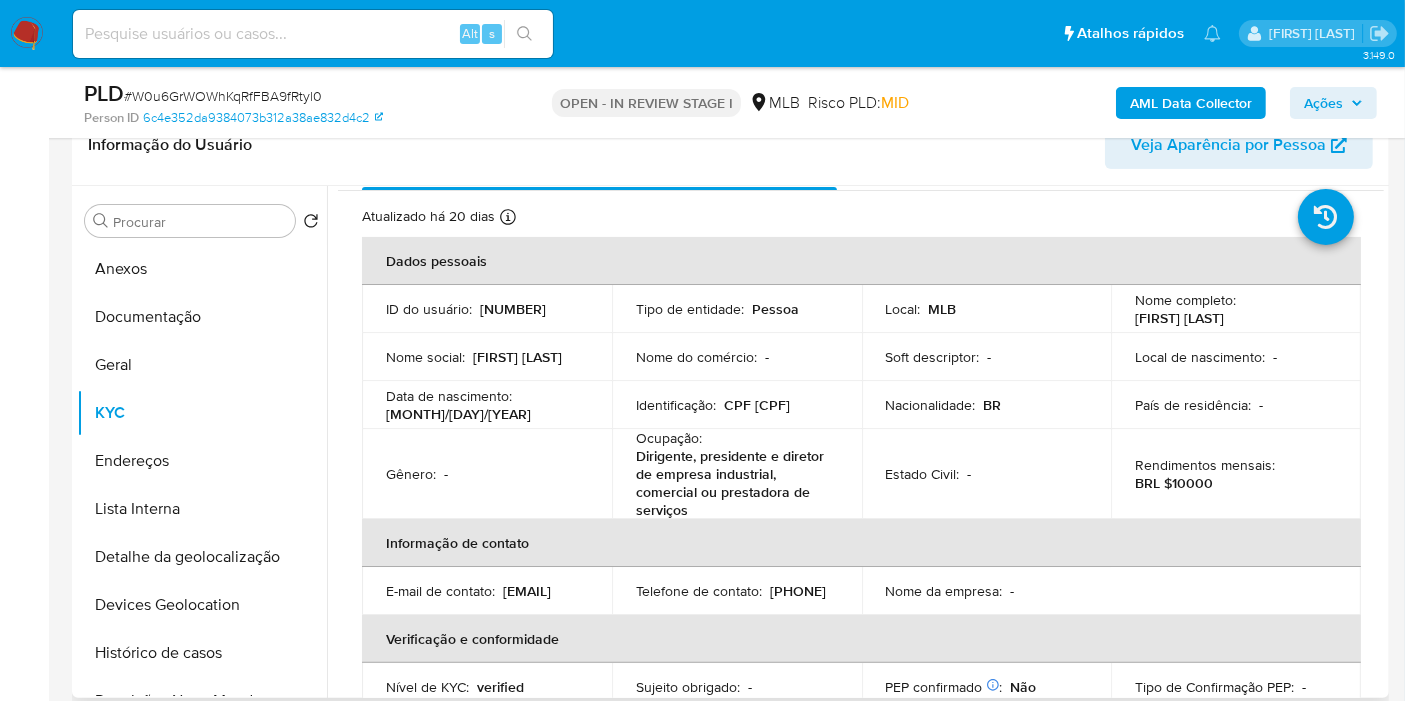scroll, scrollTop: 46, scrollLeft: 0, axis: vertical 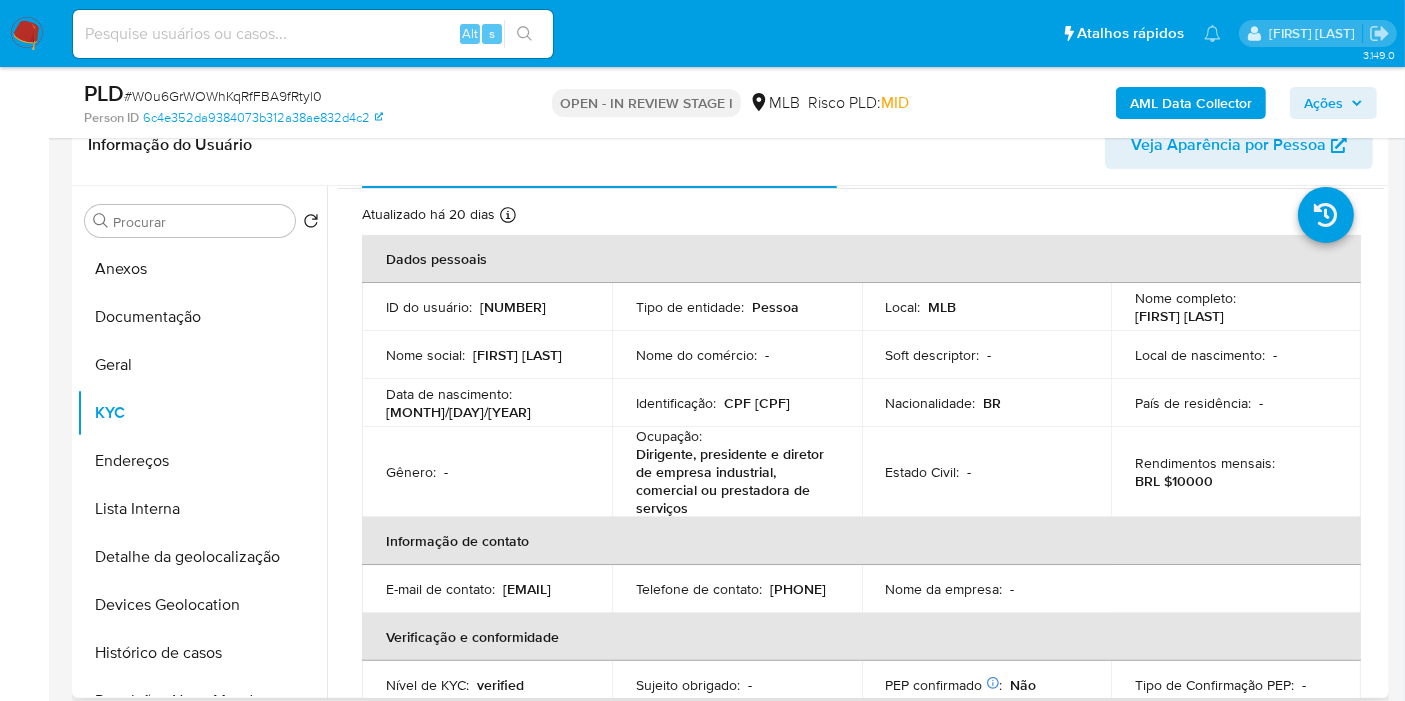 type 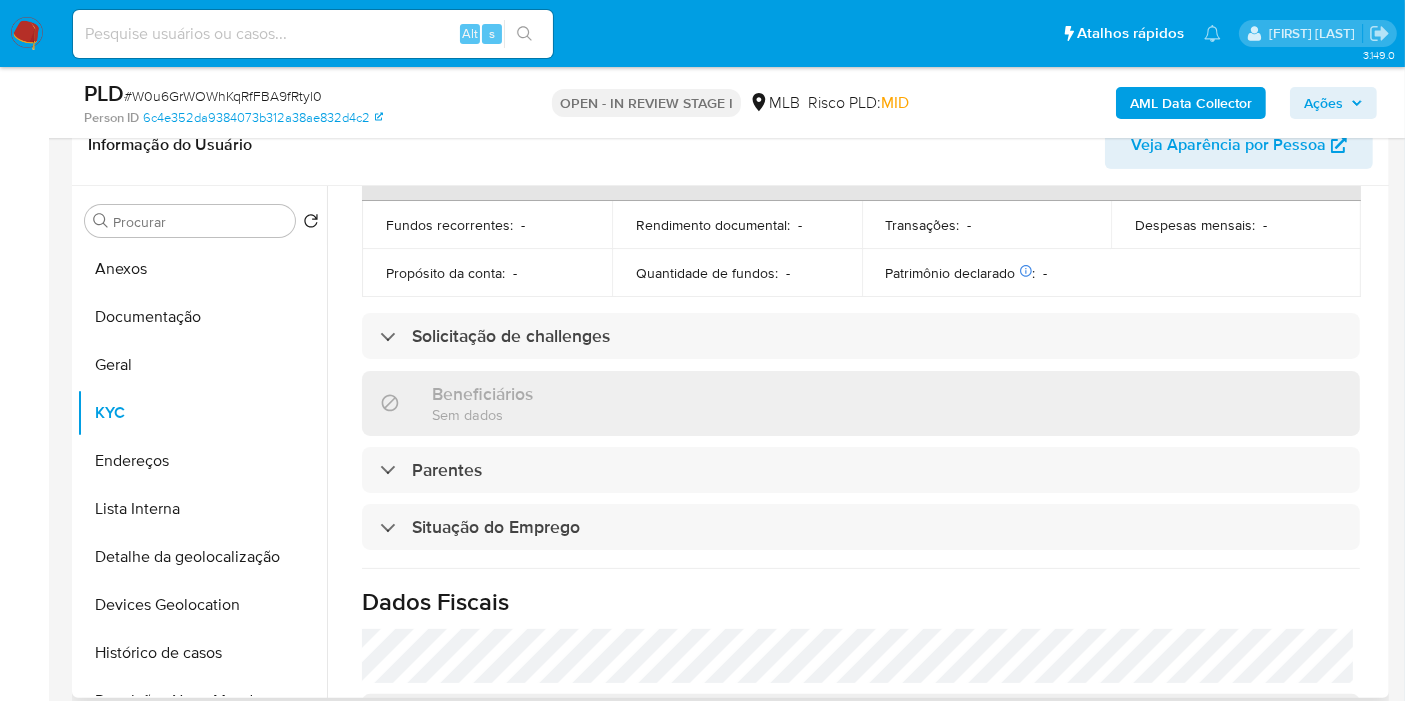 scroll, scrollTop: 935, scrollLeft: 0, axis: vertical 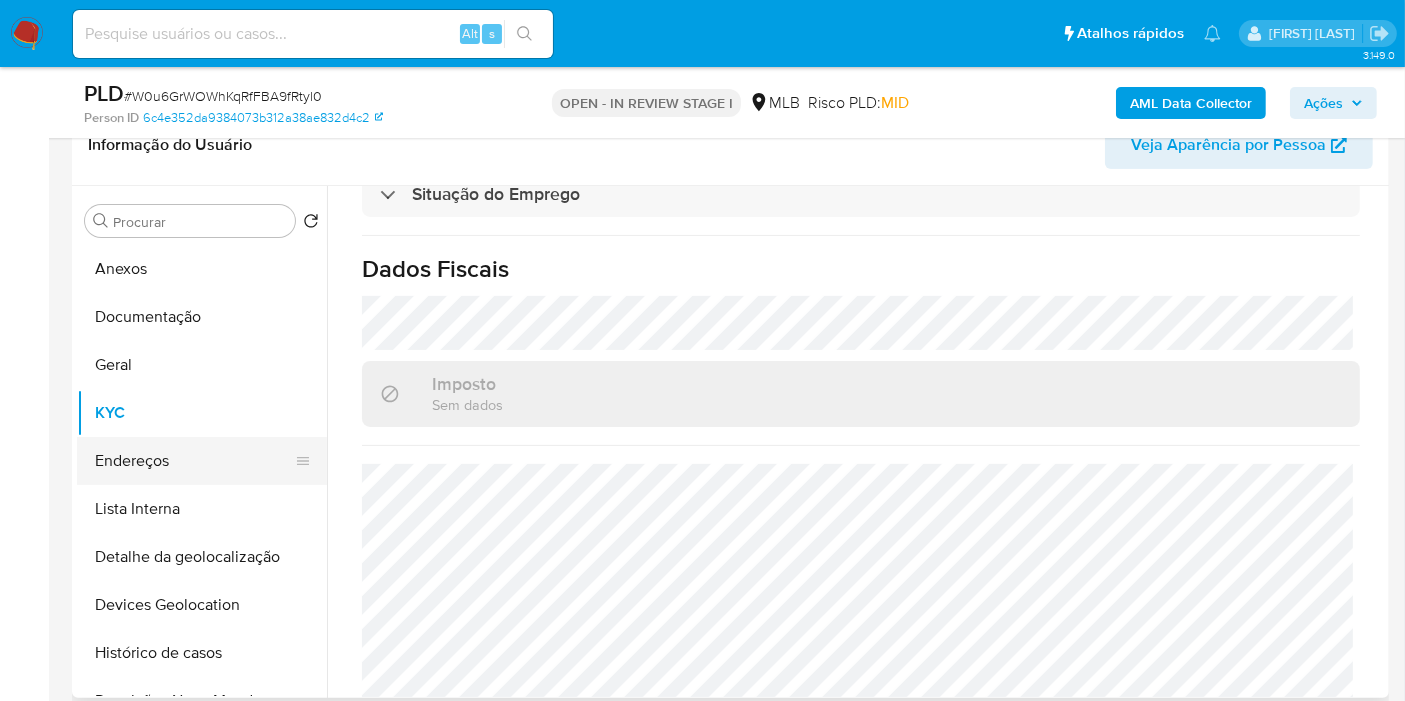 click on "Endereços" at bounding box center [194, 461] 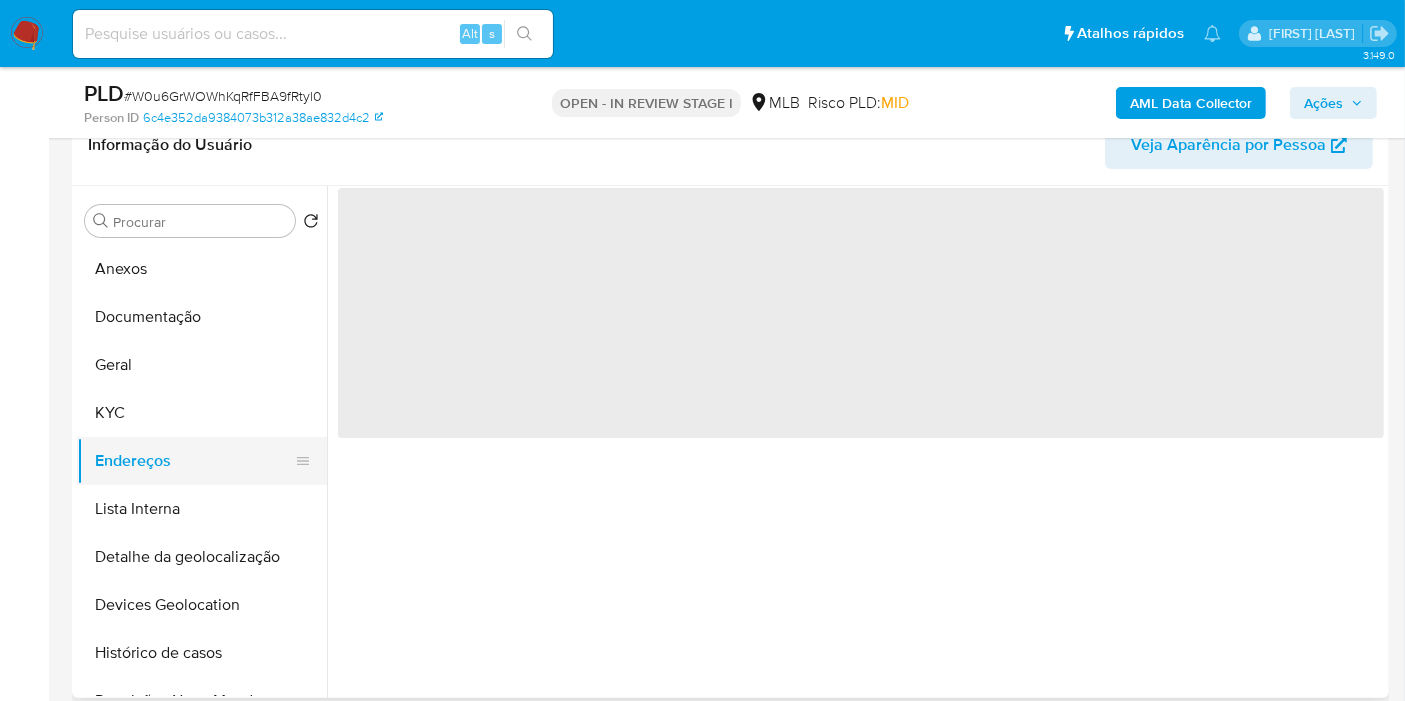 scroll, scrollTop: 0, scrollLeft: 0, axis: both 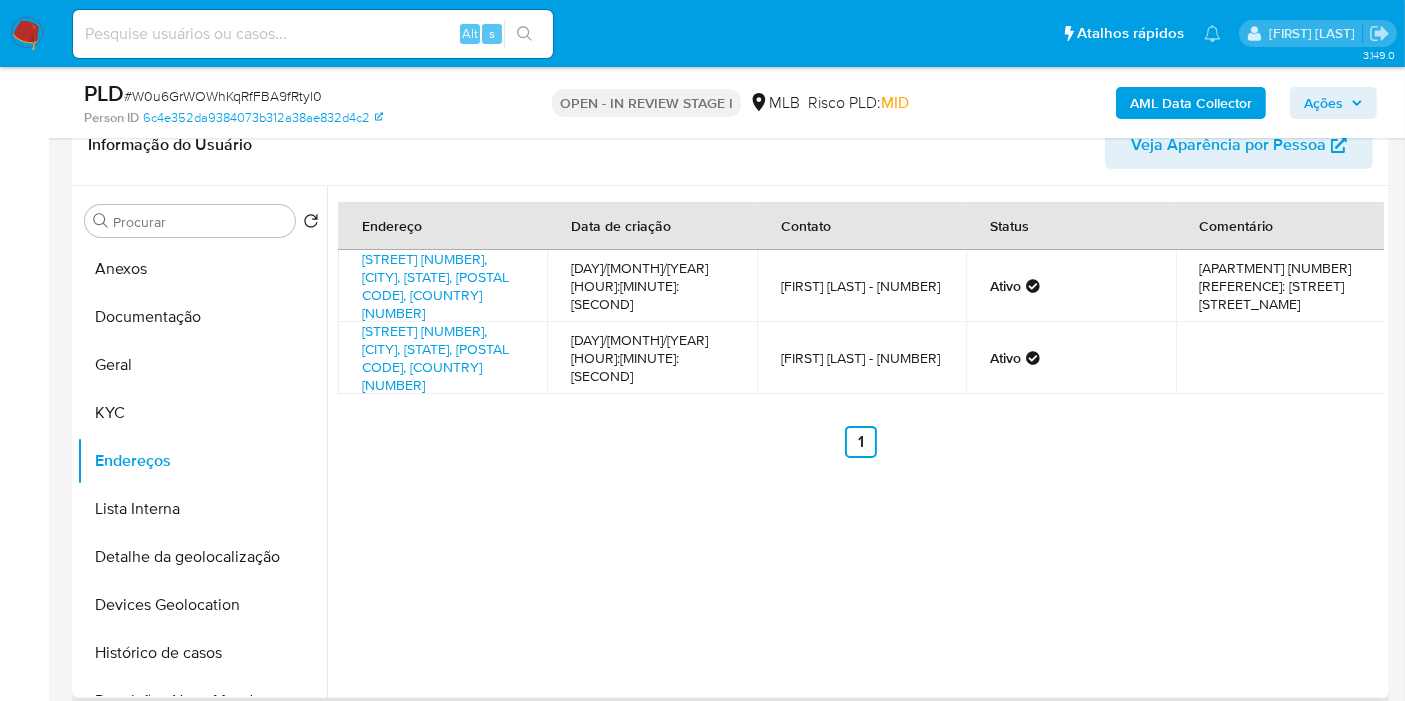 type 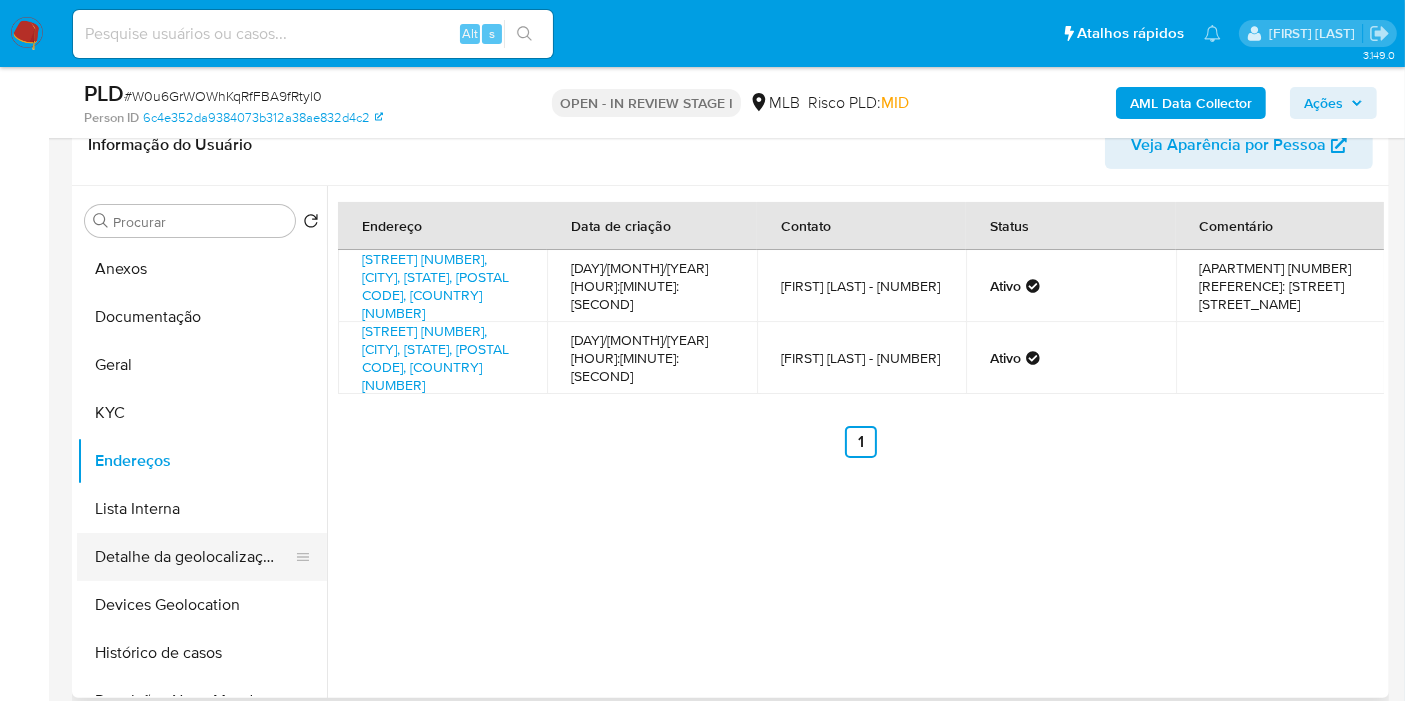click on "Detalhe da geolocalização" at bounding box center (194, 557) 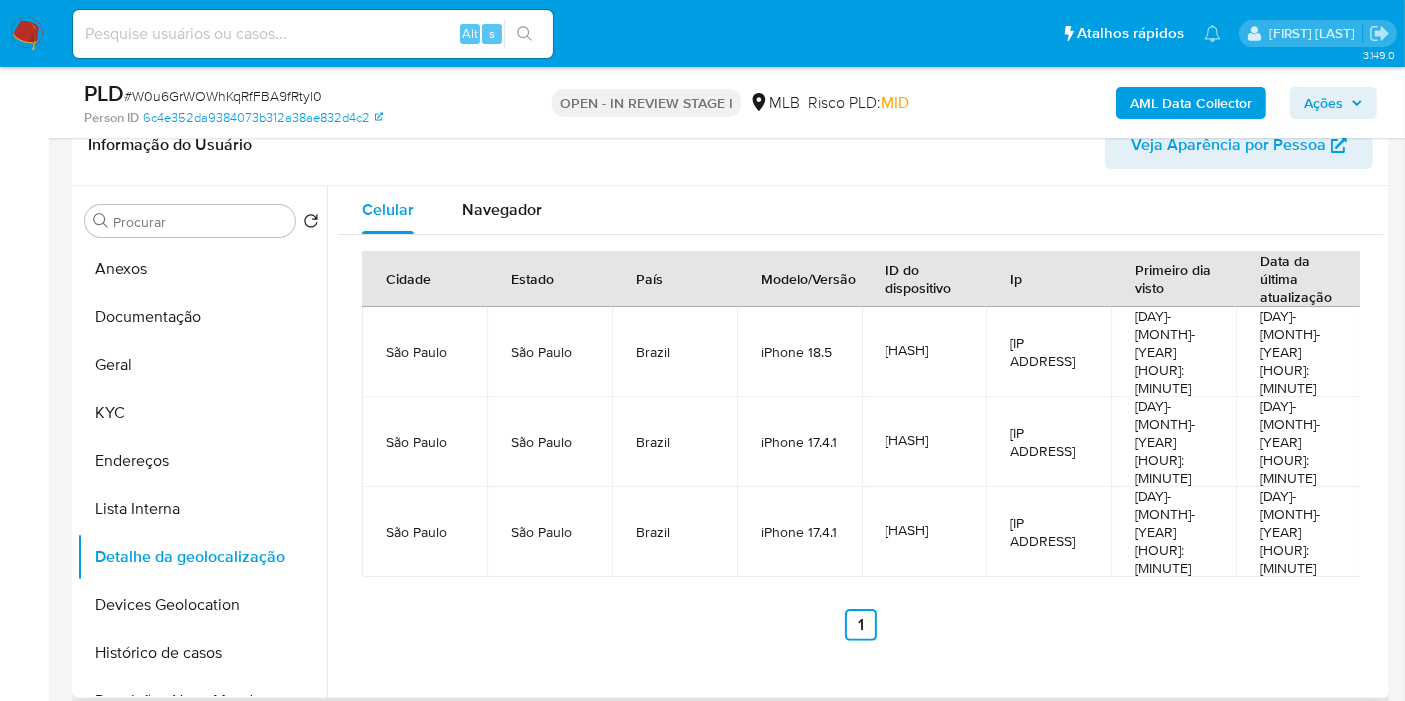 type 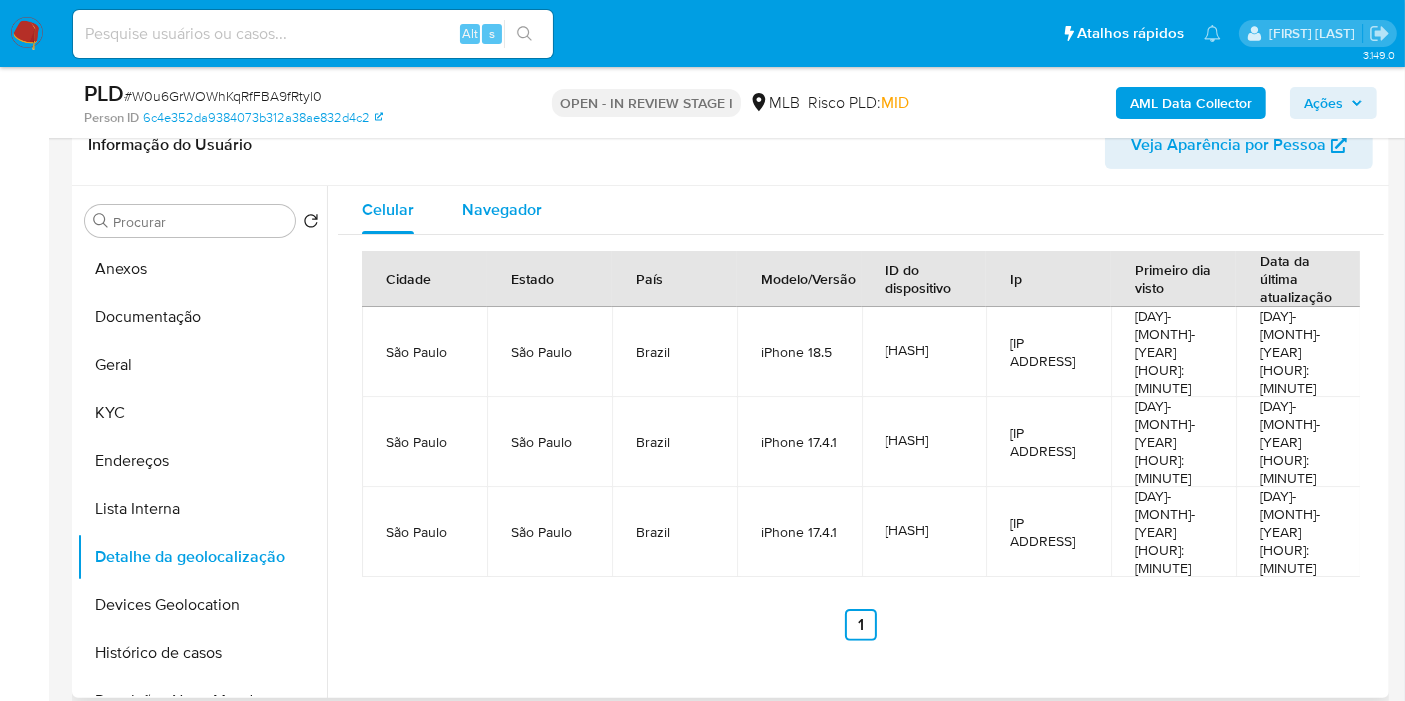 click on "Navegador" at bounding box center [502, 209] 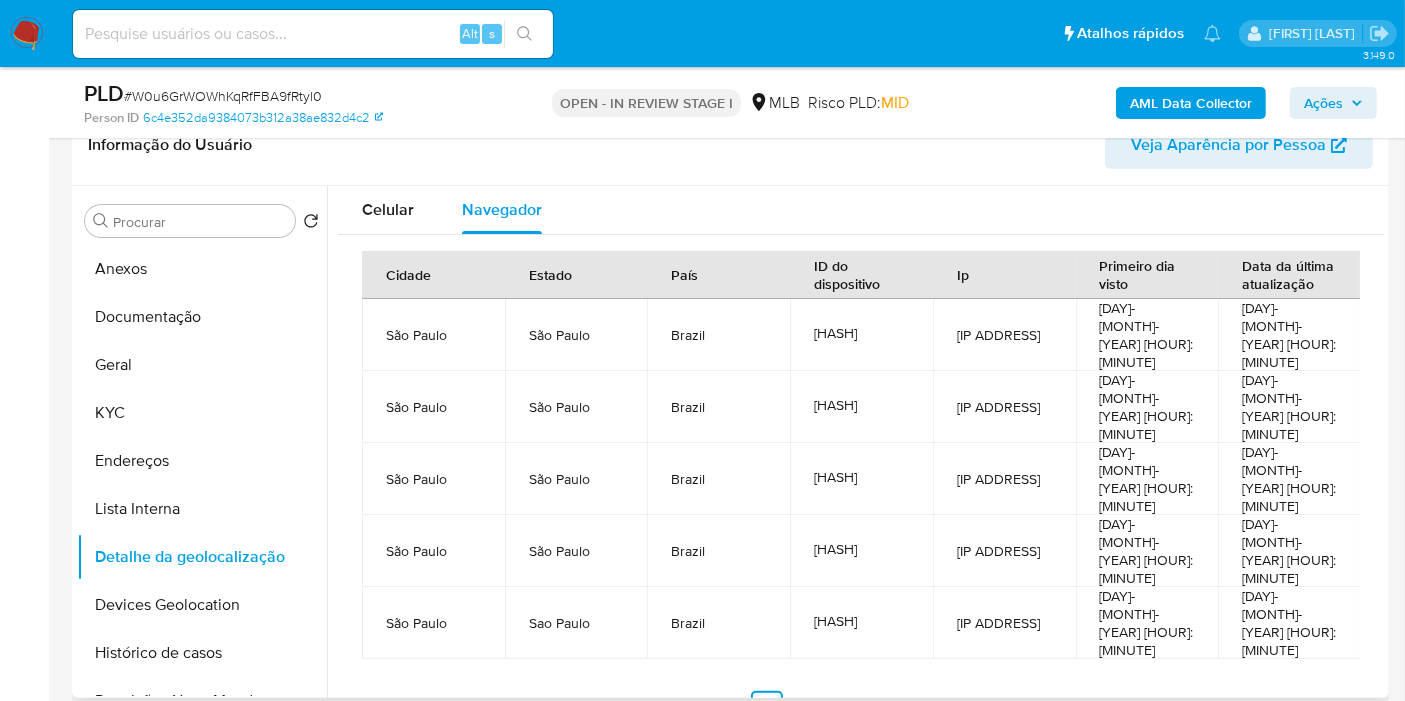type 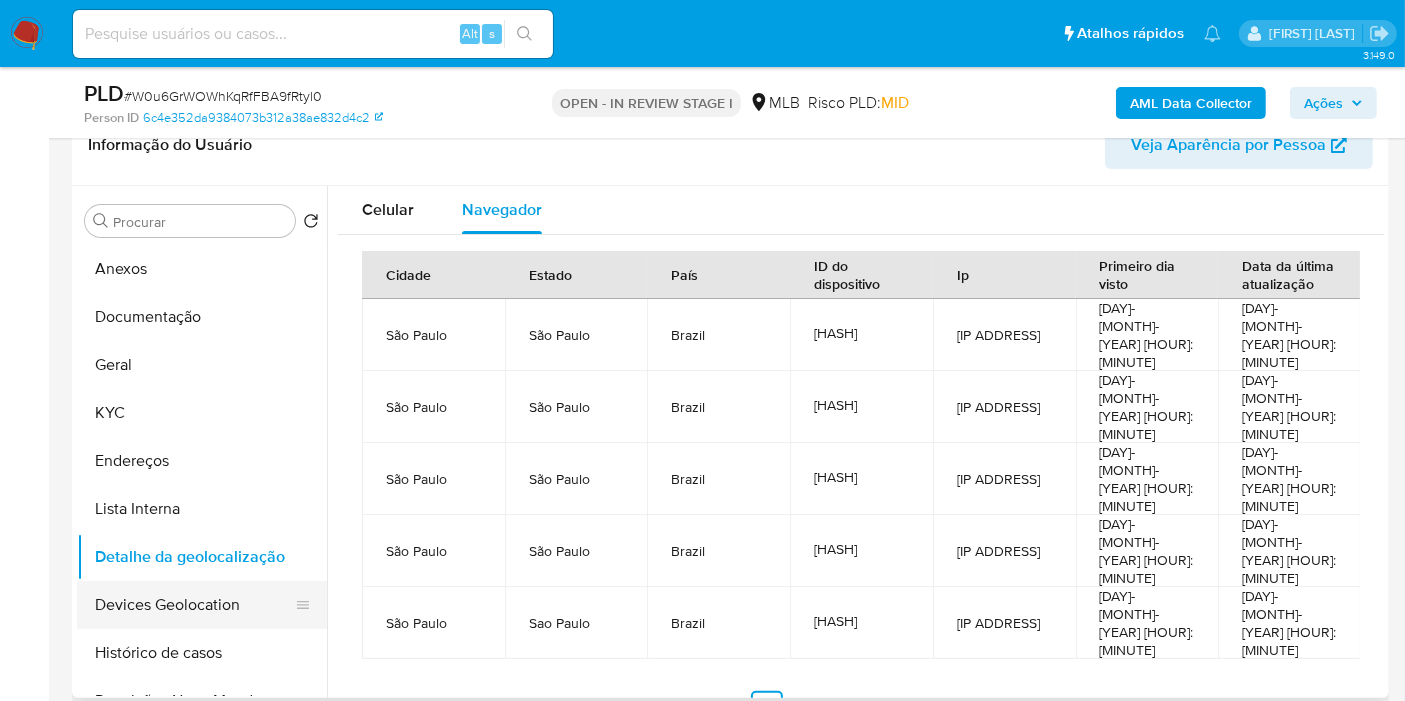 click on "Devices Geolocation" at bounding box center [194, 605] 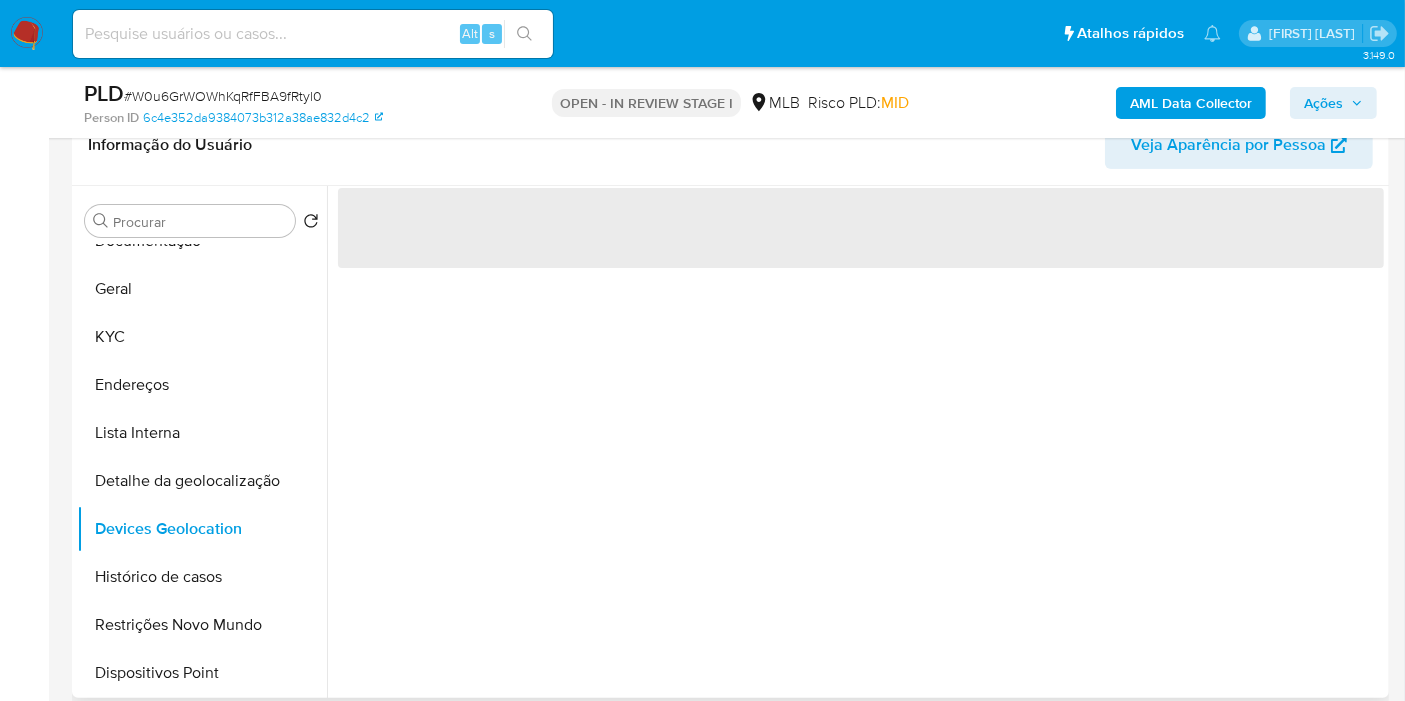scroll, scrollTop: 111, scrollLeft: 0, axis: vertical 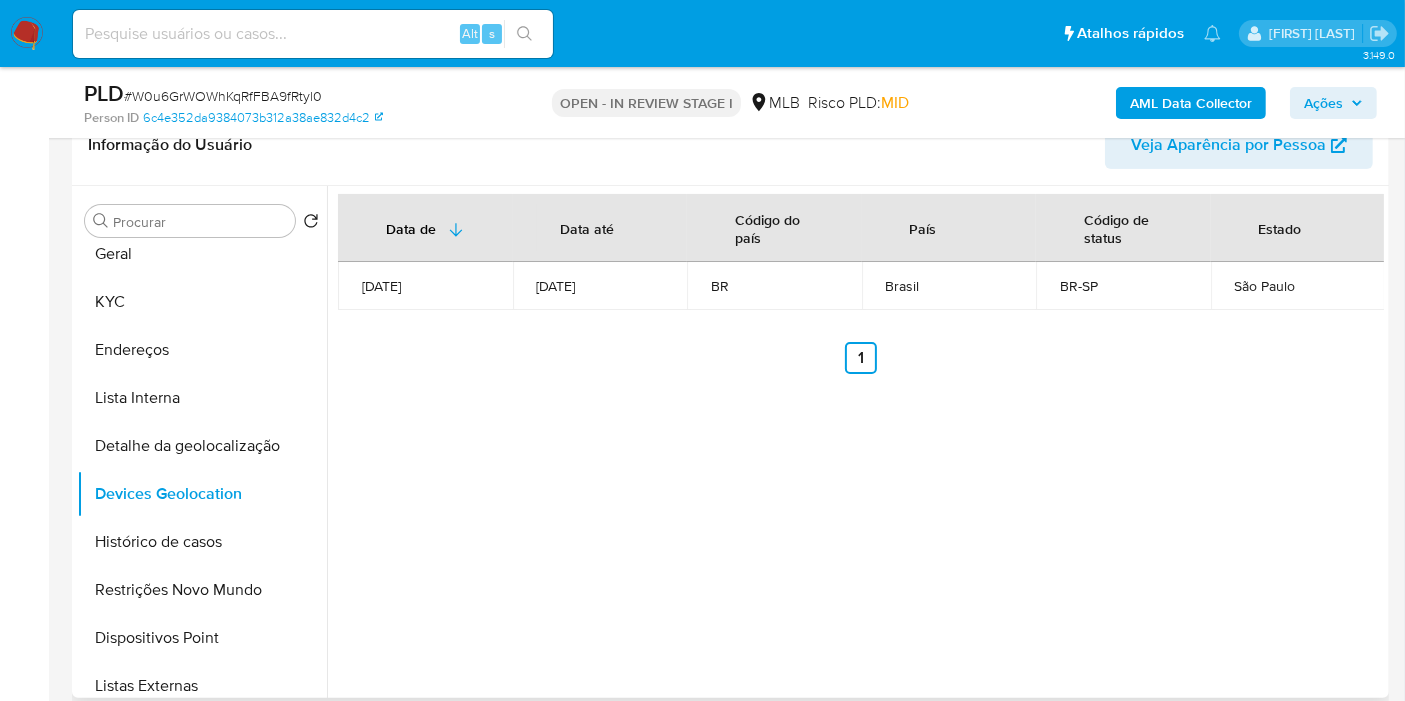 type 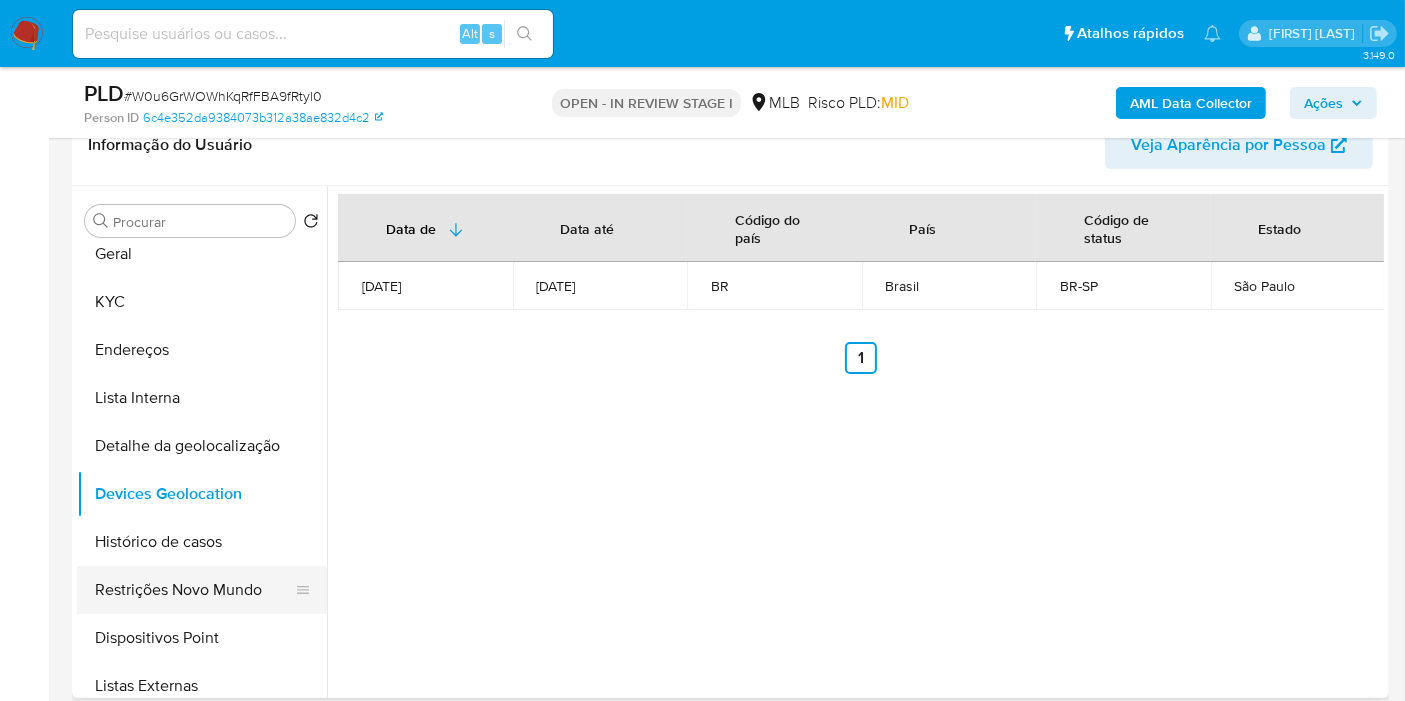 click on "Restrições Novo Mundo" at bounding box center (194, 590) 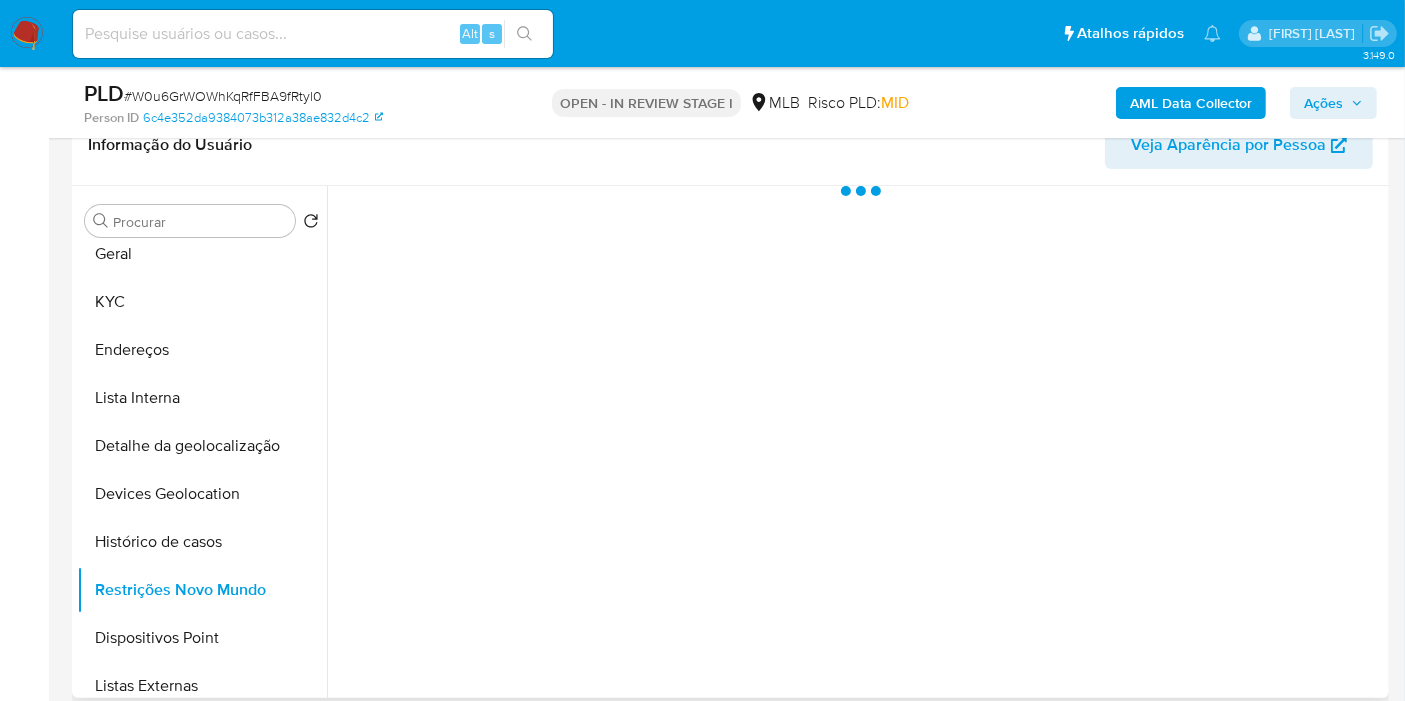 scroll, scrollTop: 222, scrollLeft: 0, axis: vertical 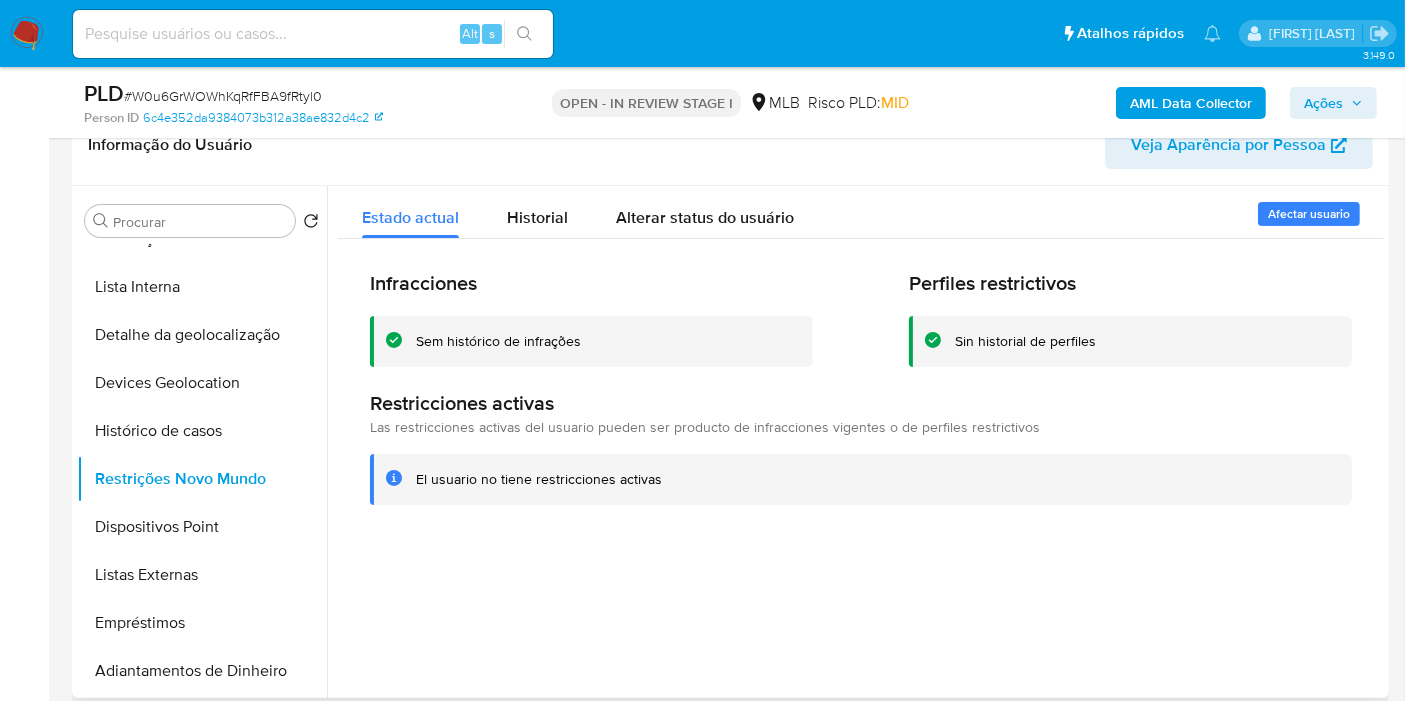 type 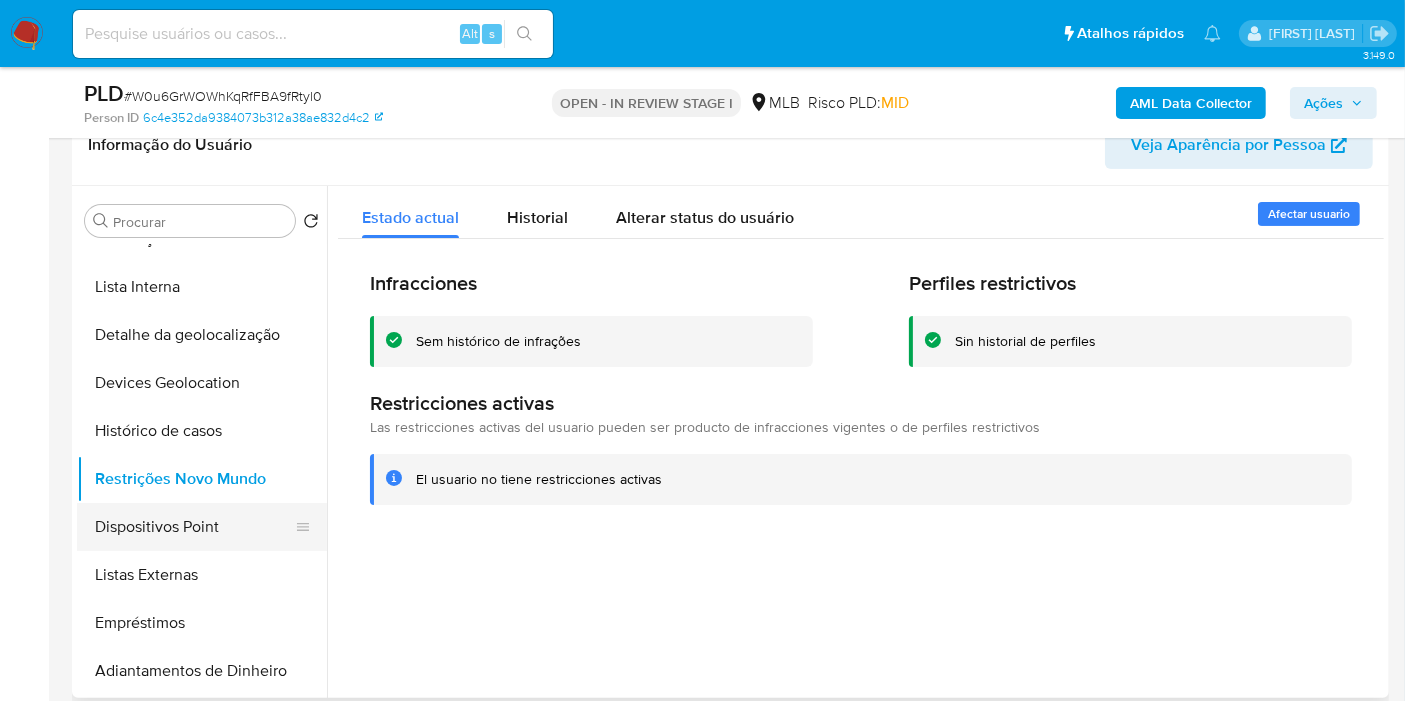 click on "Dispositivos Point" at bounding box center [194, 527] 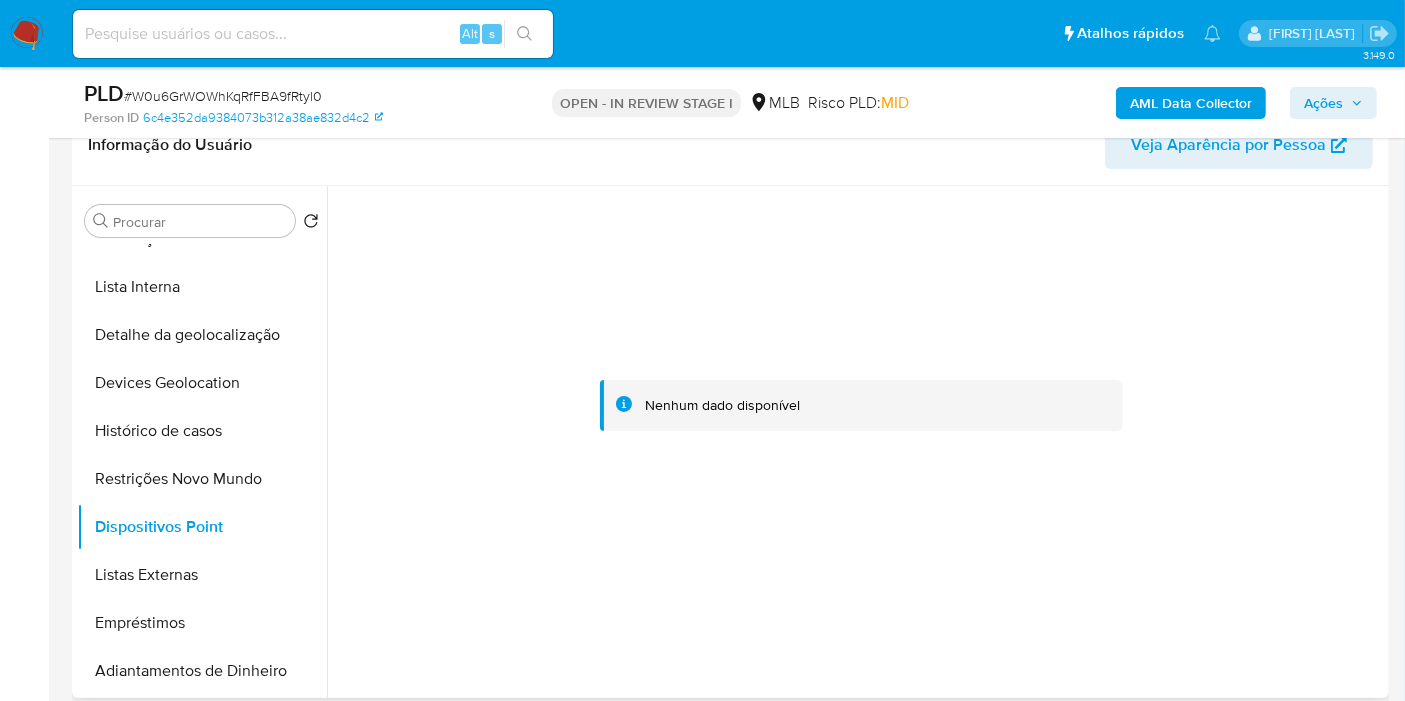 type 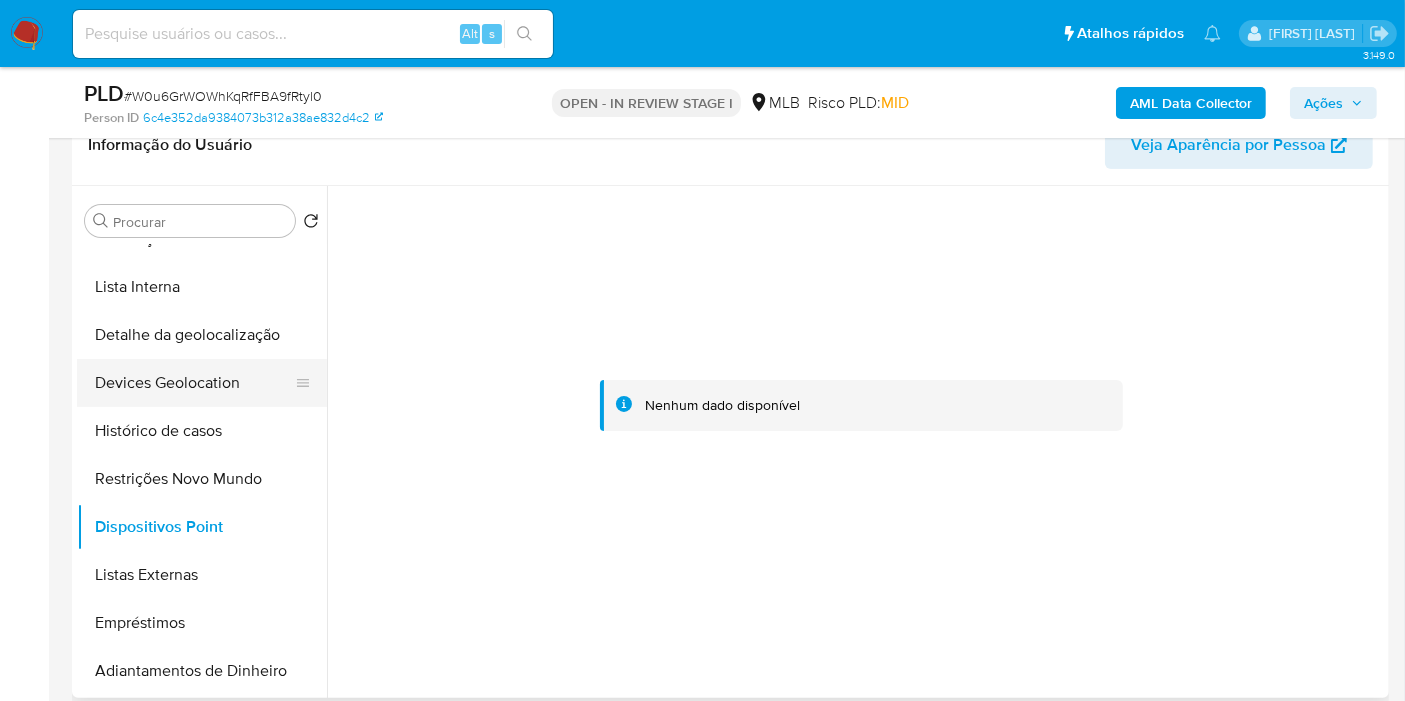 scroll, scrollTop: 0, scrollLeft: 0, axis: both 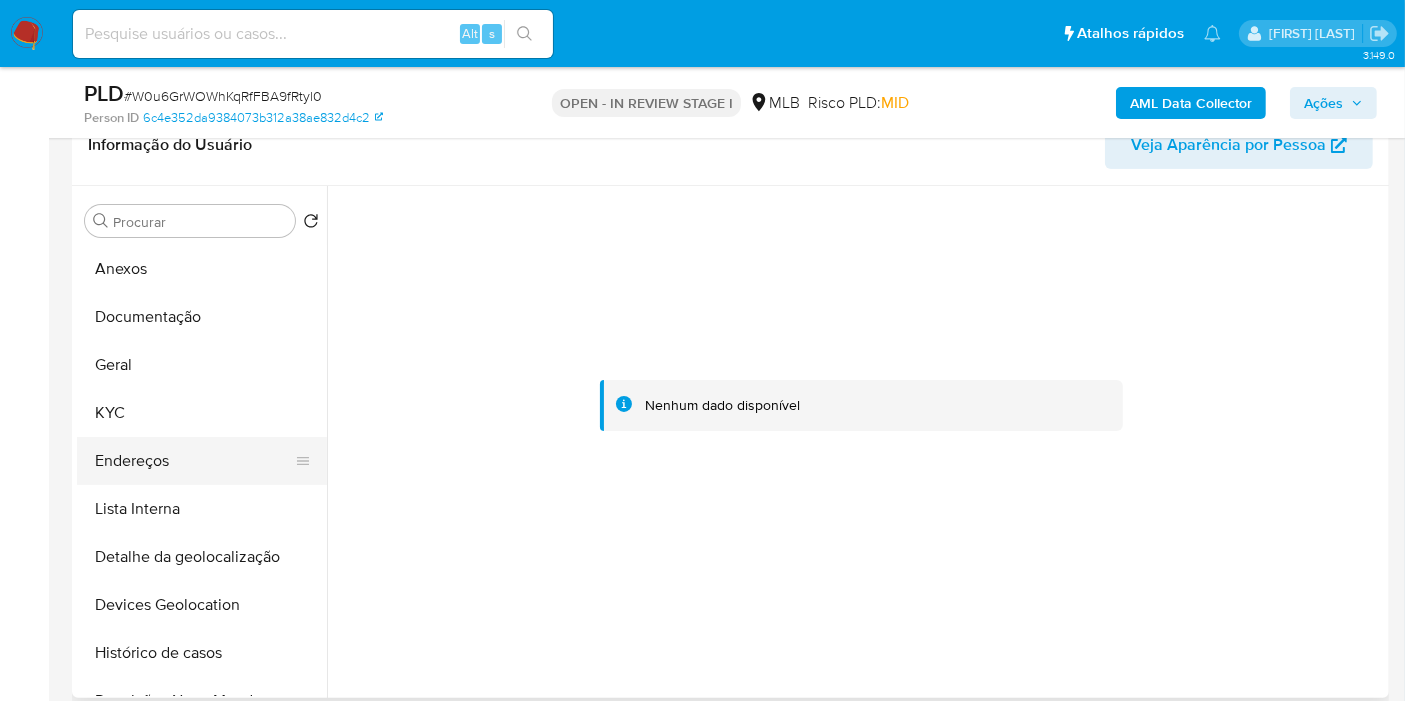 click on "Endereços" at bounding box center (194, 461) 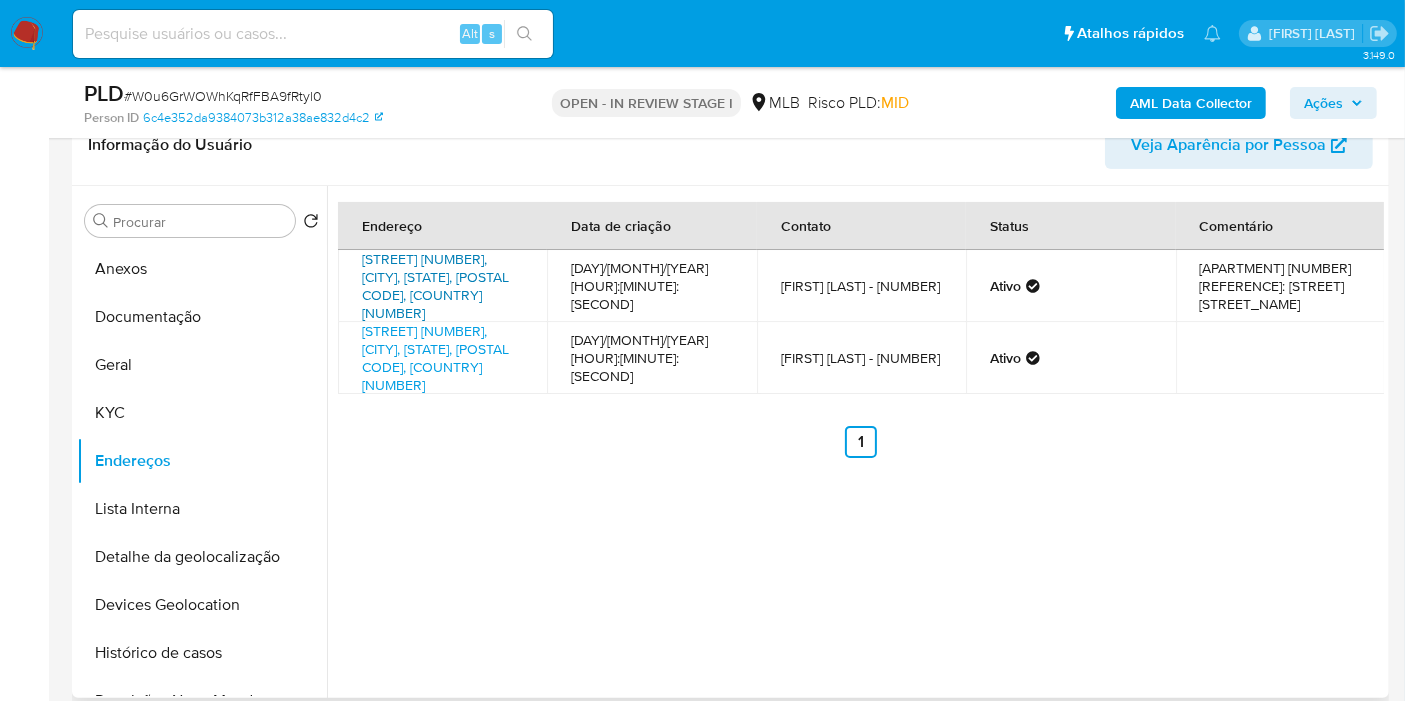 click on "Rua Espírito Santo 25, São Paulo, São Paulo, 01526020, Brasil 25" at bounding box center [435, 286] 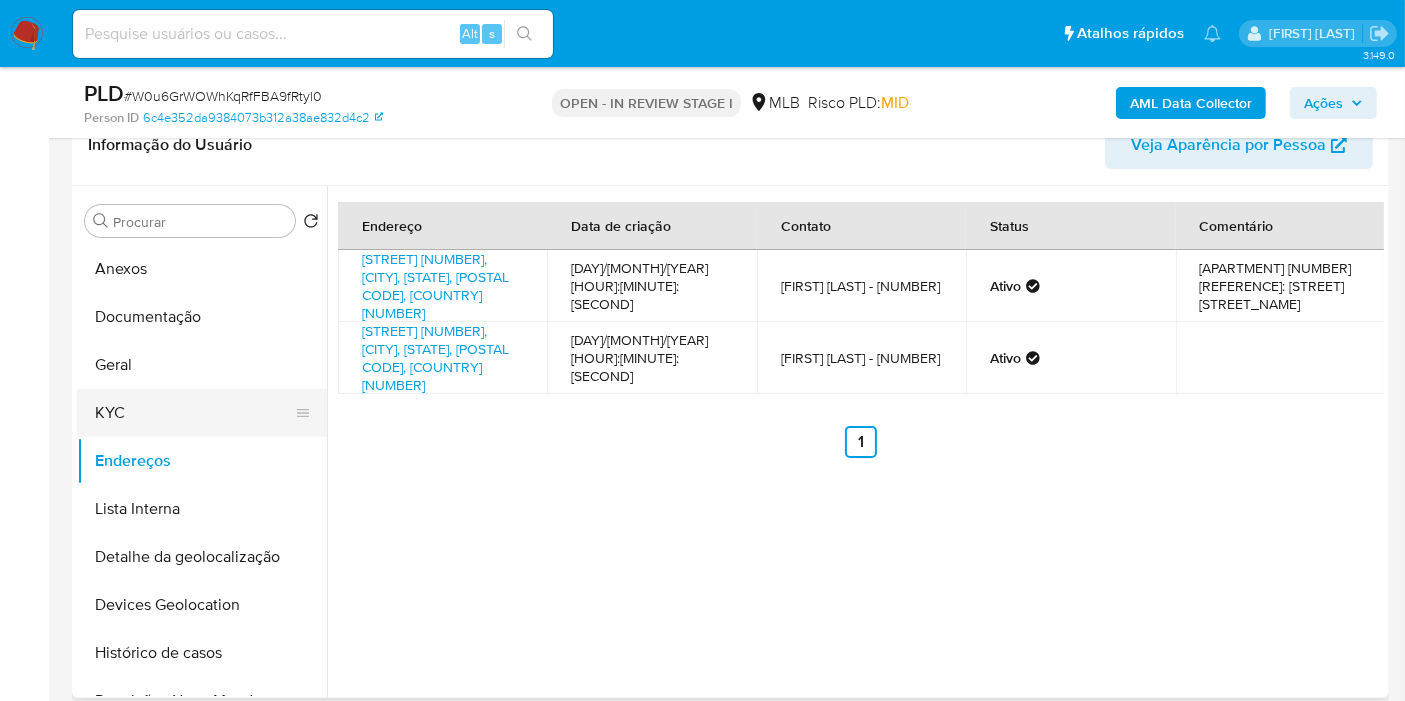 click on "KYC" at bounding box center [194, 413] 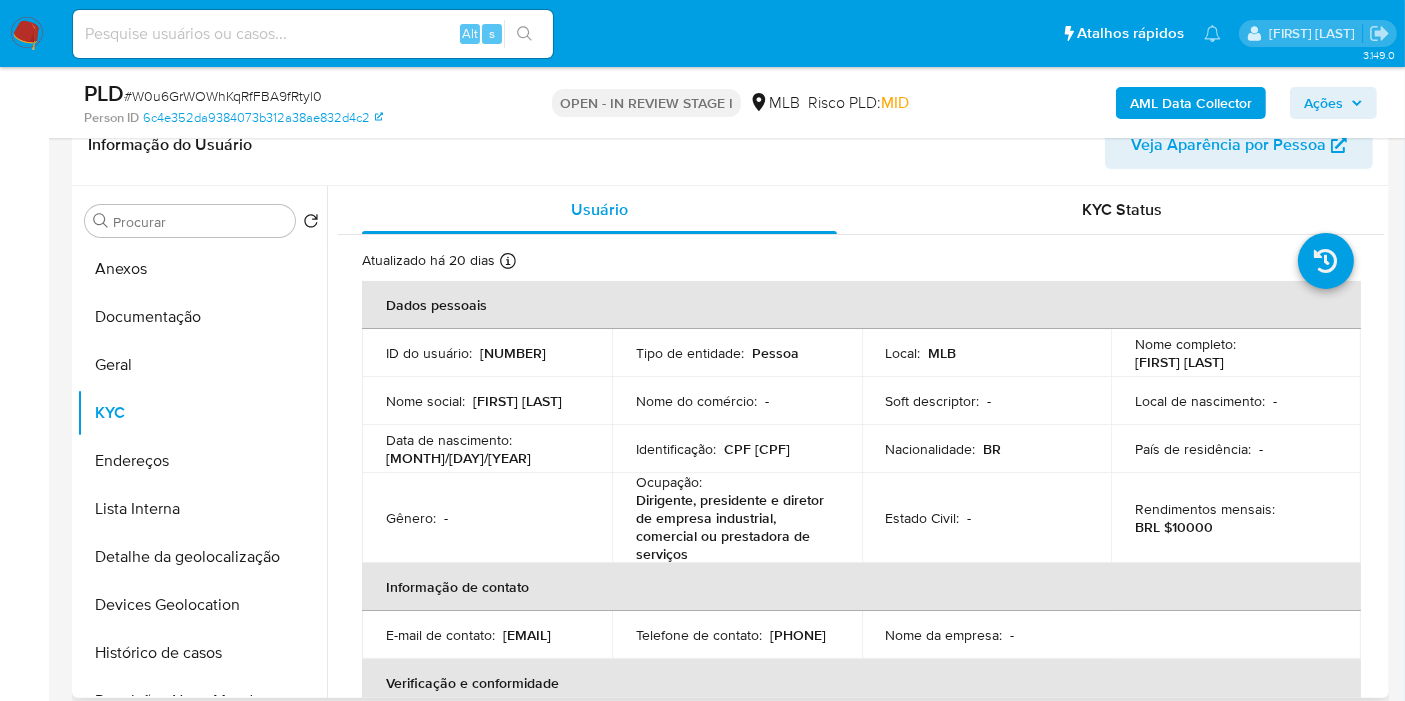 click on "CPF 04987927810" at bounding box center [757, 449] 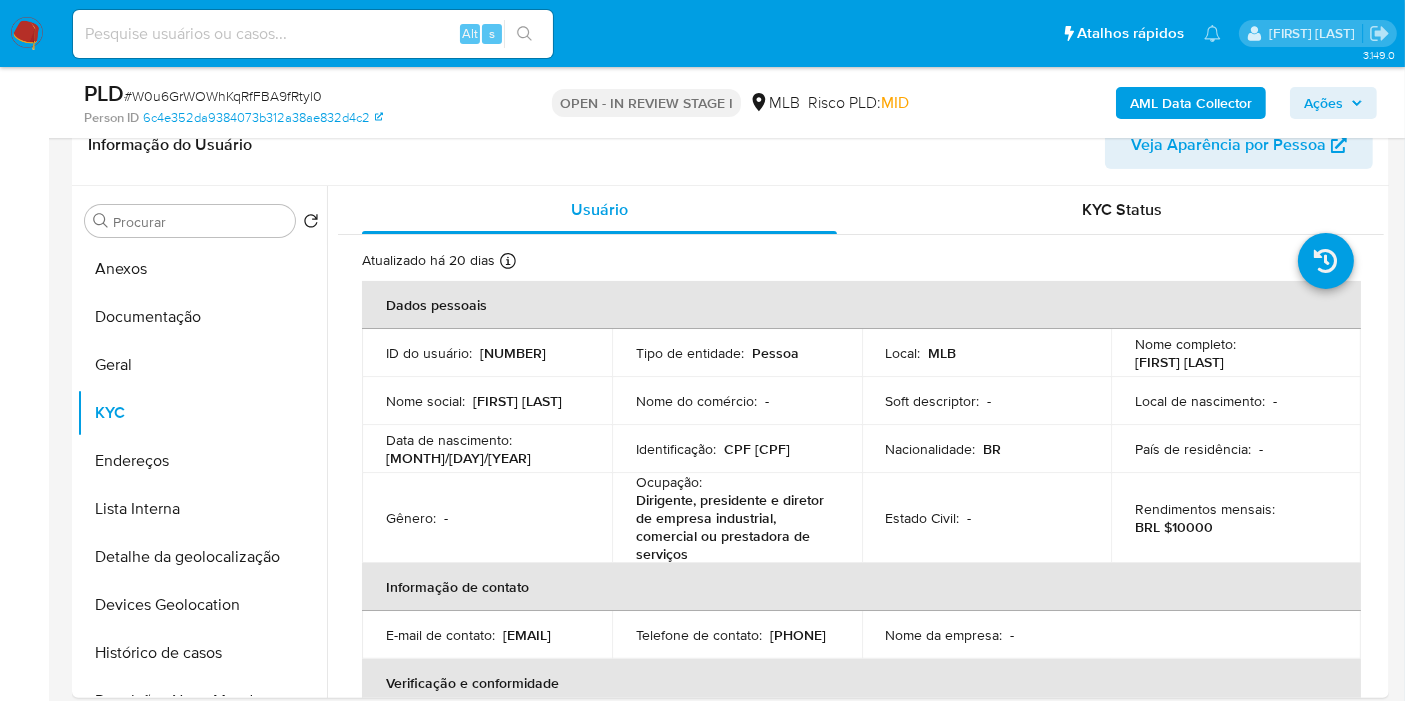 copy on "04987927810" 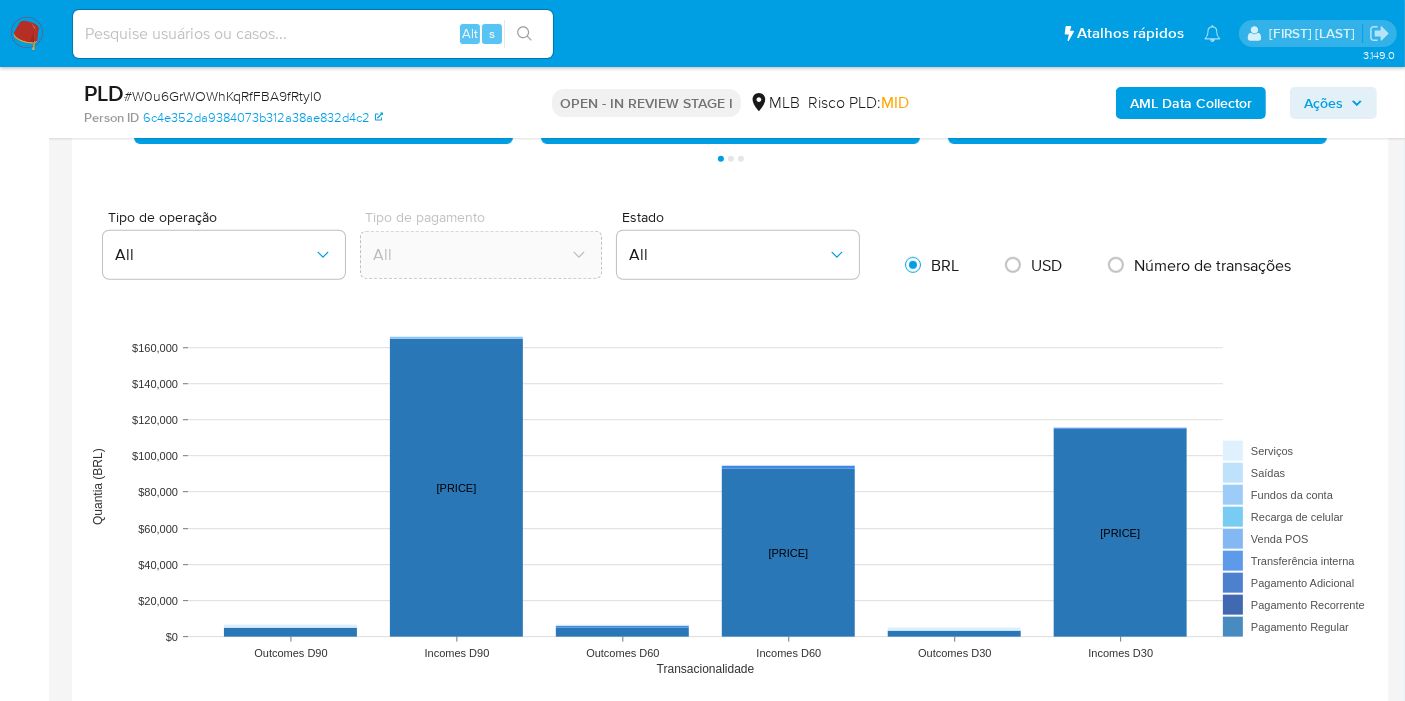 scroll, scrollTop: 1666, scrollLeft: 0, axis: vertical 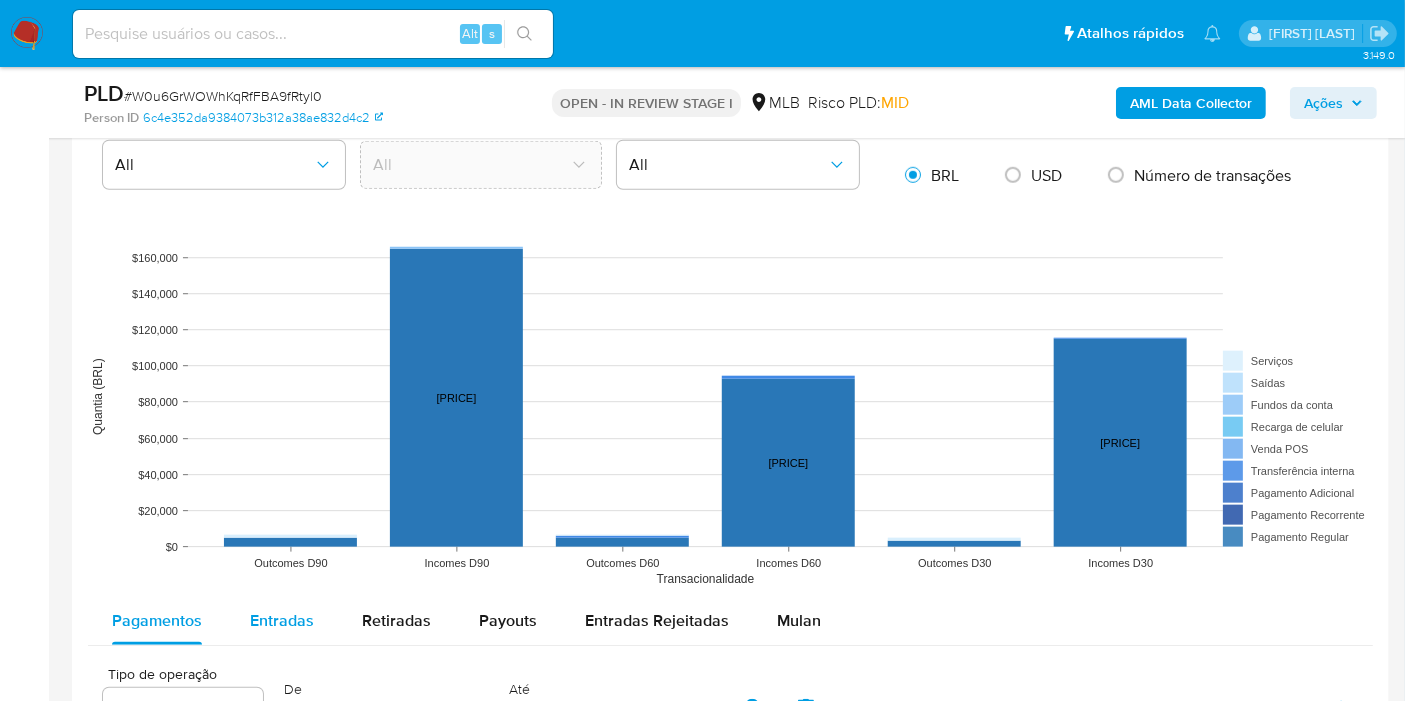 click on "Entradas" at bounding box center [282, 621] 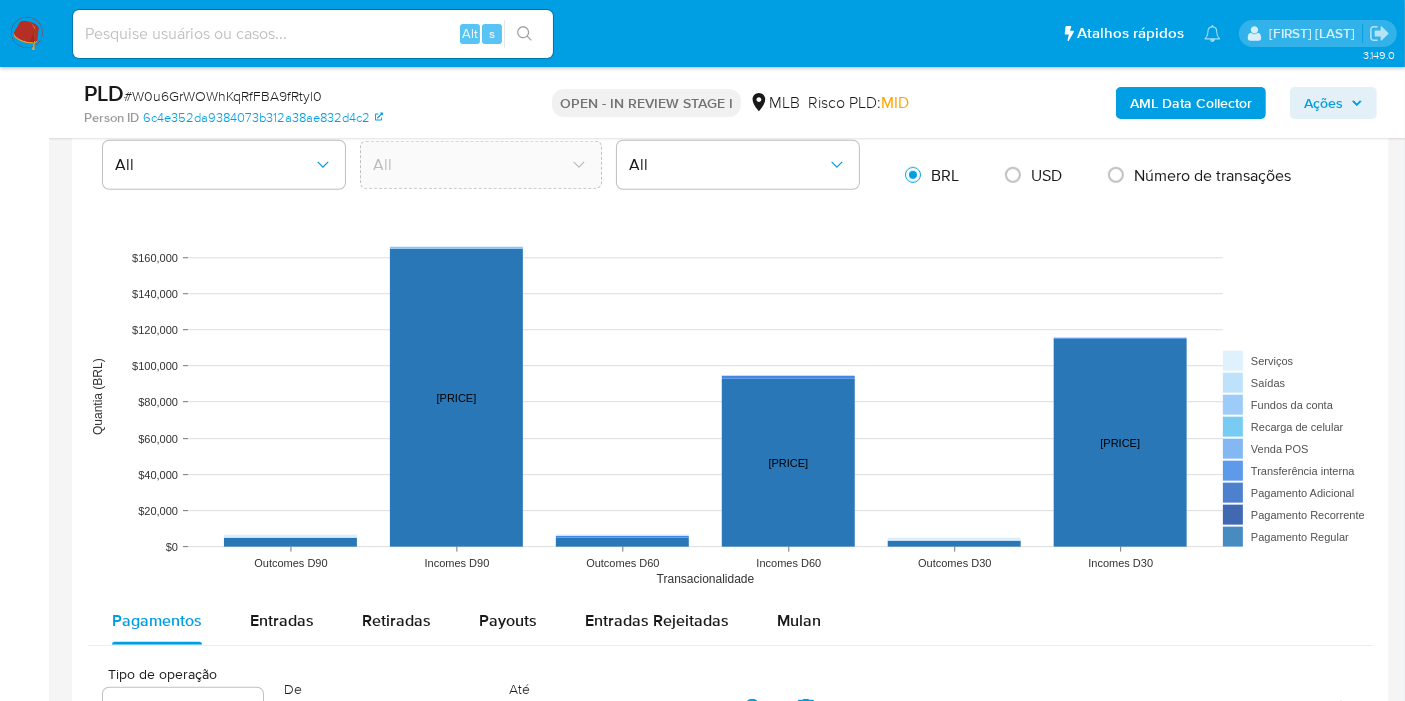 select on "10" 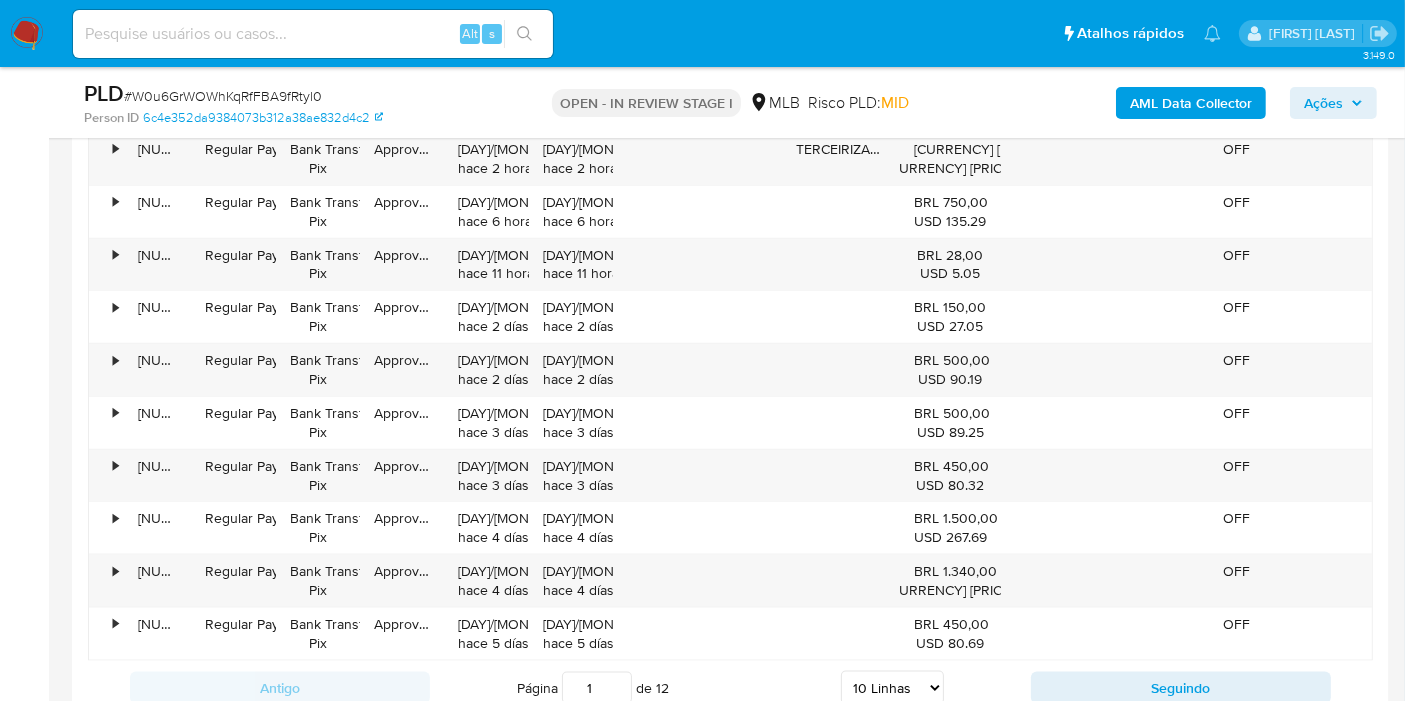 scroll, scrollTop: 2444, scrollLeft: 0, axis: vertical 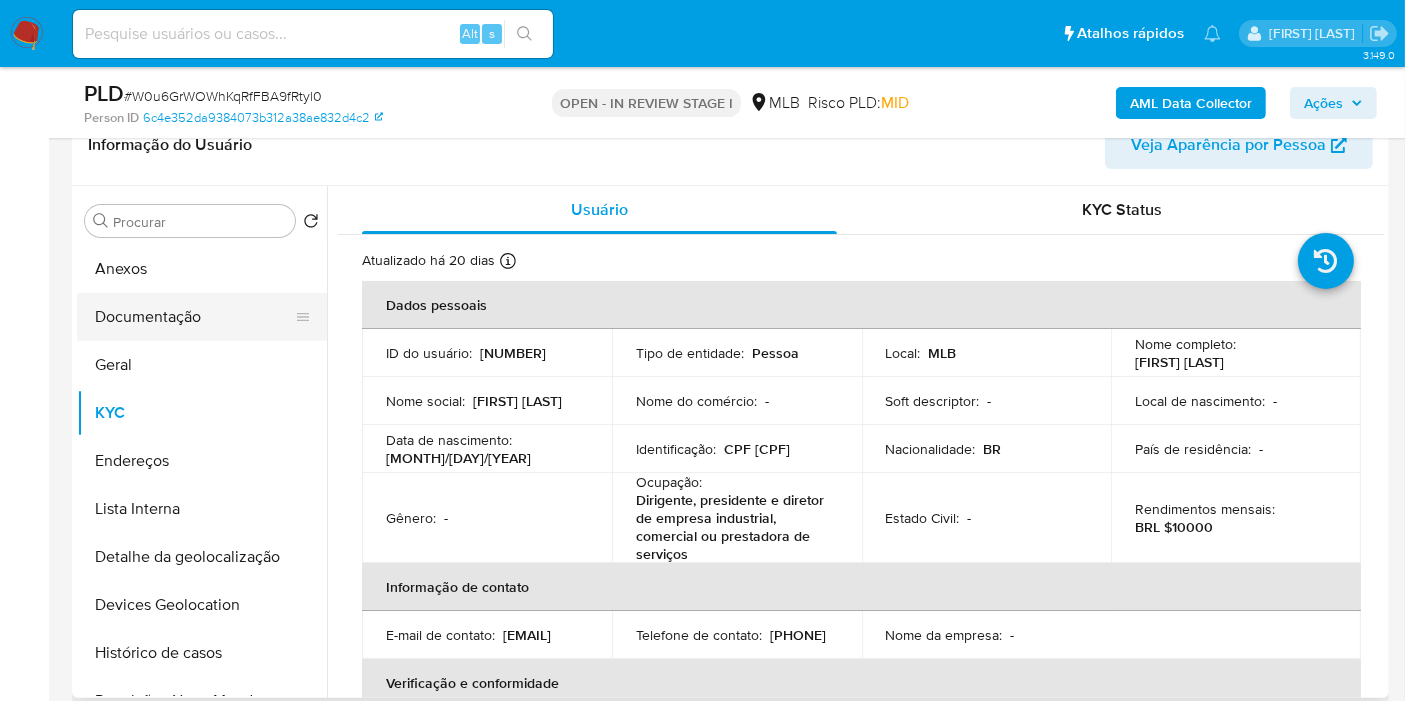 drag, startPoint x: 141, startPoint y: 357, endPoint x: 232, endPoint y: 319, distance: 98.61542 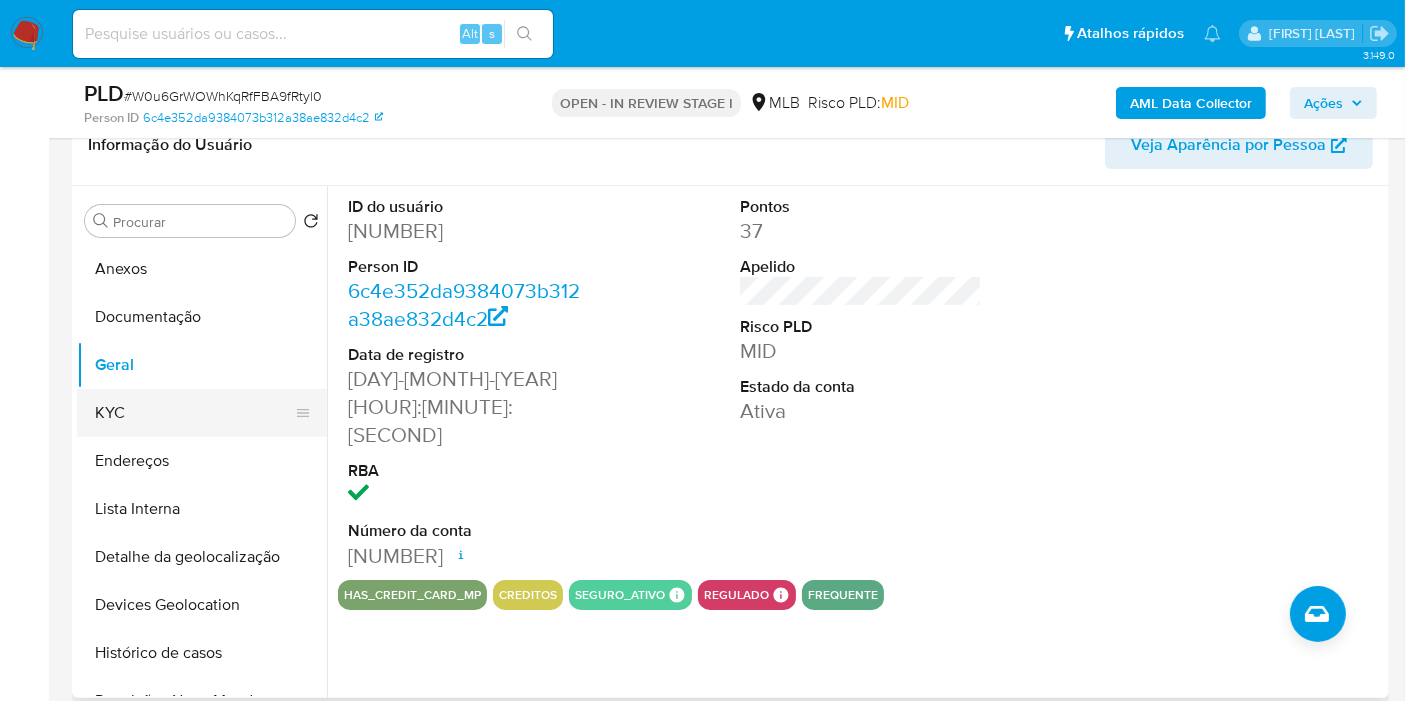 drag, startPoint x: 0, startPoint y: 408, endPoint x: 230, endPoint y: 402, distance: 230.07825 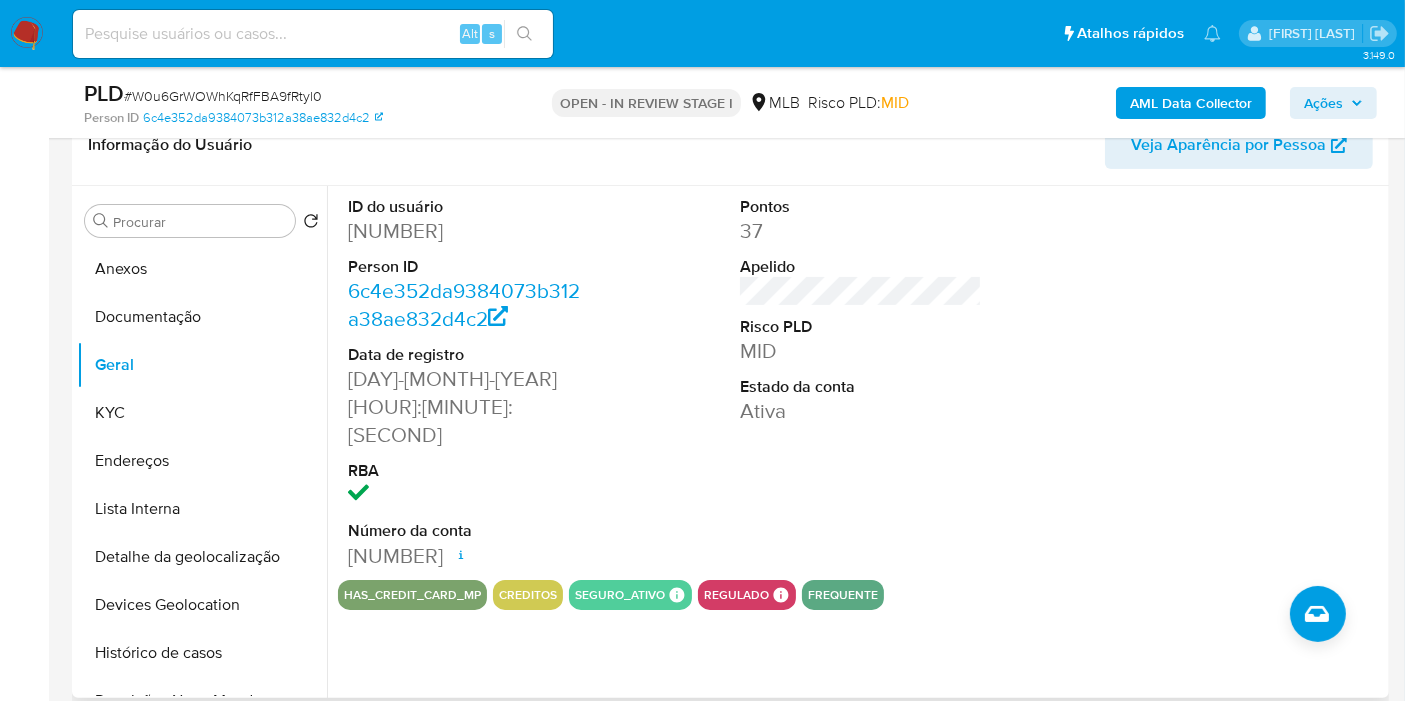 click on "Procurar   Retornar ao pedido padrão Anexos Documentação Geral KYC Endereços Lista Interna Detalhe da geolocalização Devices Geolocation Histórico de casos Restrições Novo Mundo Dispositivos Point Listas Externas Empréstimos Adiantamentos de Dinheiro Cartões Contas Bancárias Dados Modificados Fecha Compliant Financiamento de Veículos Histórico de Risco PLD Histórico de conversas IV Challenges Insurtech Items Marcas AML Perfis Relacionados" at bounding box center [202, 443] 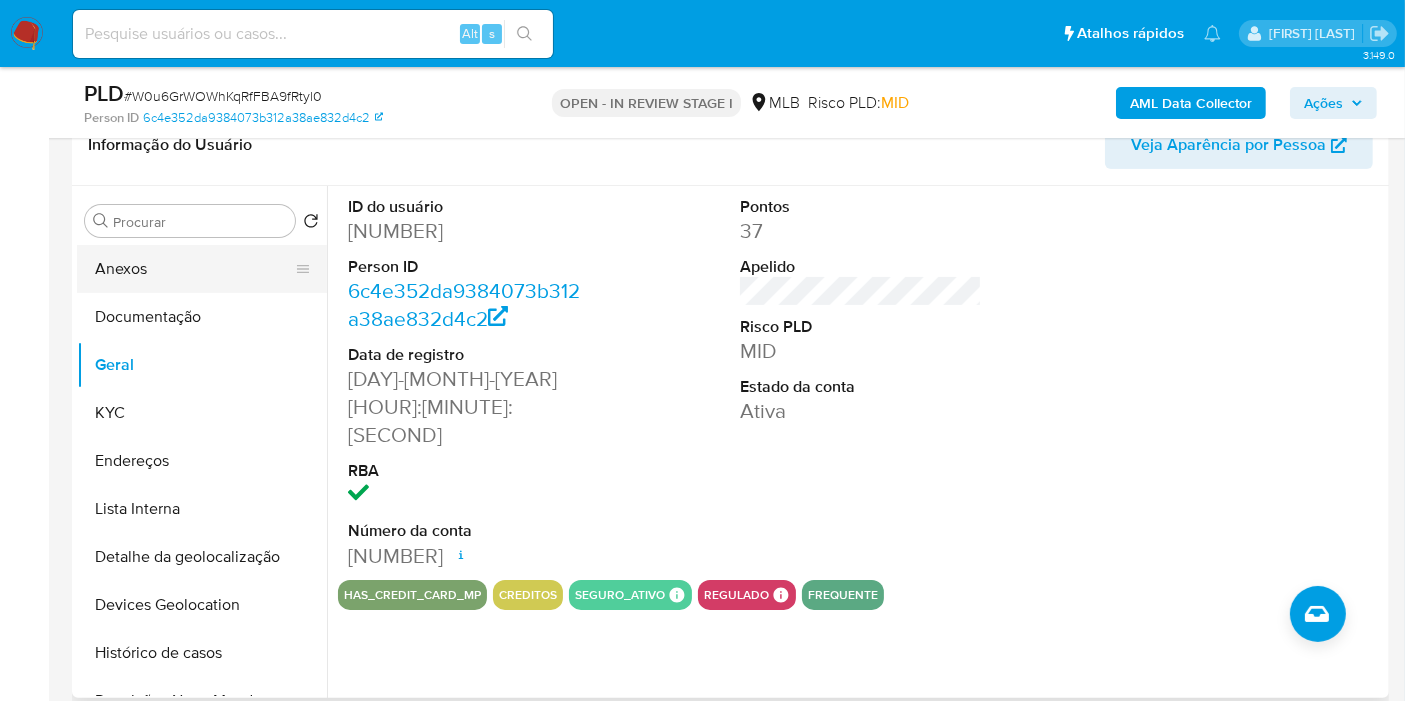 click on "Anexos" at bounding box center [194, 269] 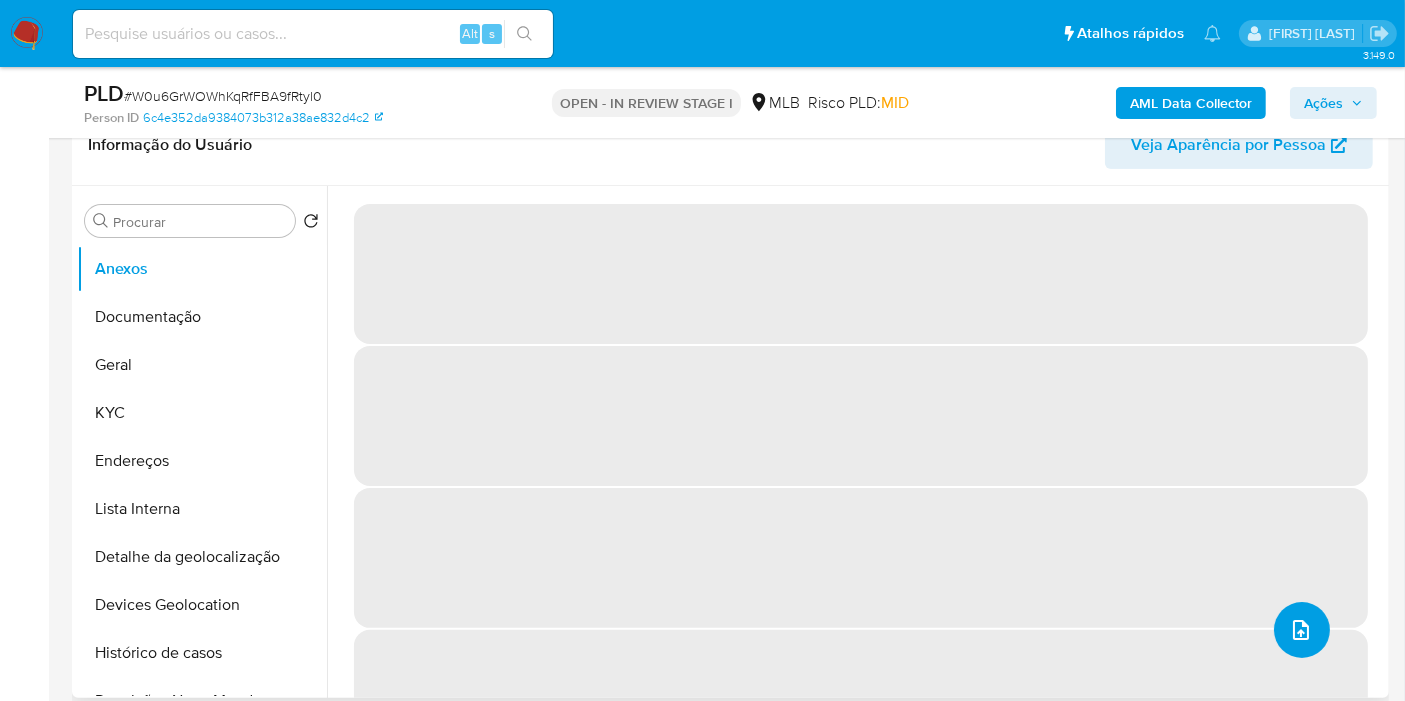 click at bounding box center [1302, 630] 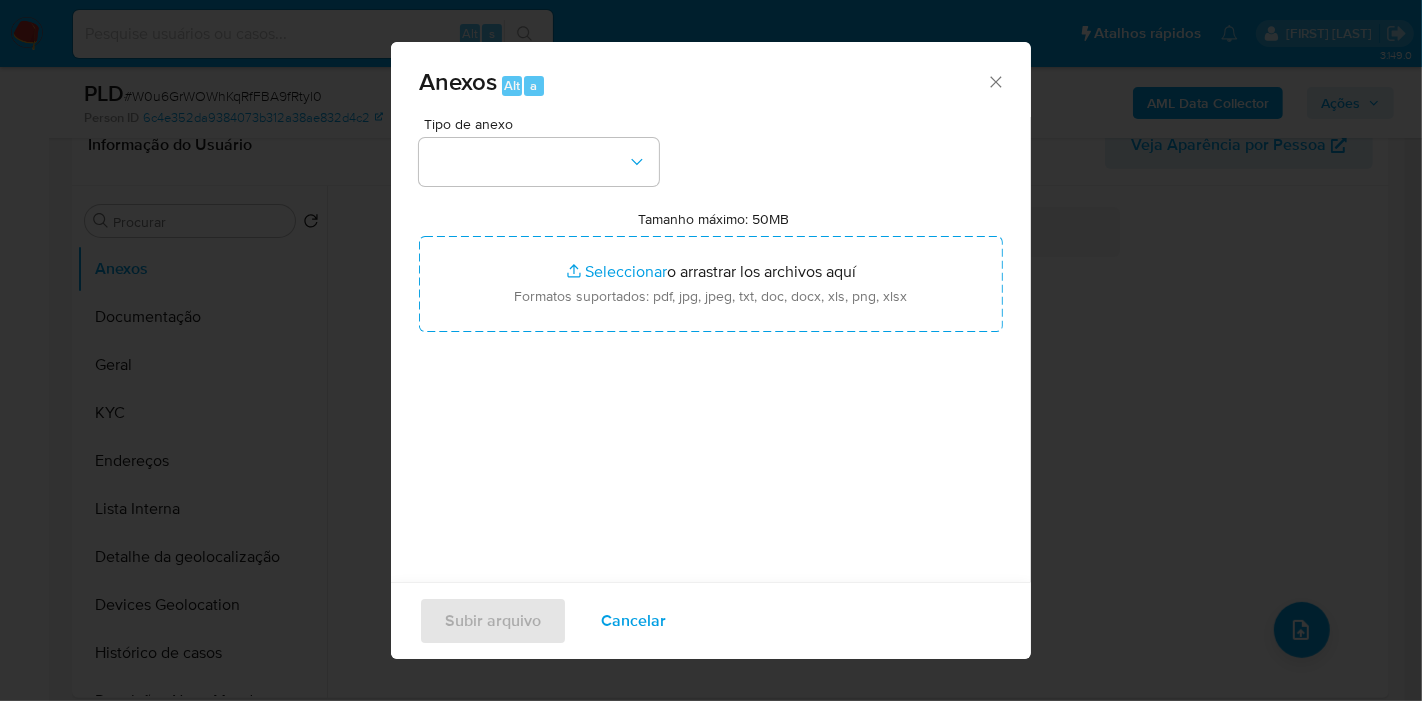 click on "Anexos Alt a" at bounding box center [702, 83] 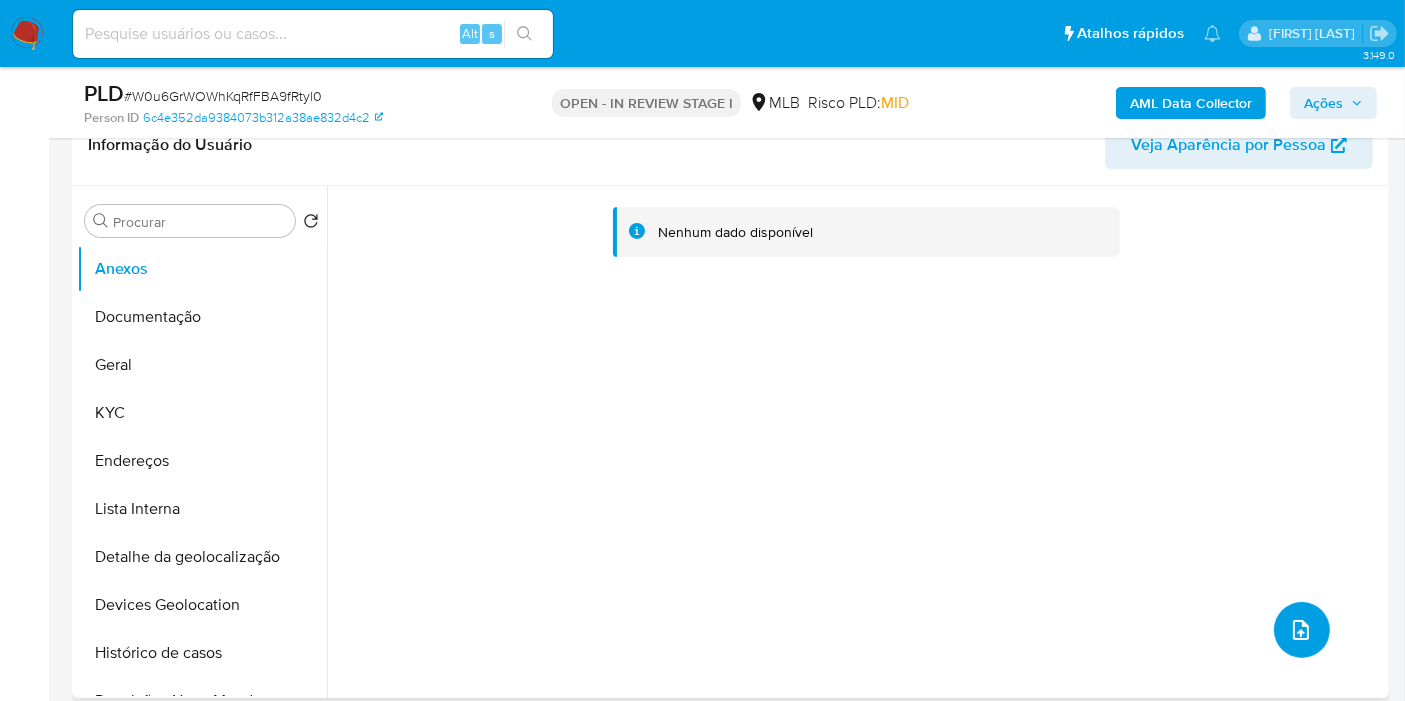 click at bounding box center [1302, 630] 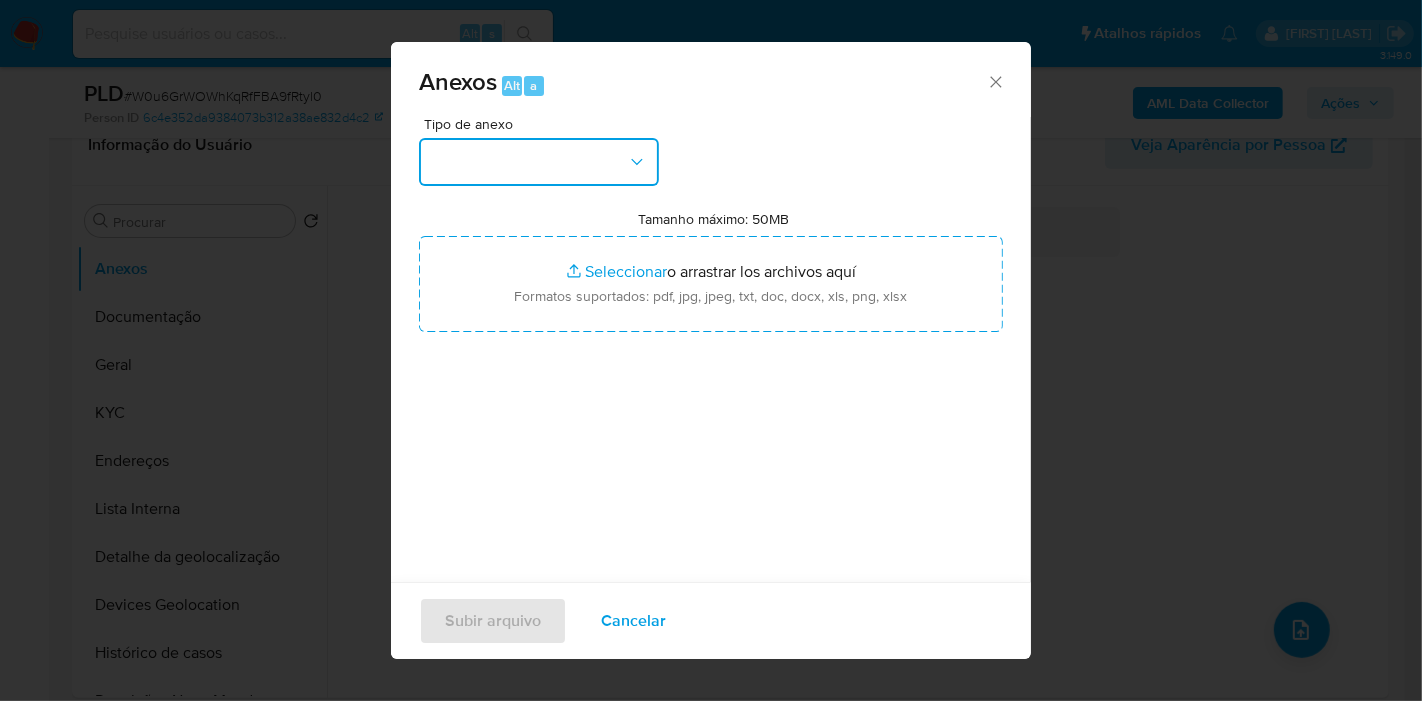 click at bounding box center (539, 162) 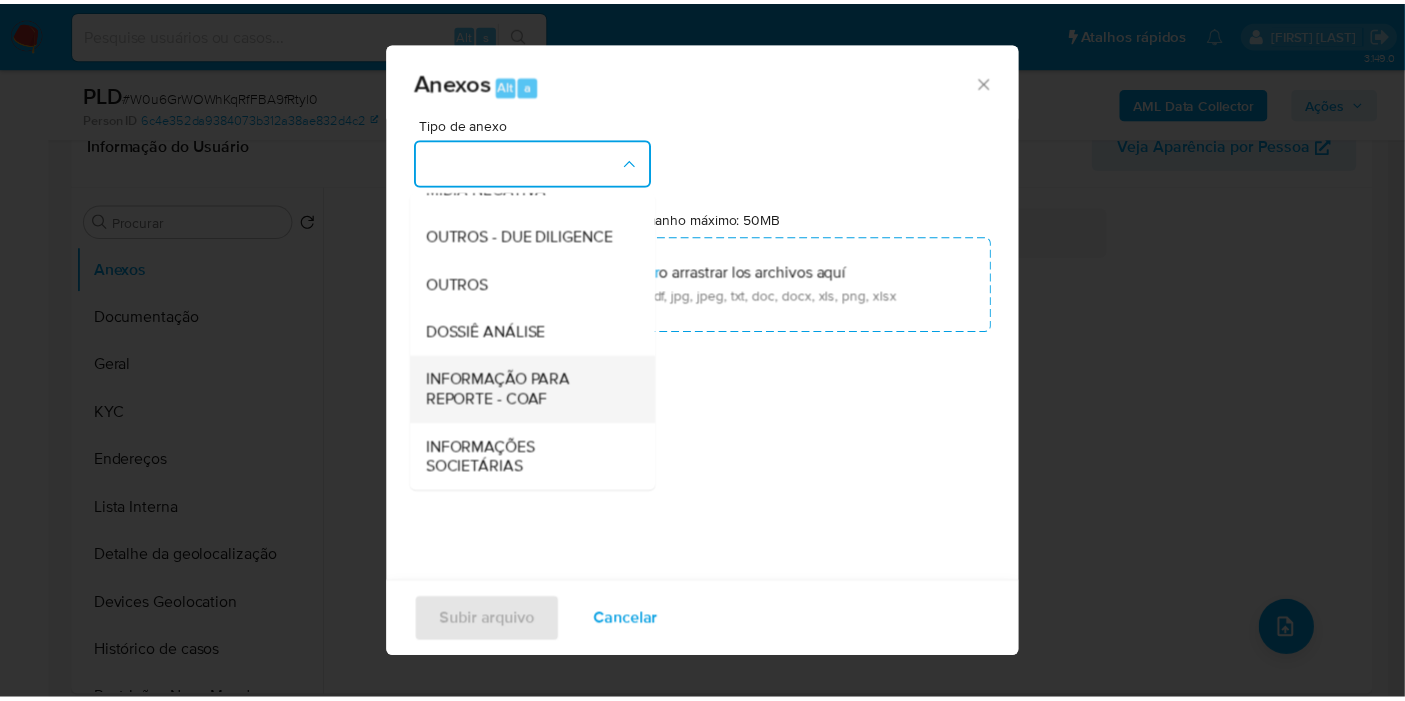 scroll, scrollTop: 307, scrollLeft: 0, axis: vertical 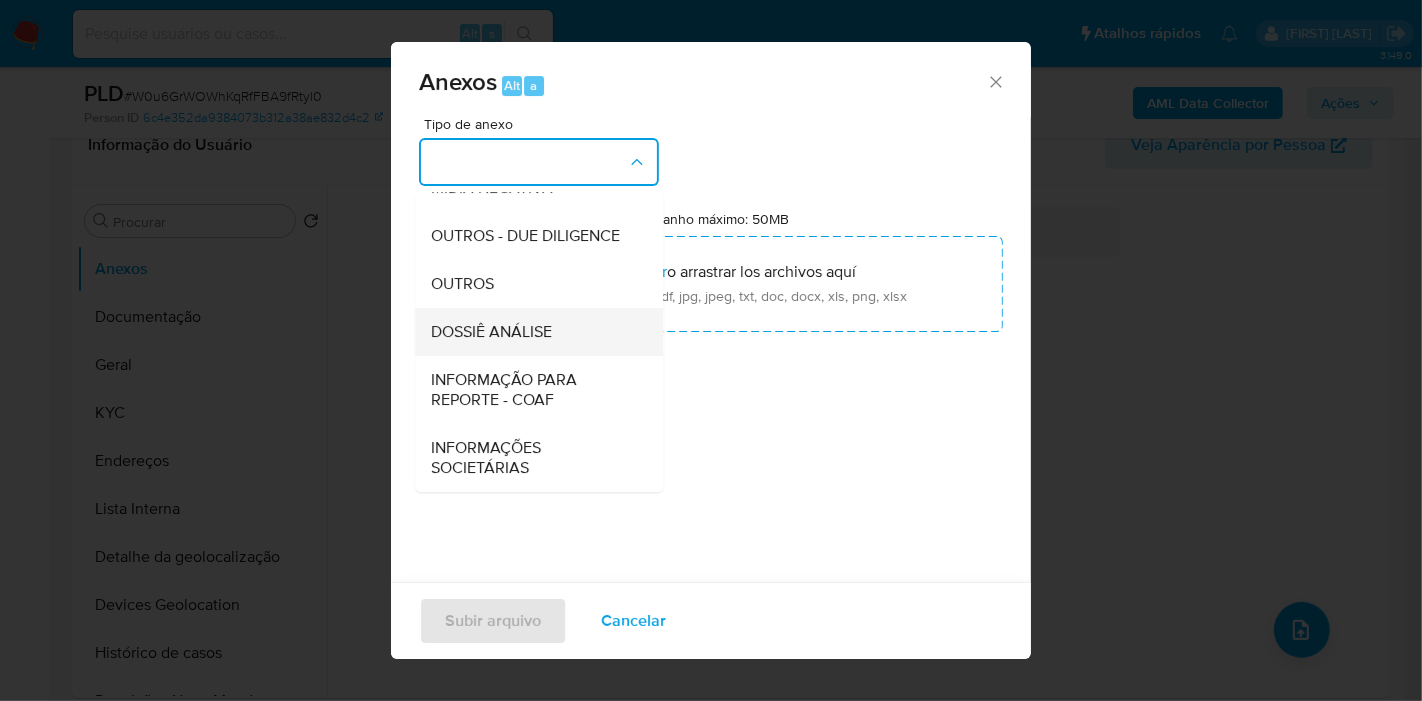 click on "DOSSIÊ ANÁLISE" at bounding box center (533, 332) 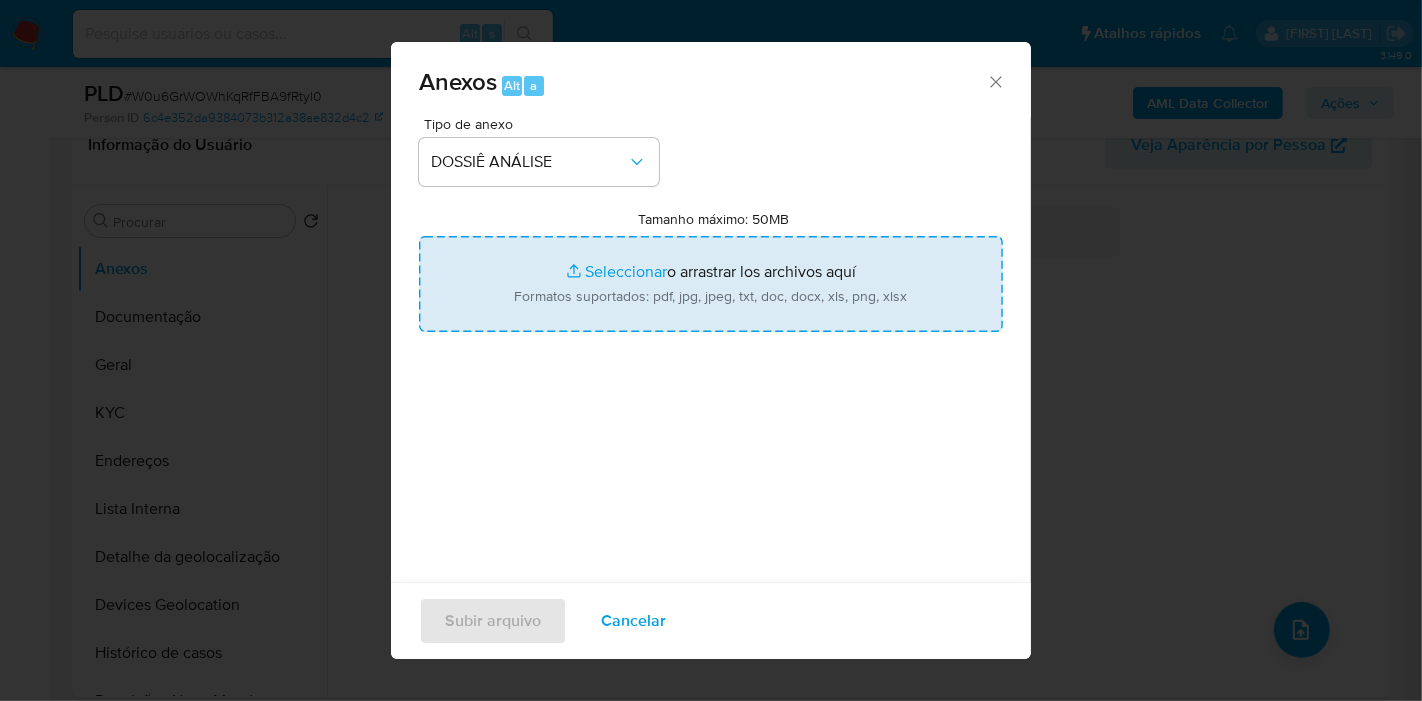 click on "Tamanho máximo: 50MB Seleccionar archivos" at bounding box center (711, 284) 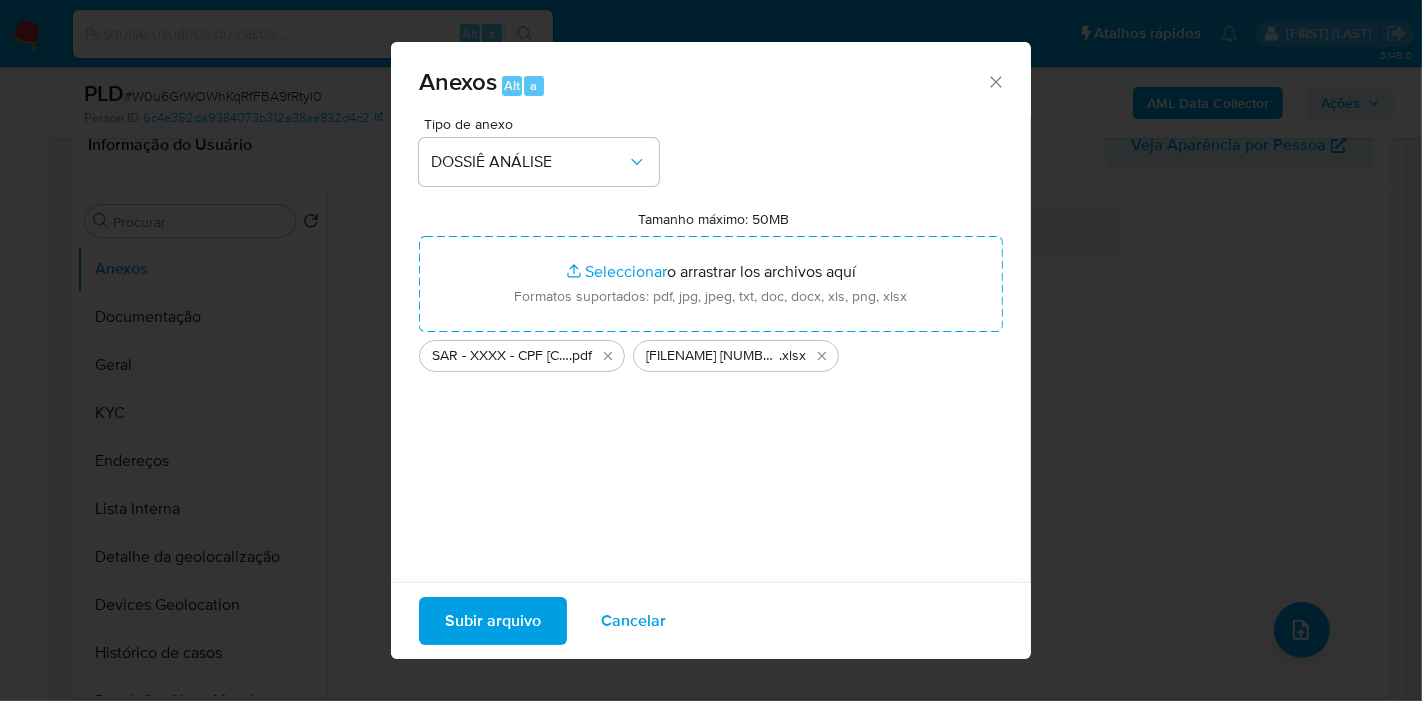 click on "Subir arquivo" at bounding box center (493, 621) 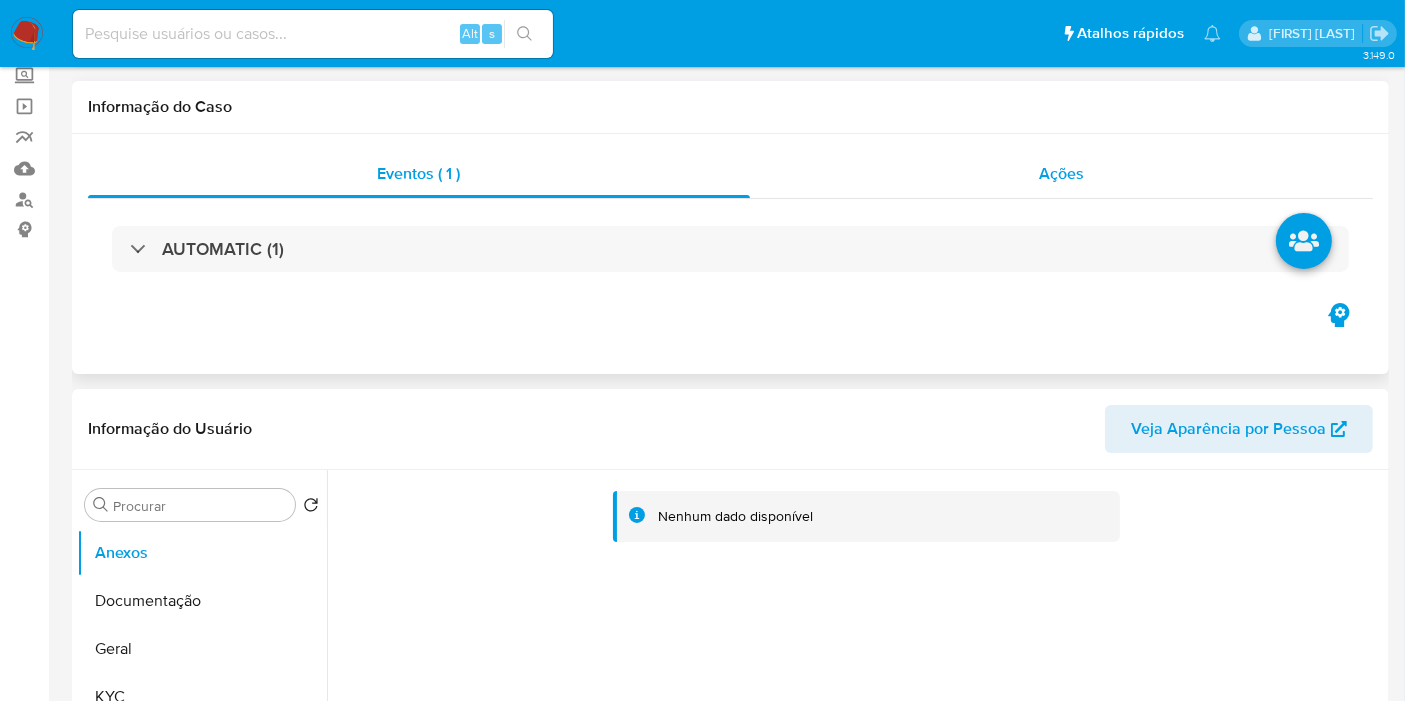 scroll, scrollTop: 0, scrollLeft: 0, axis: both 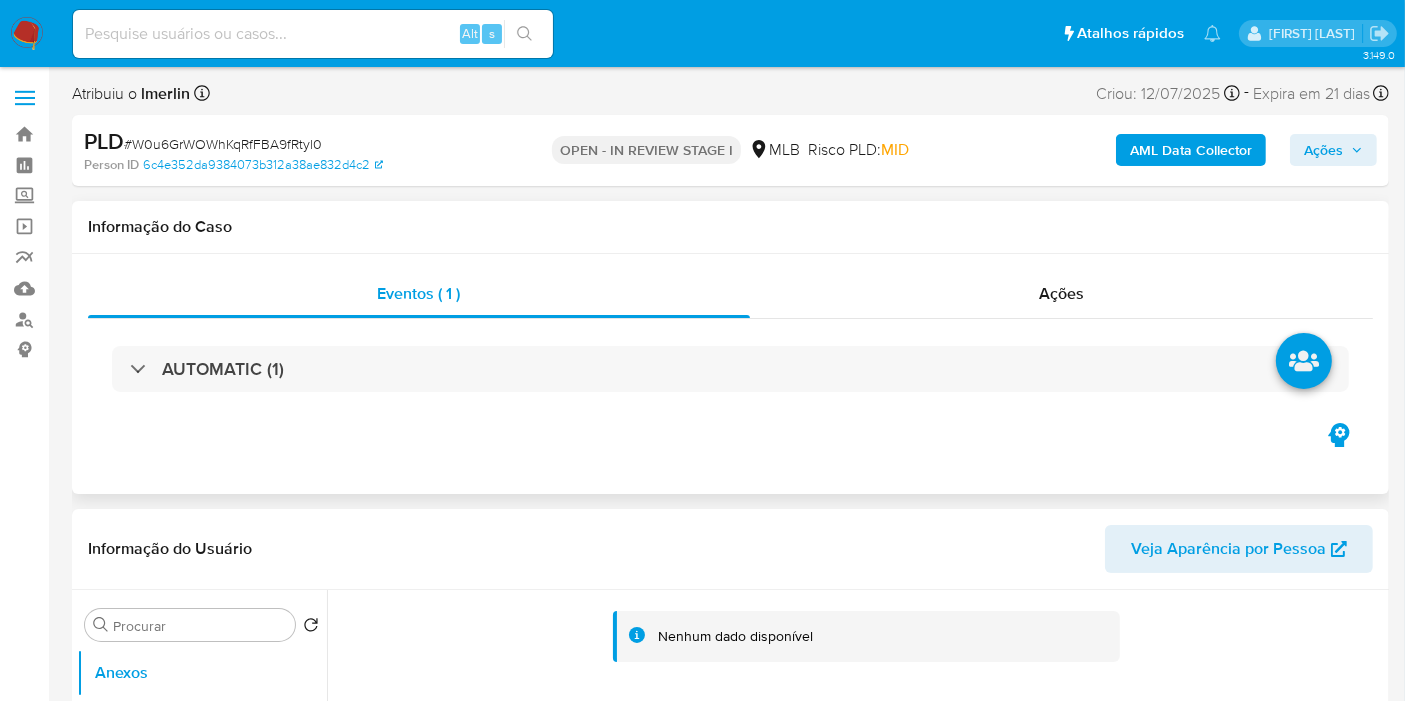 drag, startPoint x: 1088, startPoint y: 284, endPoint x: 1225, endPoint y: 204, distance: 158.64742 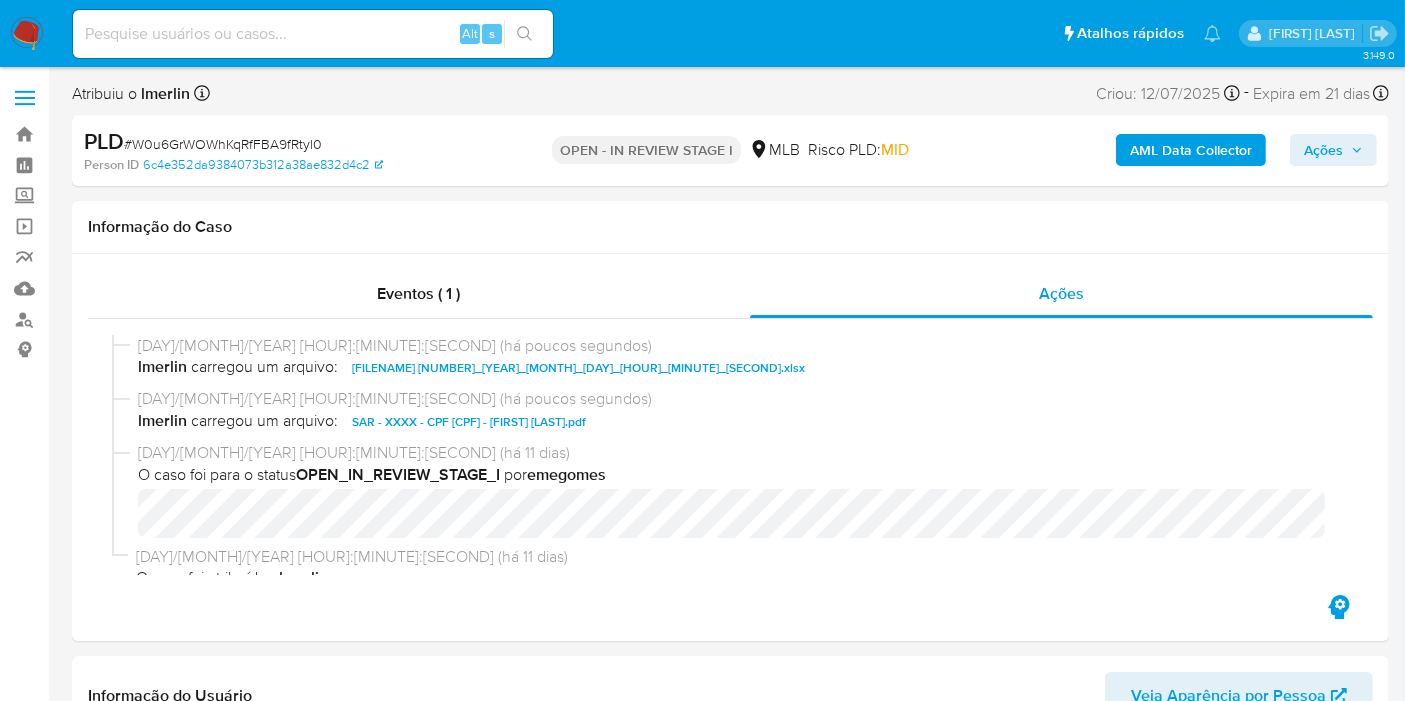 click on "Ações" at bounding box center (1333, 150) 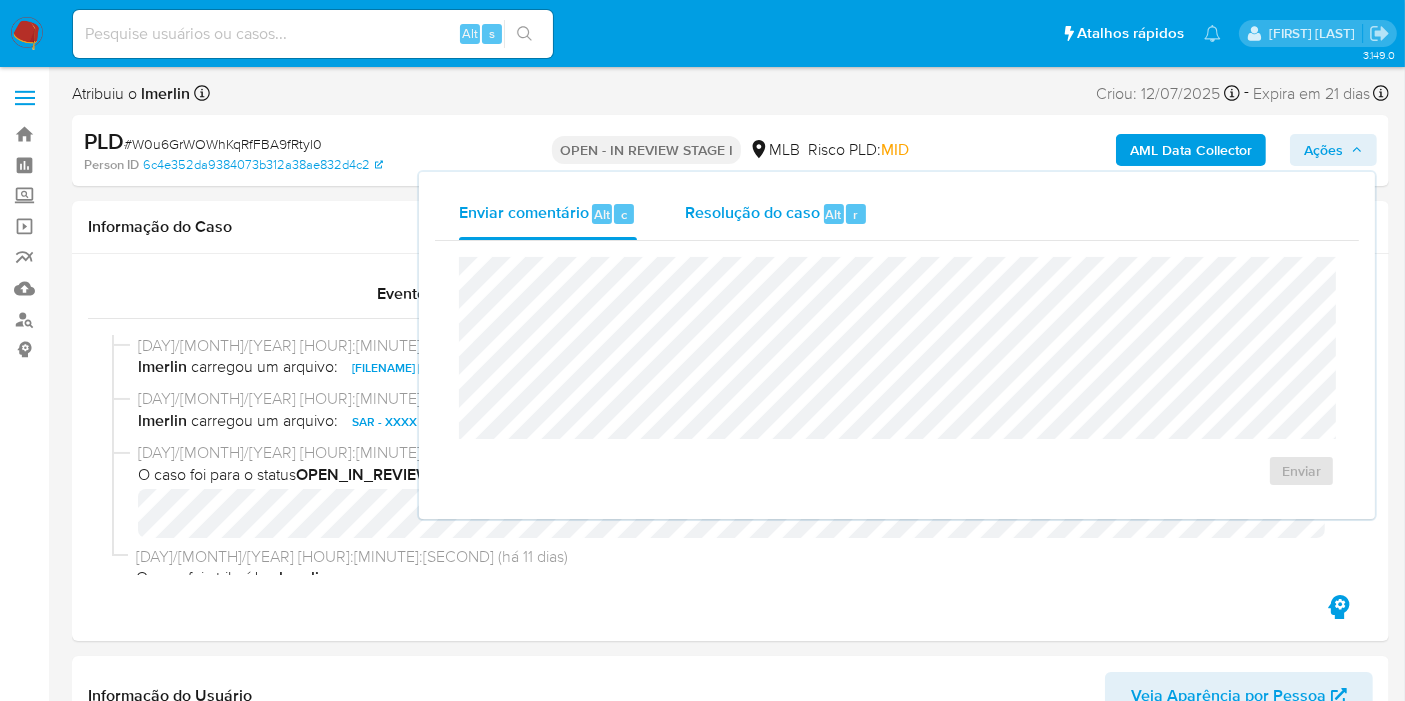 click on "Resolução do caso" at bounding box center (752, 213) 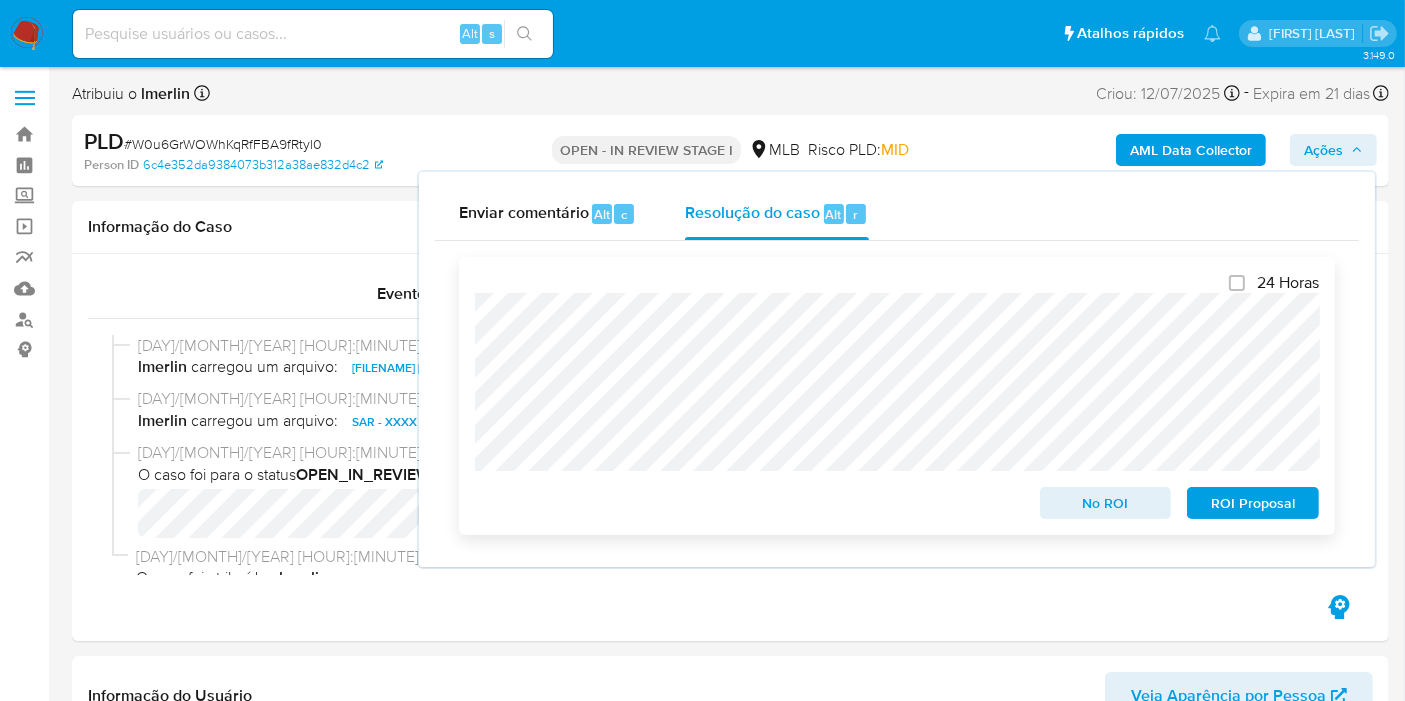 click on "ROI Proposal" at bounding box center [1253, 503] 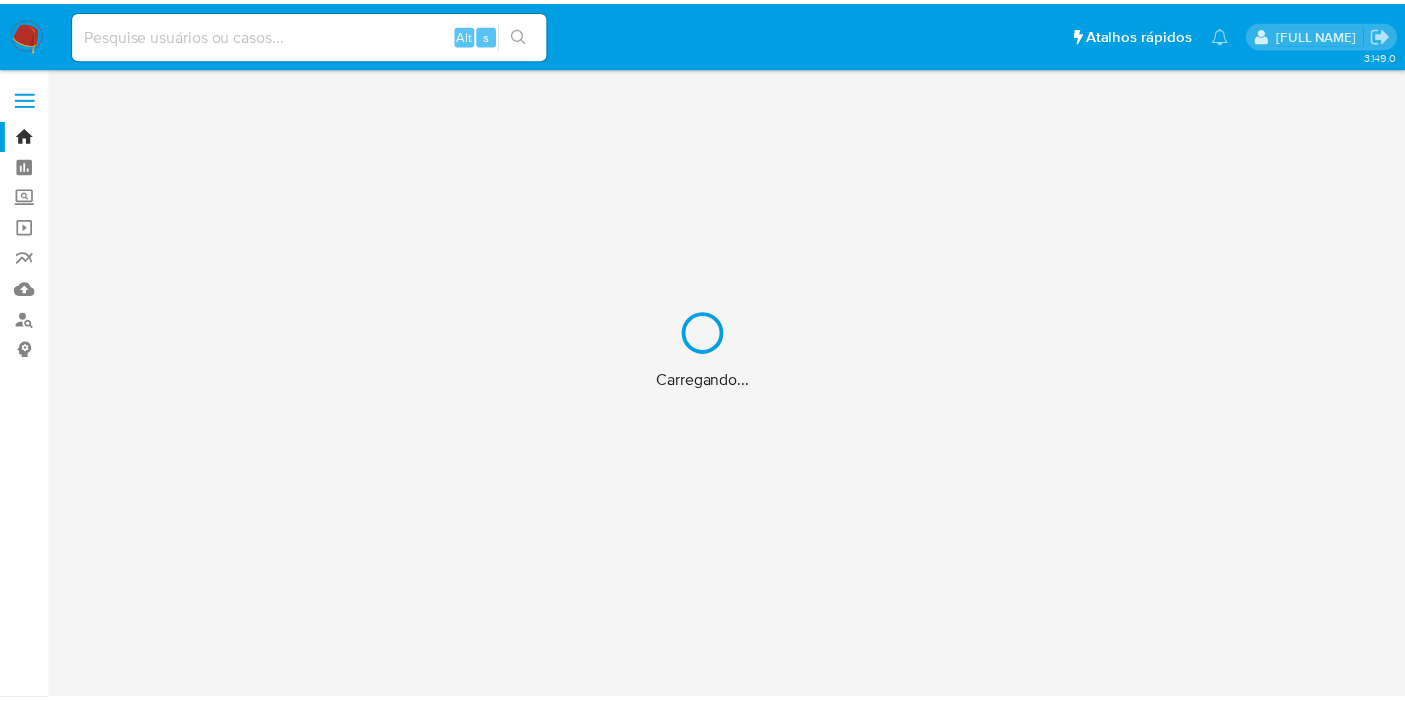 scroll, scrollTop: 0, scrollLeft: 0, axis: both 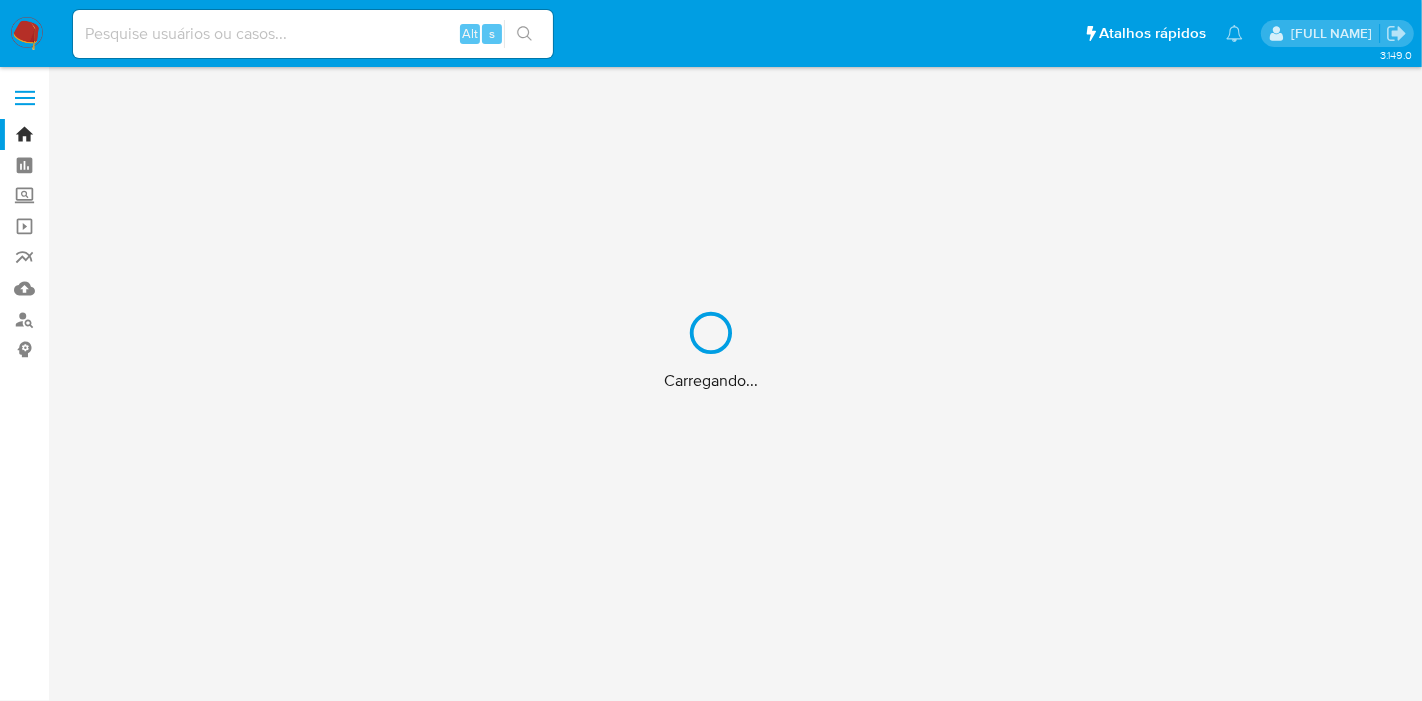 click on "Carregando..." at bounding box center (711, 350) 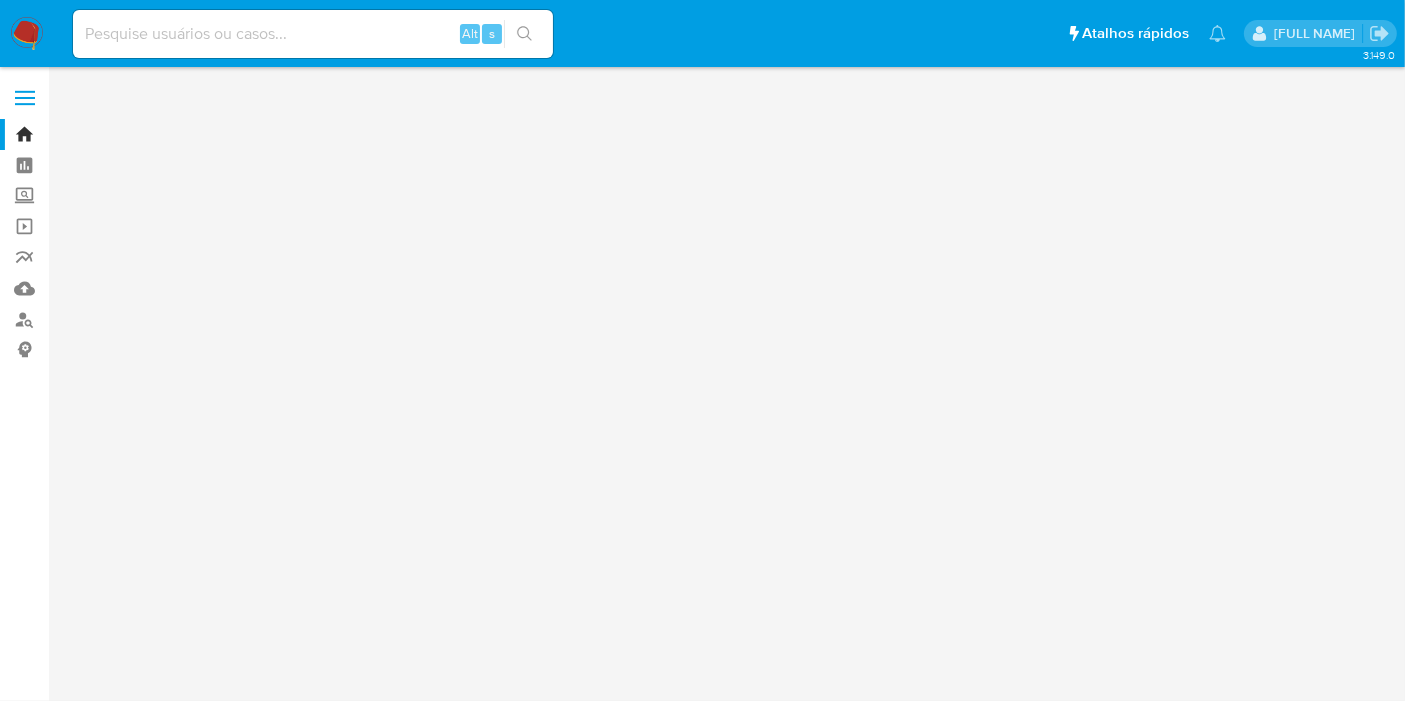 click at bounding box center (313, 34) 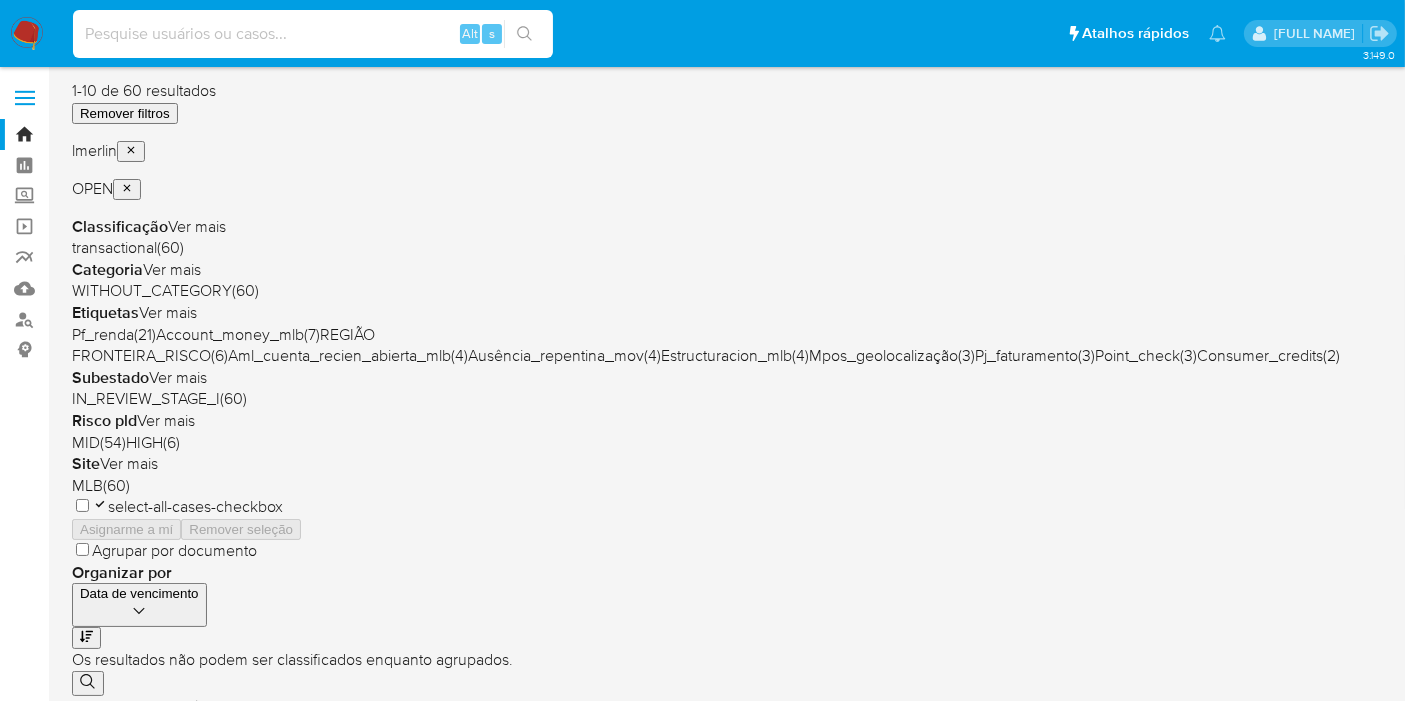 paste on "1518993668" 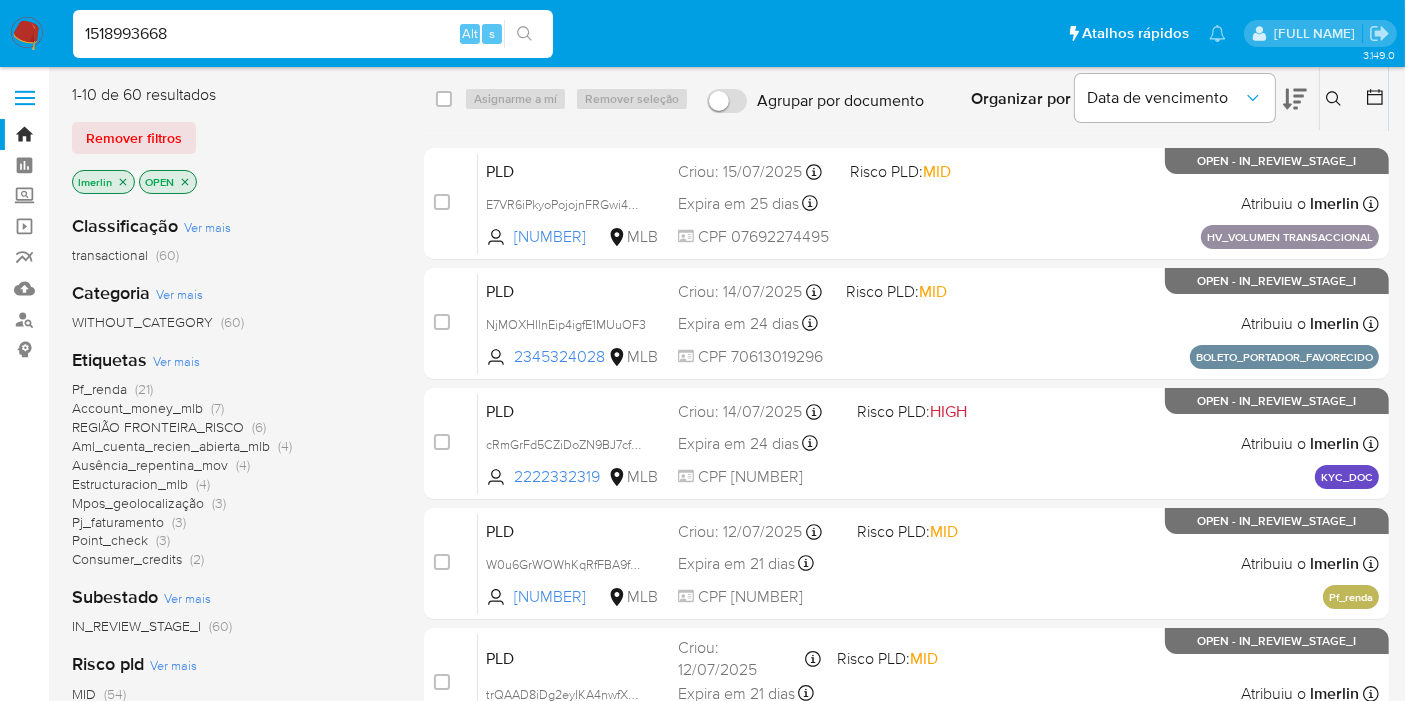type on "1518993668" 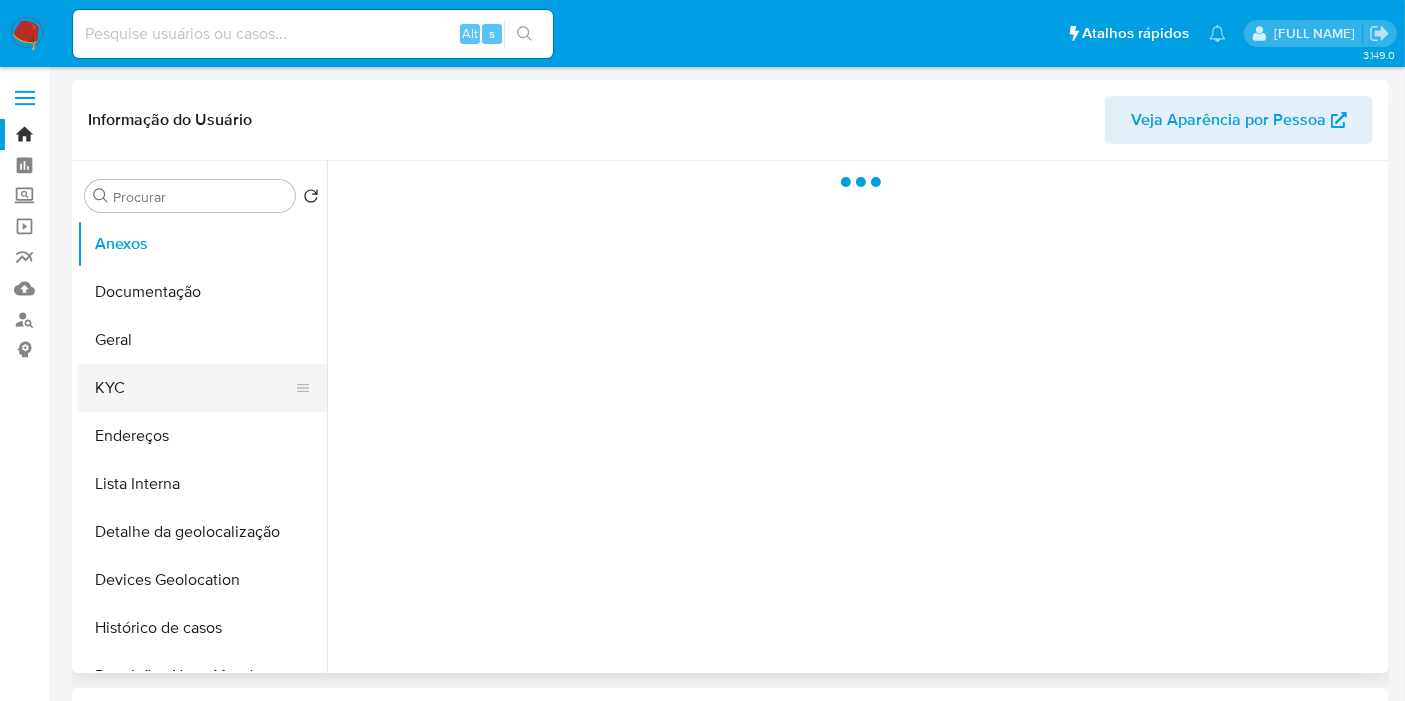 click on "KYC" at bounding box center [194, 388] 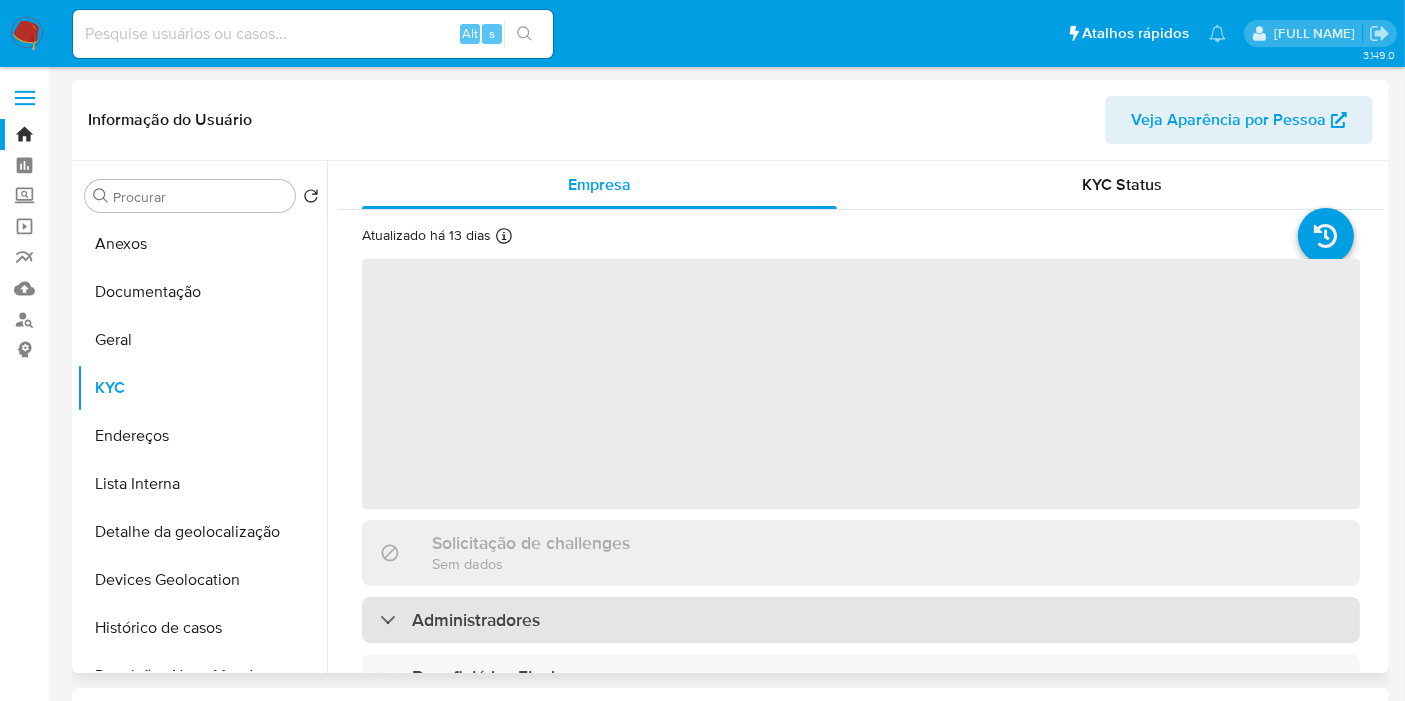 select on "10" 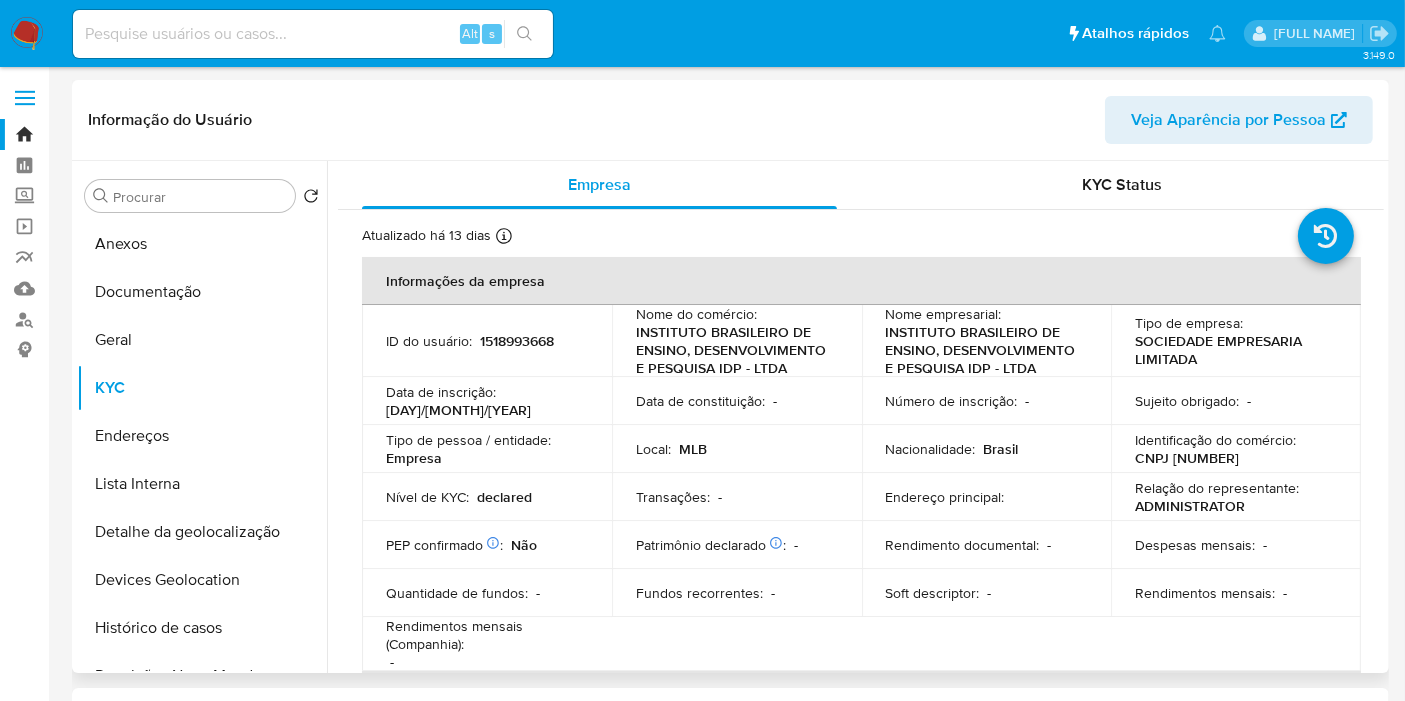 drag, startPoint x: 625, startPoint y: 489, endPoint x: 1195, endPoint y: 435, distance: 572.5522 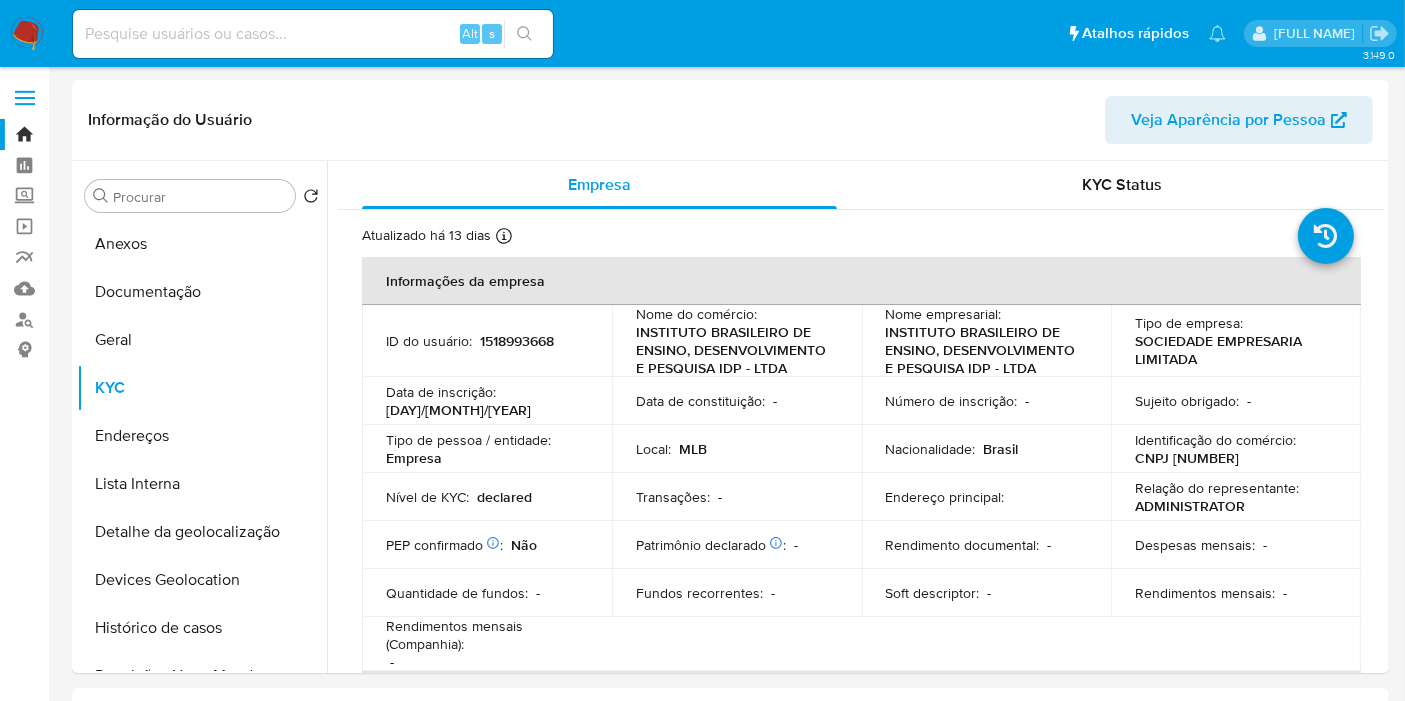 click at bounding box center [313, 34] 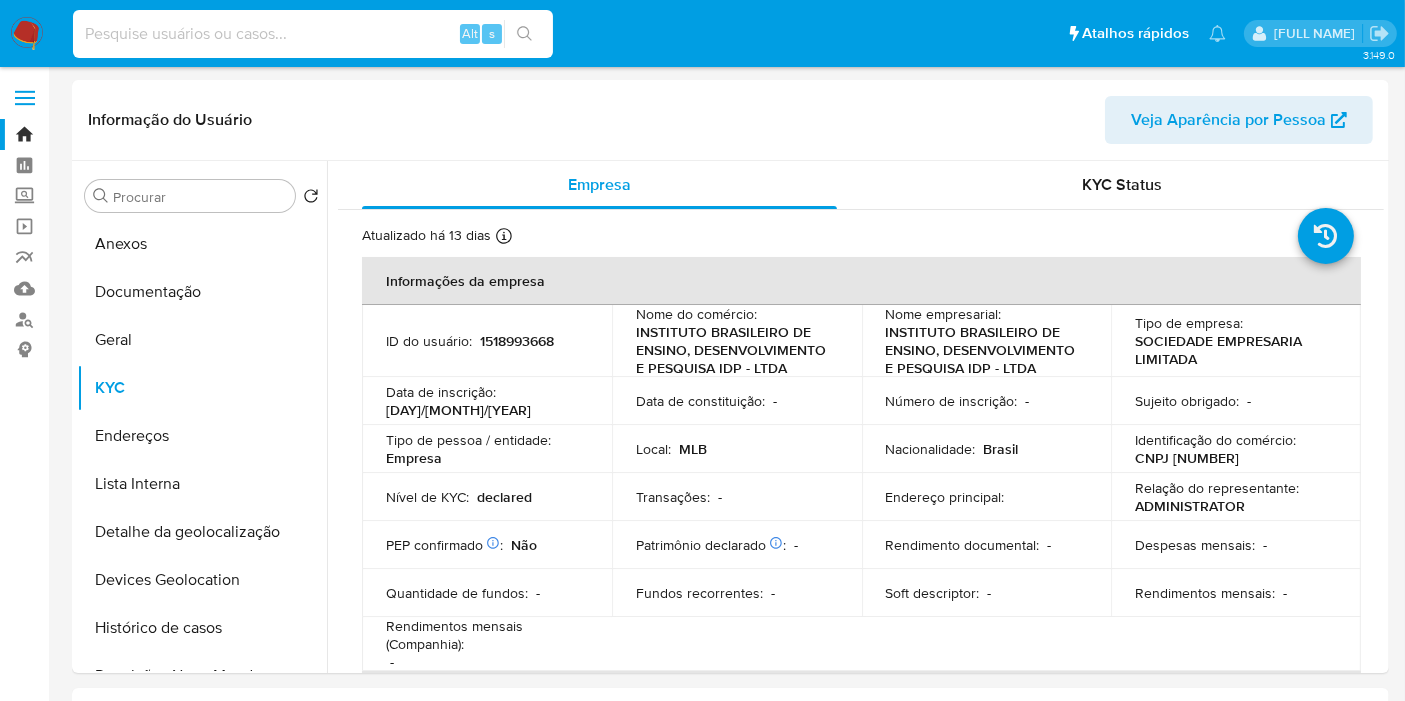 paste on "658283841" 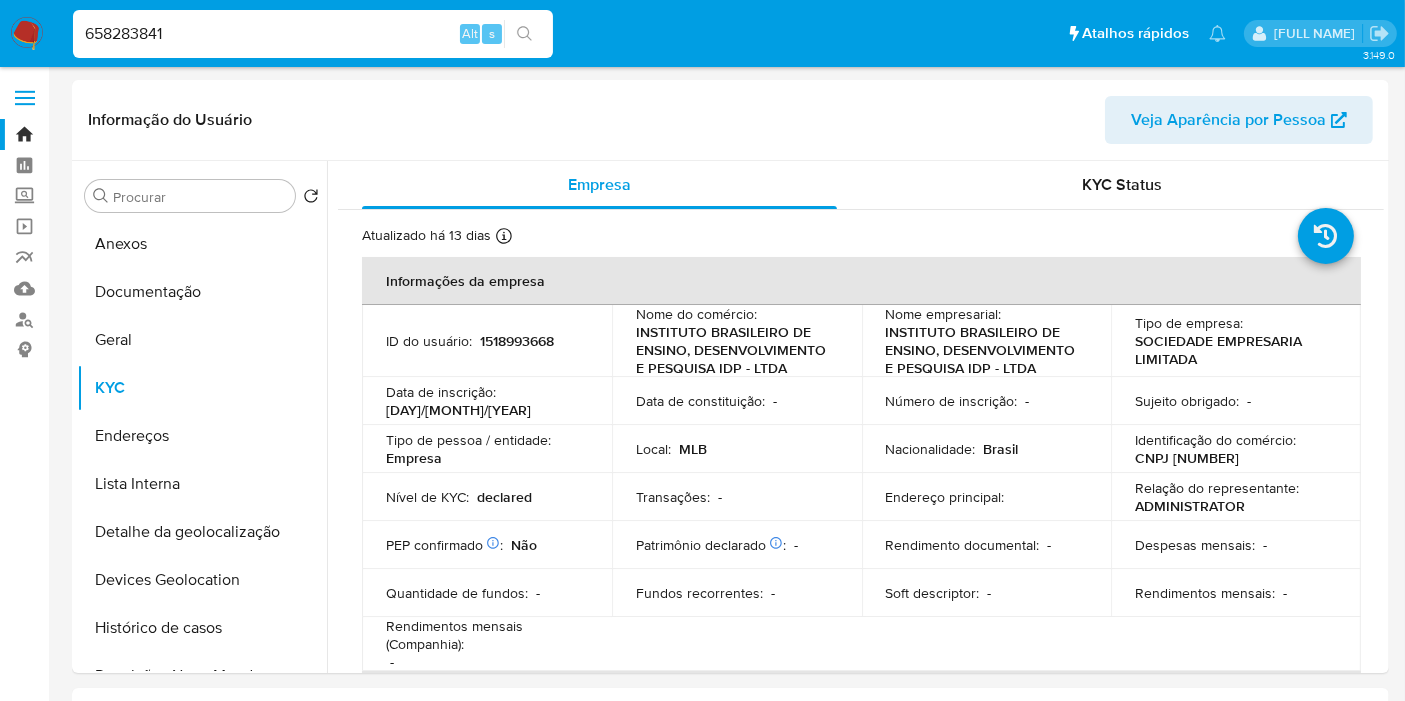 type on "658283841" 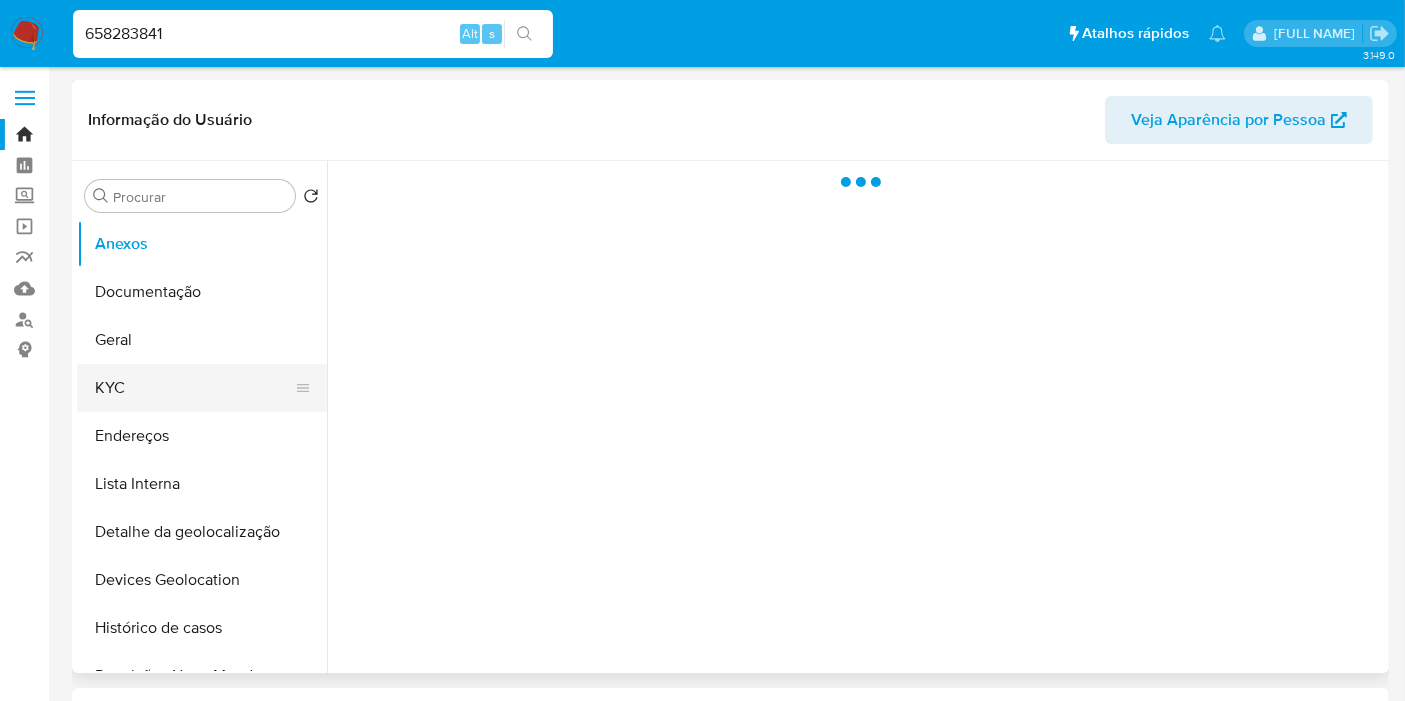 click on "KYC" at bounding box center [194, 388] 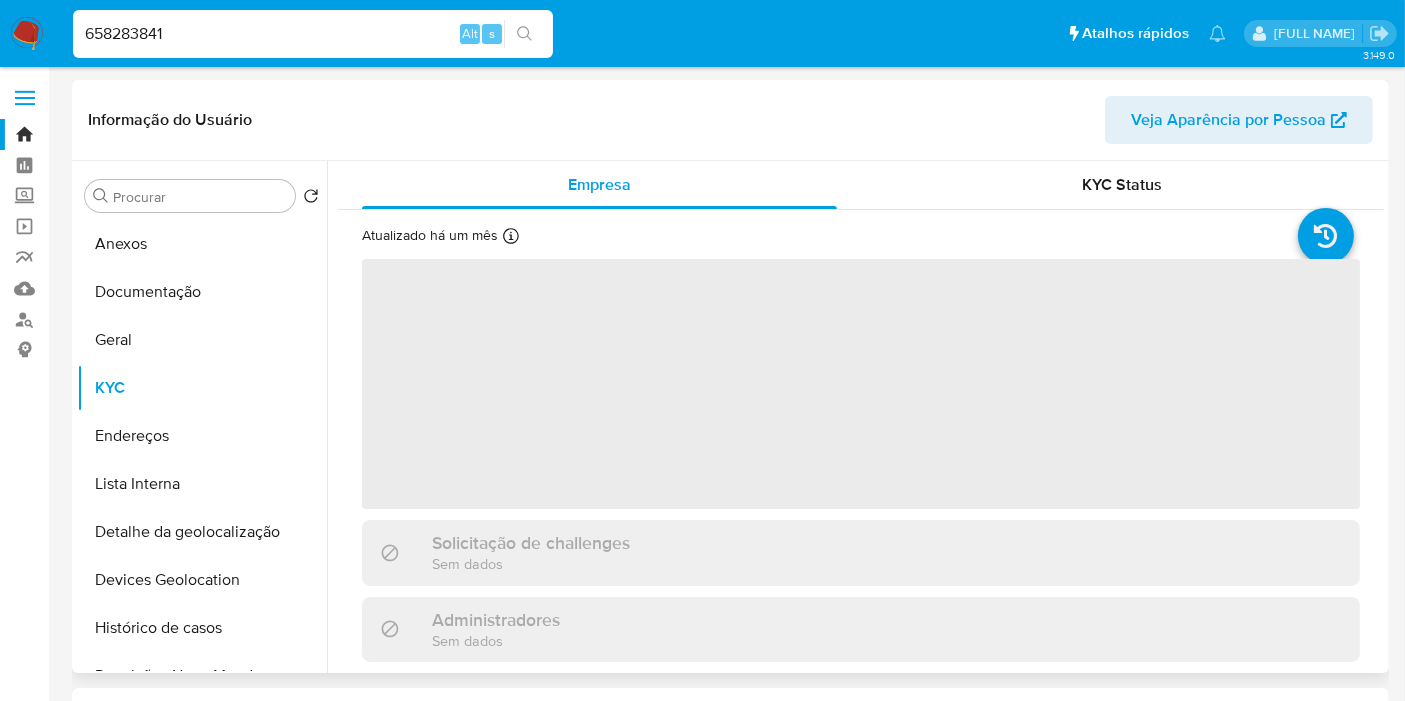 select on "10" 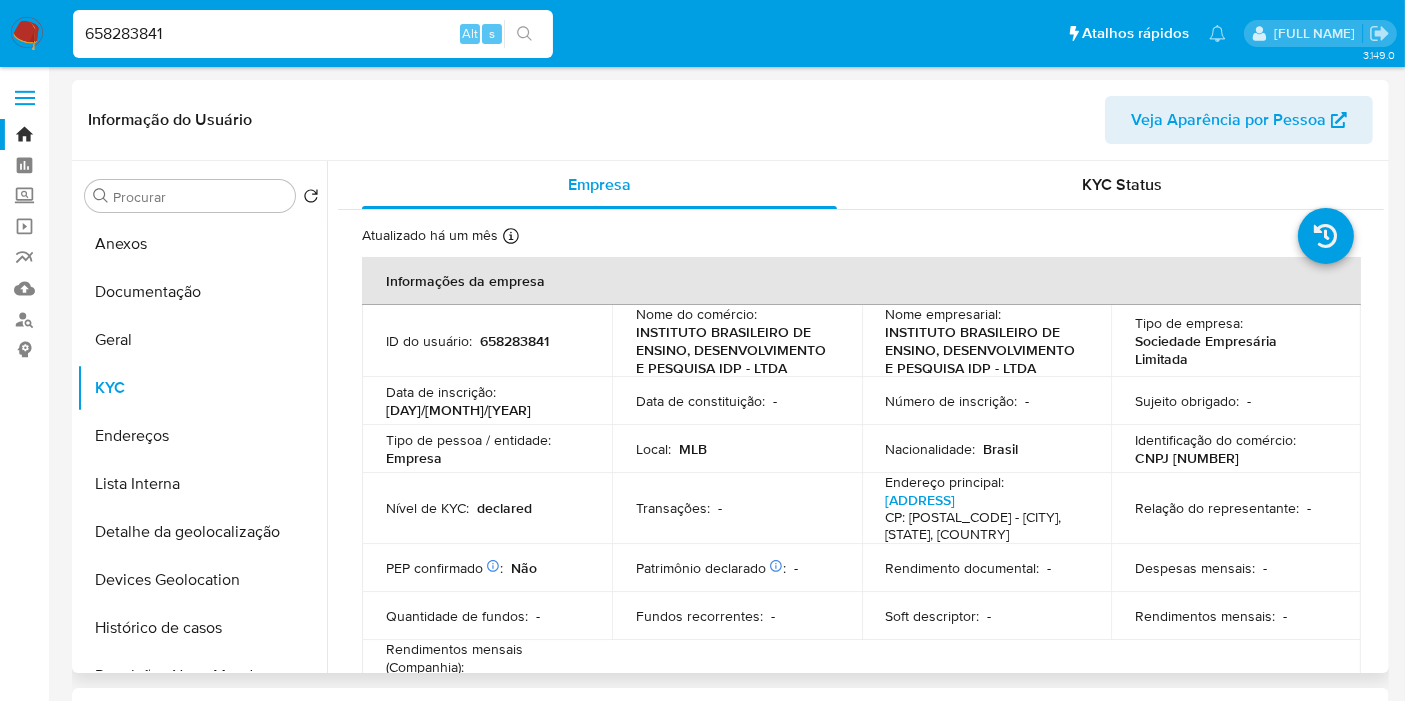 click on "Local :    MLB" at bounding box center [737, 449] 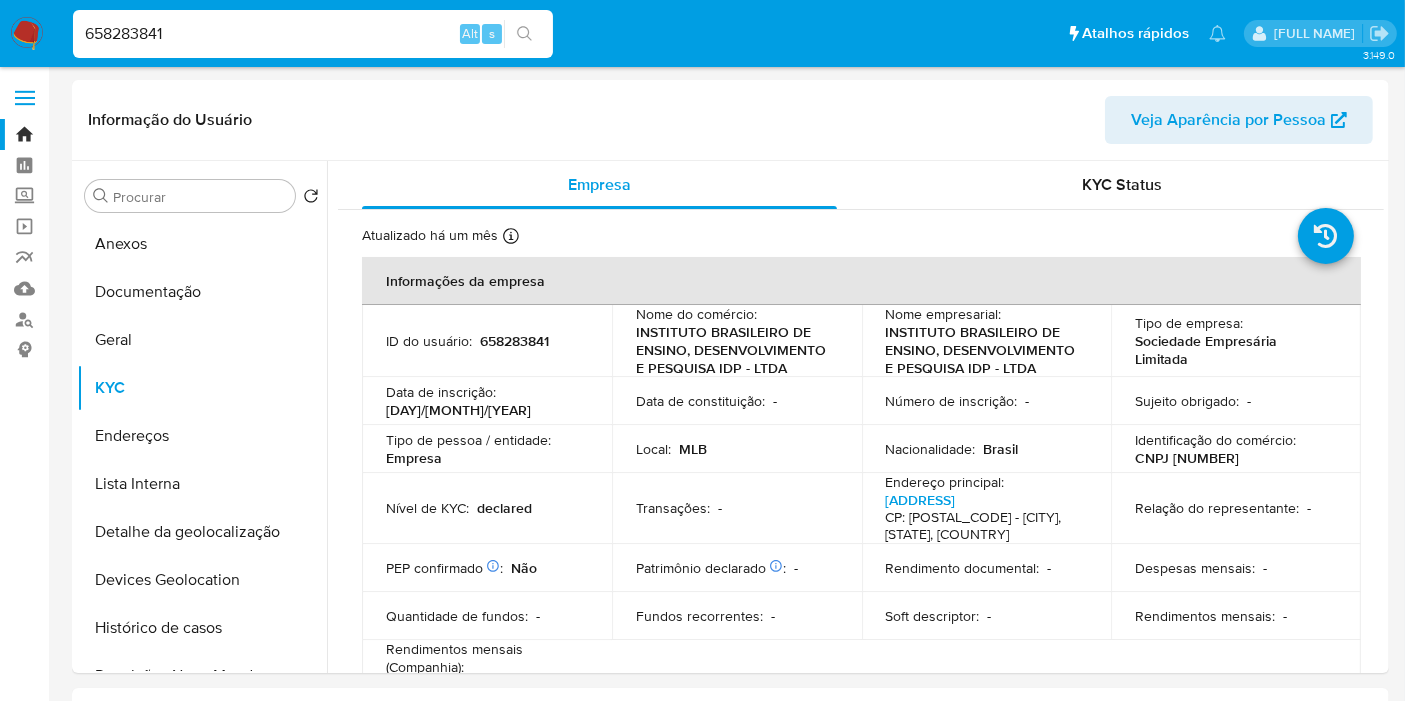 copy on "[NUMBER]" 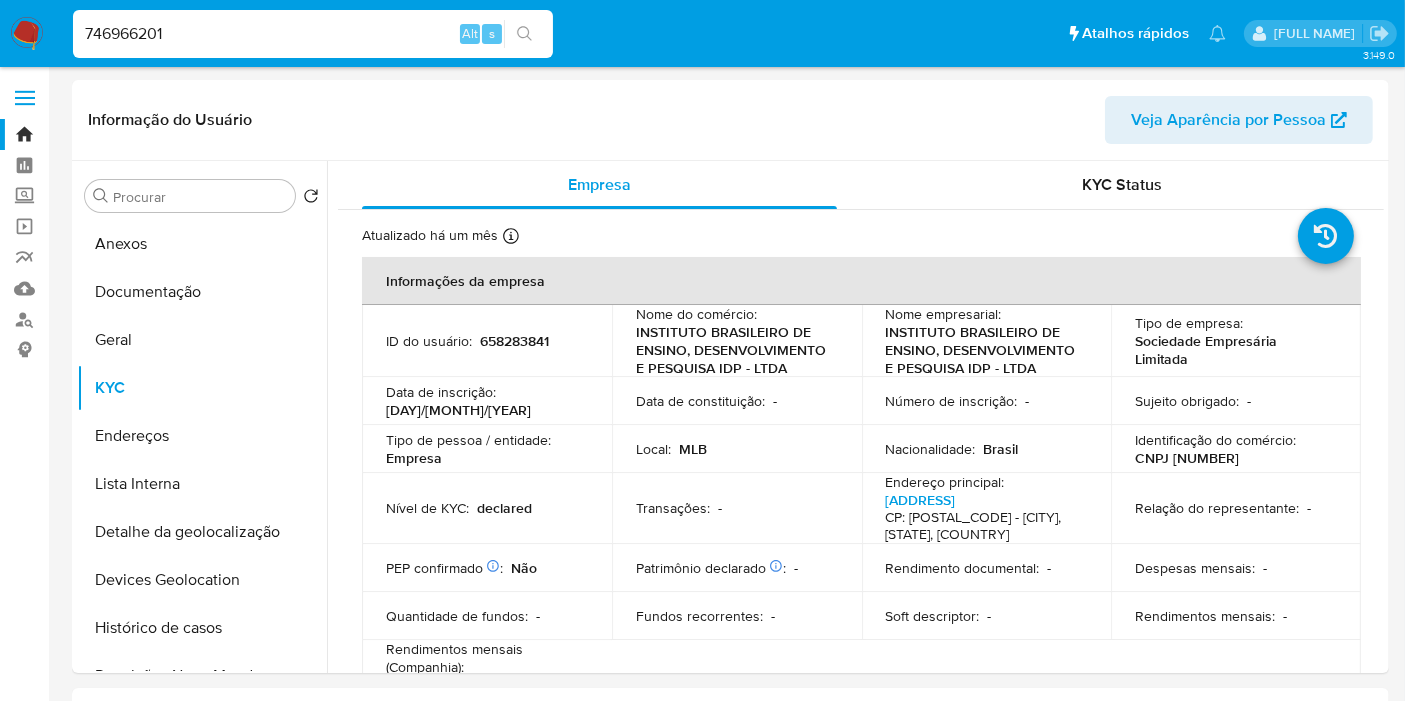 type on "746966201" 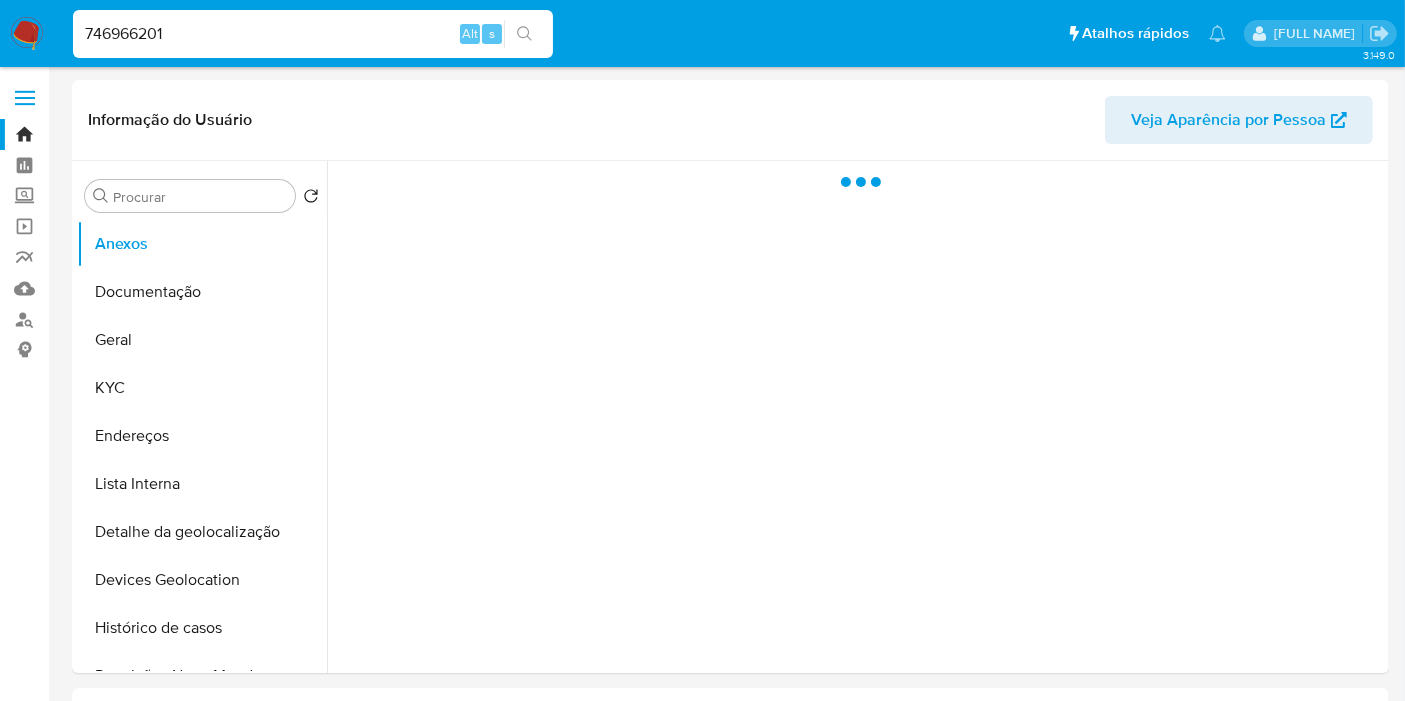 click on "KYC" at bounding box center (202, 388) 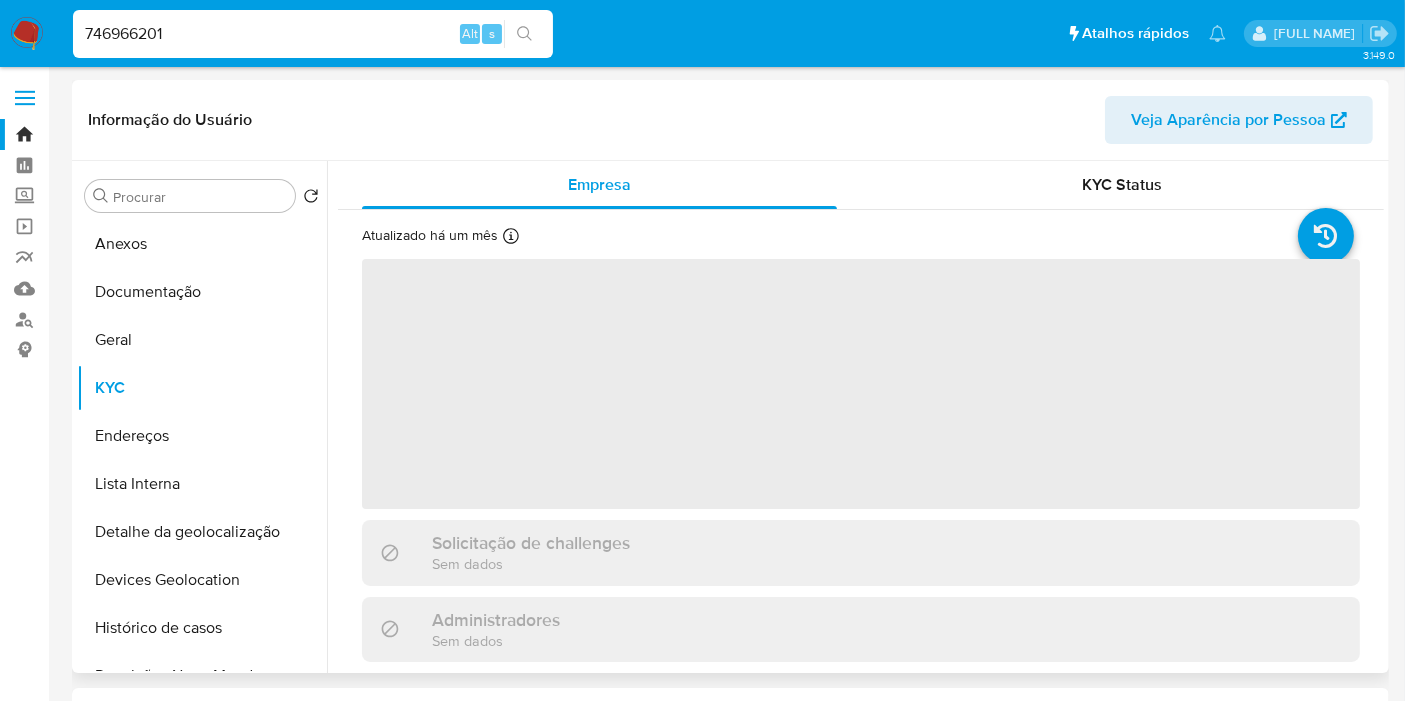 select on "10" 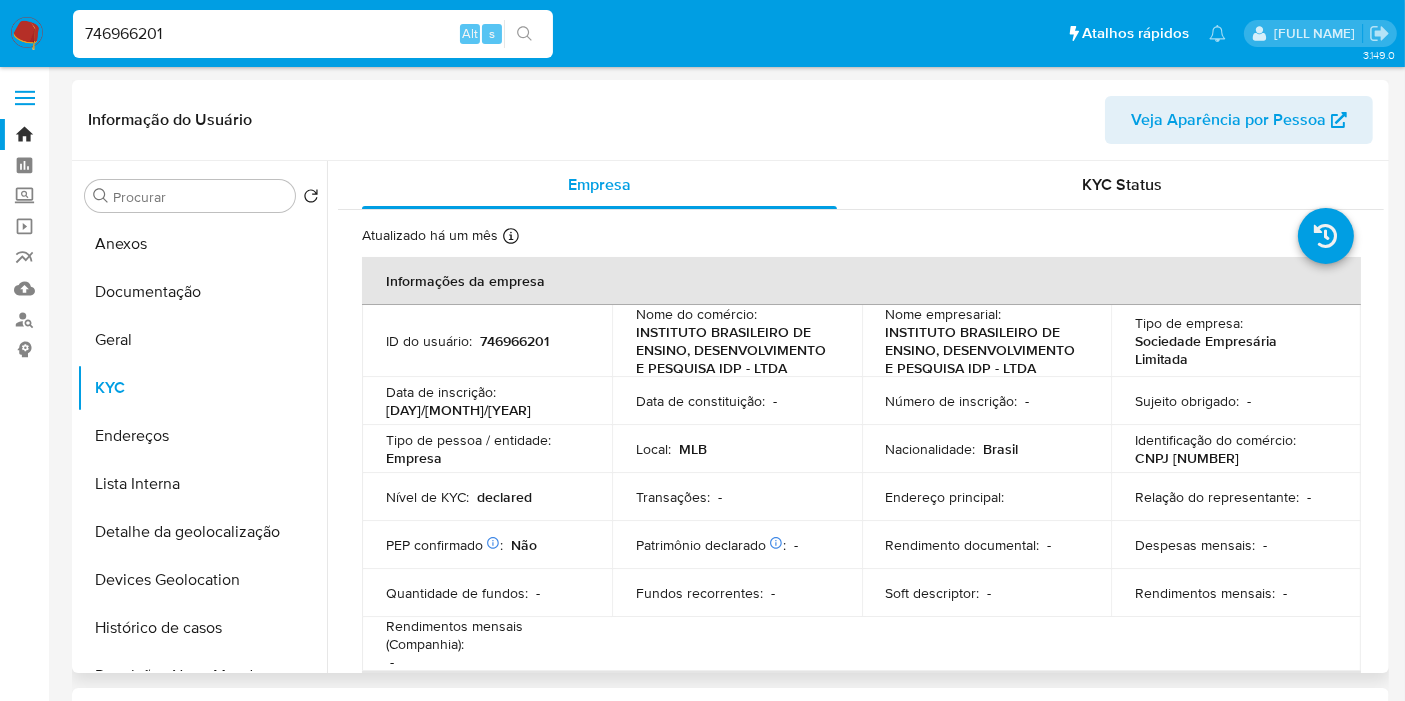click on "Identificação do comércio :    CNPJ [NUMBER]" at bounding box center (1236, 449) 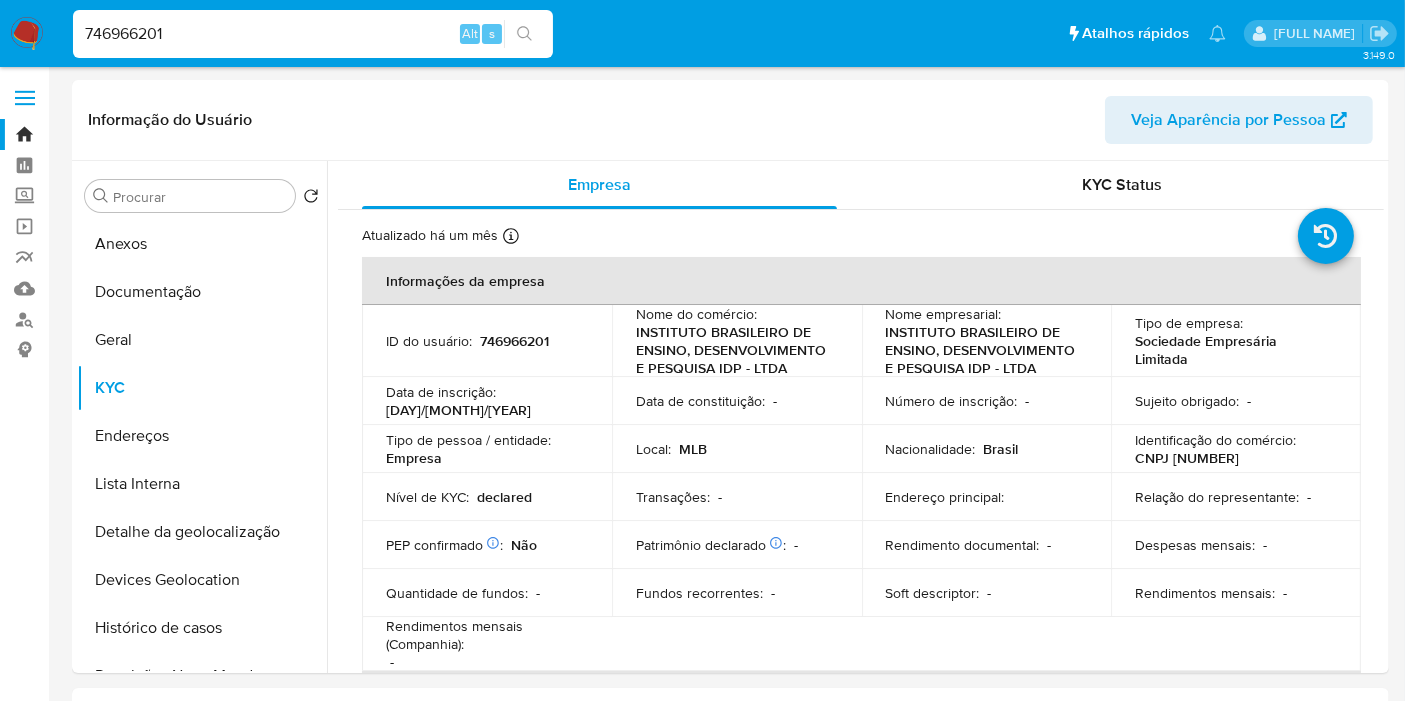click on "746966201" at bounding box center (313, 34) 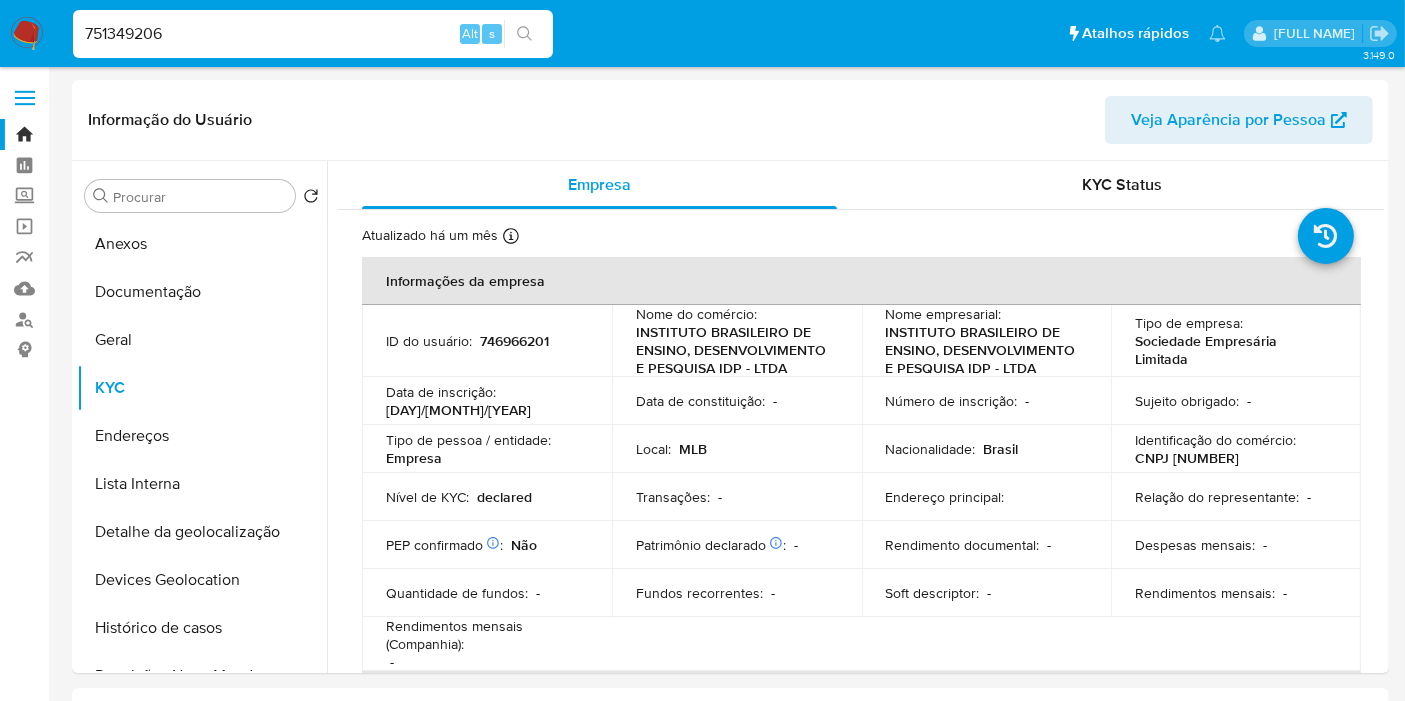 type on "751349206" 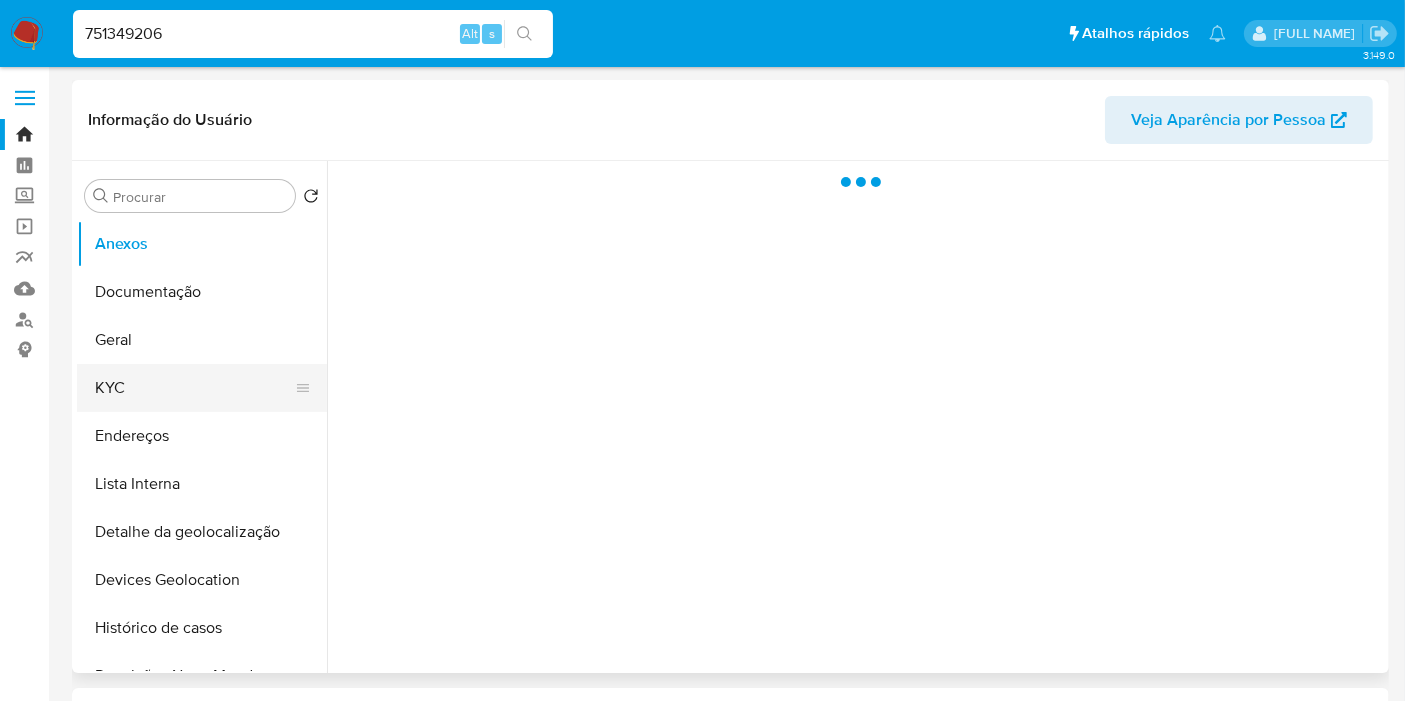 click on "KYC" at bounding box center [194, 388] 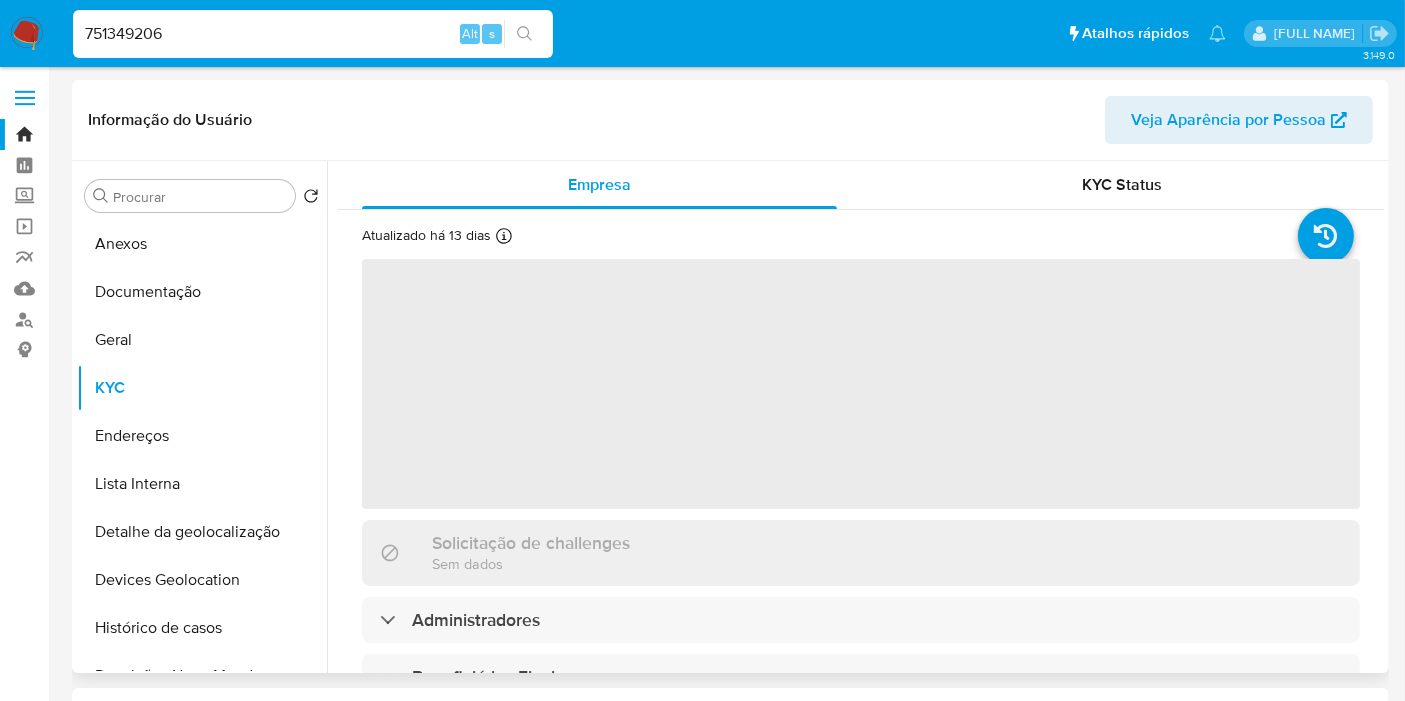 select on "10" 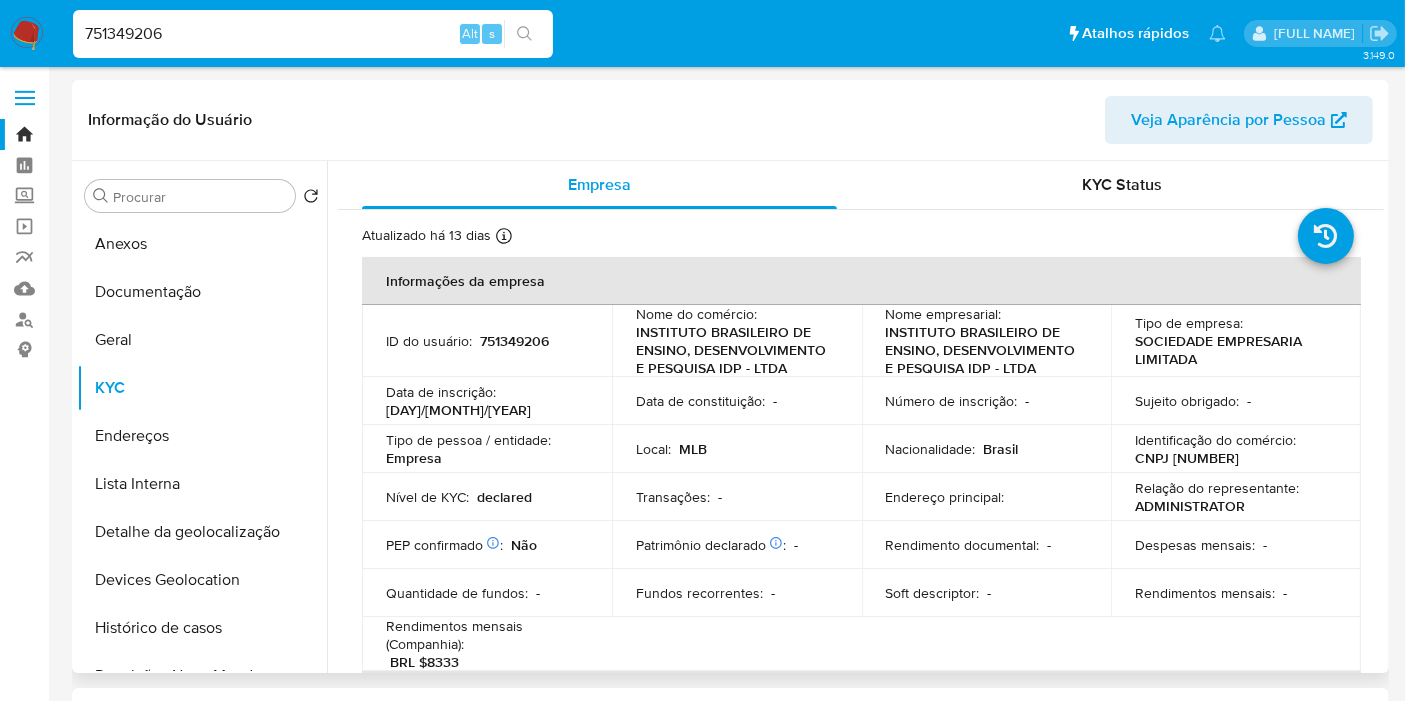 drag, startPoint x: 654, startPoint y: 481, endPoint x: 1122, endPoint y: 472, distance: 468.08652 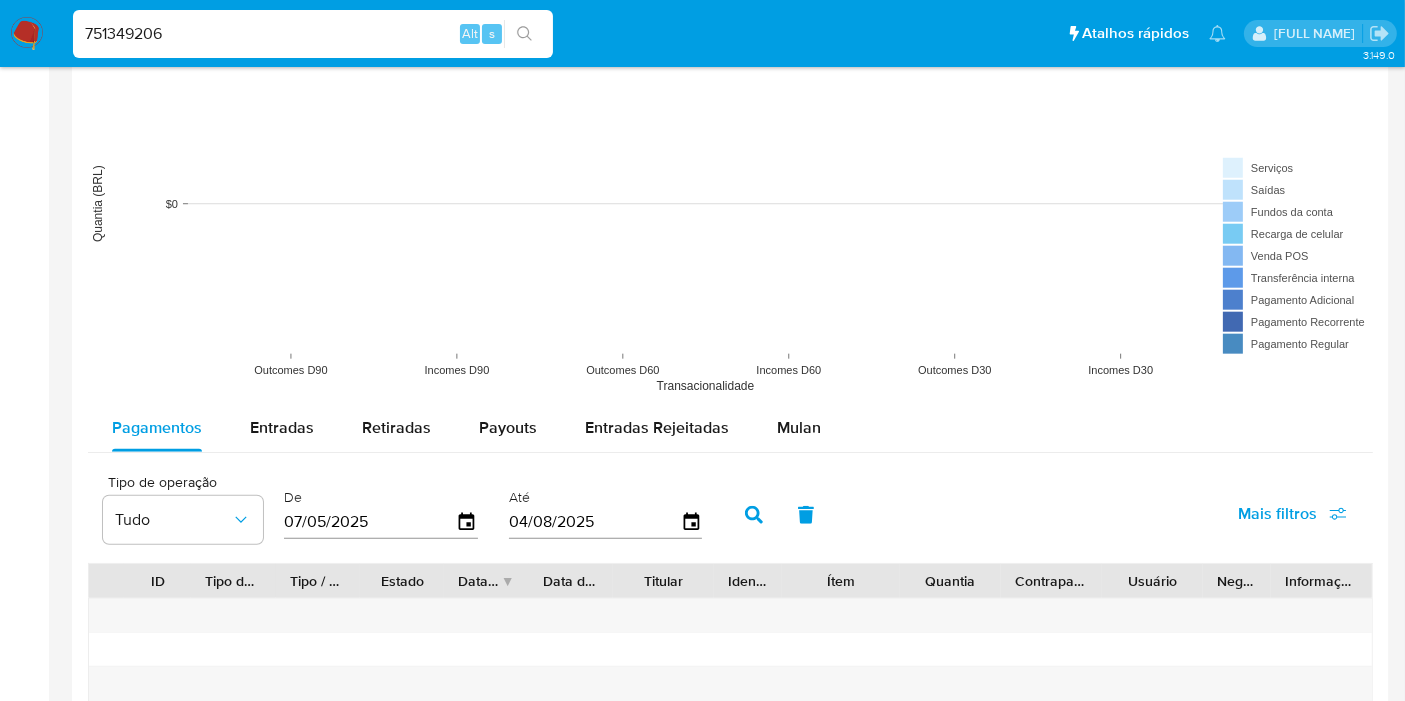 scroll, scrollTop: 1000, scrollLeft: 0, axis: vertical 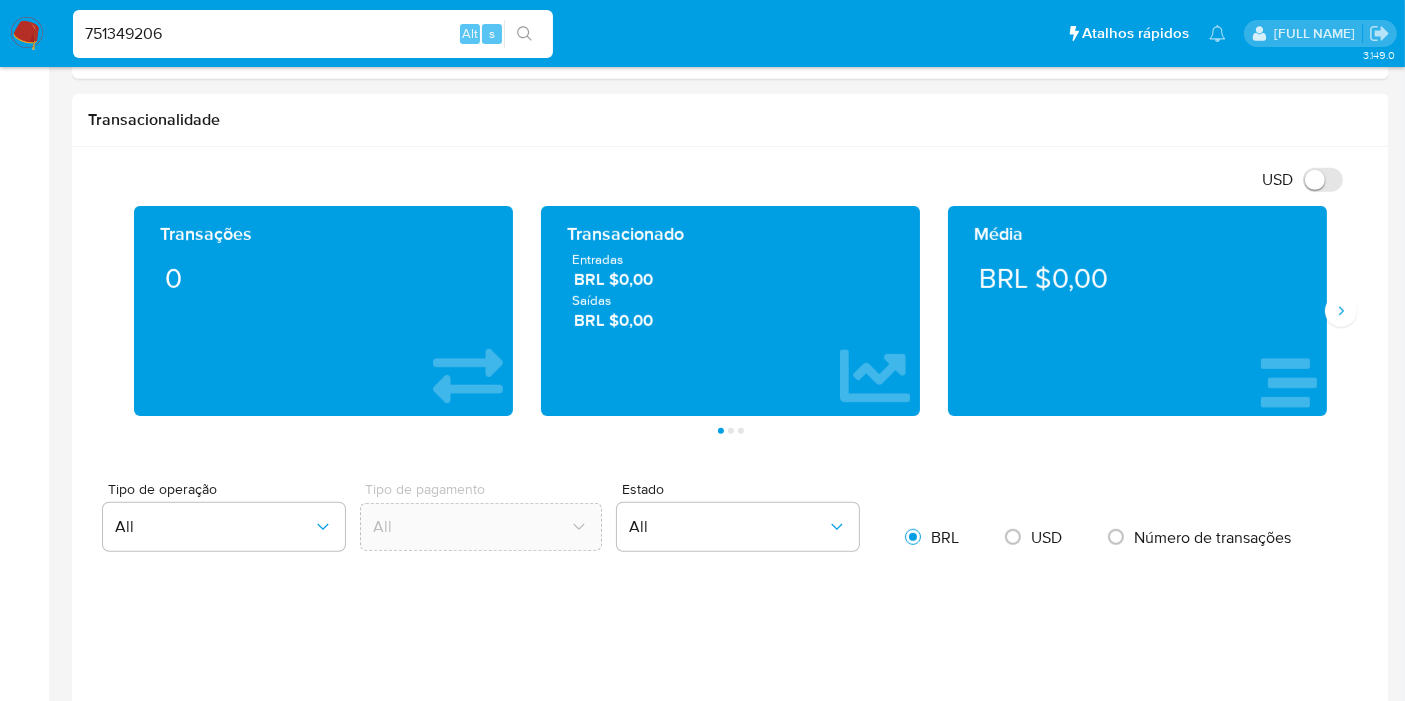 click on "751349206" at bounding box center [313, 34] 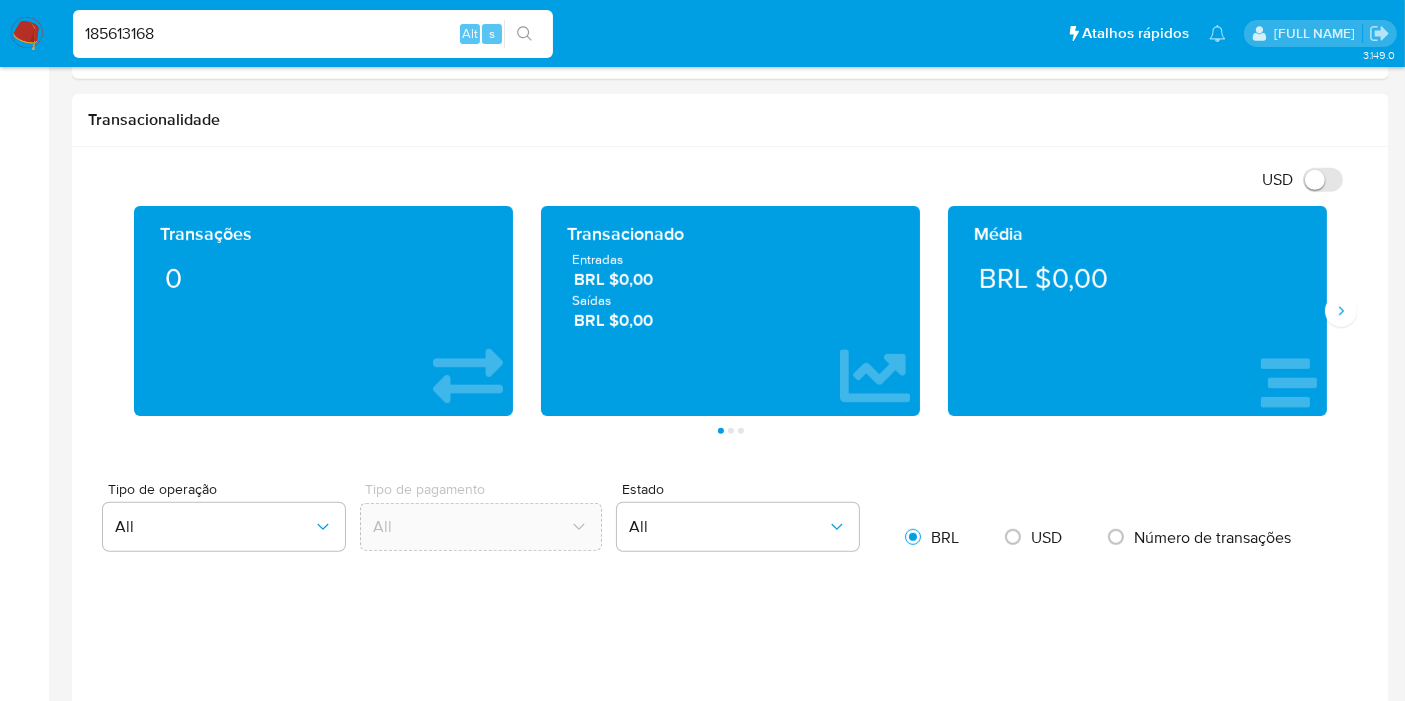type on "185613168" 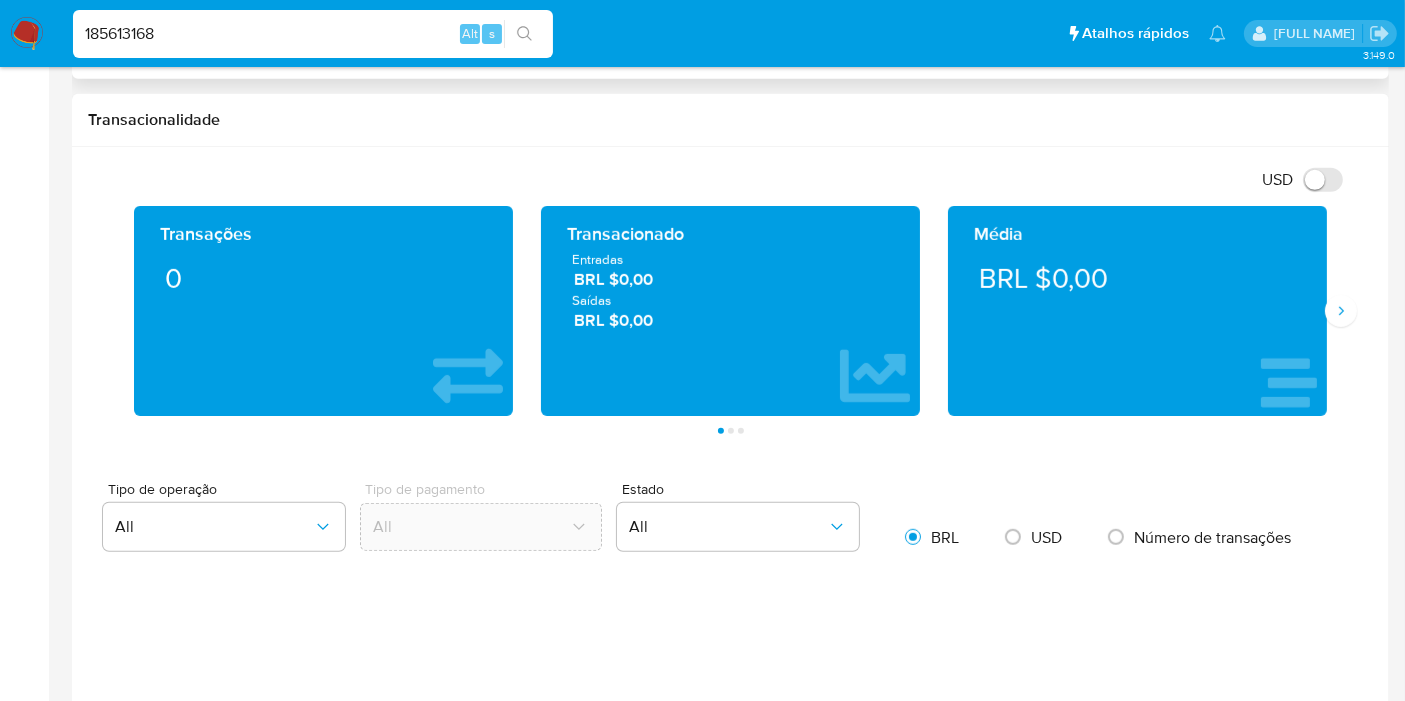 scroll, scrollTop: 0, scrollLeft: 0, axis: both 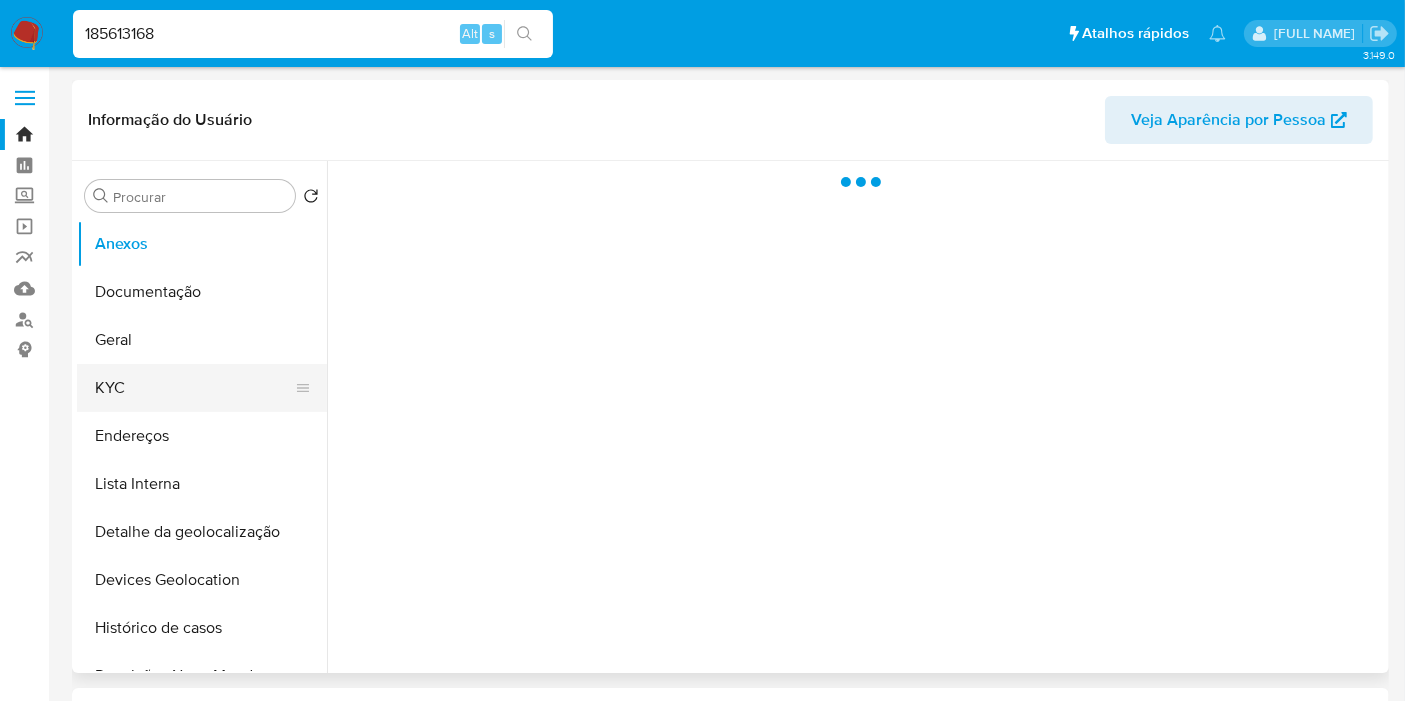 click on "KYC" at bounding box center (194, 388) 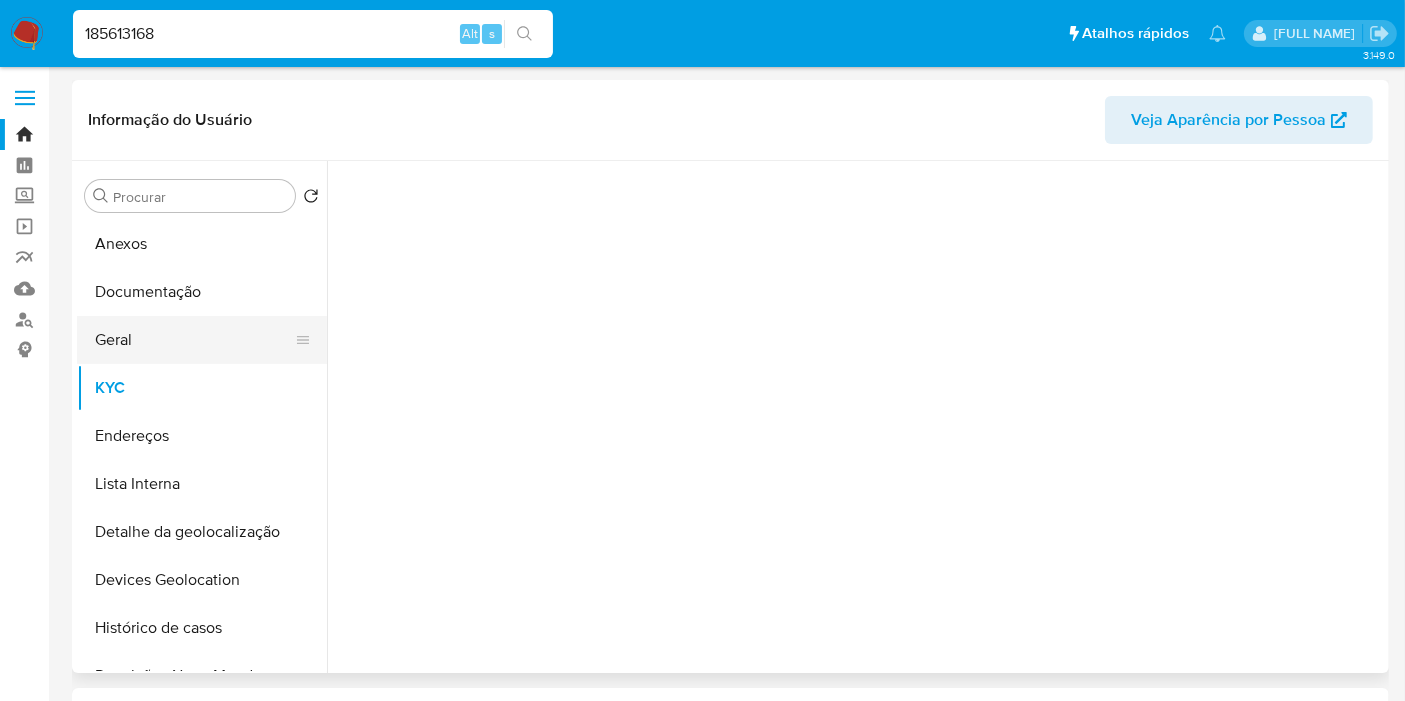 click on "Geral" at bounding box center (194, 340) 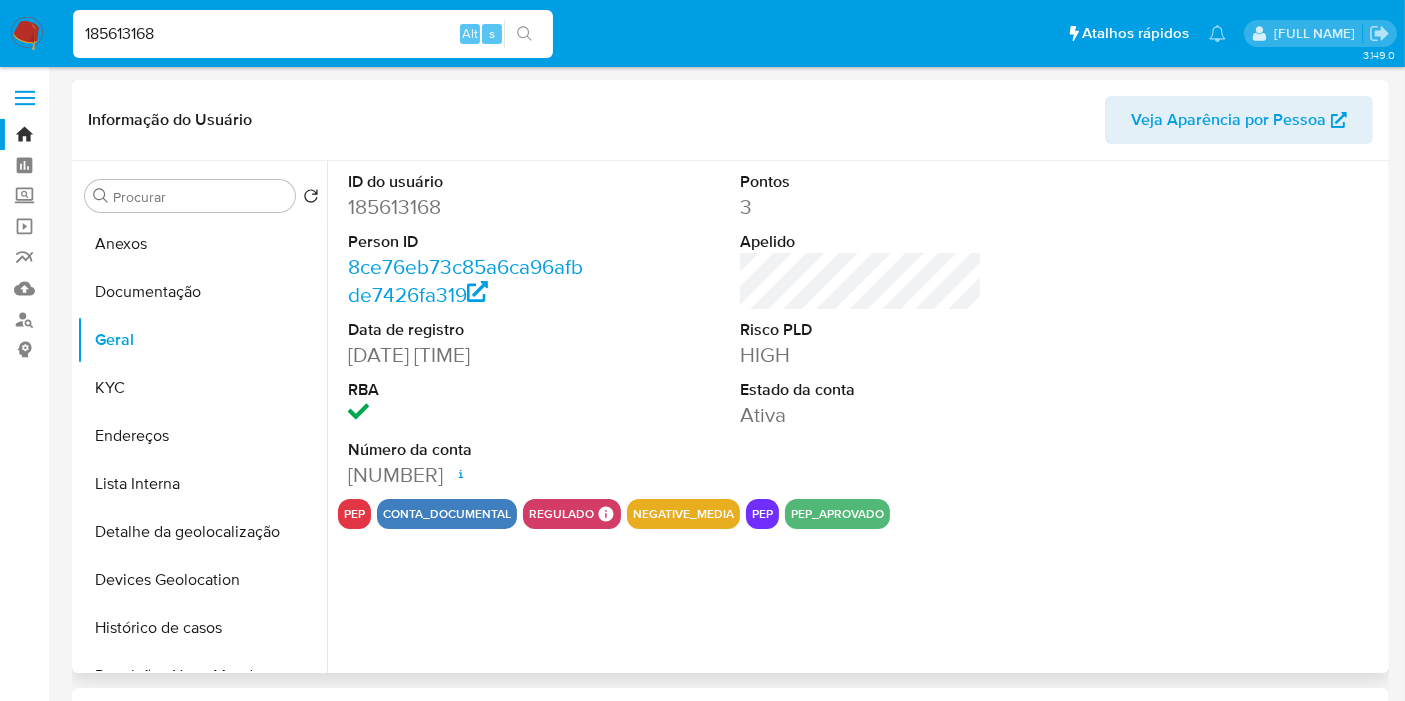 select on "10" 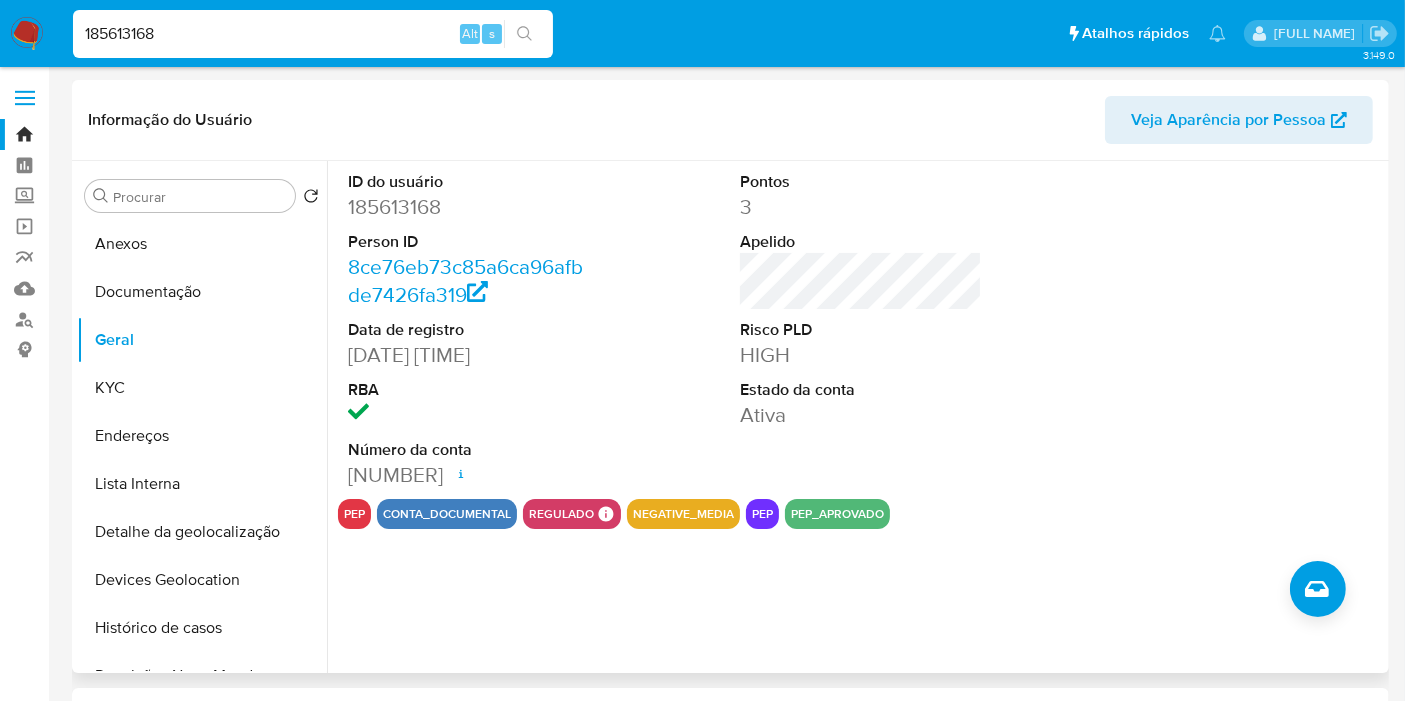 click on "[NUMBER]   Data de abertura [DATE] [TIME] Status ACTIVE" at bounding box center [469, 475] 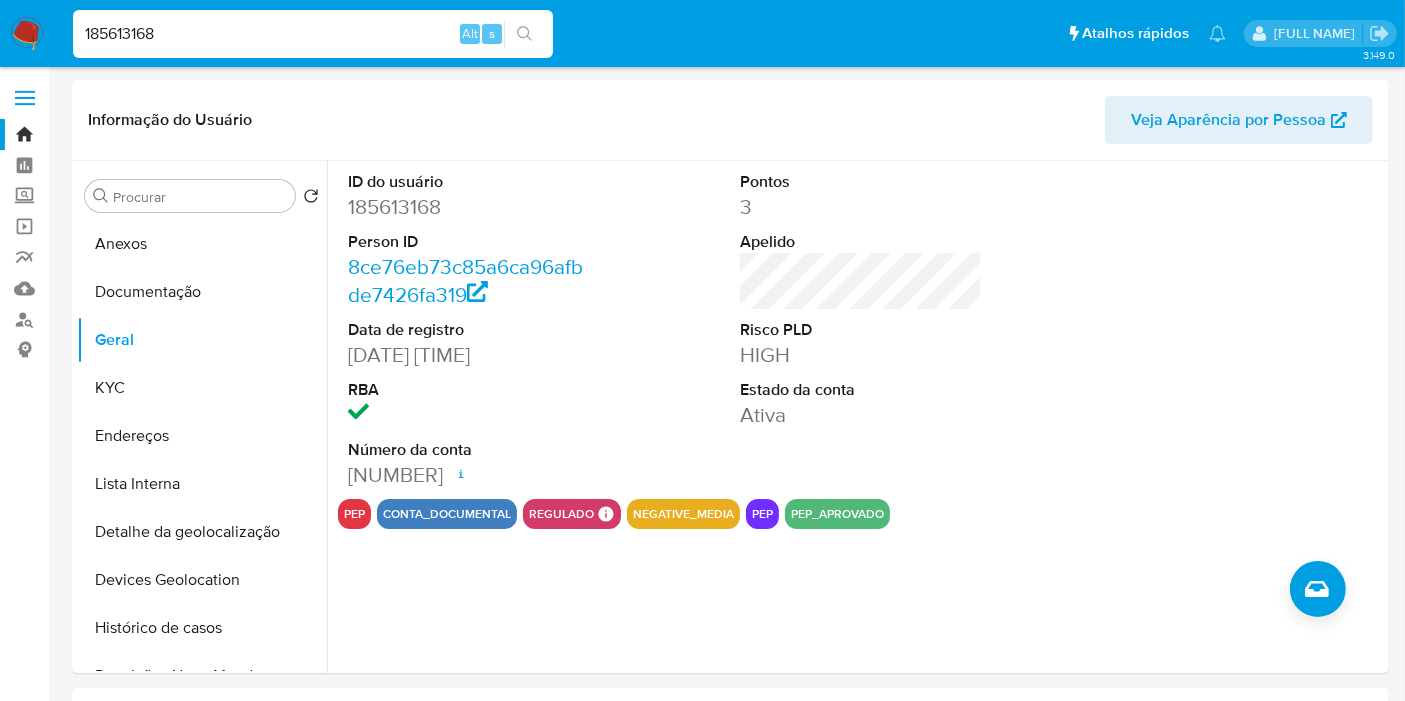 copy on "[NUMBER]" 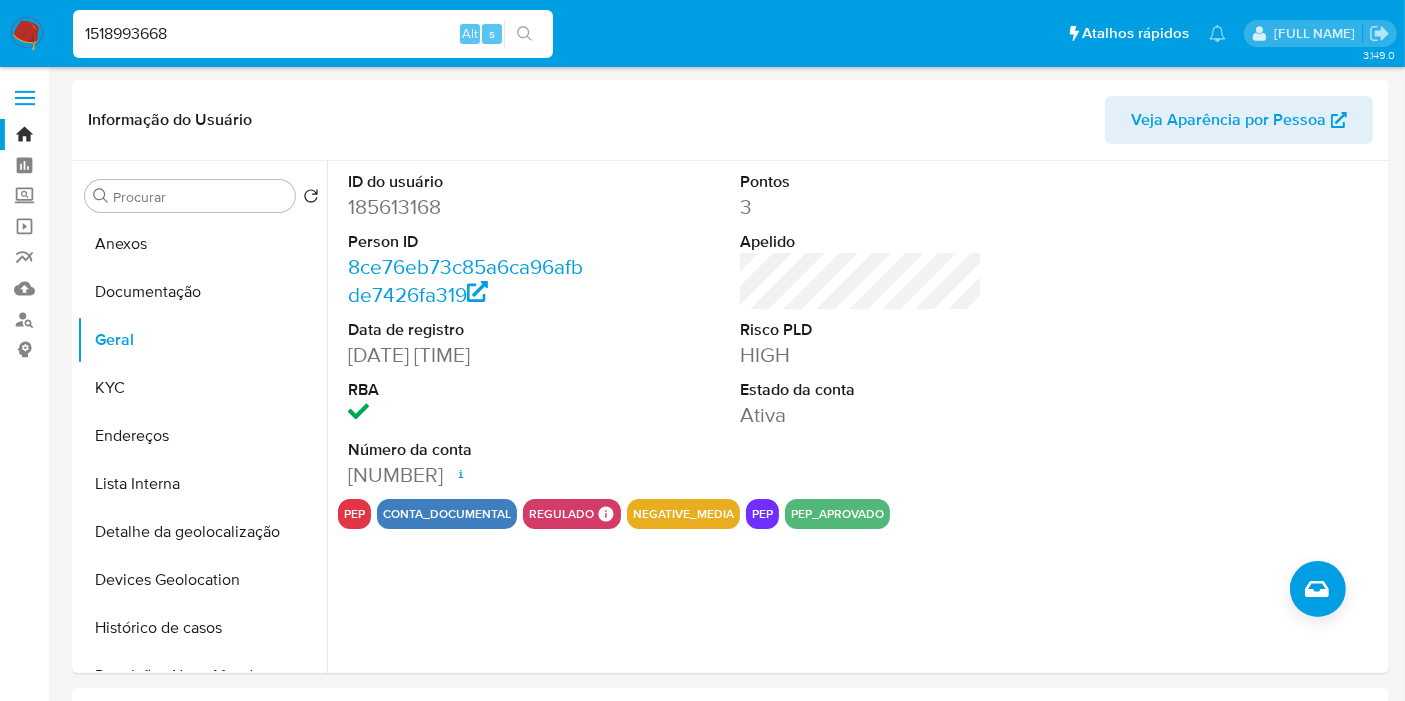 type on "1518993668" 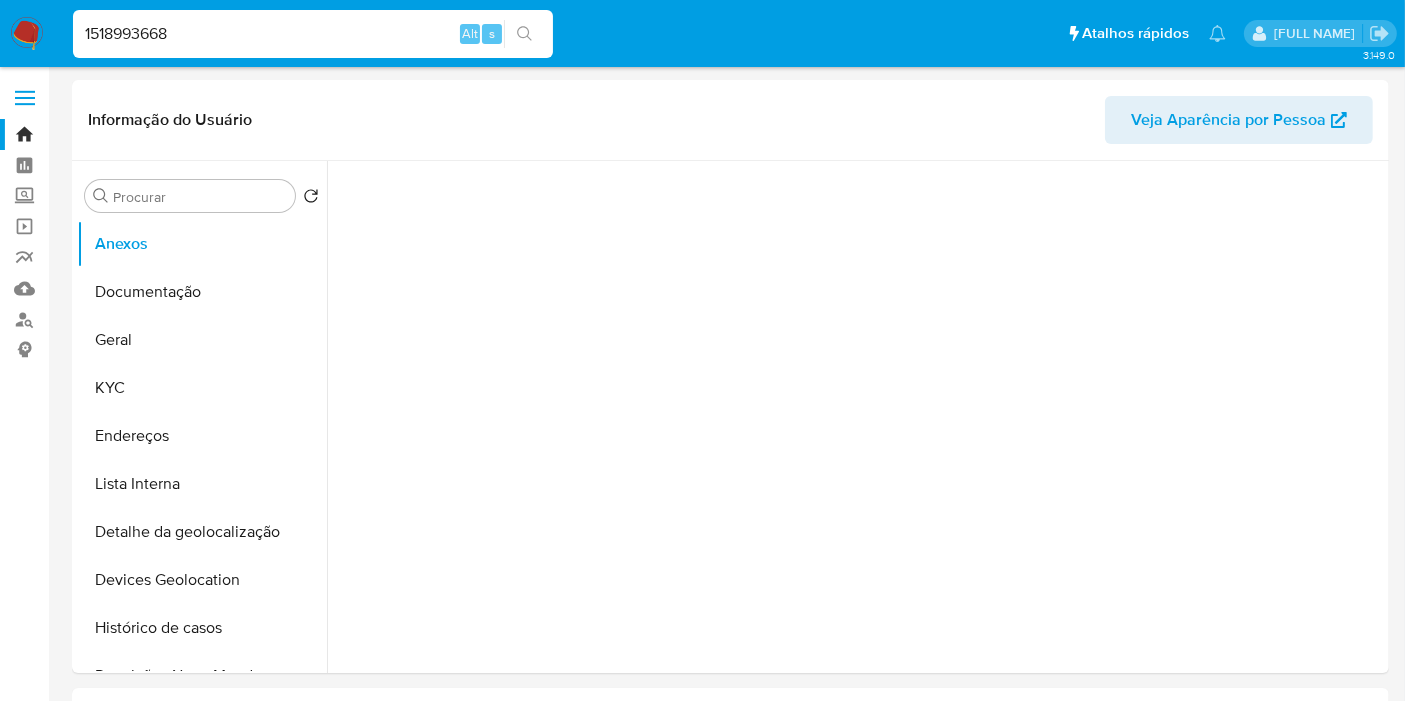 select on "10" 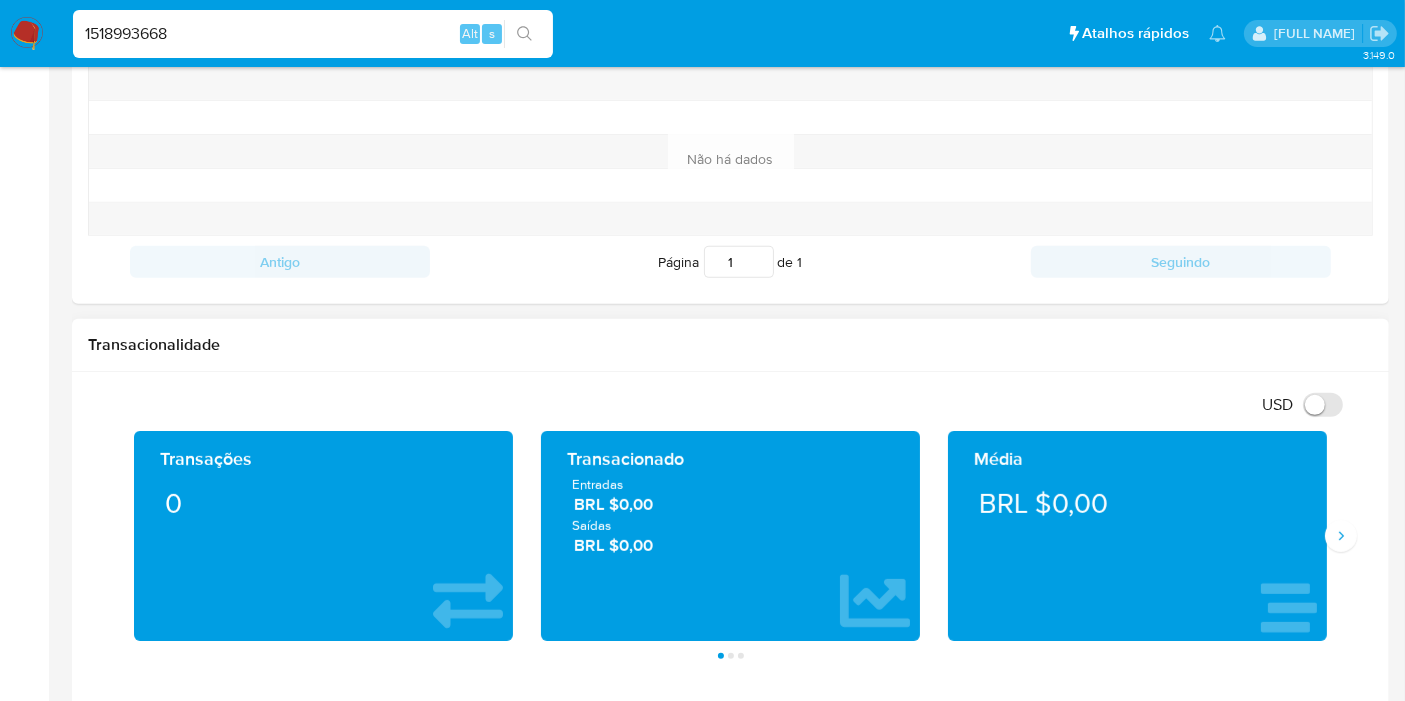 scroll, scrollTop: 777, scrollLeft: 0, axis: vertical 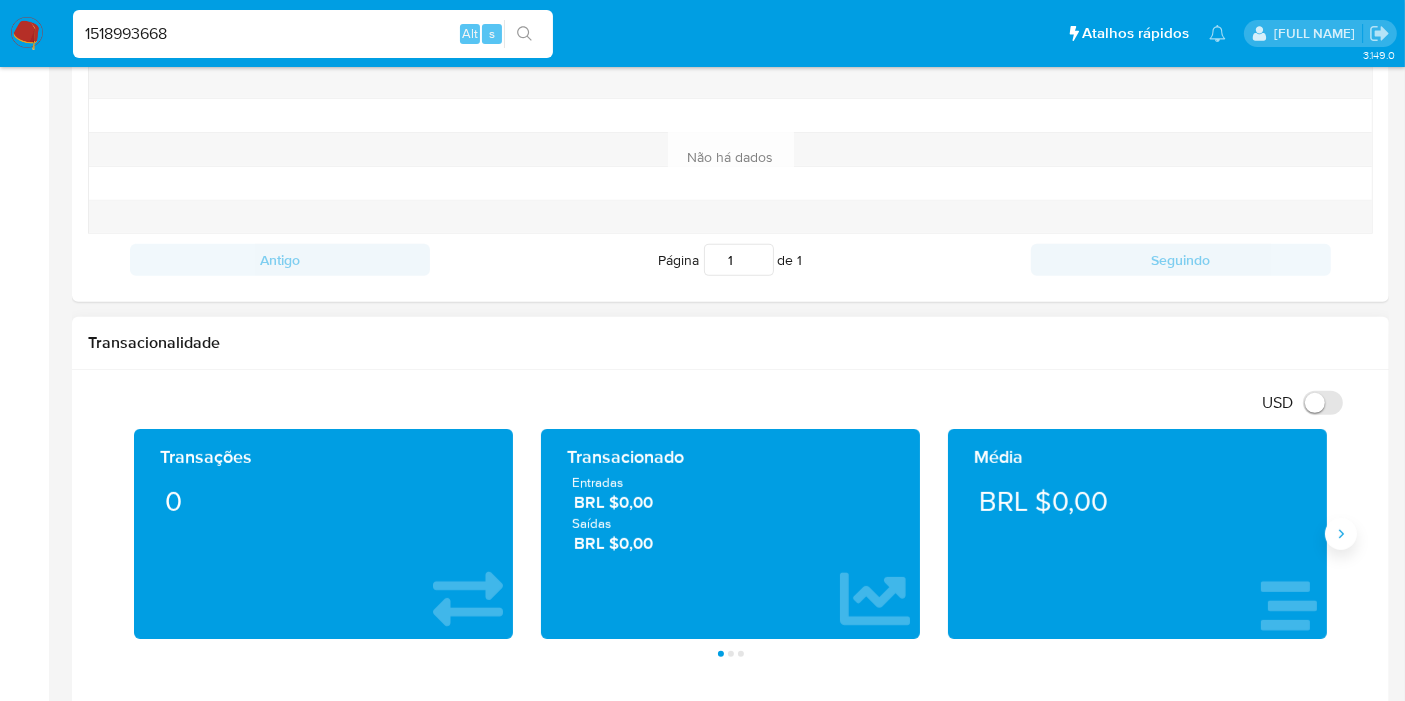 click 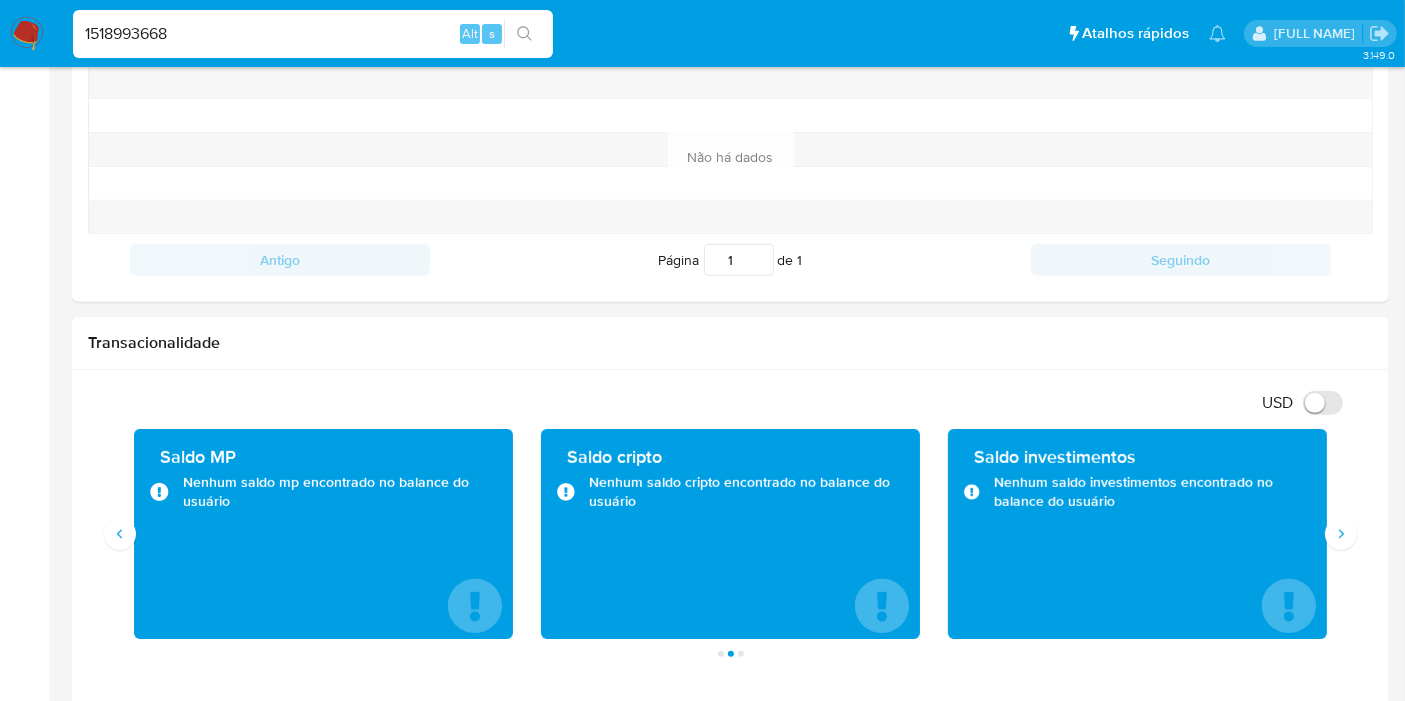 click on "1518993668 Alt s" at bounding box center [313, 34] 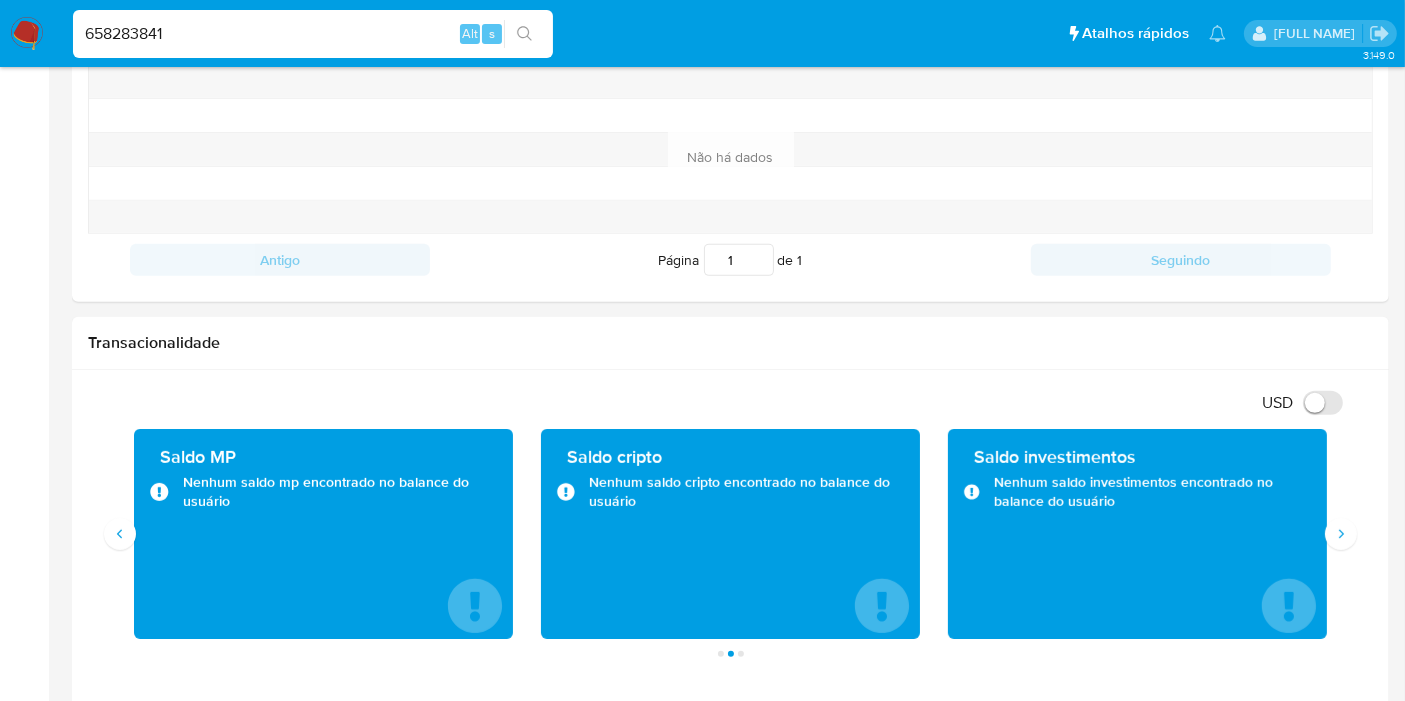 type on "658283841" 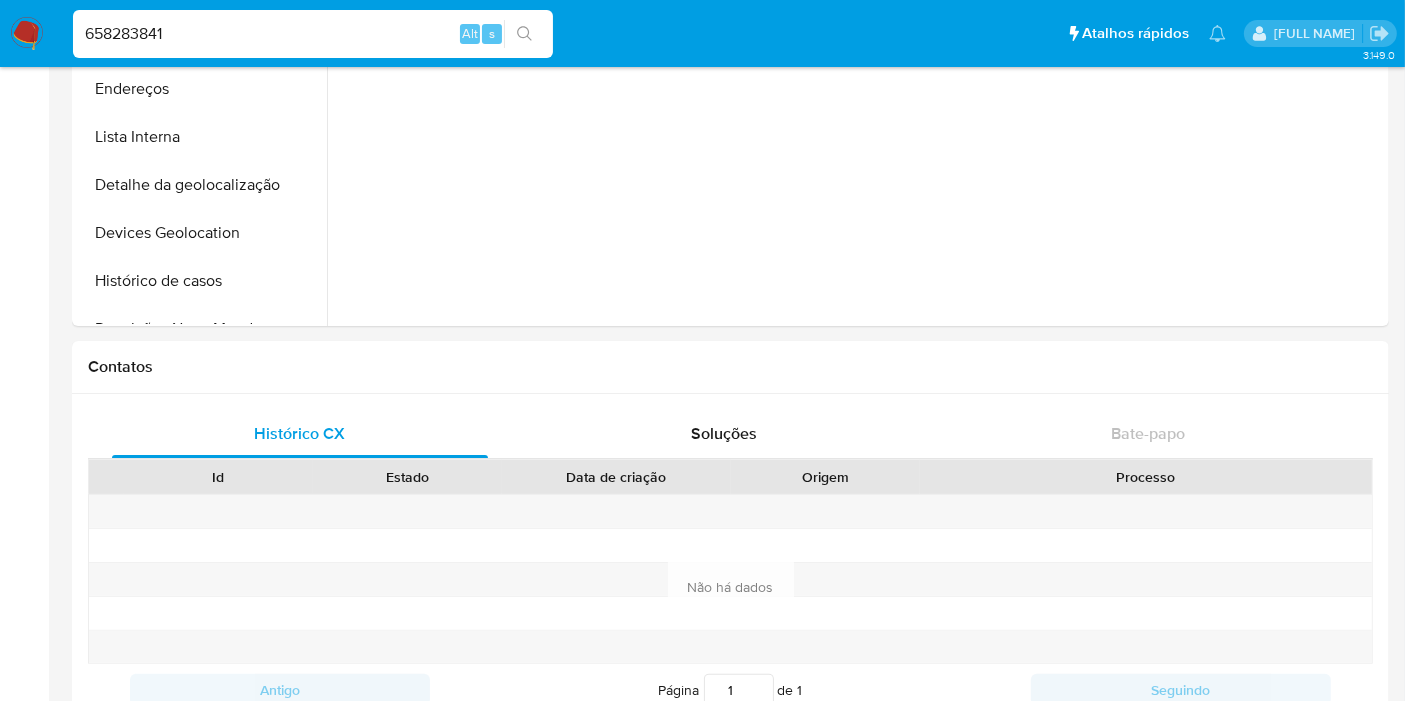 scroll, scrollTop: 777, scrollLeft: 0, axis: vertical 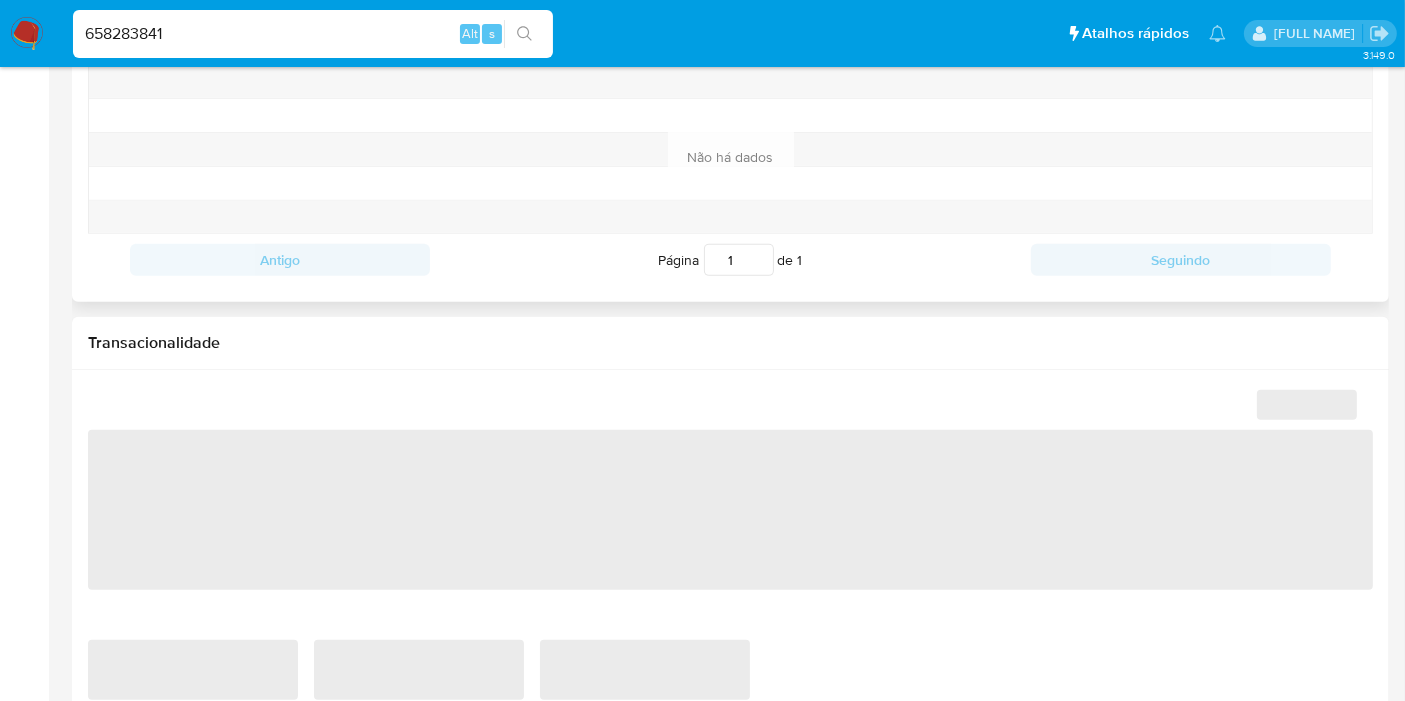 select on "10" 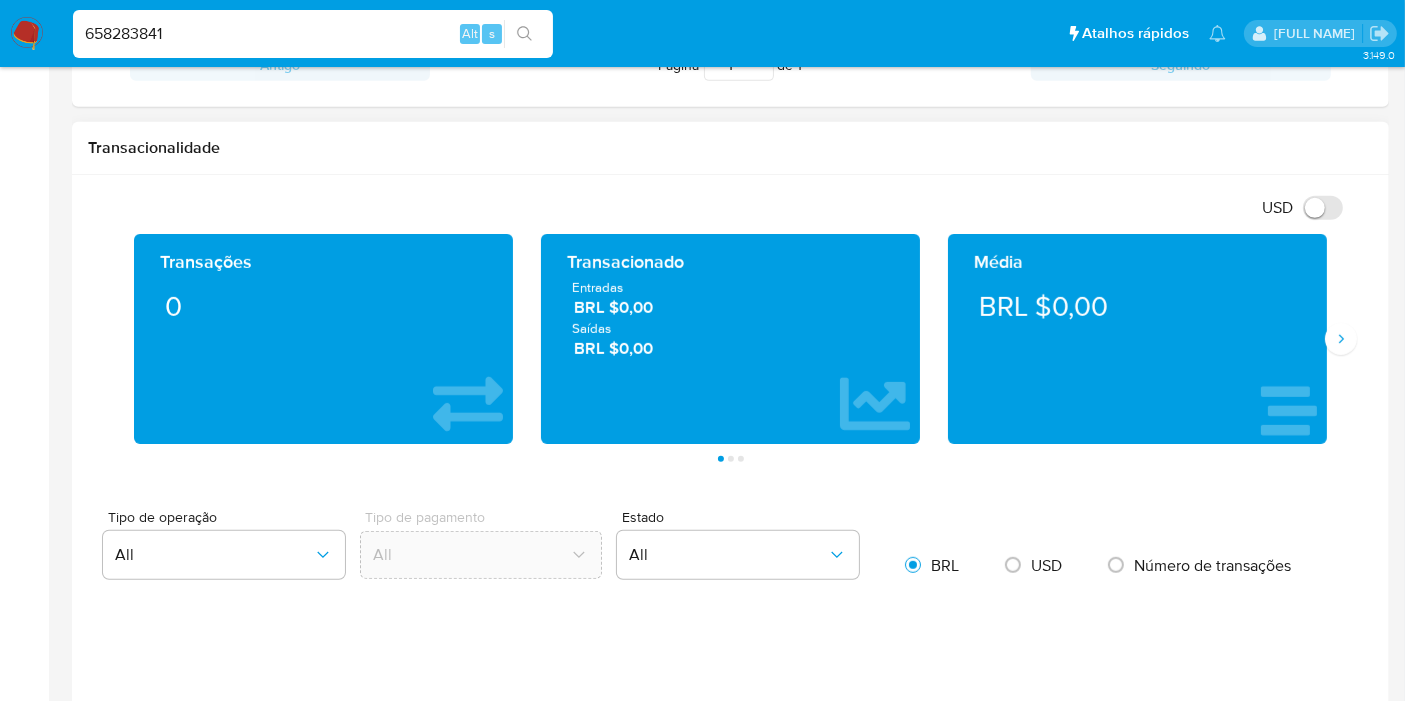 scroll, scrollTop: 1111, scrollLeft: 0, axis: vertical 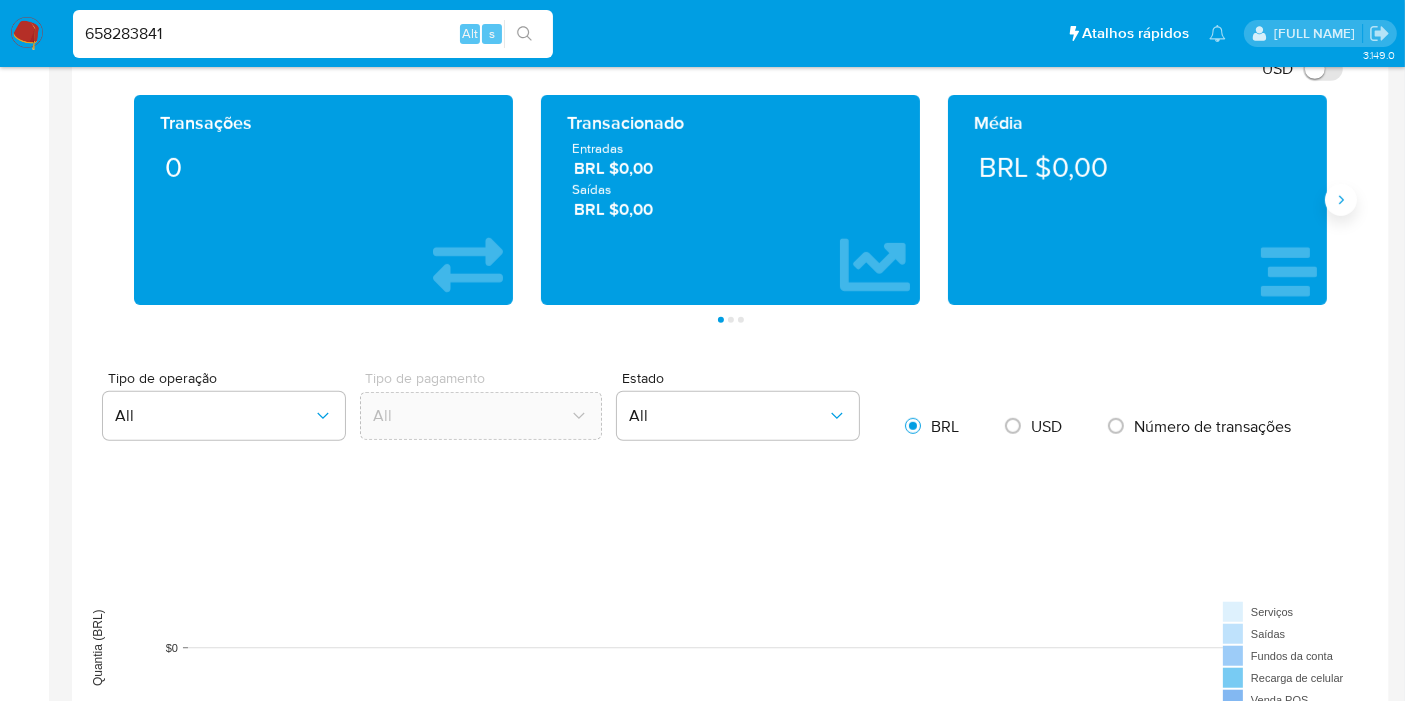 click 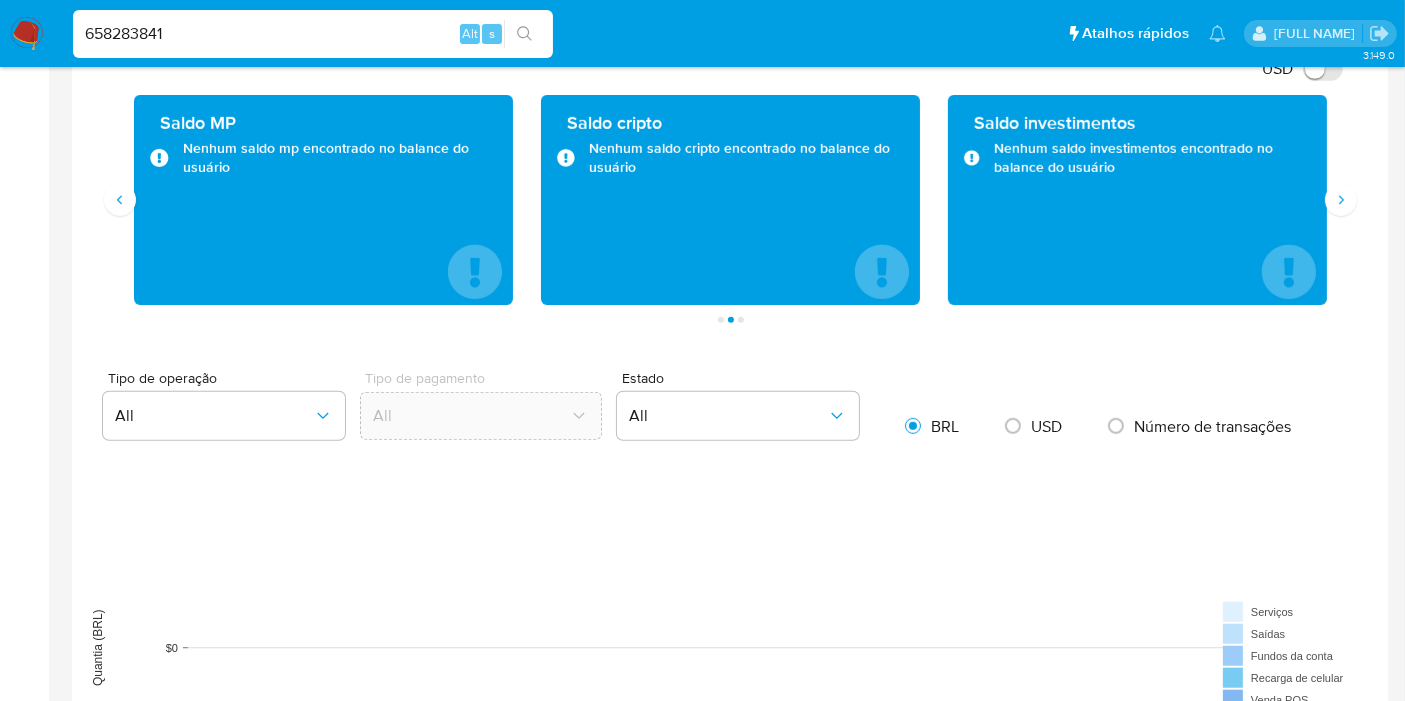 click on "658283841" at bounding box center [313, 34] 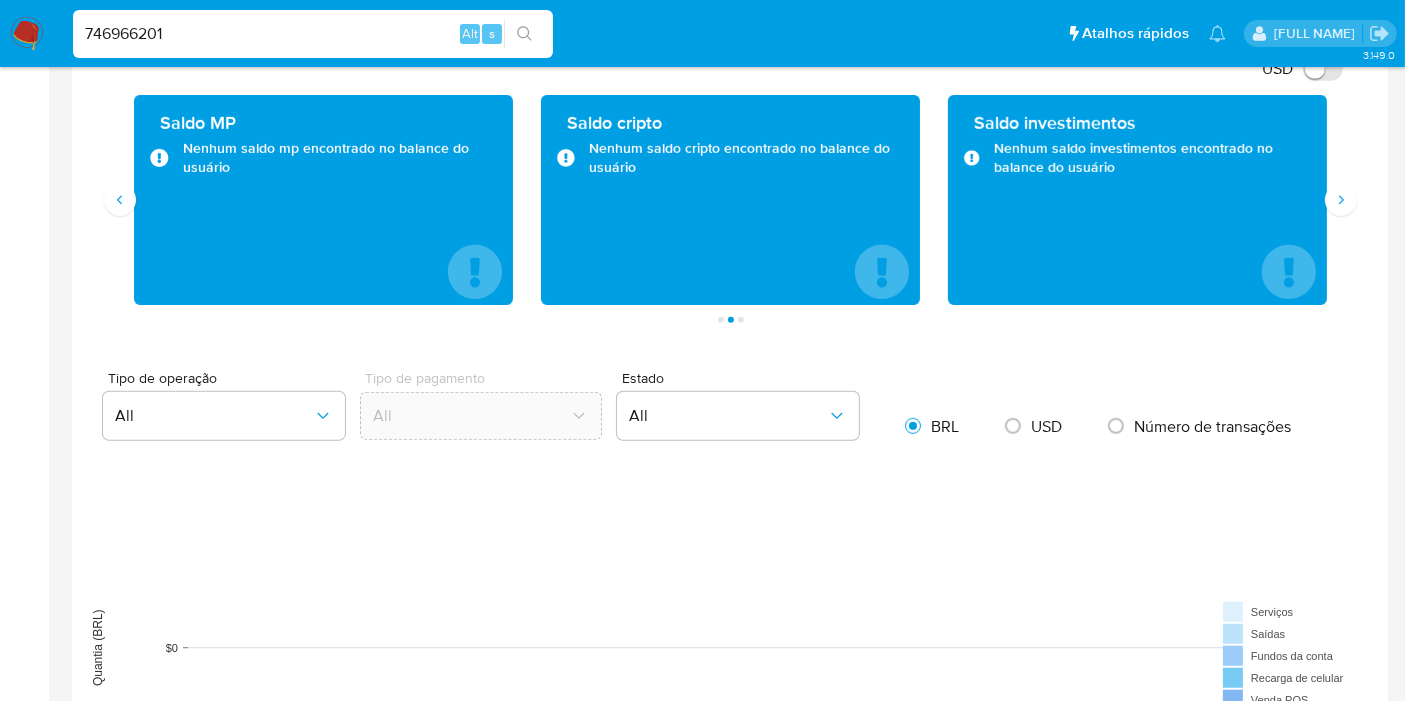 type on "746966201" 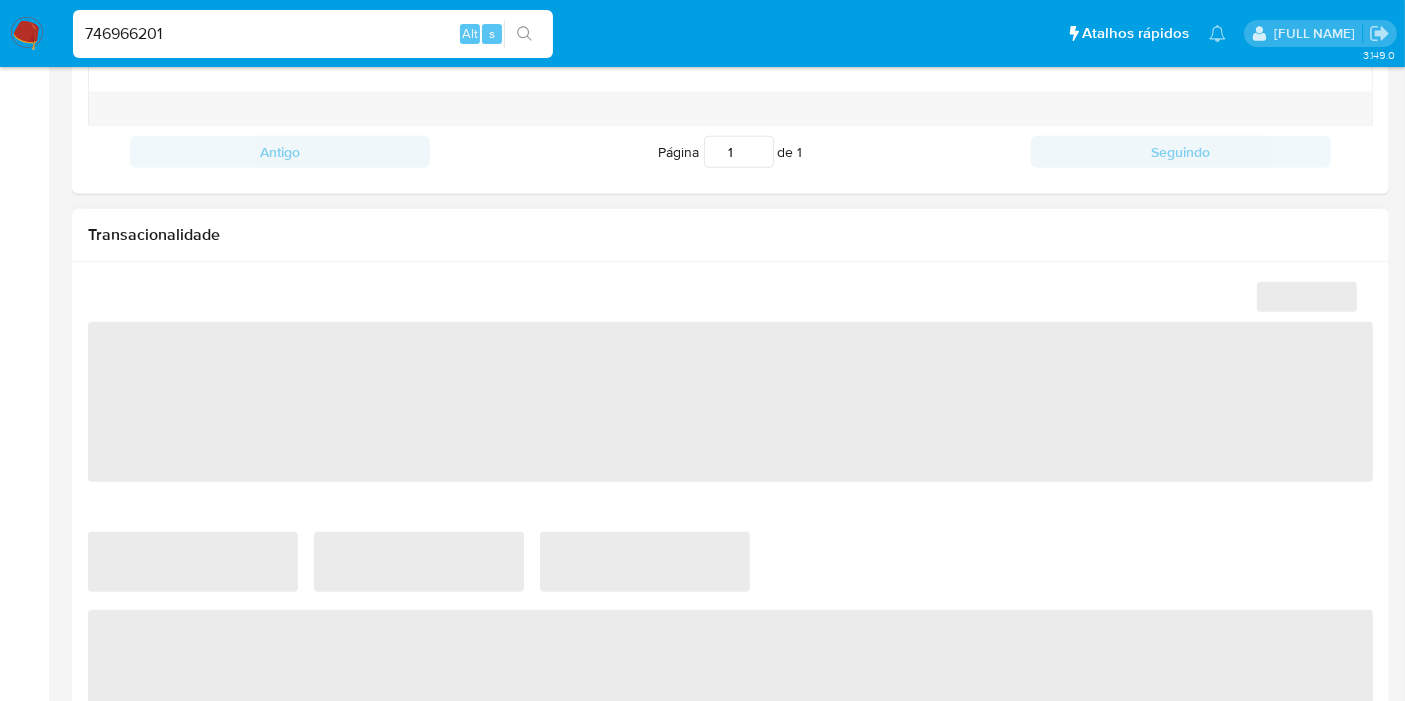 scroll, scrollTop: 888, scrollLeft: 0, axis: vertical 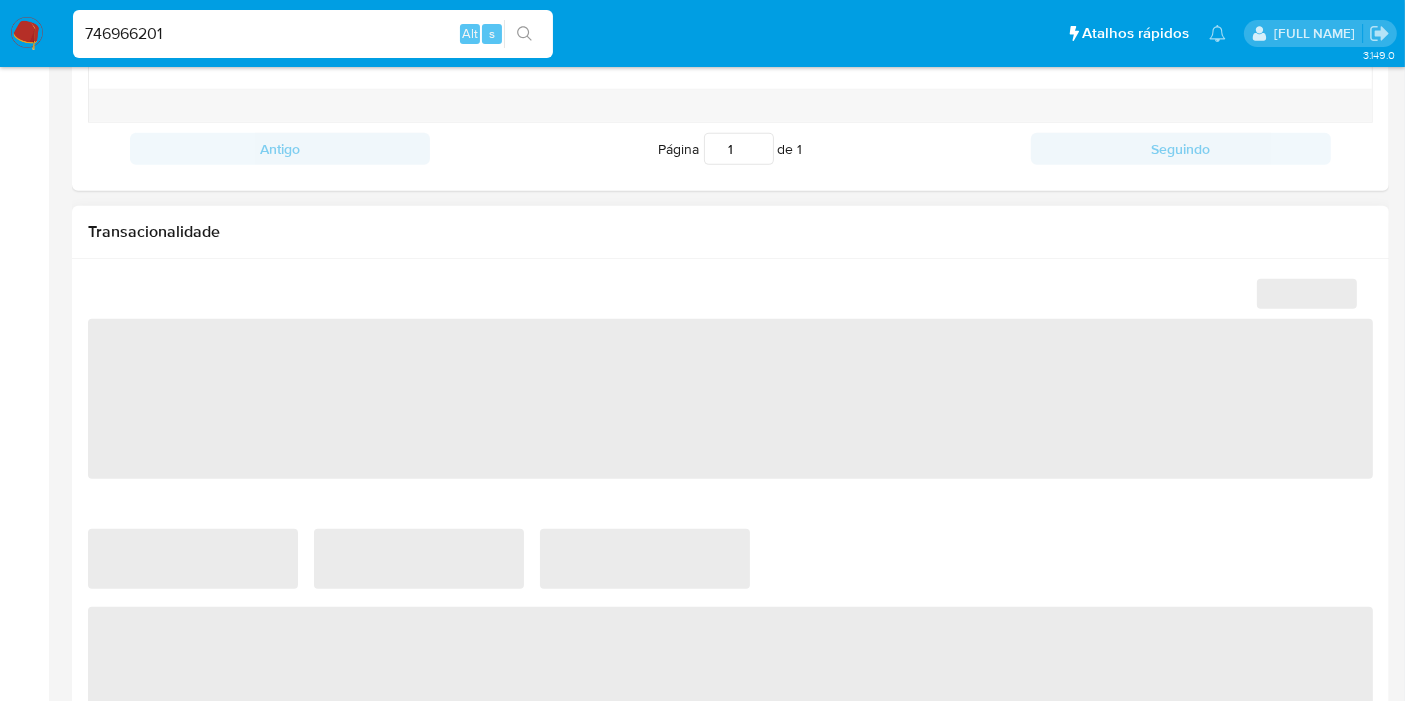 select on "10" 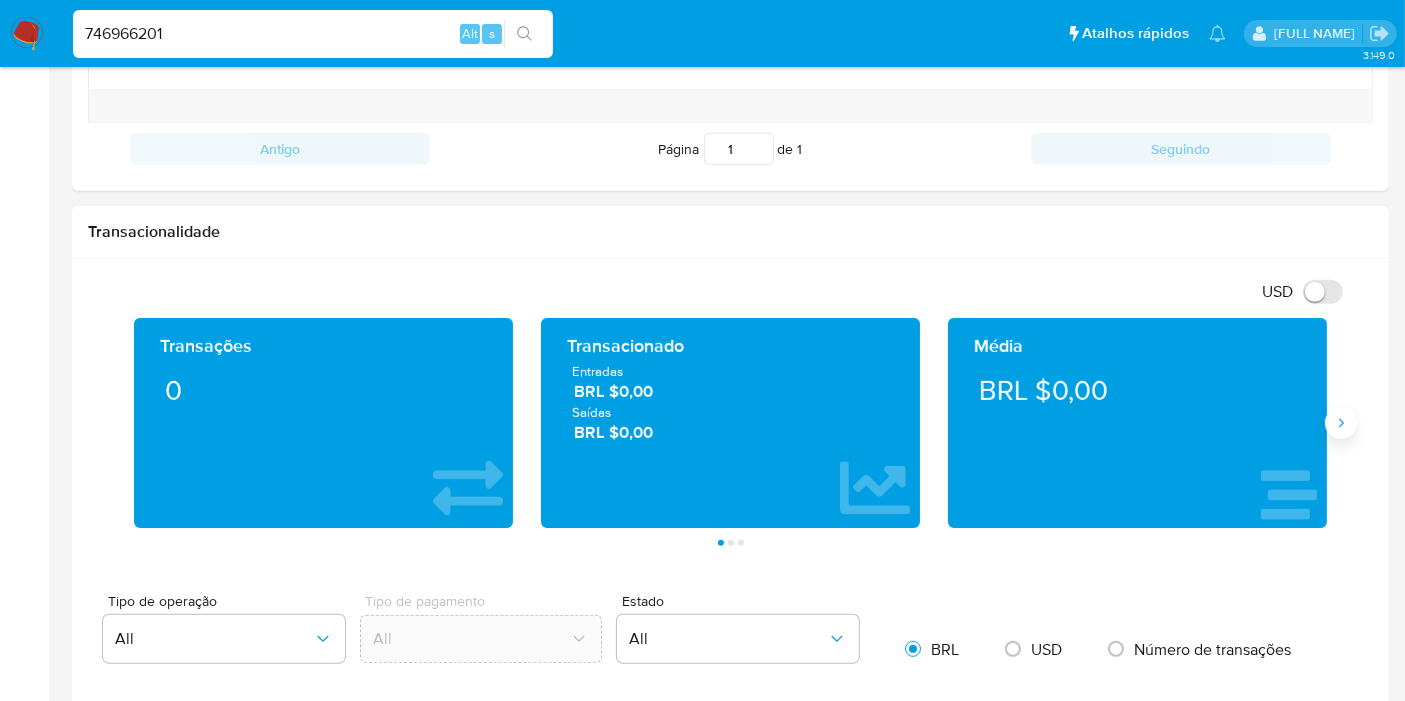 click 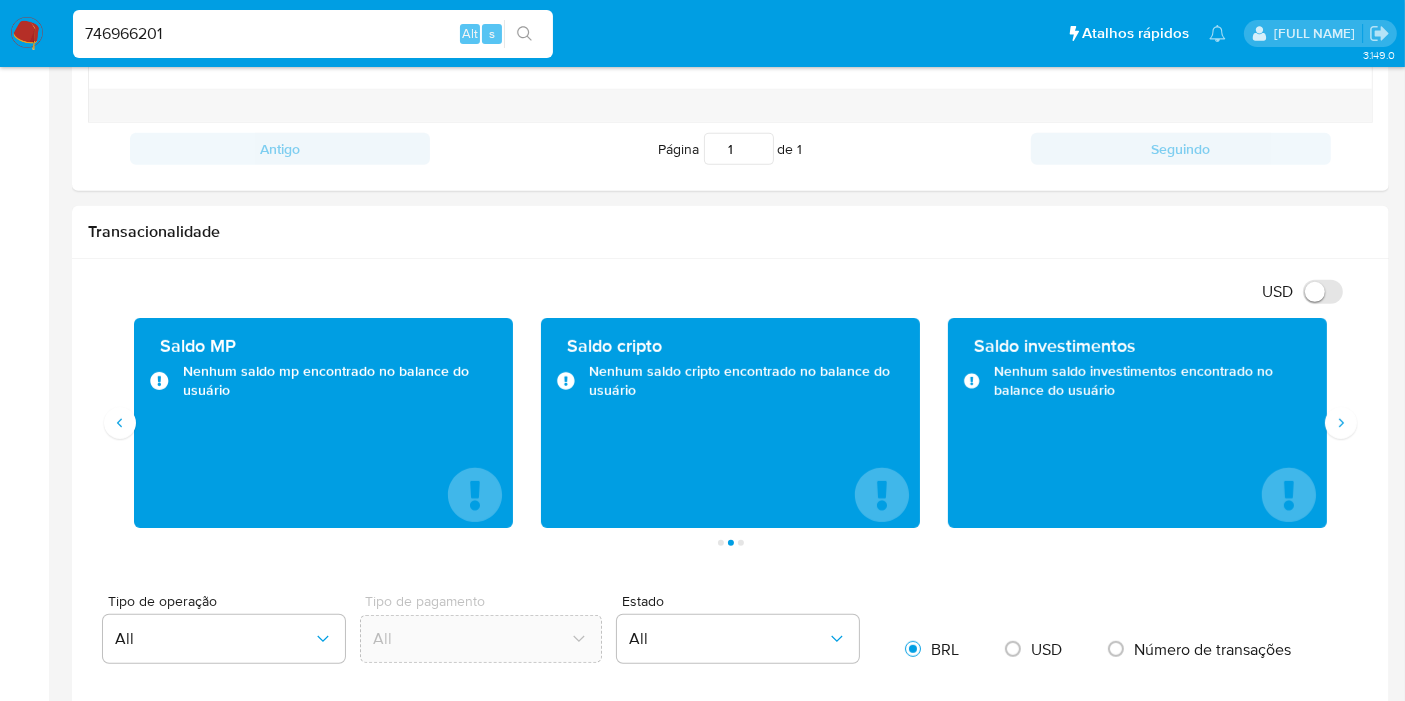 click on "746966201" at bounding box center [313, 34] 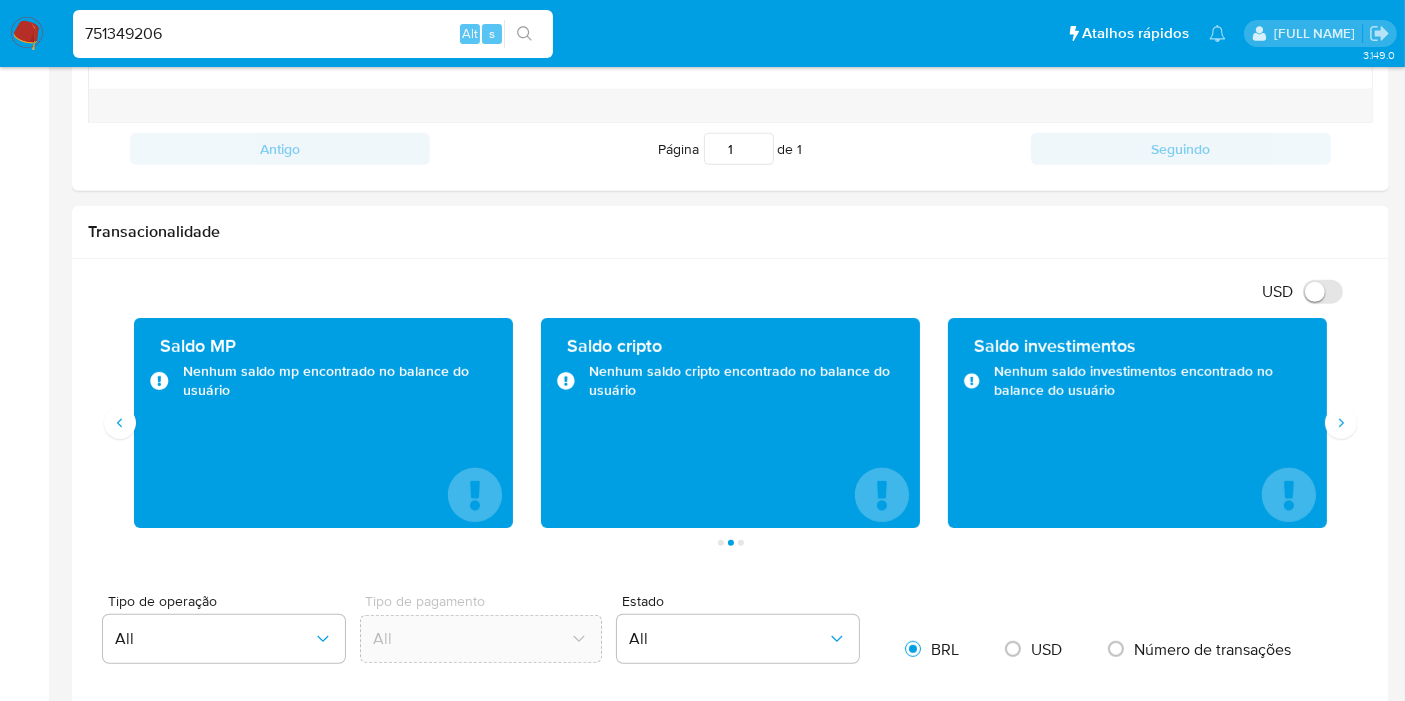 type on "751349206" 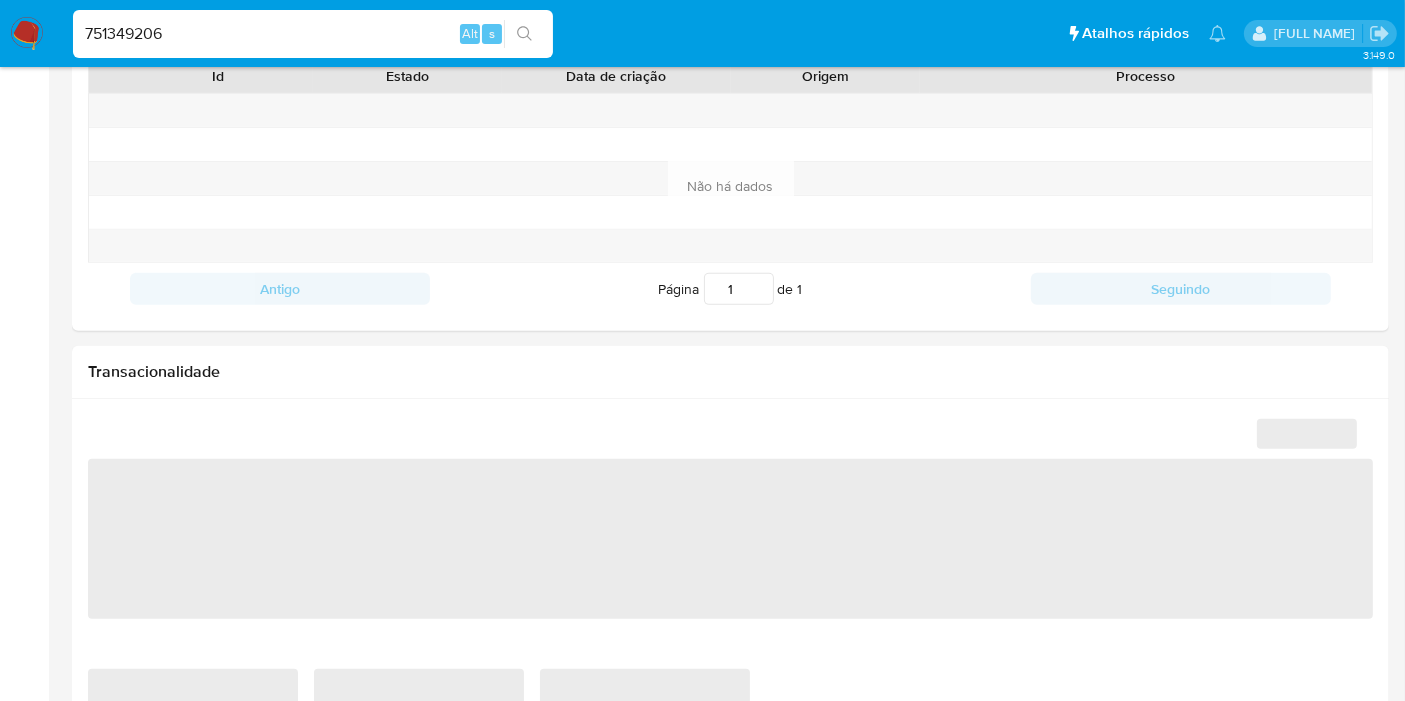 scroll, scrollTop: 777, scrollLeft: 0, axis: vertical 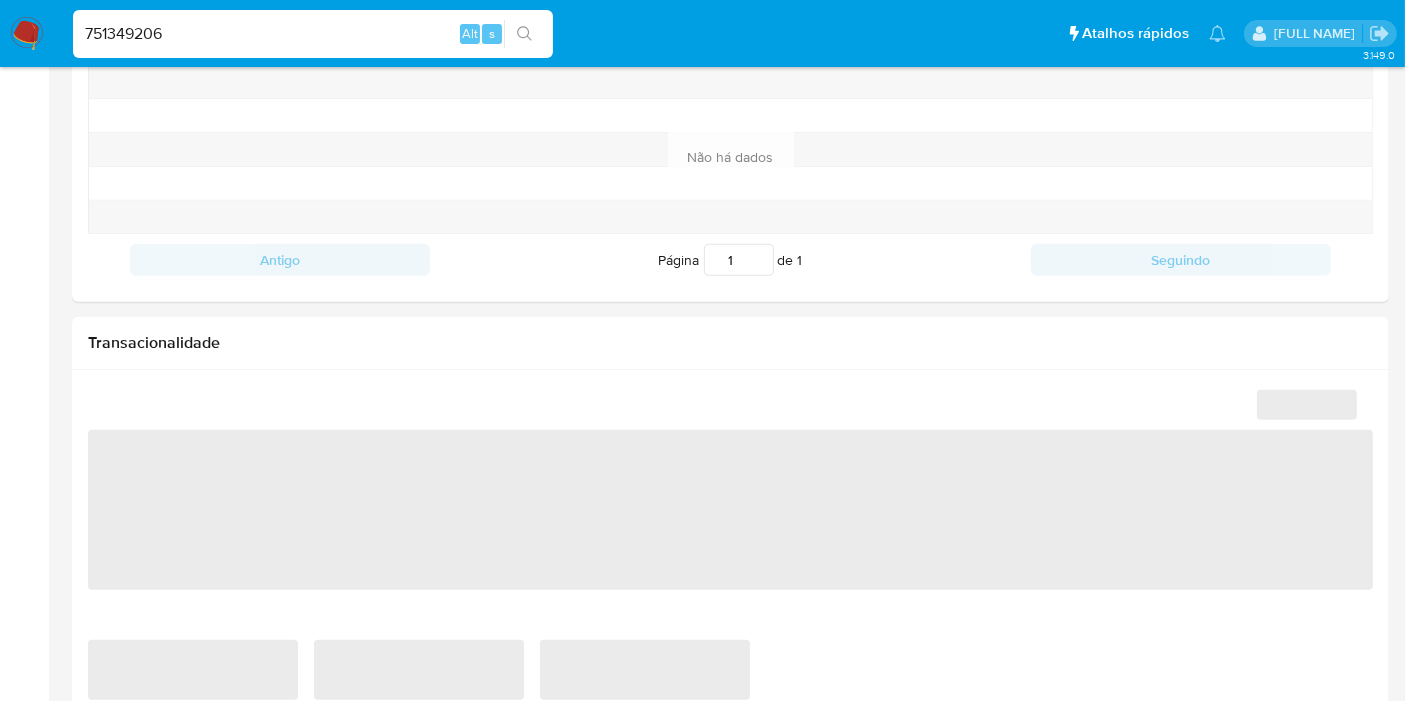 select on "10" 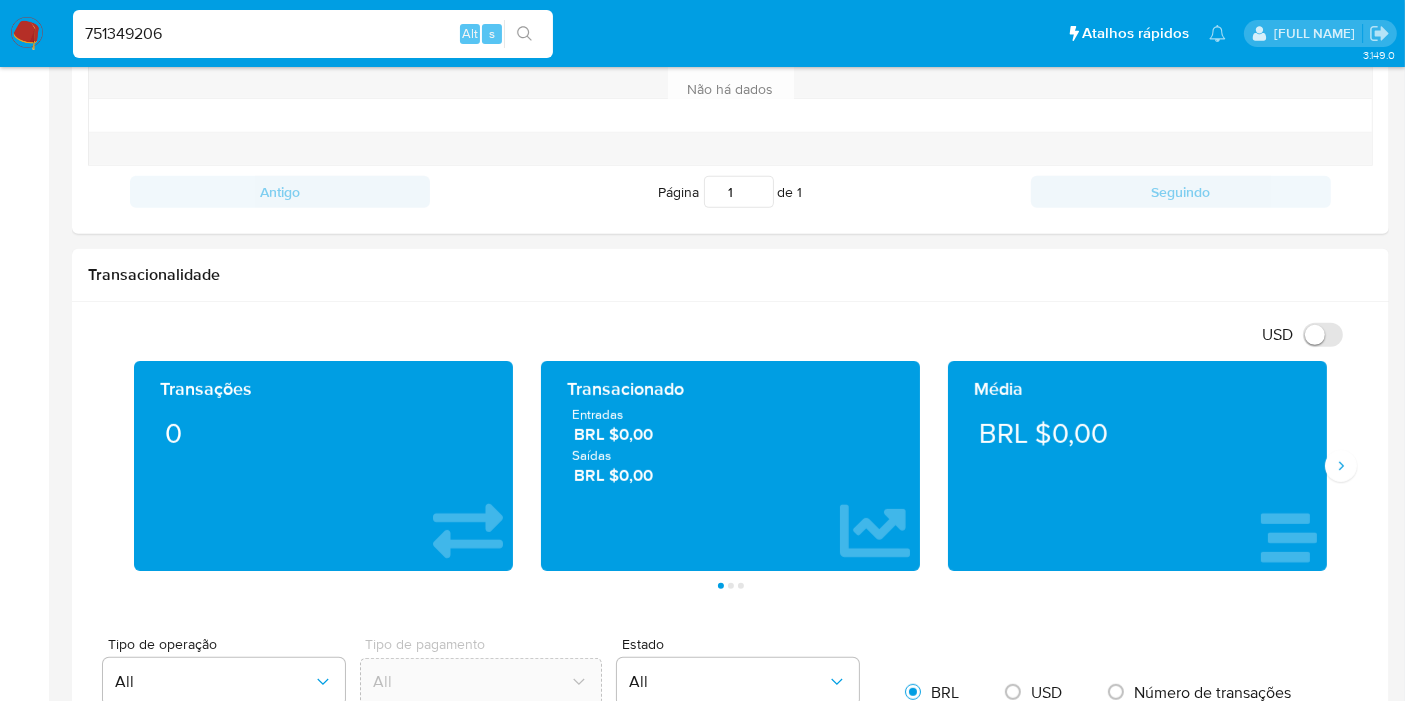 scroll, scrollTop: 888, scrollLeft: 0, axis: vertical 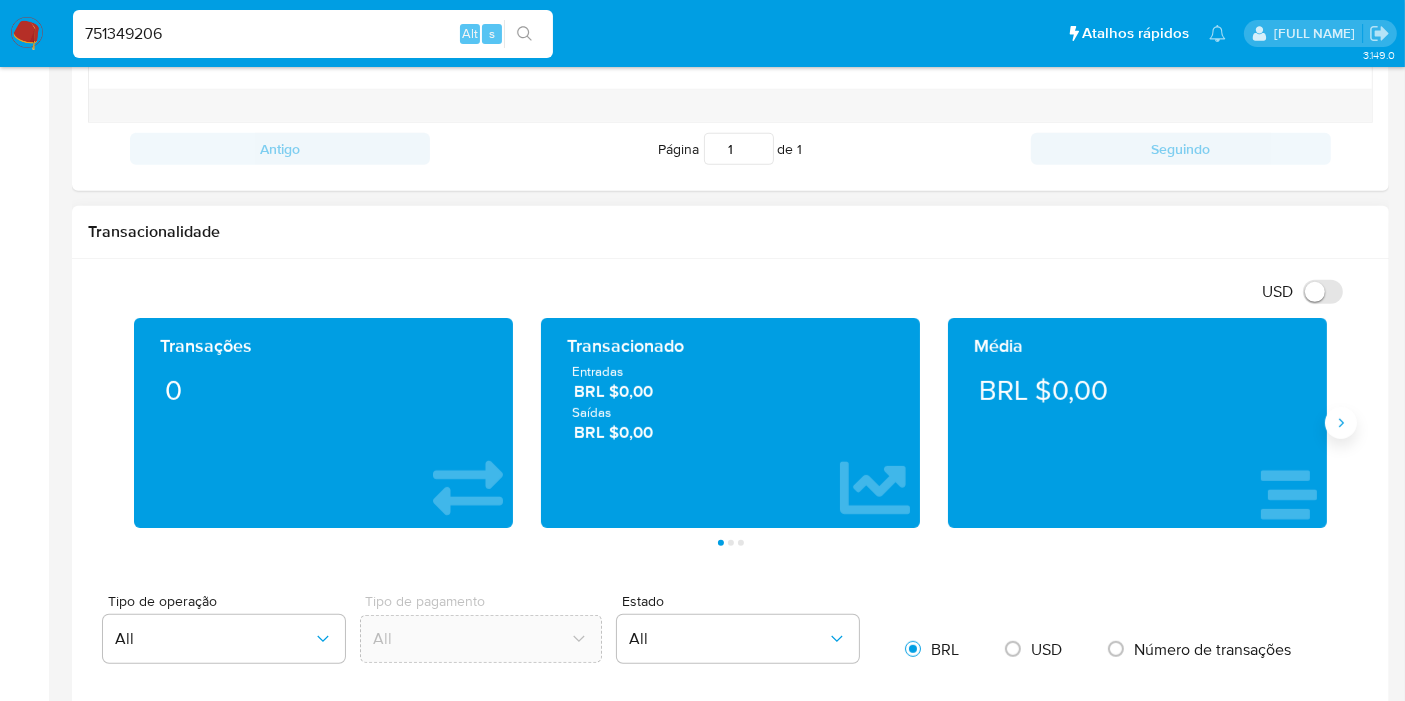 click at bounding box center (1341, 423) 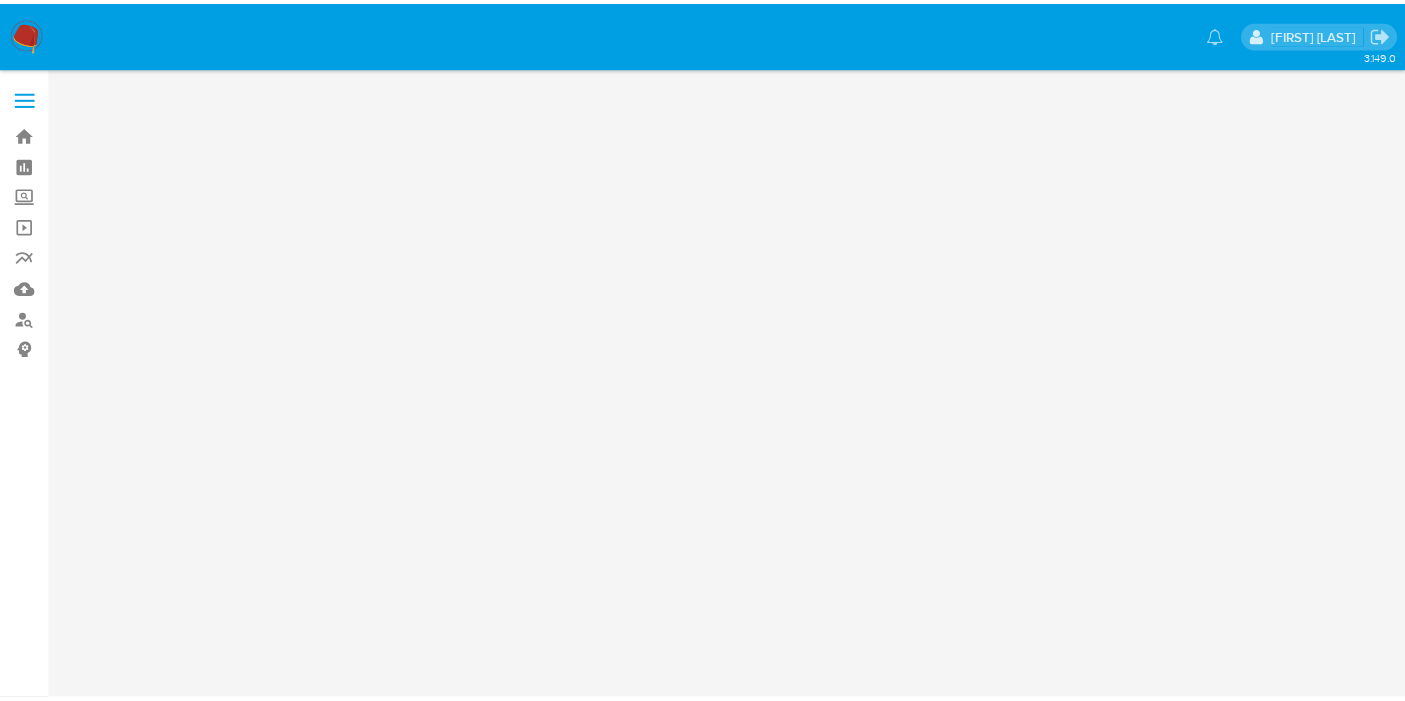 scroll, scrollTop: 0, scrollLeft: 0, axis: both 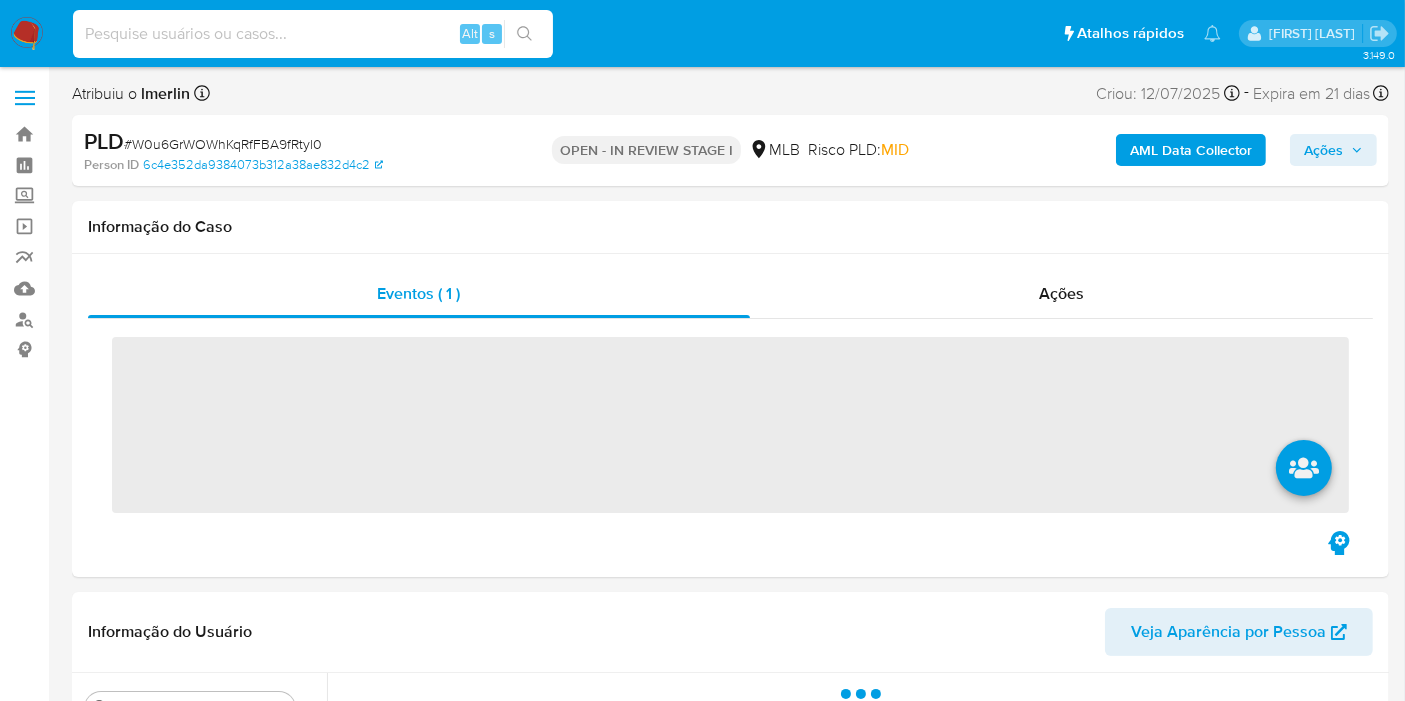 click at bounding box center [313, 34] 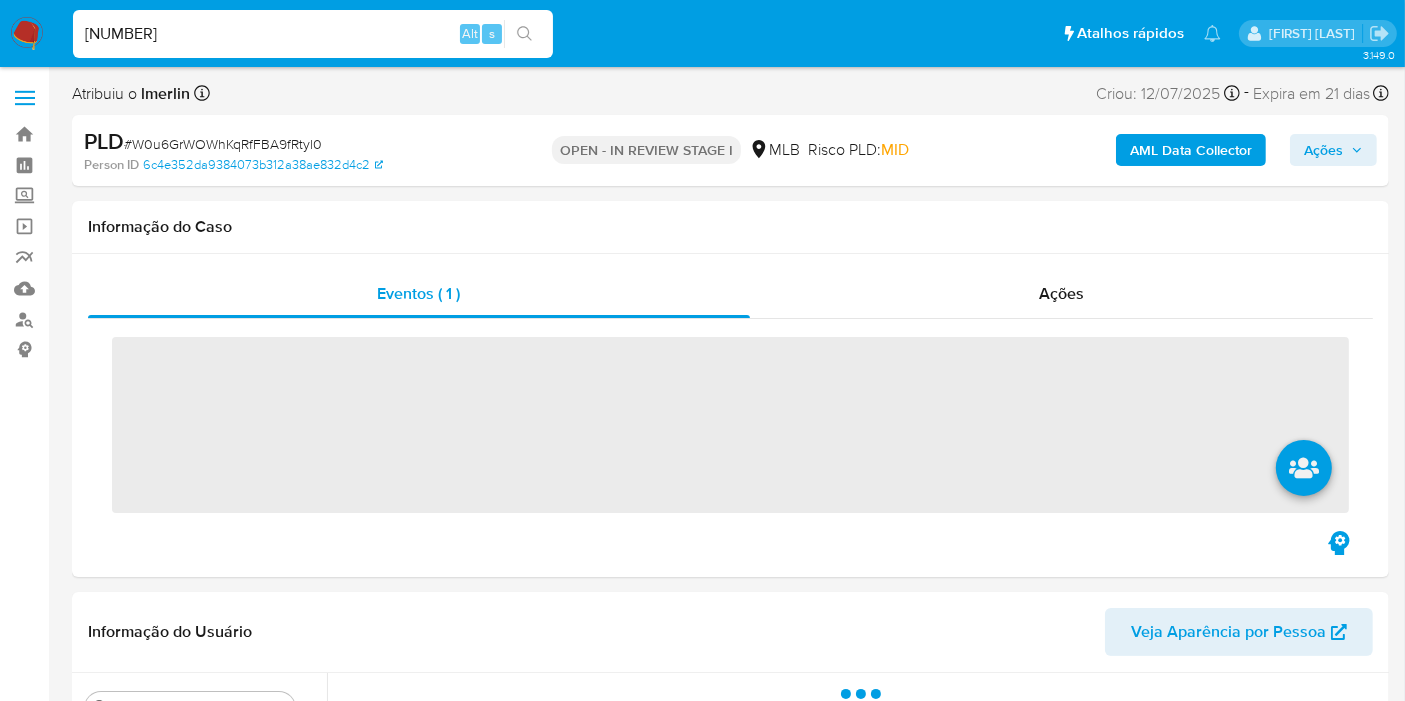 type on "419700838" 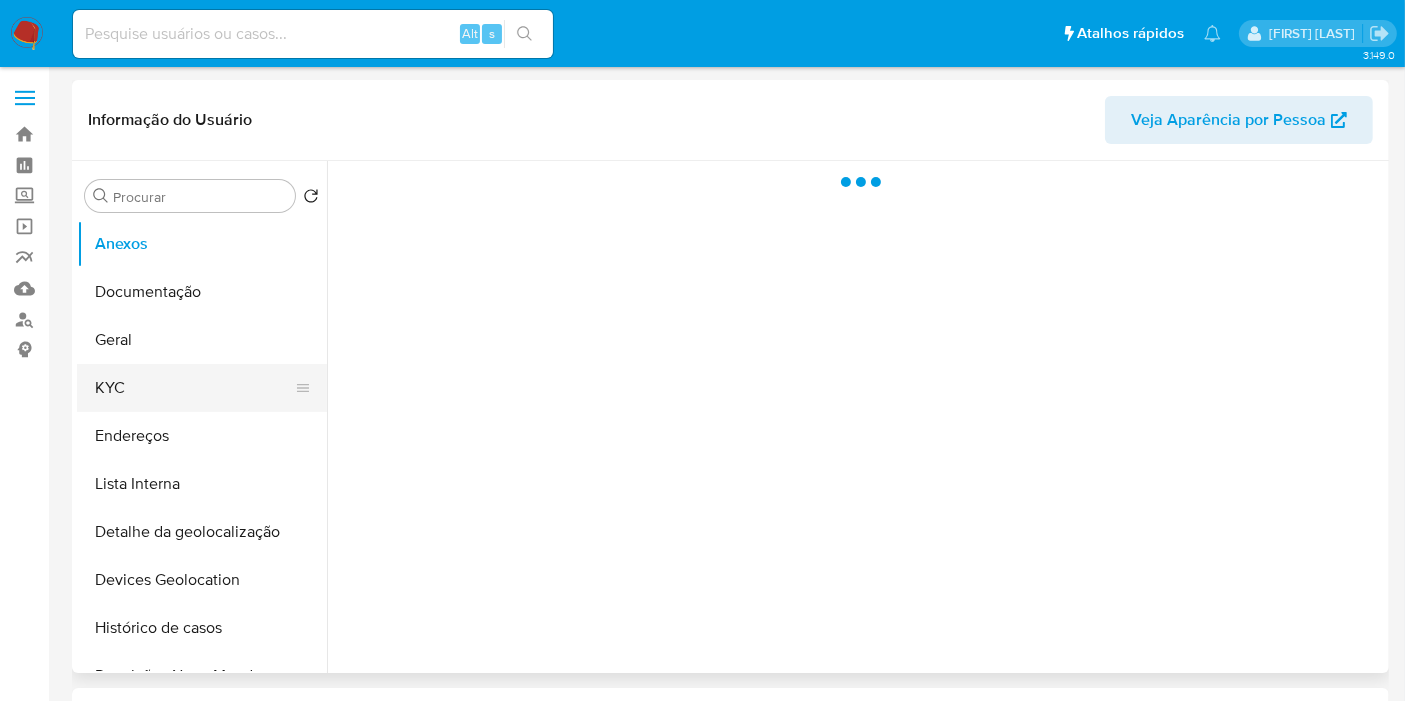 click on "KYC" at bounding box center (194, 388) 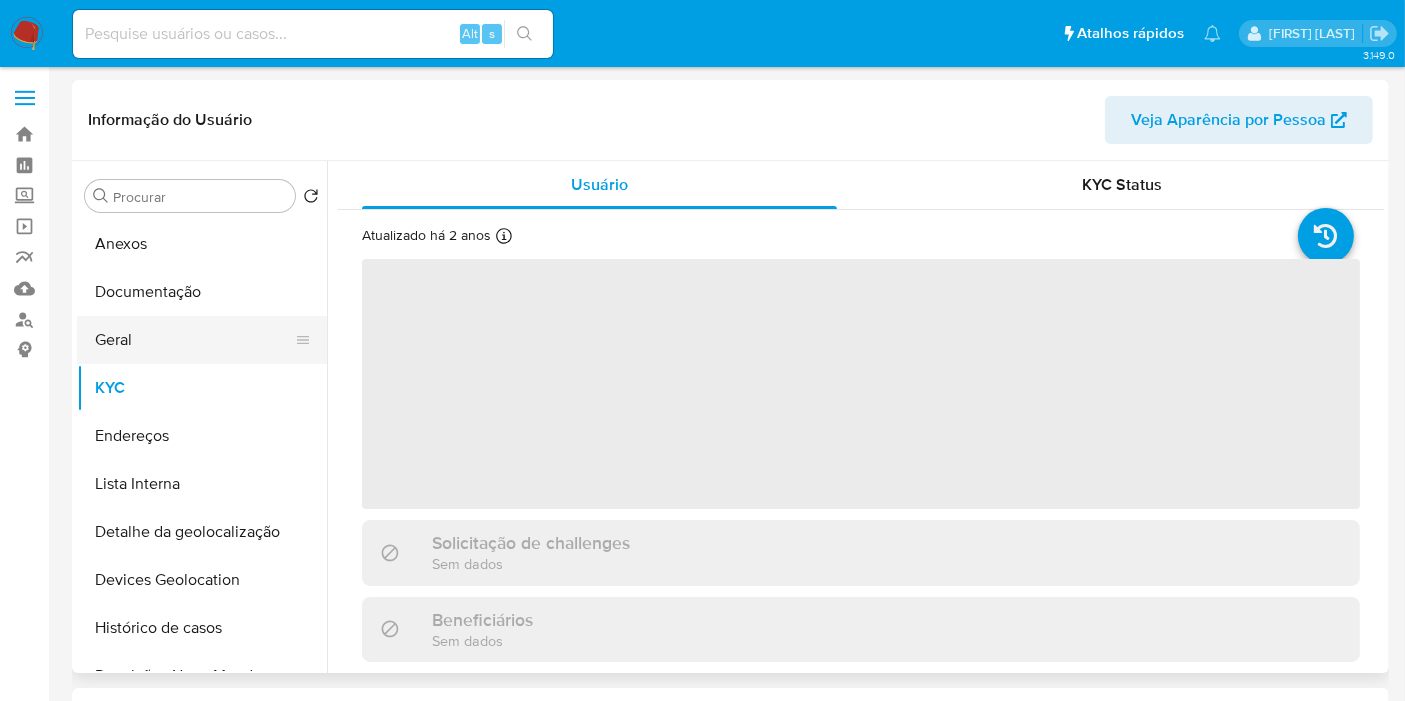 click on "Geral" at bounding box center (194, 340) 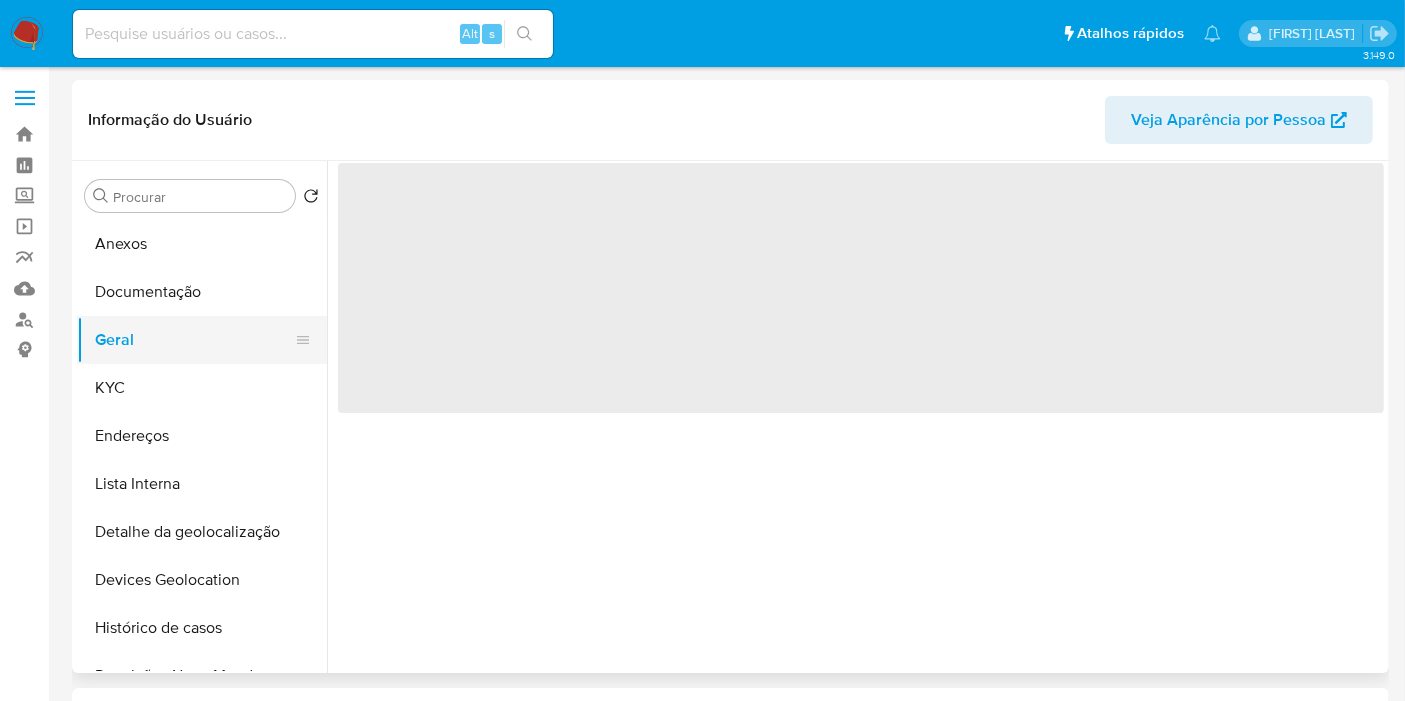 select on "10" 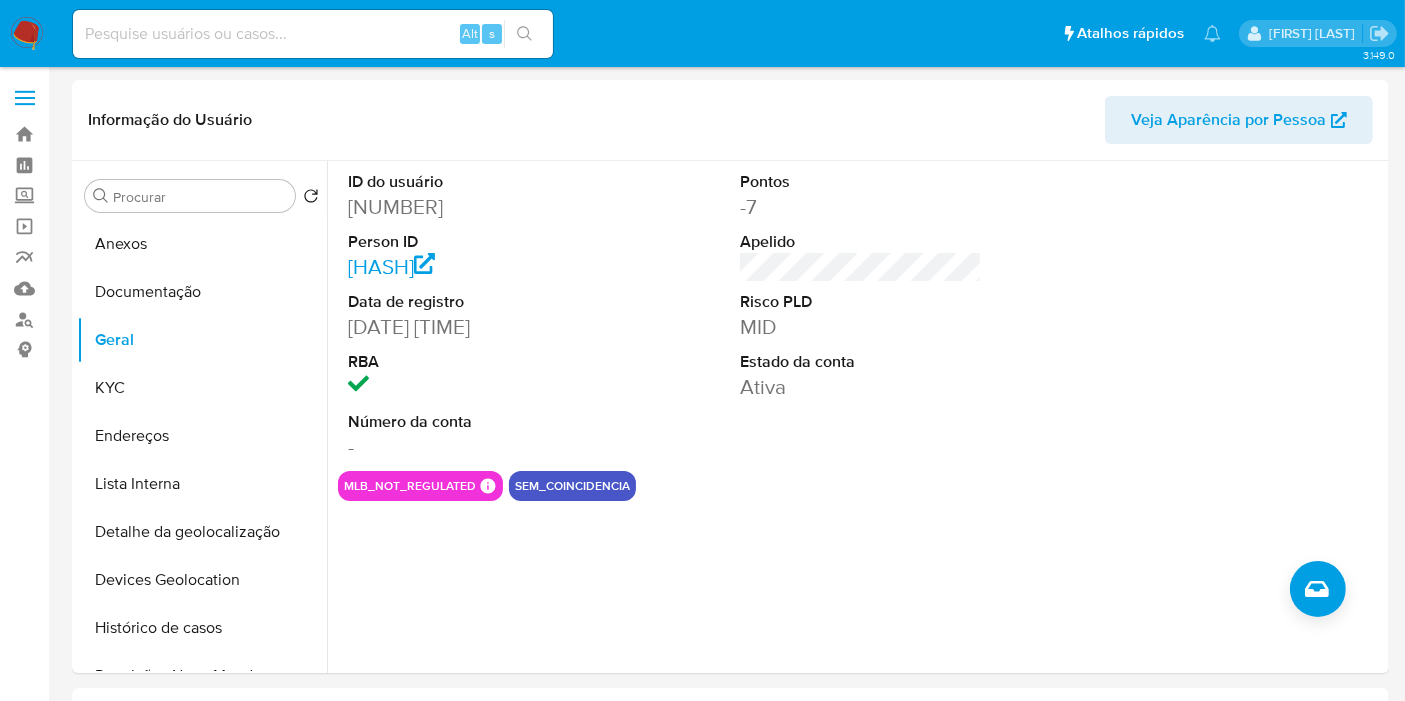 click at bounding box center [313, 34] 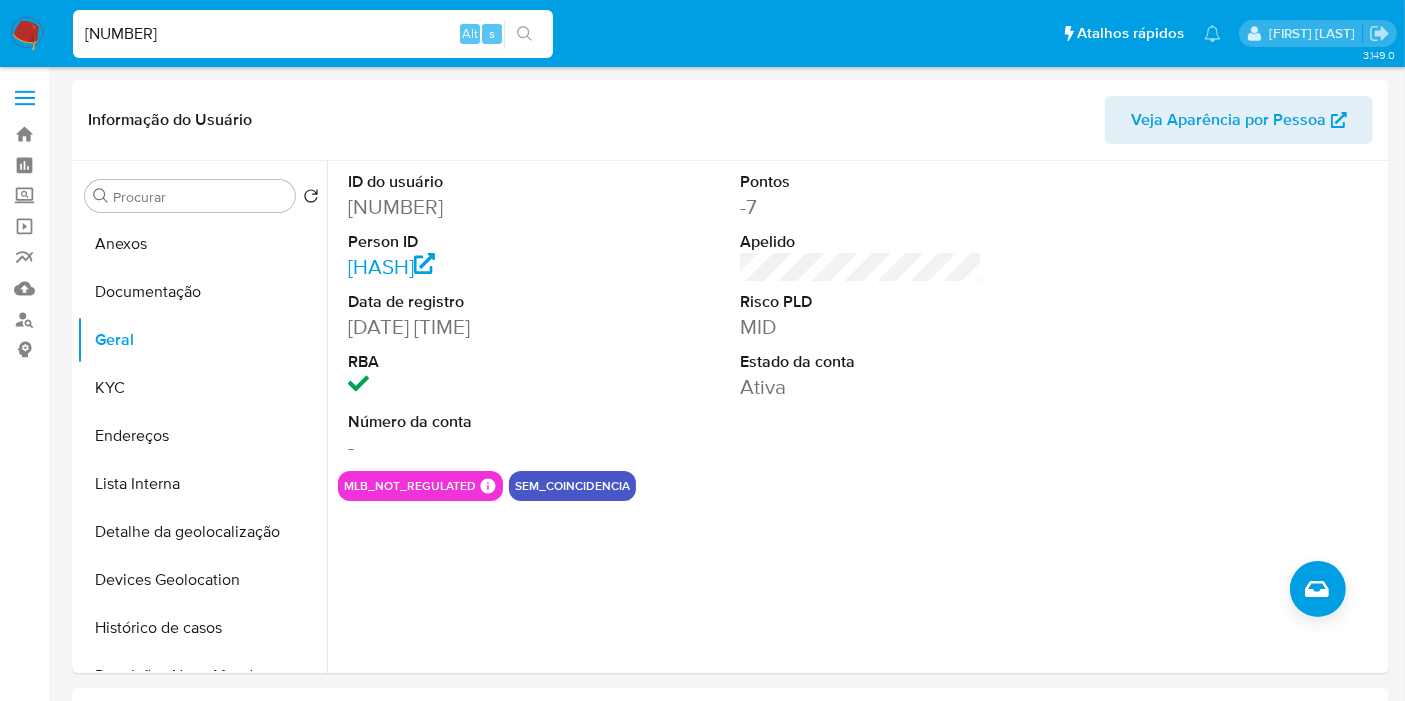 type on "376624134" 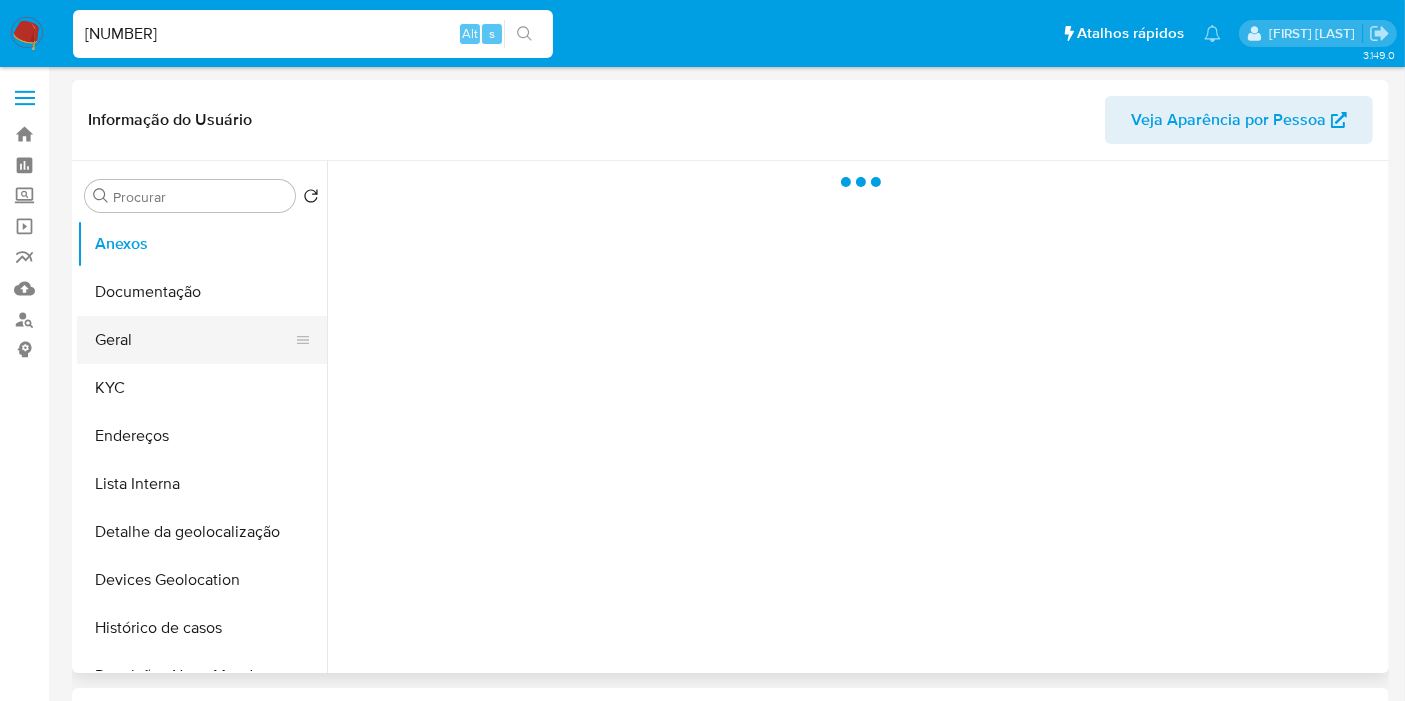 click on "Geral" at bounding box center [194, 340] 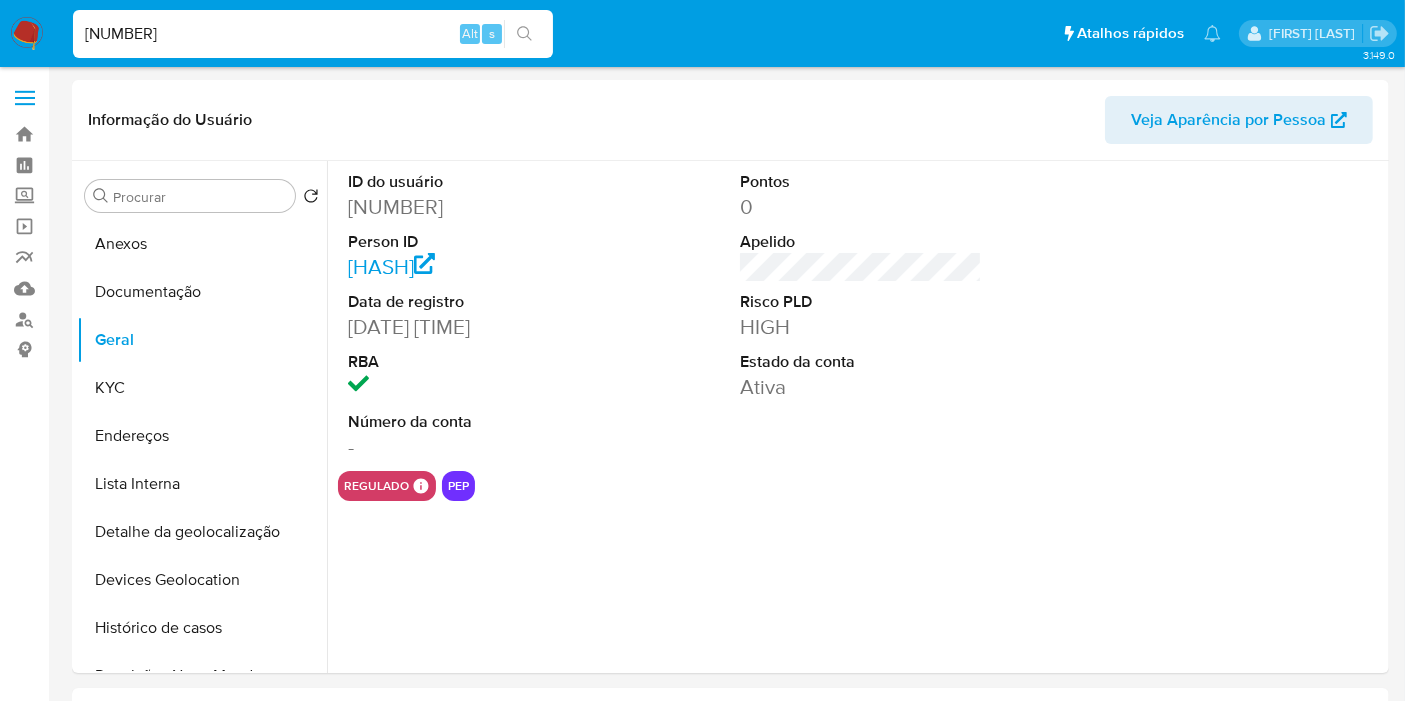 select on "10" 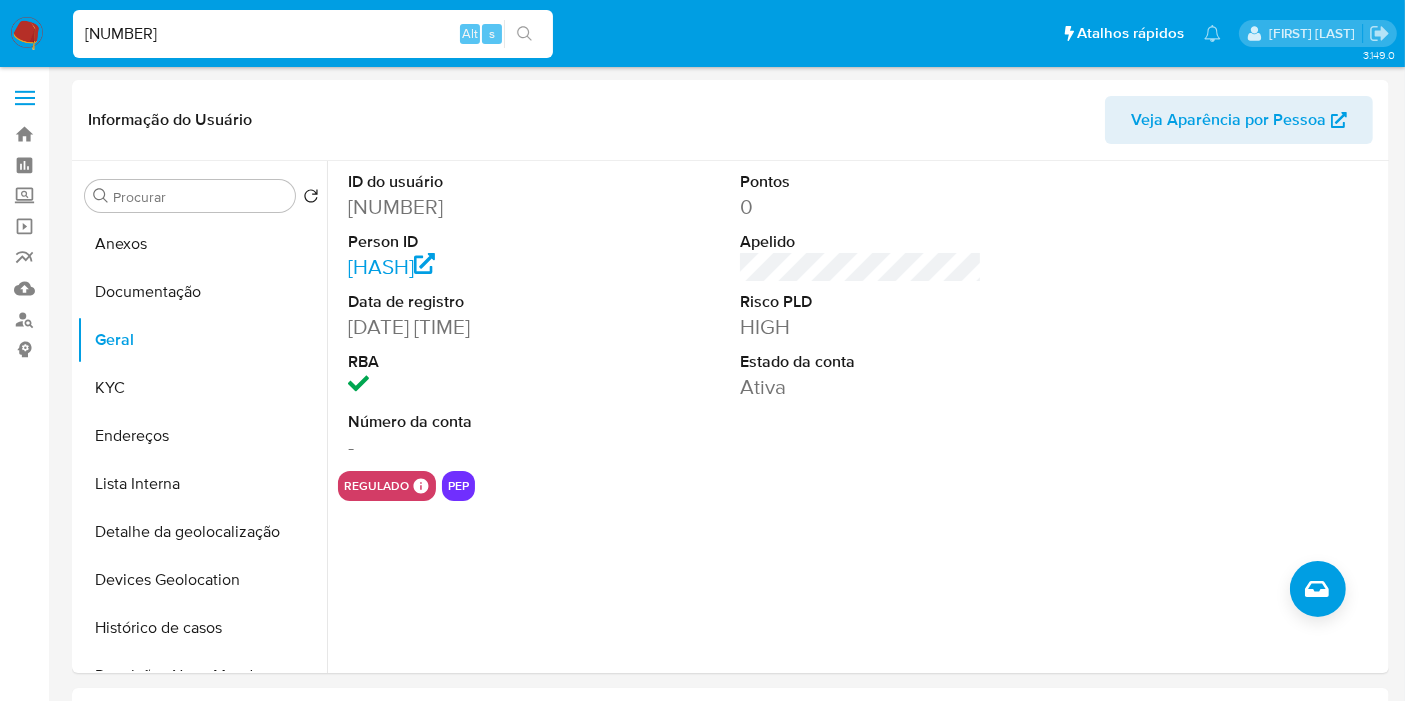 click on "376624134" at bounding box center (313, 34) 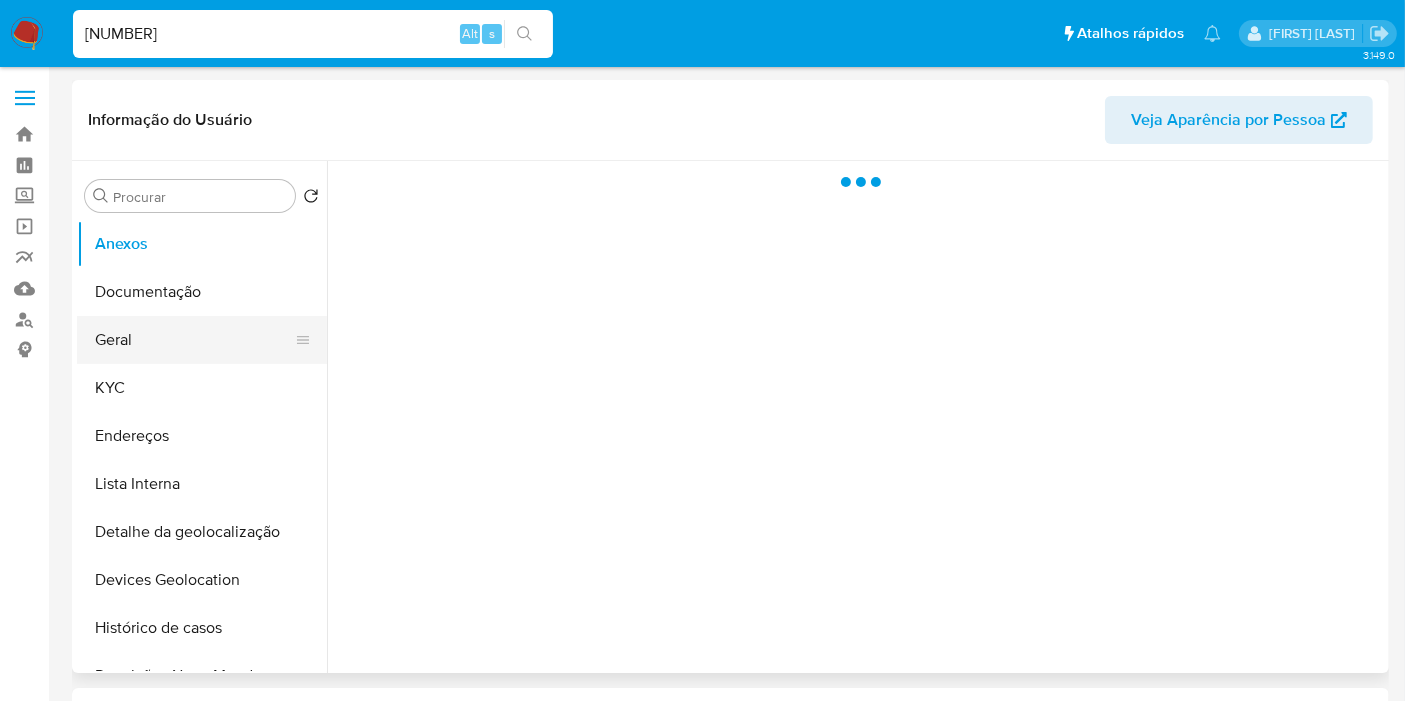 click on "Geral" at bounding box center [194, 340] 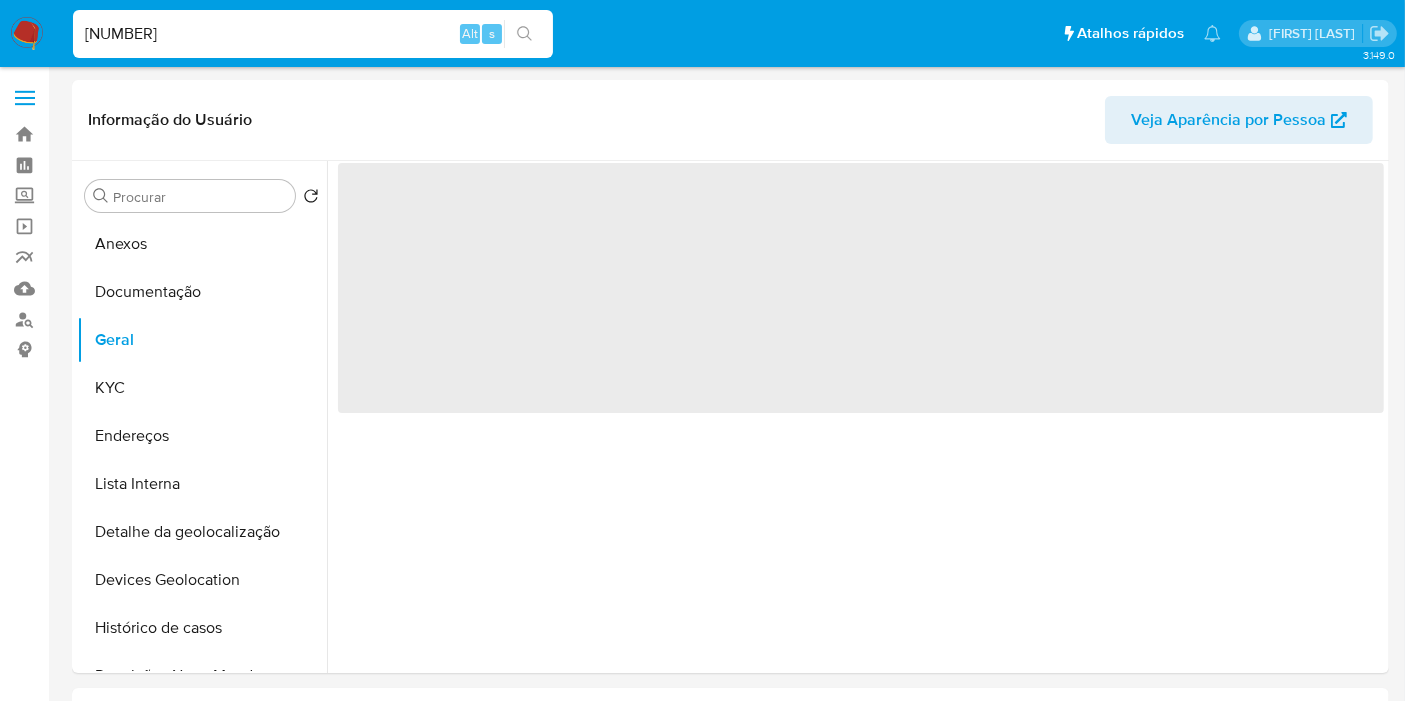 select on "10" 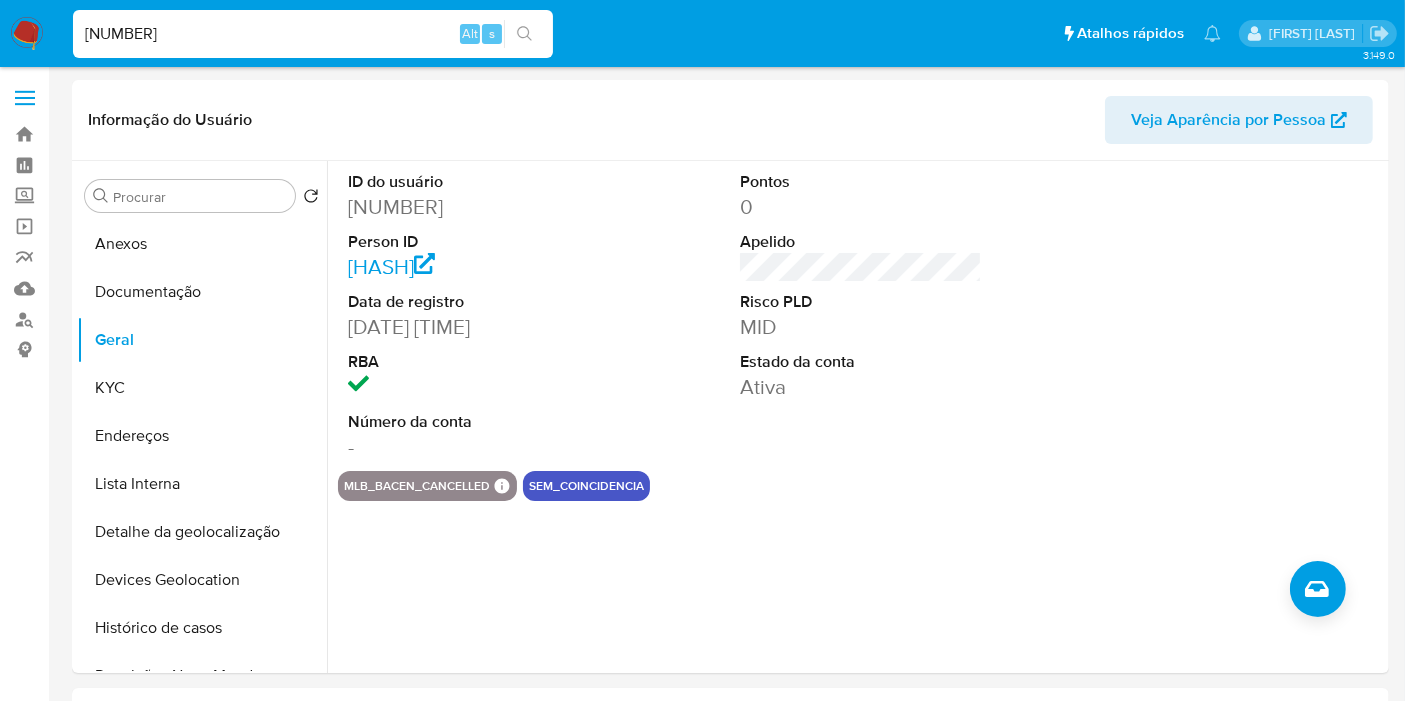 click on "298323420" at bounding box center [313, 34] 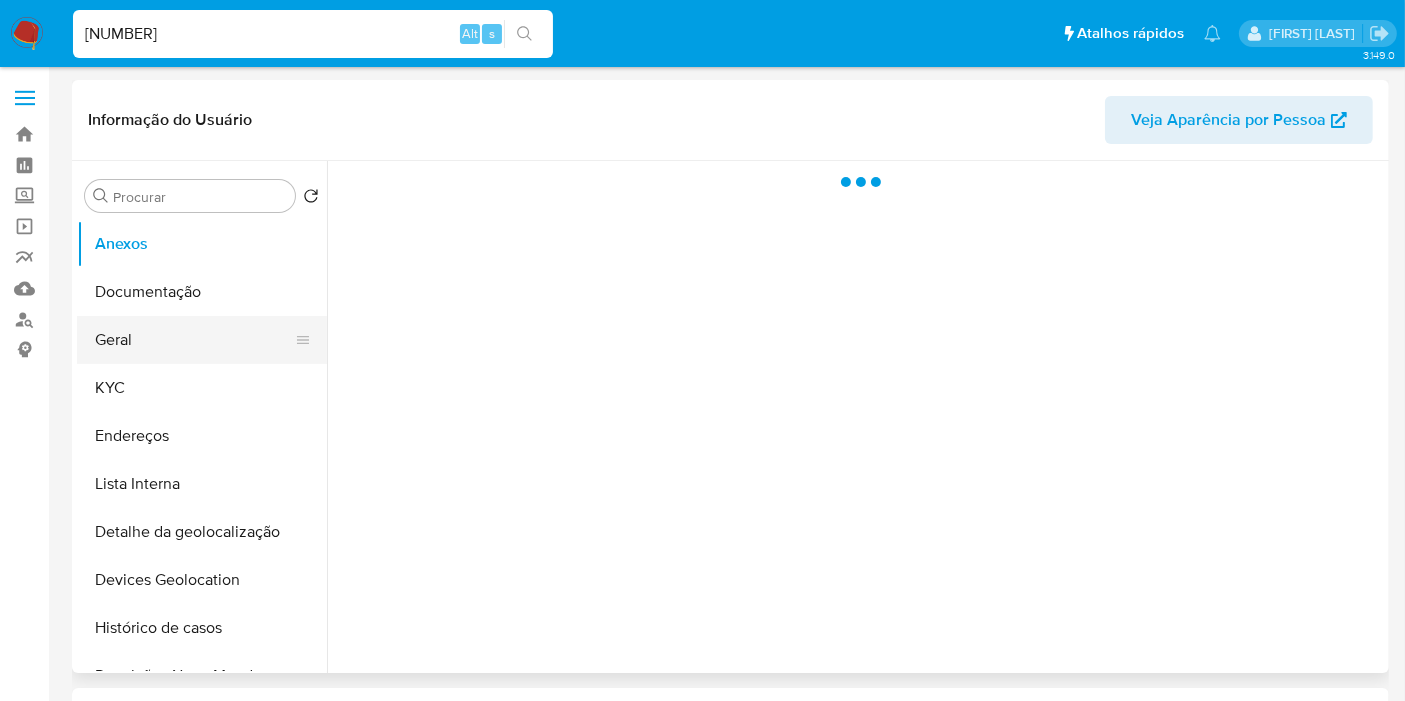 click on "Geral" at bounding box center (194, 340) 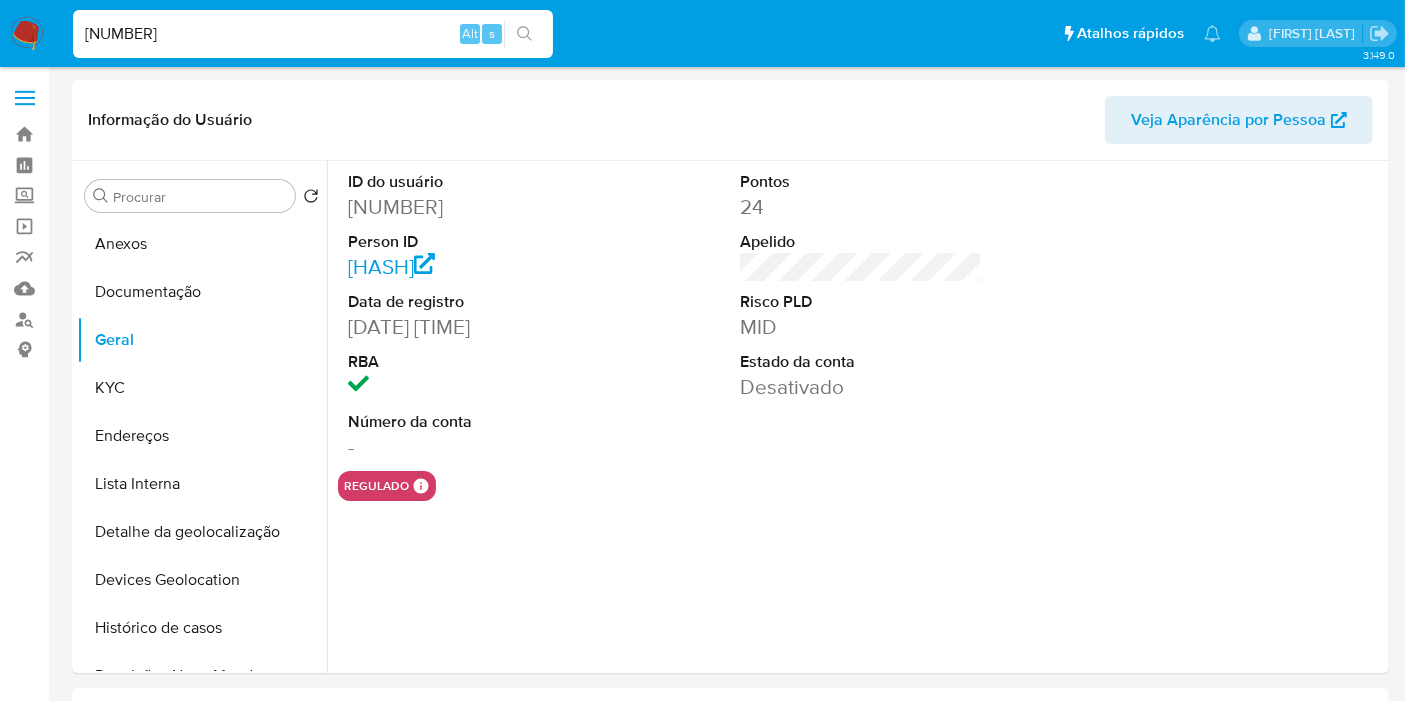 select on "10" 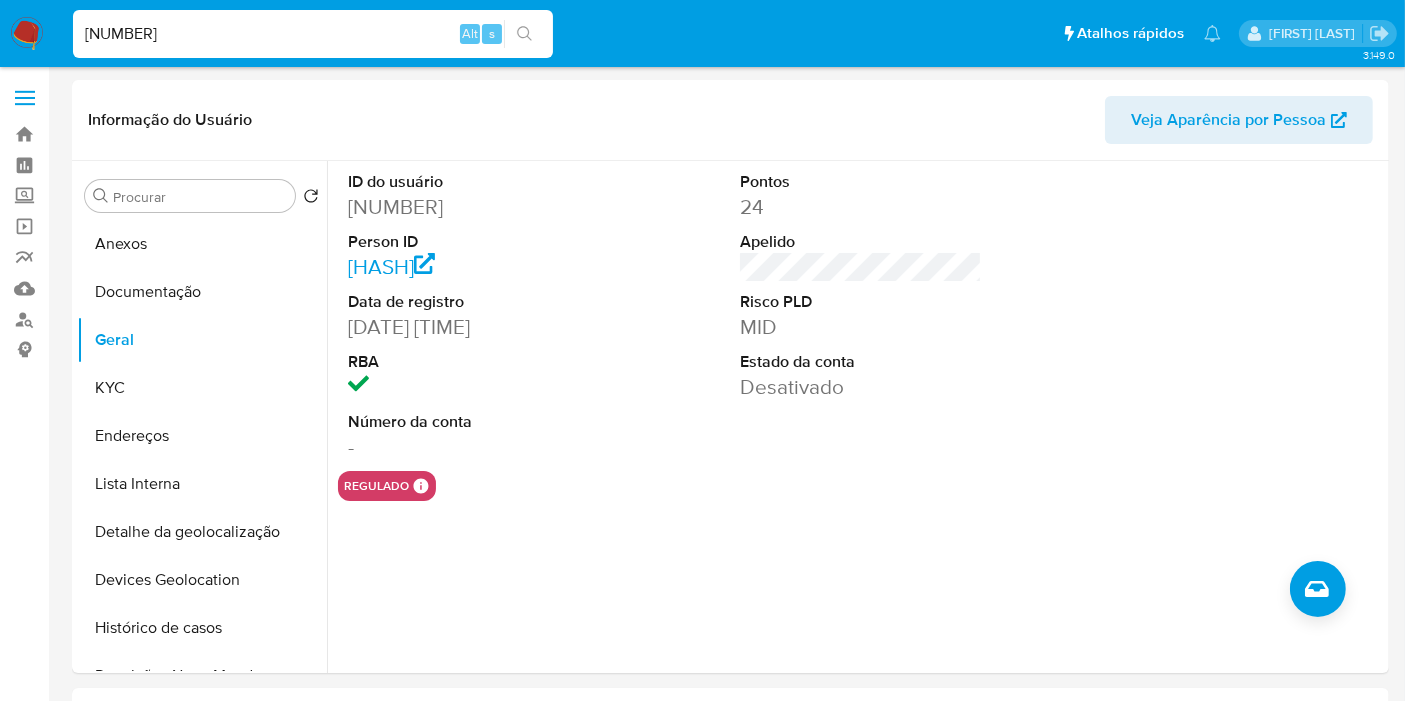 click on "476600843" at bounding box center (313, 34) 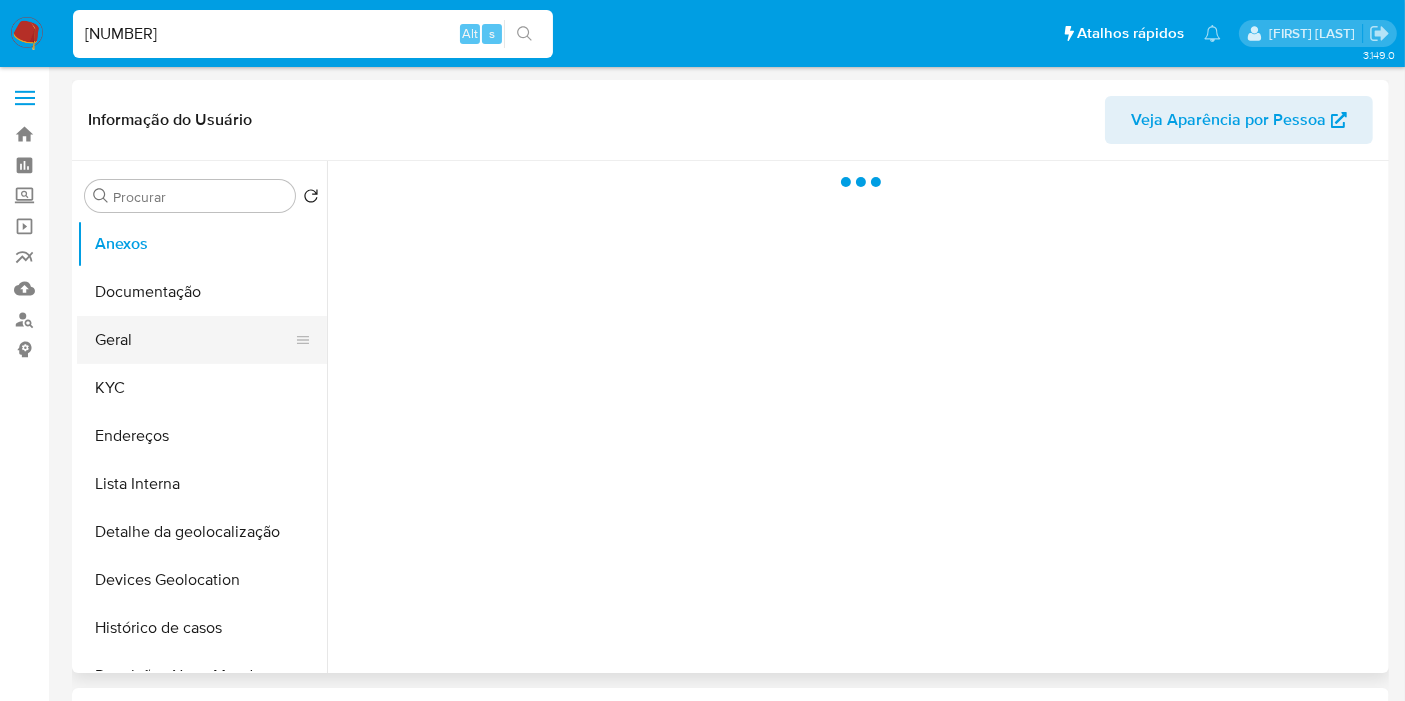 click on "Geral" at bounding box center (194, 340) 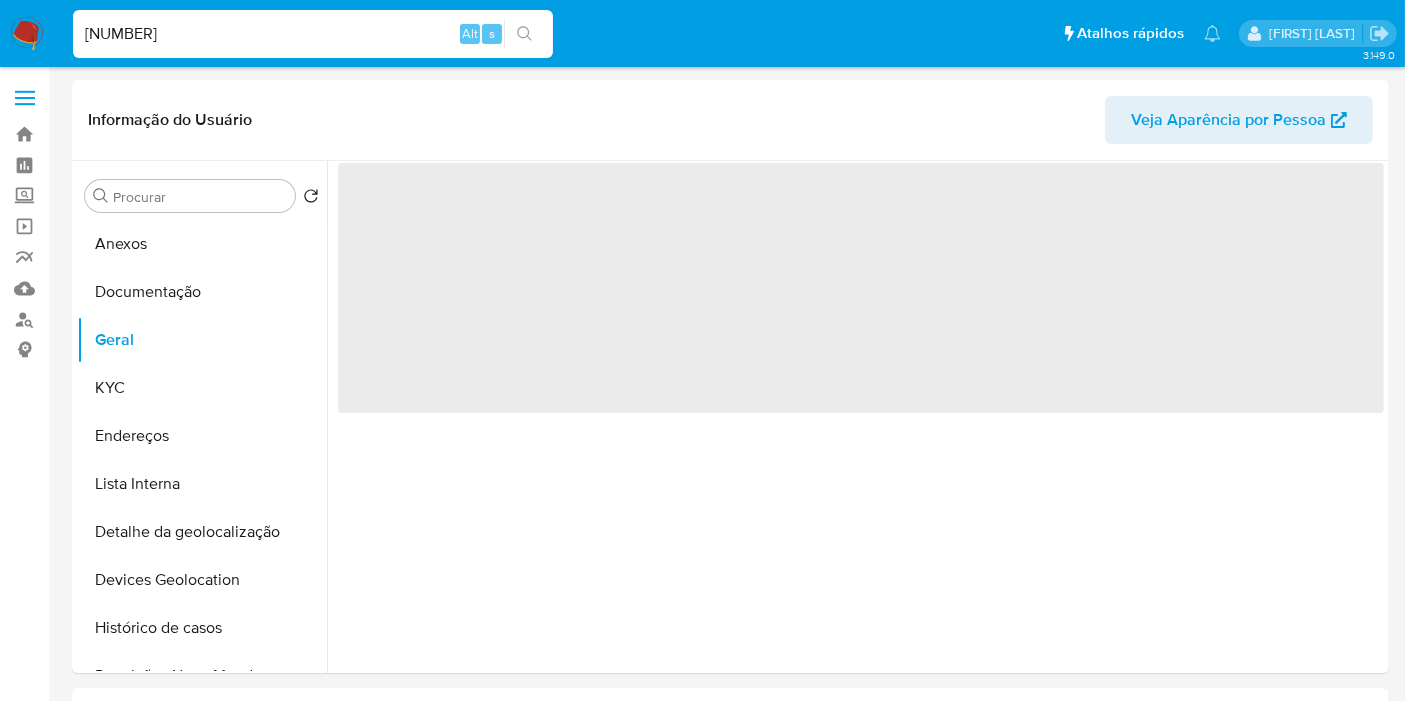 select on "10" 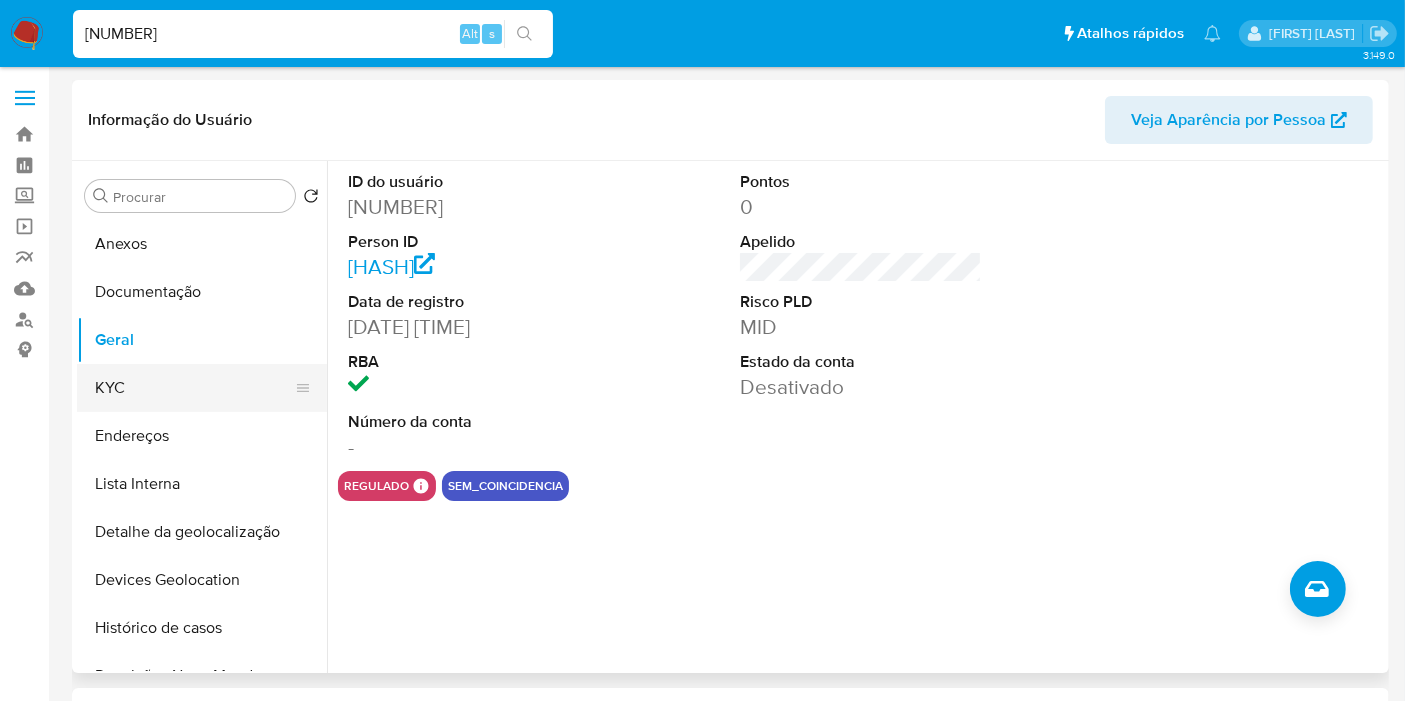 click on "KYC" at bounding box center [194, 388] 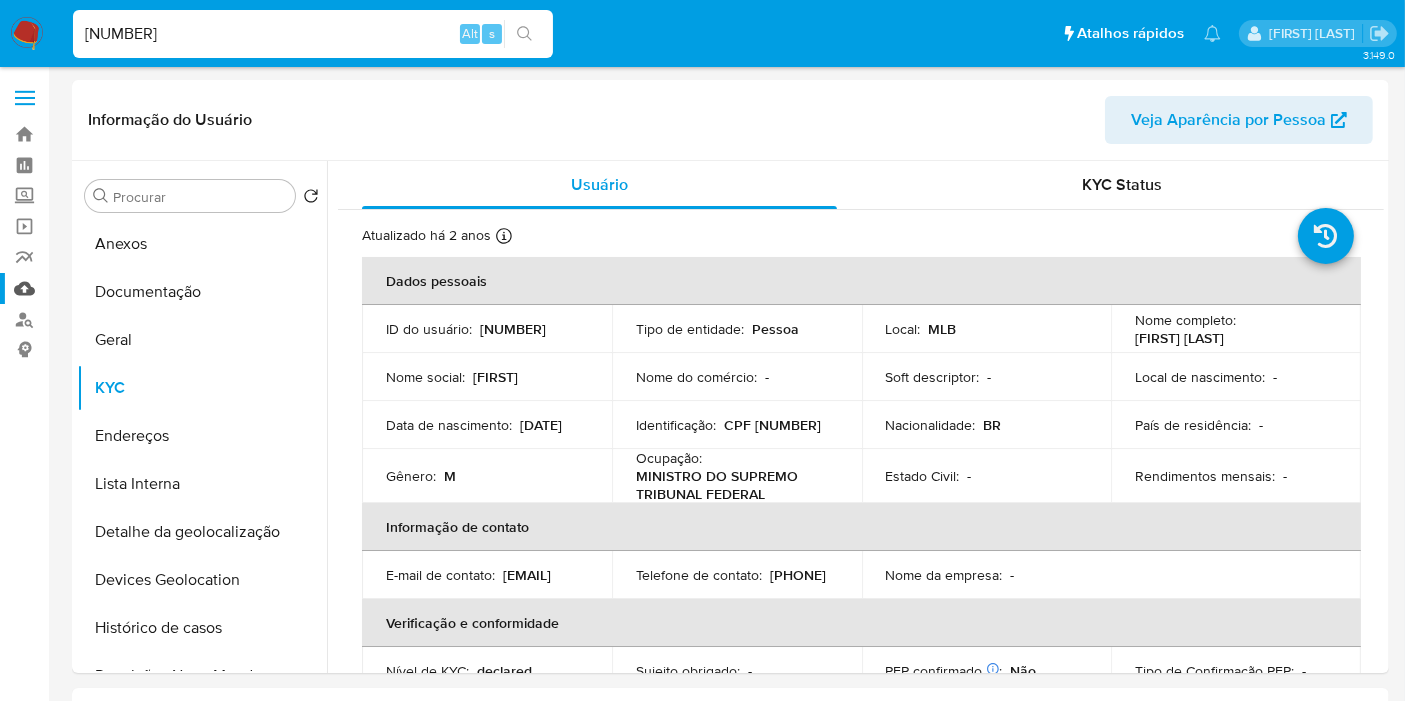 click on "Mulan" at bounding box center (119, 288) 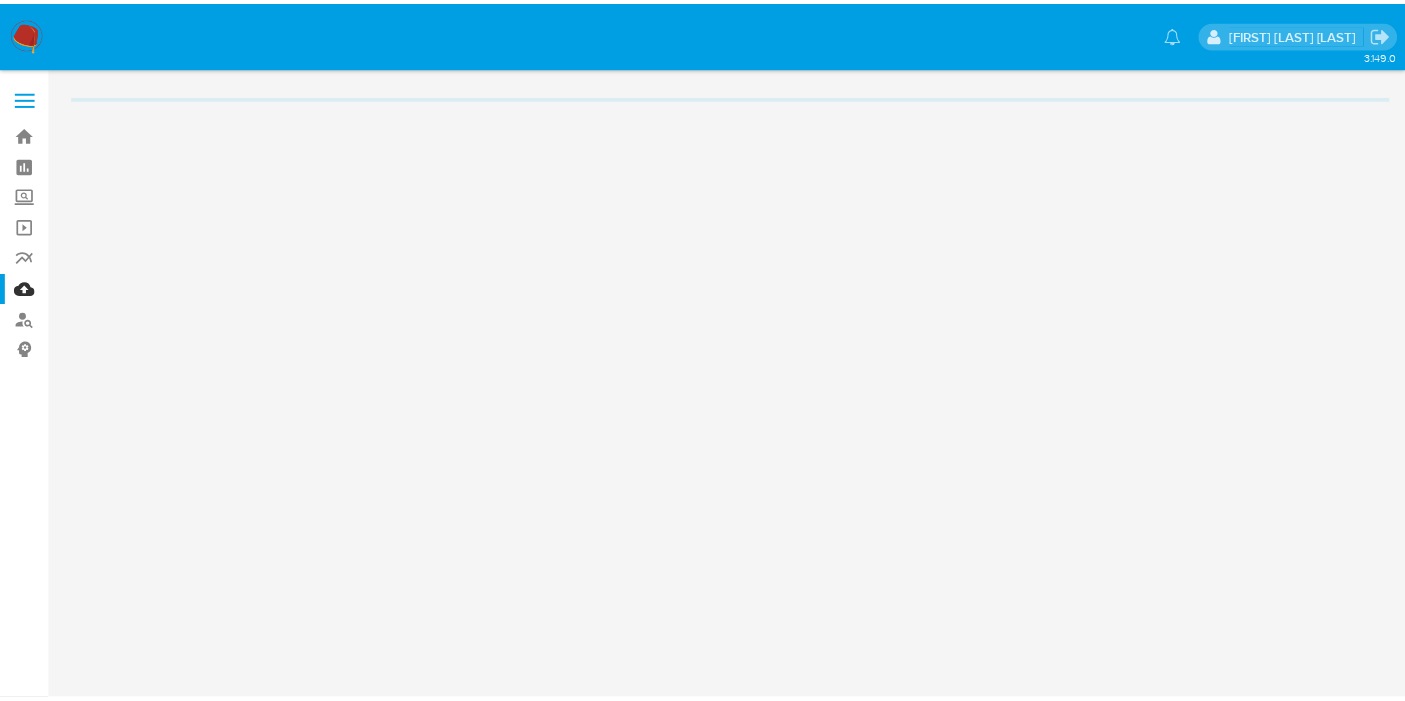scroll, scrollTop: 0, scrollLeft: 0, axis: both 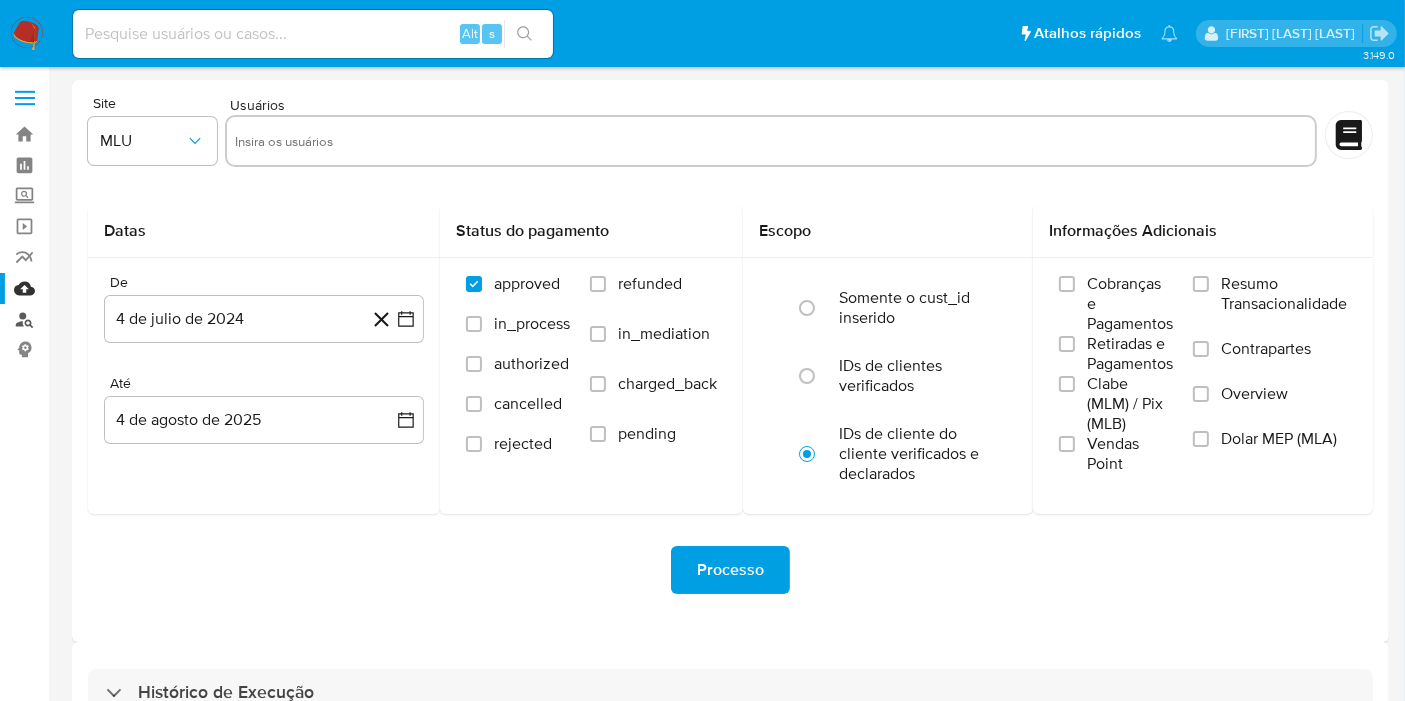 click on "Localizador de pessoas" at bounding box center (119, 319) 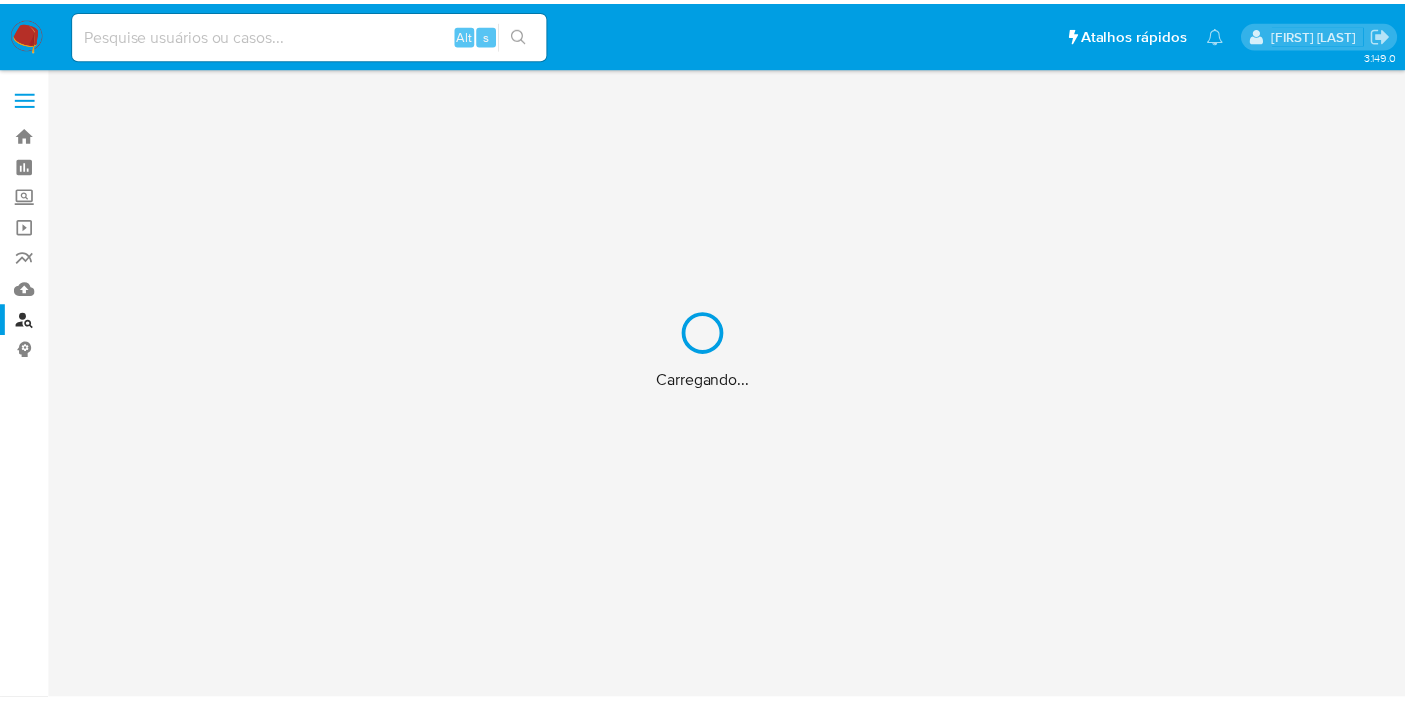 scroll, scrollTop: 0, scrollLeft: 0, axis: both 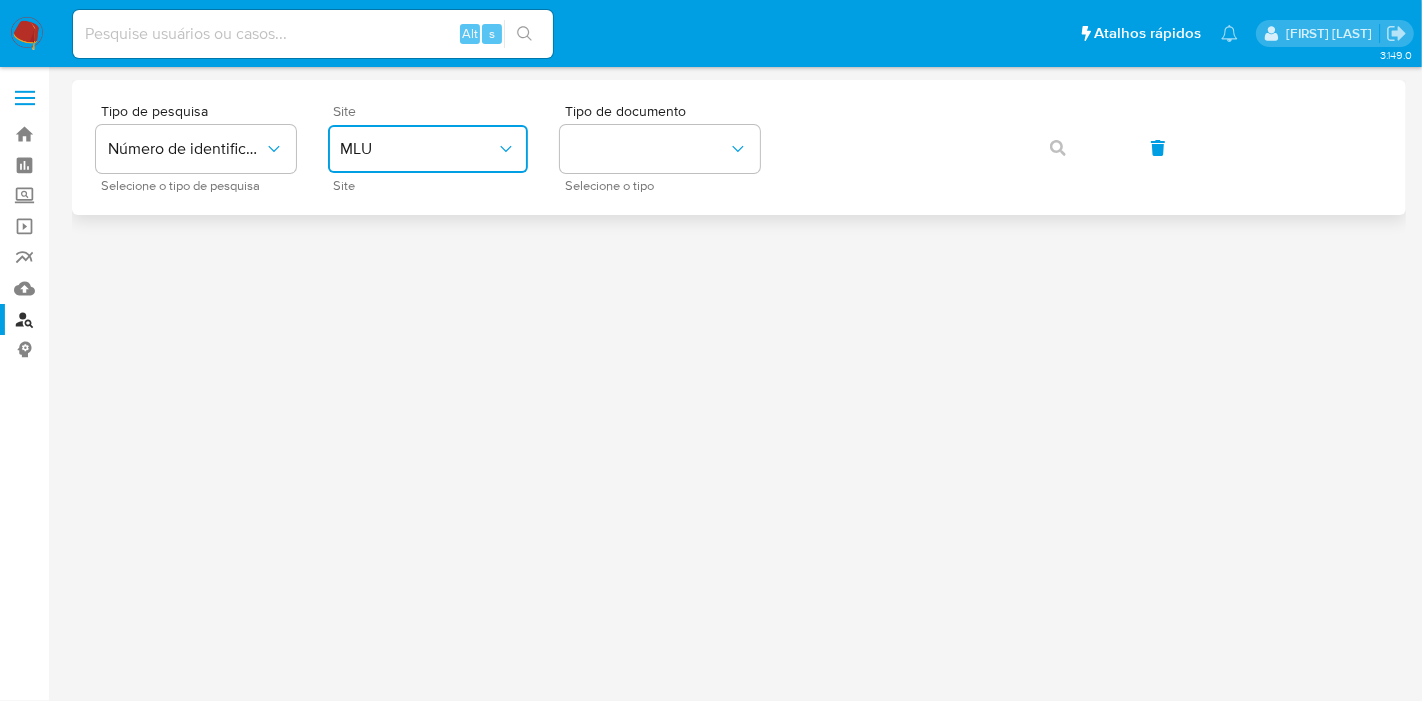 click on "MLU" at bounding box center [418, 149] 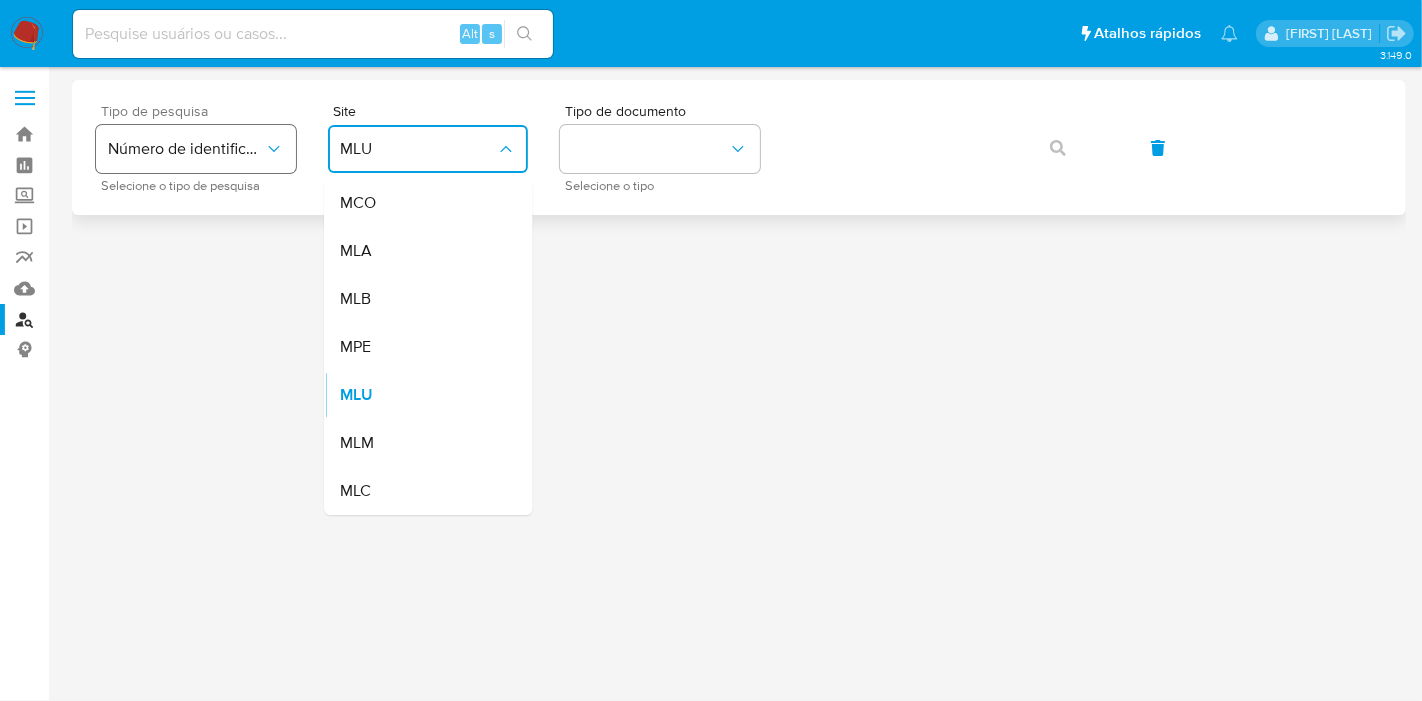 click on "Número de identificação" at bounding box center [186, 149] 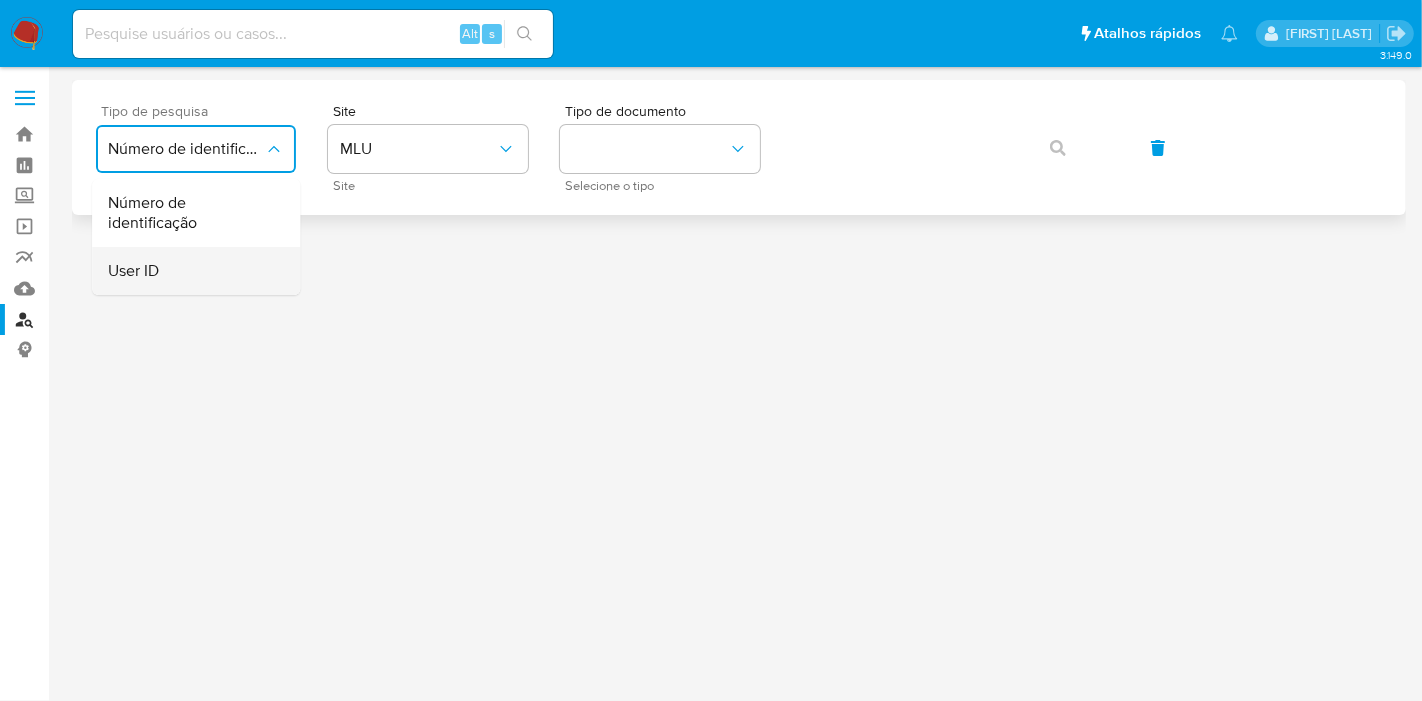 click on "User ID" at bounding box center [190, 271] 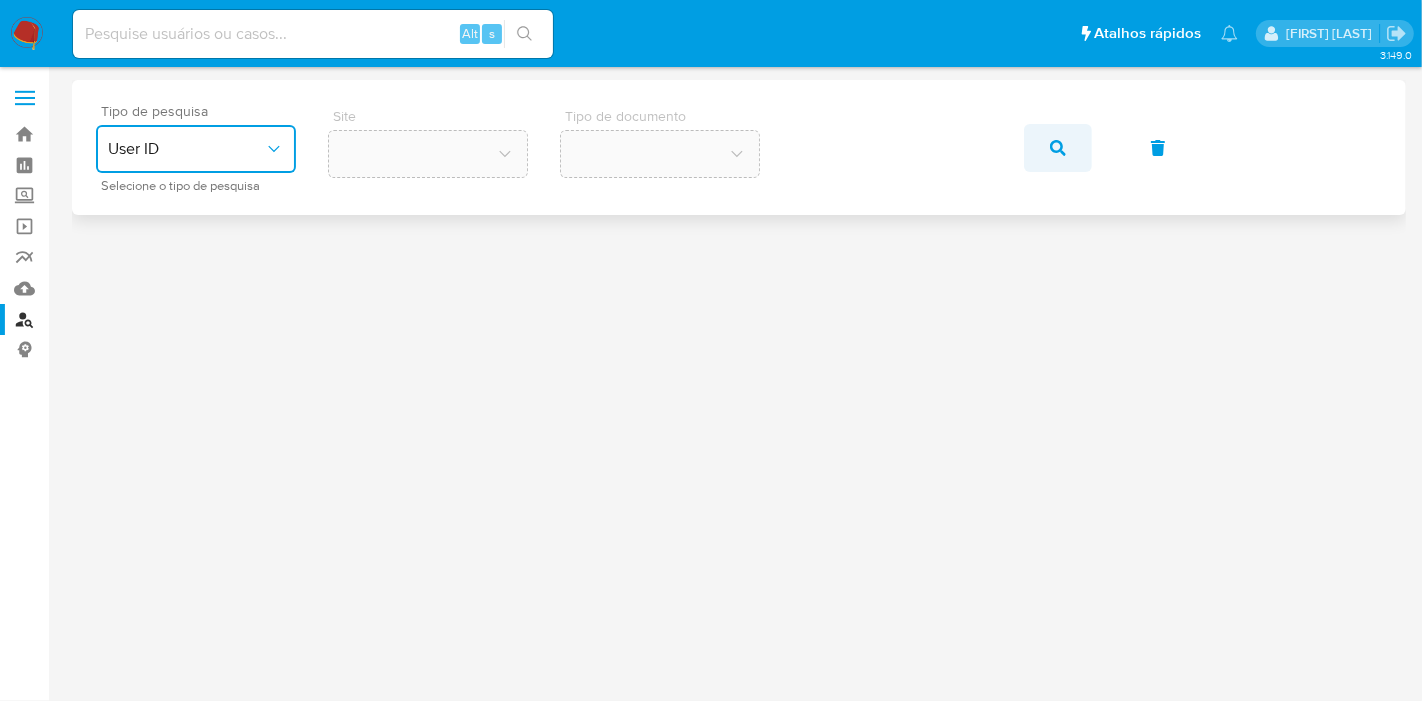 click 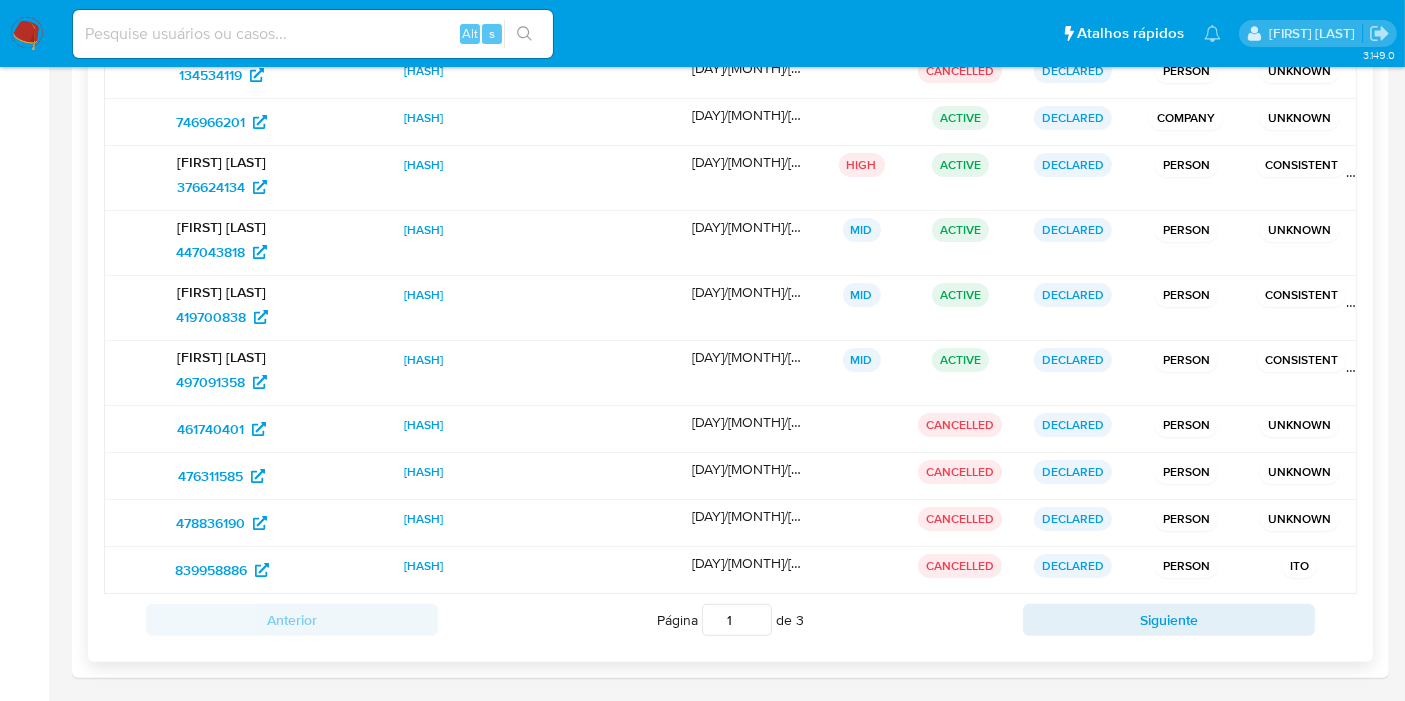 scroll, scrollTop: 0, scrollLeft: 0, axis: both 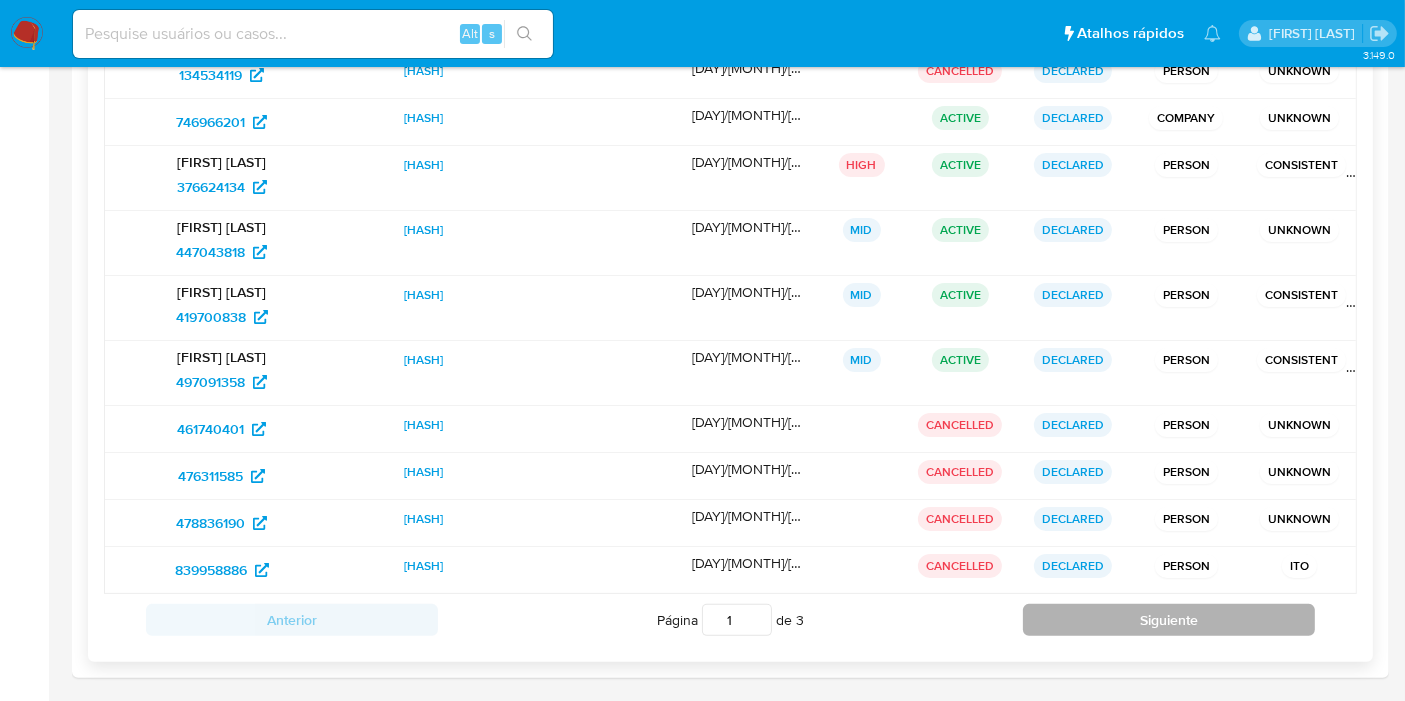click on "Siguiente" at bounding box center [1169, 620] 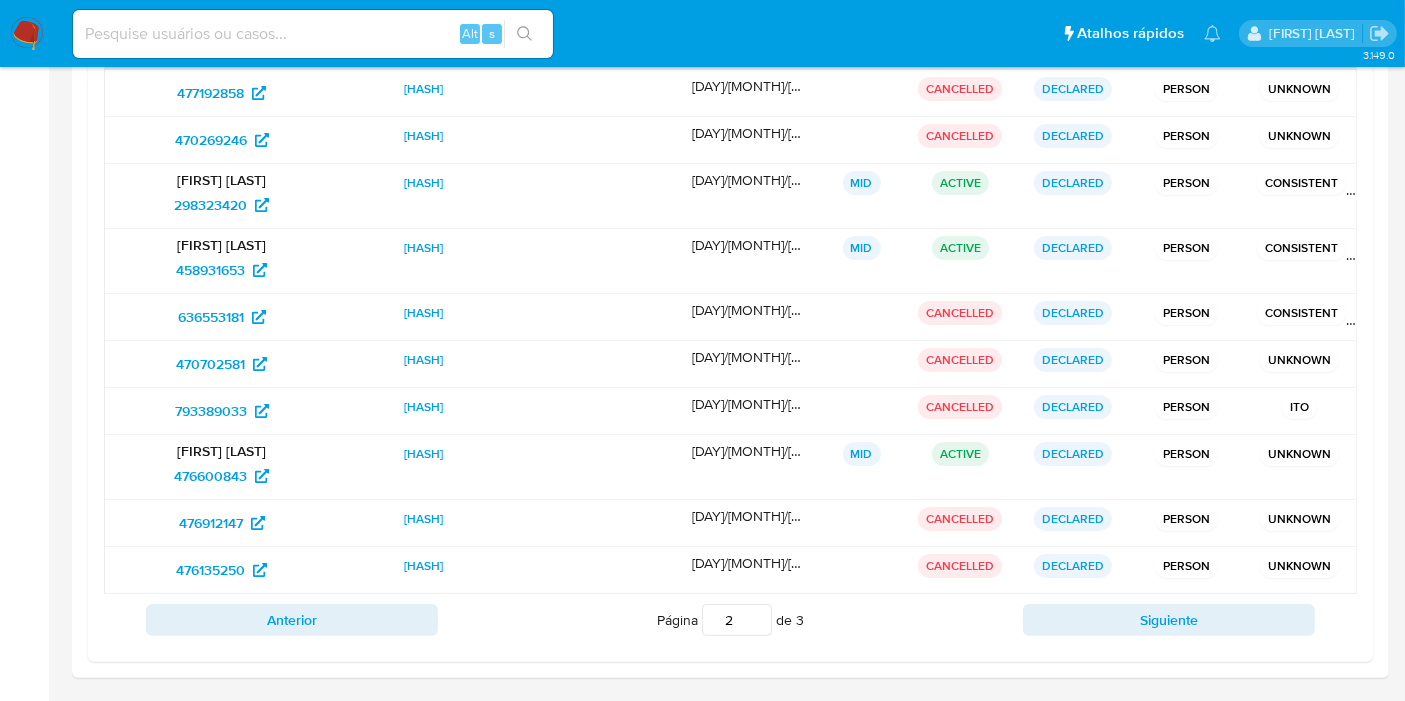 scroll, scrollTop: 0, scrollLeft: 0, axis: both 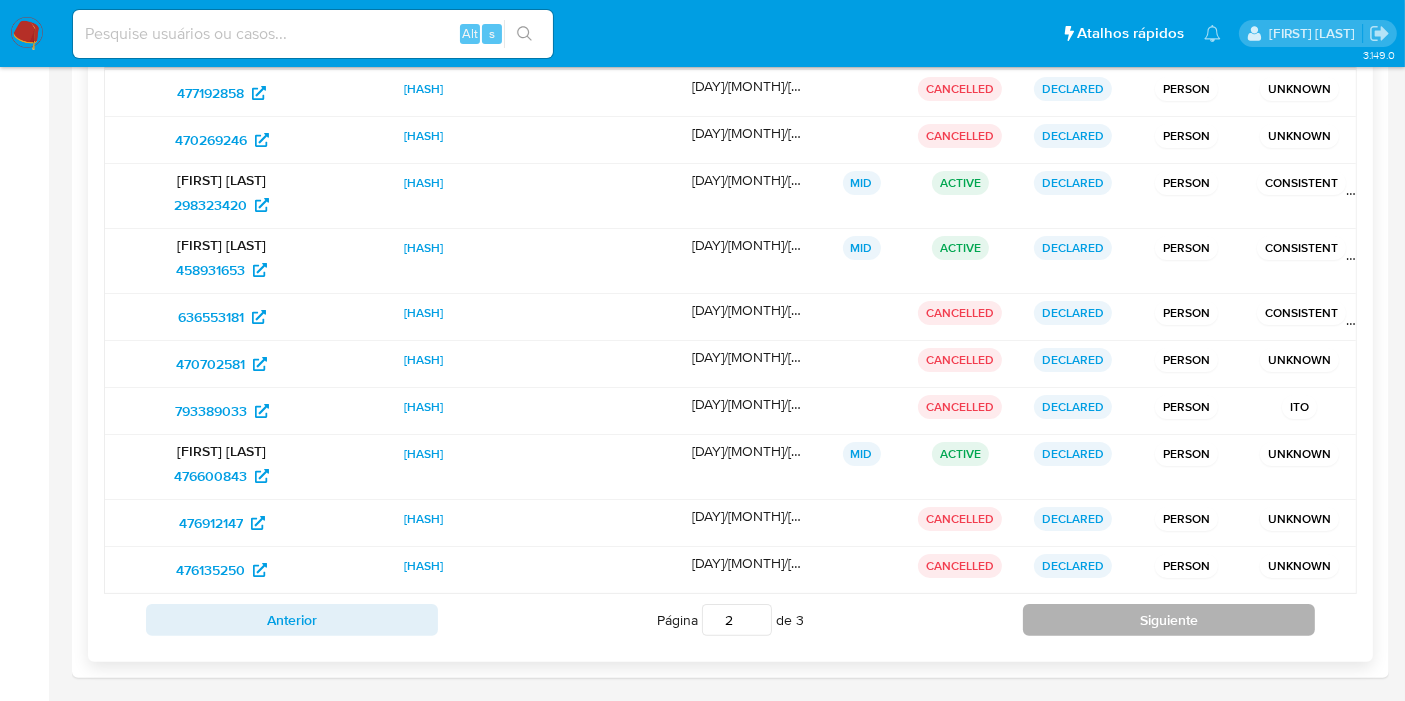 click on "Siguiente" at bounding box center (1169, 620) 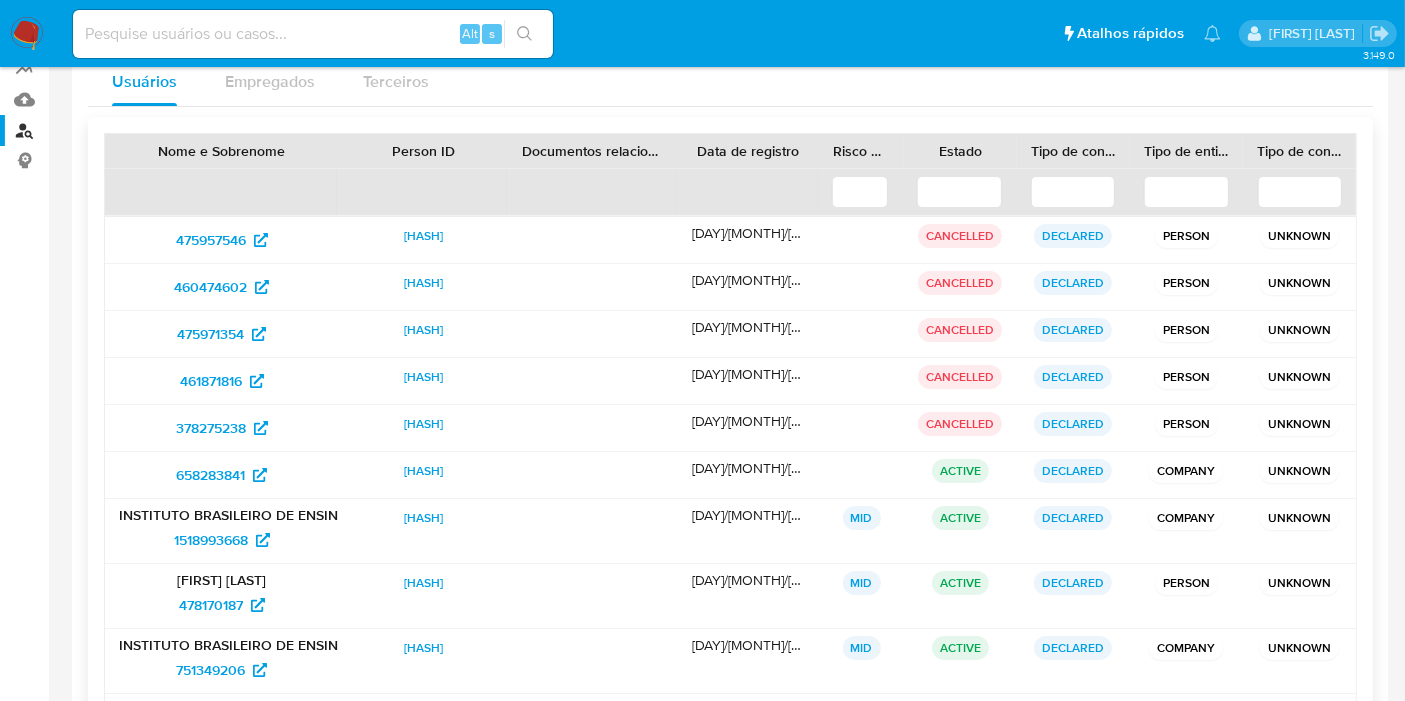 scroll, scrollTop: 322, scrollLeft: 0, axis: vertical 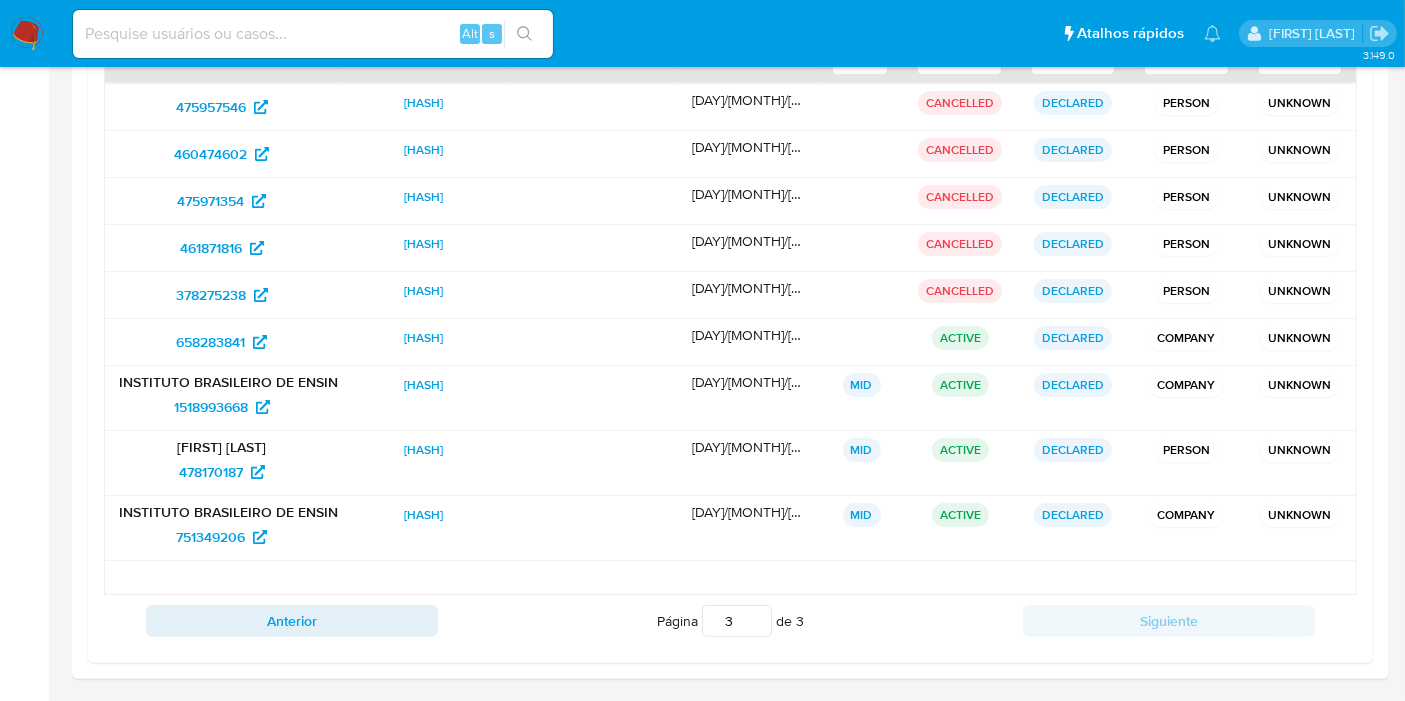 click at bounding box center (313, 34) 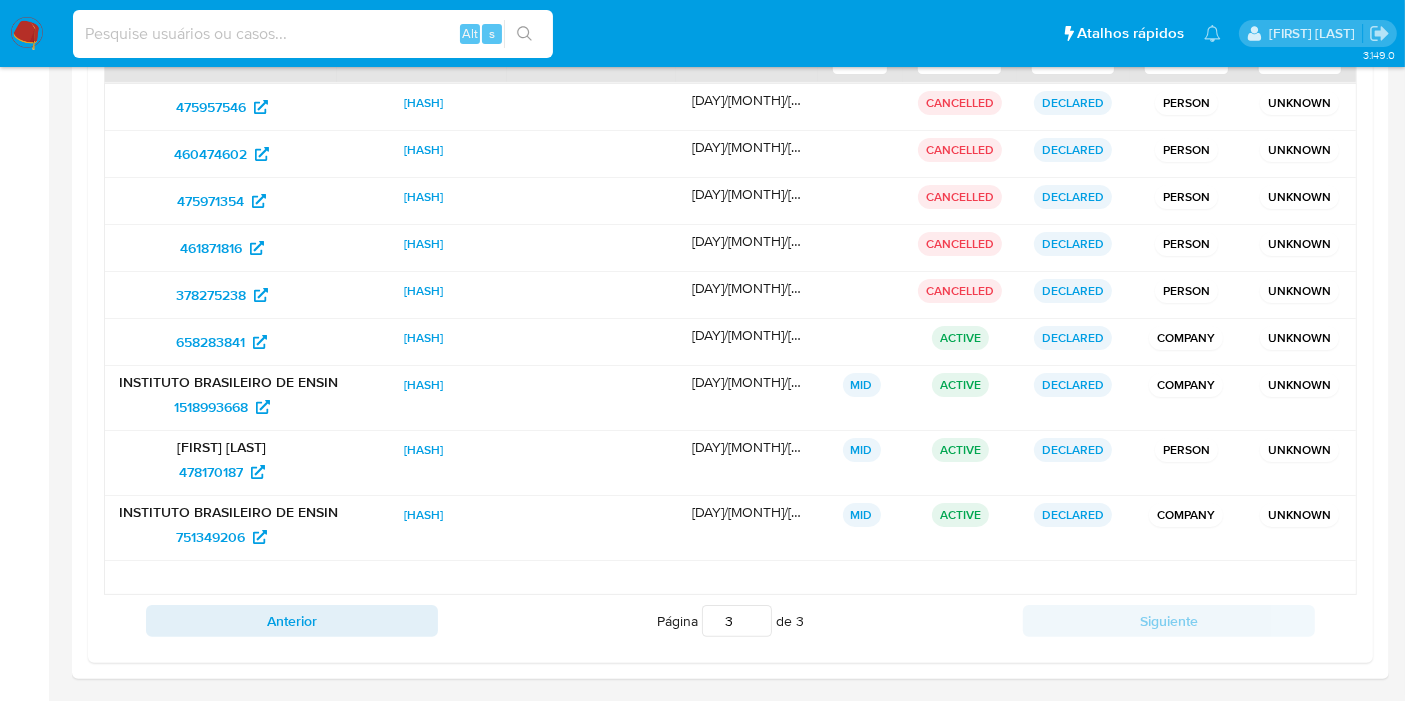 paste on "447043818" 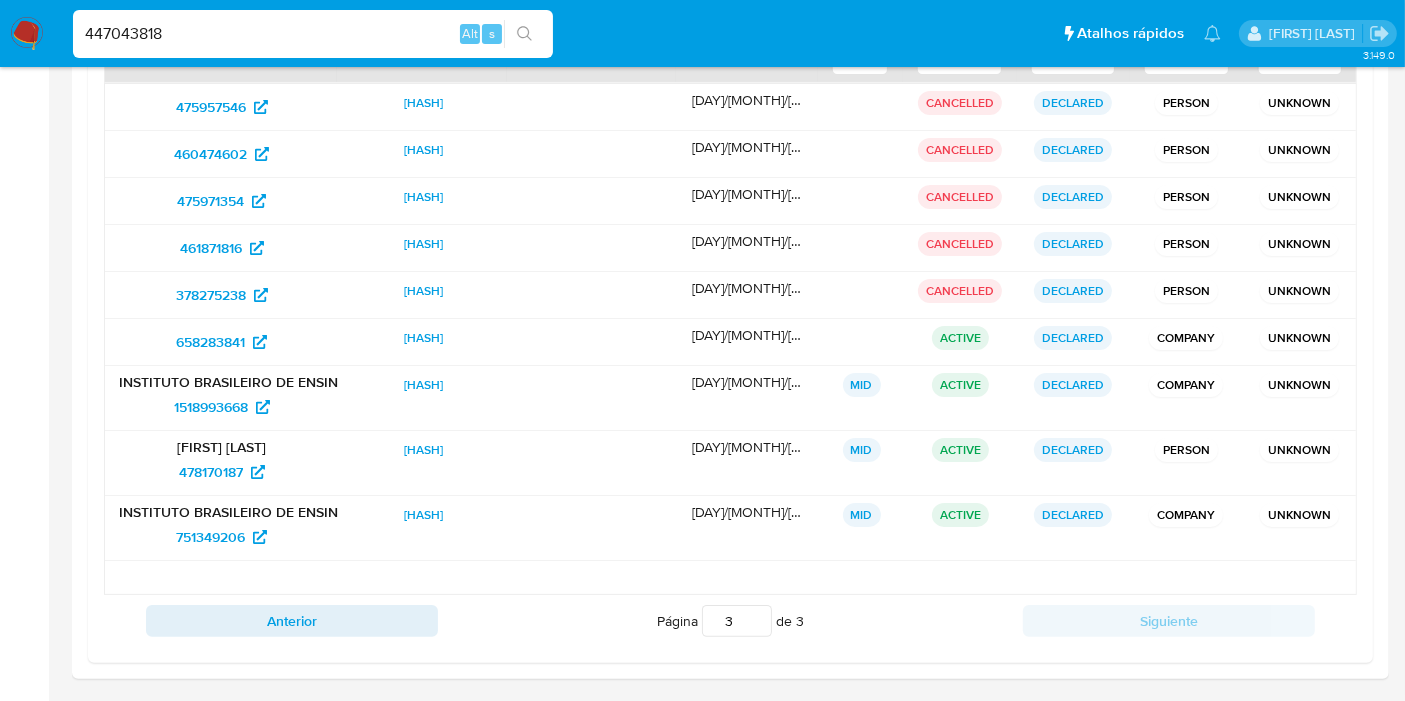 type on "447043818" 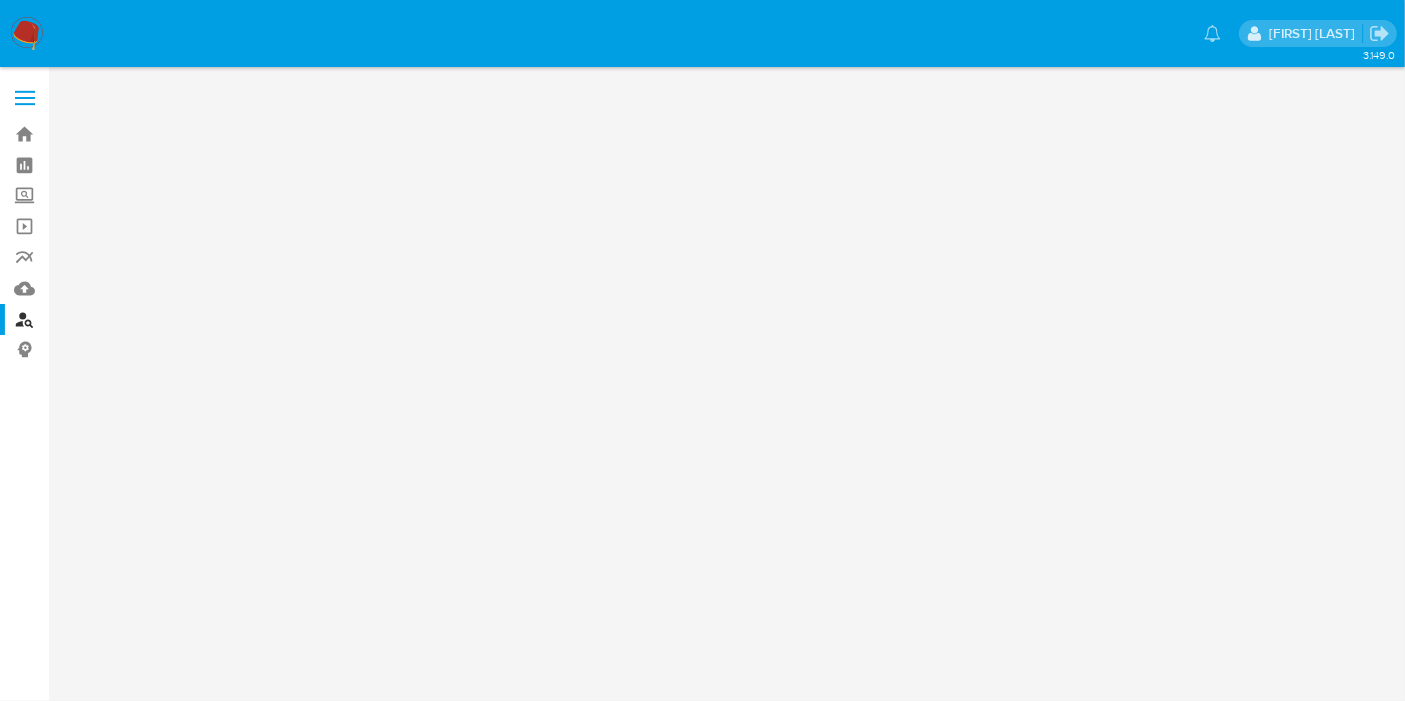 scroll, scrollTop: 0, scrollLeft: 0, axis: both 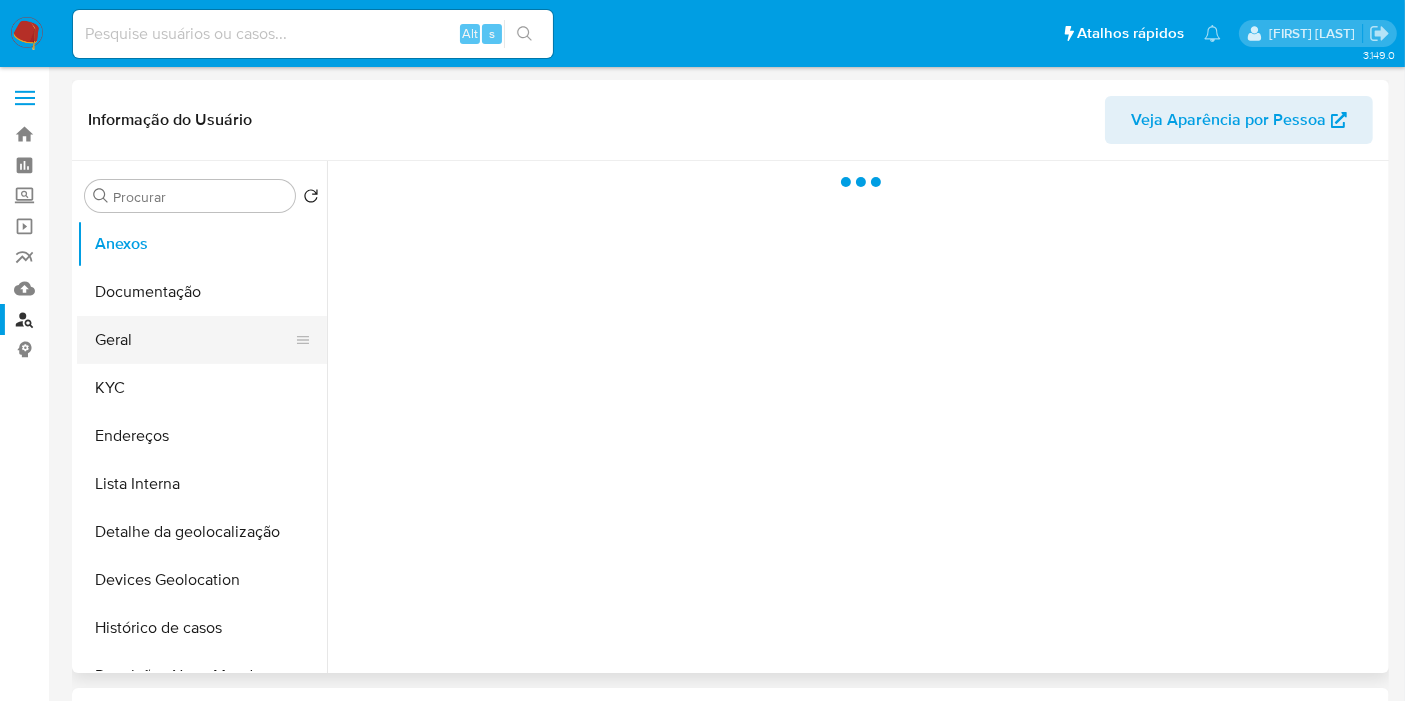 click on "Geral" at bounding box center [194, 340] 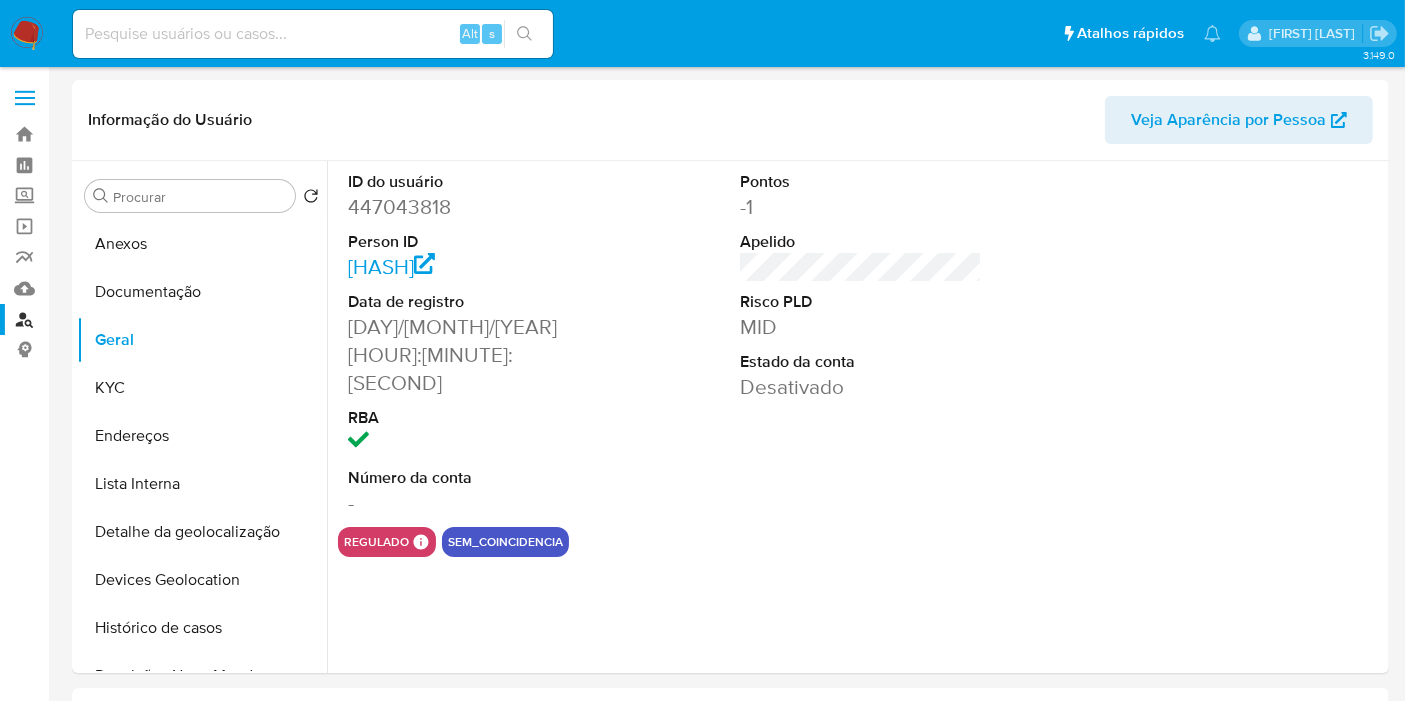 select on "10" 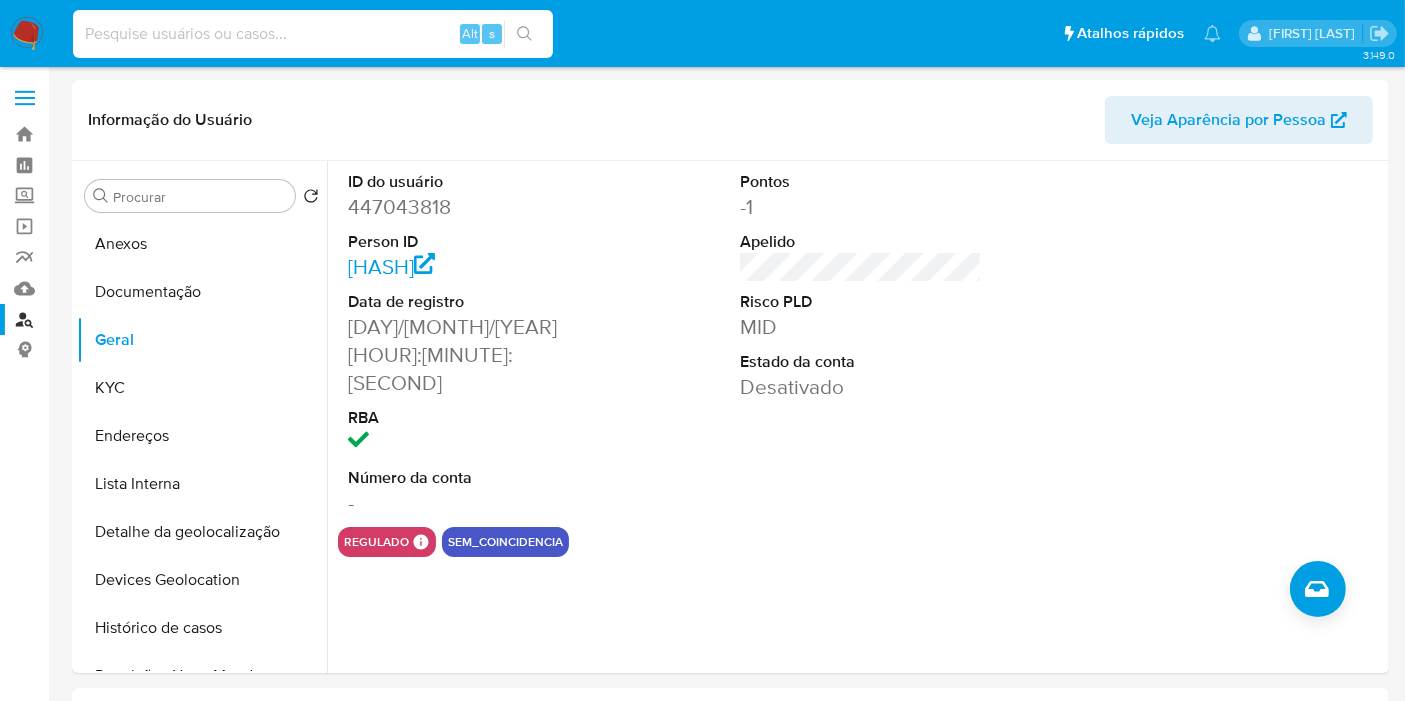 click at bounding box center (313, 34) 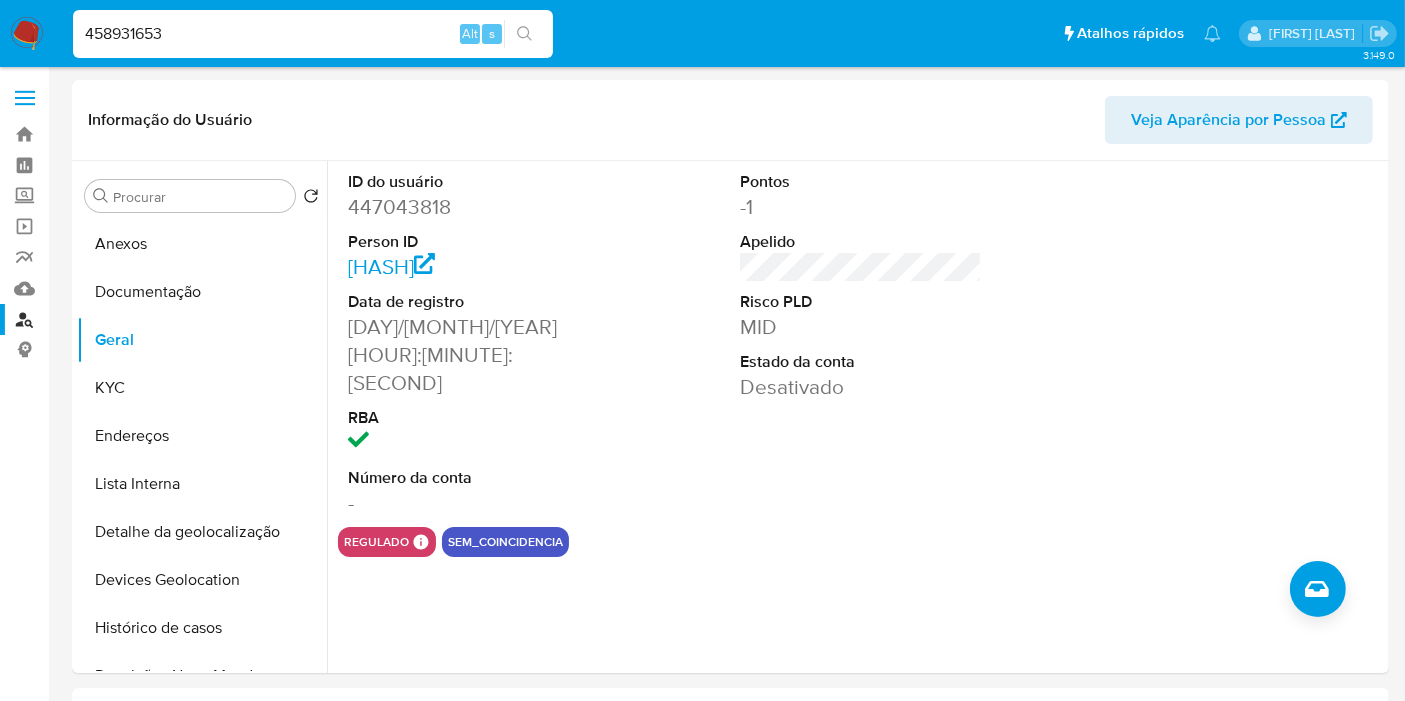 type on "458931653" 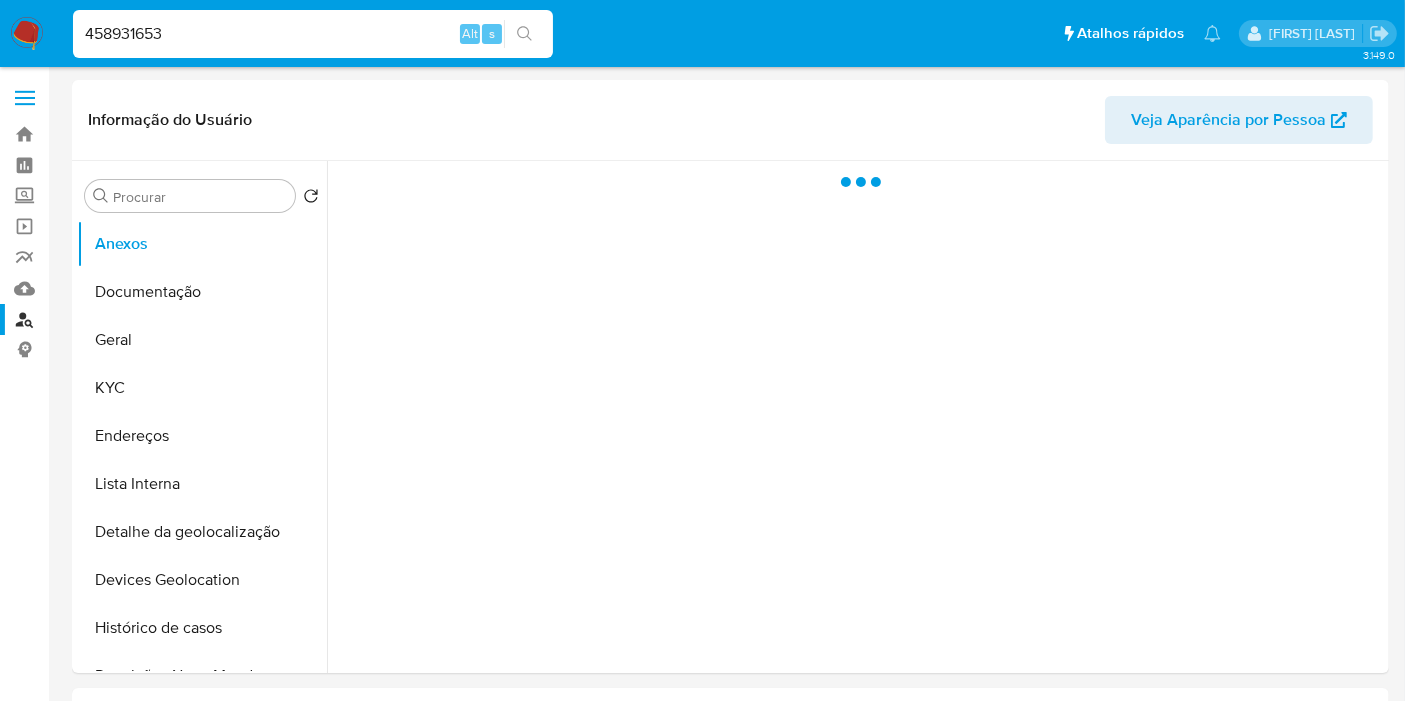 click on "Geral" at bounding box center (202, 340) 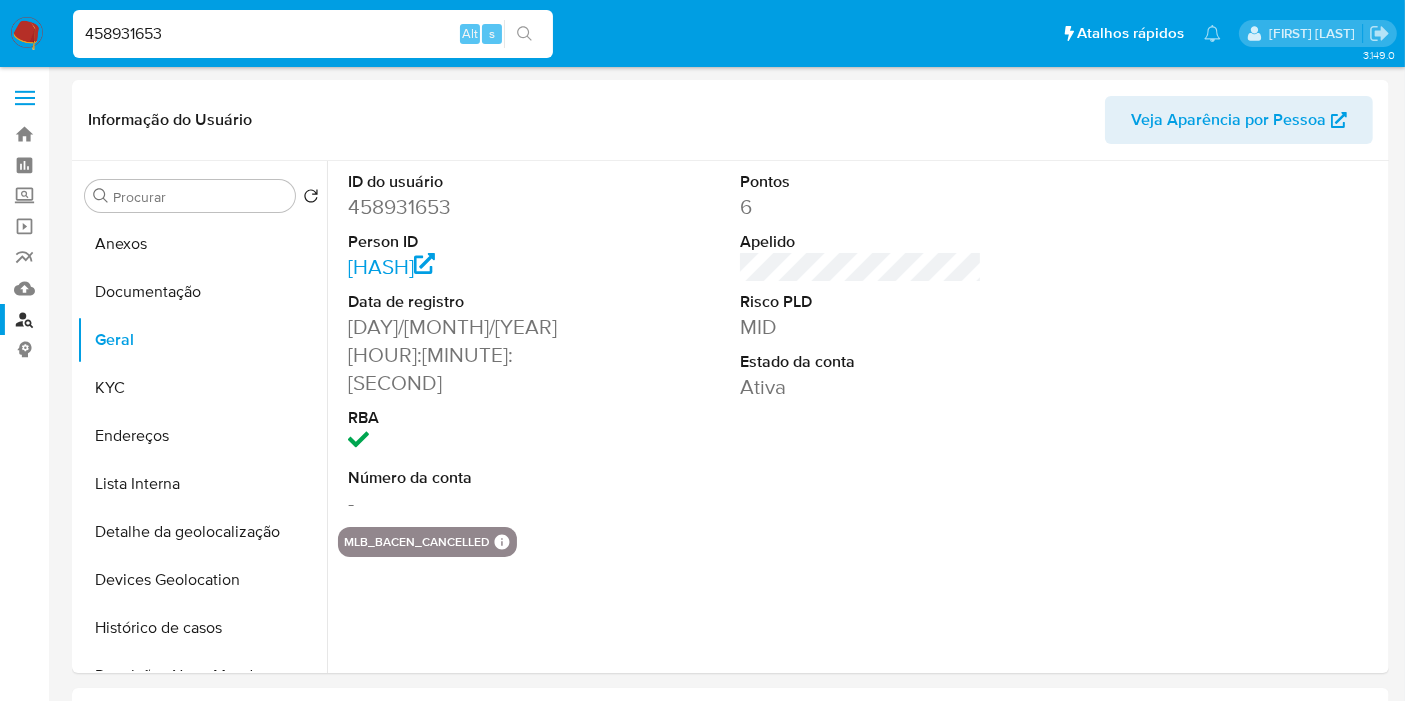 select on "10" 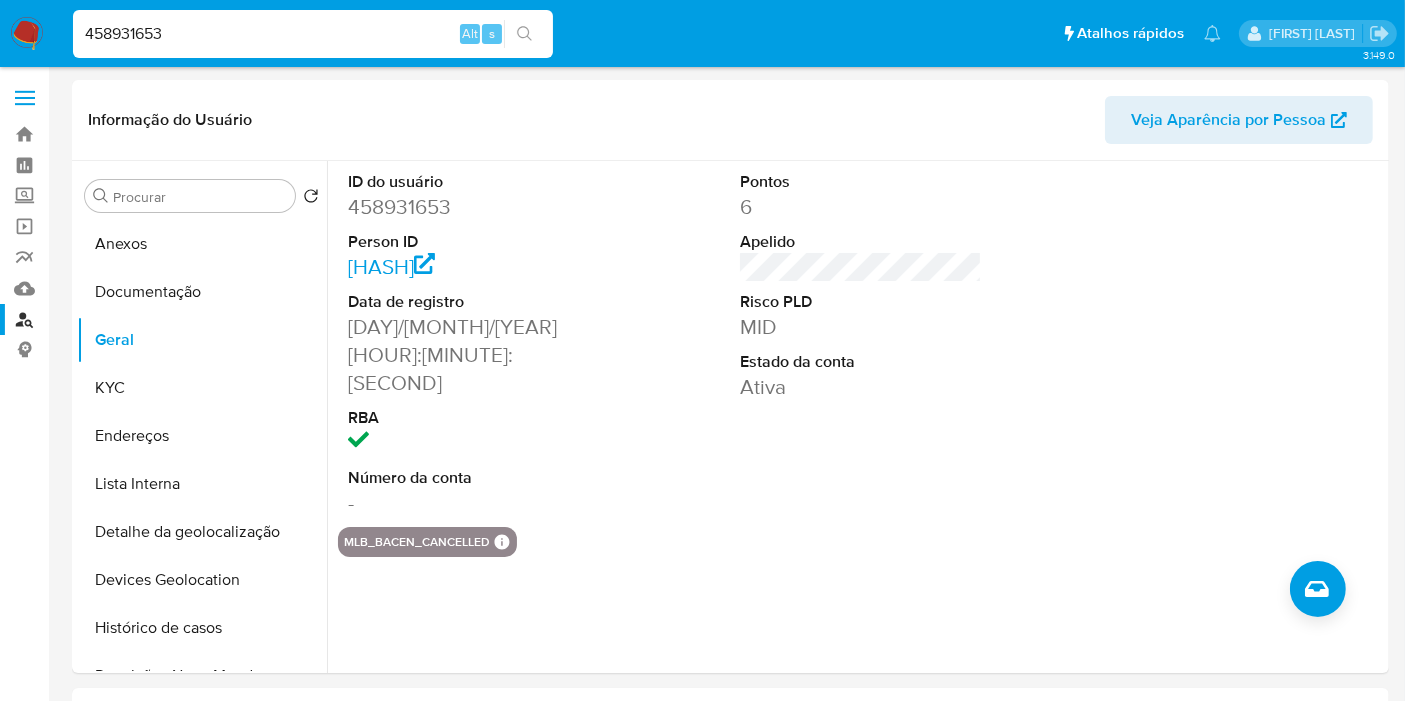 click on "458931653" at bounding box center [313, 34] 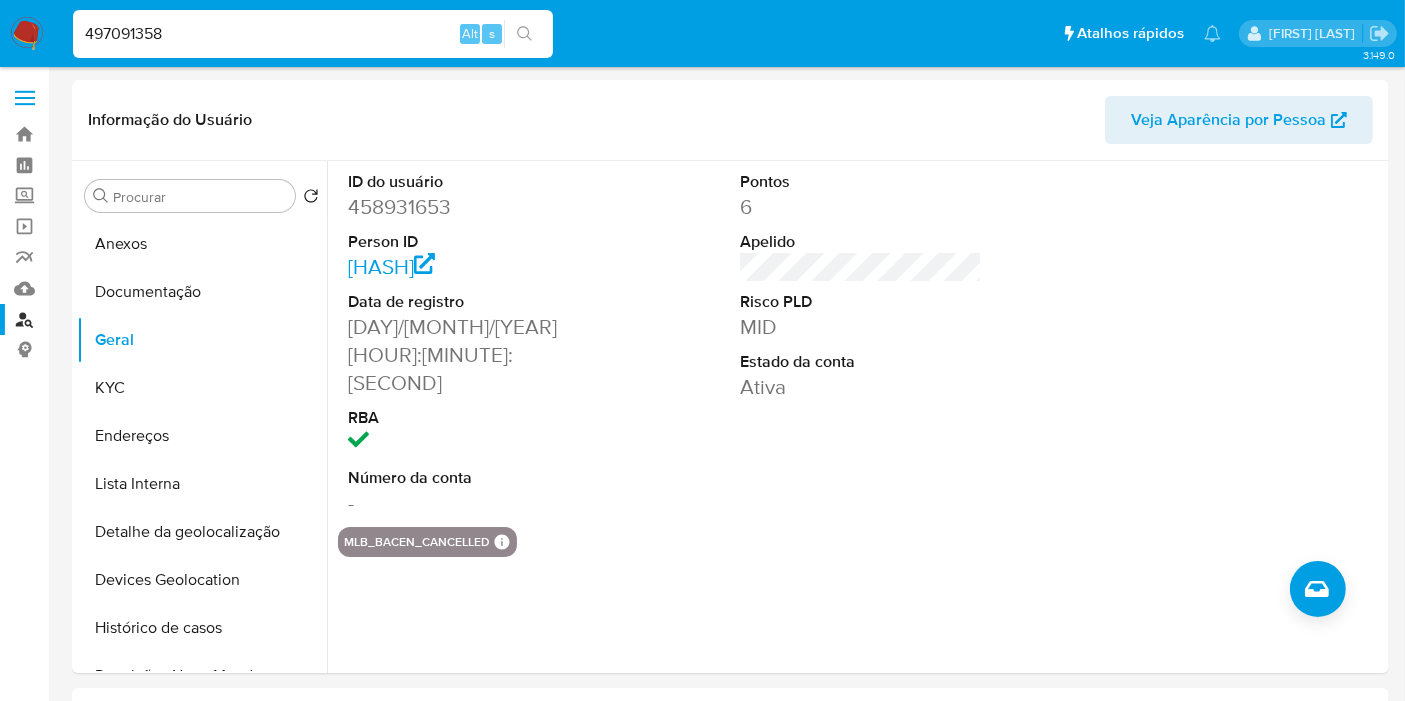 type on "497091358" 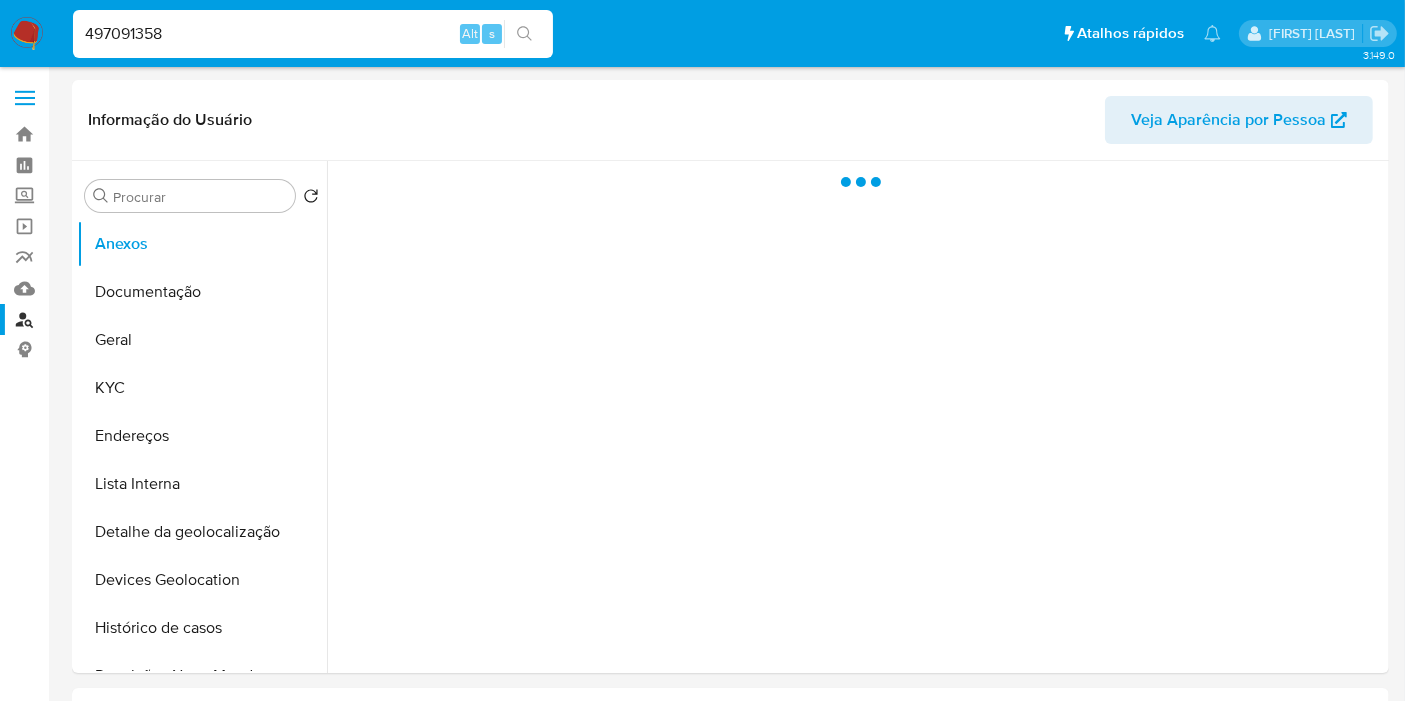 select on "10" 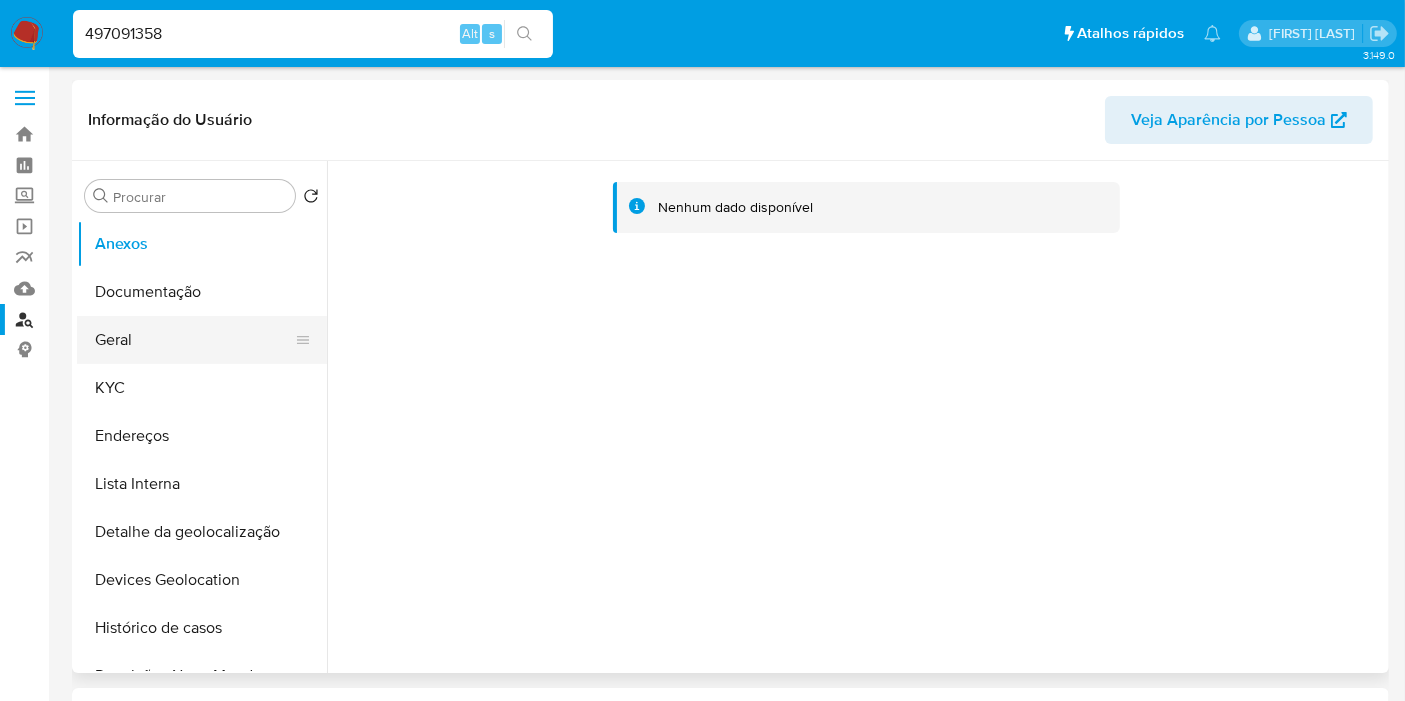 click on "Geral" at bounding box center [194, 340] 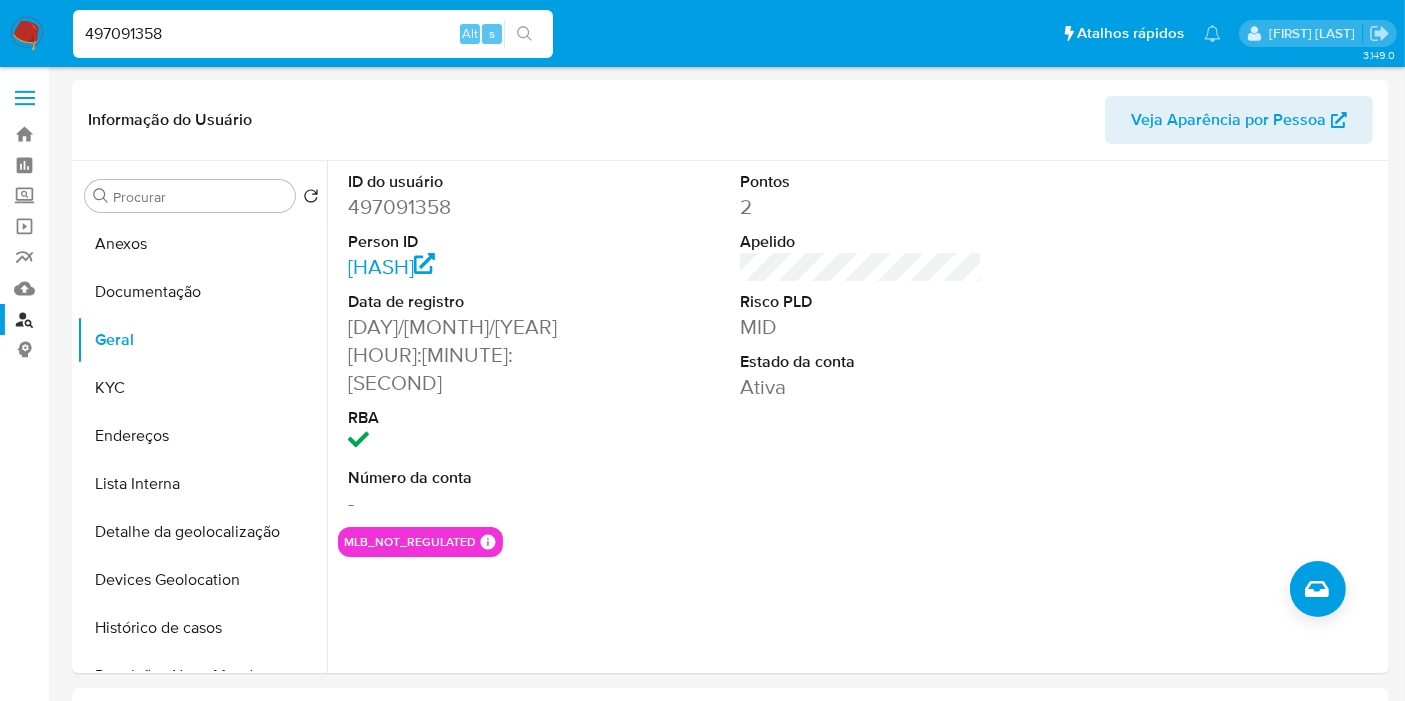 click on "497091358" at bounding box center [313, 34] 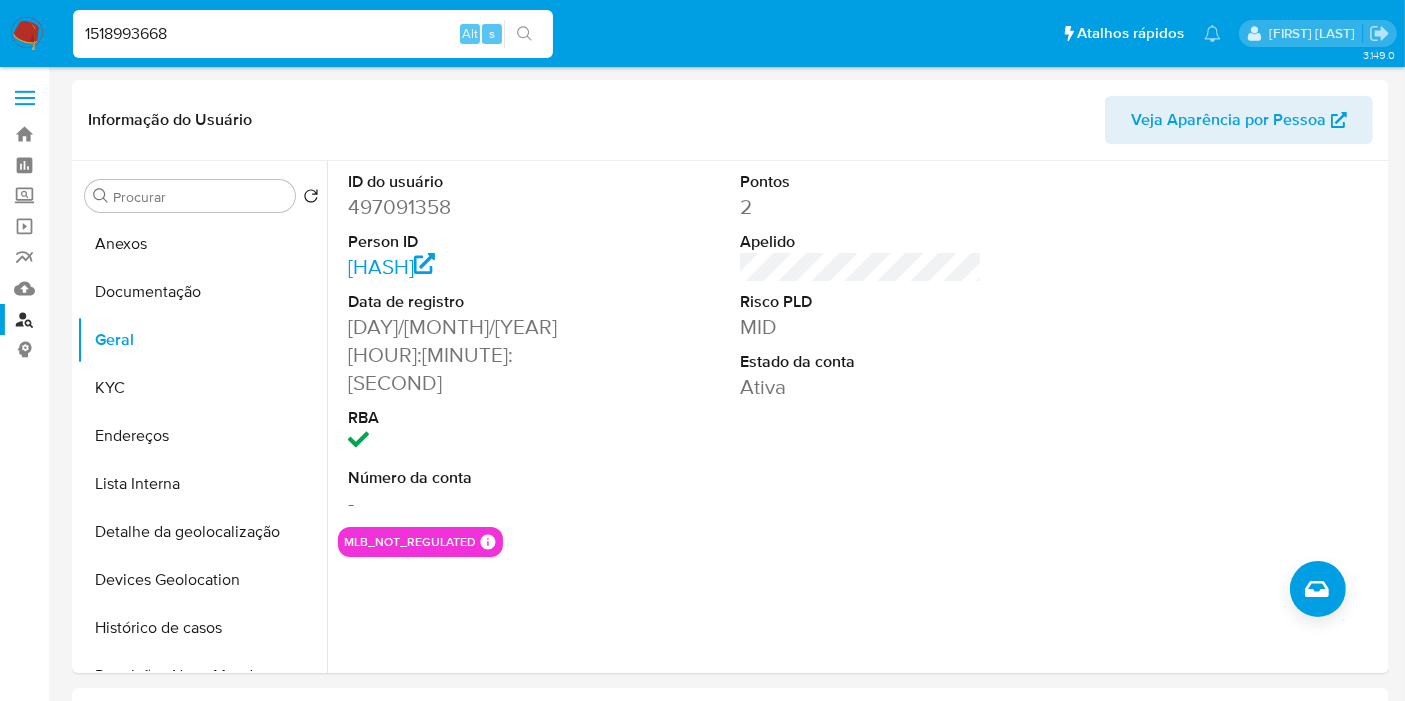 type on "1518993668" 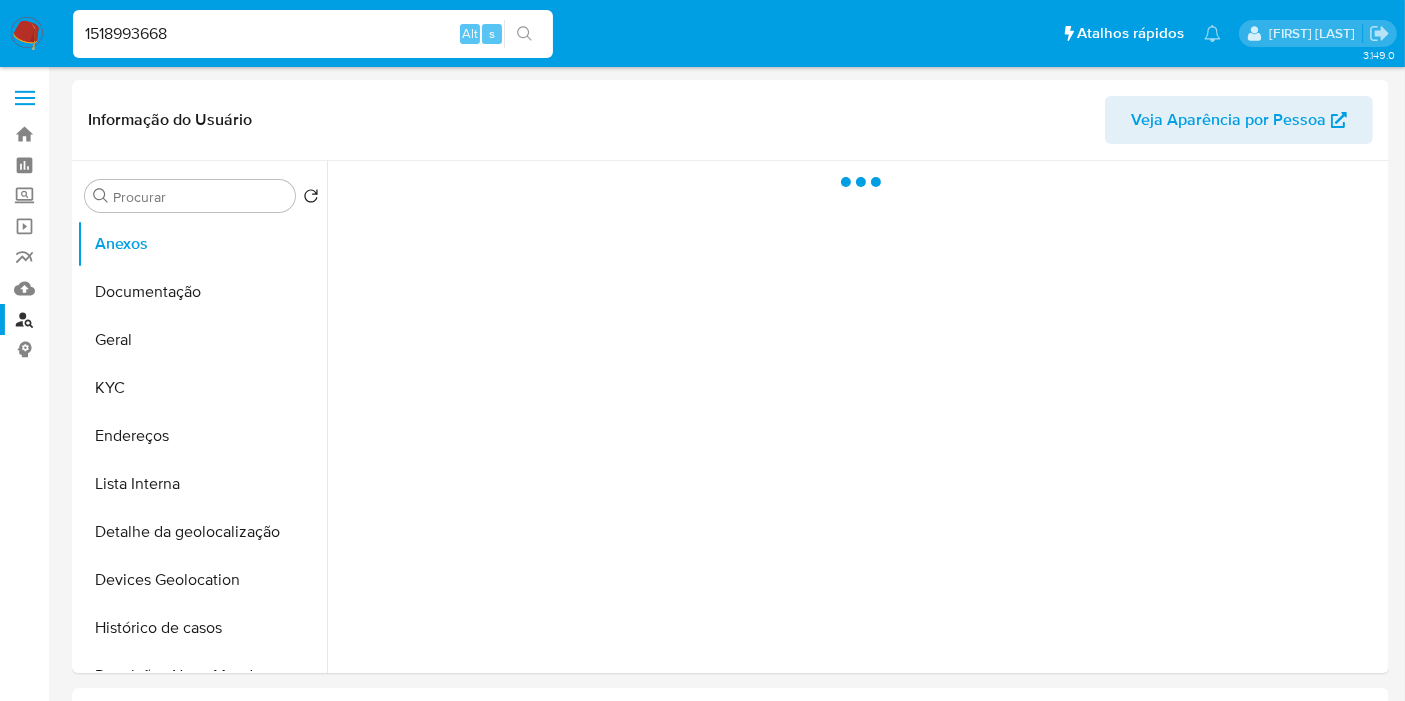 click on "Geral" at bounding box center (202, 340) 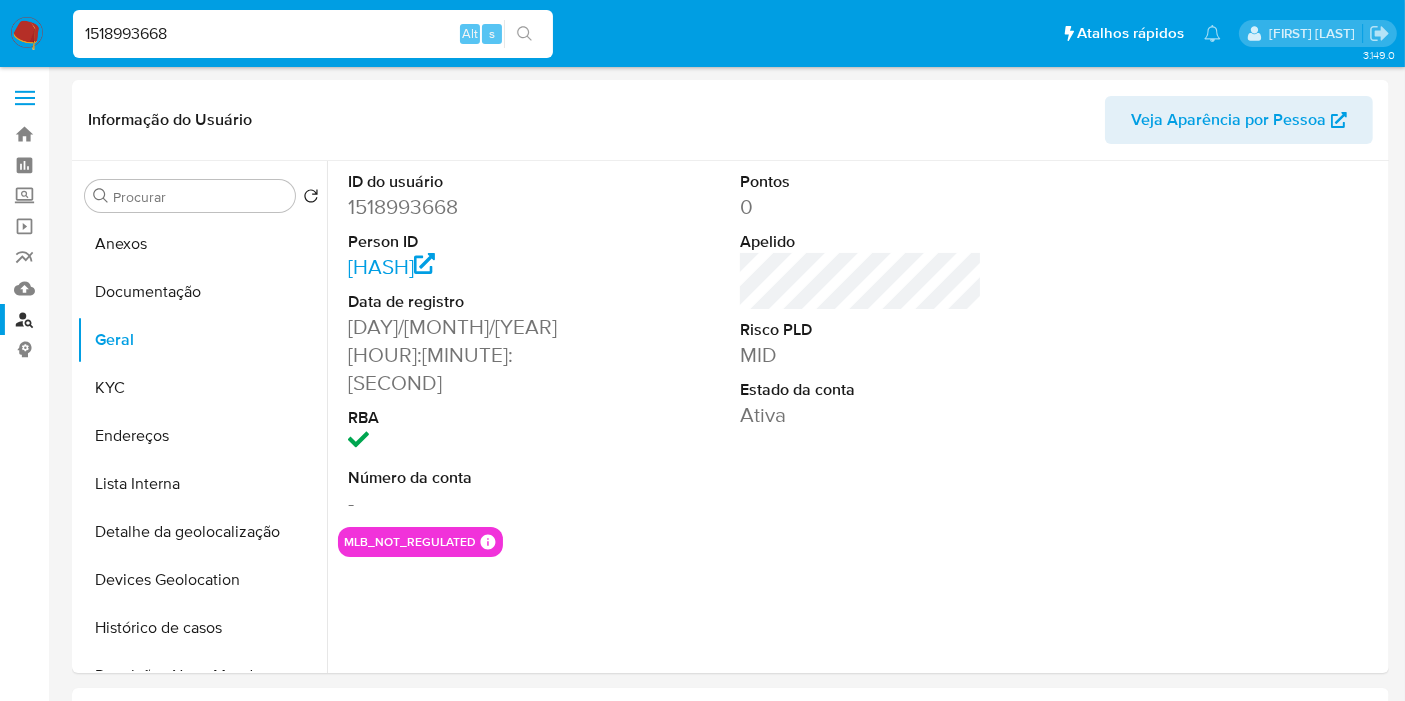 select on "10" 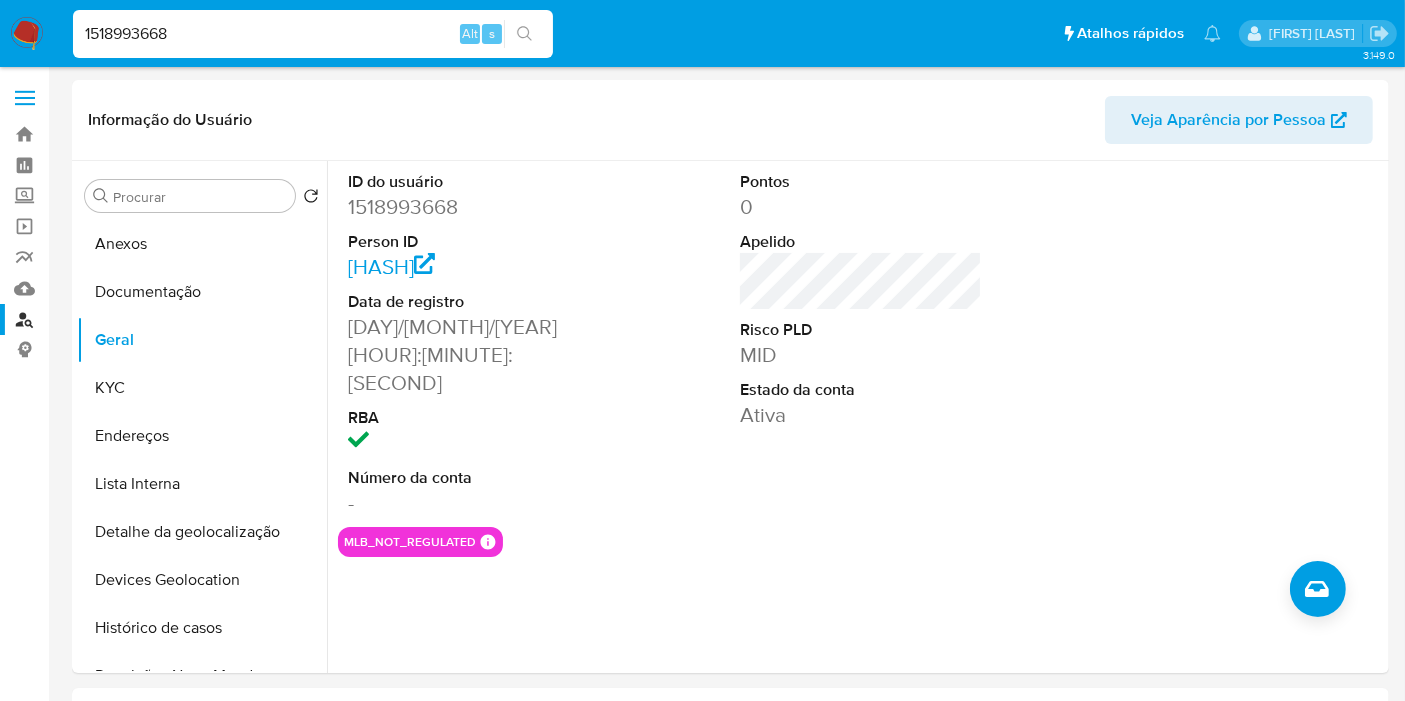 click on "1518993668 Alt s" at bounding box center [313, 34] 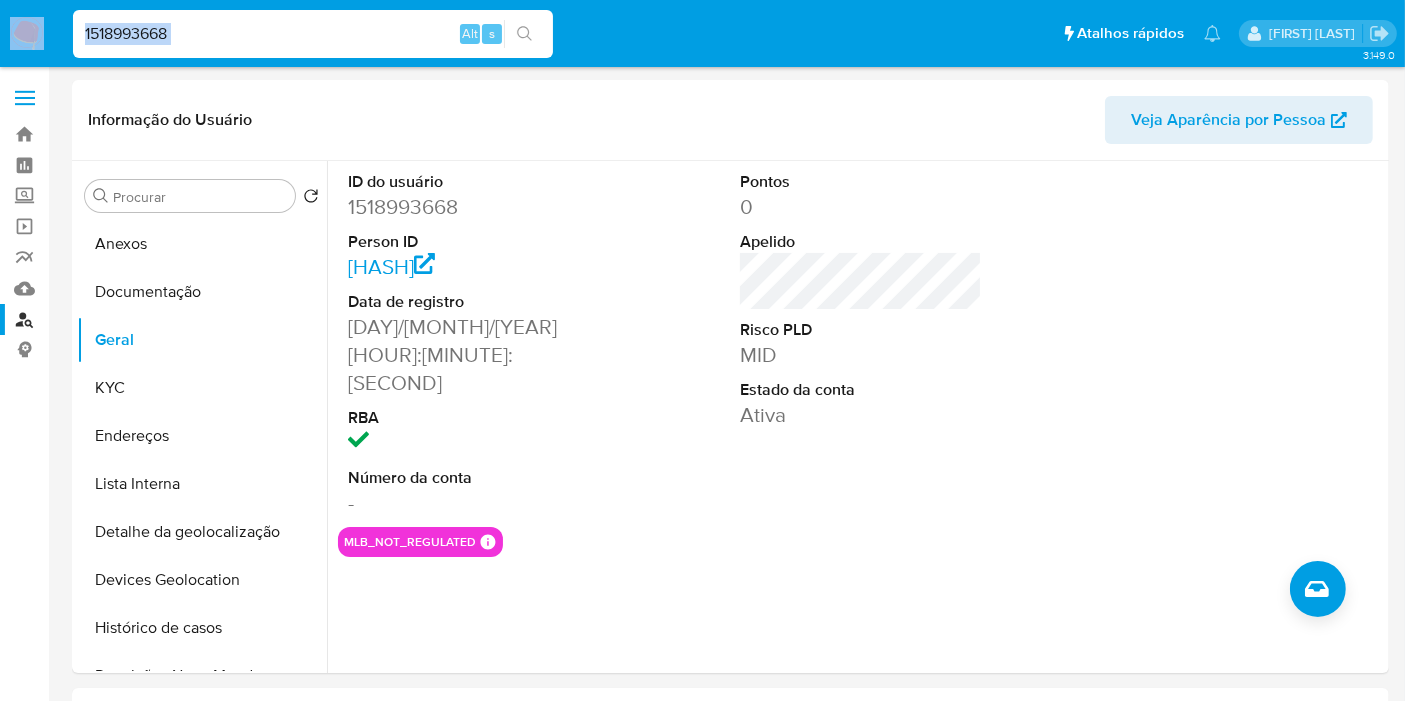 click on "1518993668 Alt s" at bounding box center (313, 34) 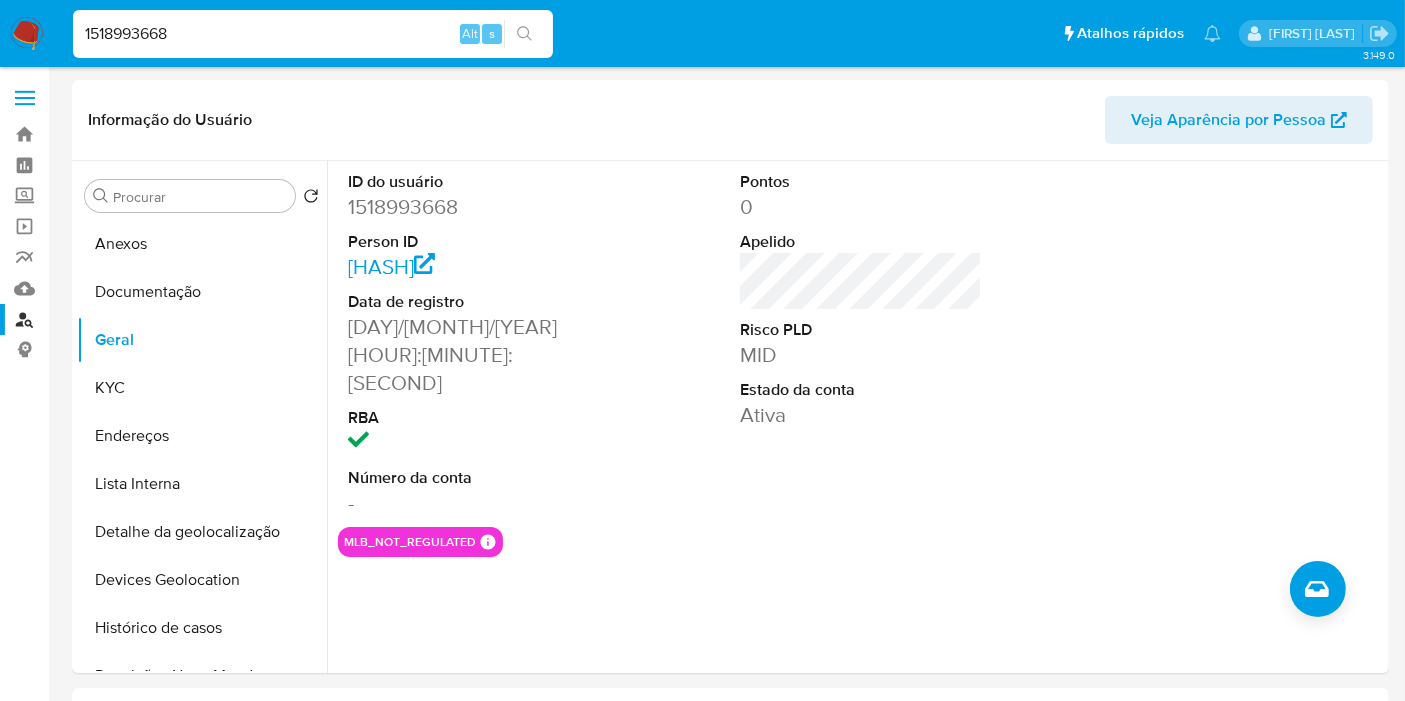click on "1518993668" at bounding box center (313, 34) 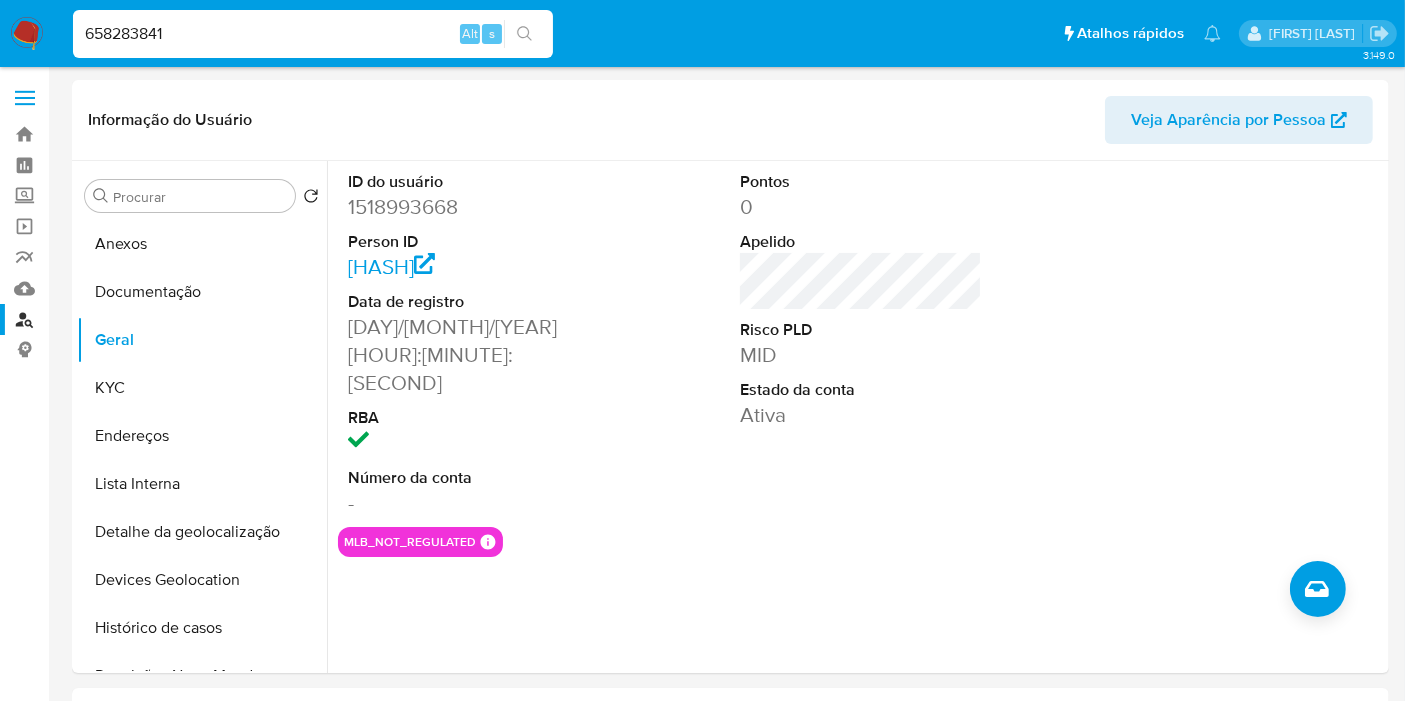 type on "658283841" 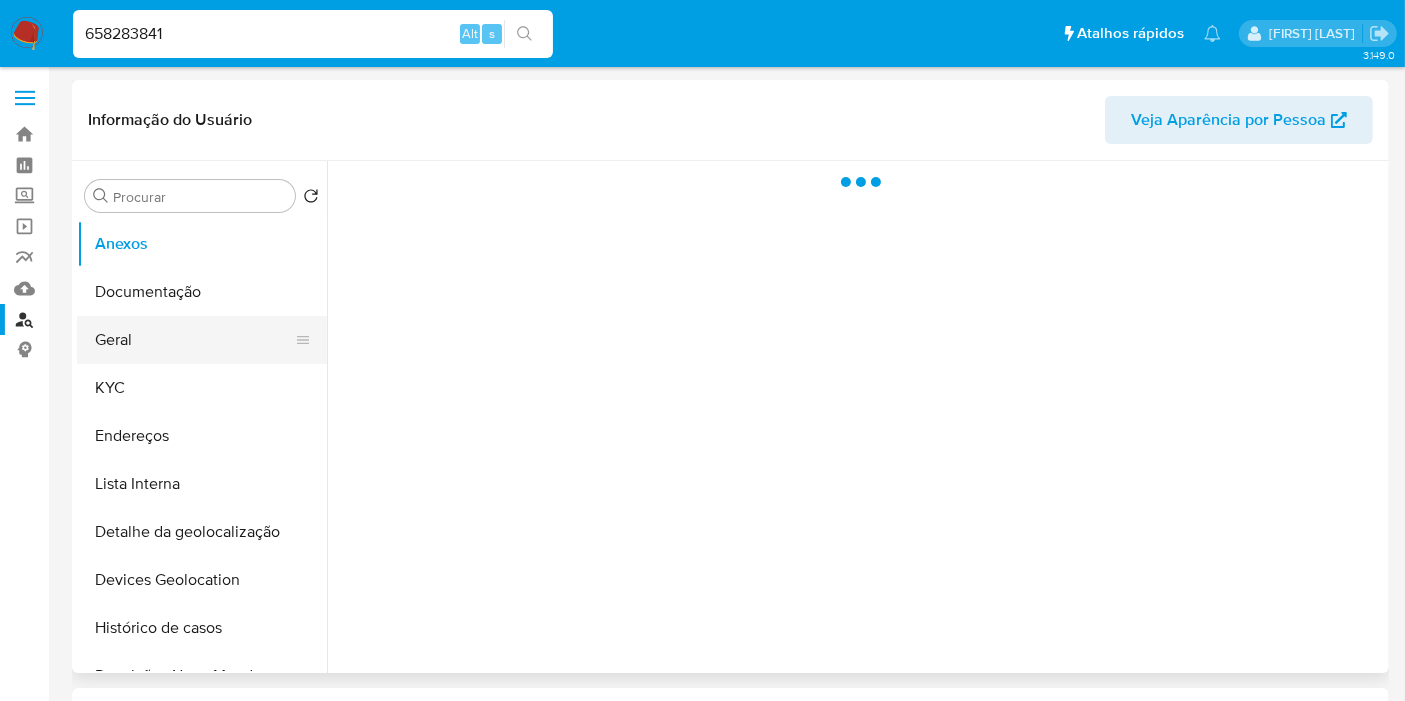 click on "Geral" at bounding box center [194, 340] 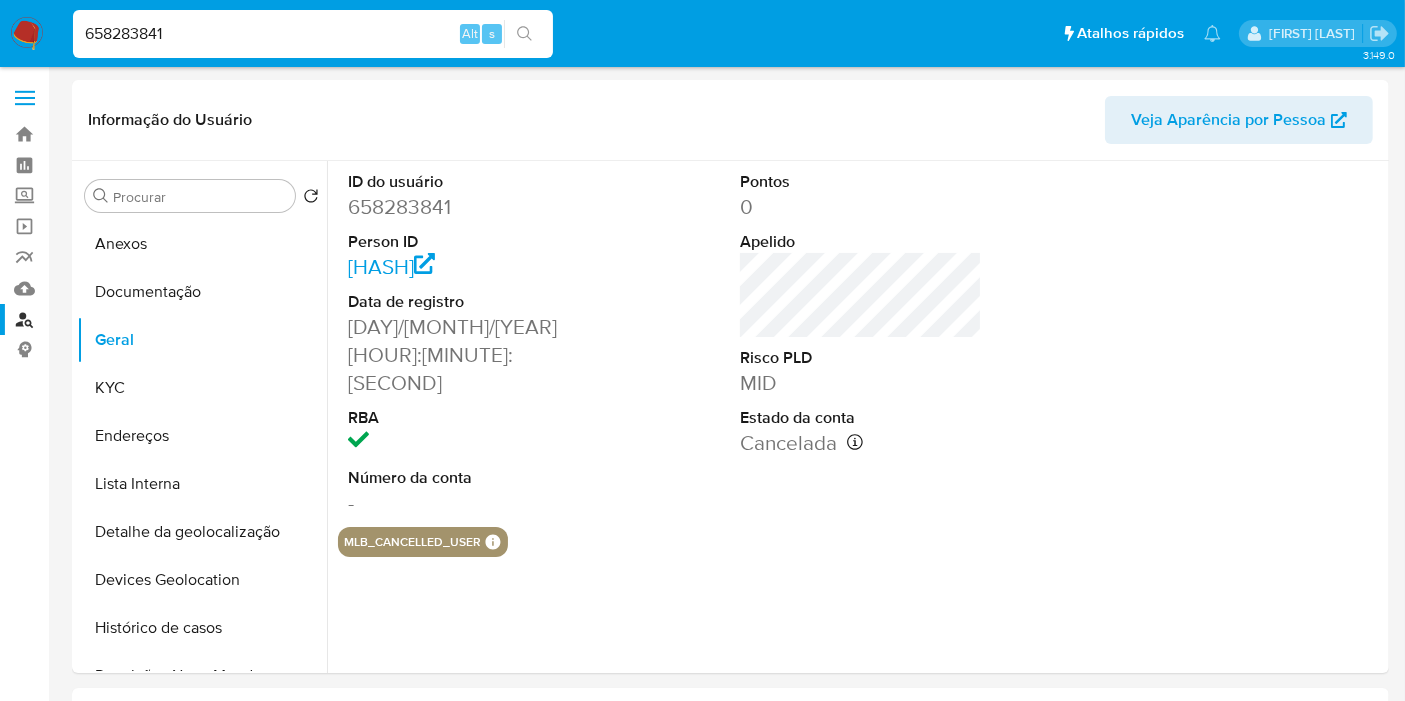 select on "10" 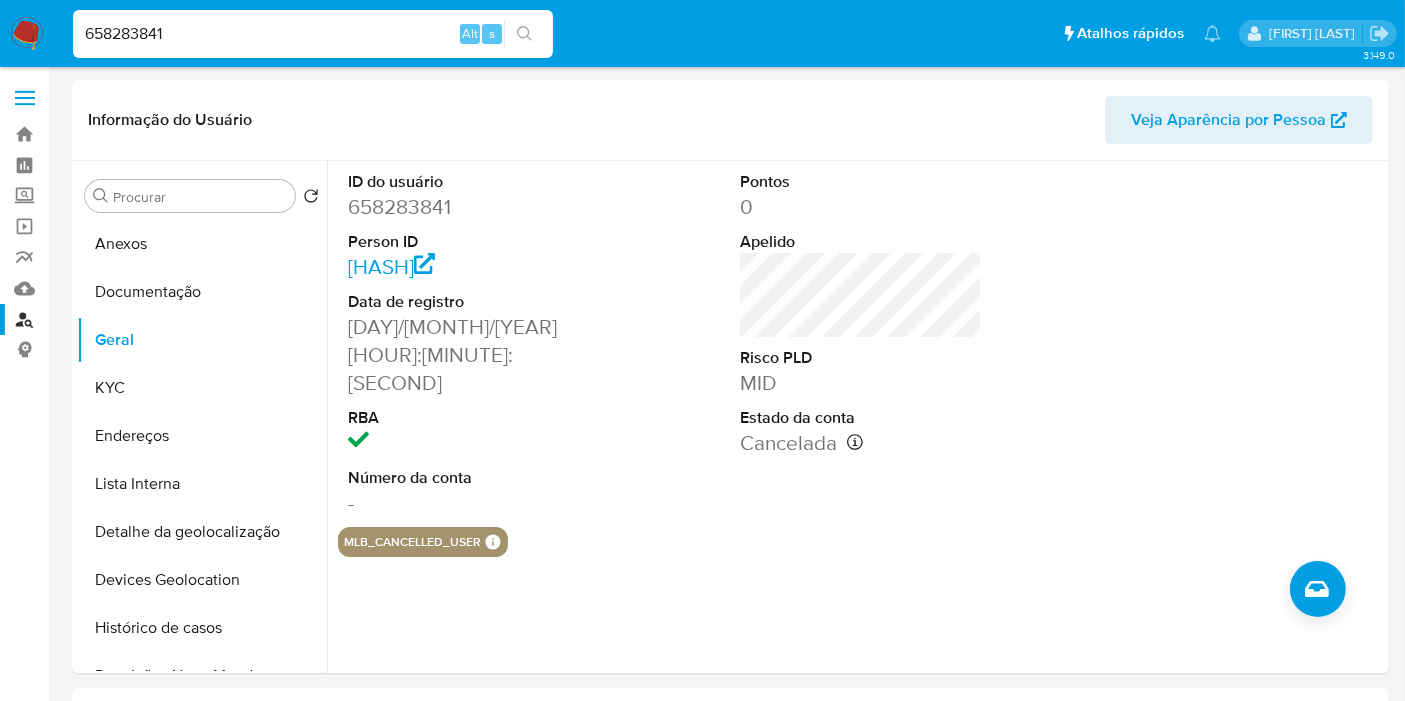 click on "658283841" at bounding box center (313, 34) 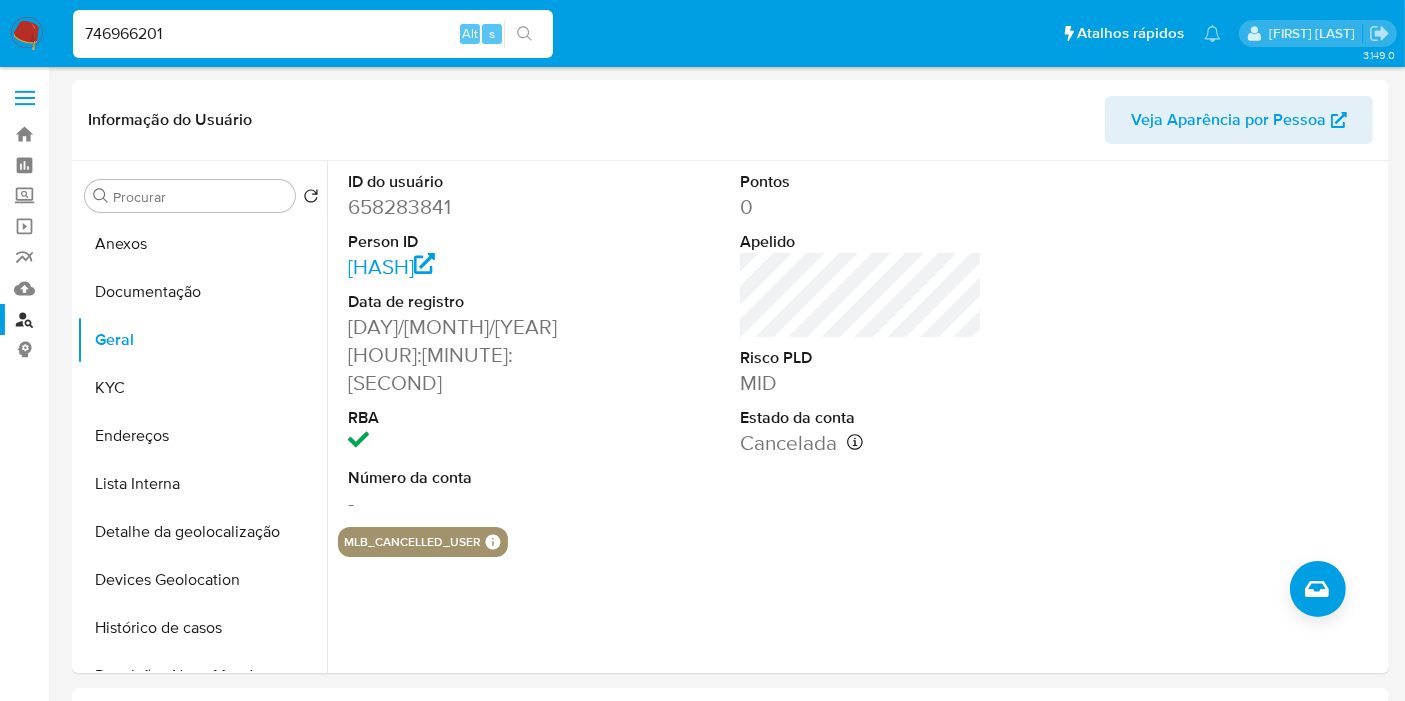 type on "746966201" 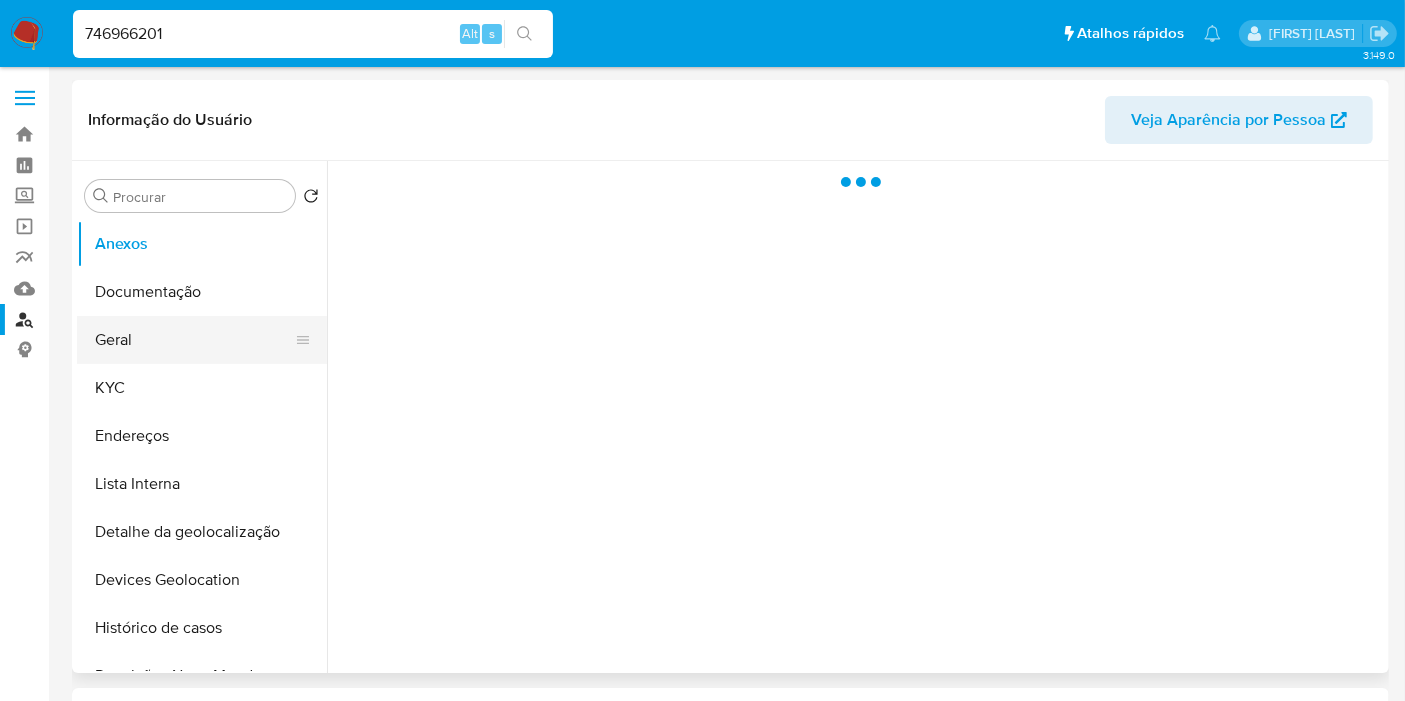 click on "Geral" at bounding box center [194, 340] 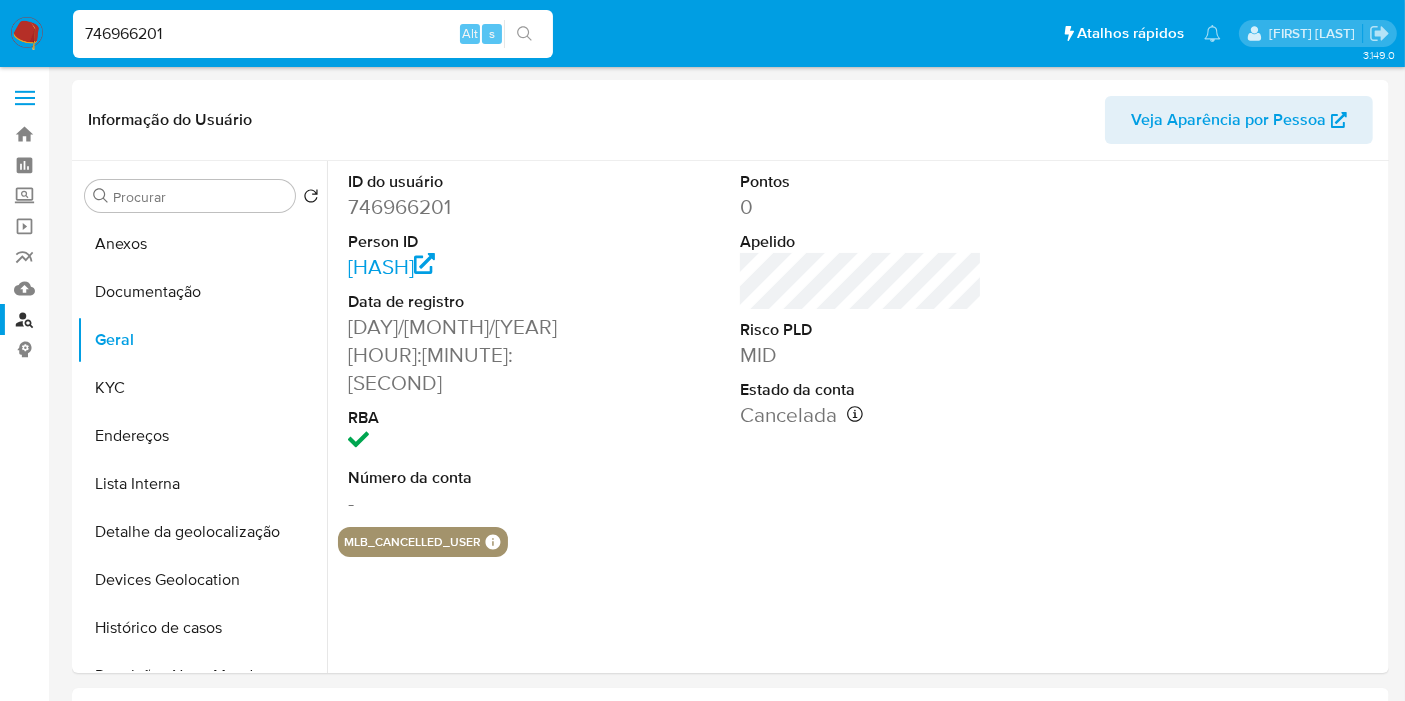 select on "10" 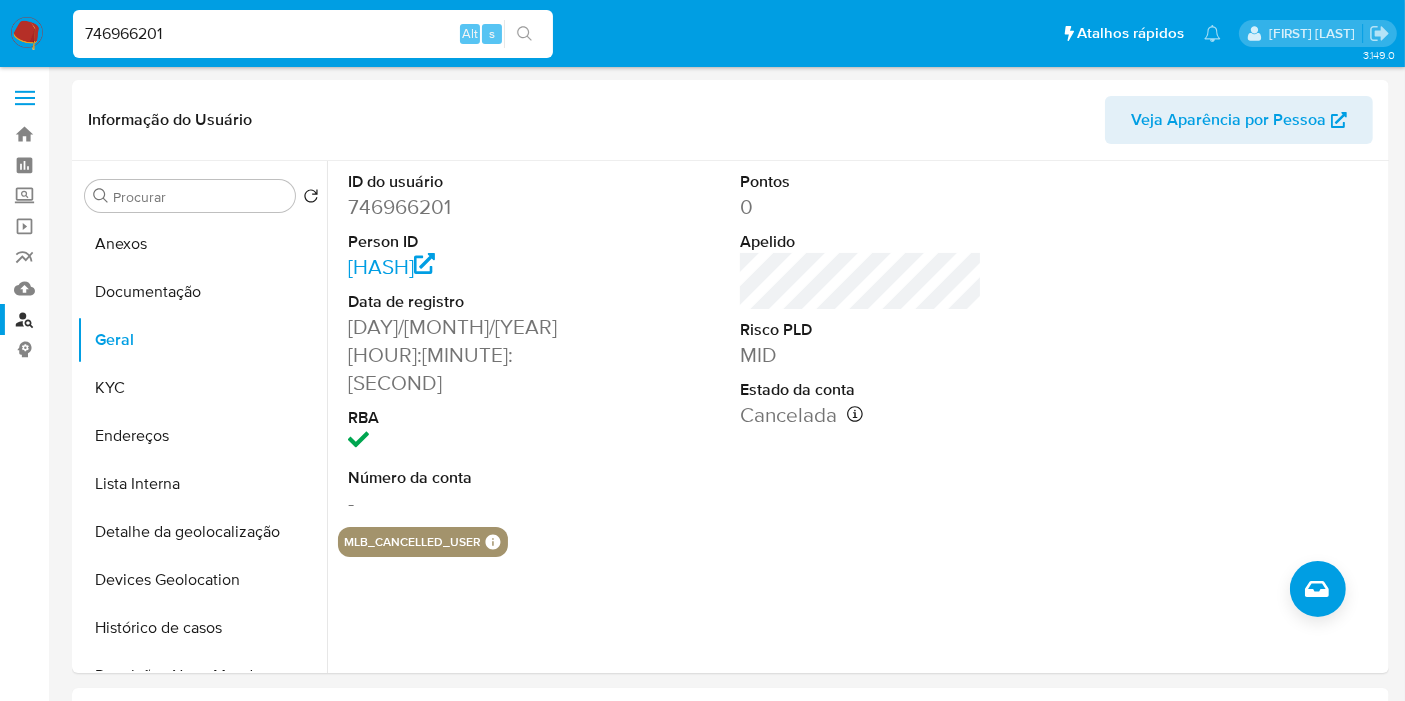 click on "746966201 Alt s" at bounding box center [313, 34] 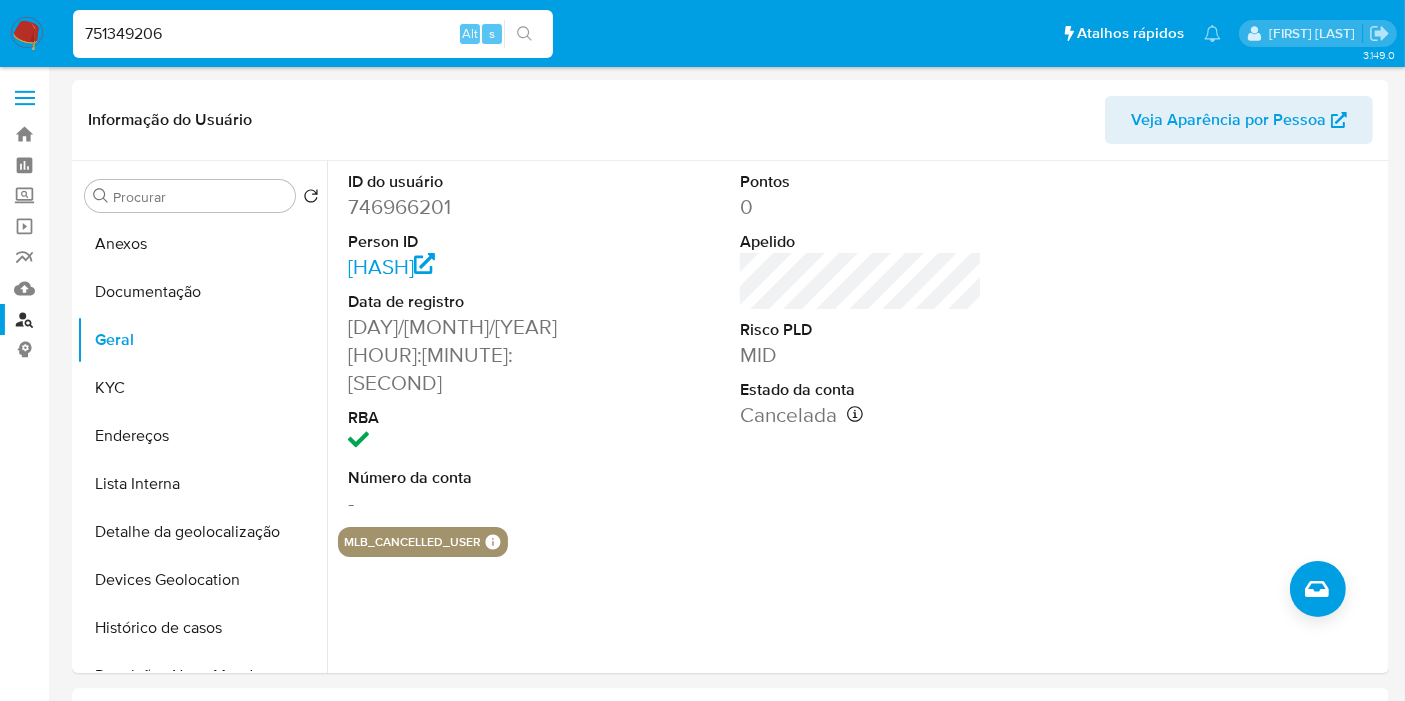 type on "751349206" 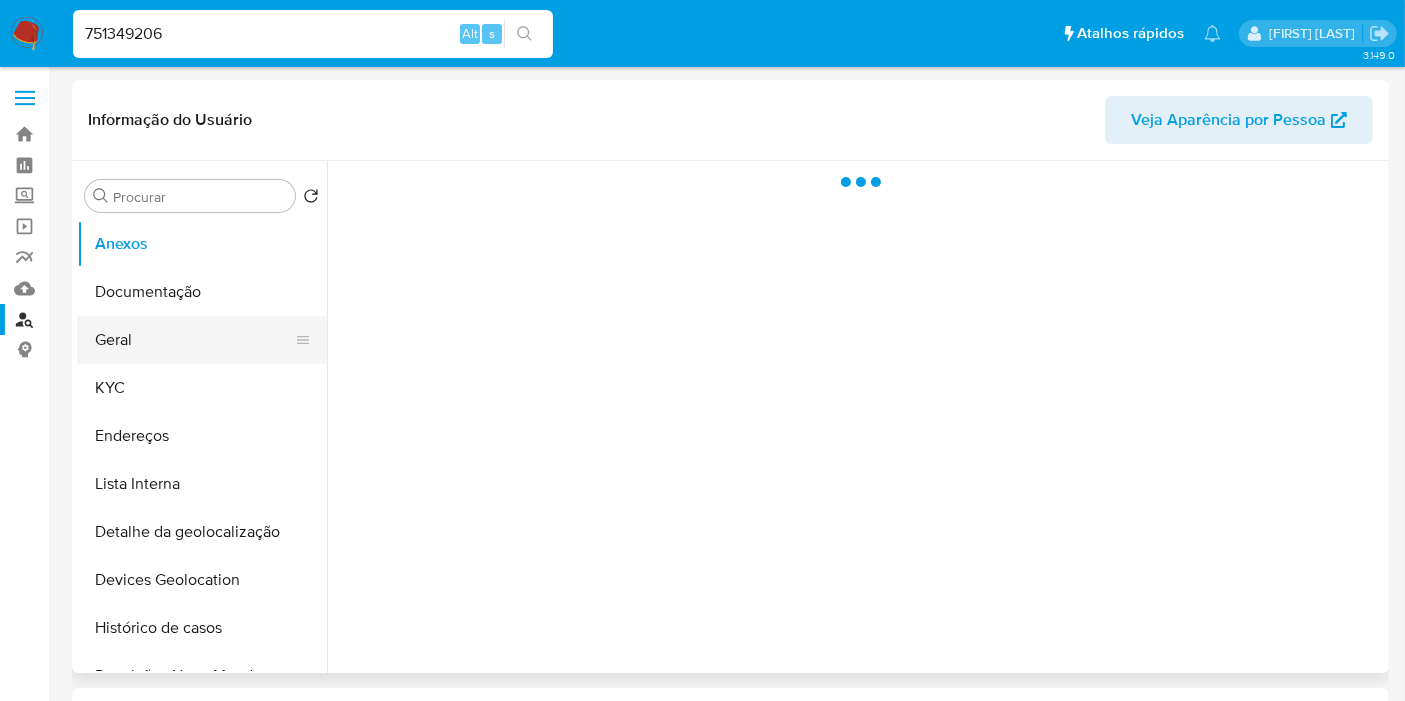 drag, startPoint x: 171, startPoint y: 352, endPoint x: 183, endPoint y: 336, distance: 20 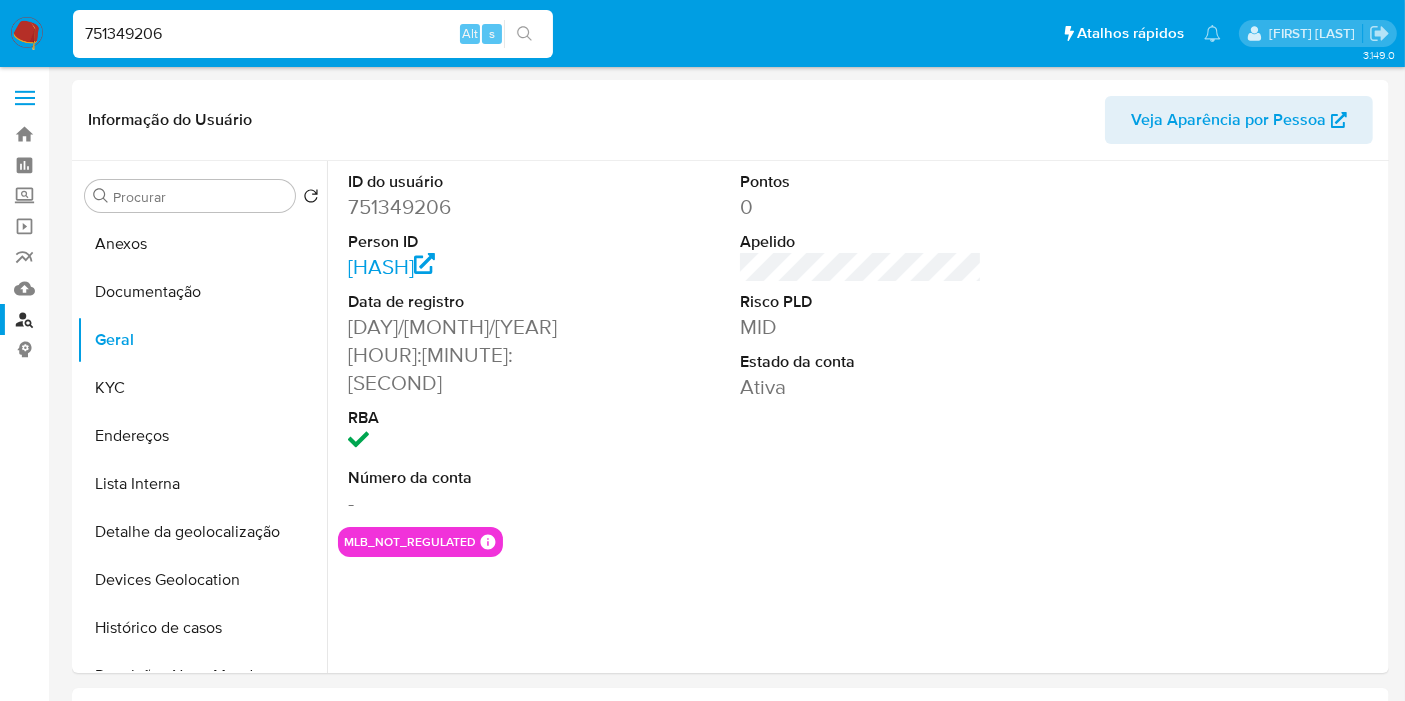 select on "10" 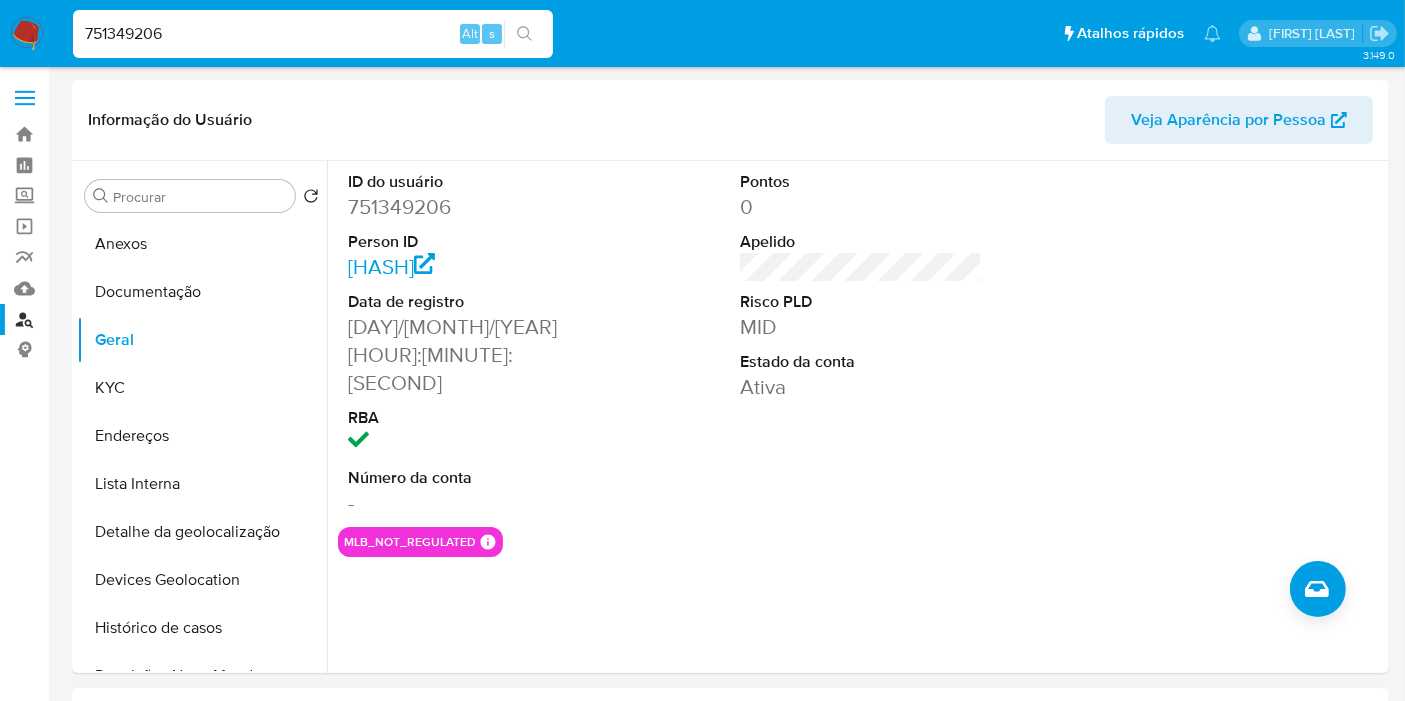 click on "751349206" at bounding box center [313, 34] 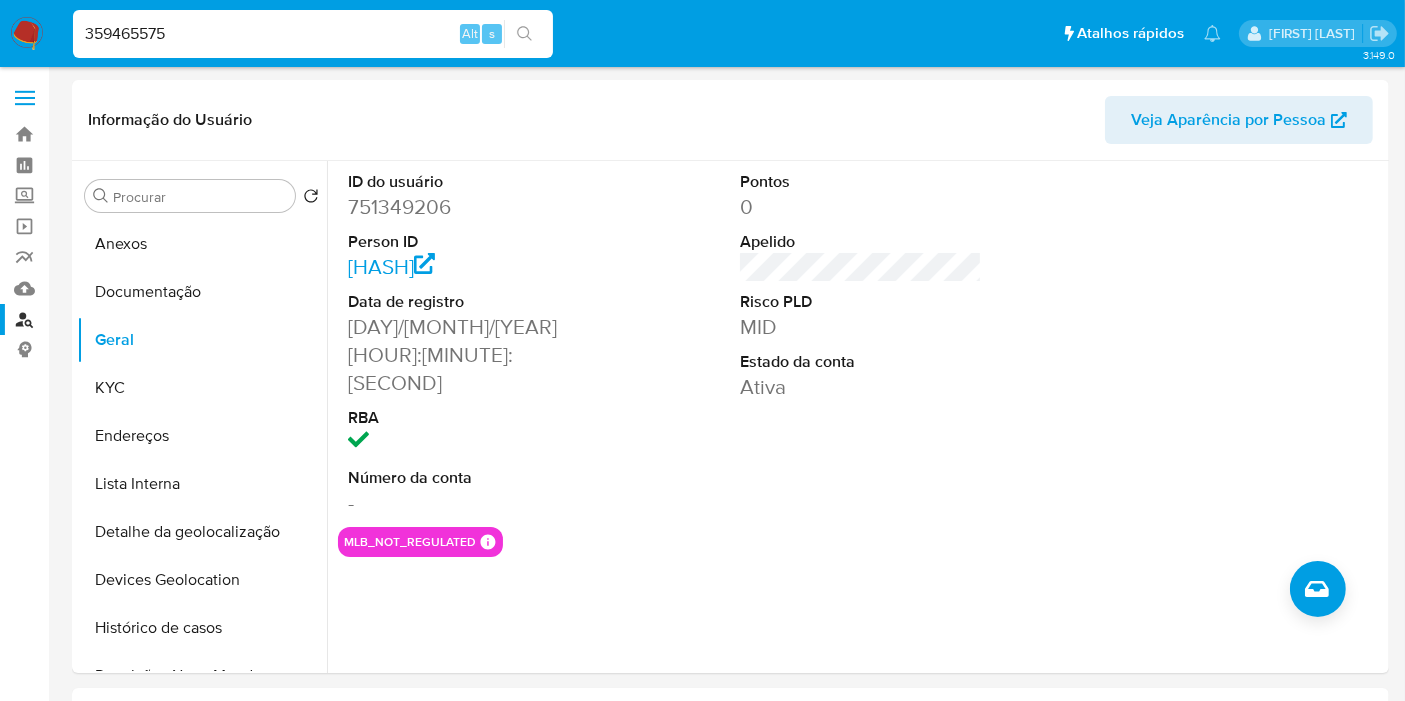 type on "359465575" 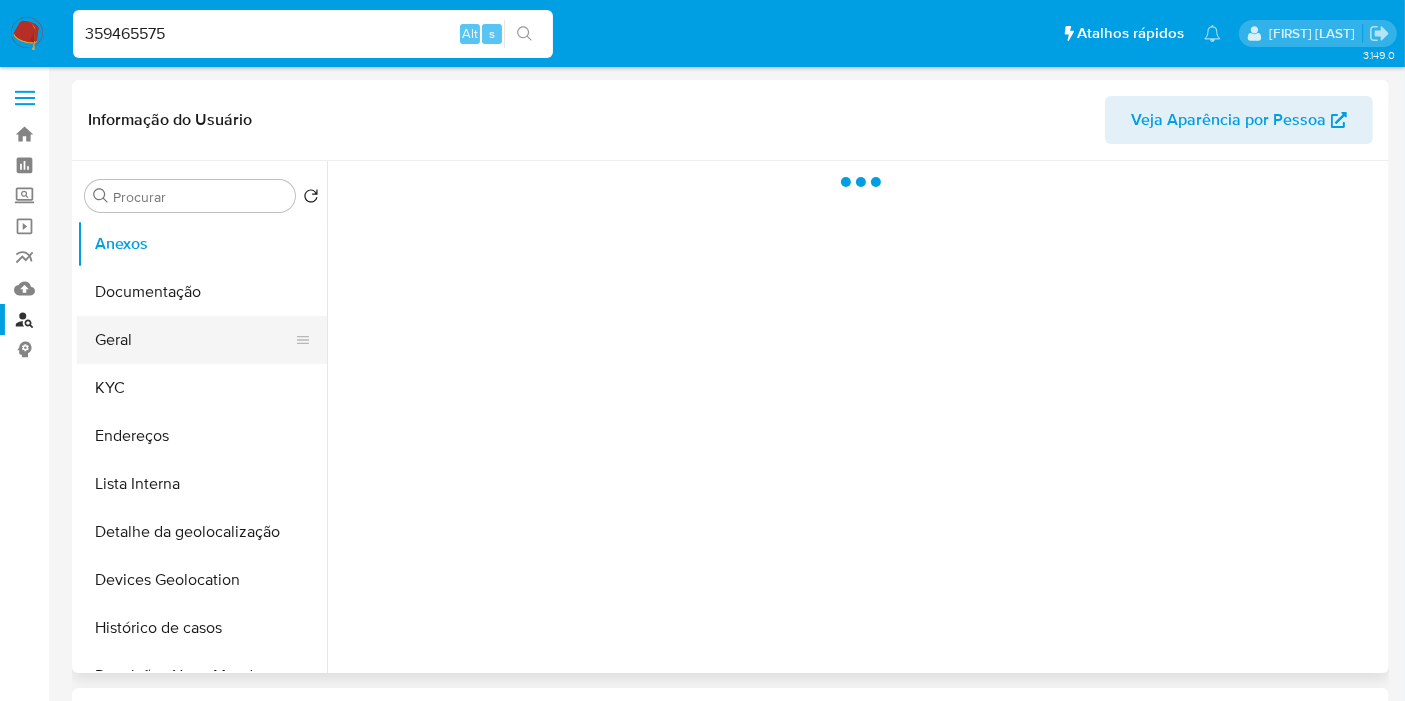 click on "Geral" at bounding box center (194, 340) 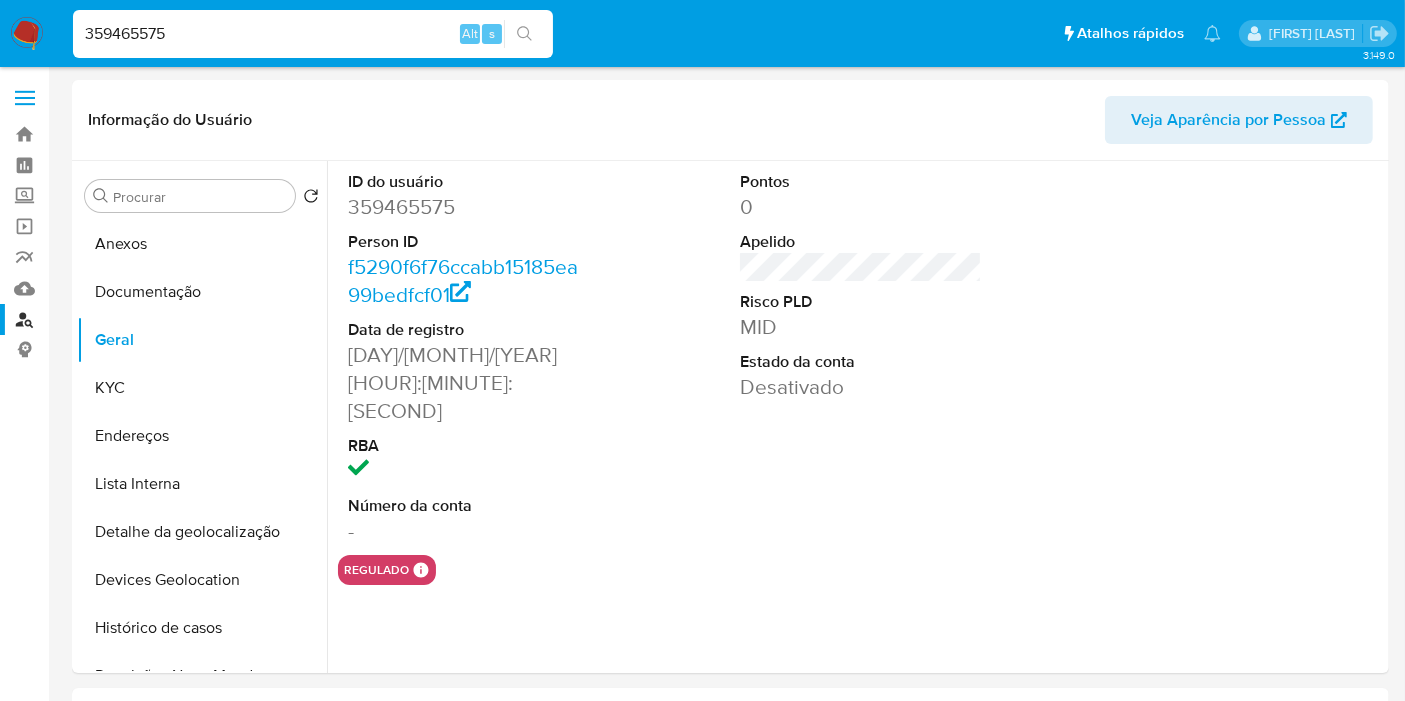 select on "10" 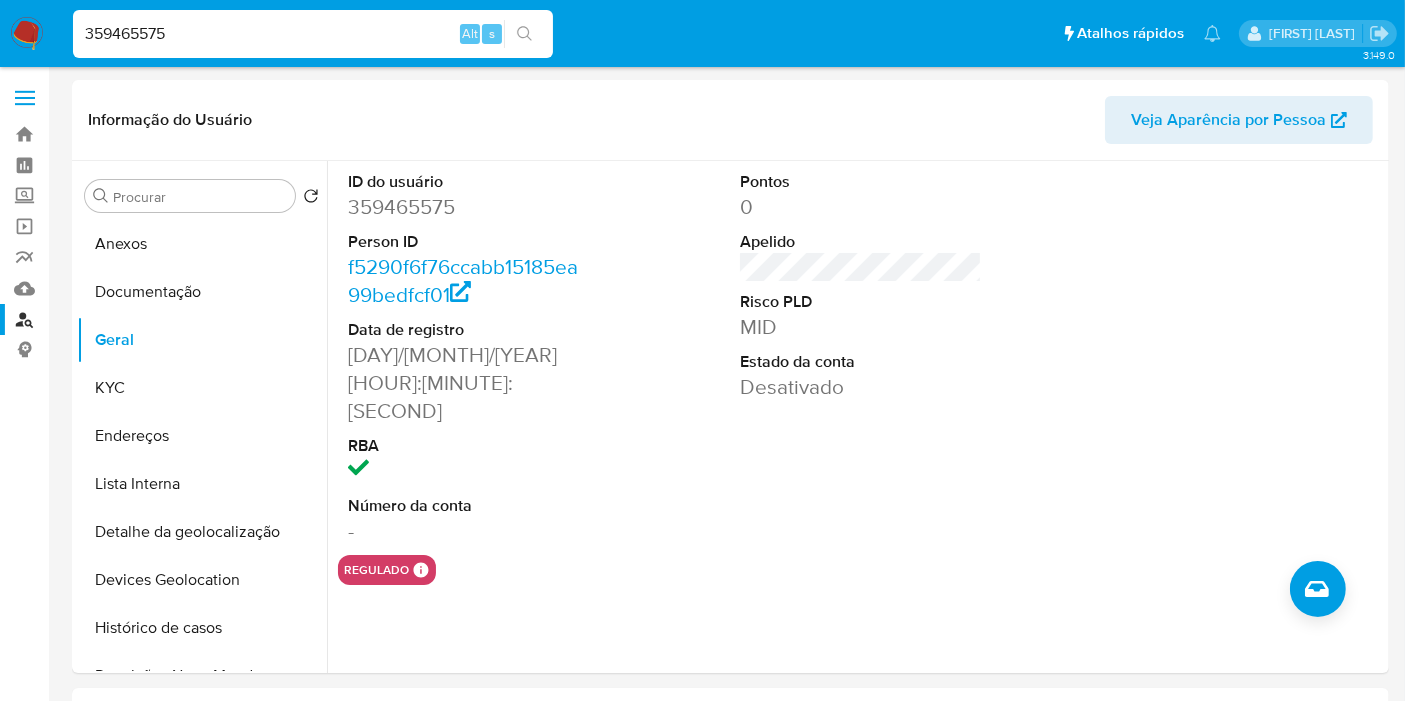 click on "359465575" at bounding box center (313, 34) 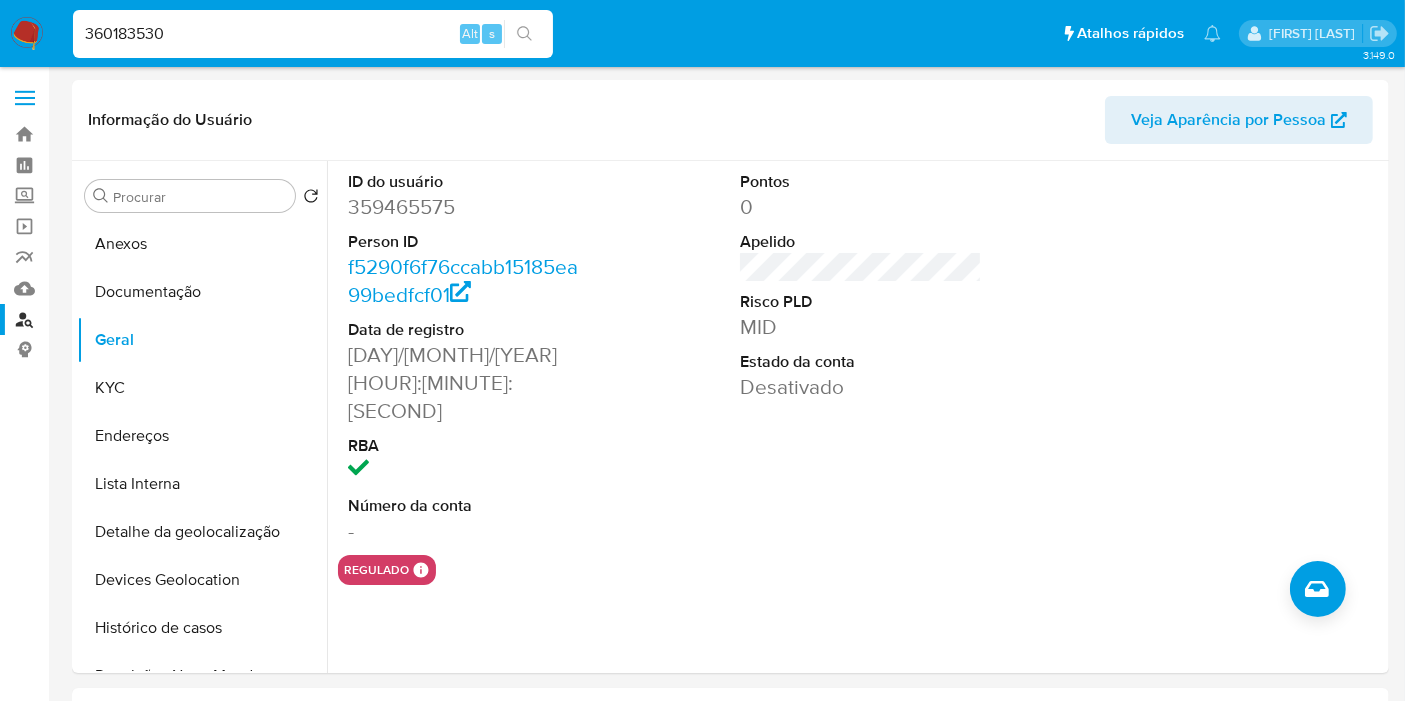 type on "360183530" 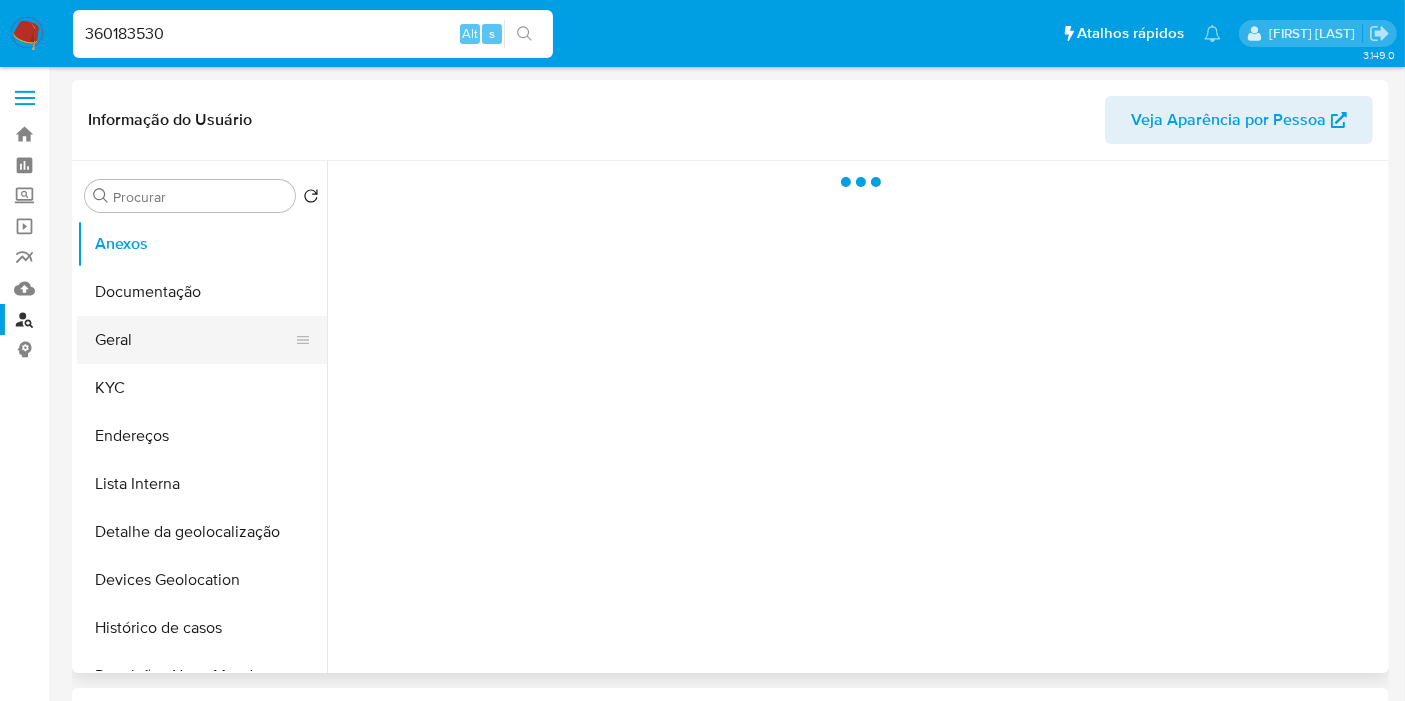 click on "Geral" at bounding box center (194, 340) 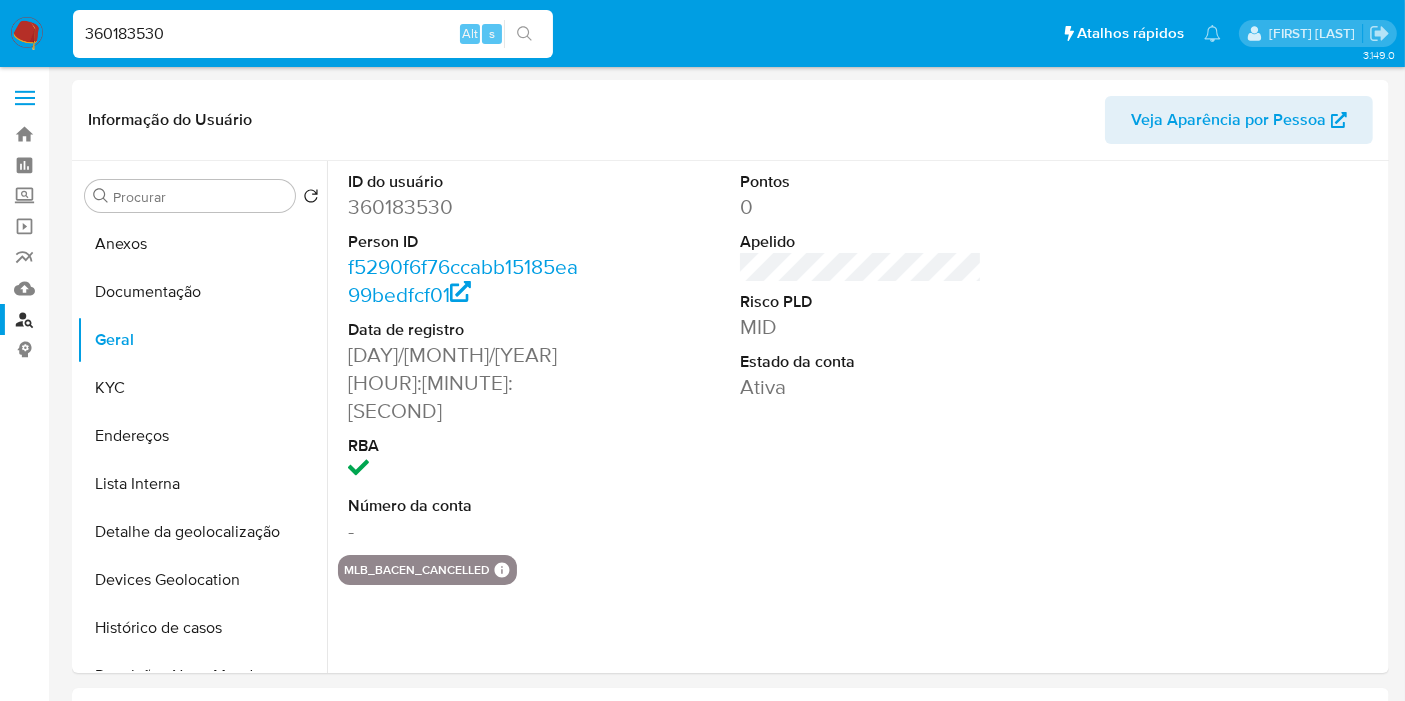 select on "10" 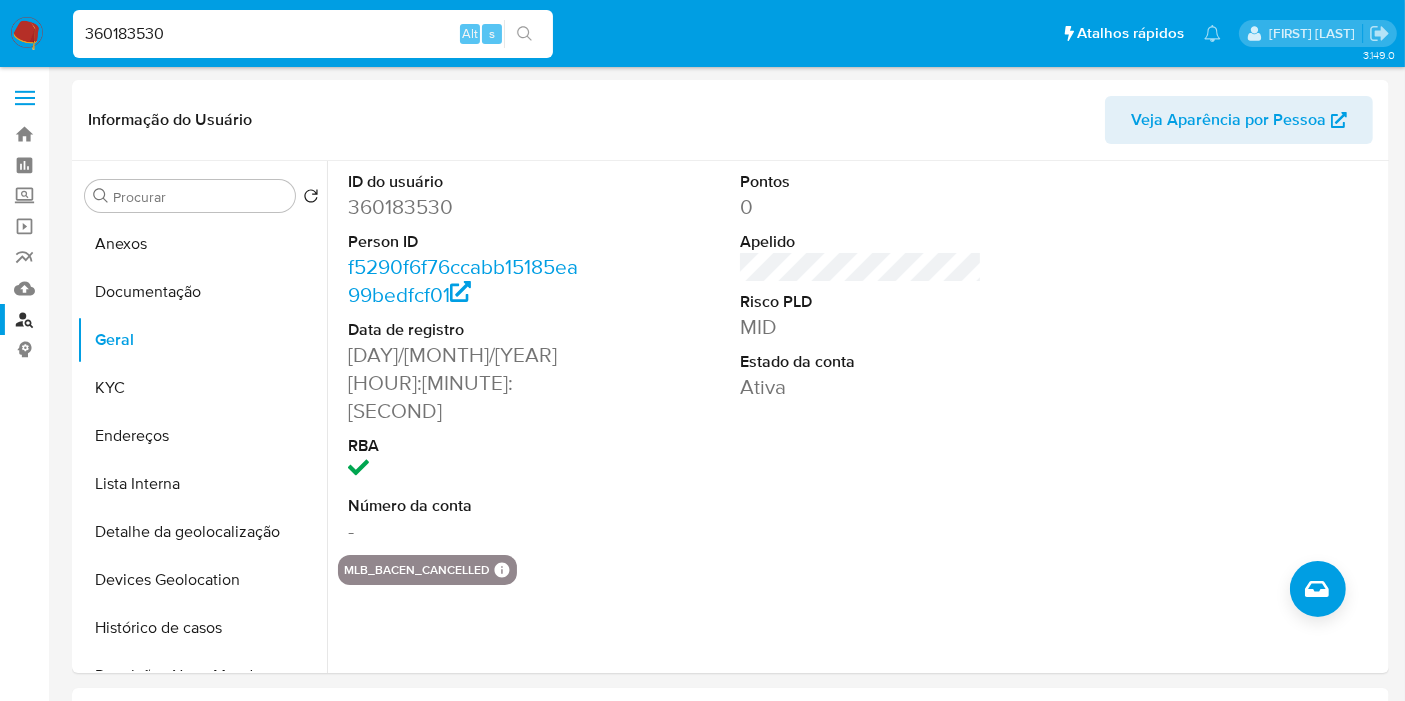 click on "360183530" at bounding box center (313, 34) 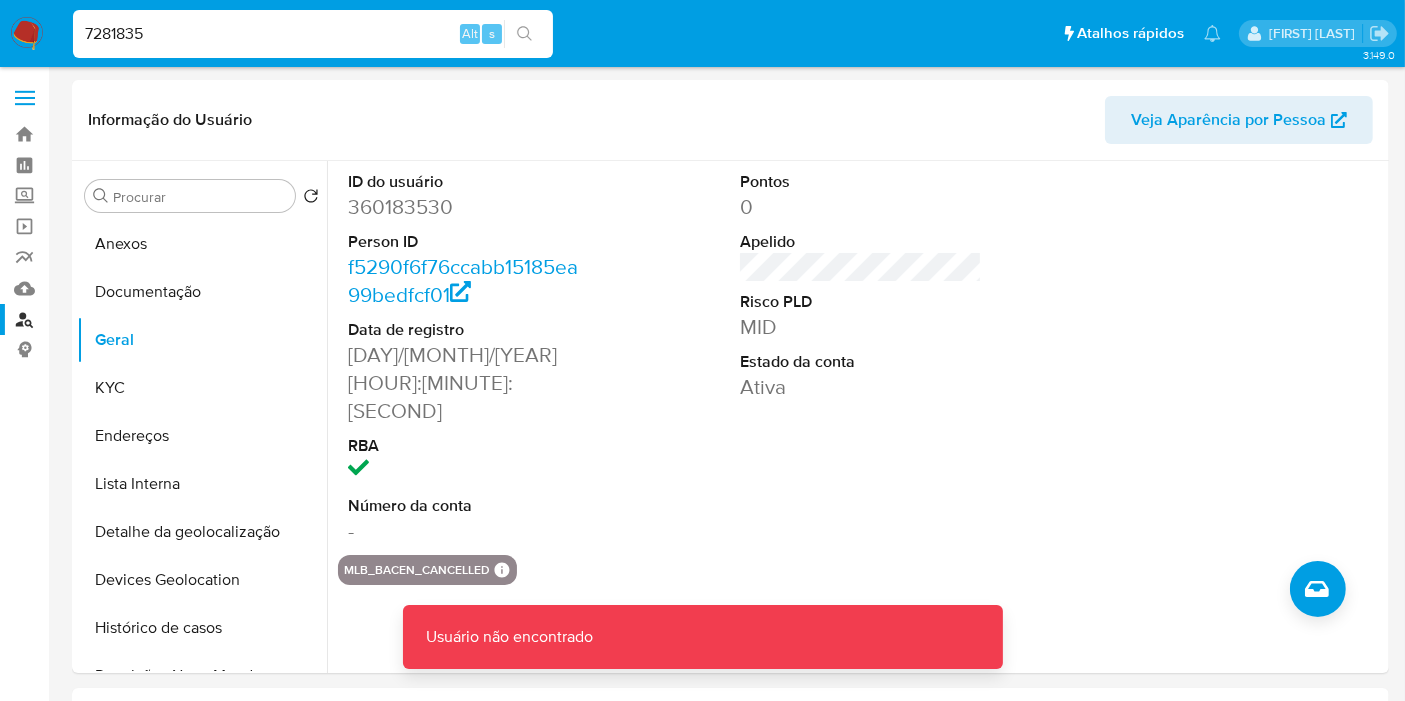 click on "7281835" at bounding box center [313, 34] 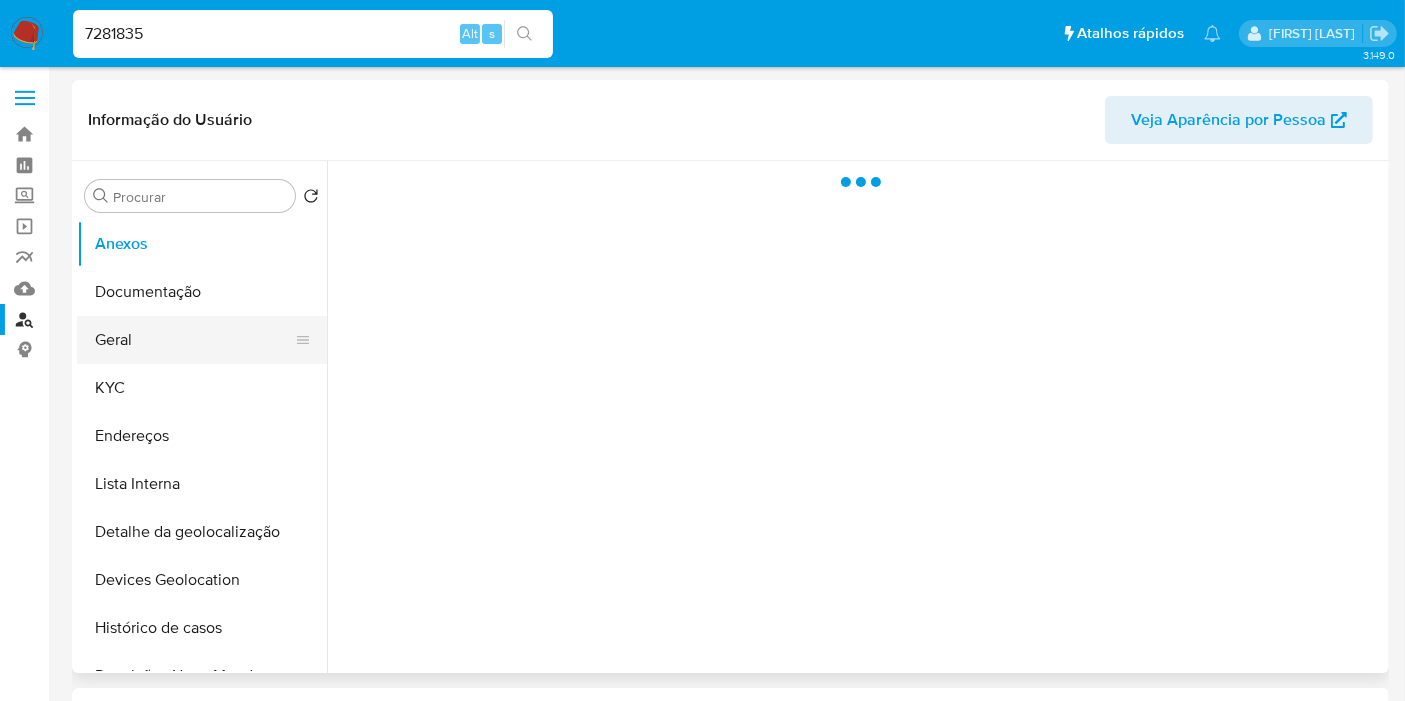click on "Geral" at bounding box center (194, 340) 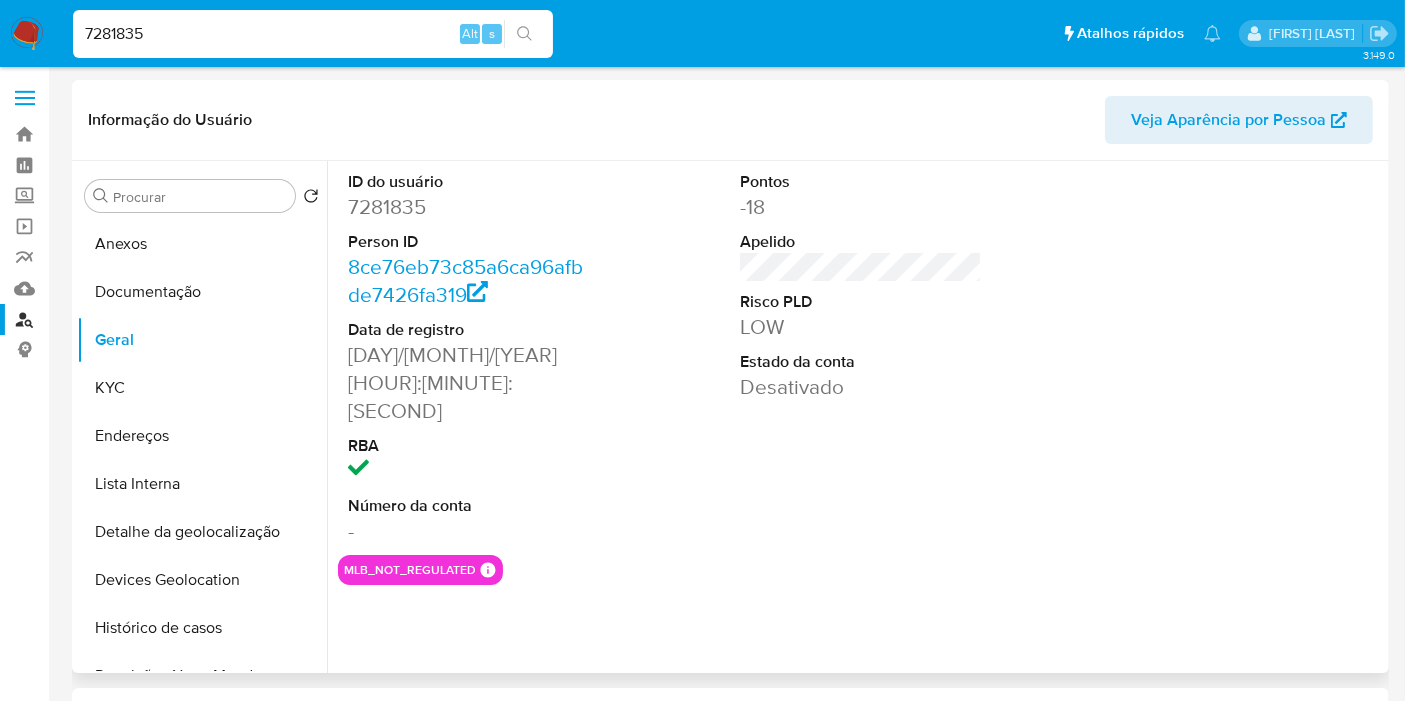 select on "10" 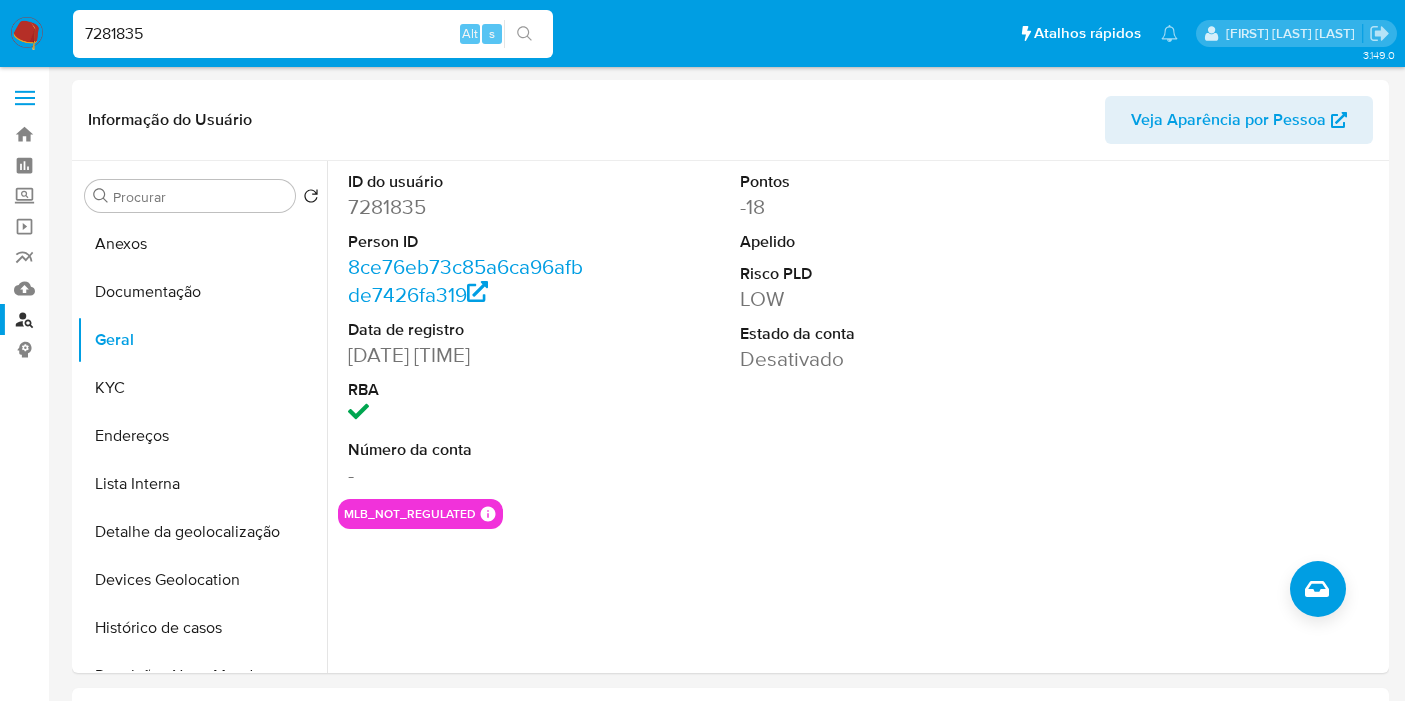 select on "10" 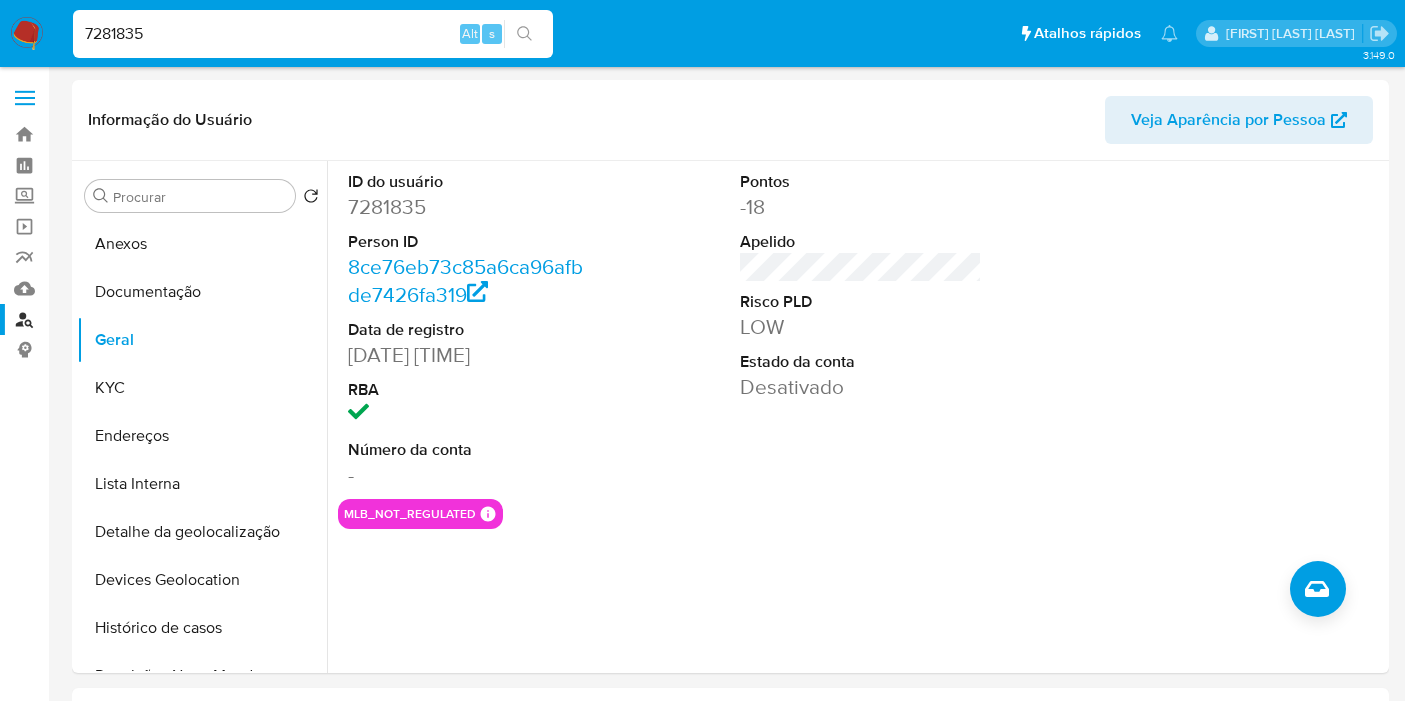 scroll, scrollTop: 0, scrollLeft: 0, axis: both 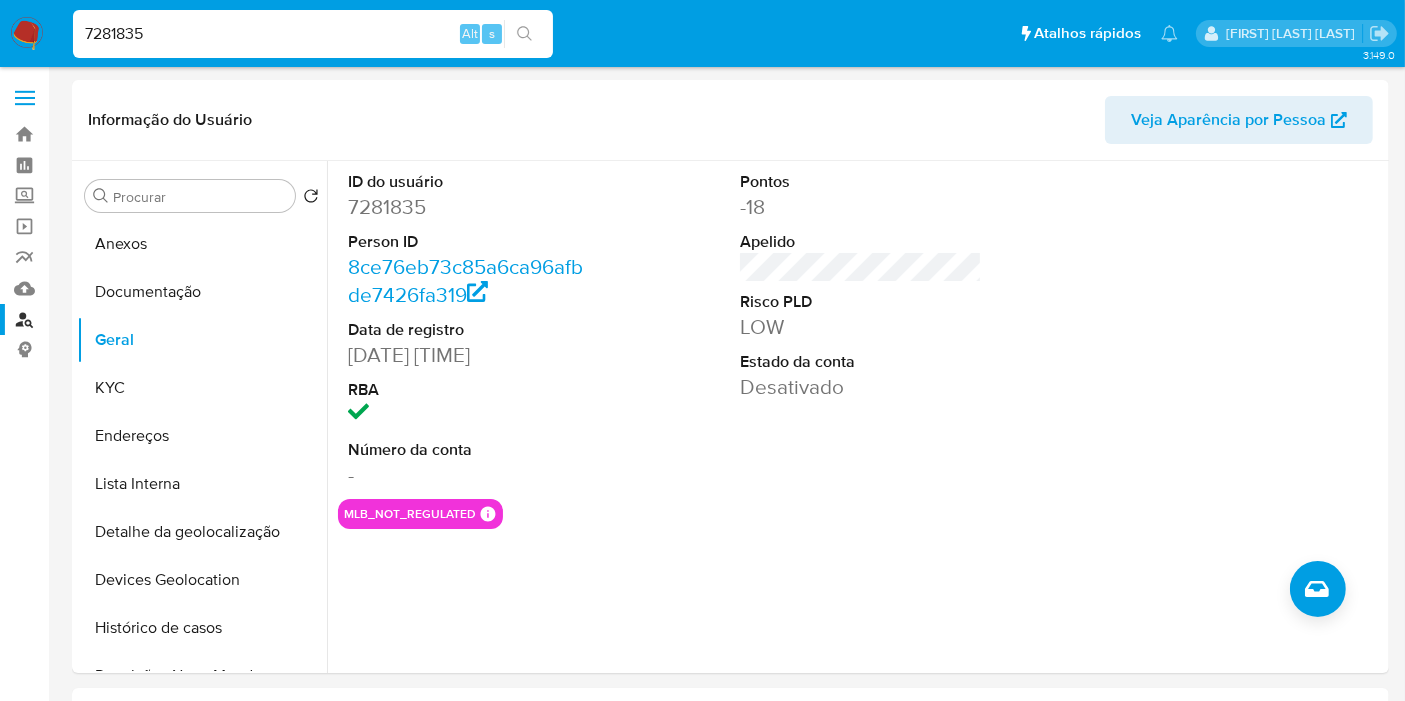 click on "7281835" at bounding box center [313, 34] 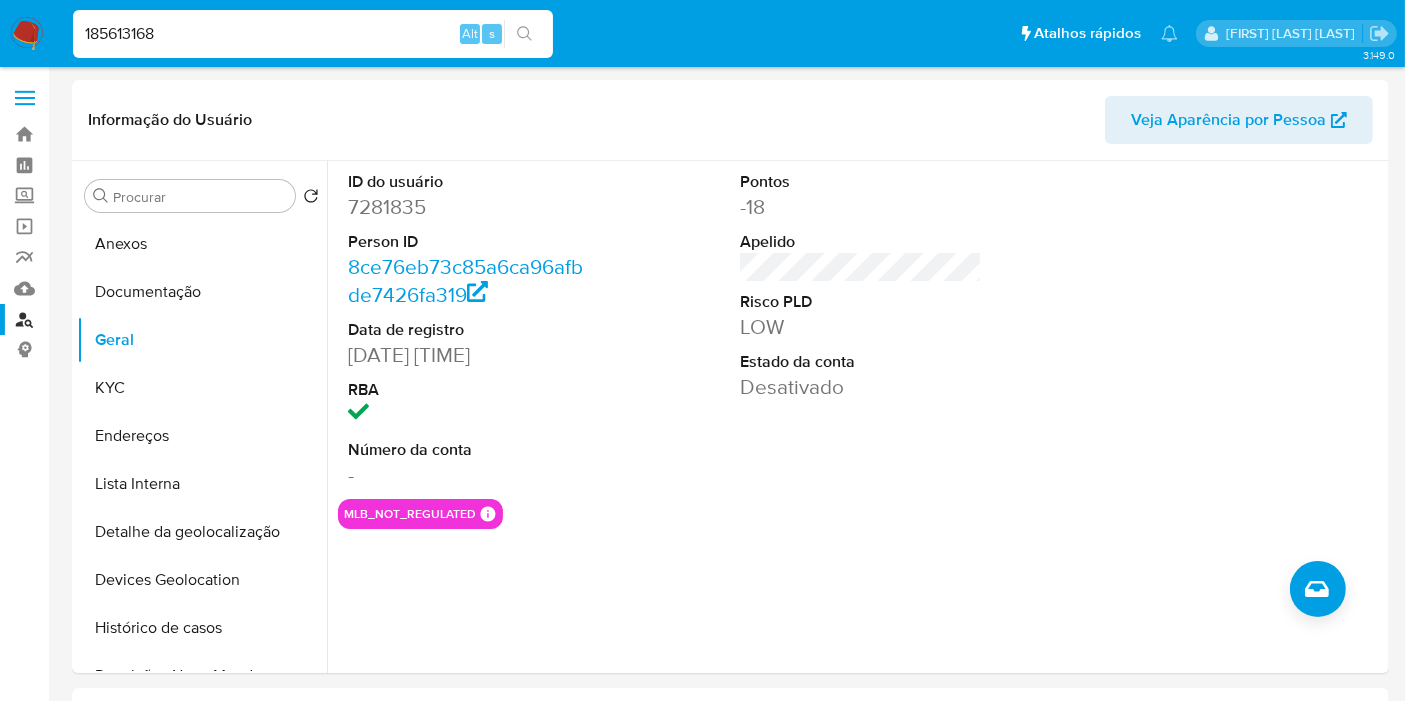 type on "185613168" 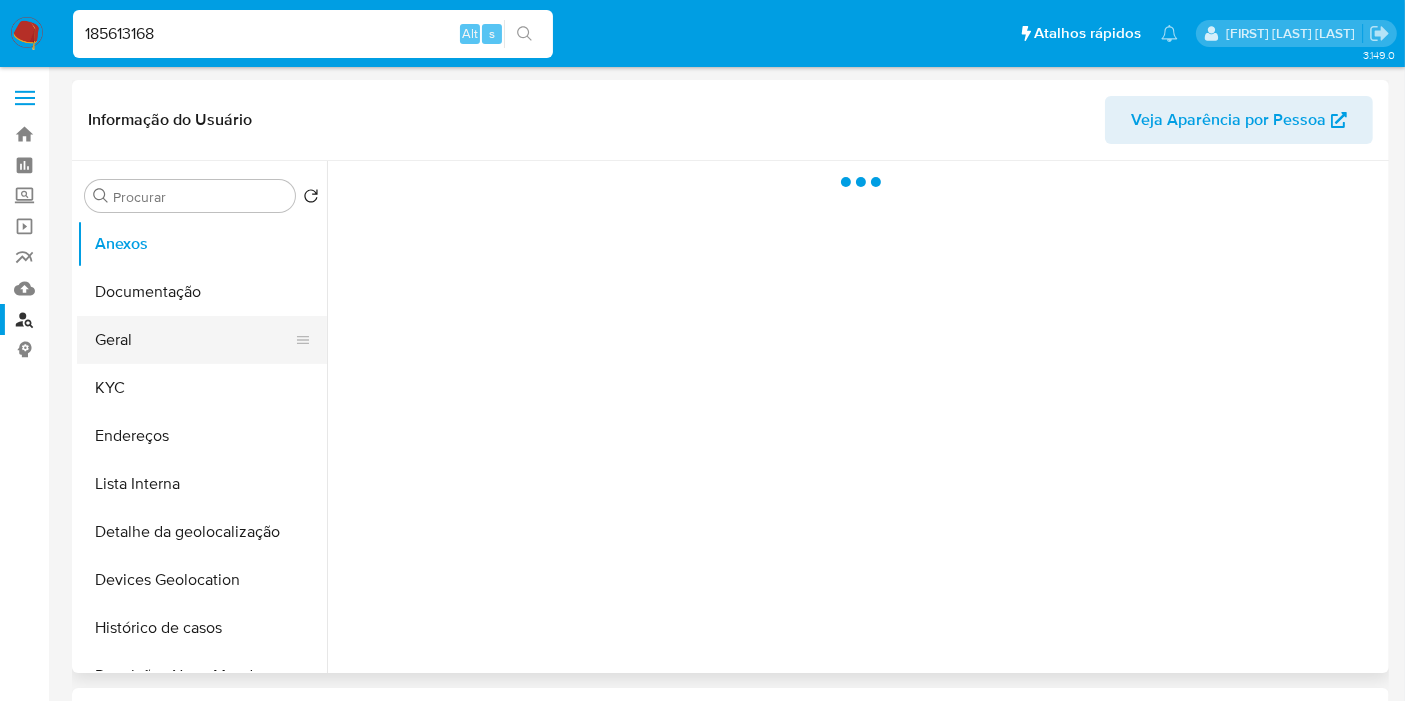 click on "Geral" at bounding box center [194, 340] 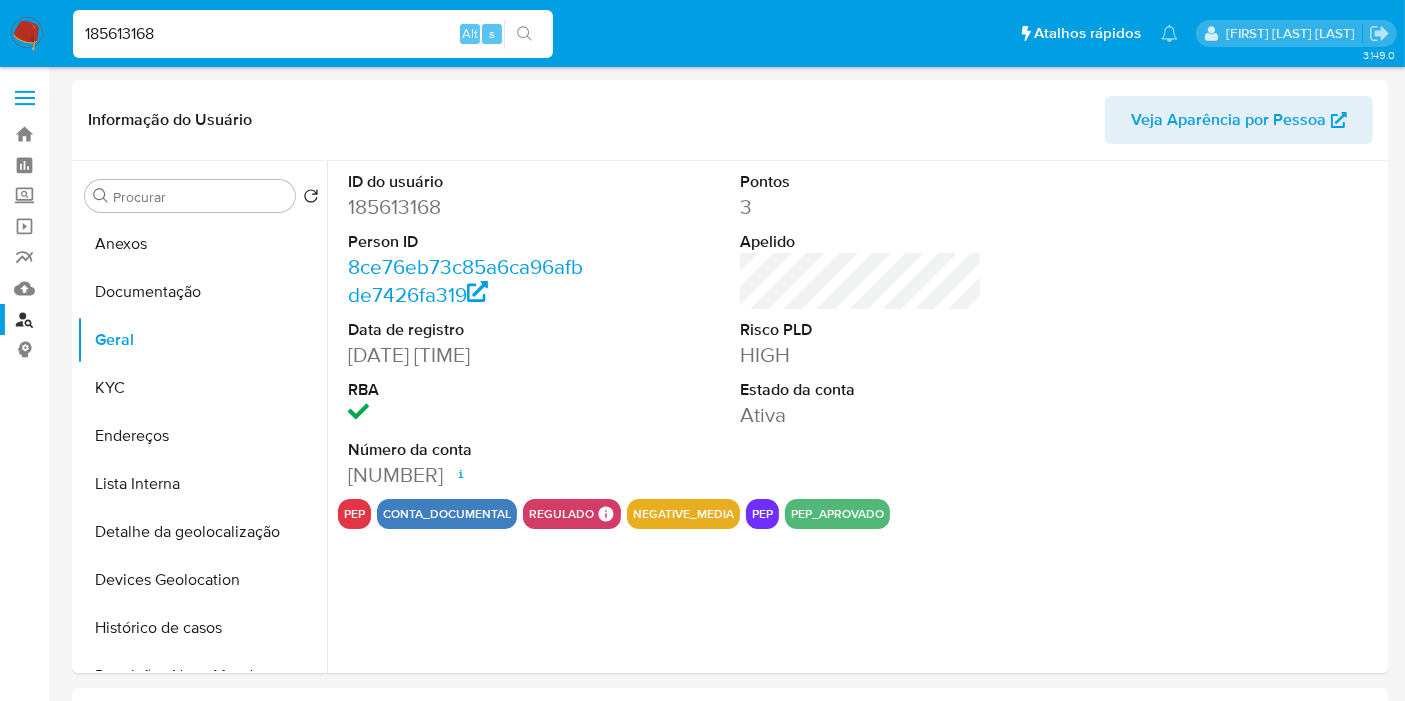 select on "10" 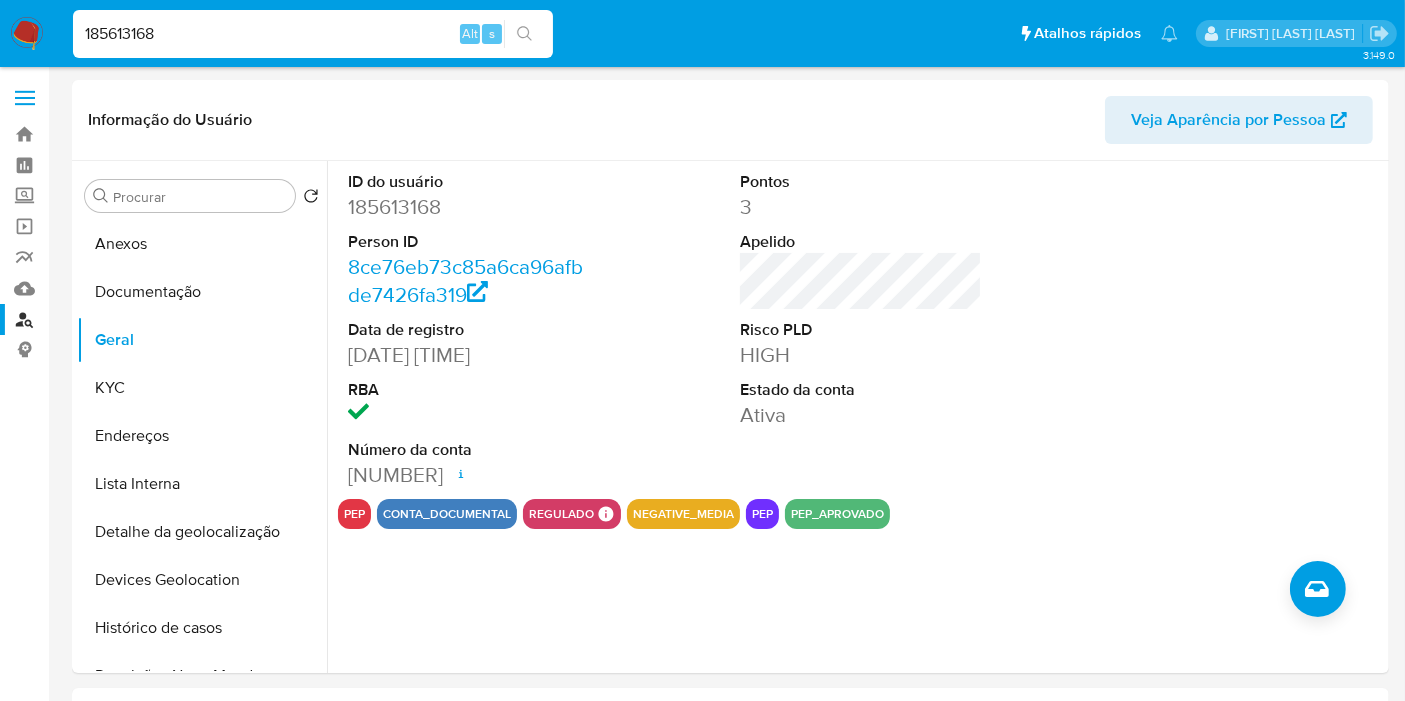 click on "185613168" at bounding box center (313, 34) 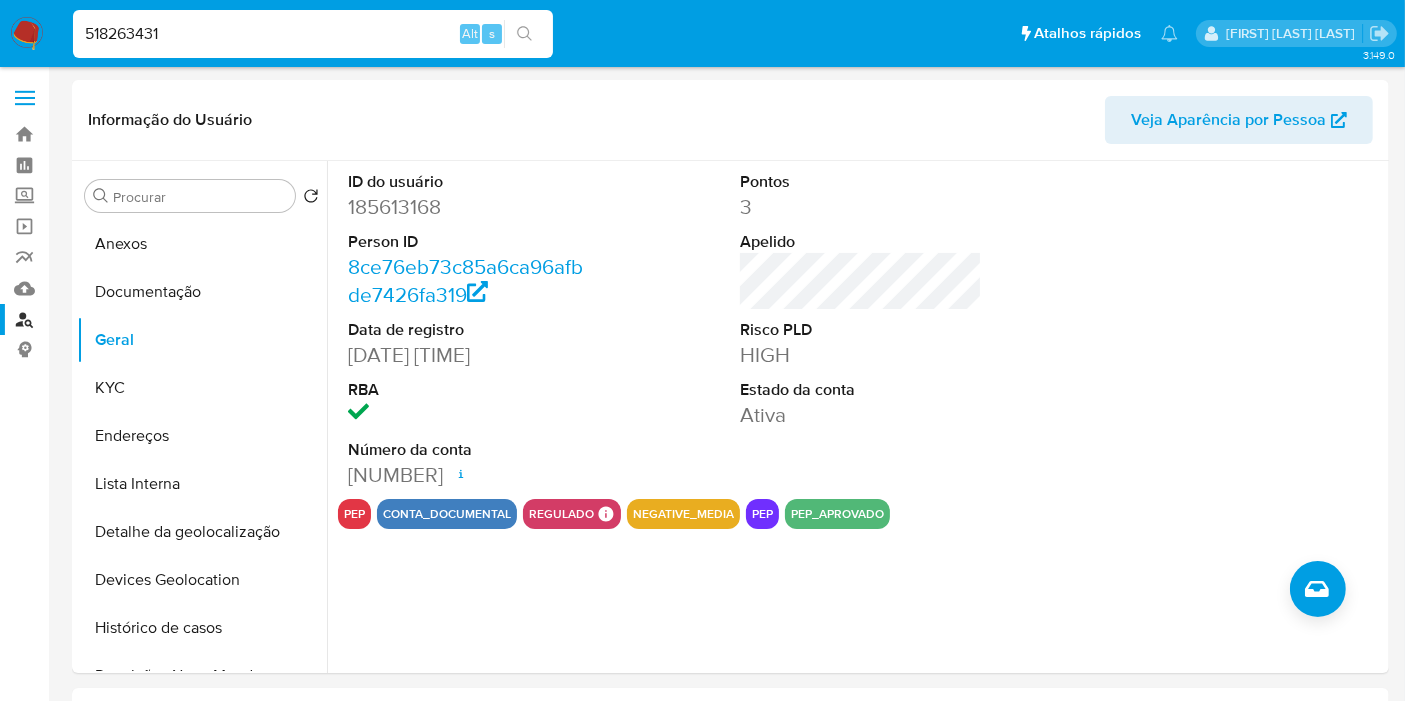 type on "518263431" 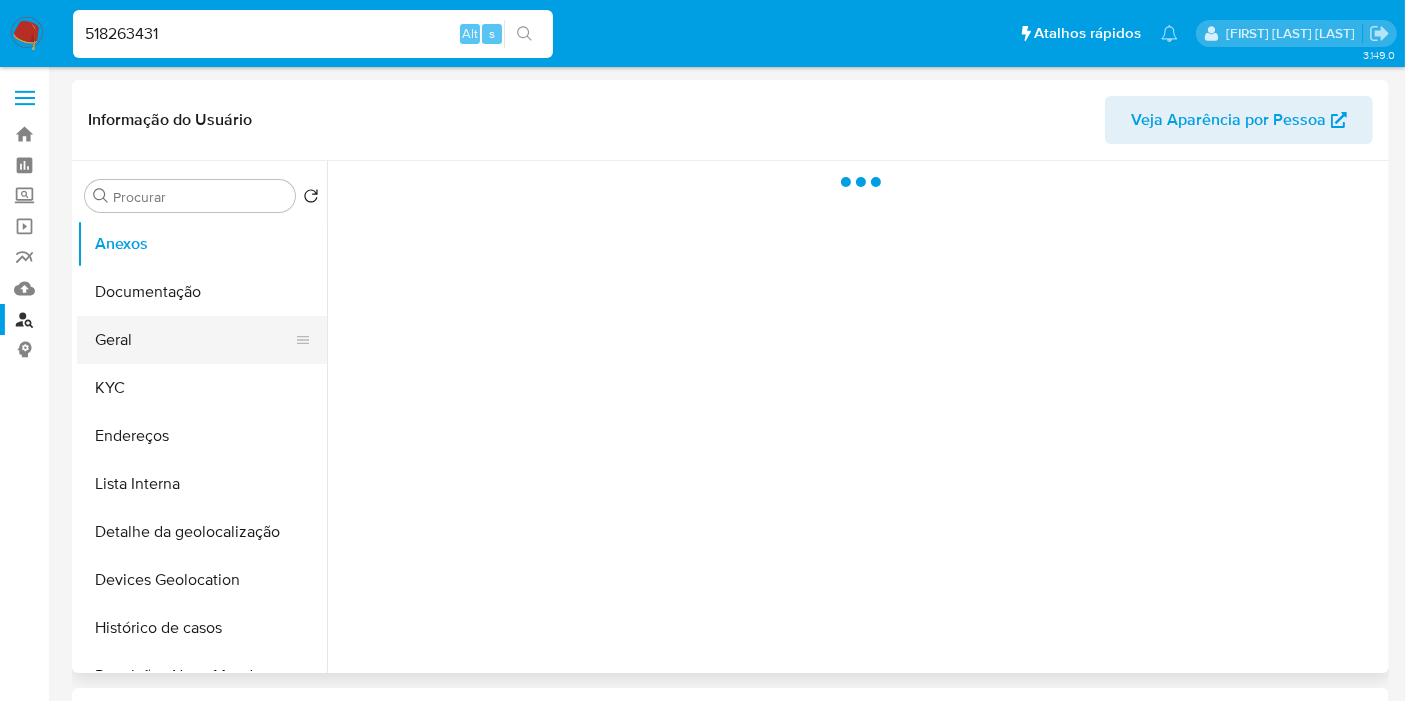click on "Geral" at bounding box center [194, 340] 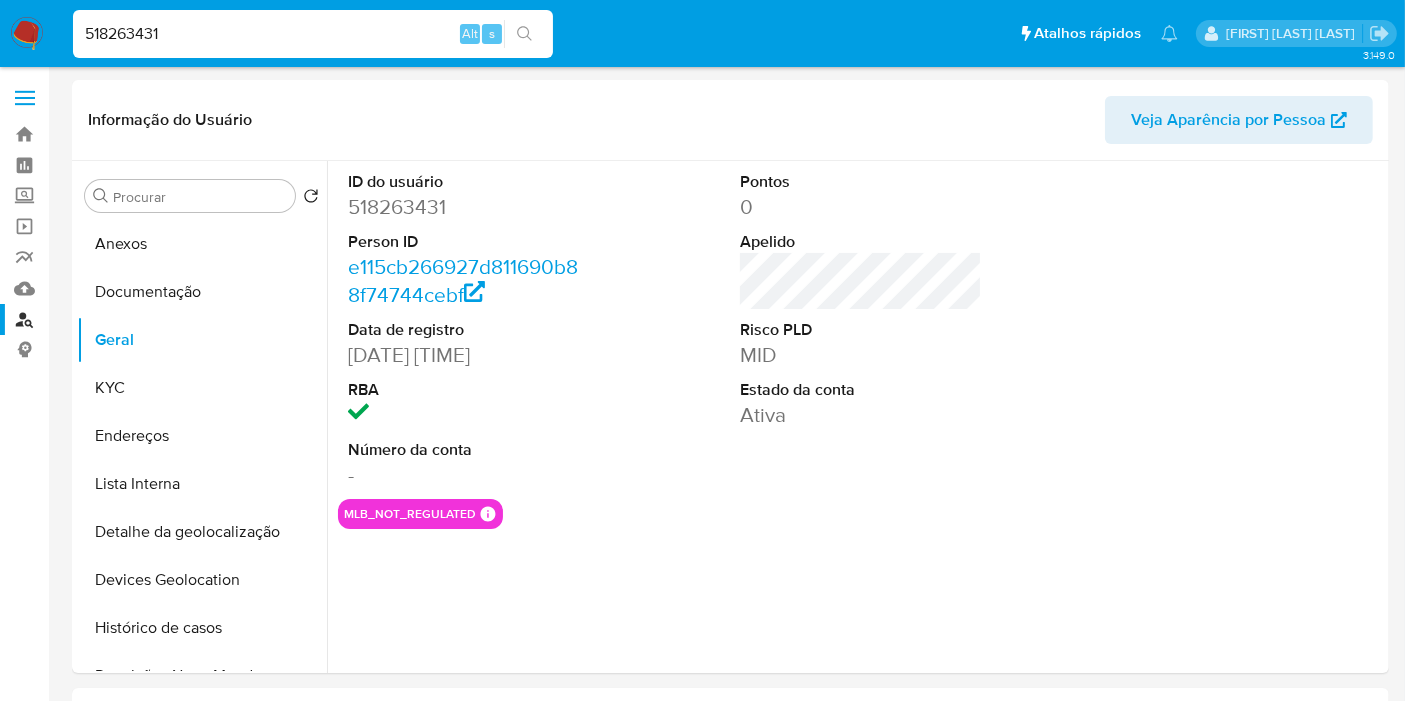 select on "10" 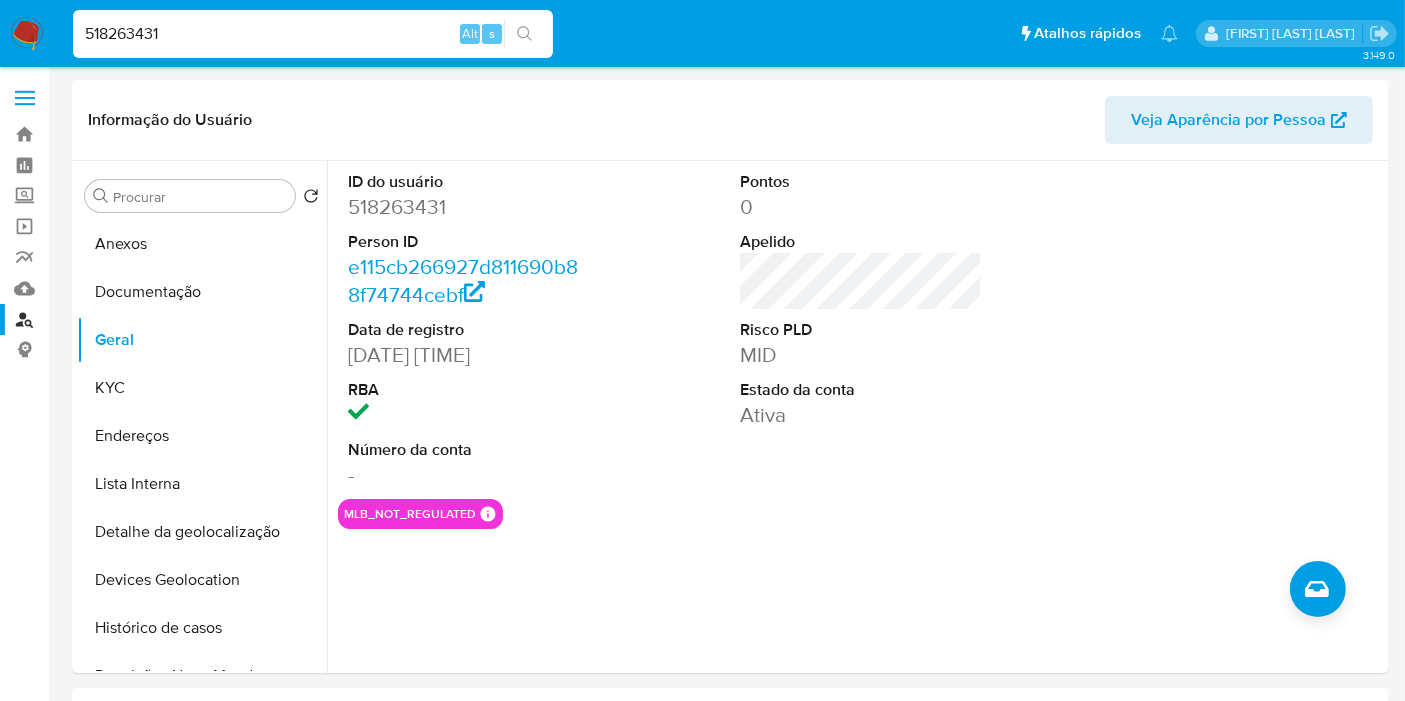 click on "518263431" at bounding box center (313, 34) 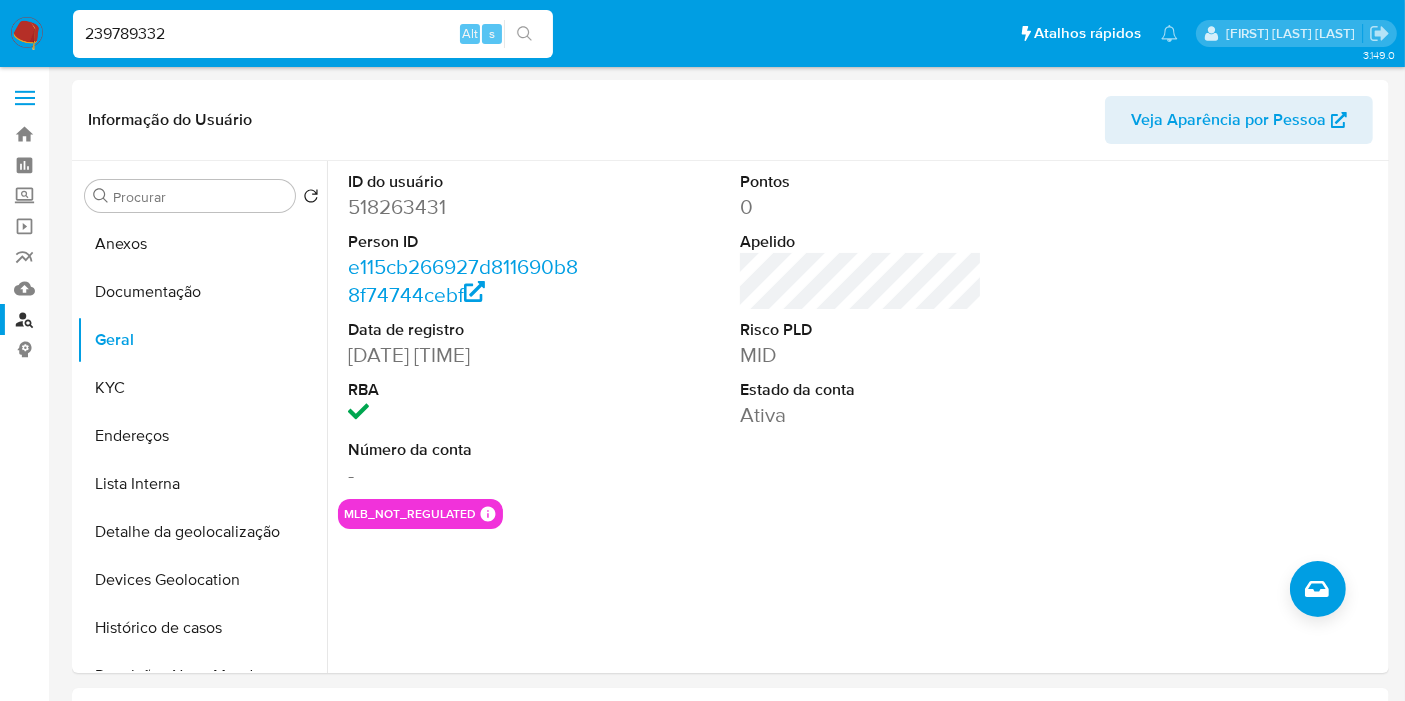 type on "239789332" 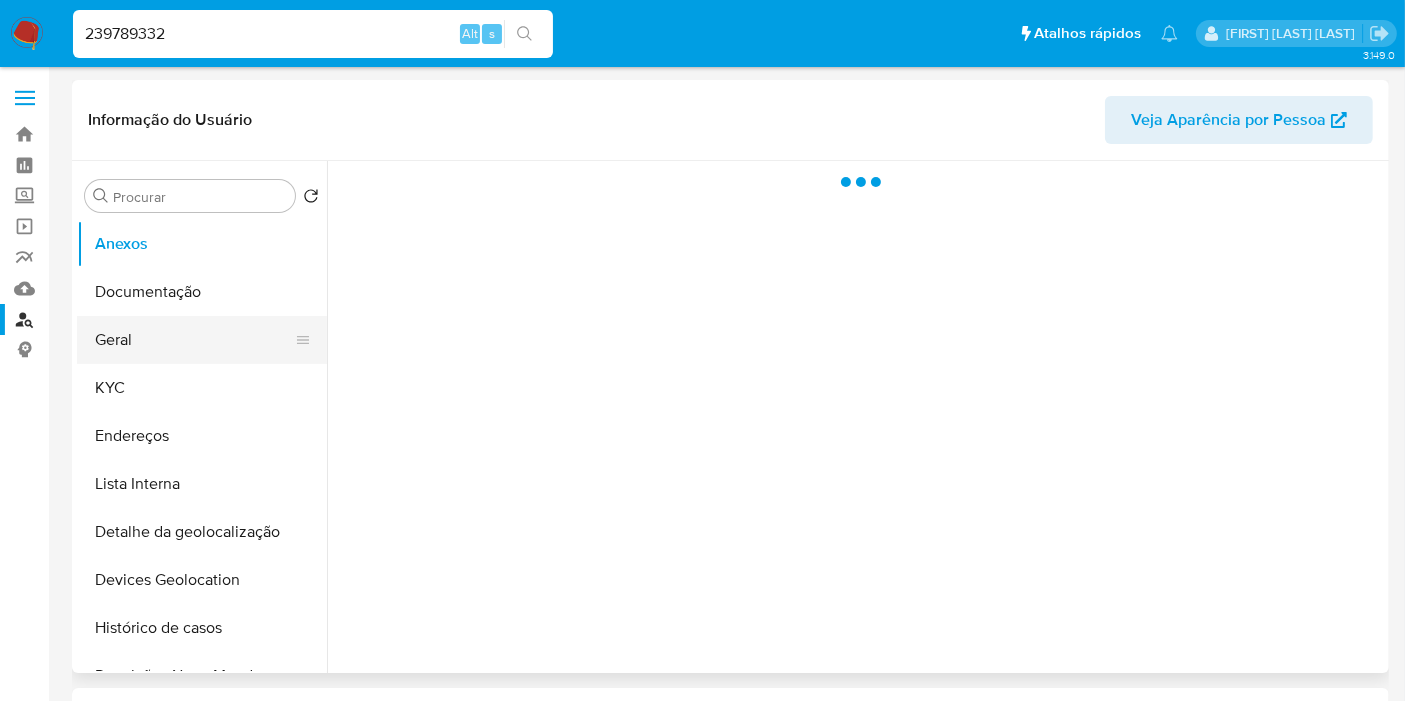 click on "Geral" at bounding box center (194, 340) 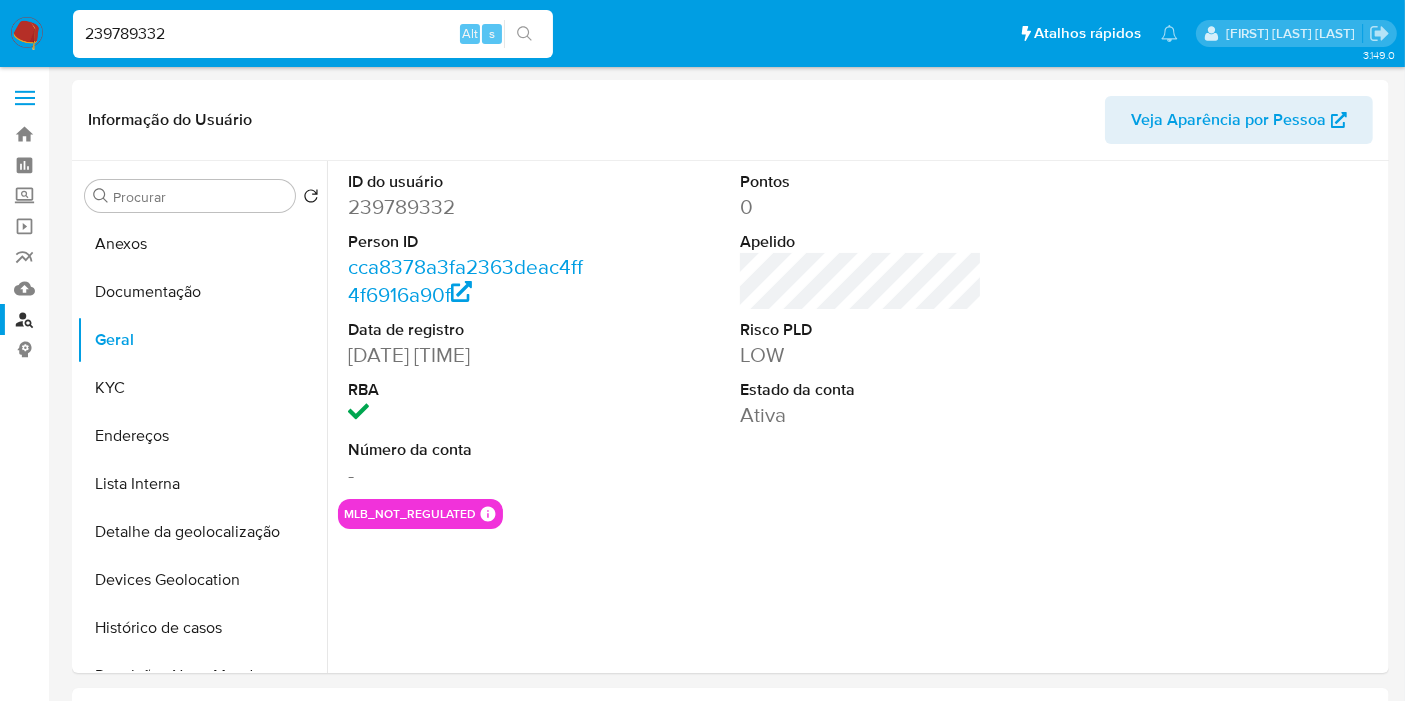 select on "10" 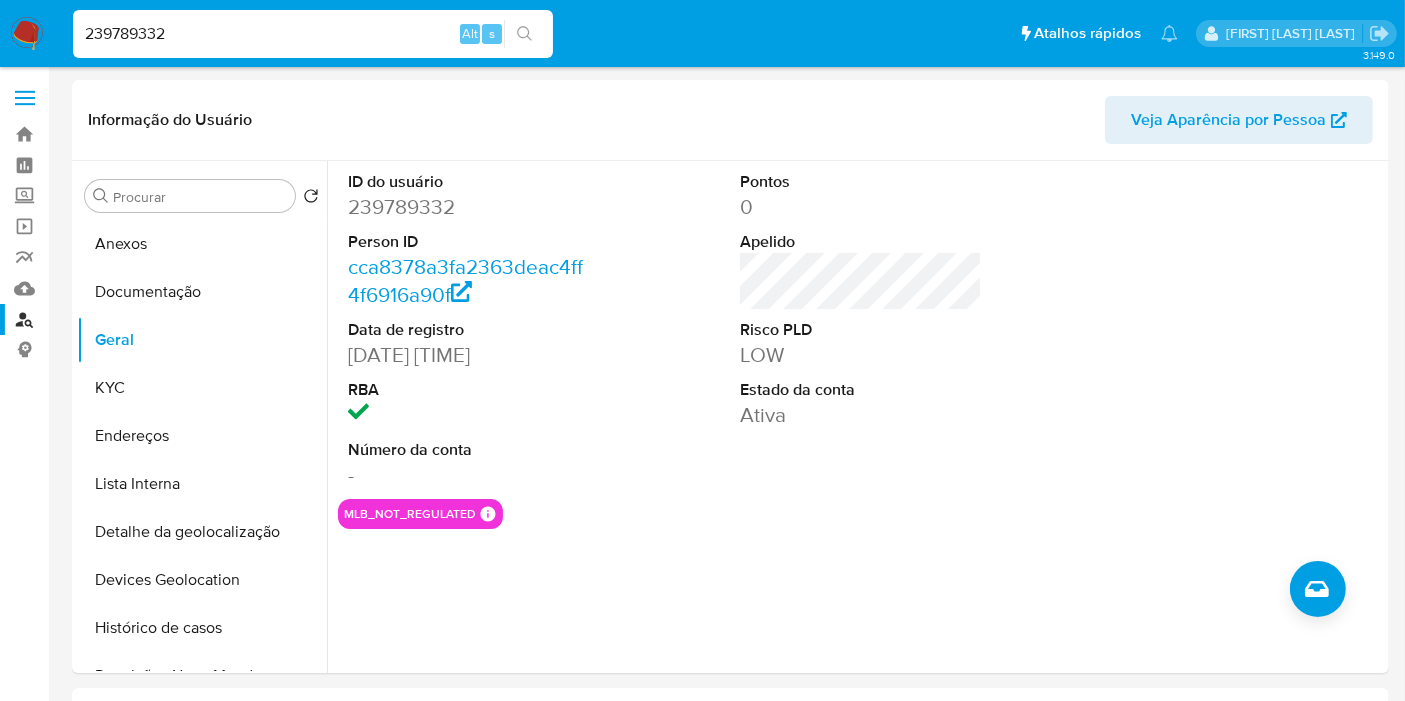 click on "[NUMBER] [LAST]" at bounding box center [313, 34] 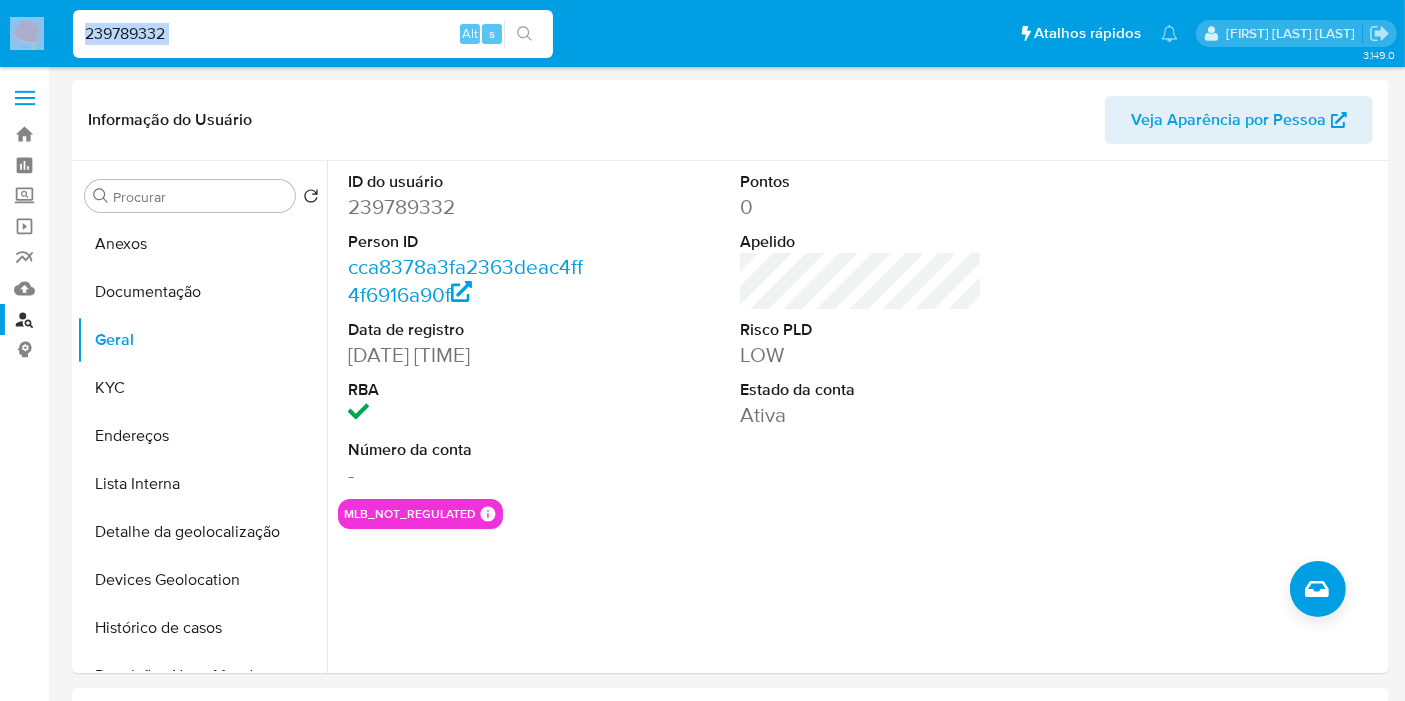 click on "[NUMBER] [LAST]" at bounding box center (313, 34) 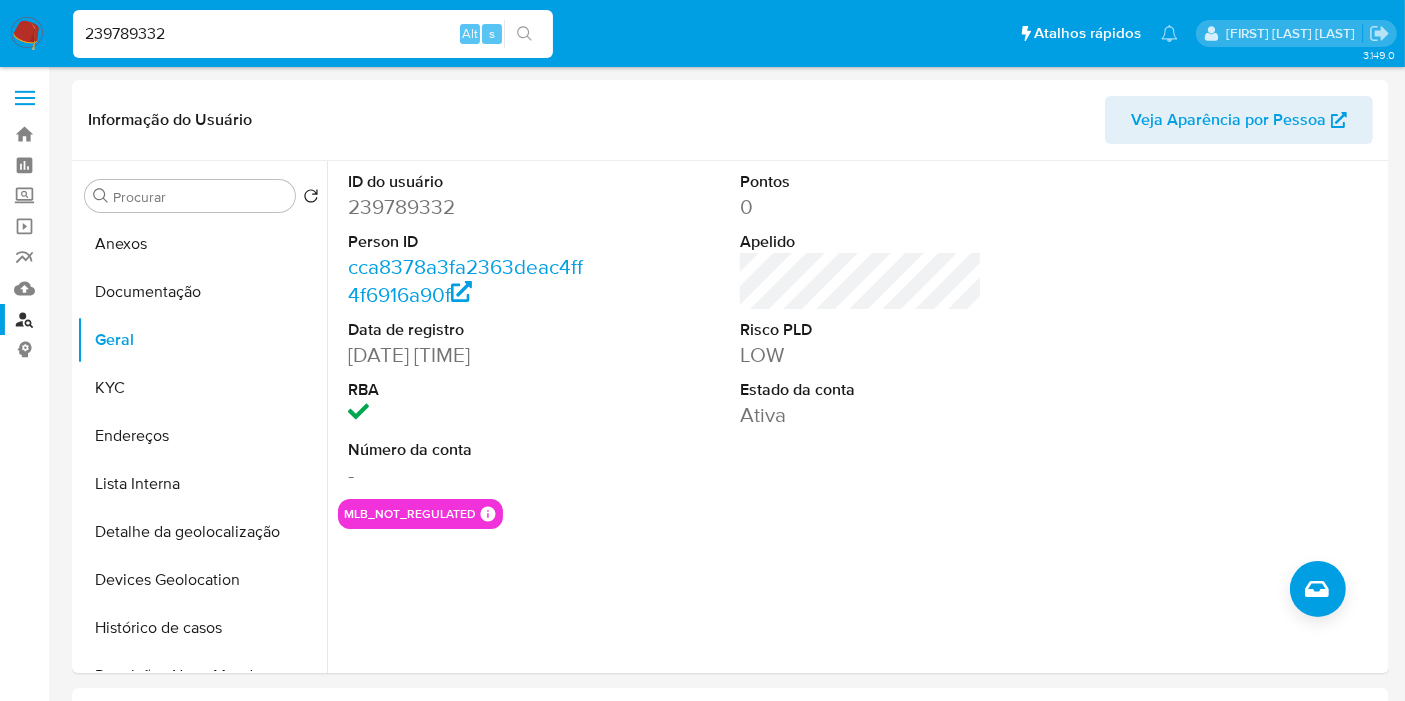 click on "239789332" at bounding box center [313, 34] 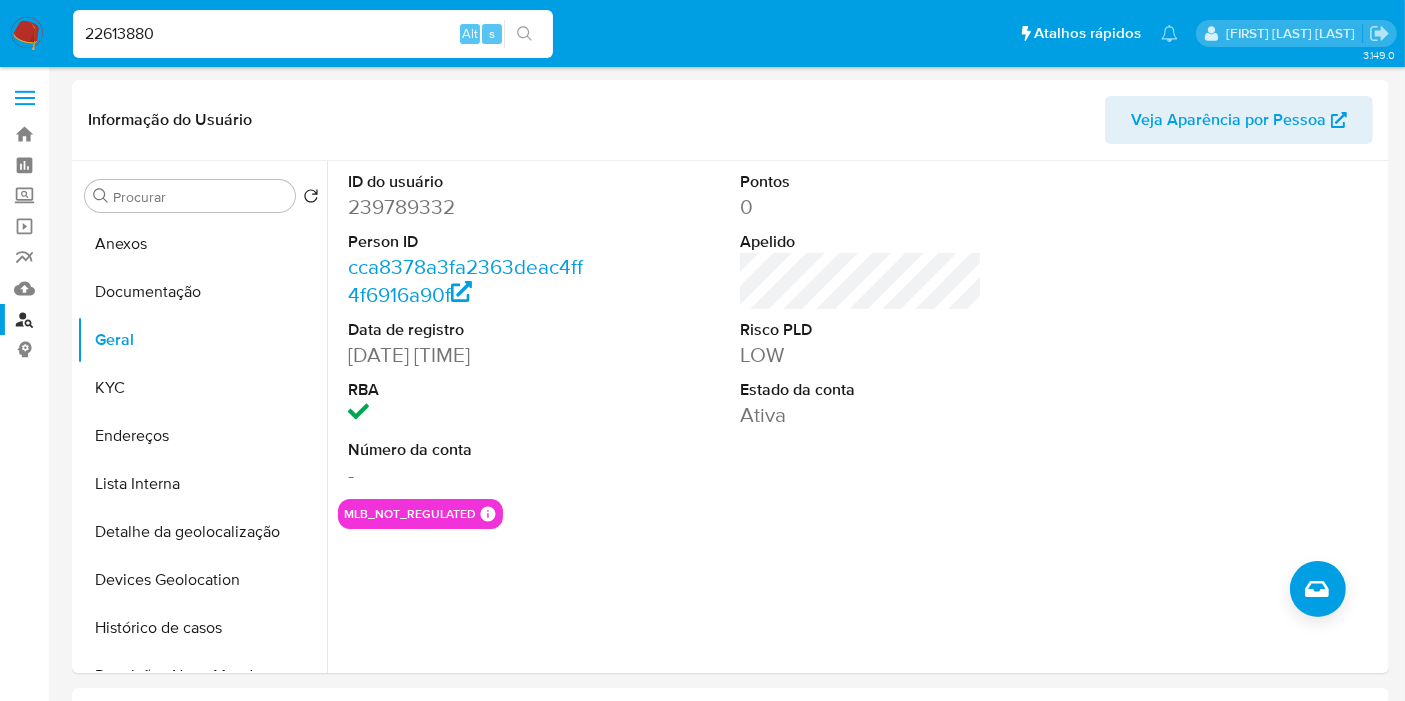 type on "22613880" 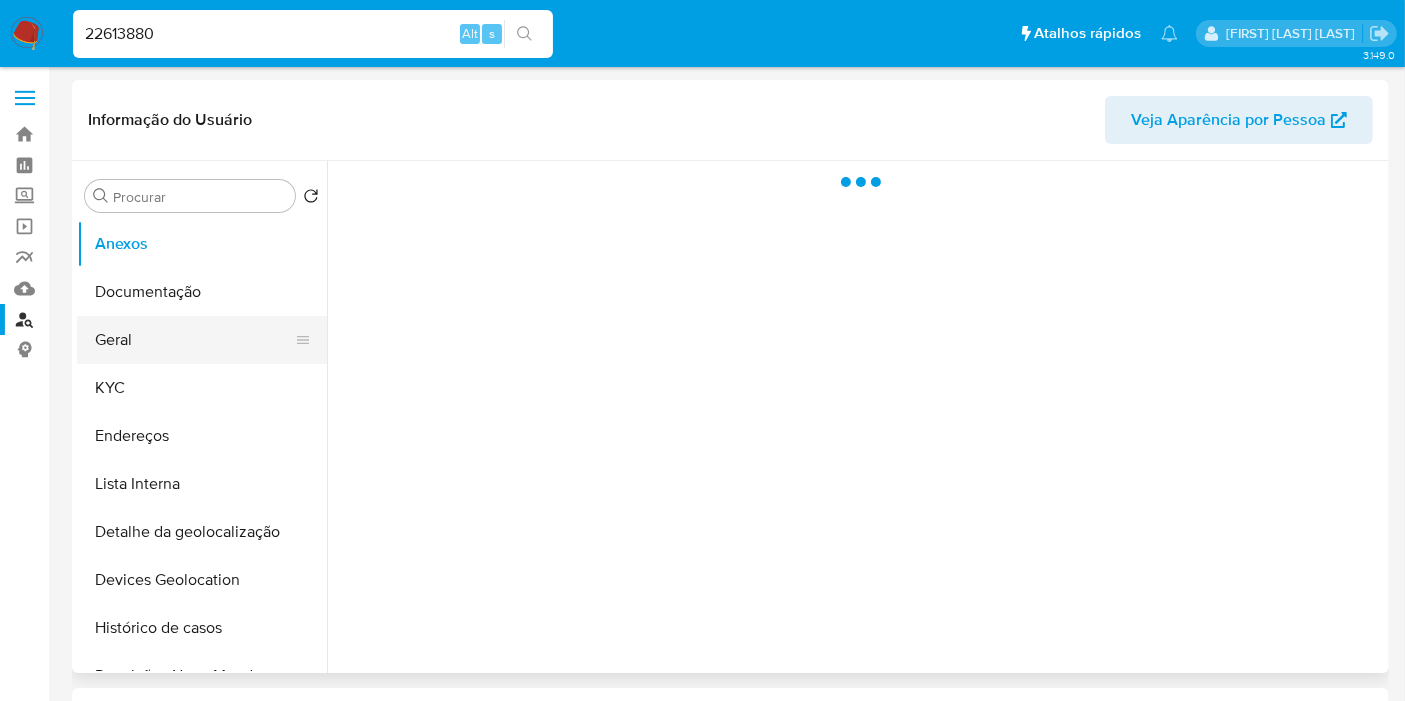 click on "Geral" at bounding box center [194, 340] 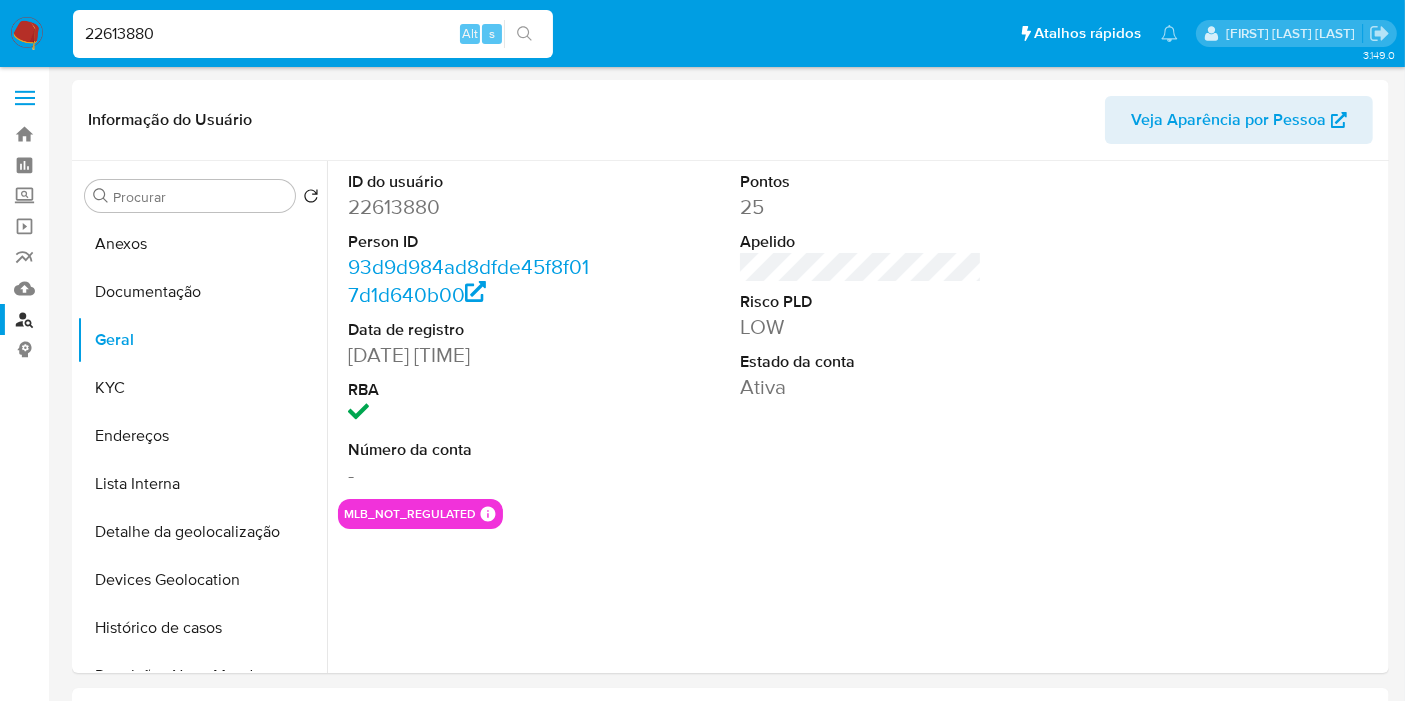 select on "10" 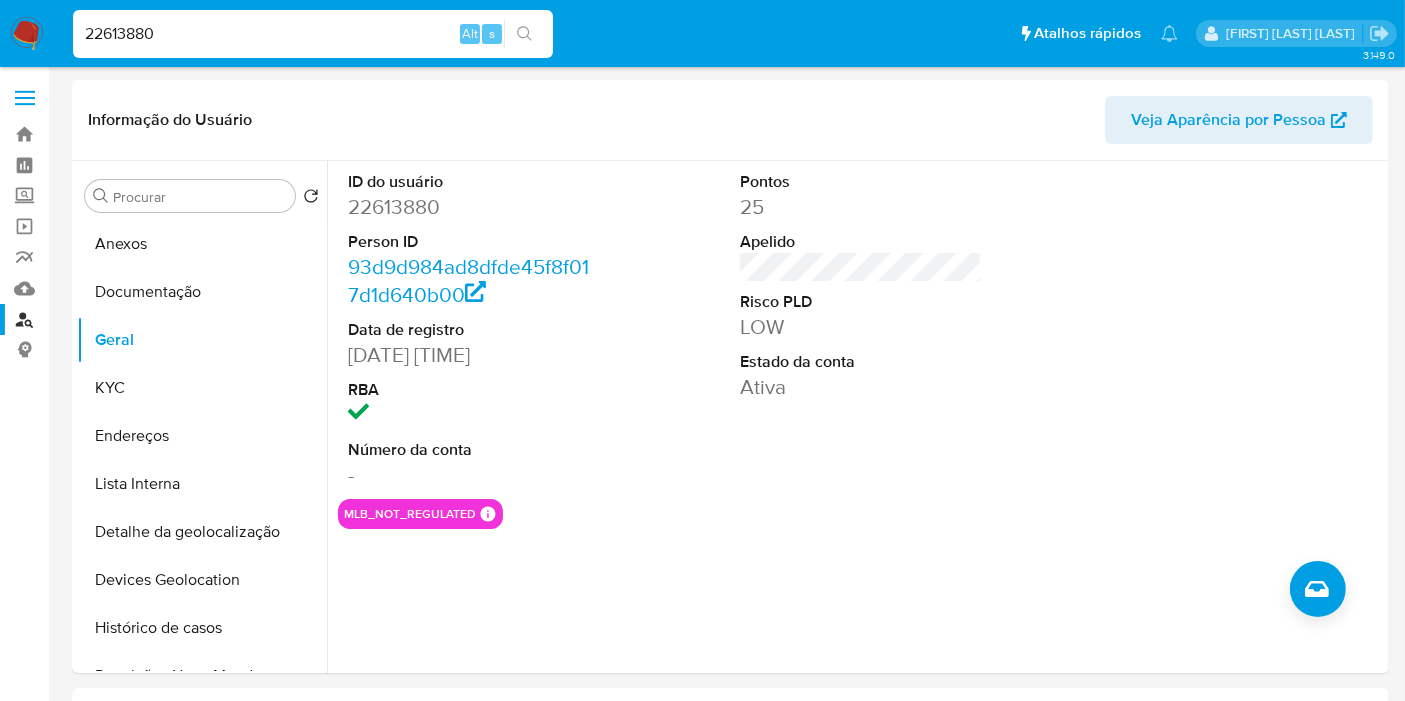 click on "22613880" at bounding box center [313, 34] 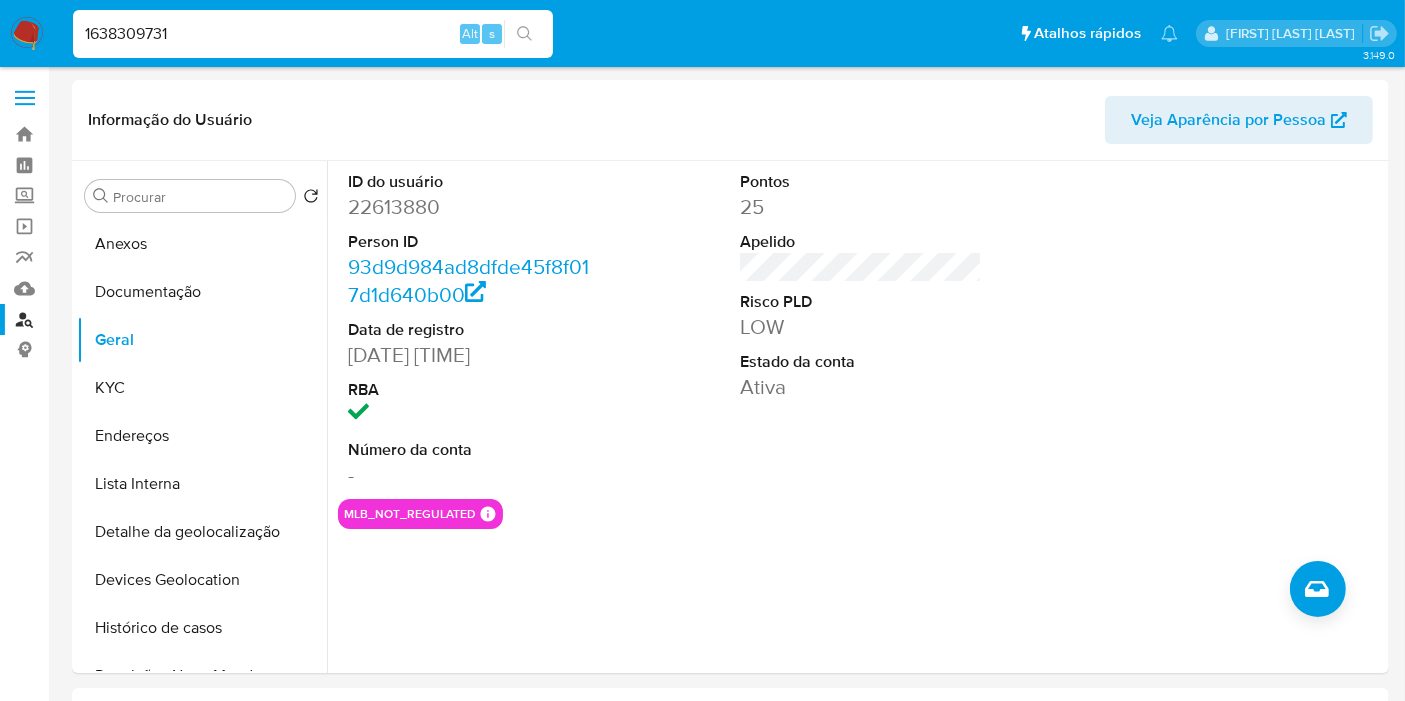 type on "1638309731" 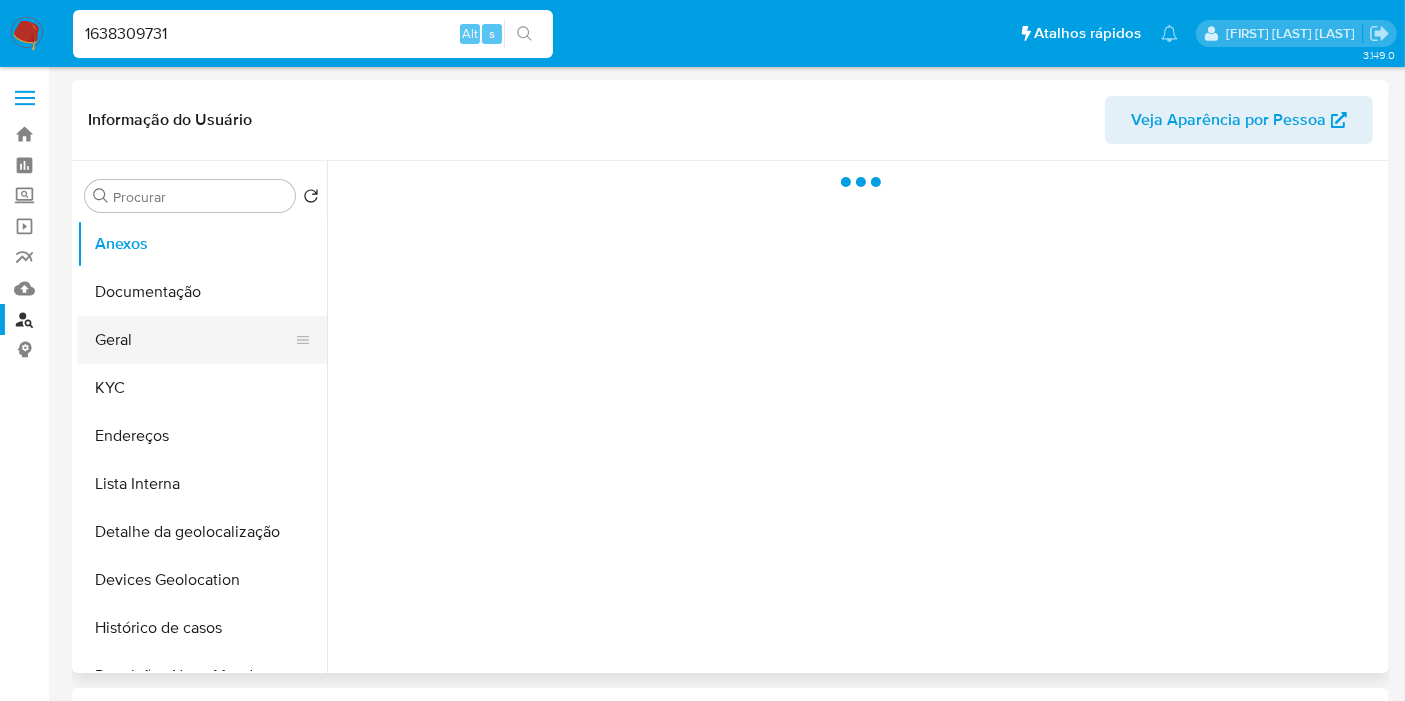 click on "Geral" at bounding box center [194, 340] 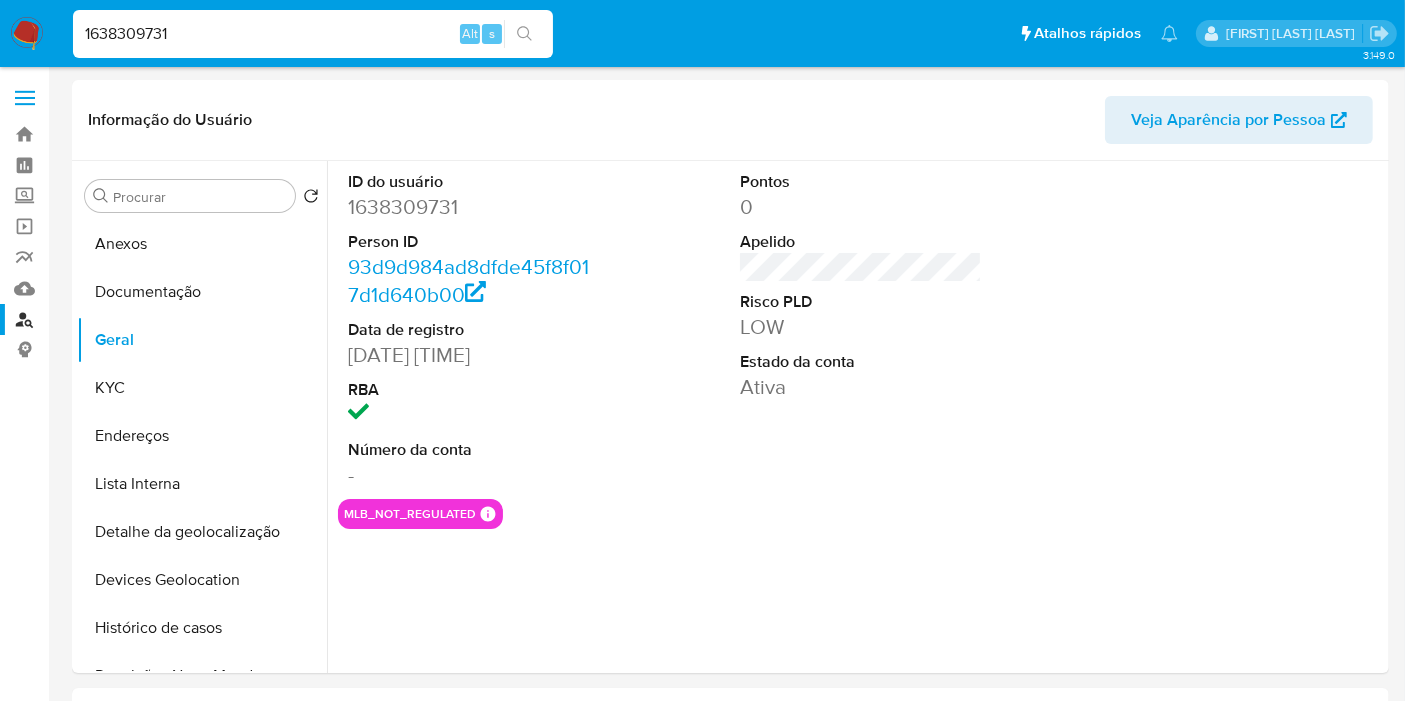 select on "10" 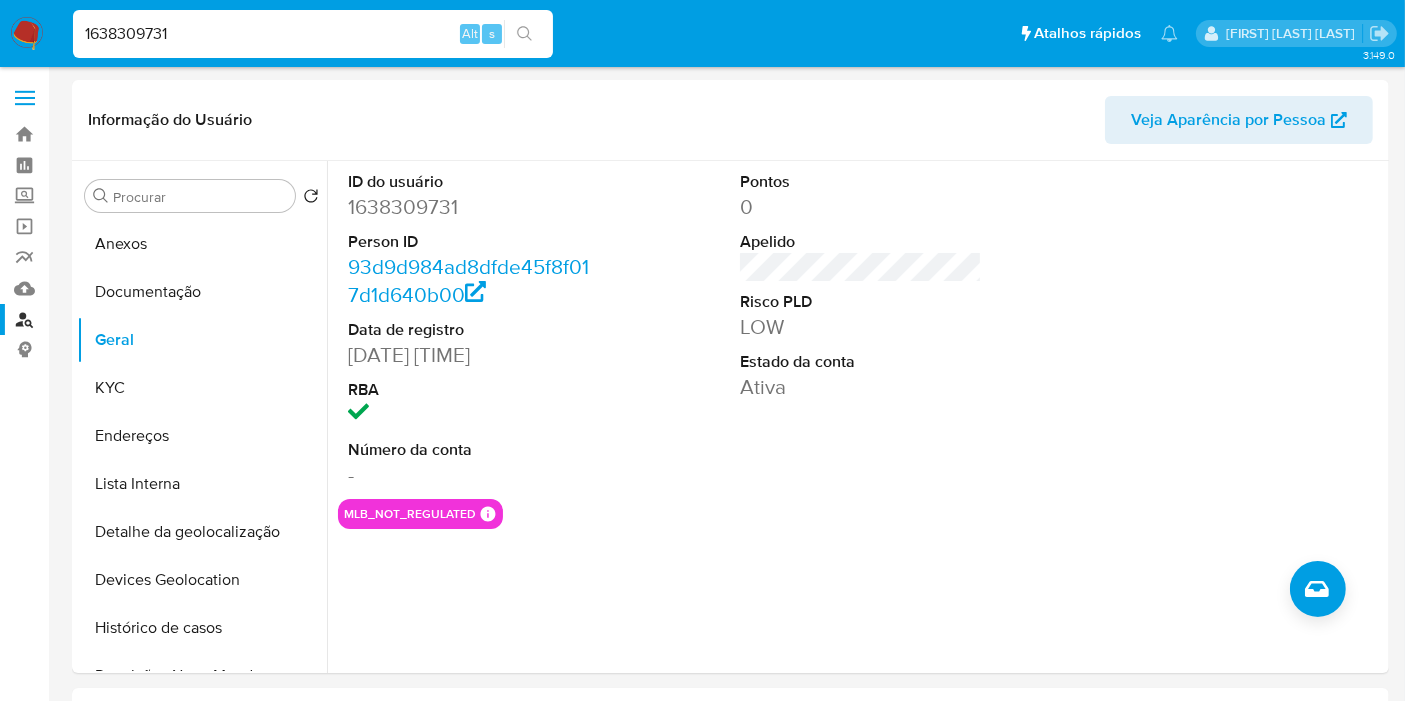 click on "1638309731" at bounding box center (313, 34) 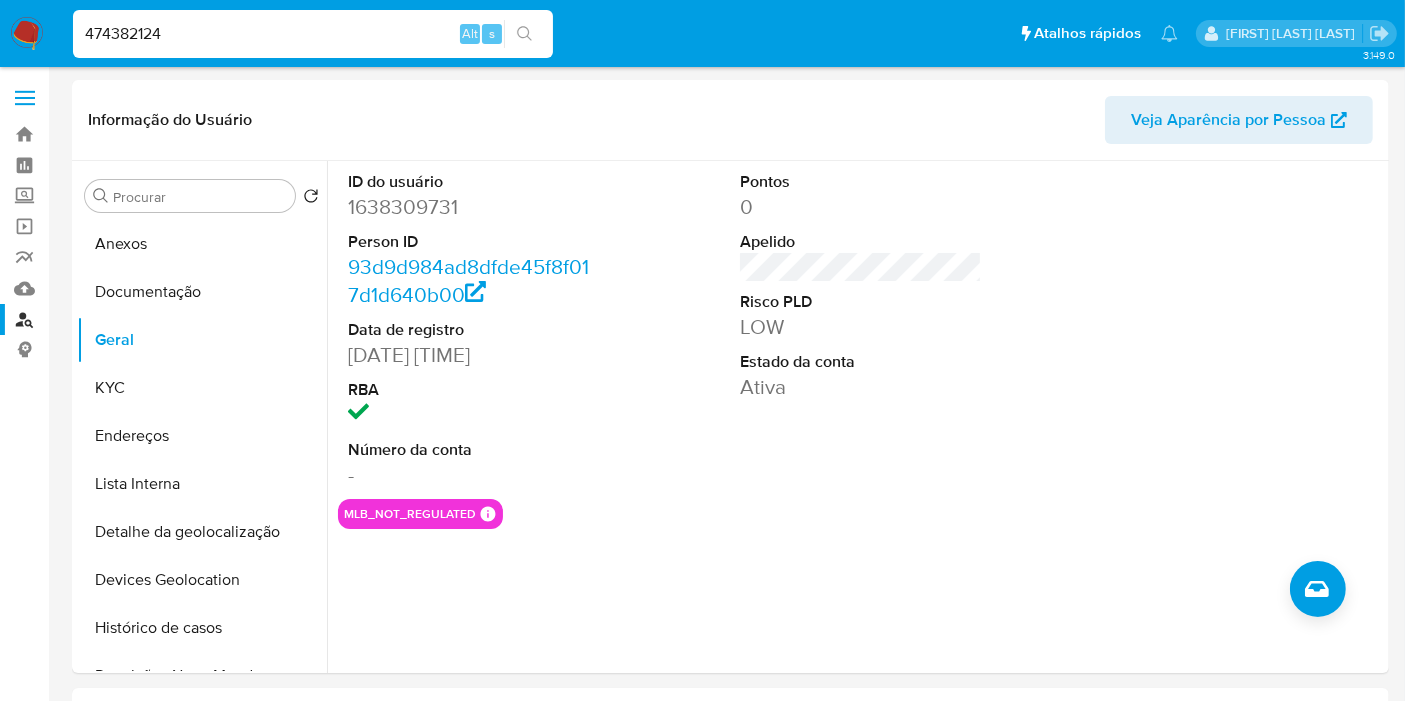 type on "474382124" 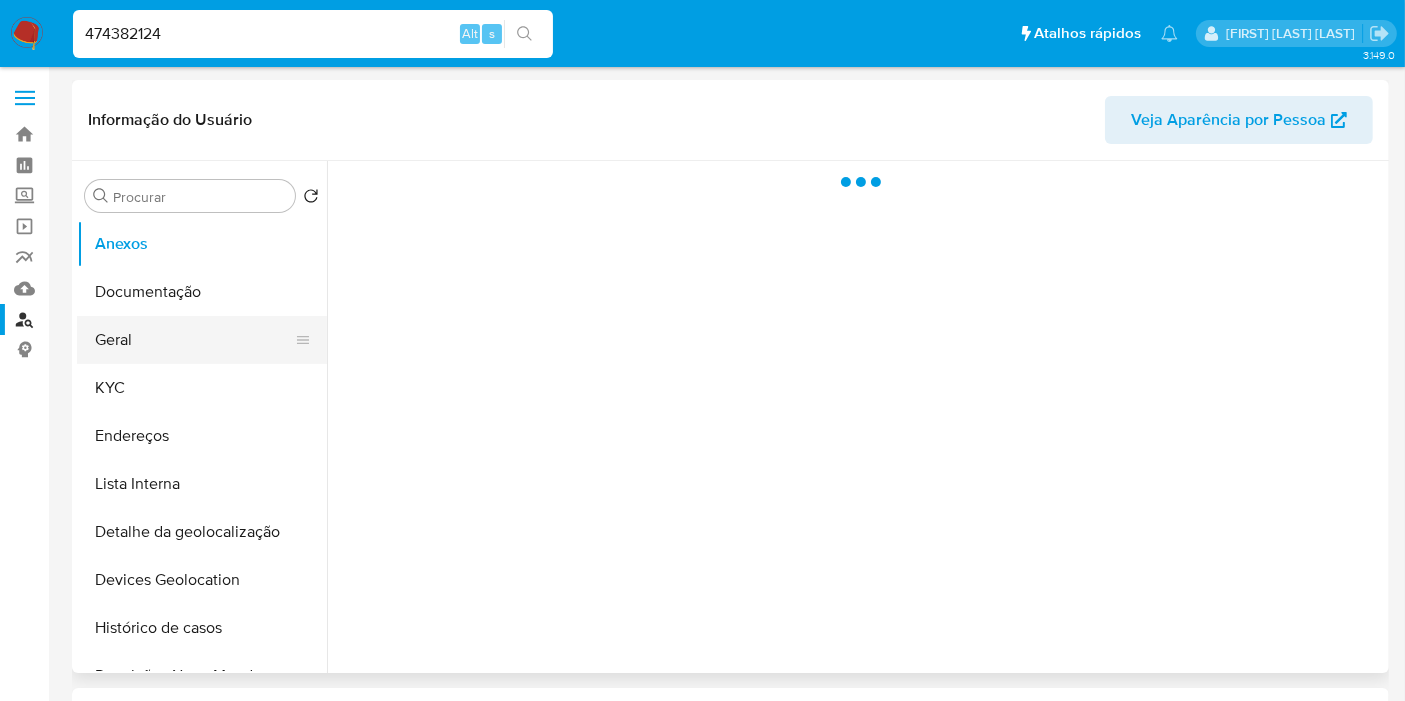 click on "Geral" at bounding box center (194, 340) 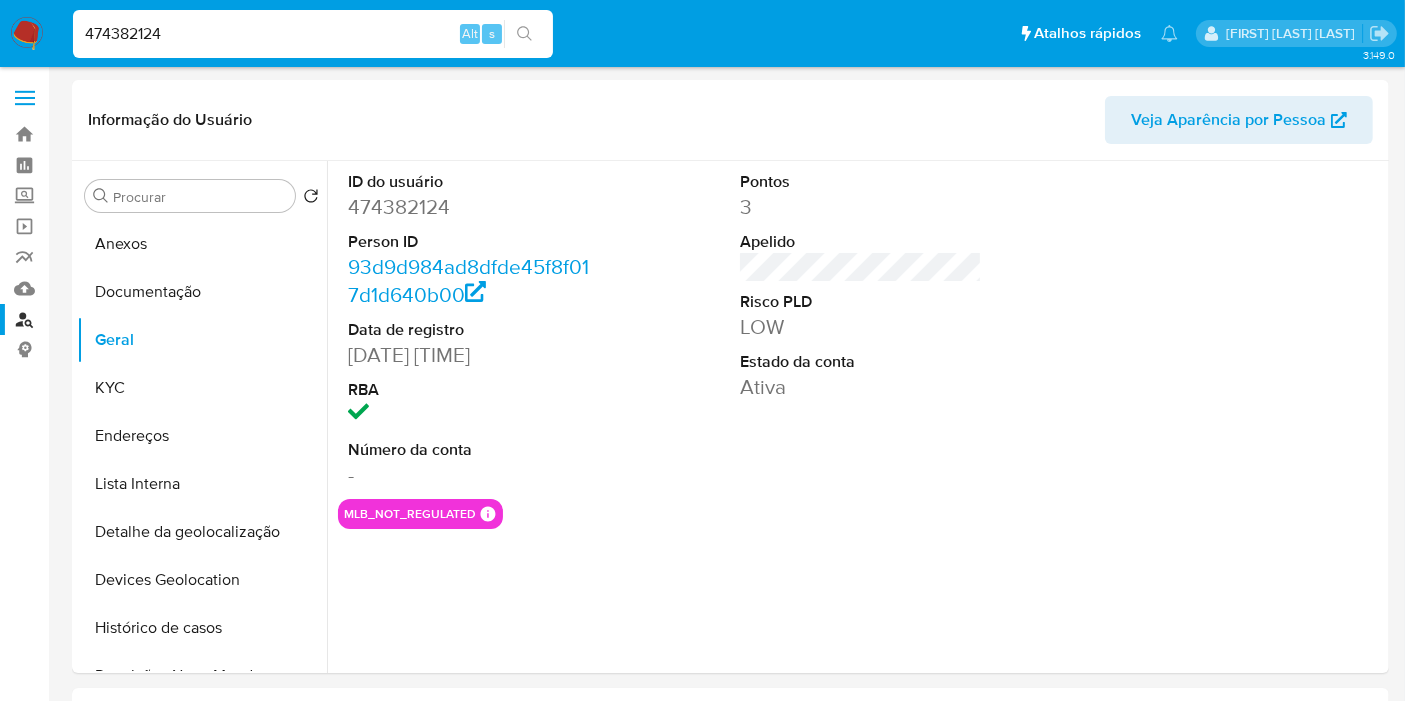 select on "10" 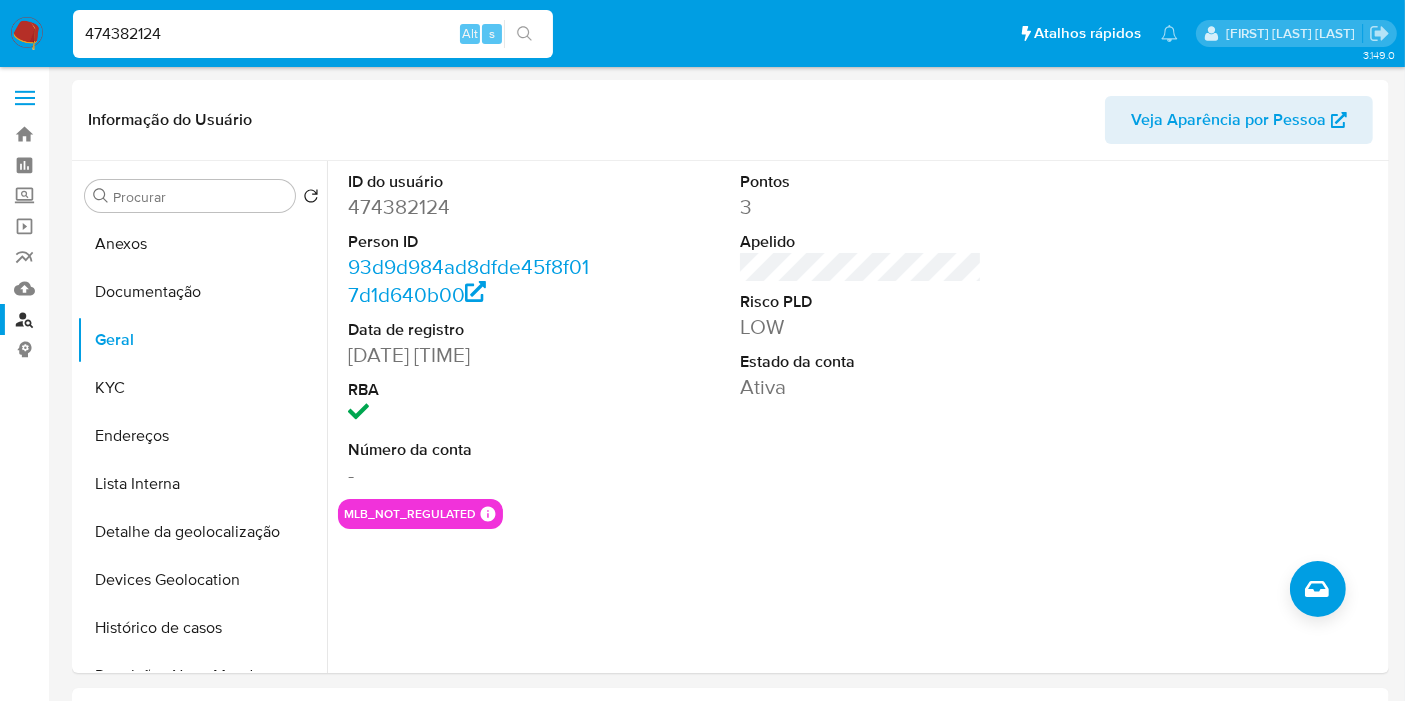 click on "474382124" at bounding box center [313, 34] 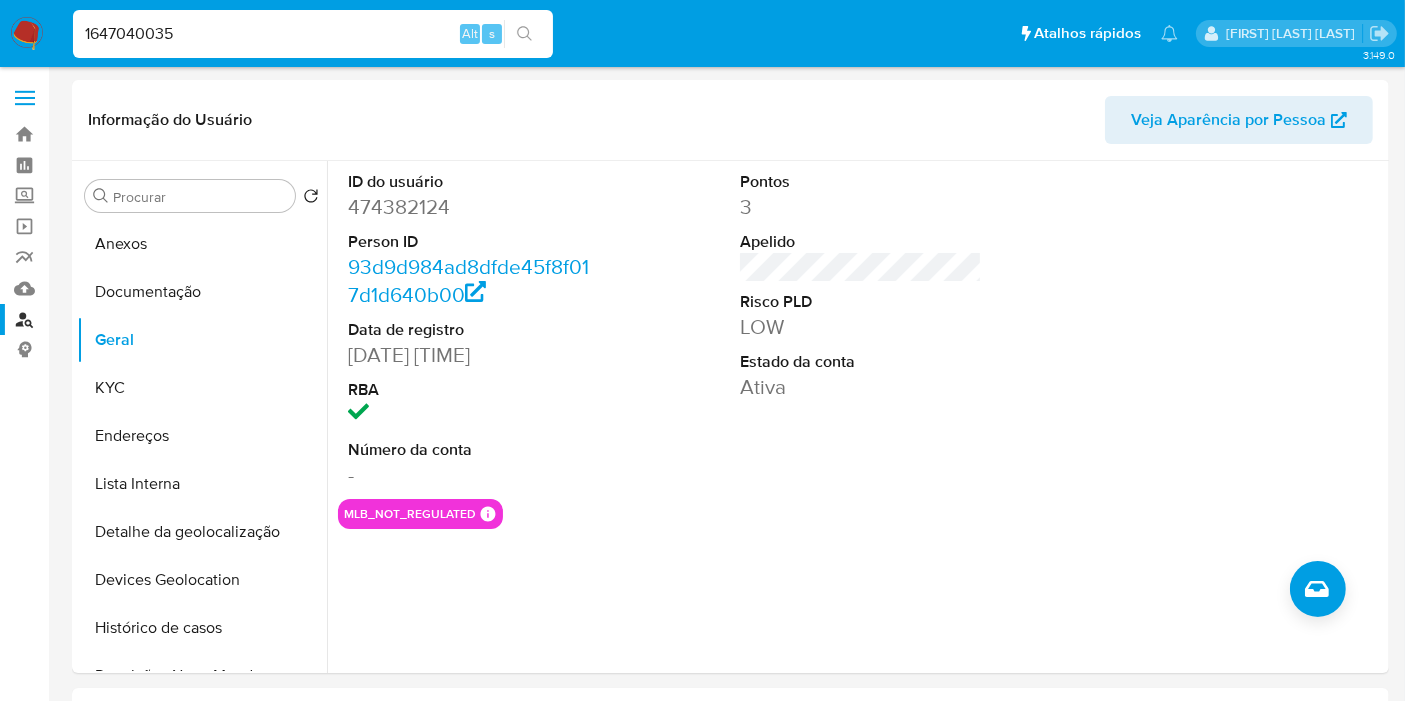 type on "1647040035" 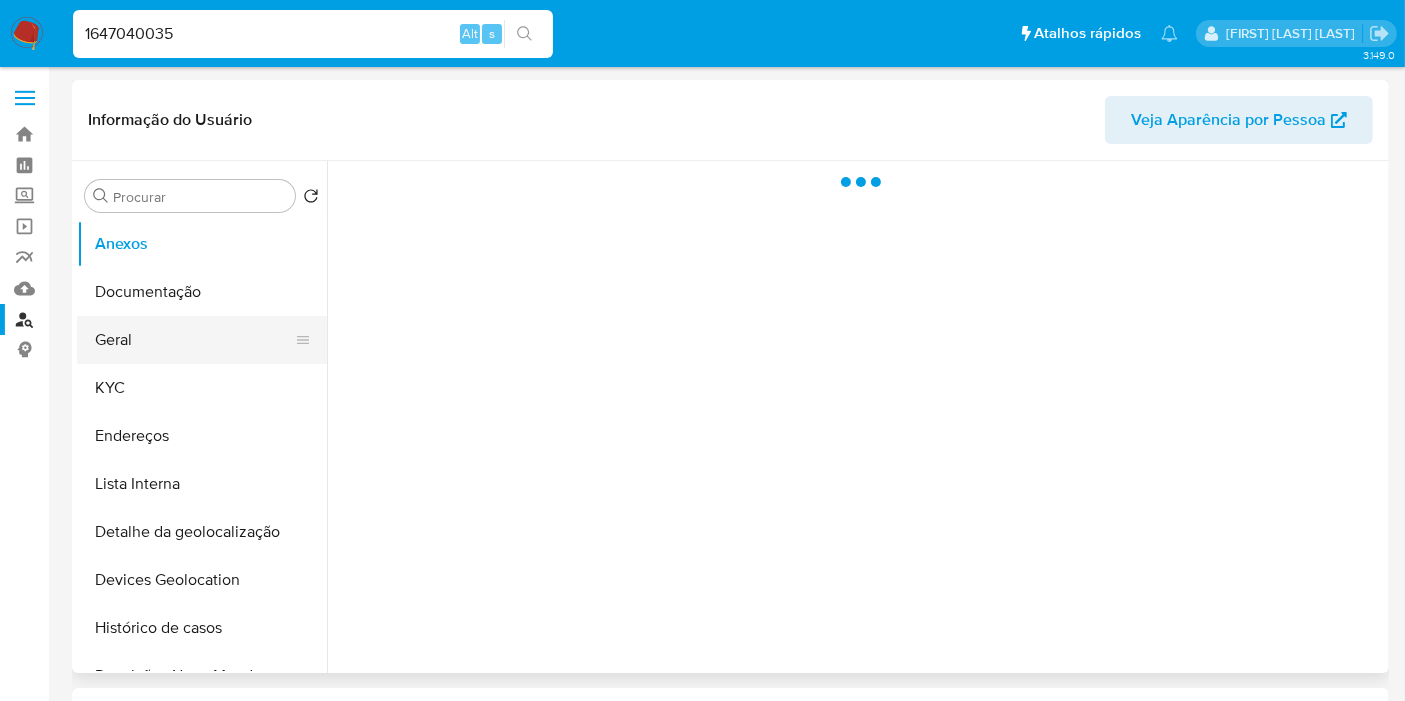 click on "Geral" at bounding box center (194, 340) 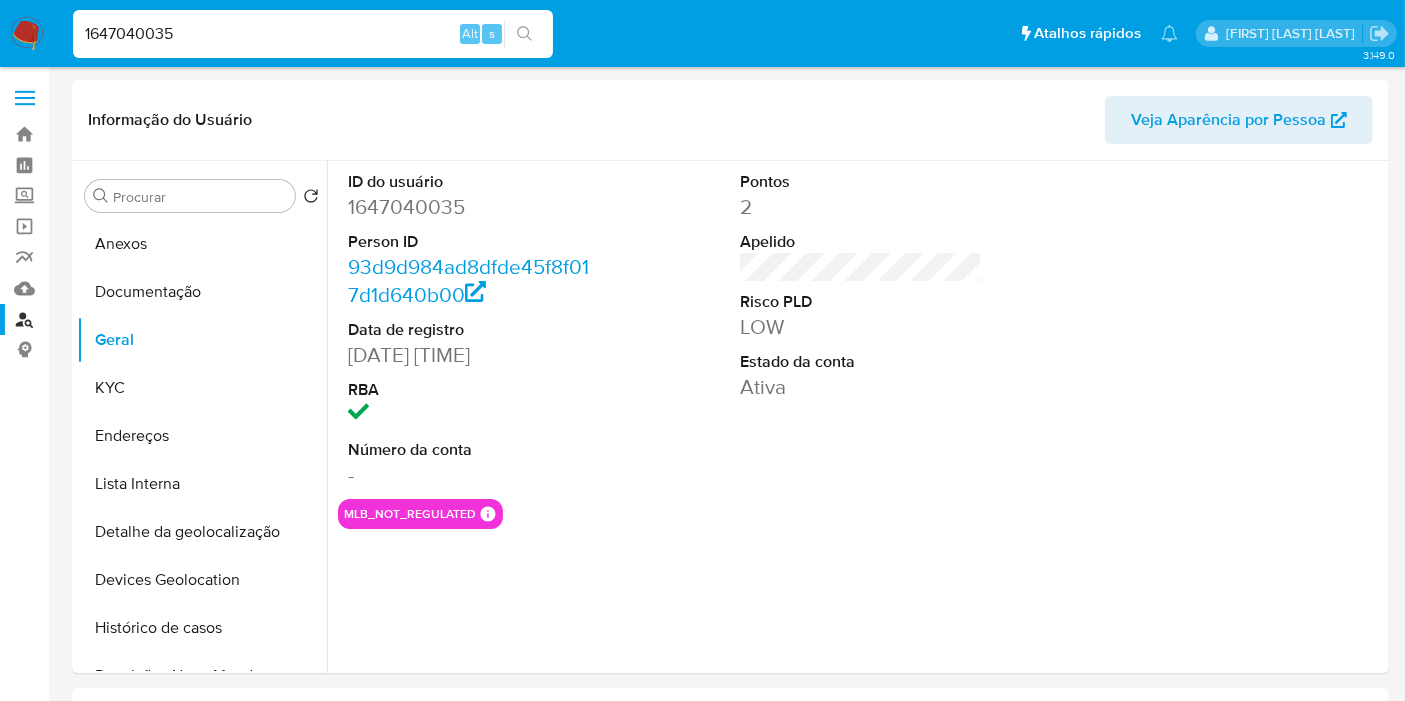 select on "10" 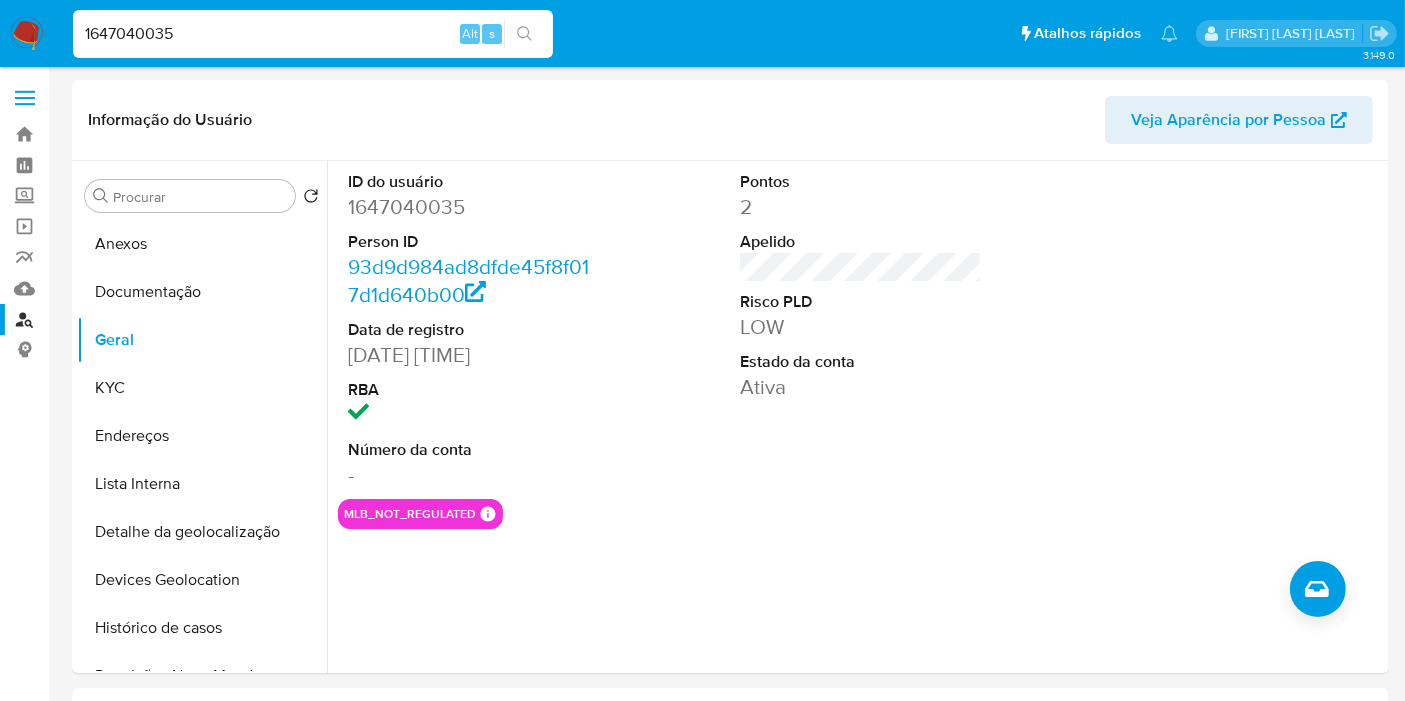 click on "1647040035 Alt s" at bounding box center (313, 34) 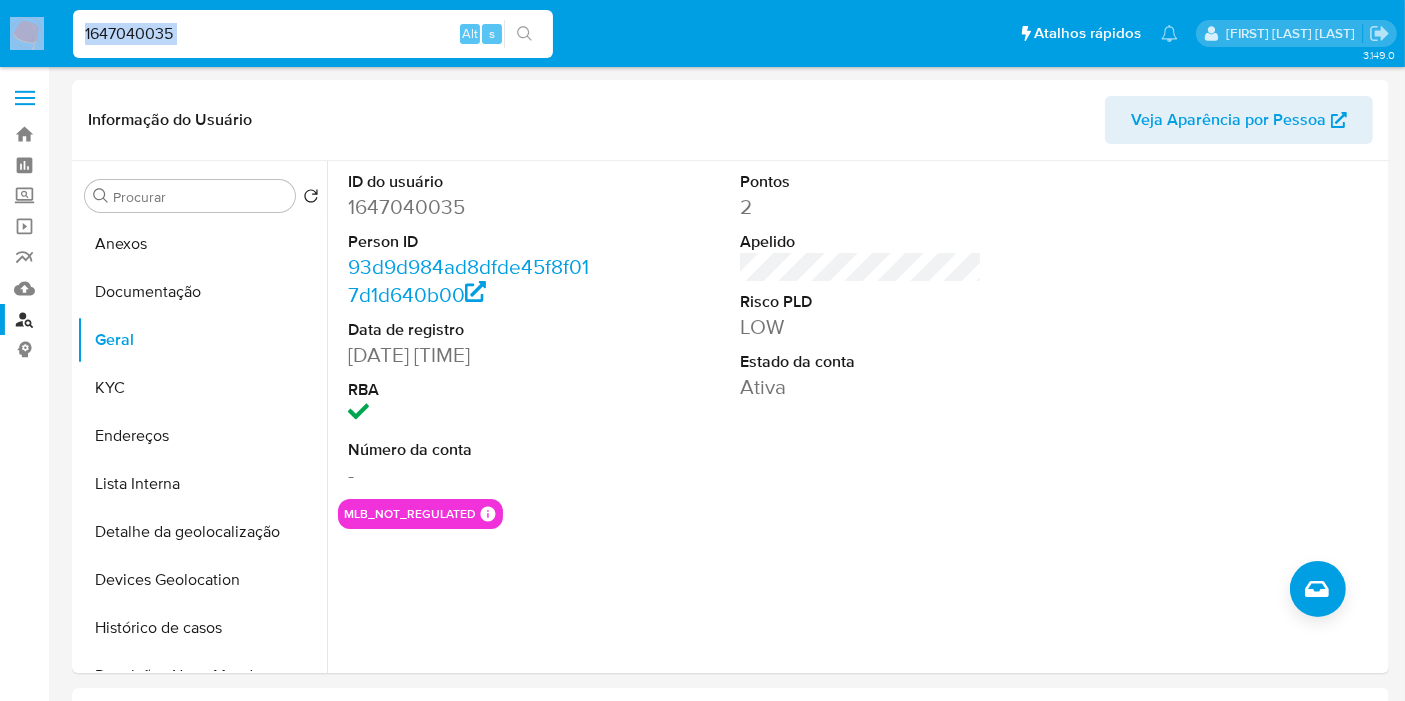 click on "1647040035 Alt s" at bounding box center (313, 34) 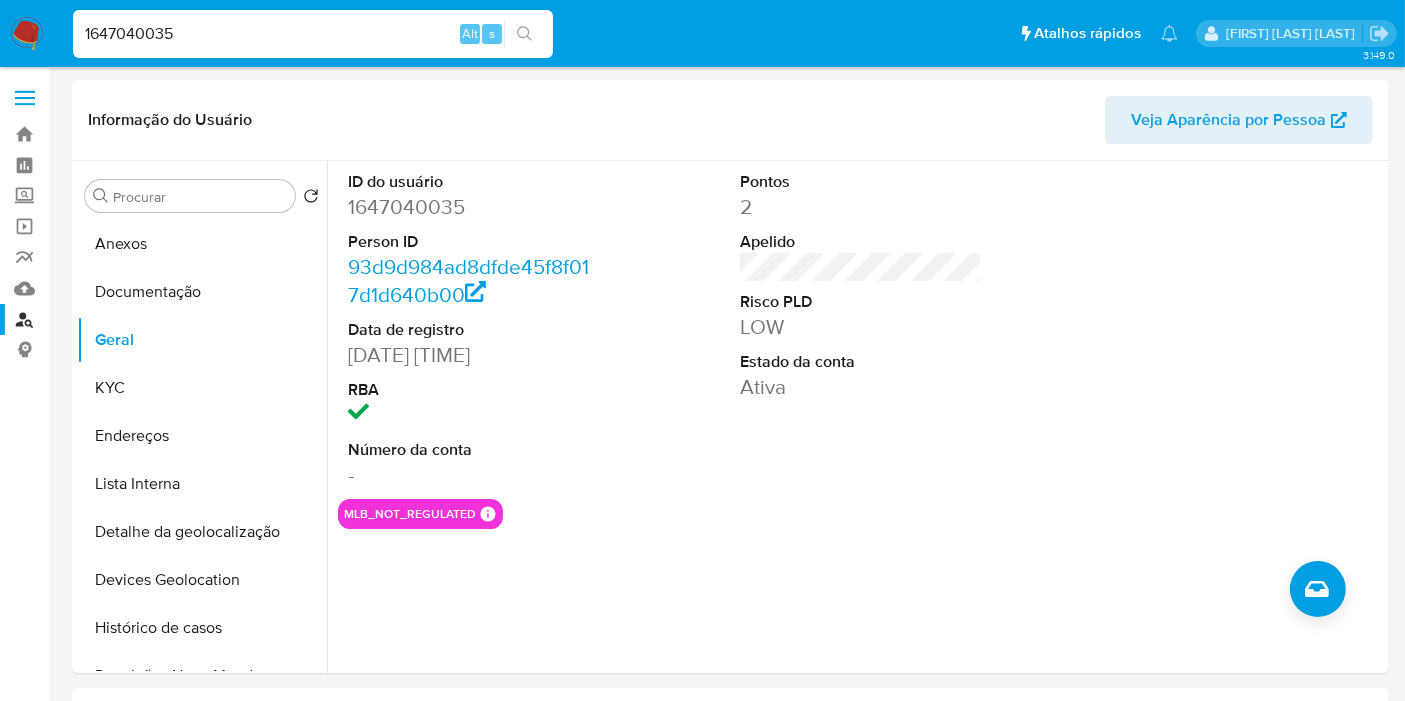 click on "1647040035" at bounding box center (313, 34) 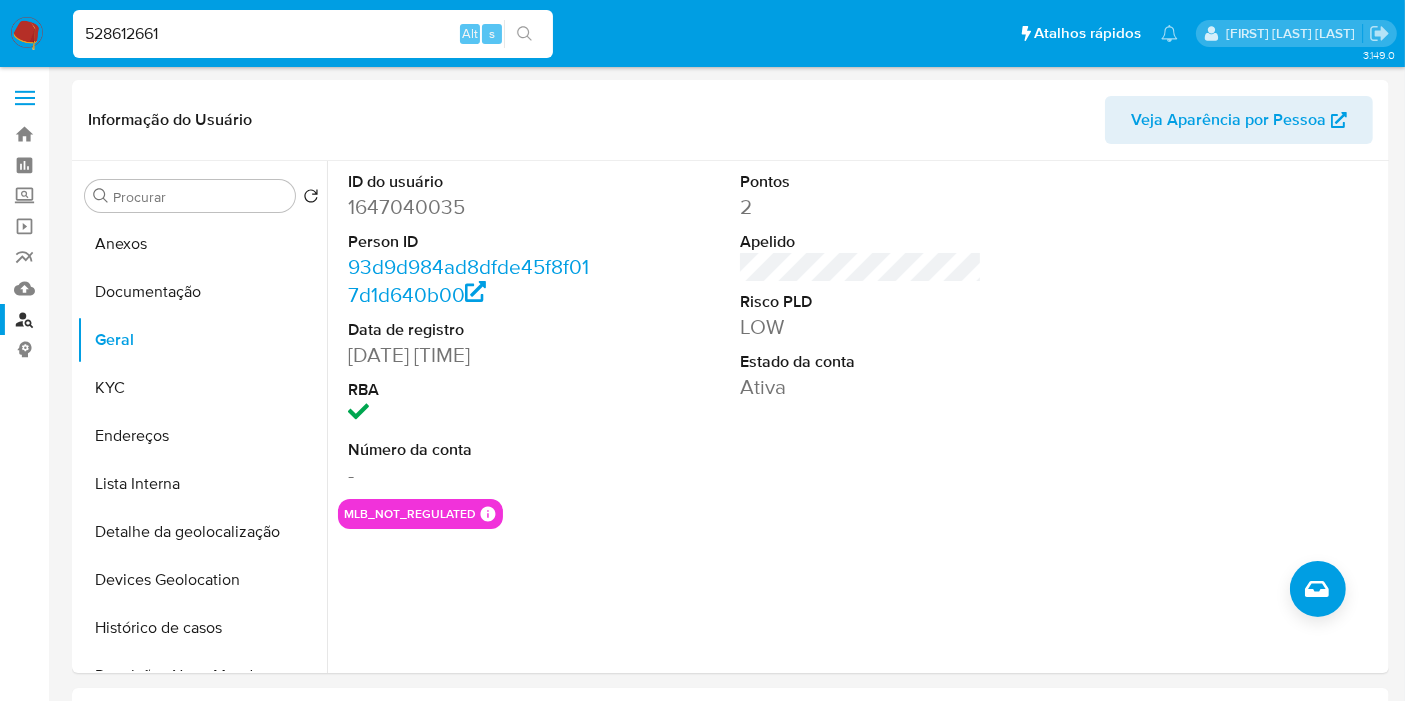 type on "528612661" 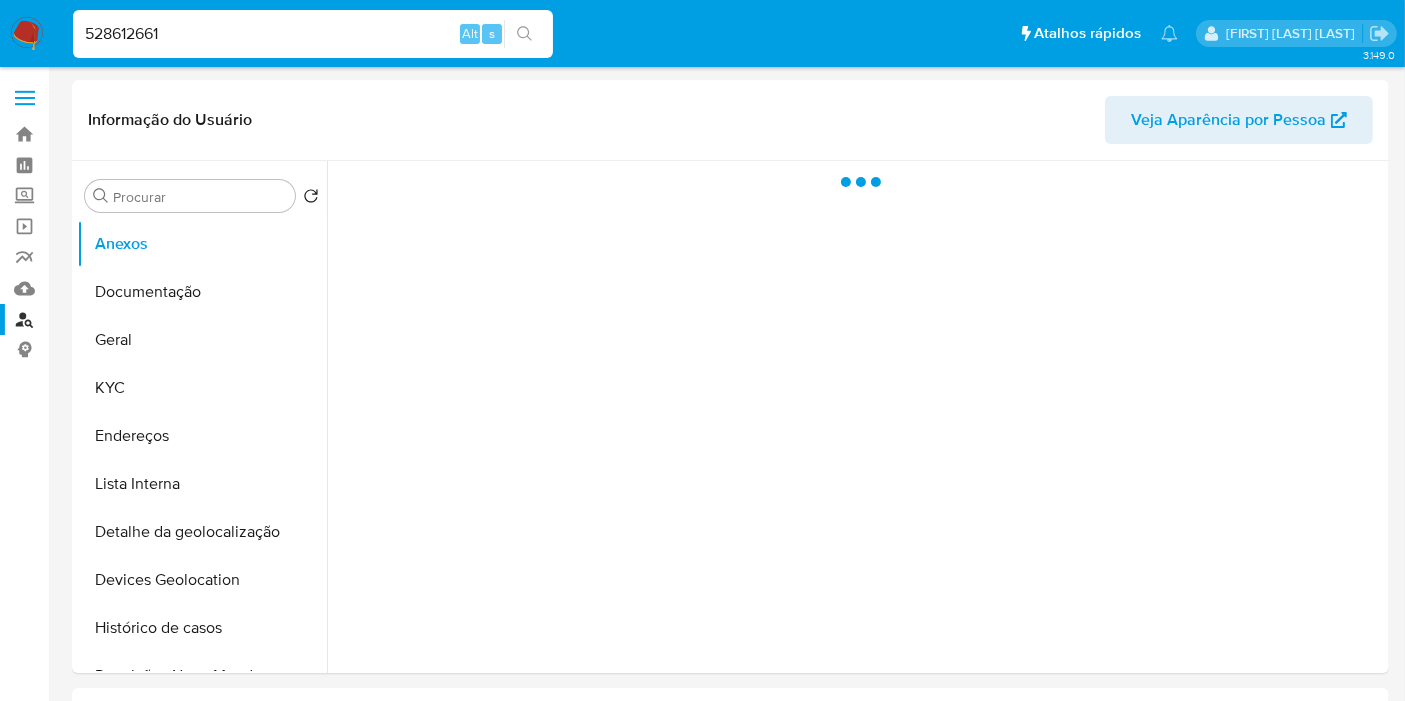 click on "Geral" at bounding box center [202, 340] 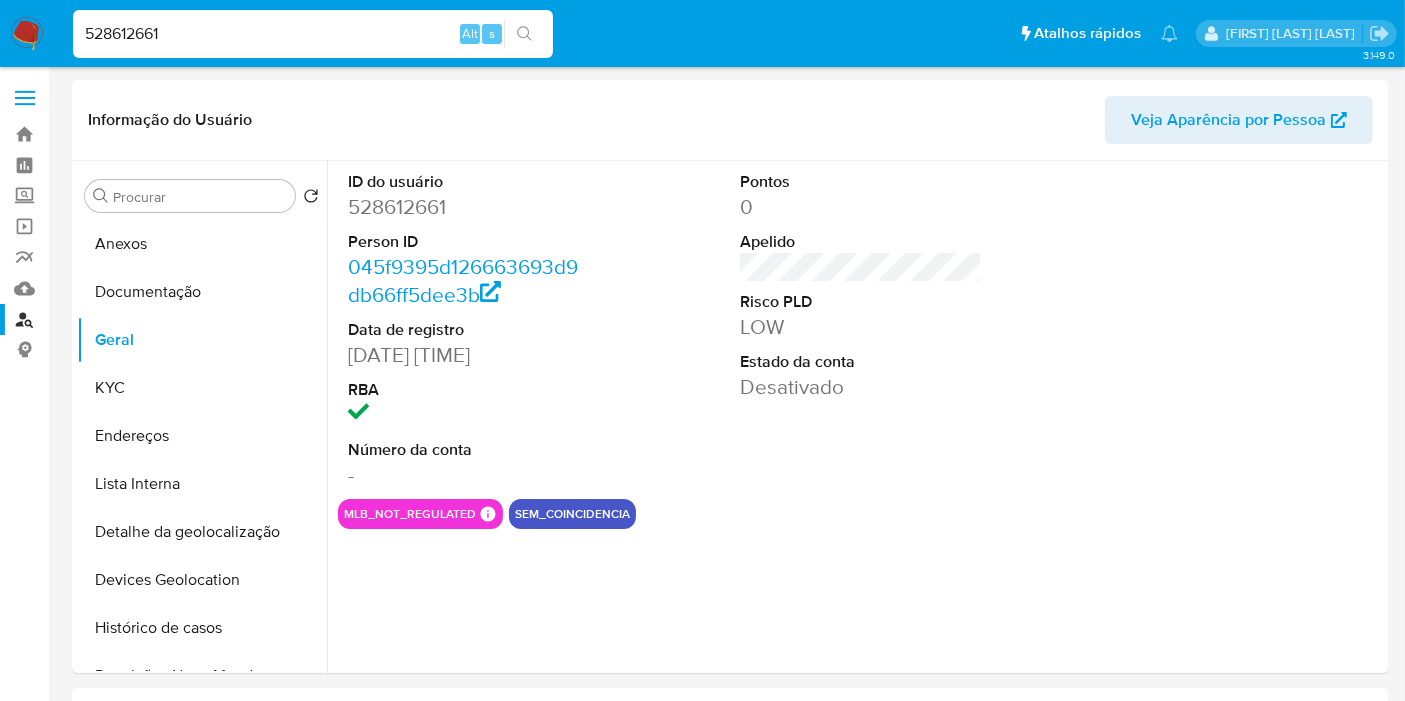 select on "10" 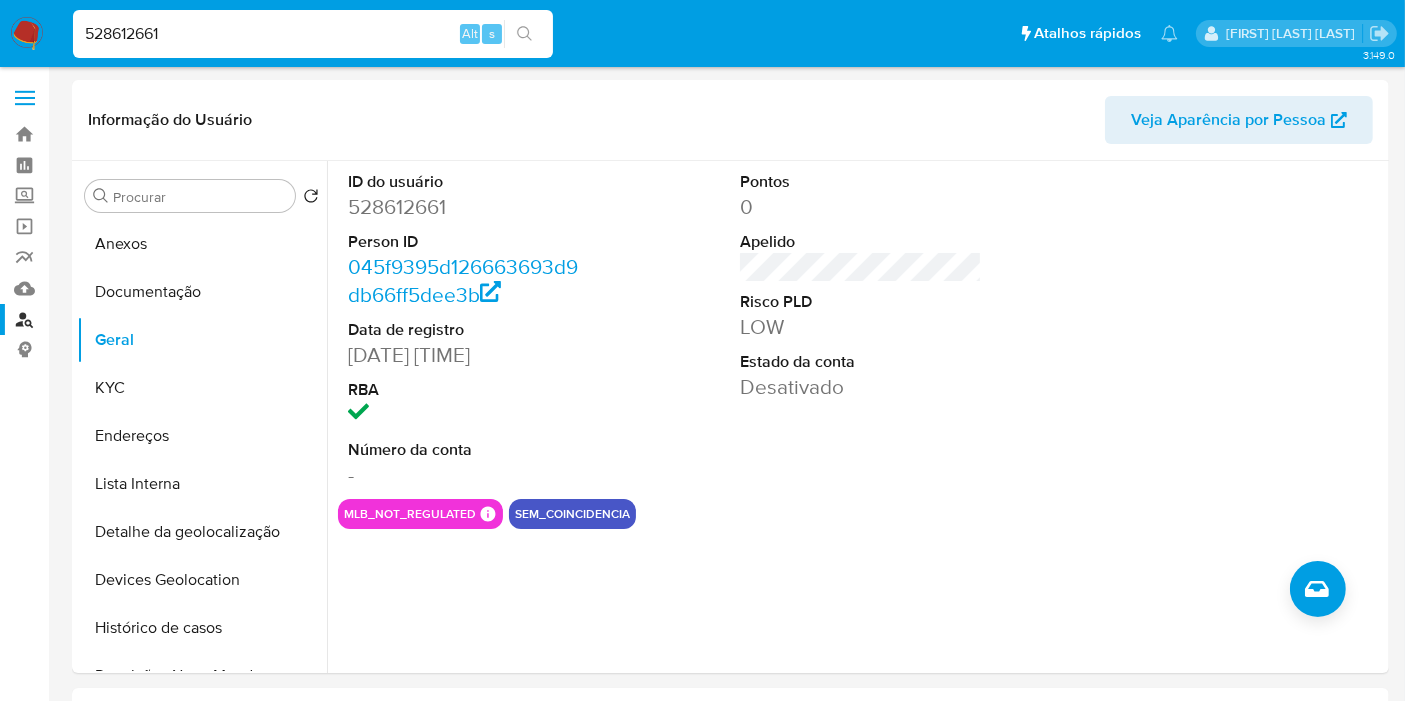 click on "528612661" at bounding box center (313, 34) 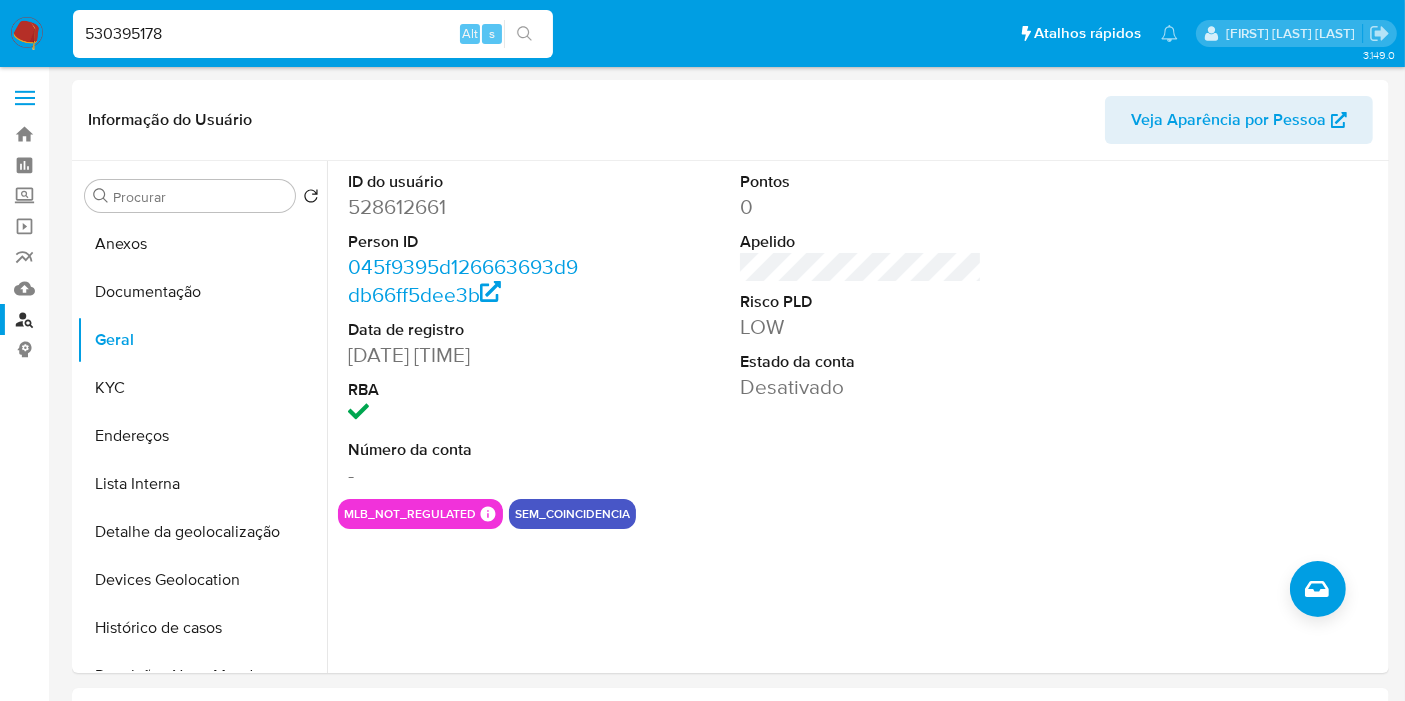 type on "530395178" 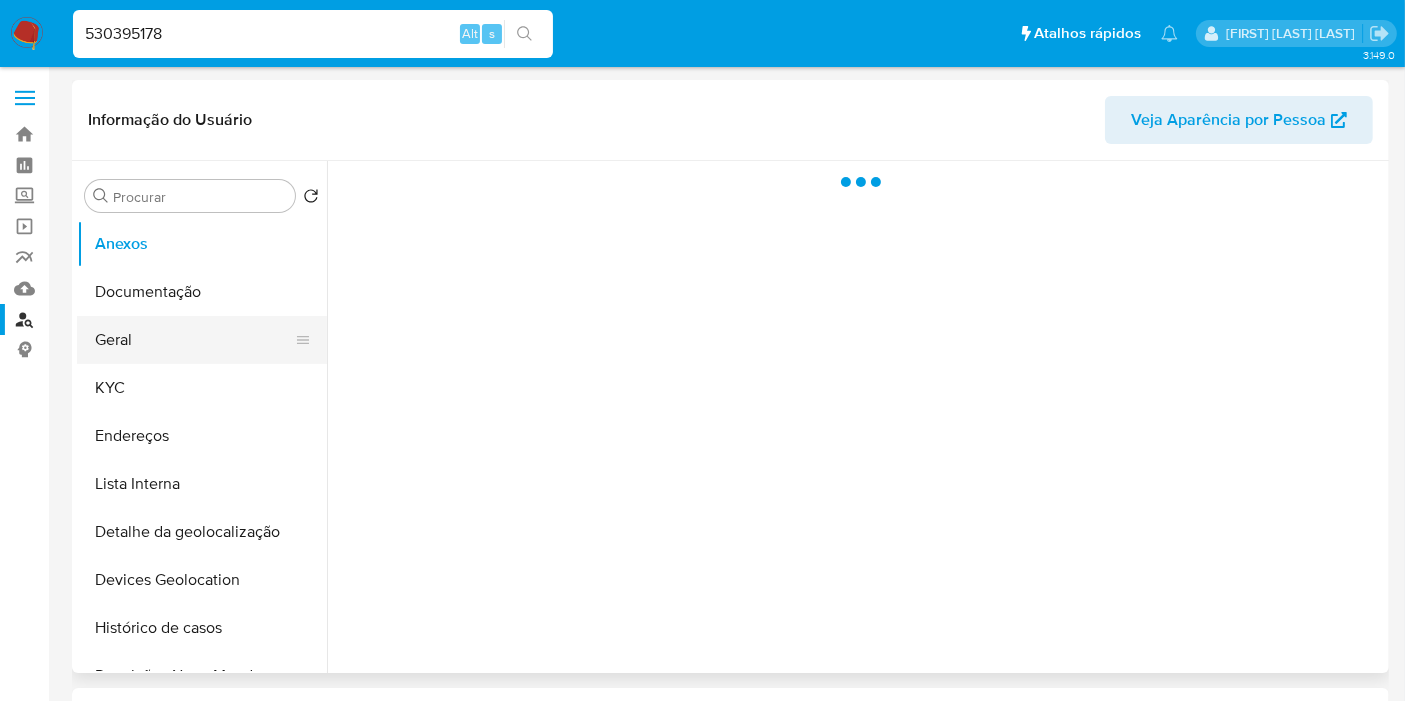click on "Geral" at bounding box center (194, 340) 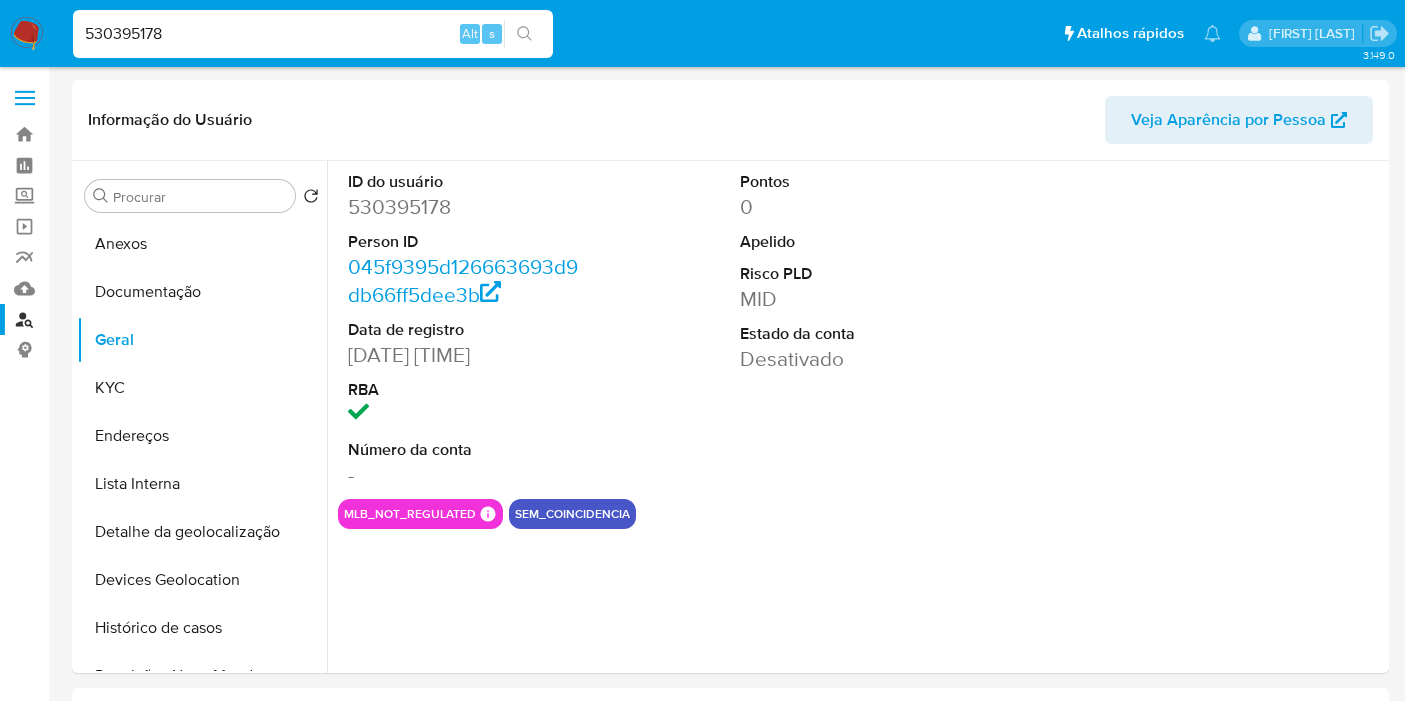 select on "10" 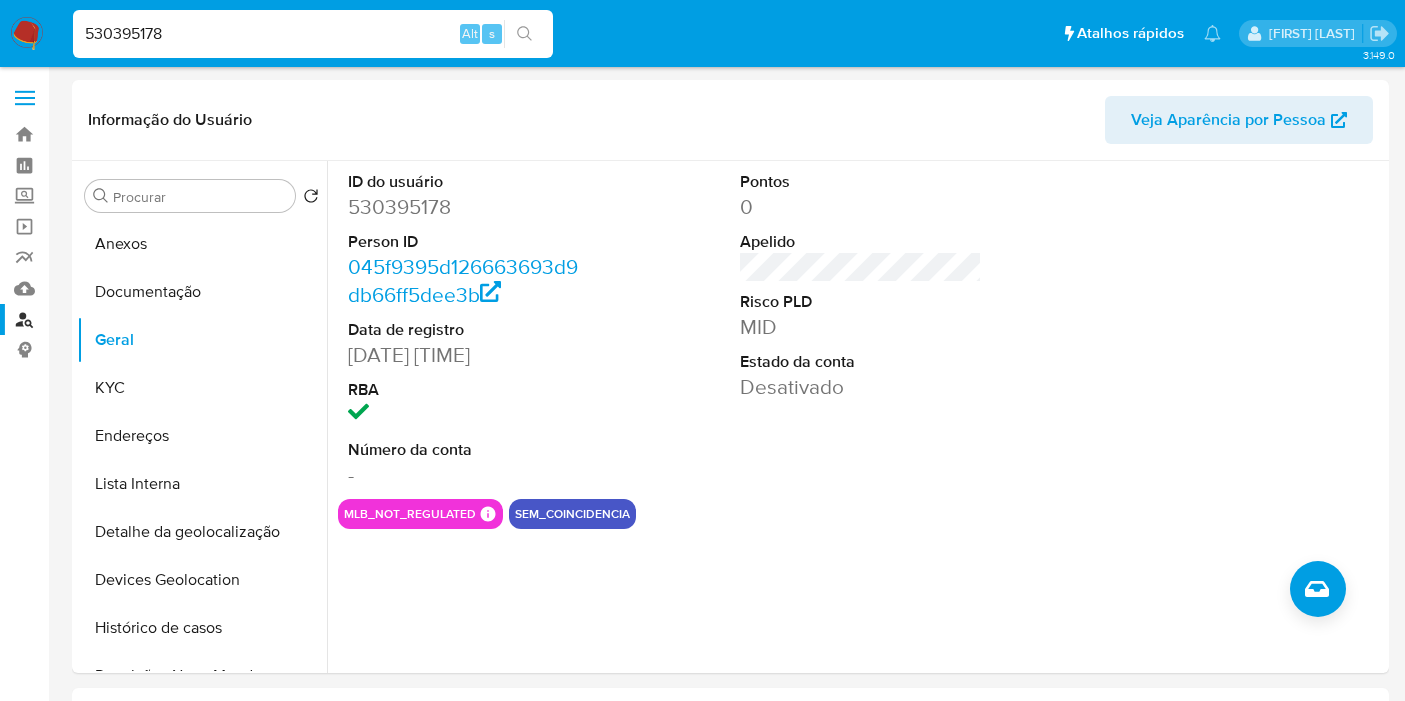 scroll, scrollTop: 0, scrollLeft: 0, axis: both 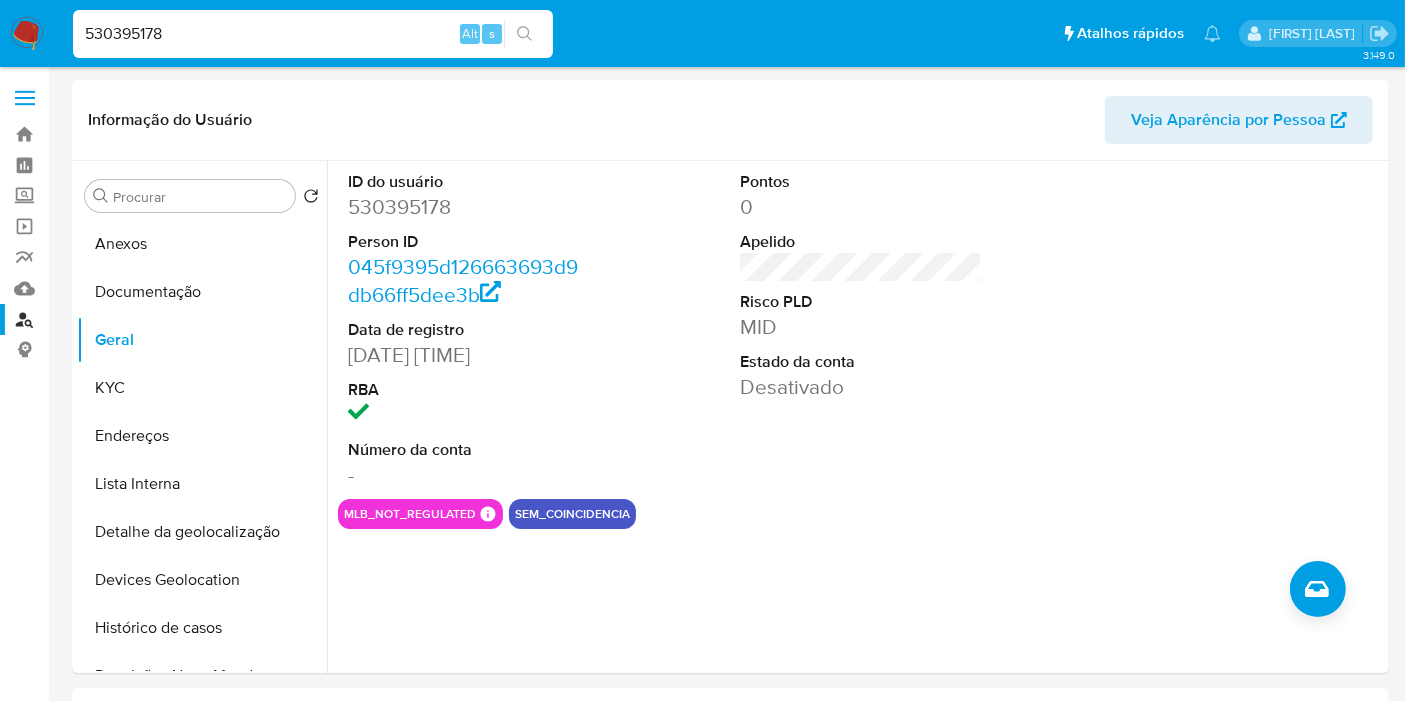 click on "530395178" at bounding box center [313, 34] 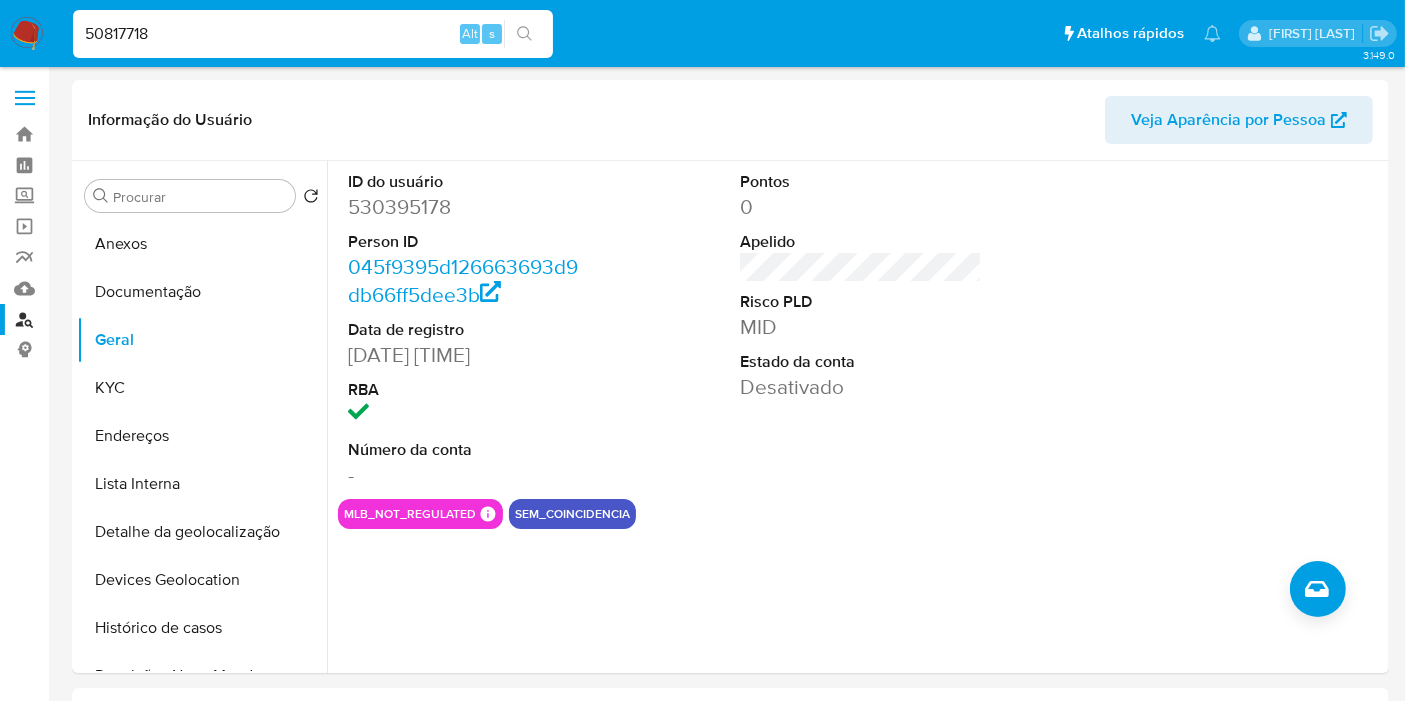 type on "50817718" 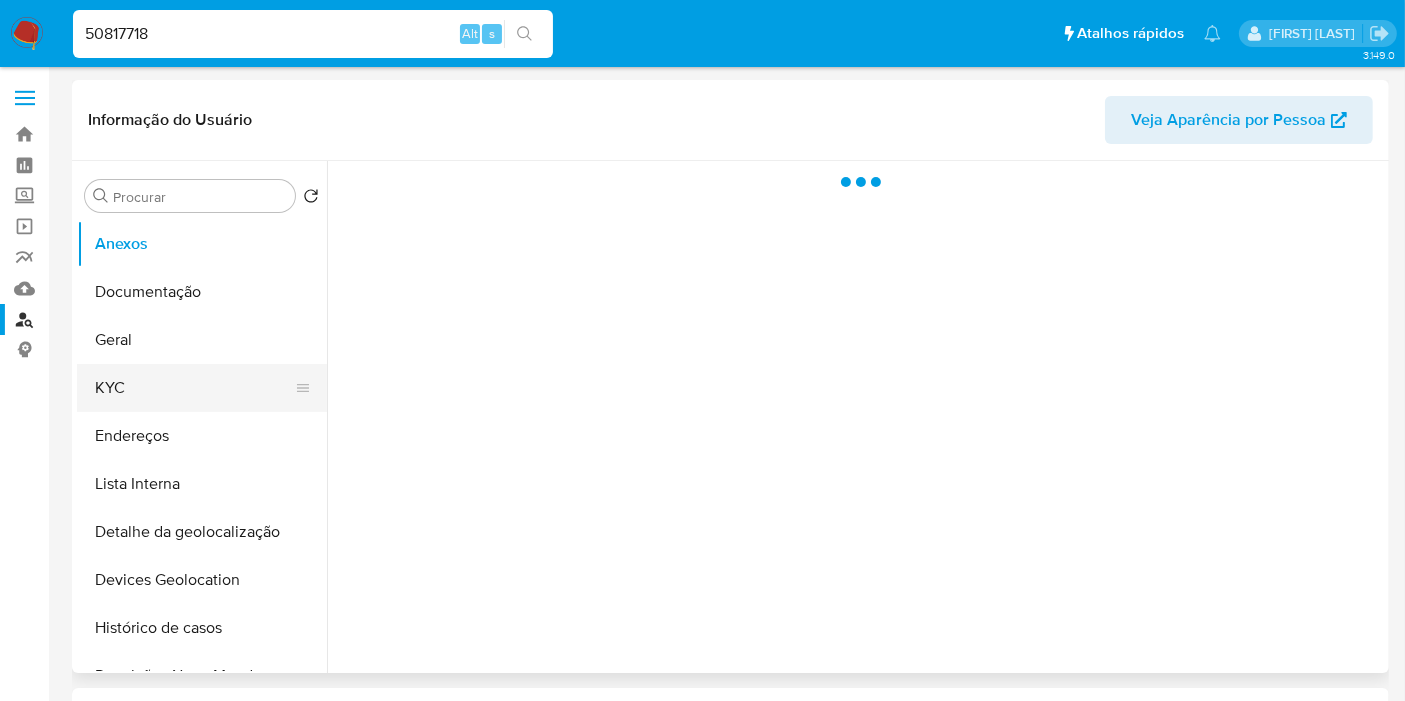 click on "KYC" at bounding box center (194, 388) 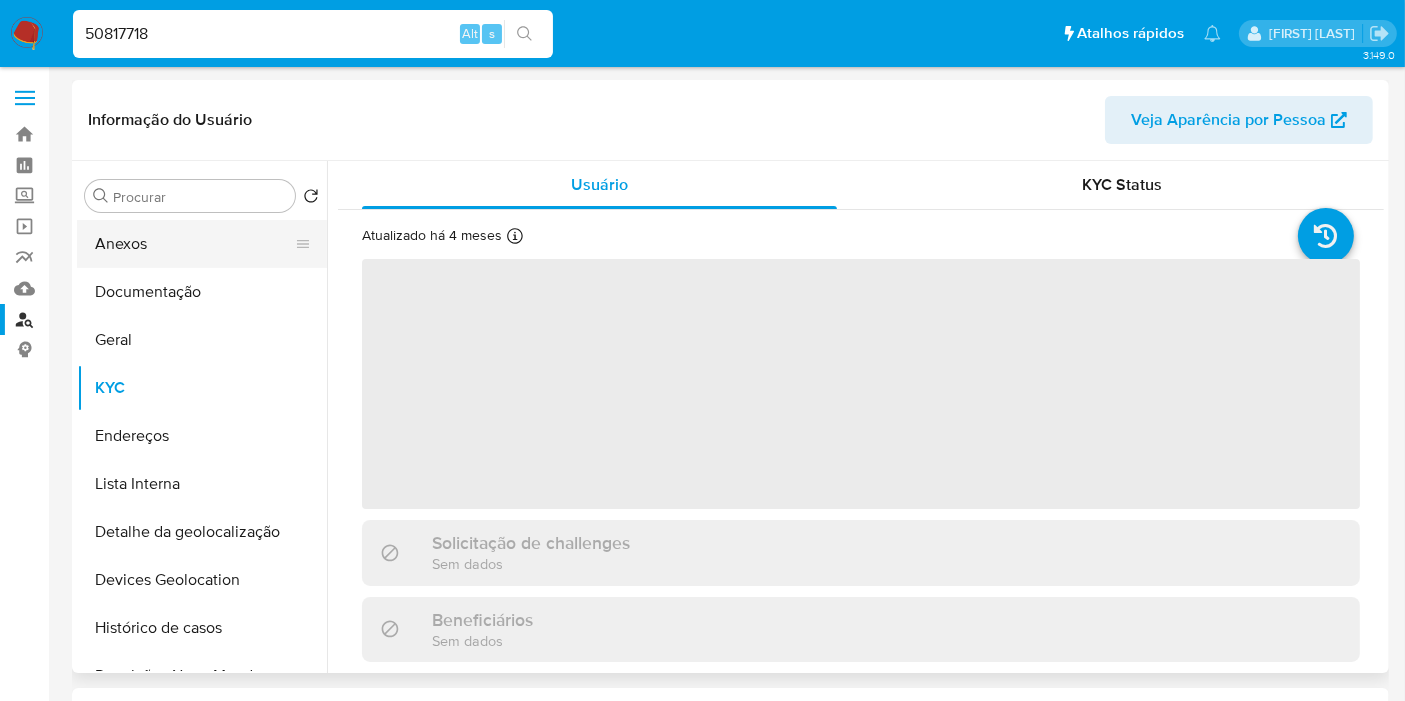 click on "Geral" at bounding box center [202, 340] 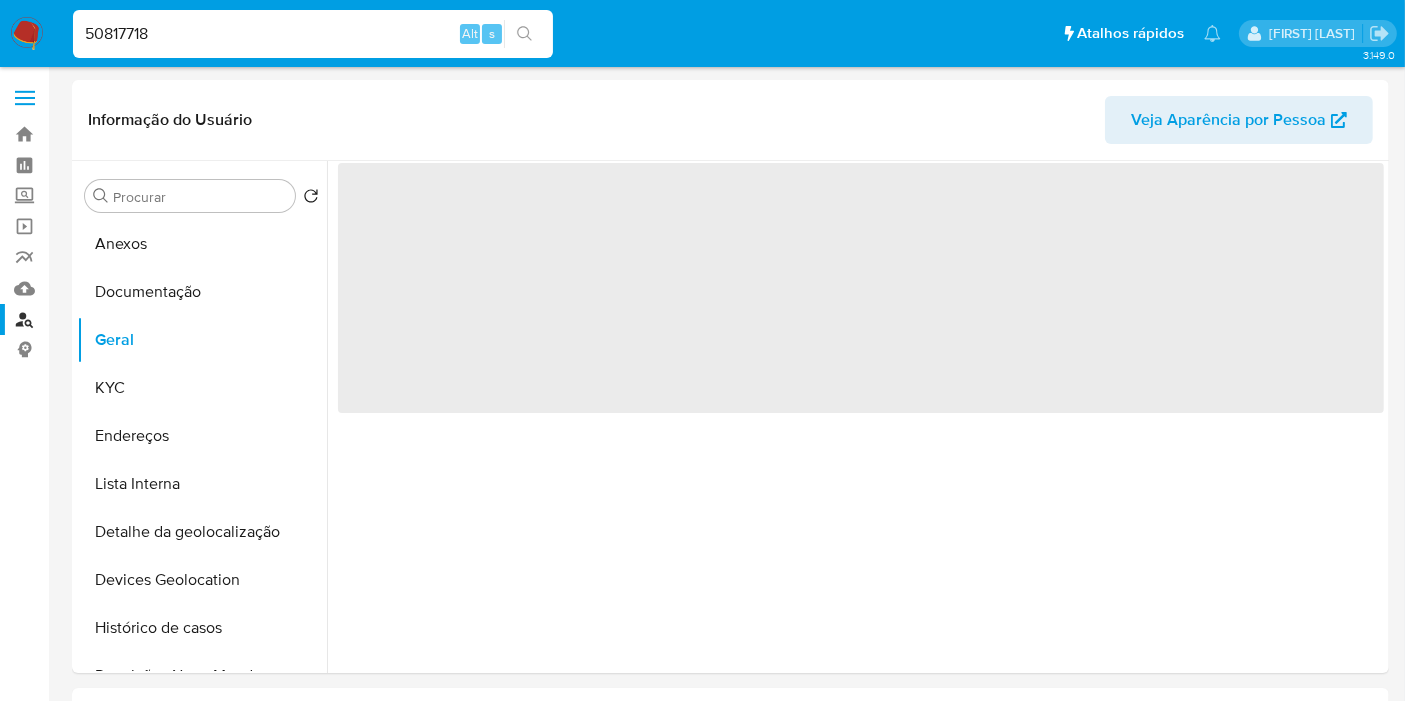 select on "10" 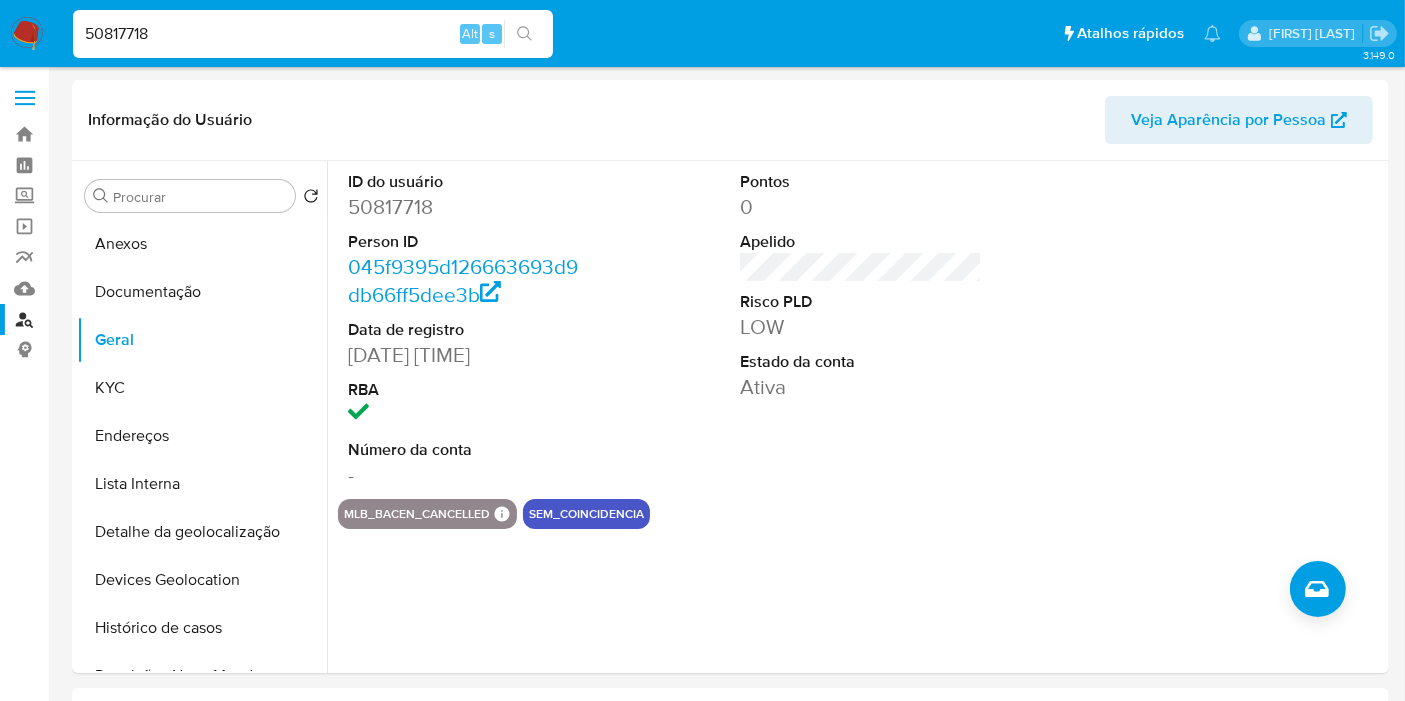 click on "50817718" at bounding box center (313, 34) 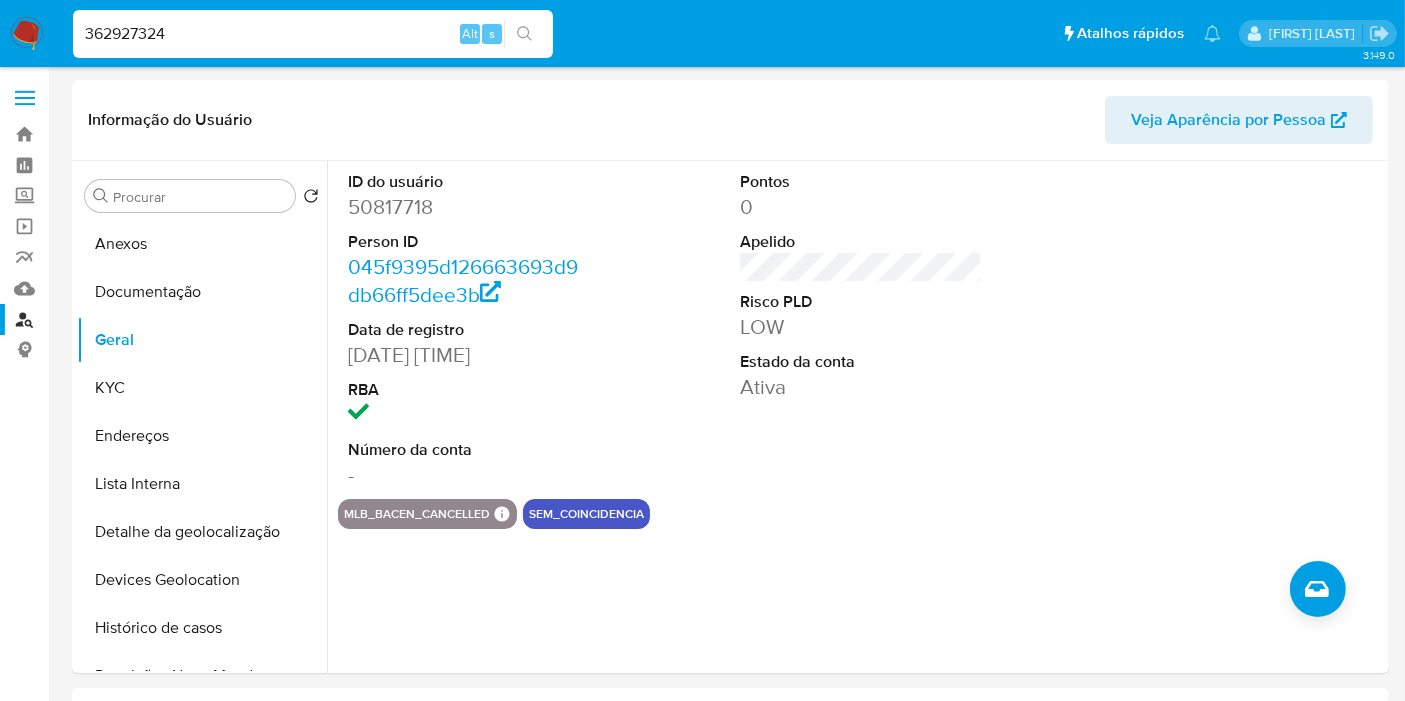 type on "362927324" 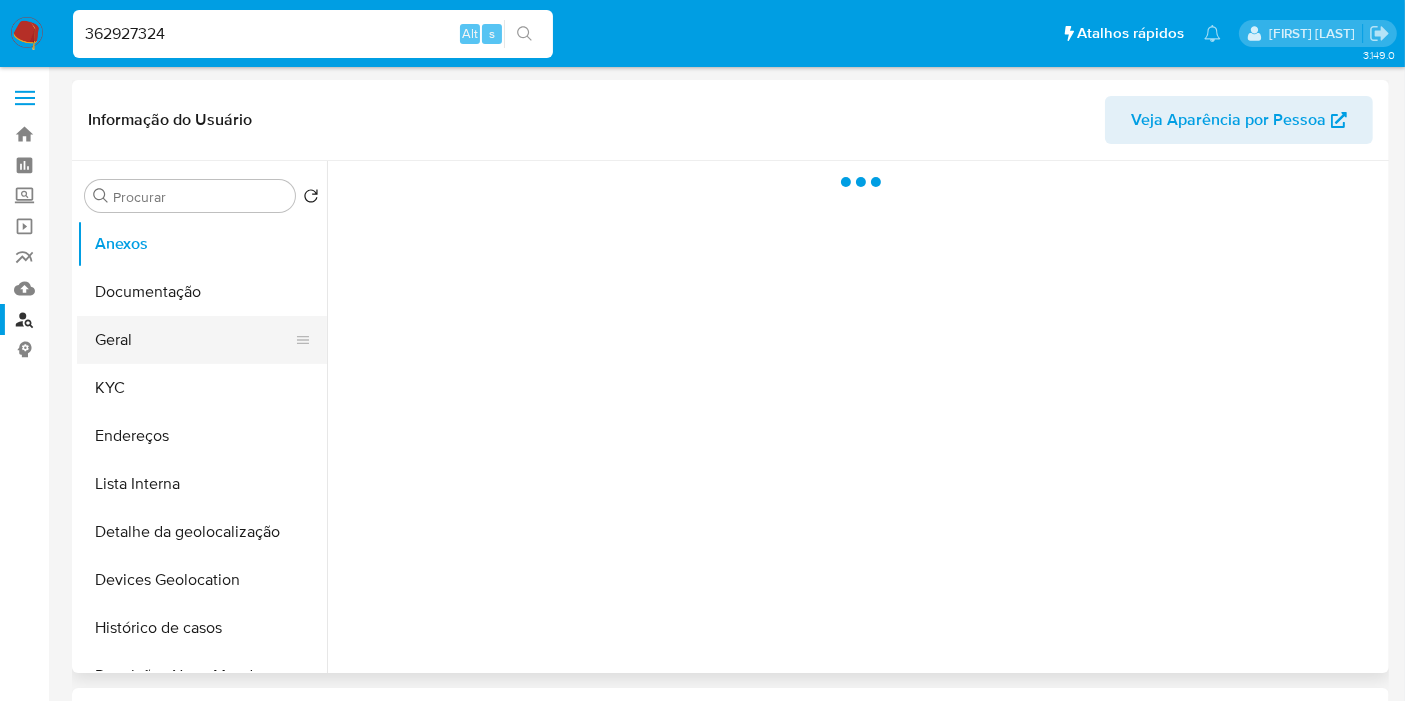 click on "Geral" at bounding box center [194, 340] 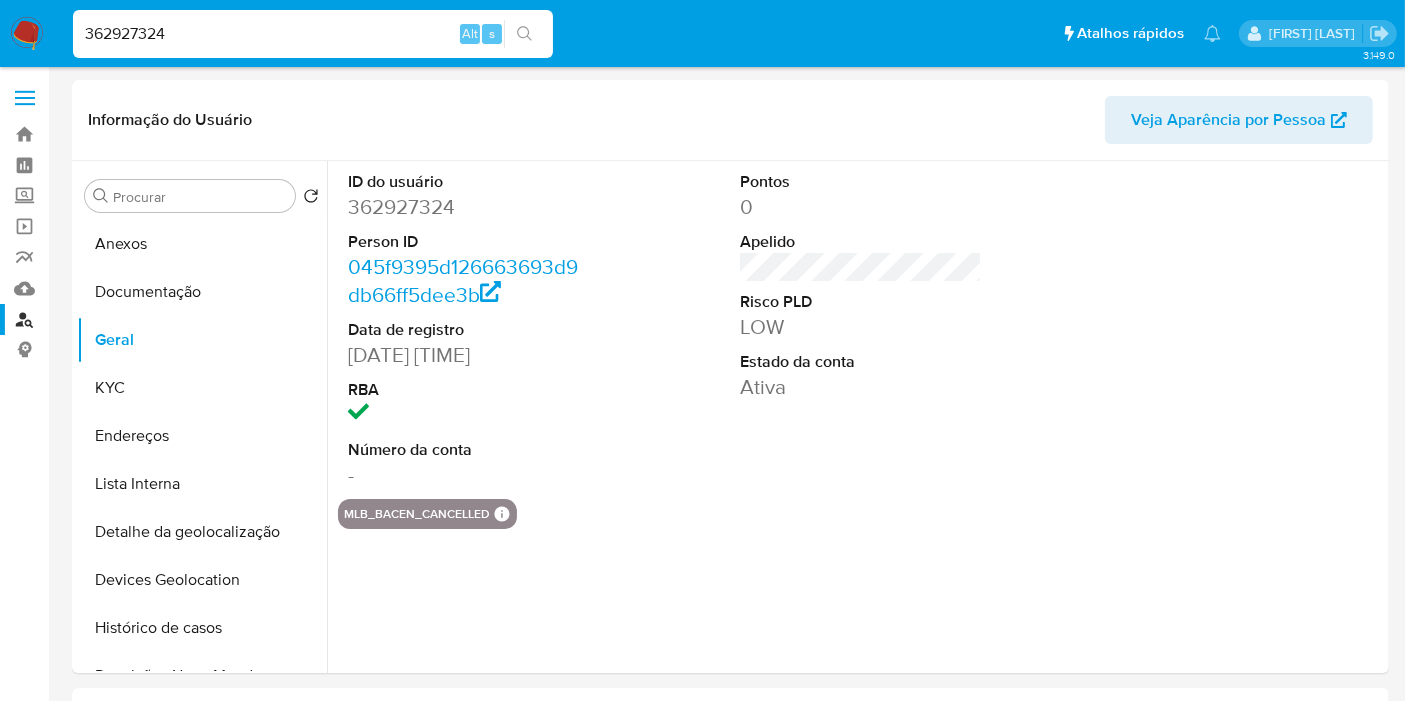 select on "10" 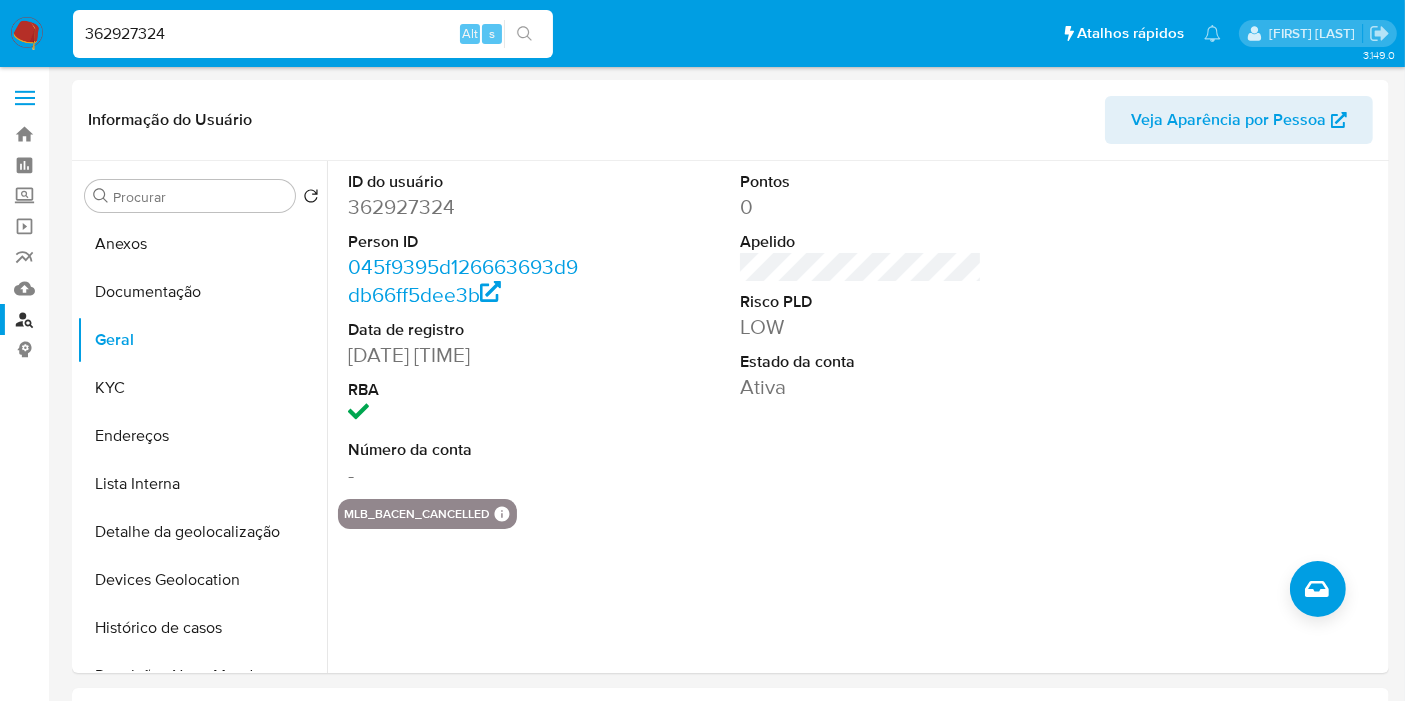 click on "362927324" at bounding box center (313, 34) 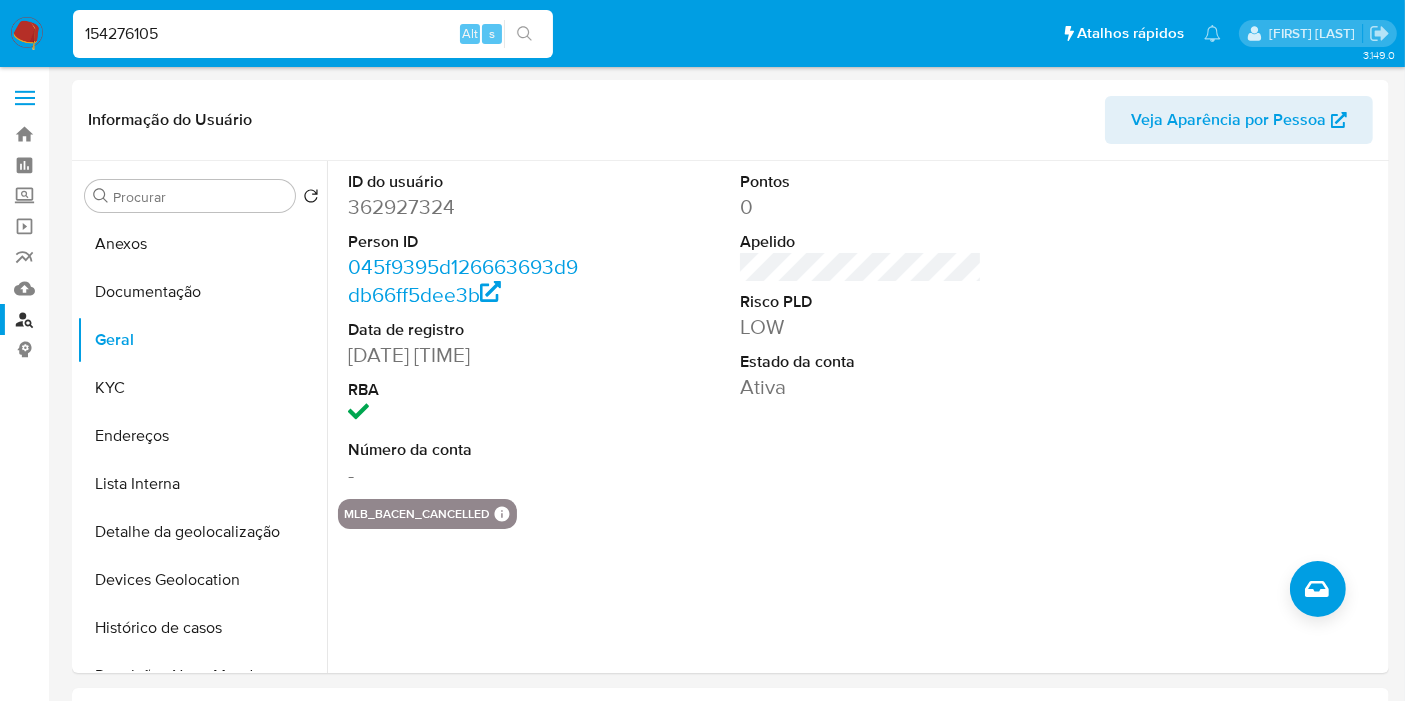 type on "154276105" 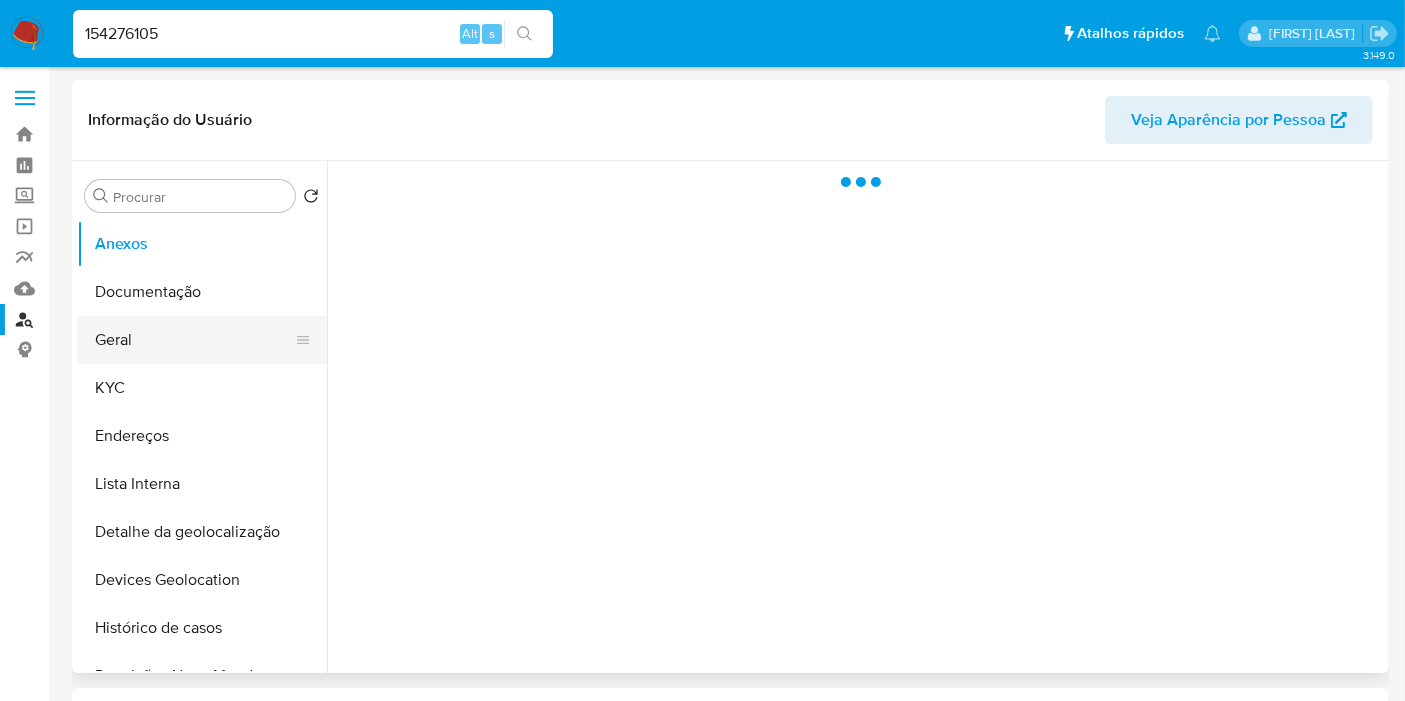 click on "Geral" at bounding box center [194, 340] 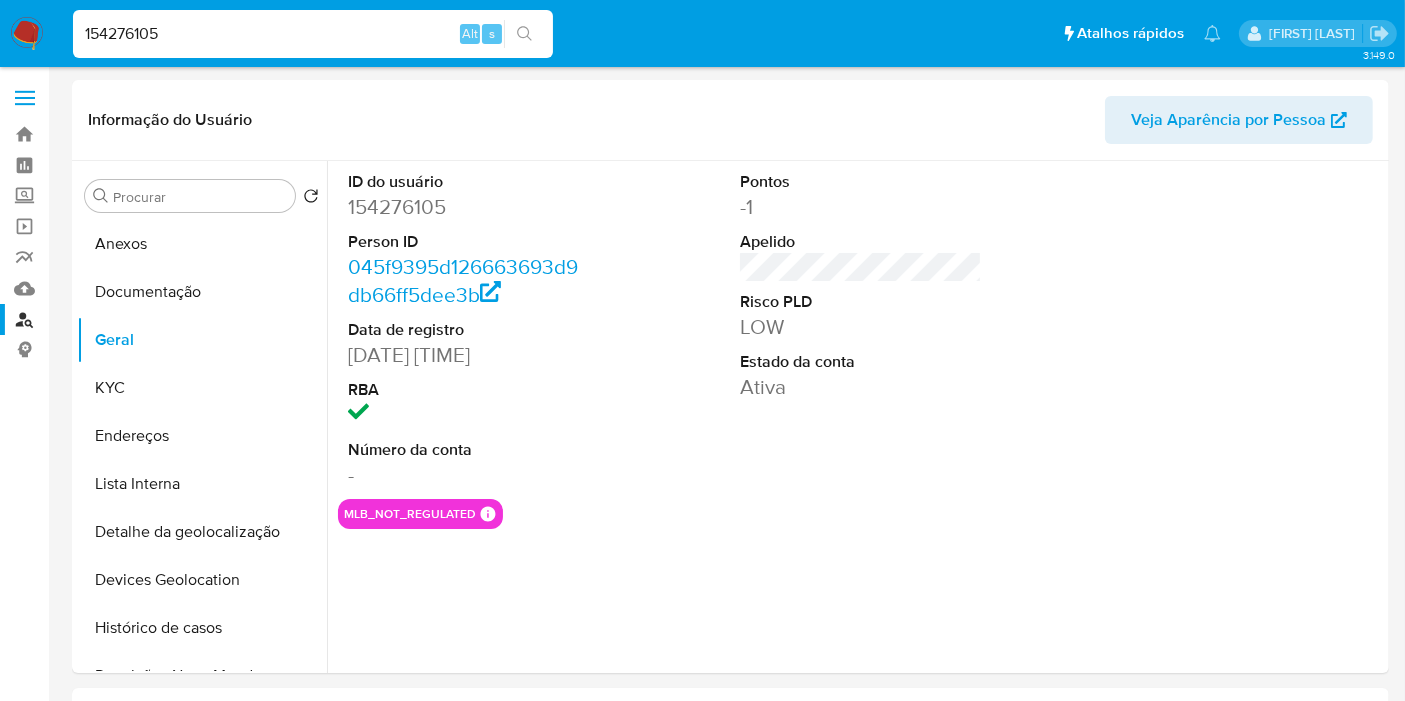 select on "10" 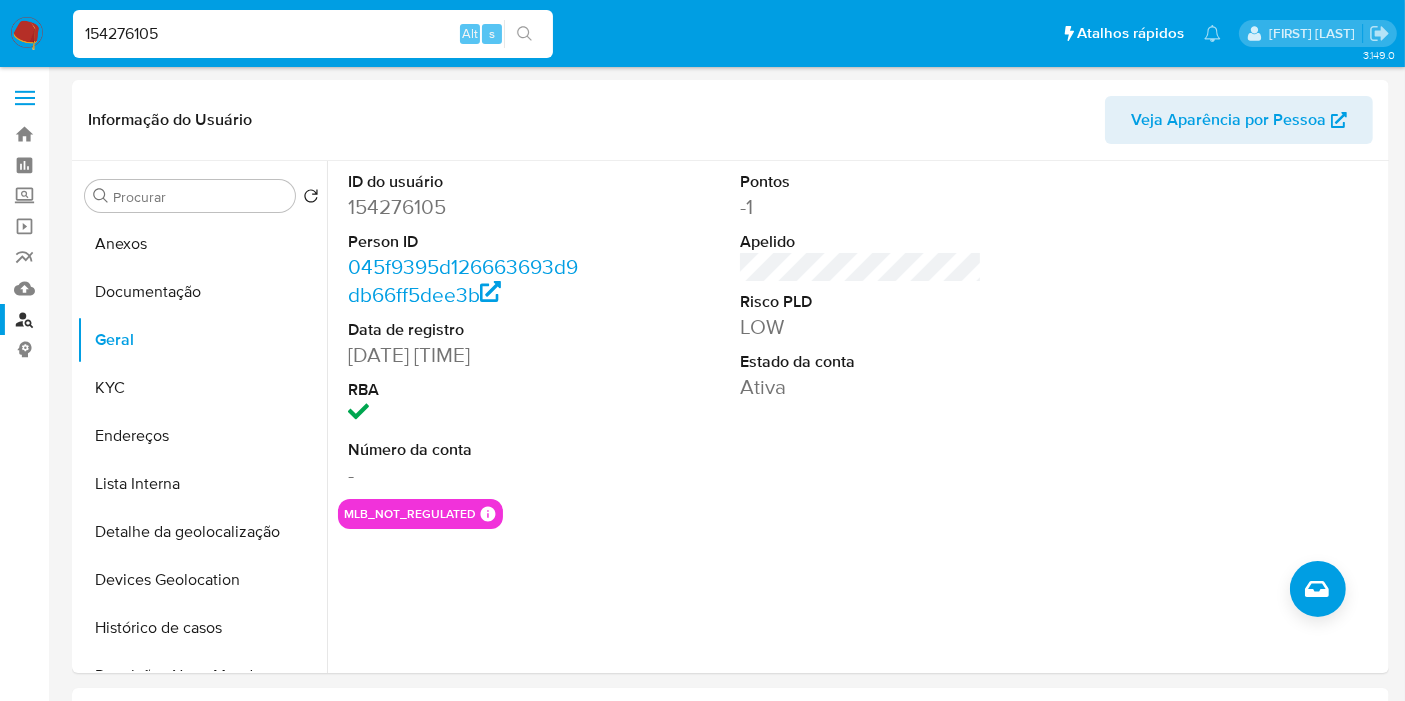 click on "154276105" at bounding box center (313, 34) 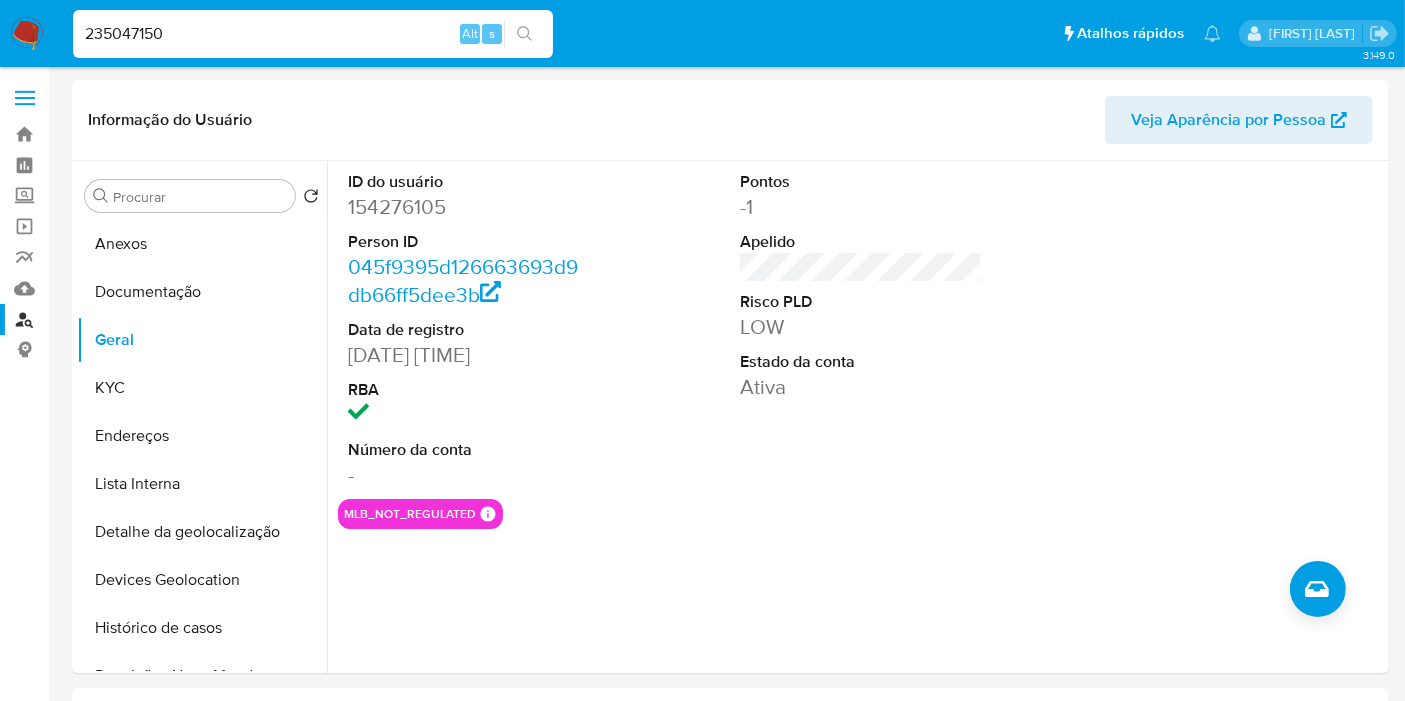 type on "235047150" 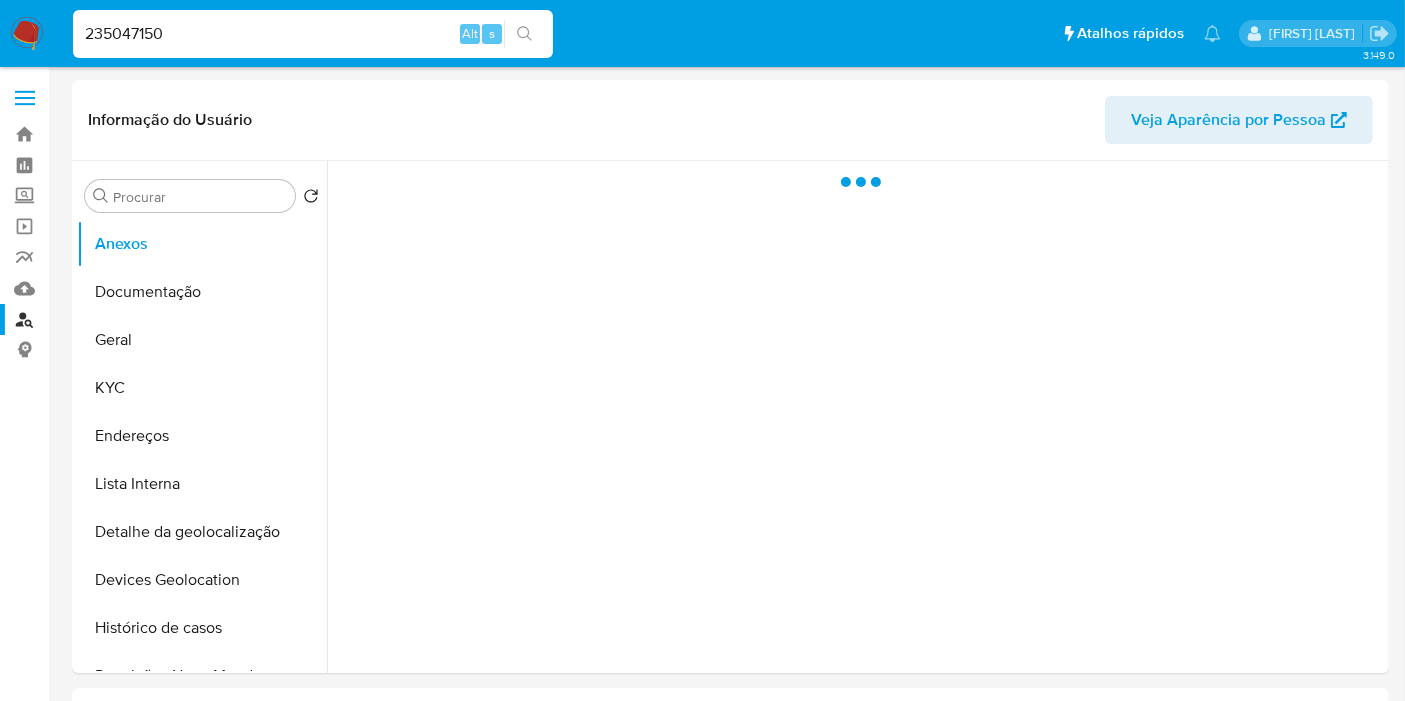 click on "Geral" at bounding box center [202, 340] 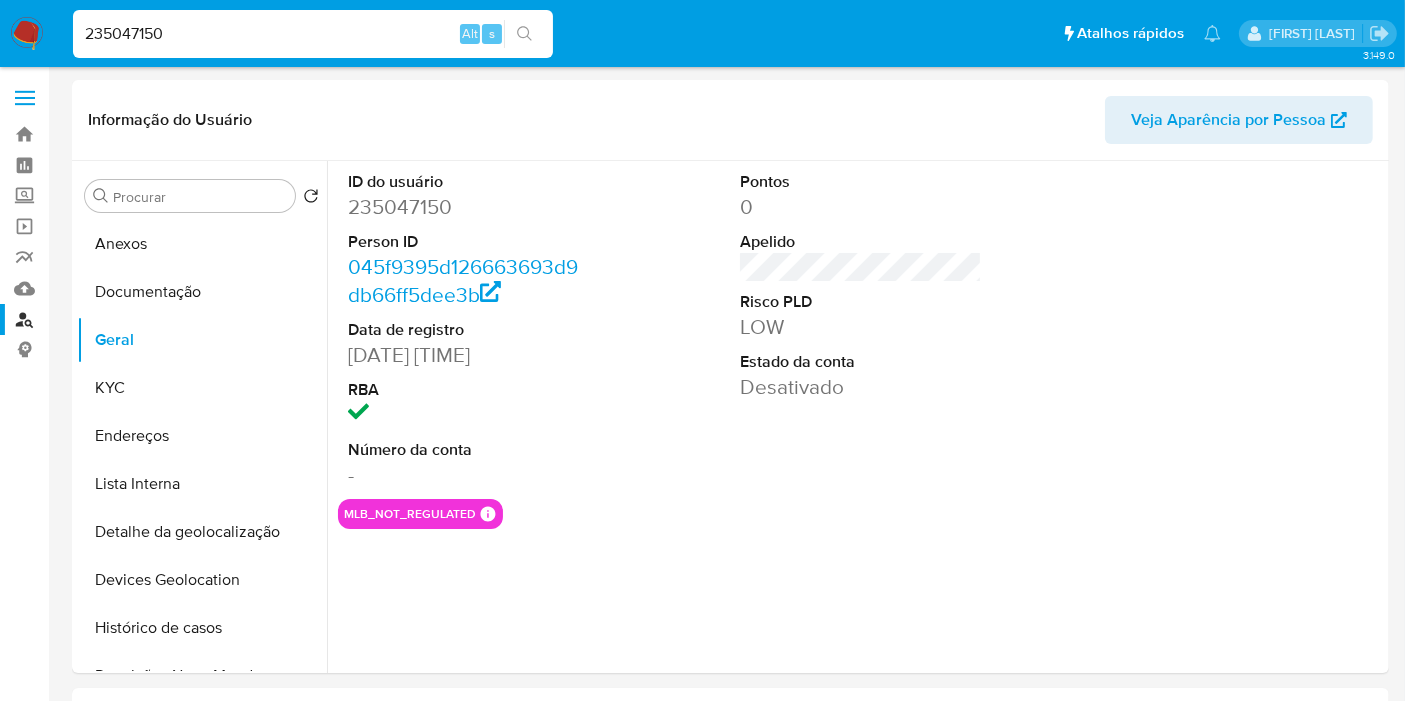 select on "10" 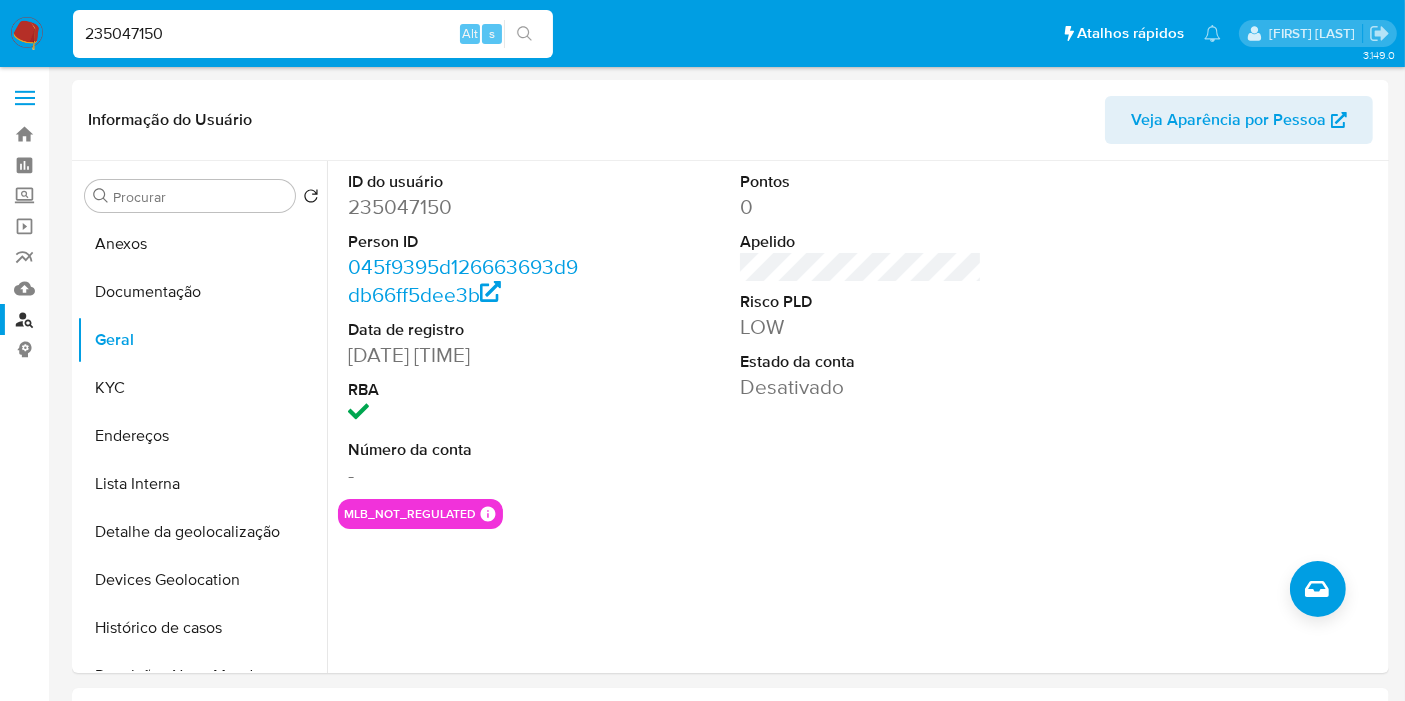 click on "235047150" at bounding box center (313, 34) 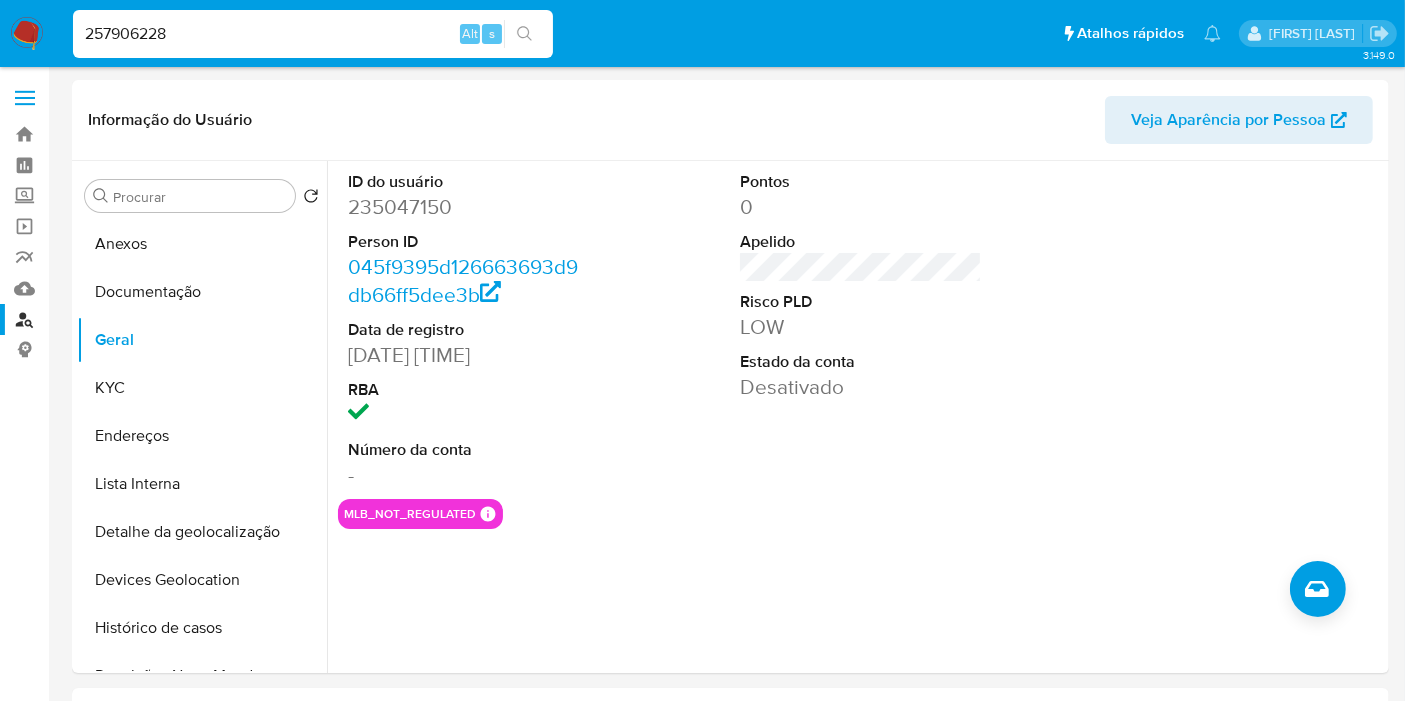 type on "257906228" 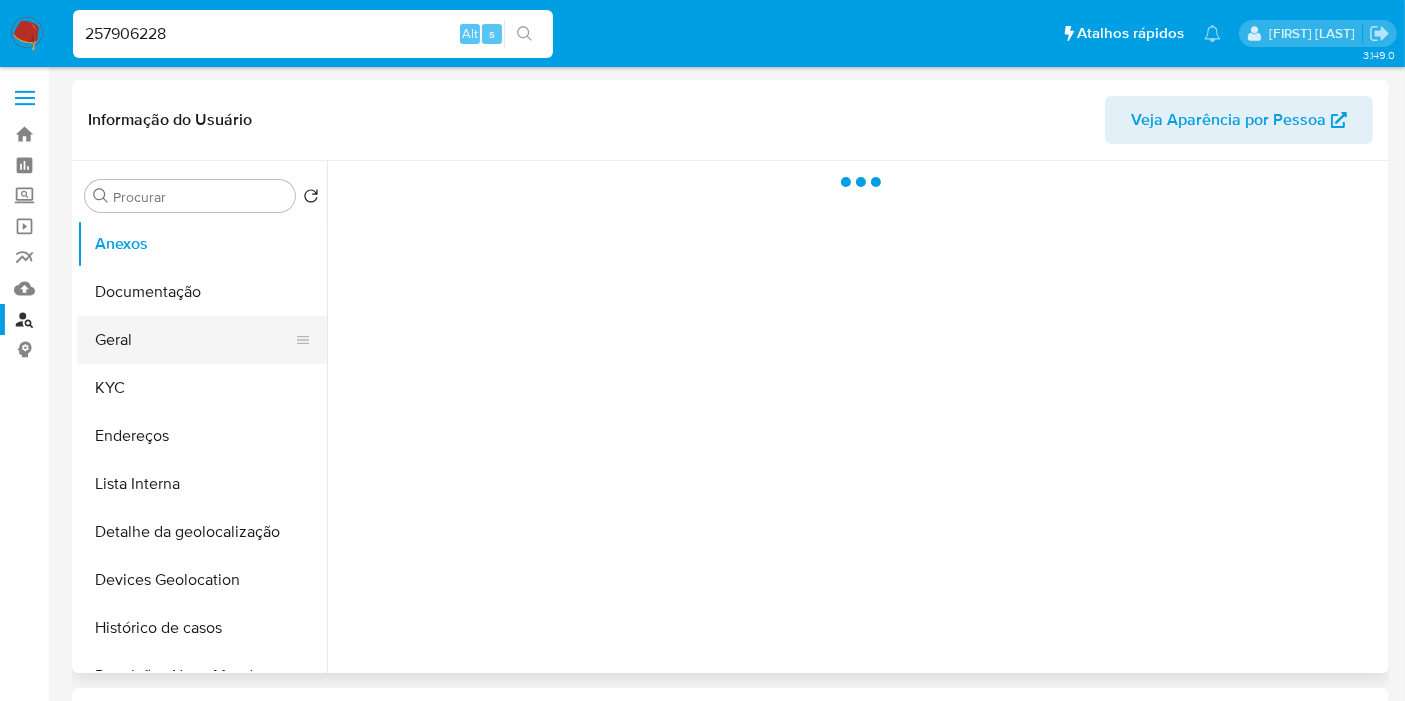 click on "Geral" at bounding box center (194, 340) 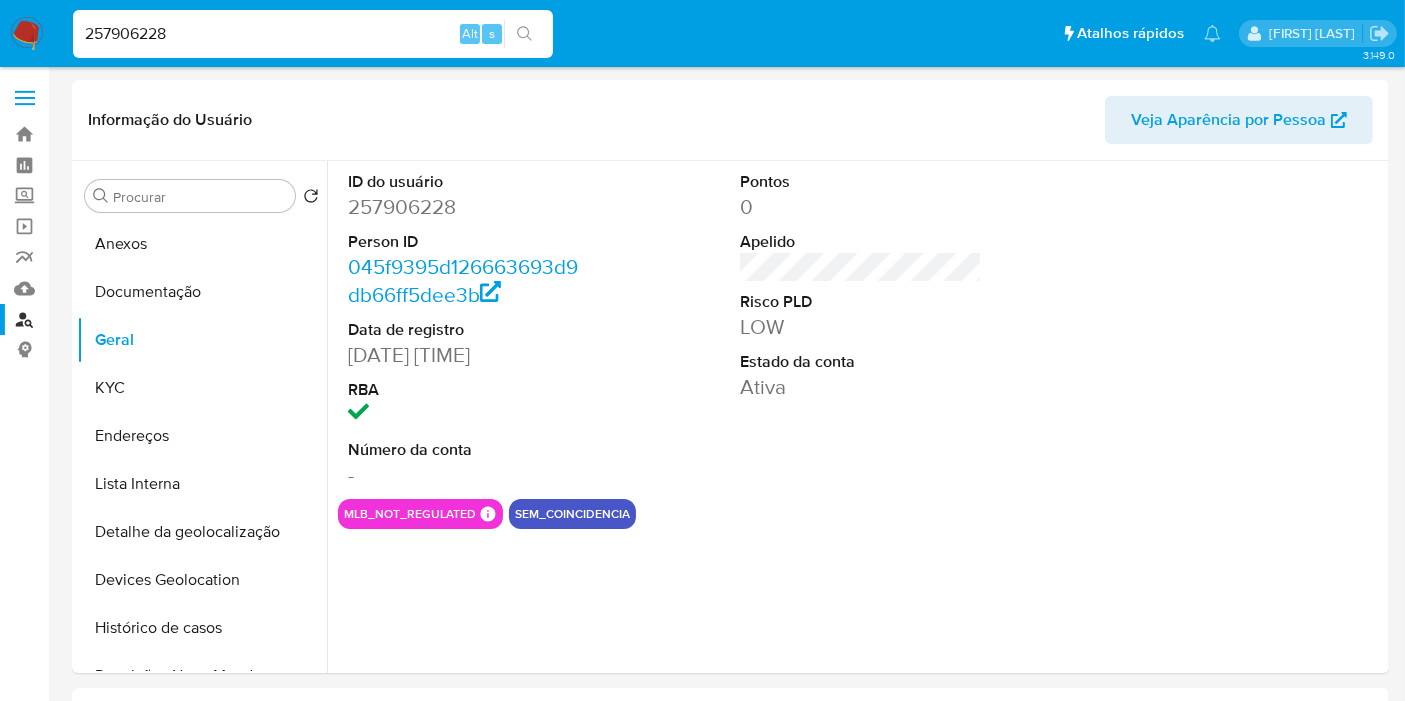 select on "10" 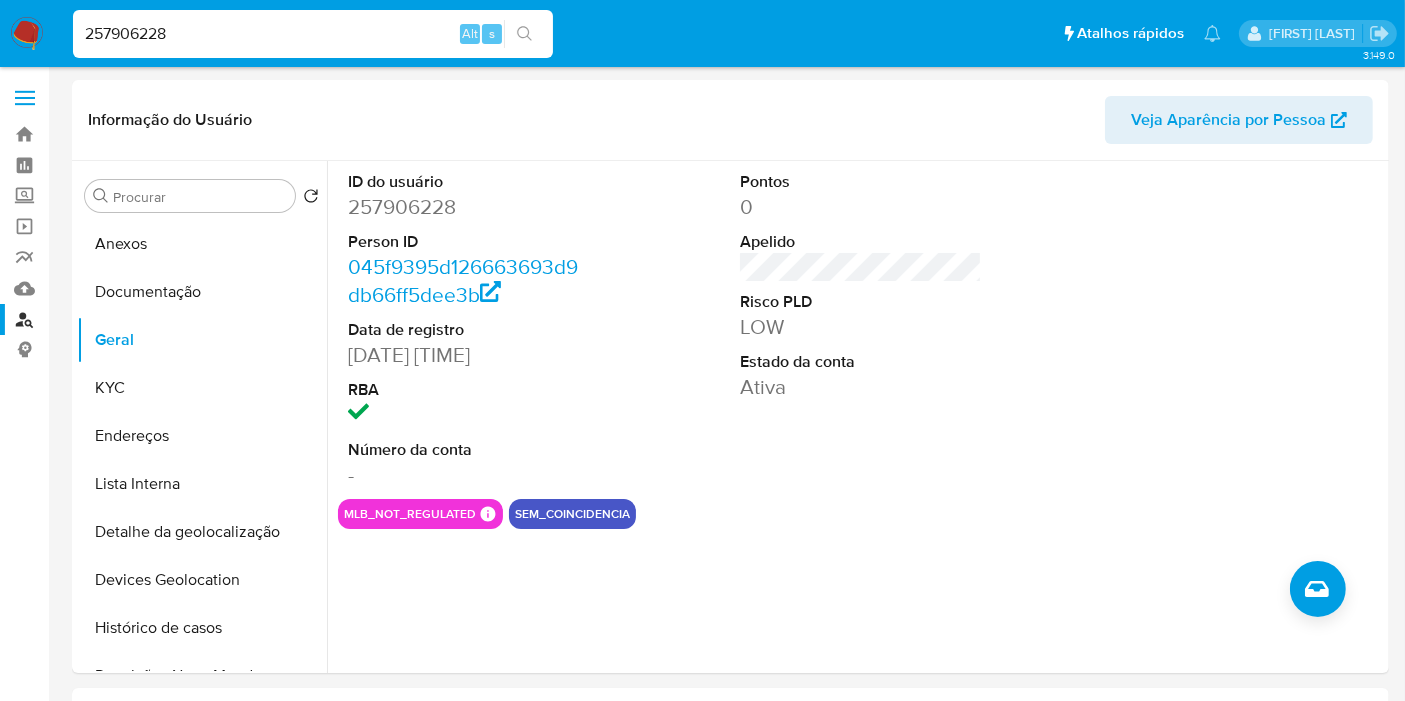 click on "257906228" at bounding box center [313, 34] 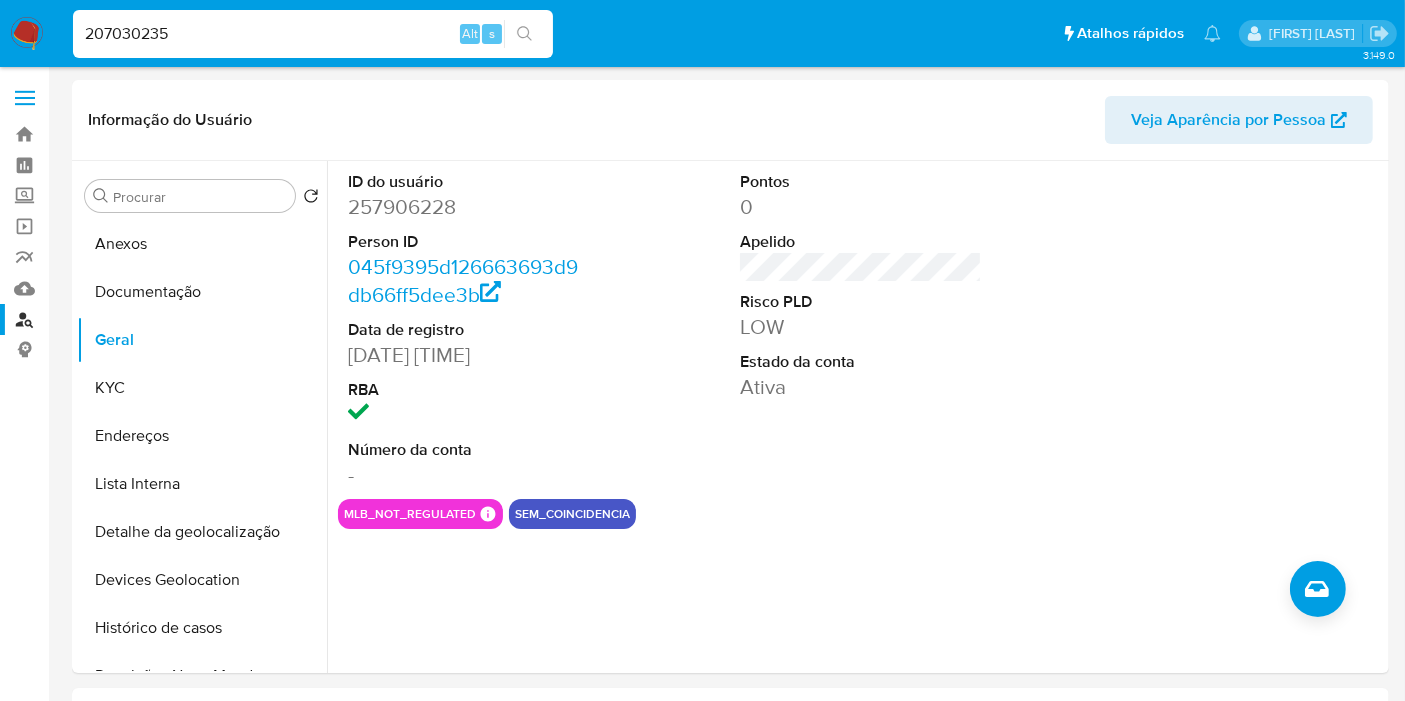 type on "207030235" 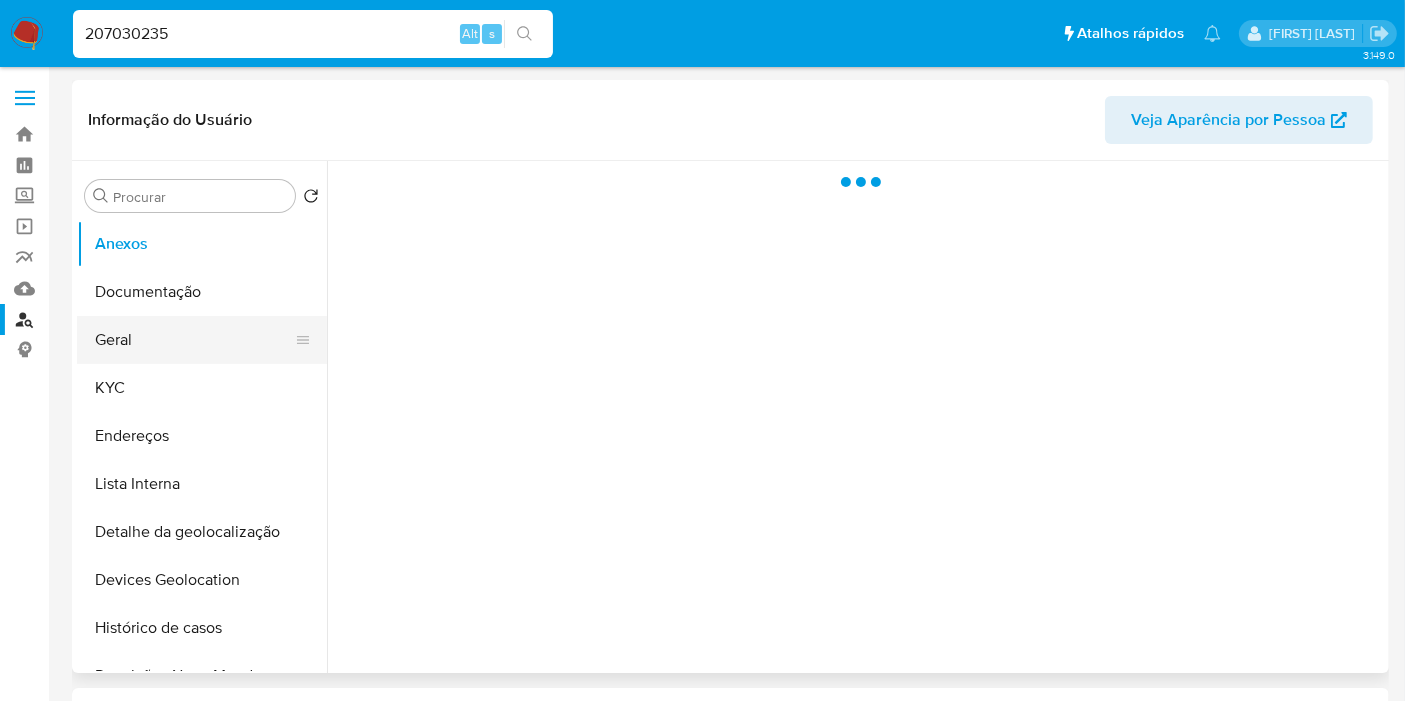 click on "Geral" at bounding box center [194, 340] 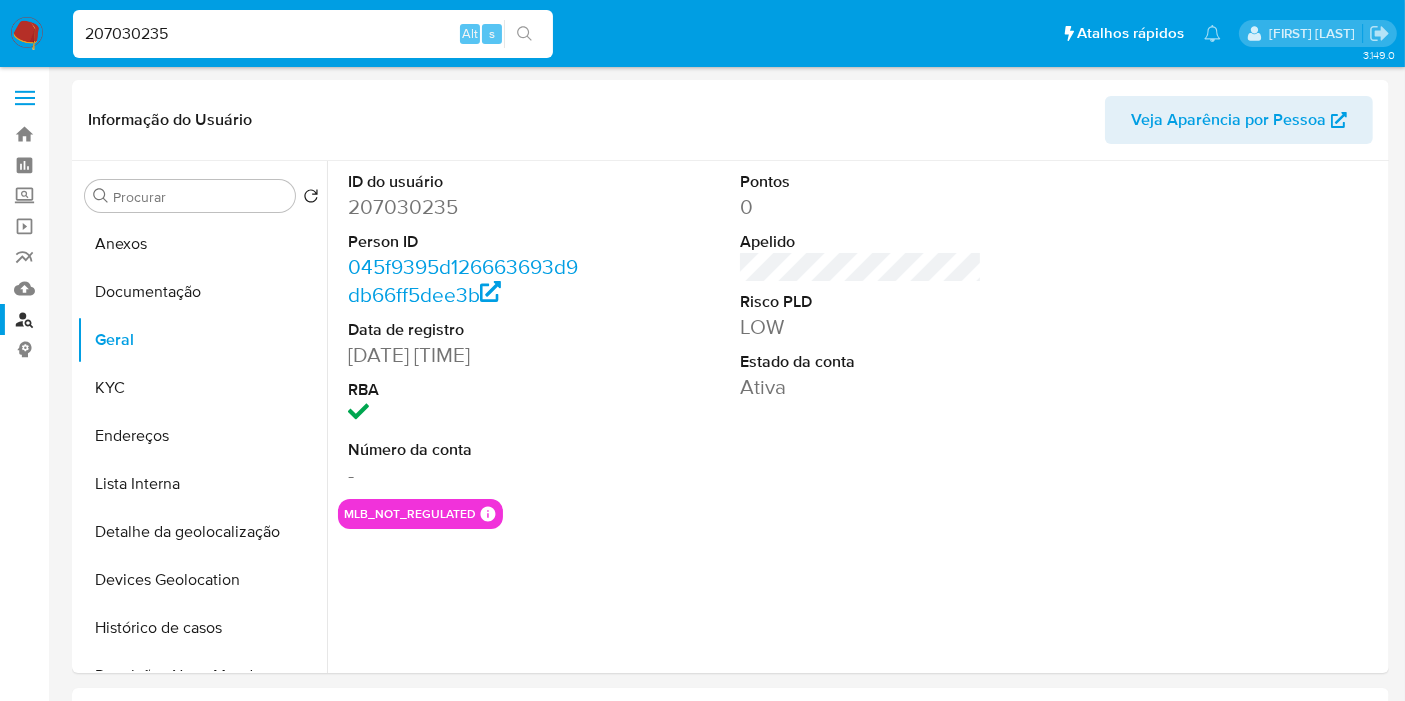select on "10" 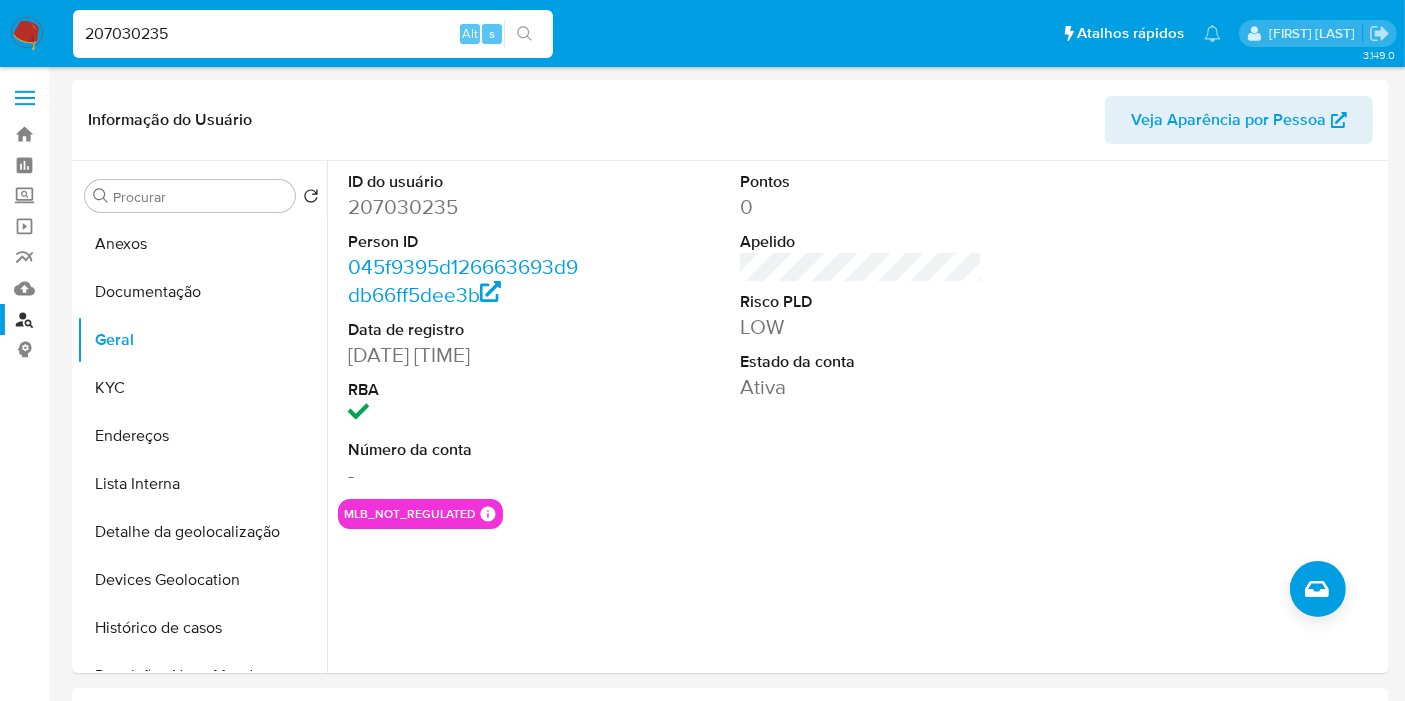 click on "207030235 Alt s" at bounding box center (313, 34) 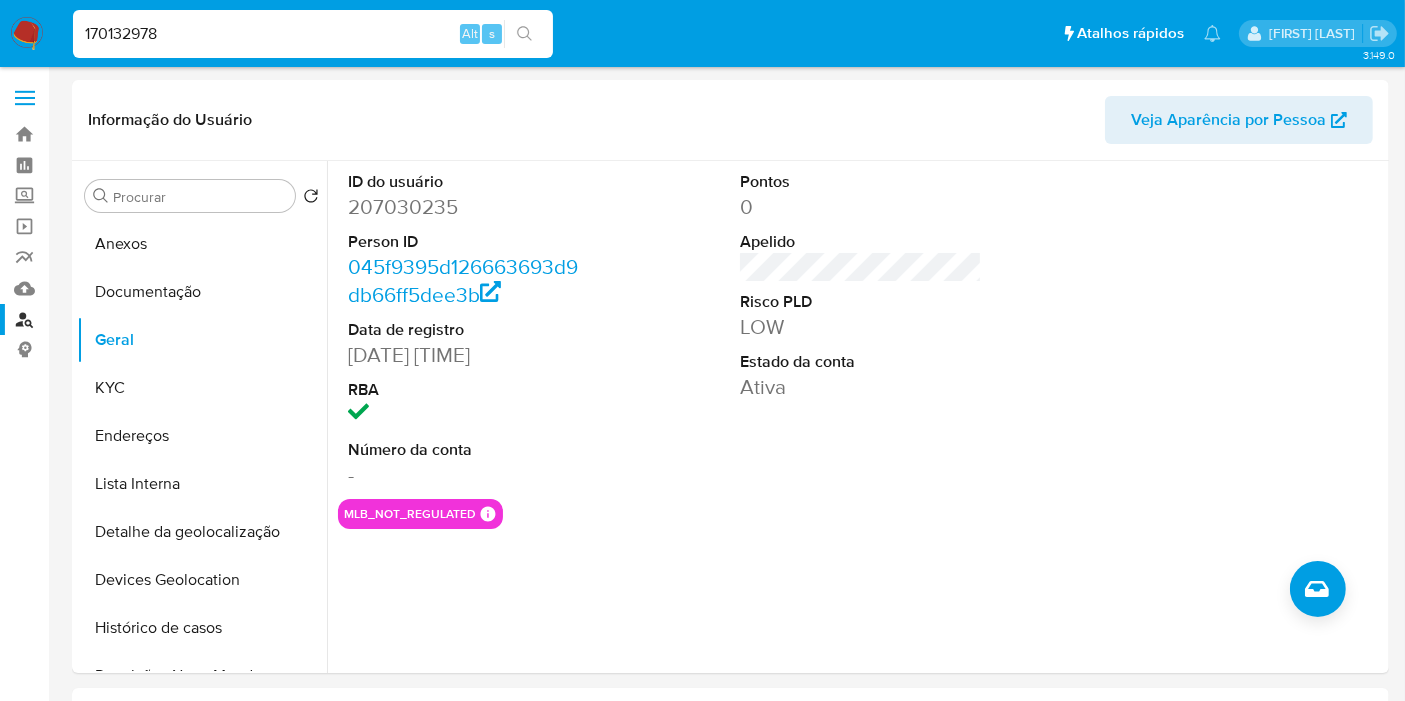 type on "170132978" 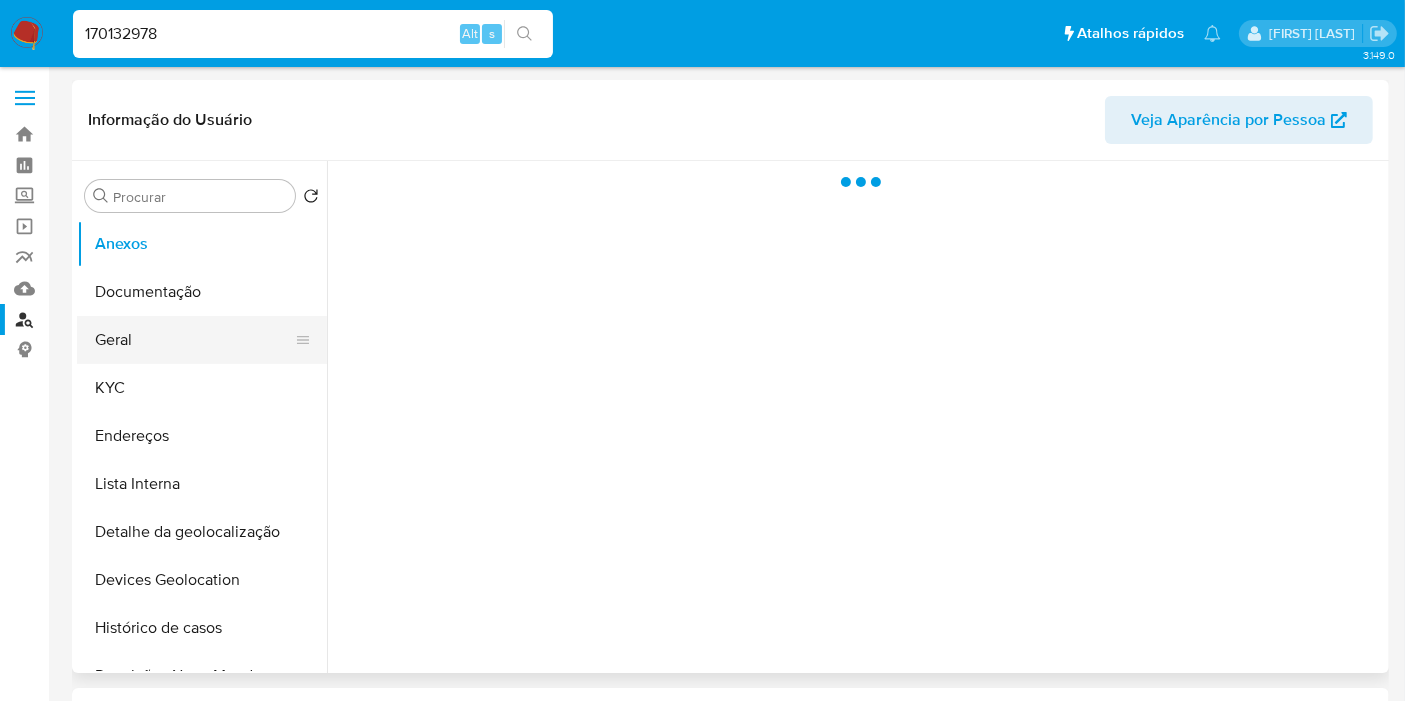 click on "Geral" at bounding box center [194, 340] 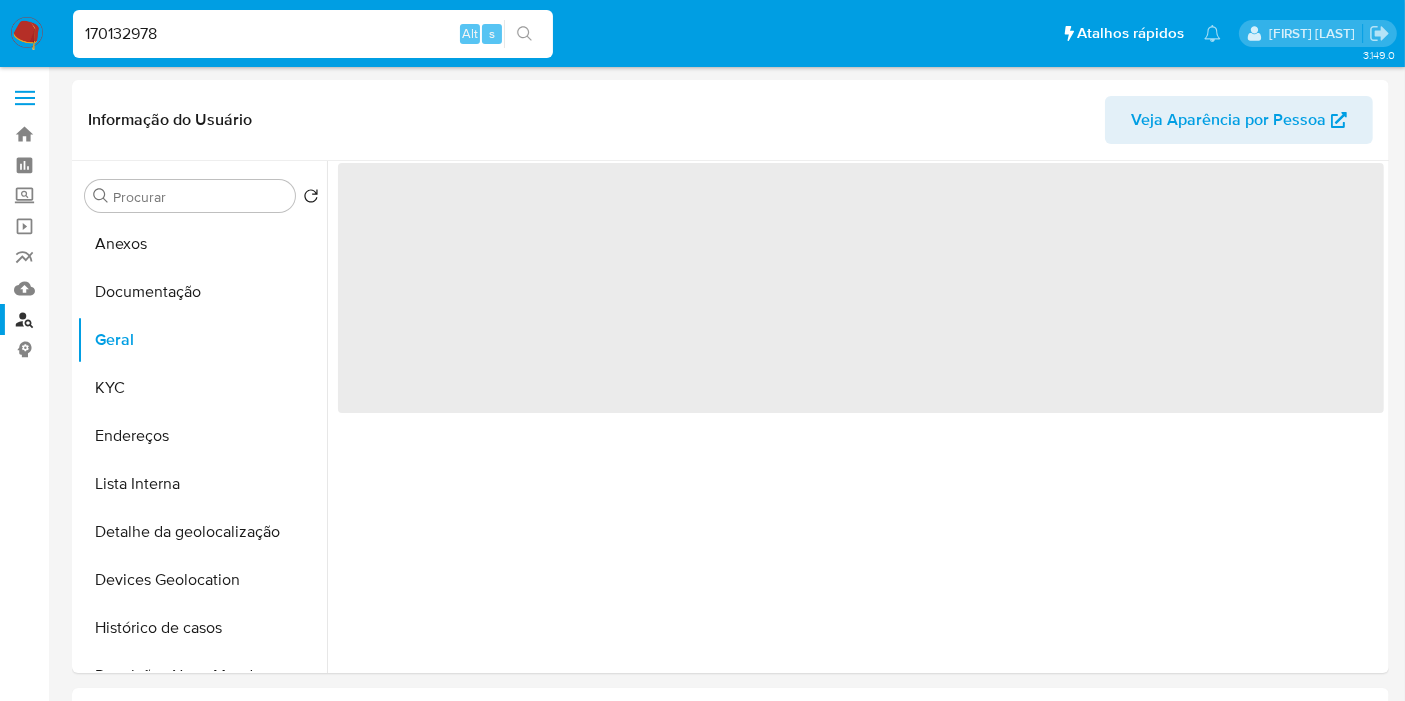 select on "10" 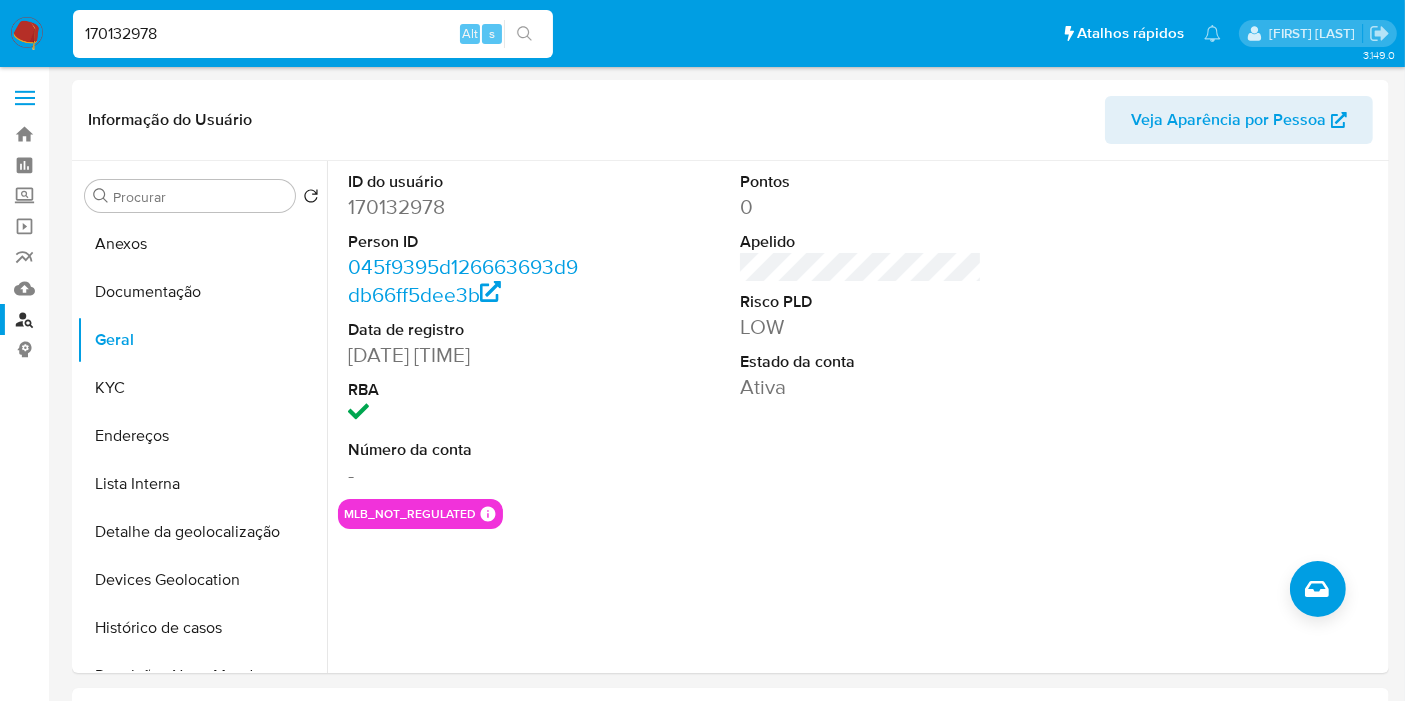 click on "170132978" at bounding box center [313, 34] 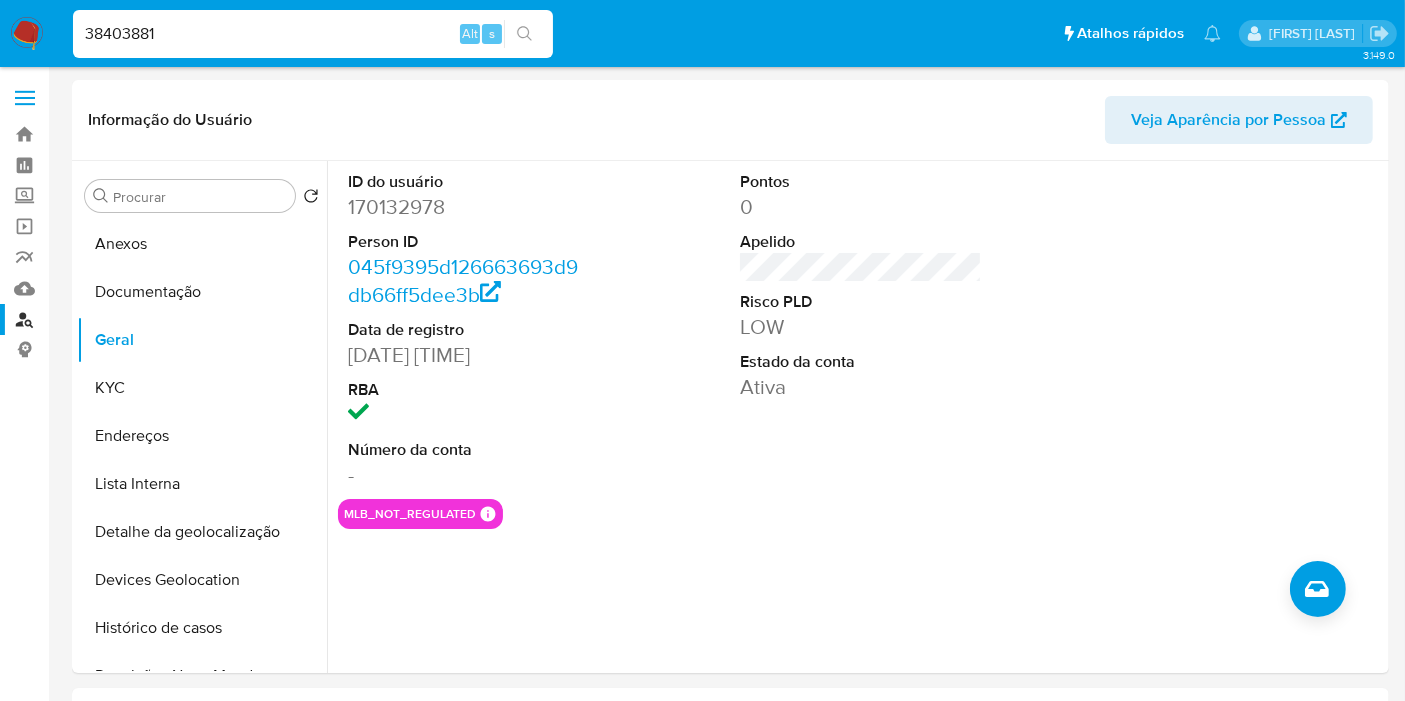 type on "38403881" 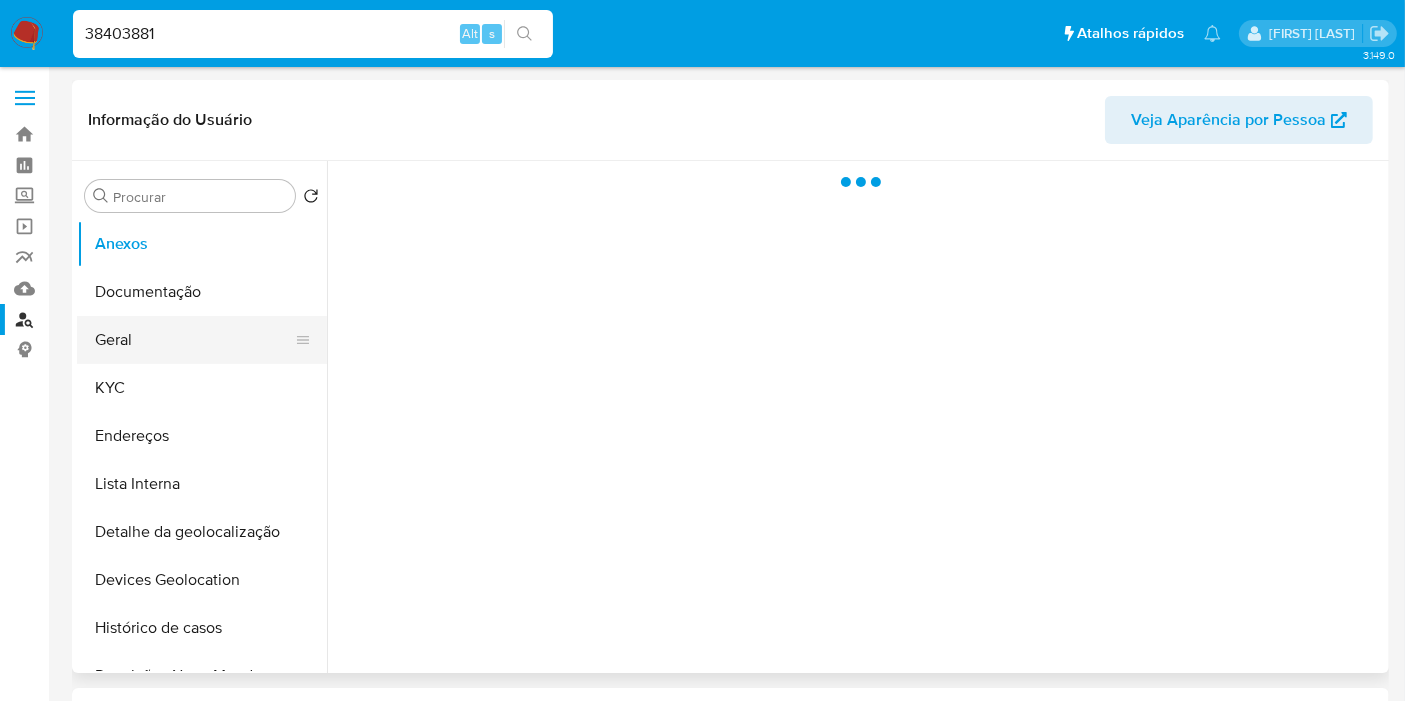 click on "Geral" at bounding box center (194, 340) 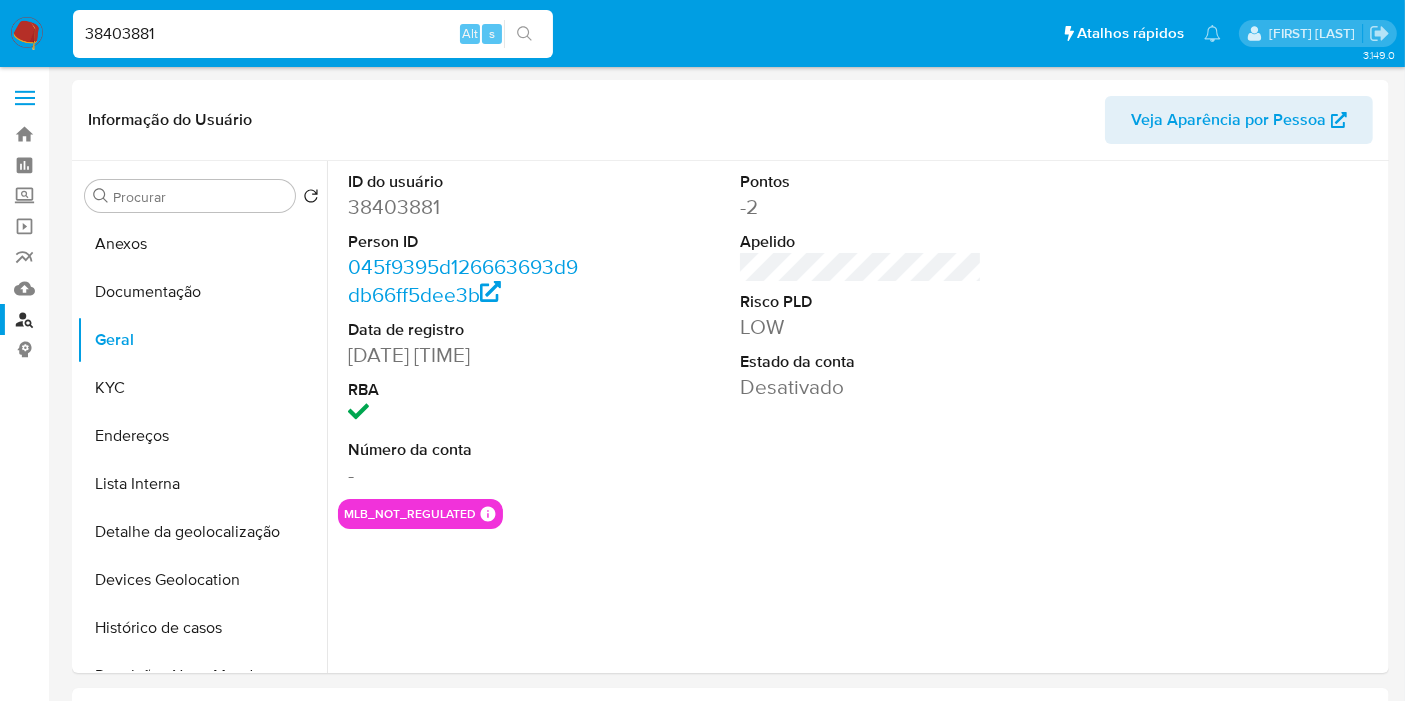 select on "10" 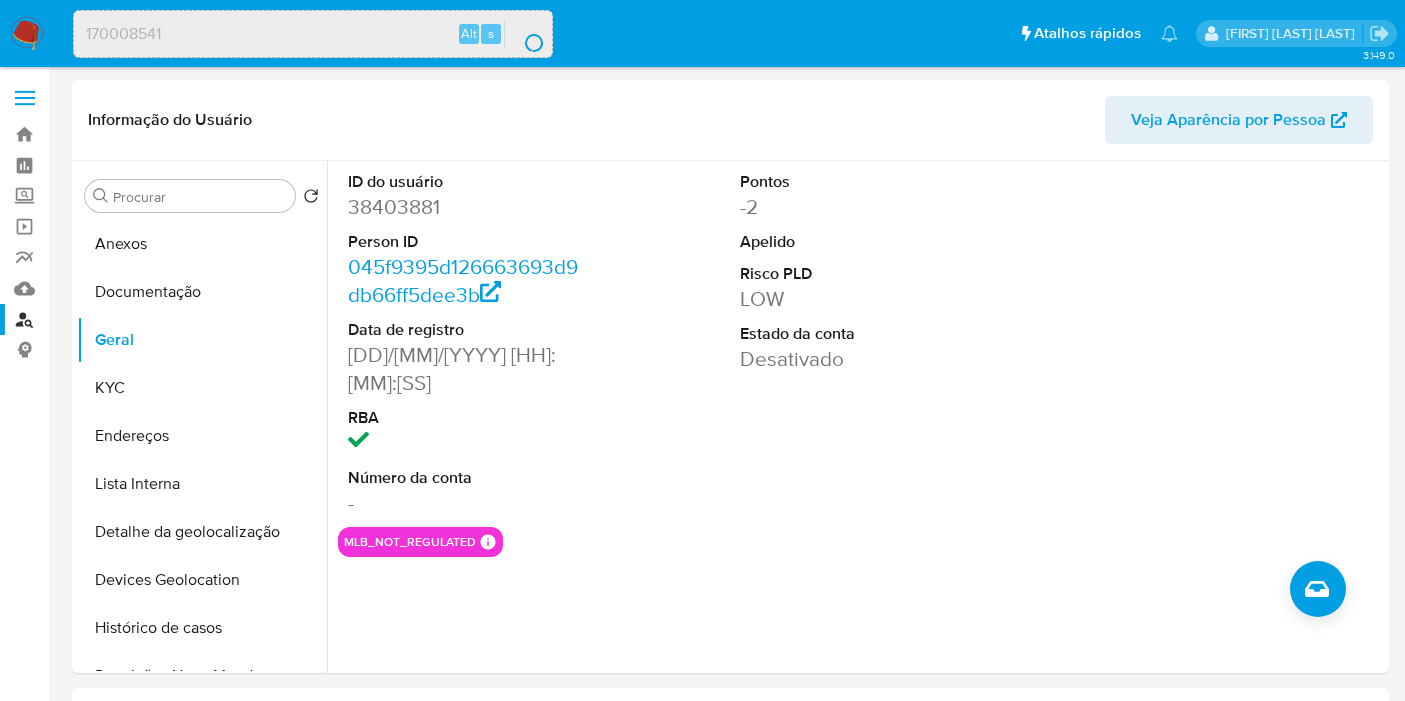 select on "10" 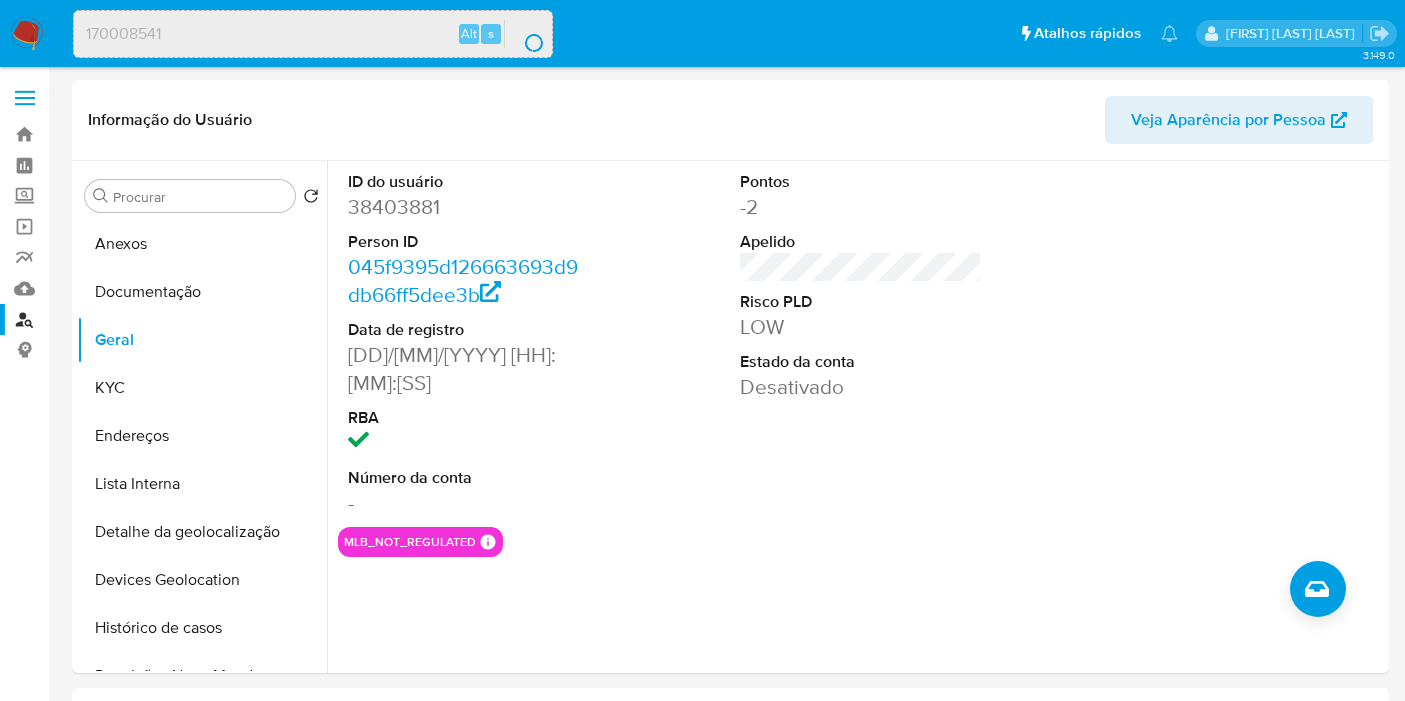 scroll, scrollTop: 0, scrollLeft: 0, axis: both 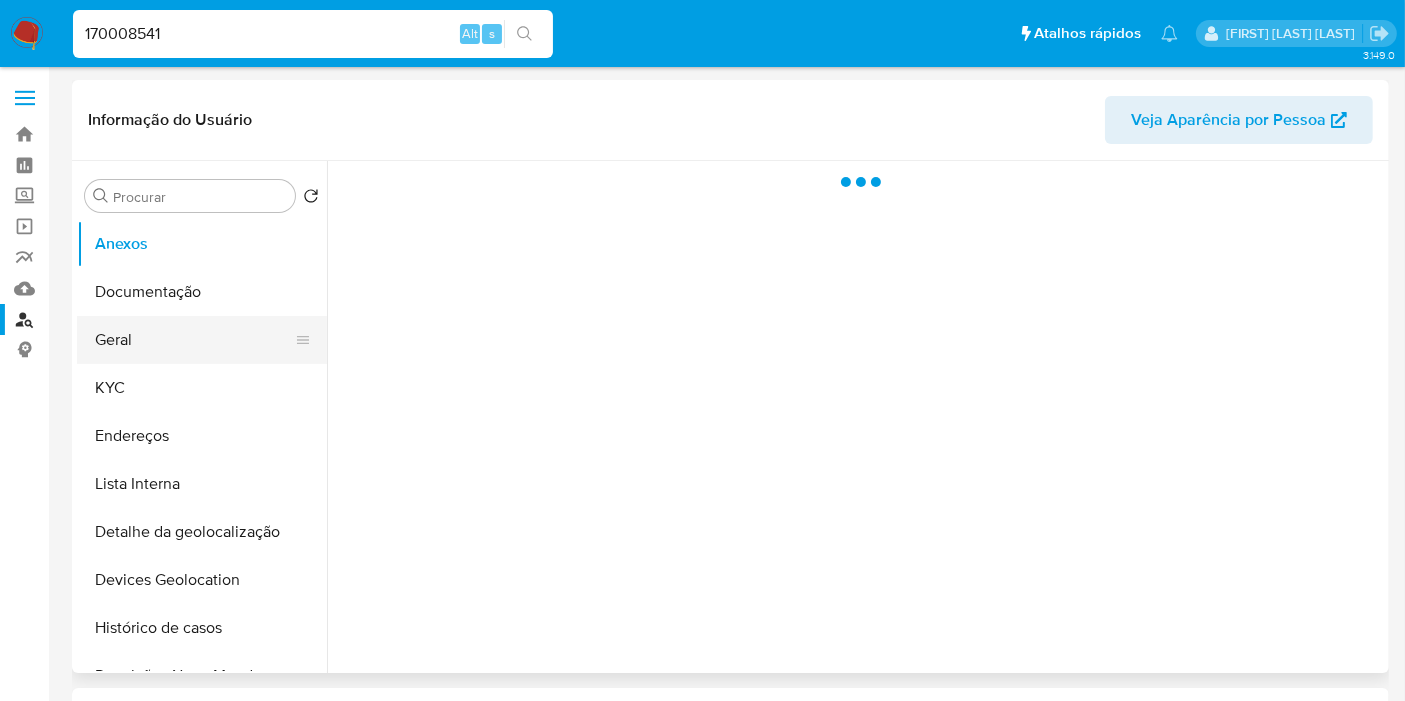 click on "Geral" at bounding box center [194, 340] 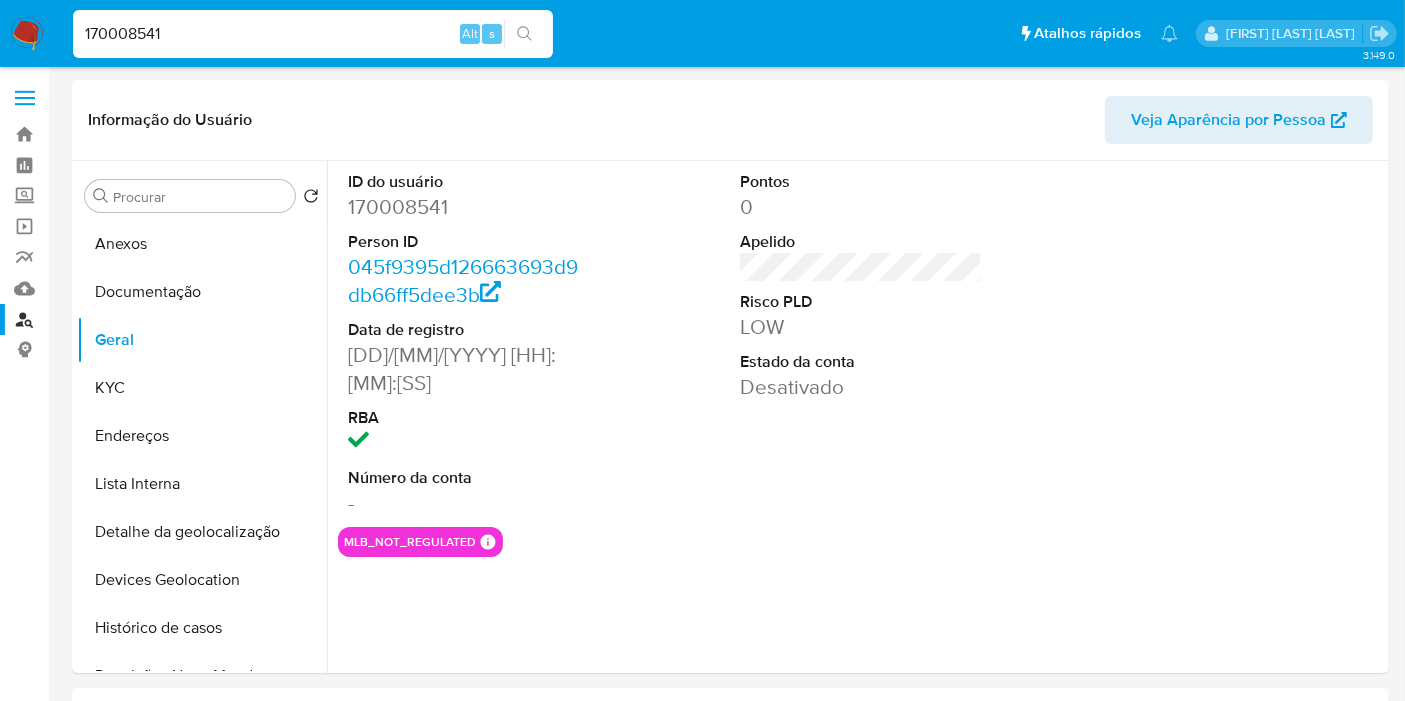 select on "10" 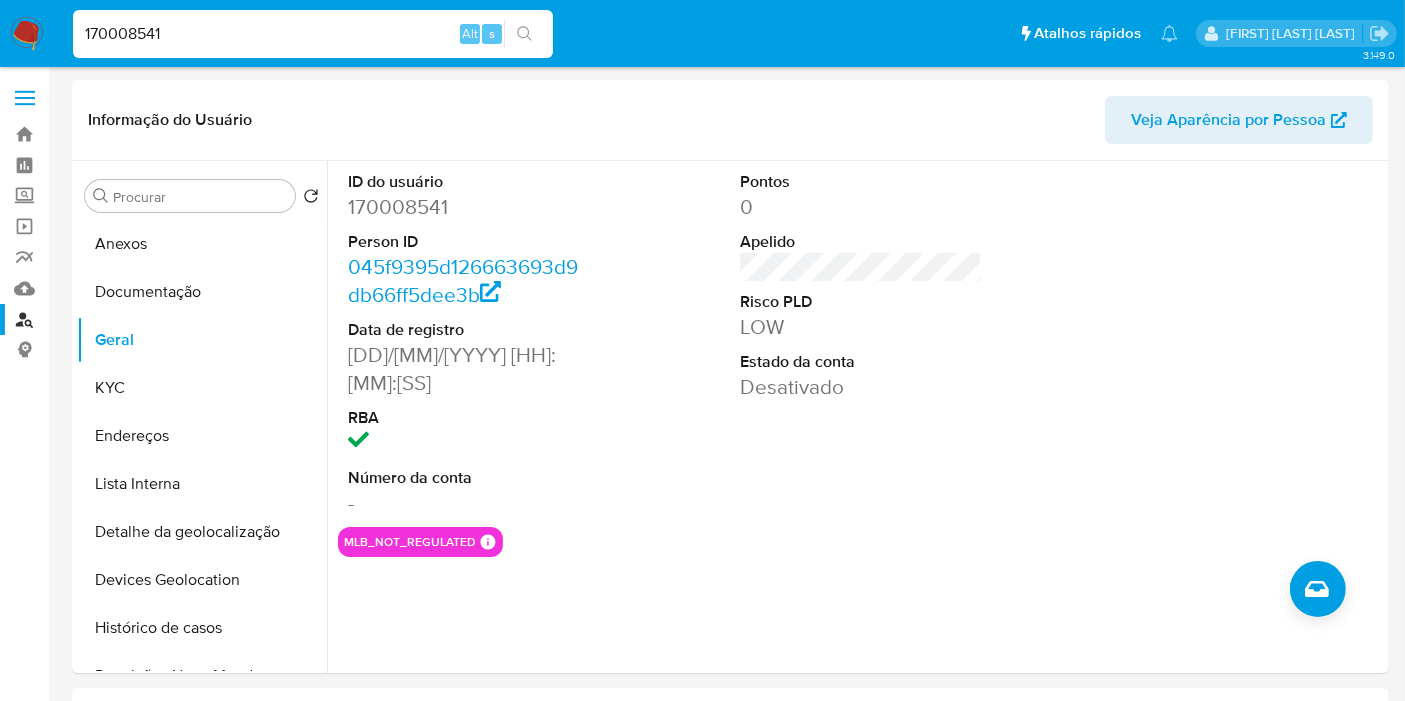 click on "170008541" at bounding box center [313, 34] 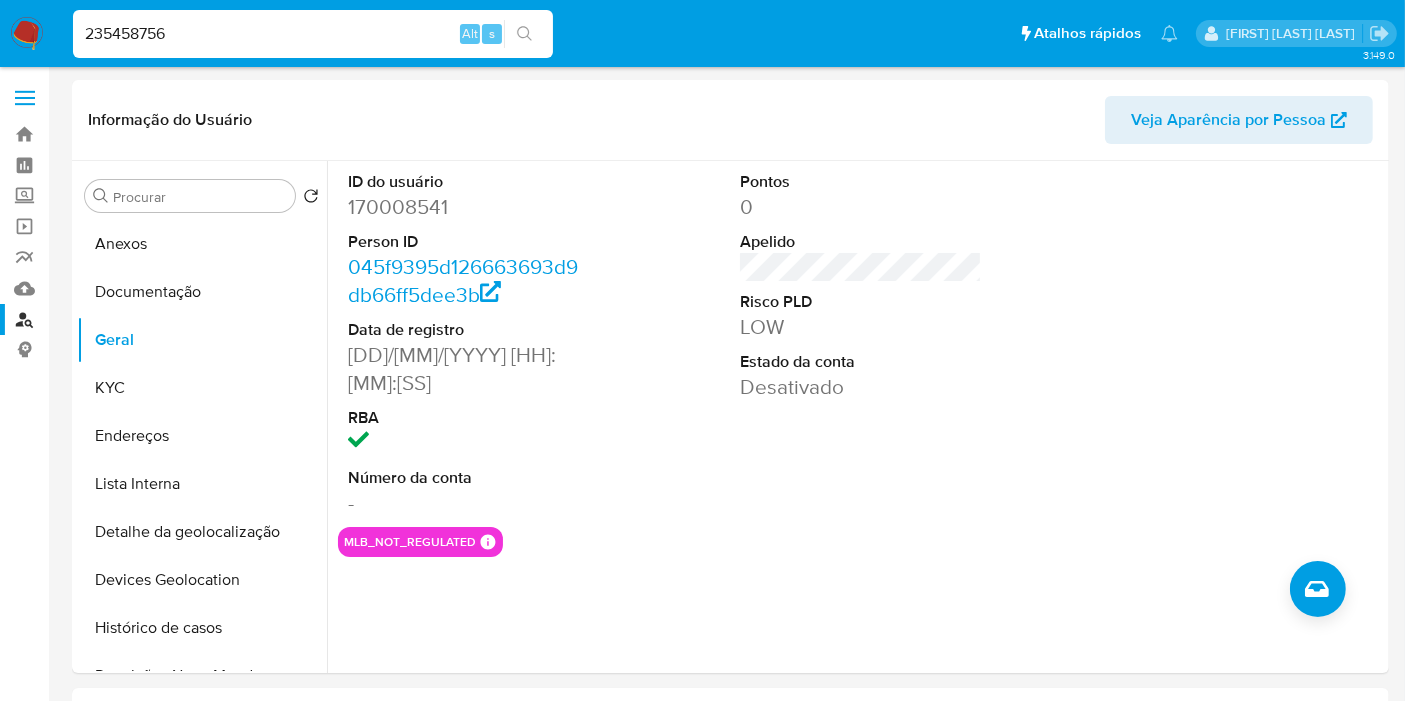 type on "235458756" 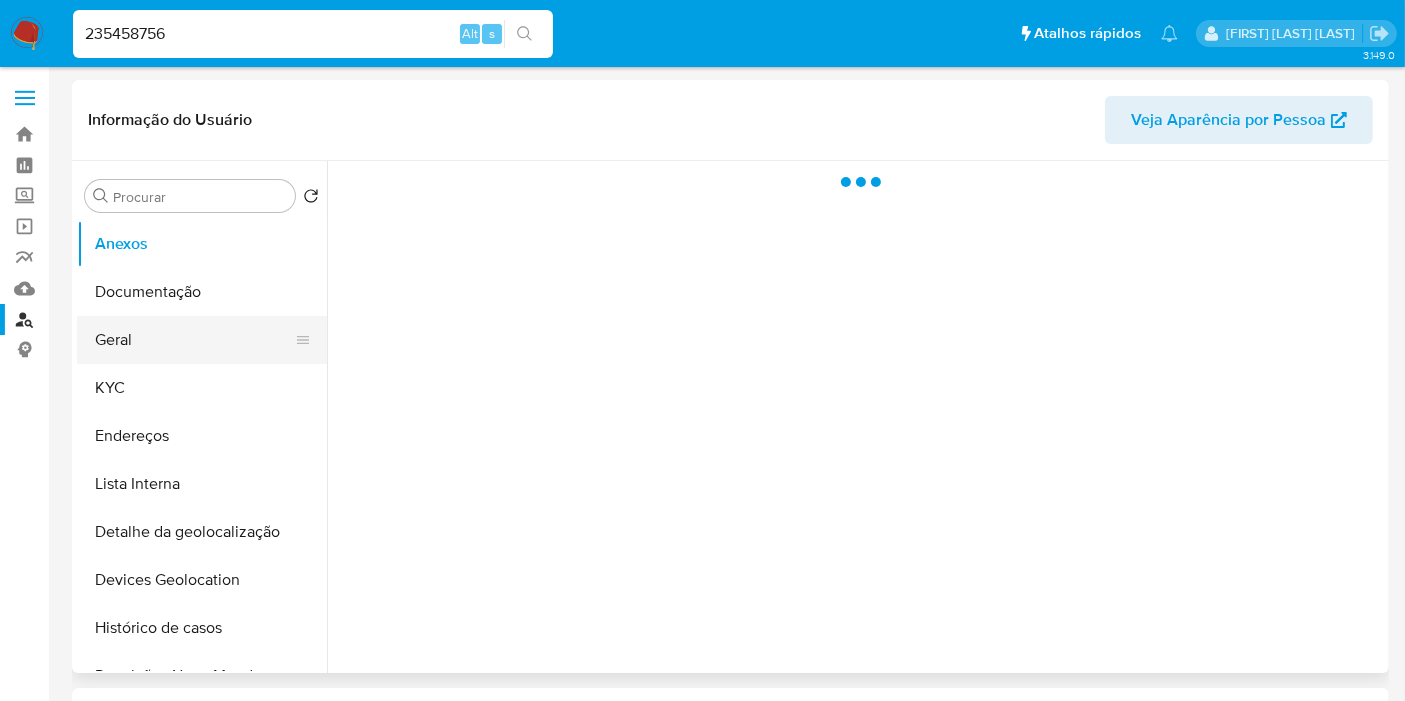 click on "Geral" at bounding box center (194, 340) 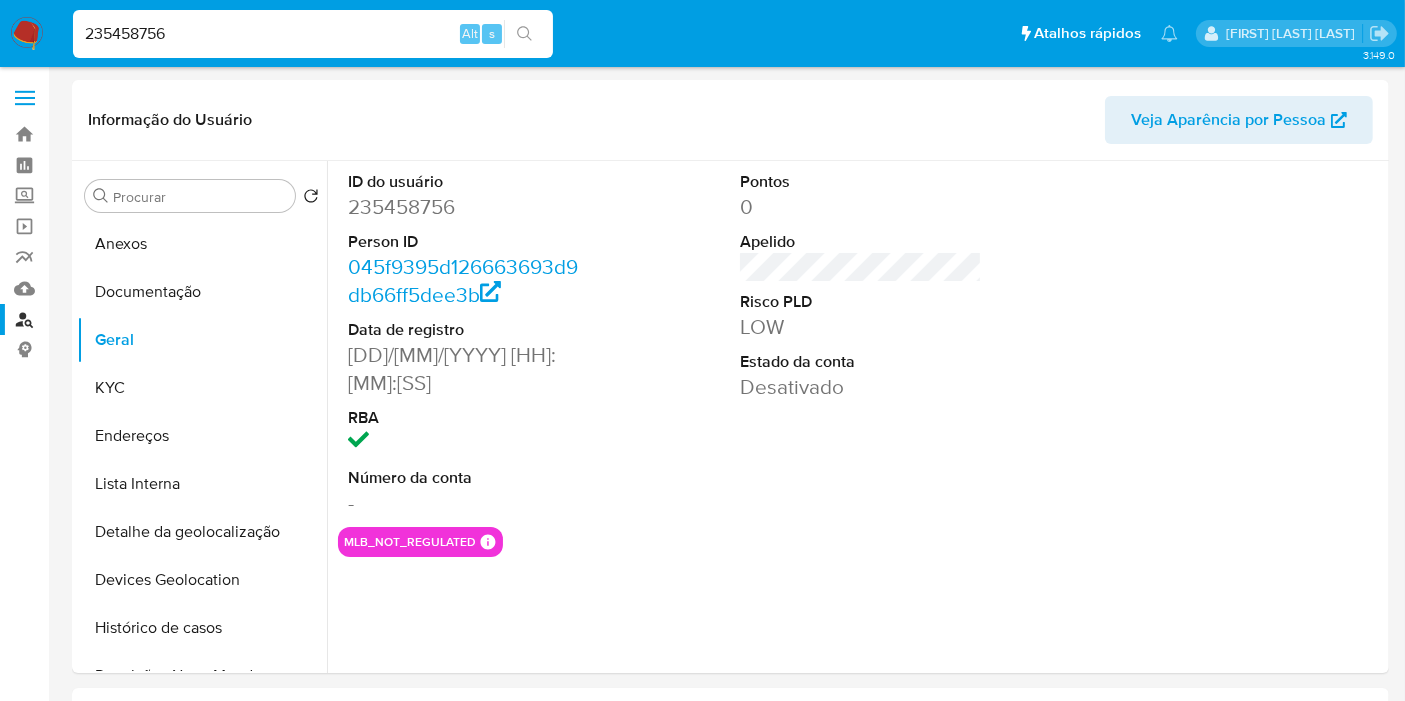 select on "10" 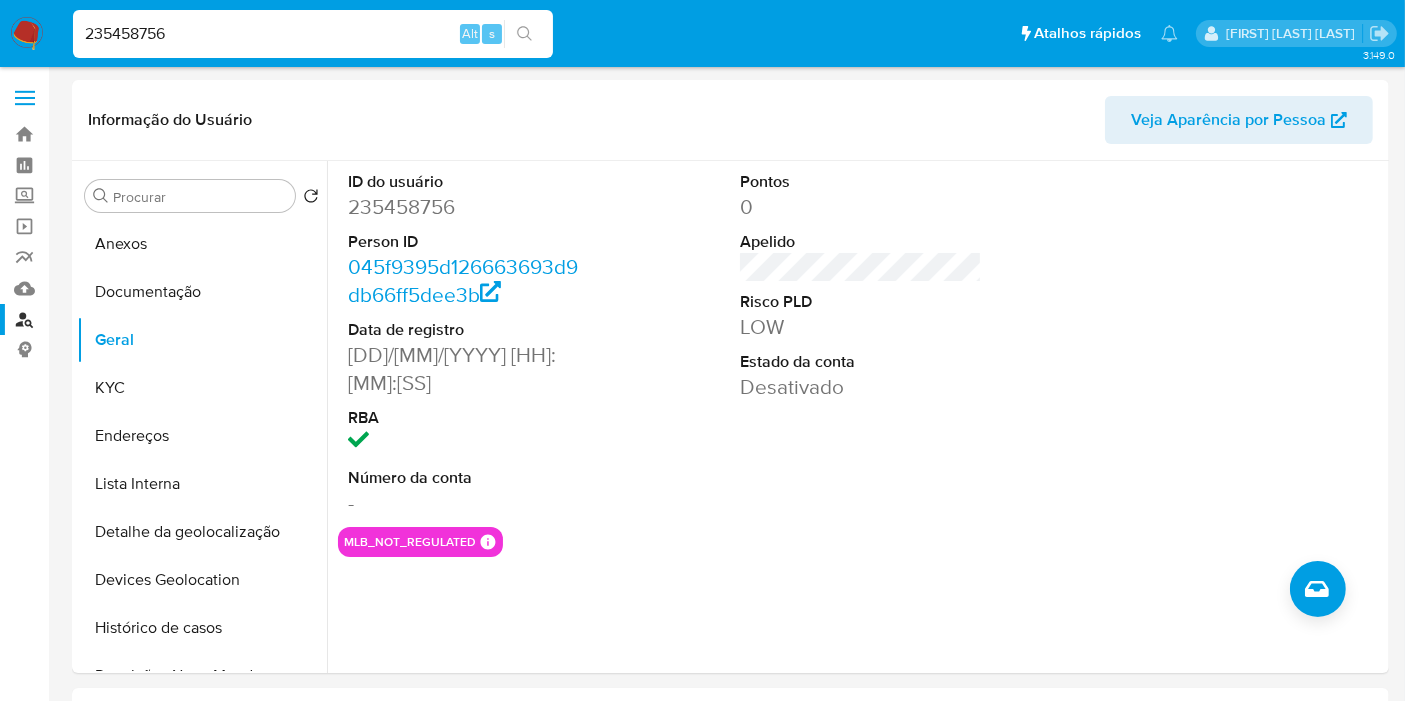 click on "235458756" at bounding box center (313, 34) 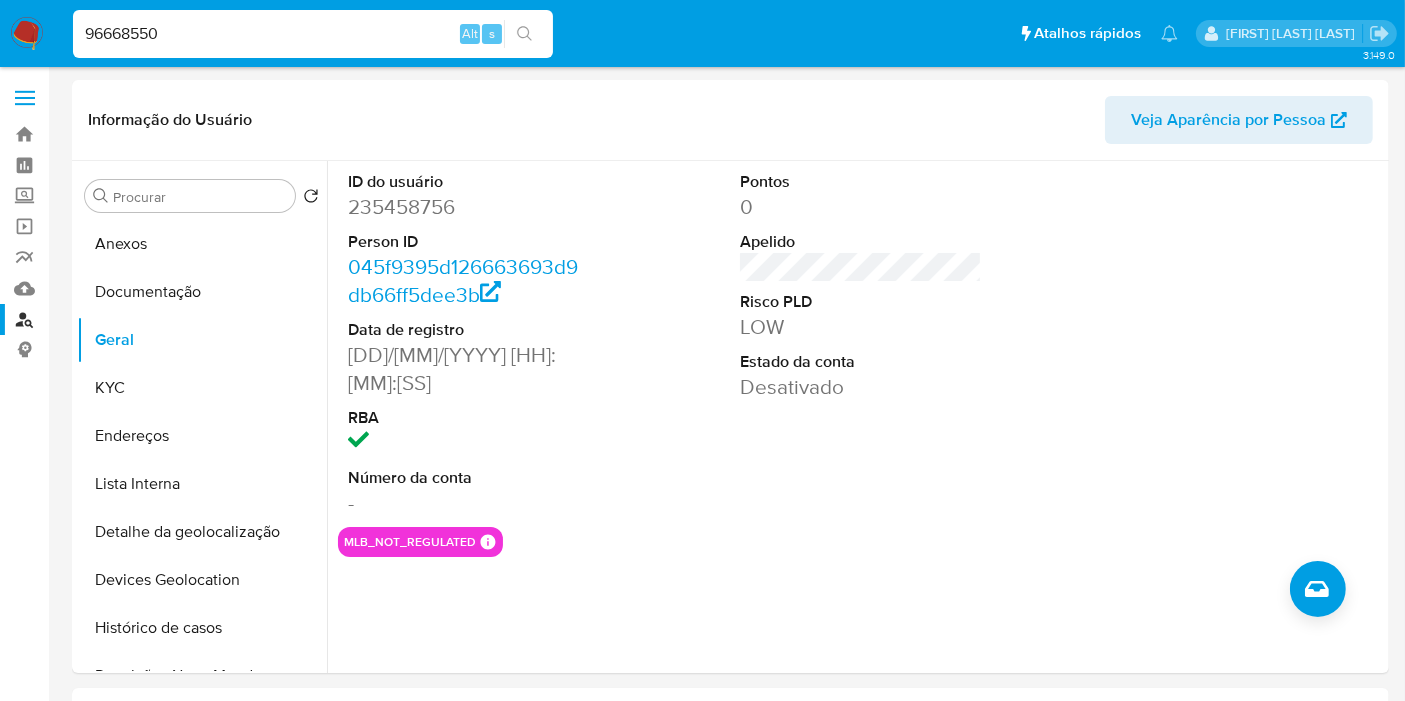 type on "96668550" 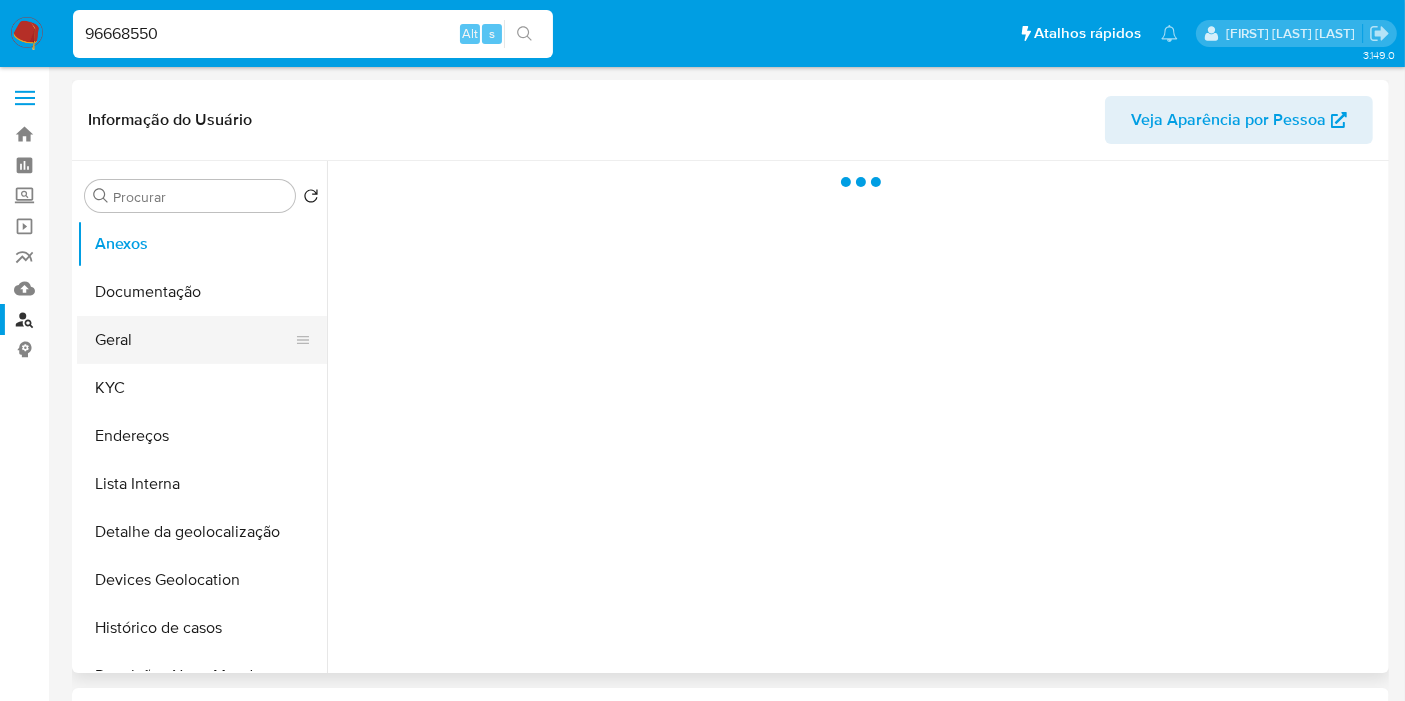 click on "Geral" at bounding box center [194, 340] 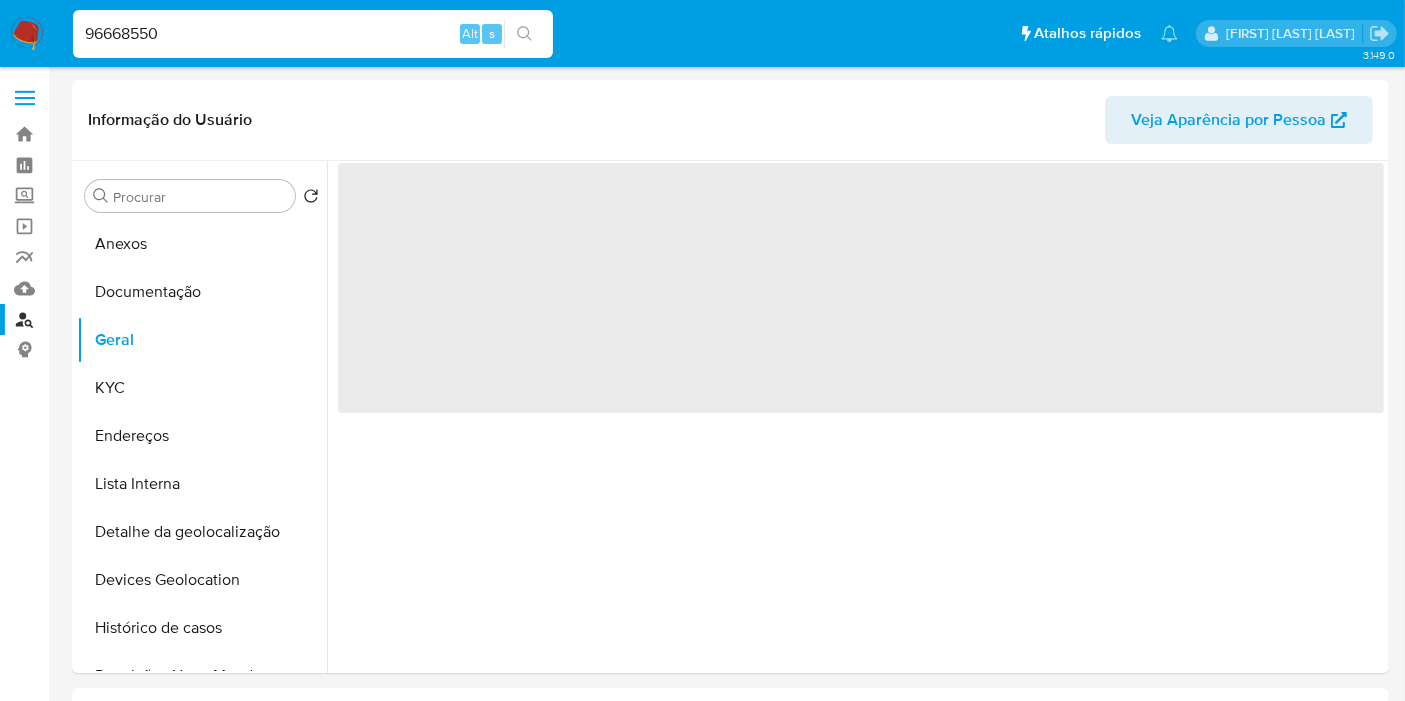 select on "10" 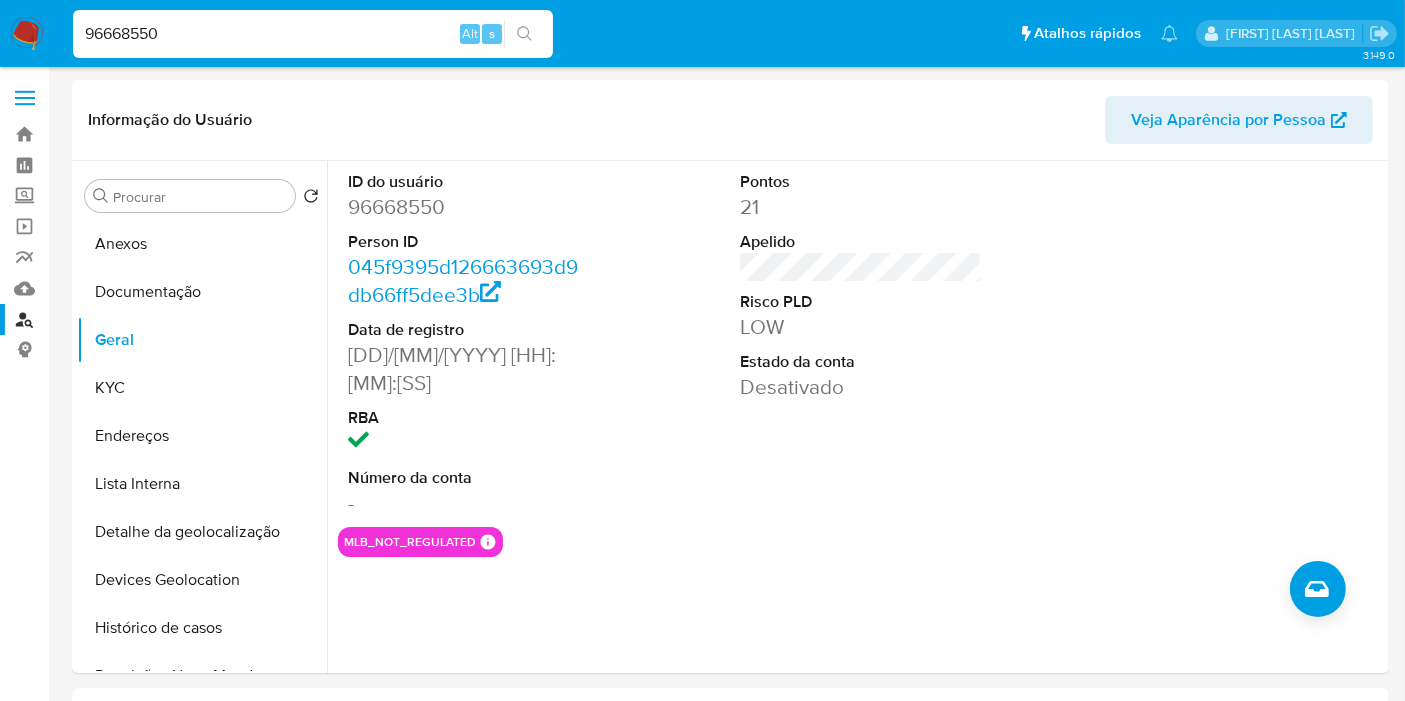 click on "96668550" at bounding box center [313, 34] 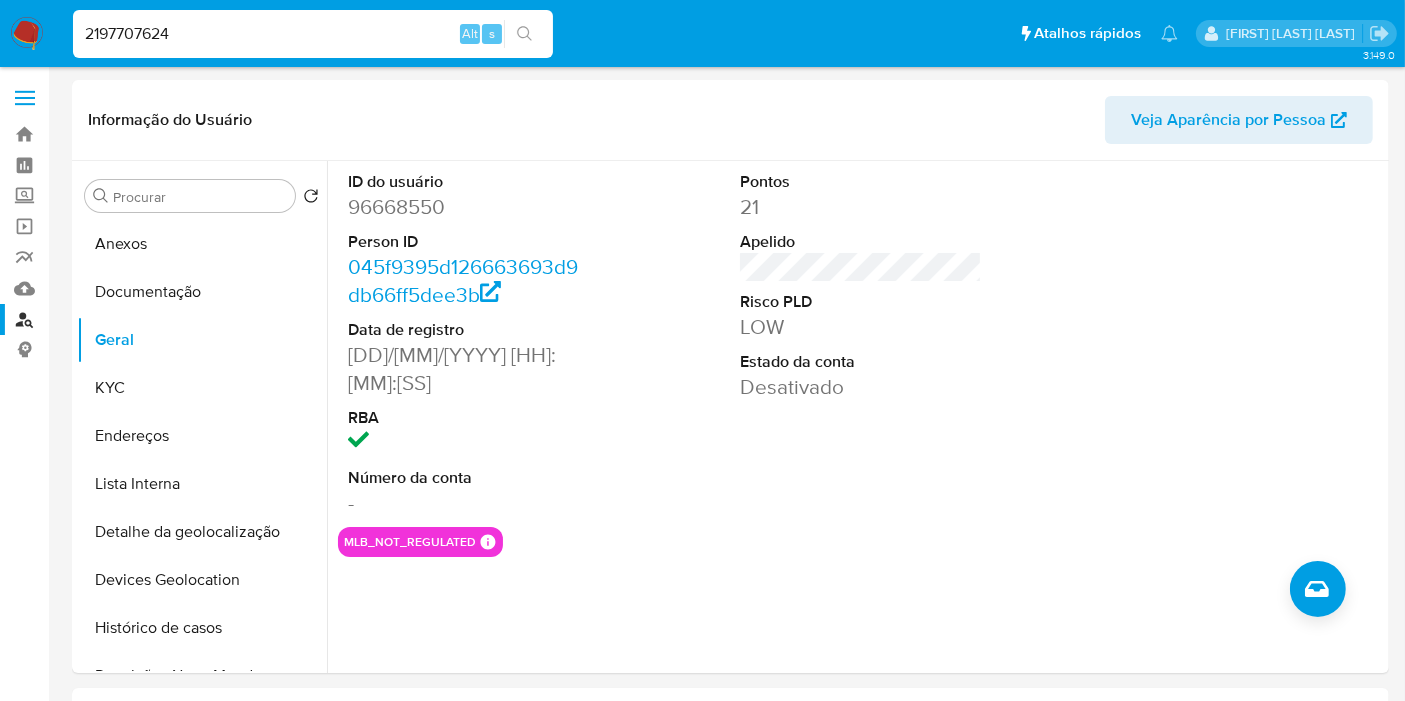type on "2197707624" 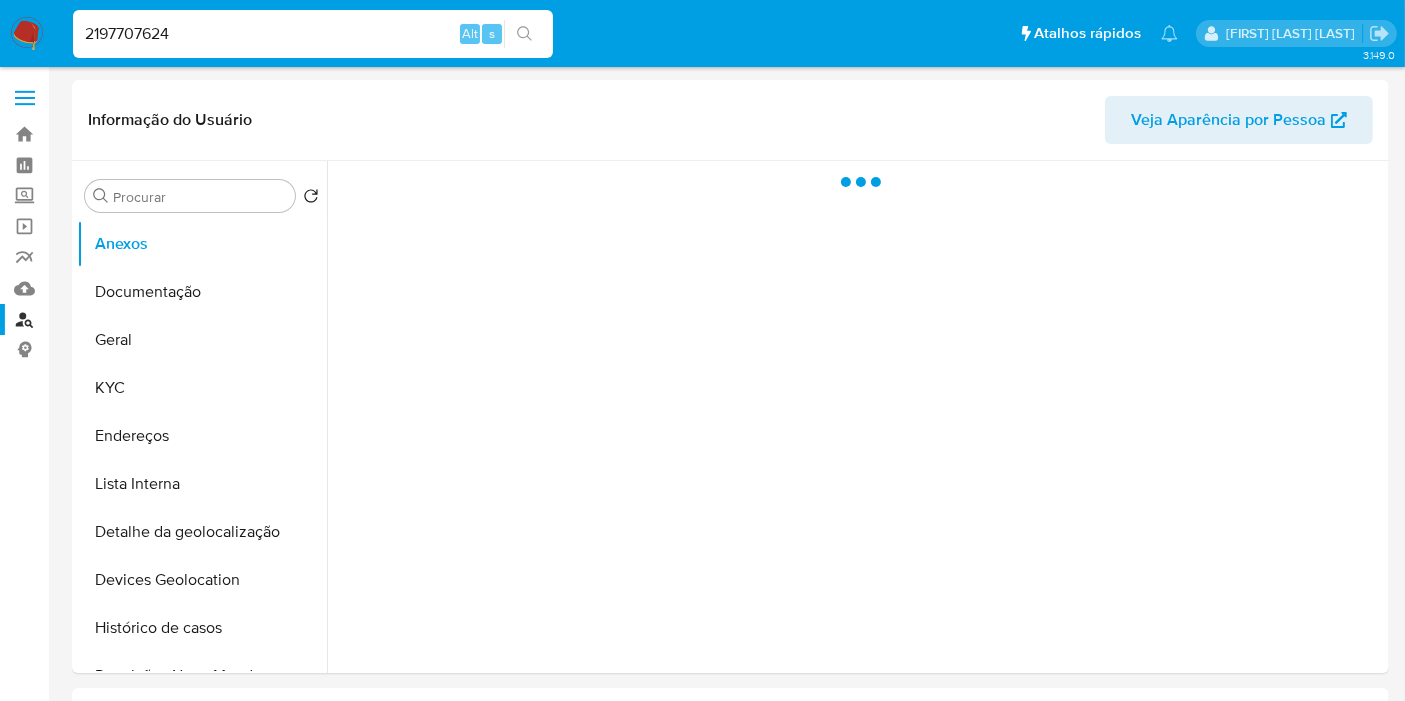 click on "Geral" at bounding box center [202, 340] 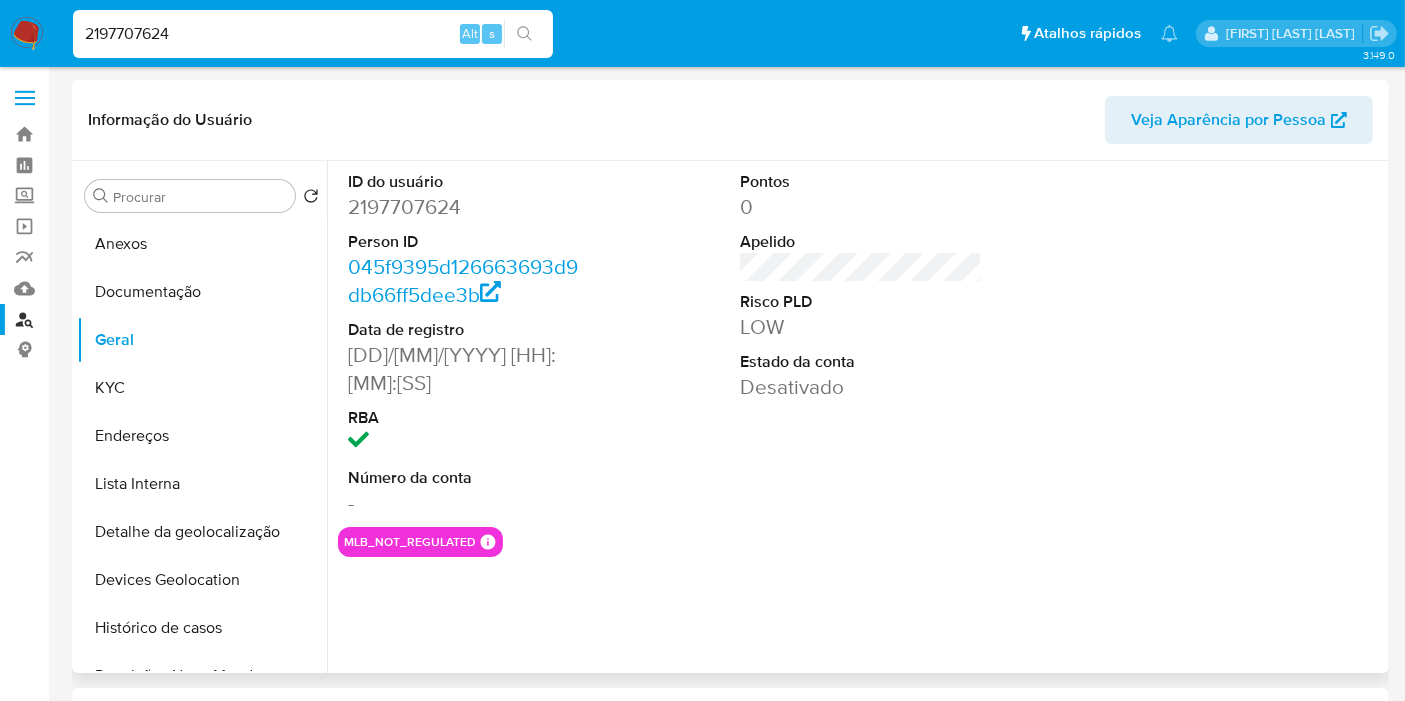select on "10" 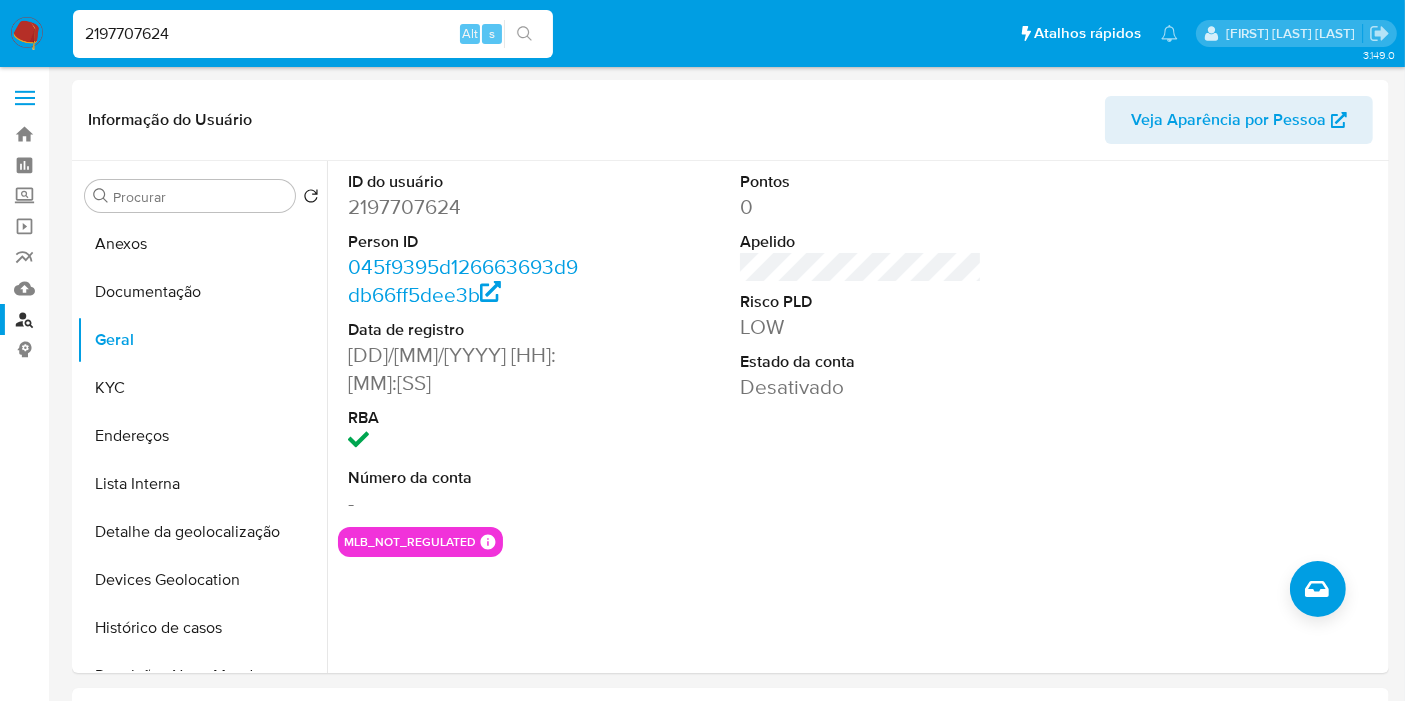 click on "2197707624" at bounding box center [313, 34] 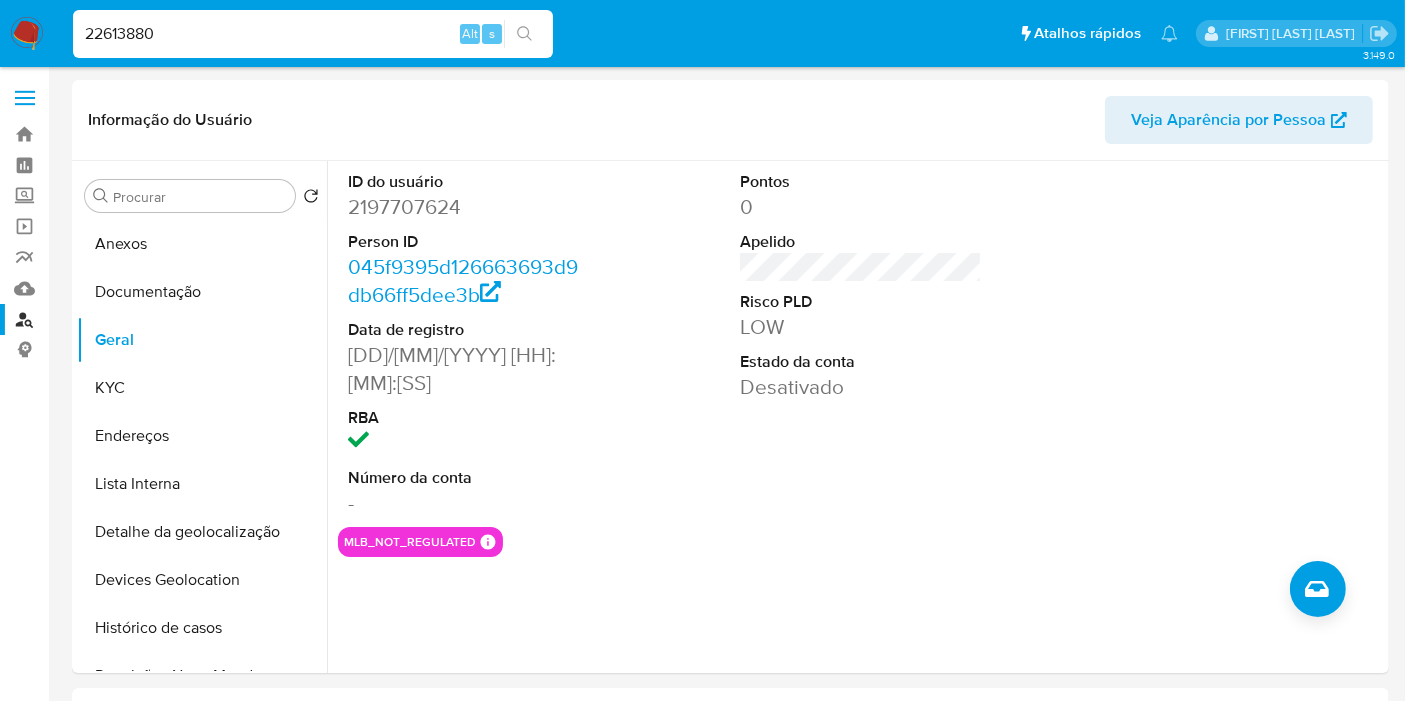 type on "22613880" 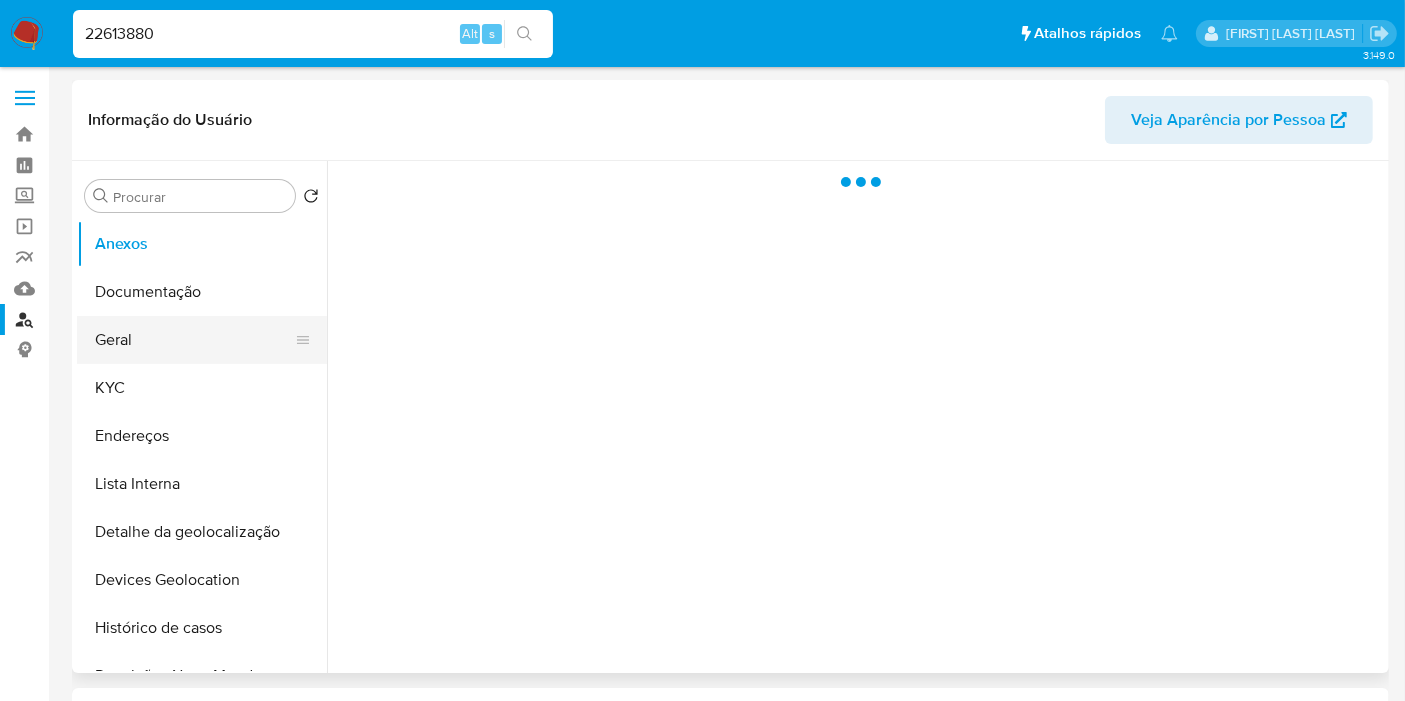 click on "Geral" at bounding box center [194, 340] 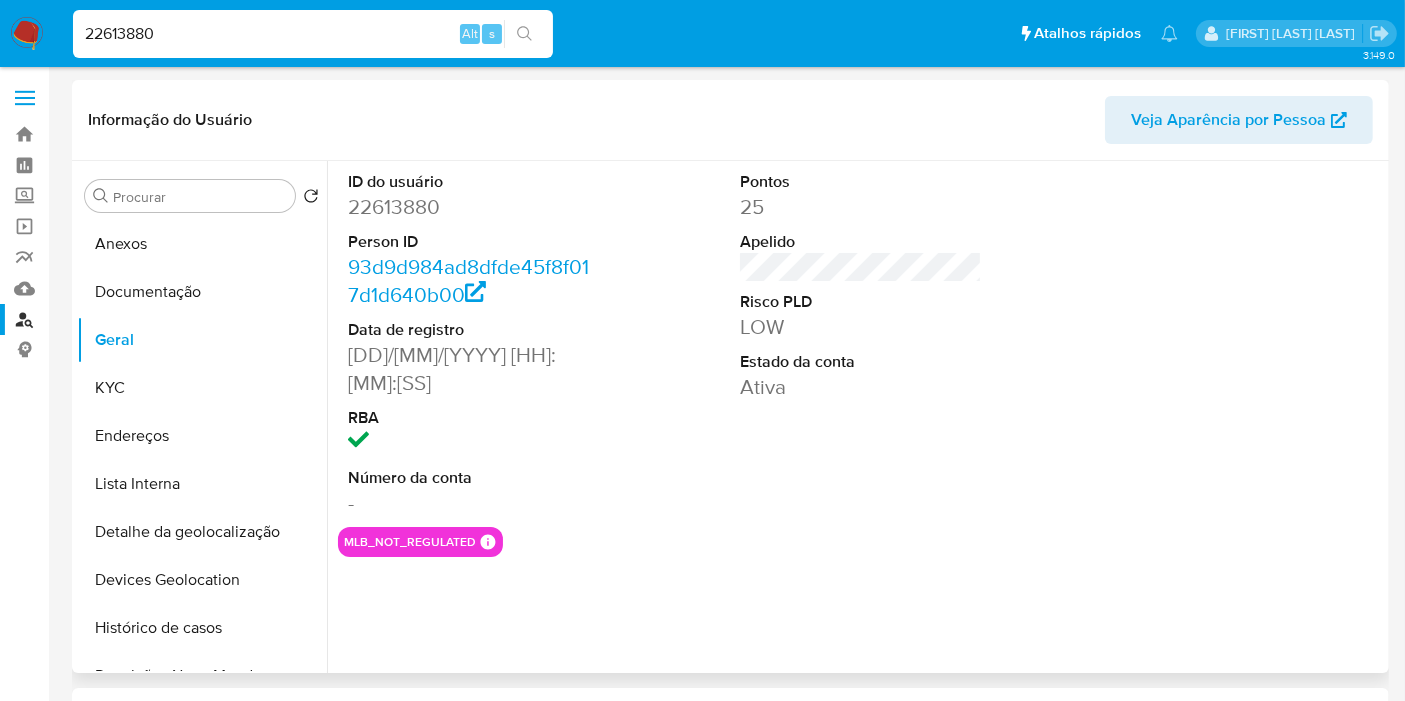 select on "10" 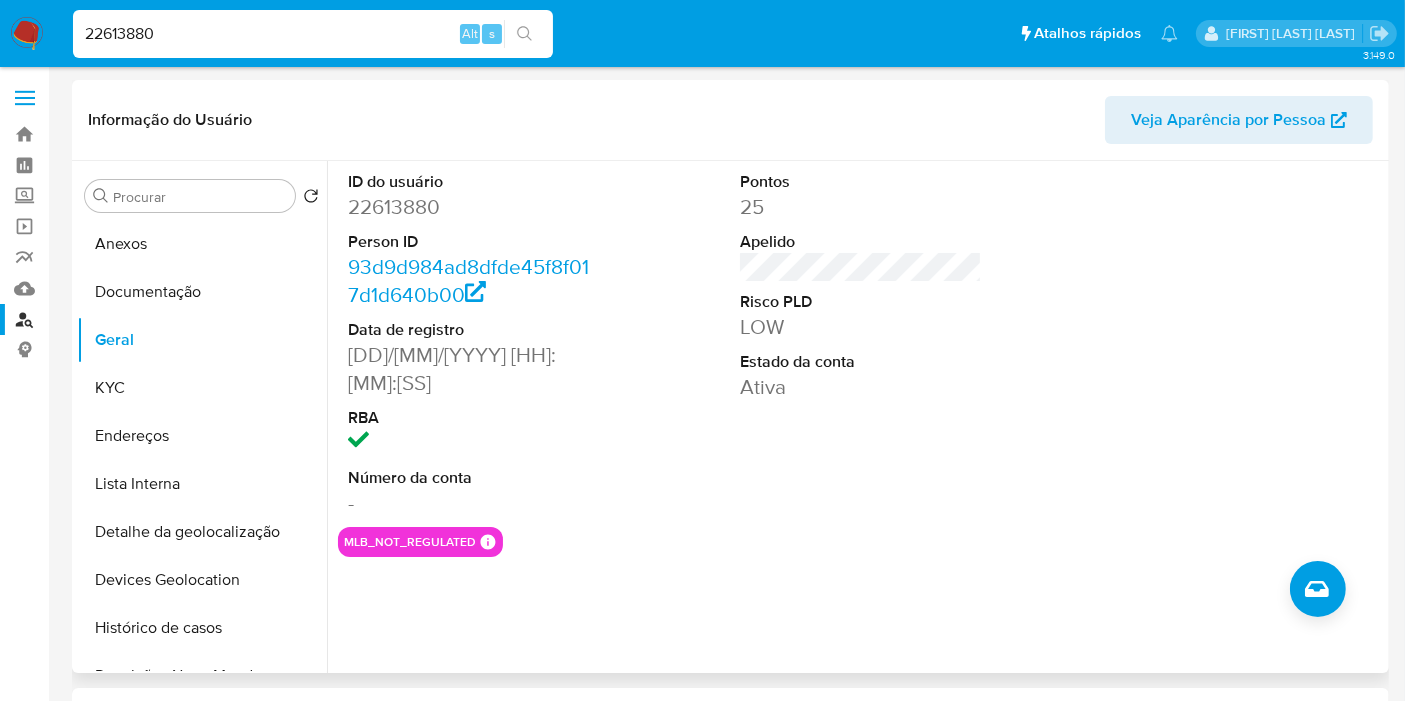 type 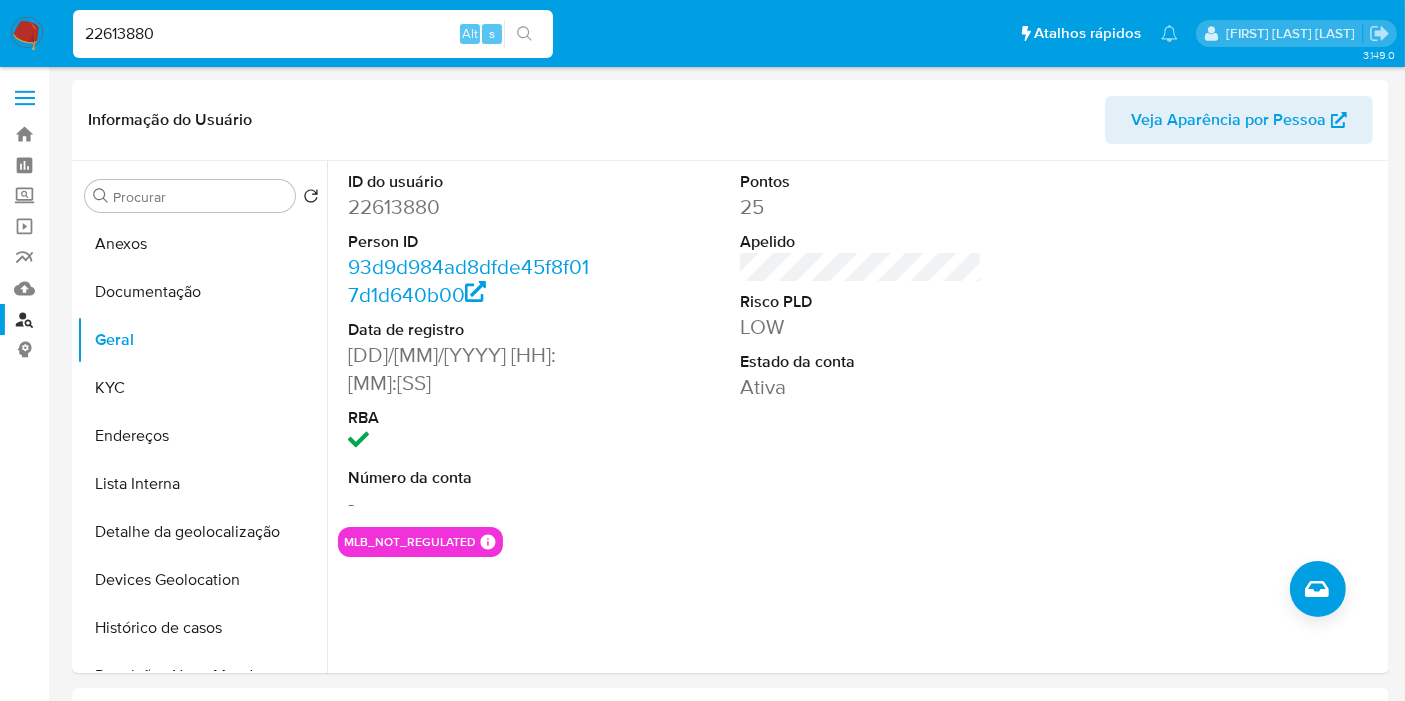 click on "22613880" at bounding box center (313, 34) 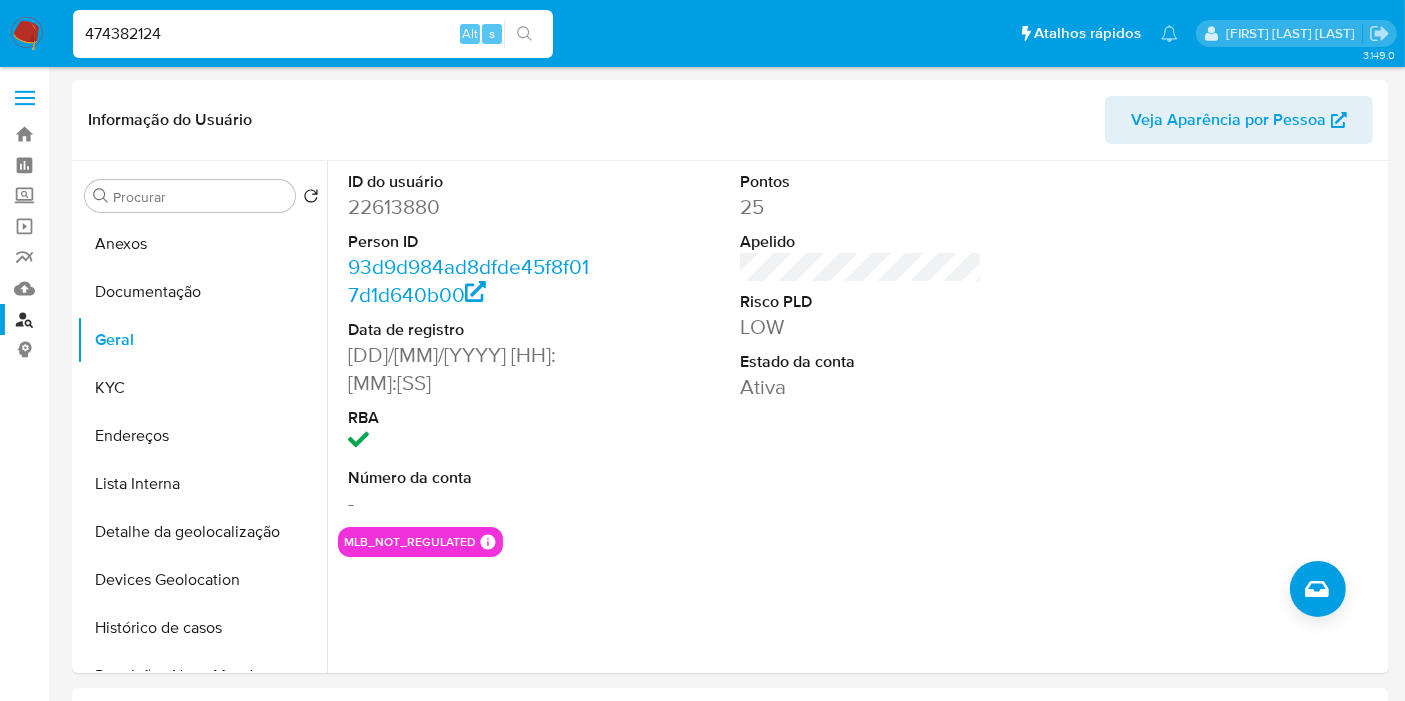 type on "474382124" 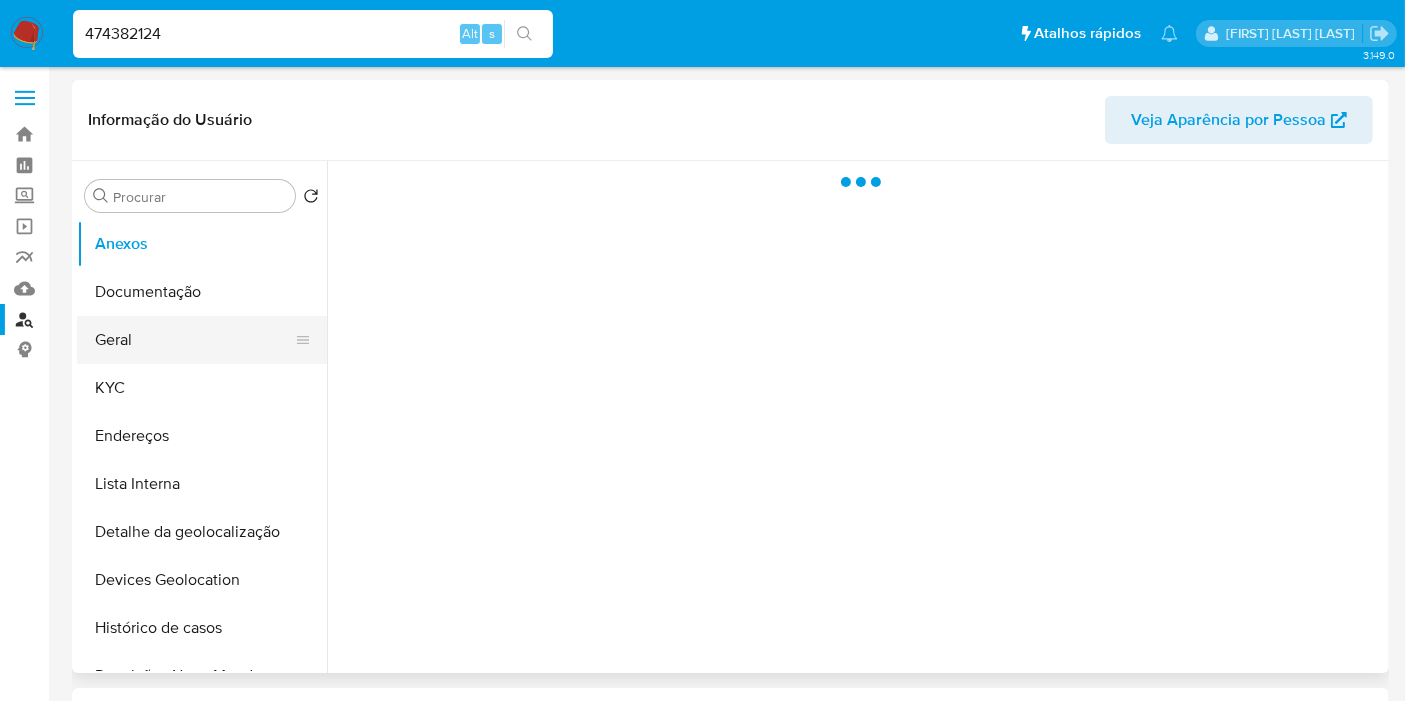 click on "Geral" at bounding box center (194, 340) 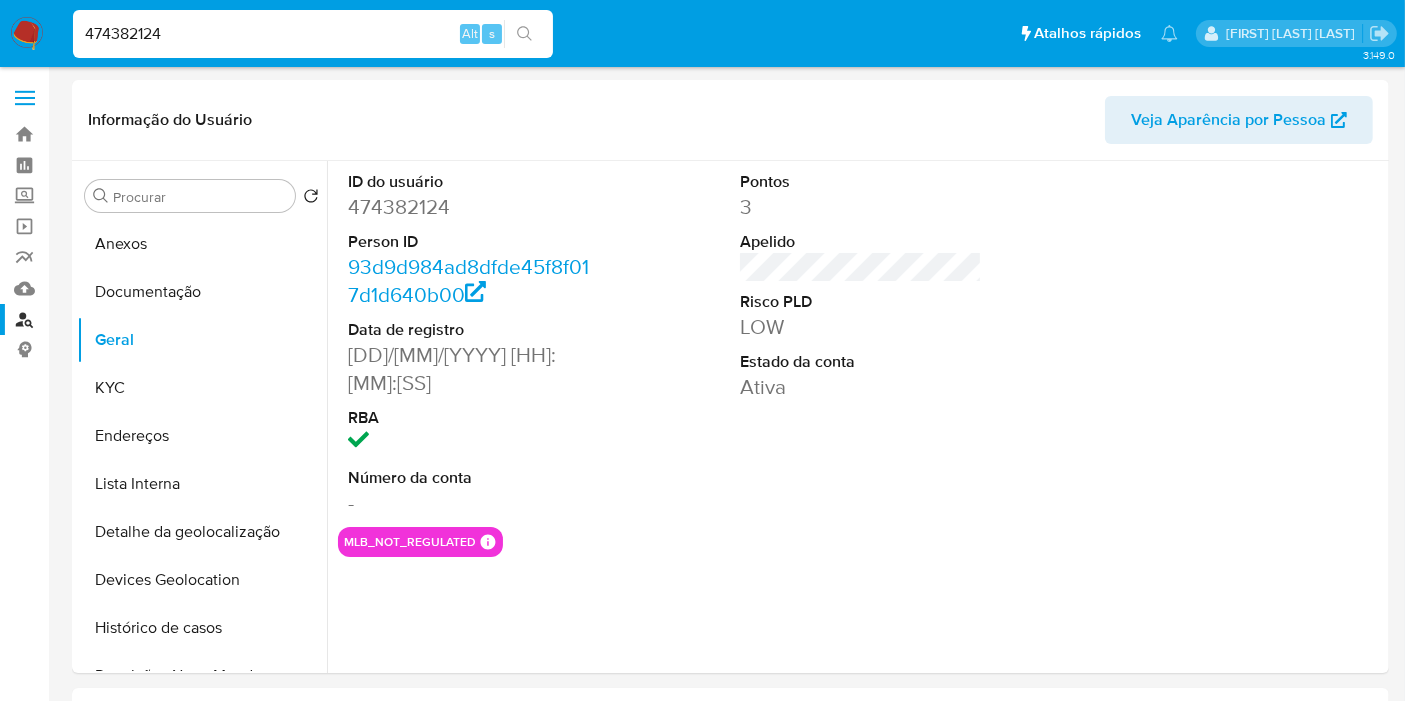 select on "10" 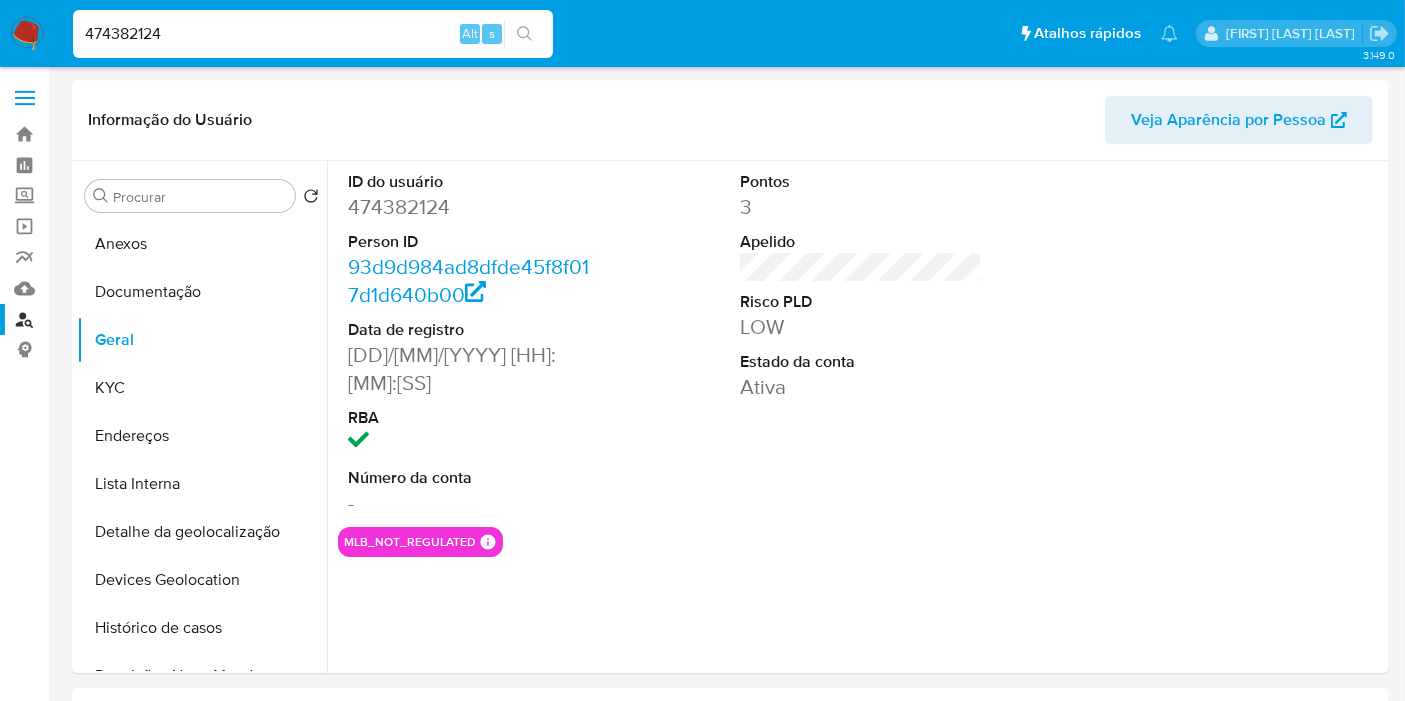 type 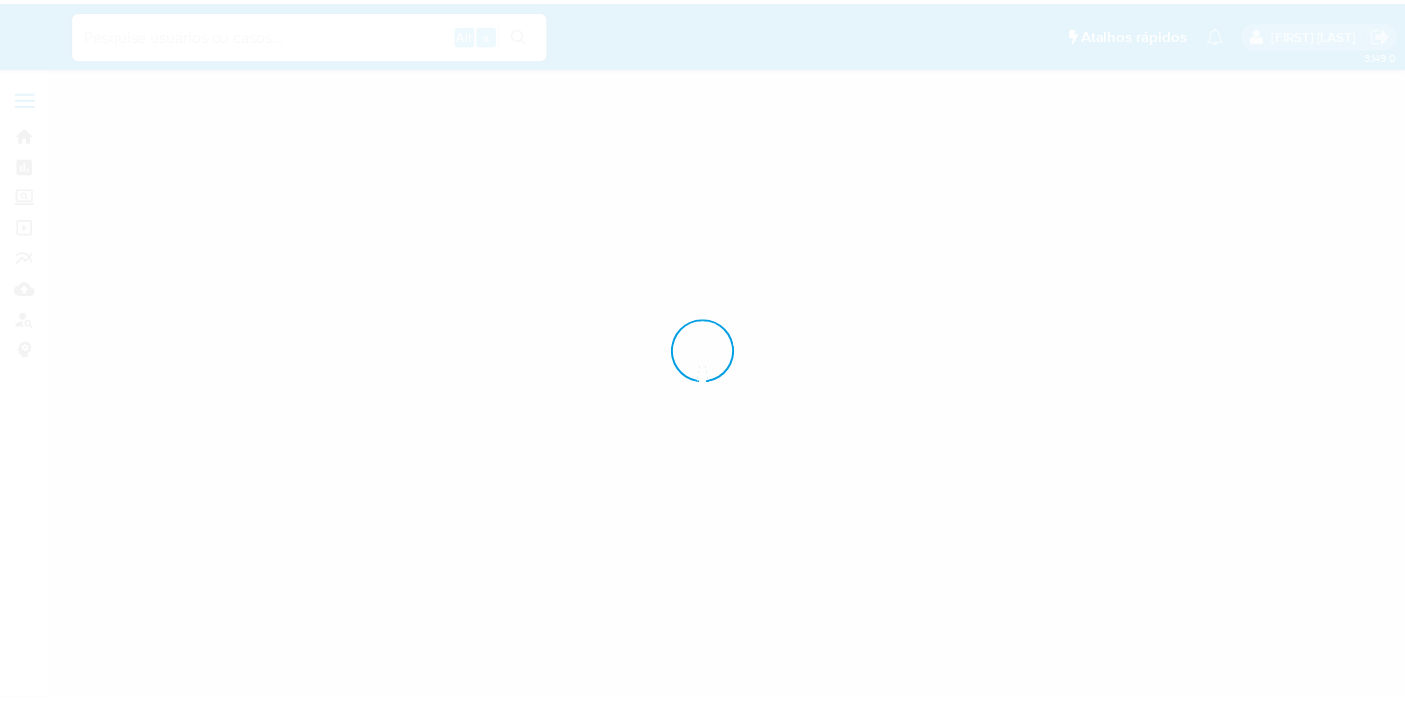 scroll, scrollTop: 0, scrollLeft: 0, axis: both 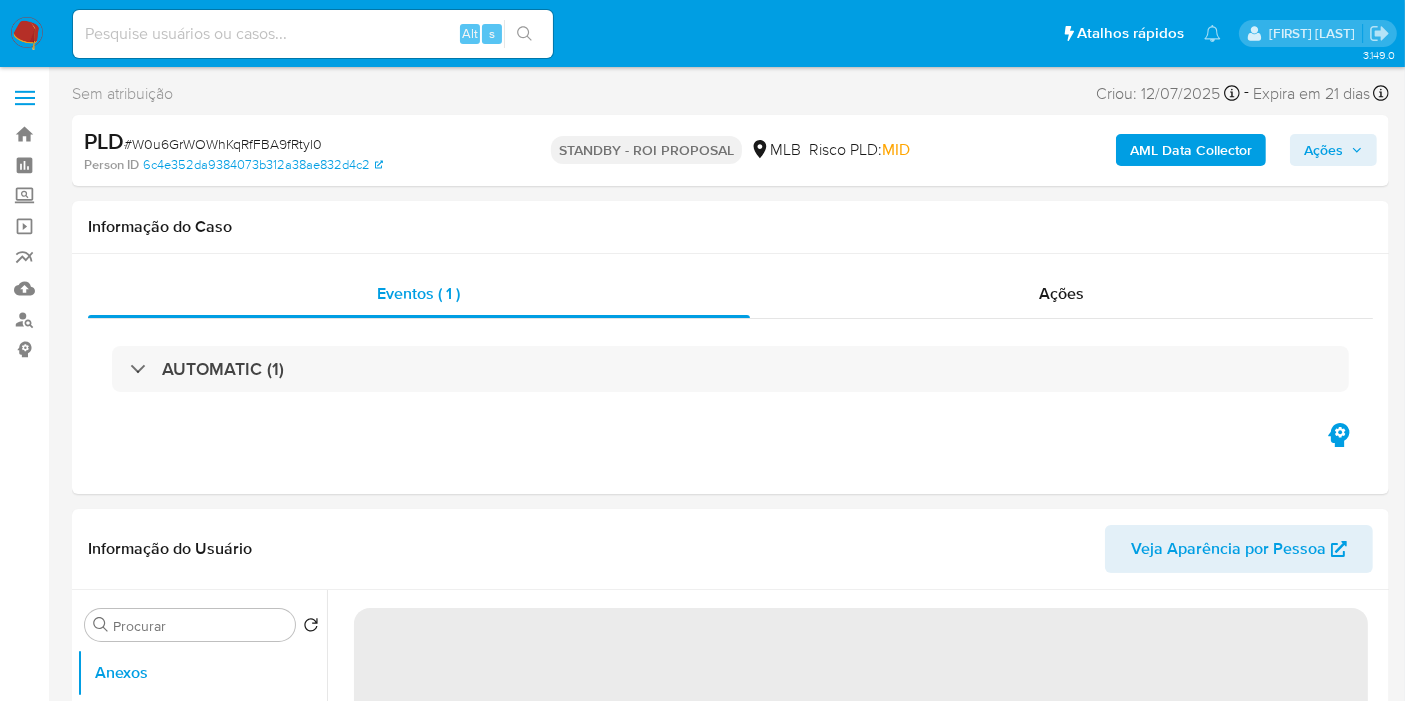 click at bounding box center (27, 34) 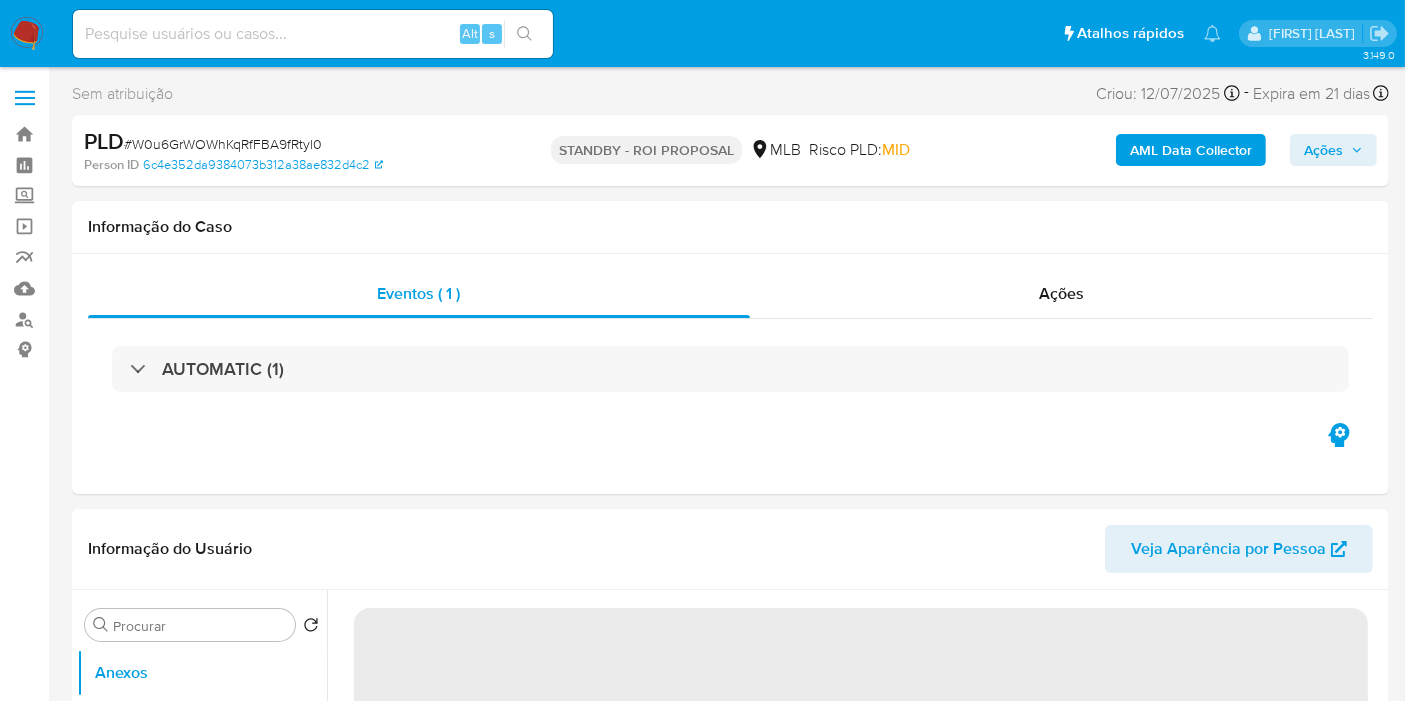 select on "10" 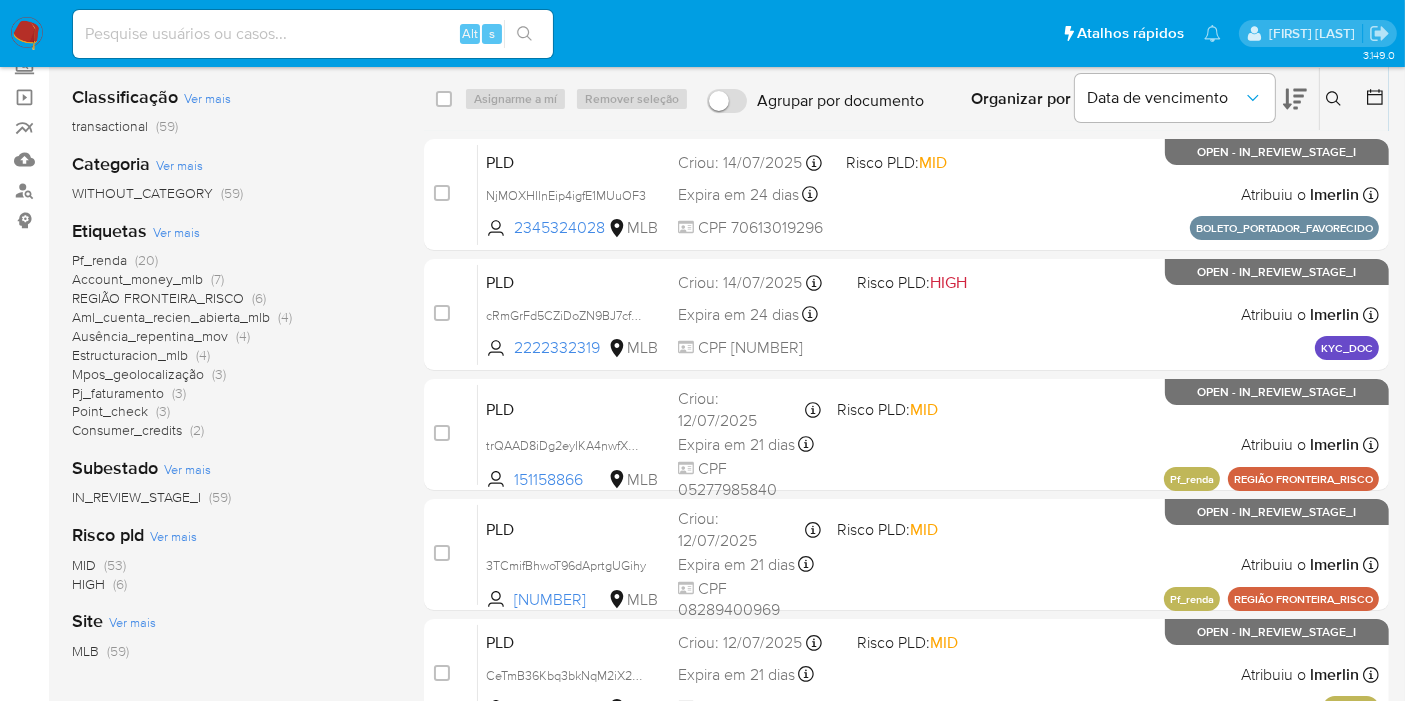 scroll, scrollTop: 333, scrollLeft: 0, axis: vertical 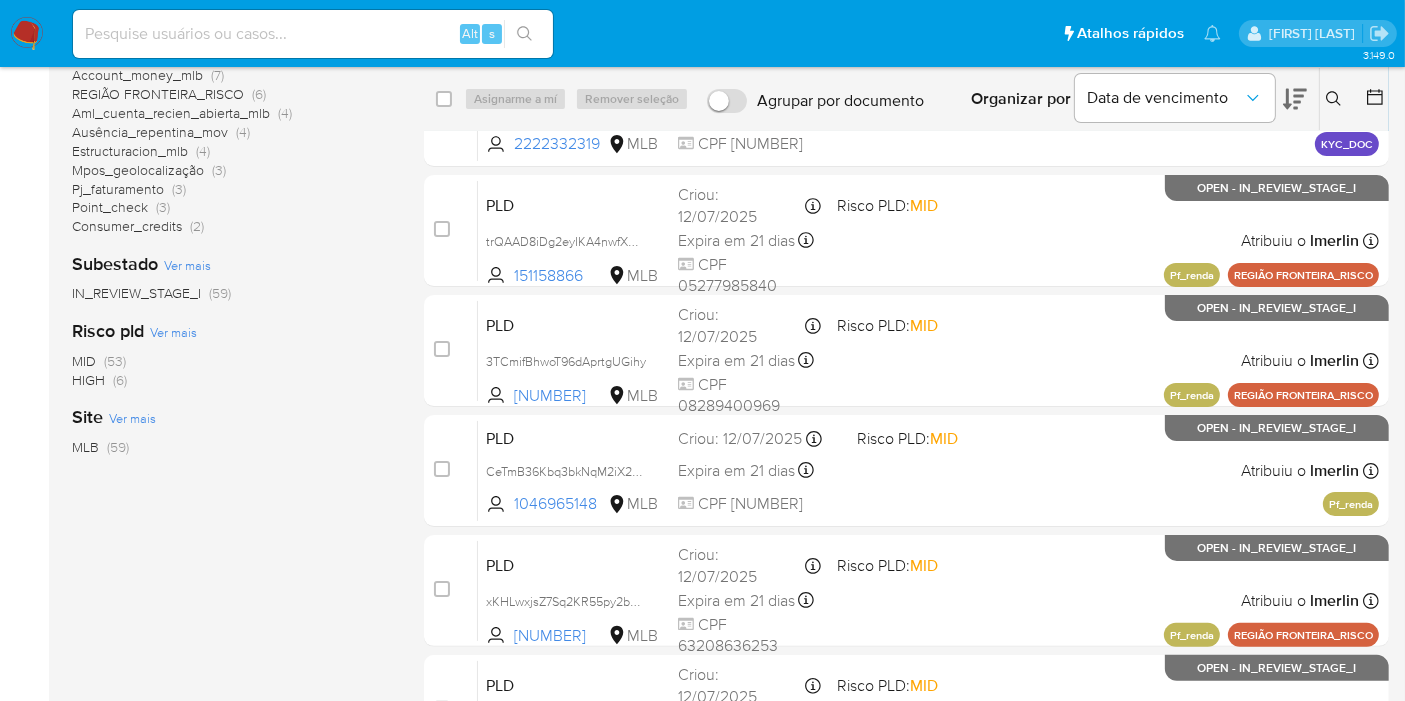 click on "(6)" at bounding box center (120, 380) 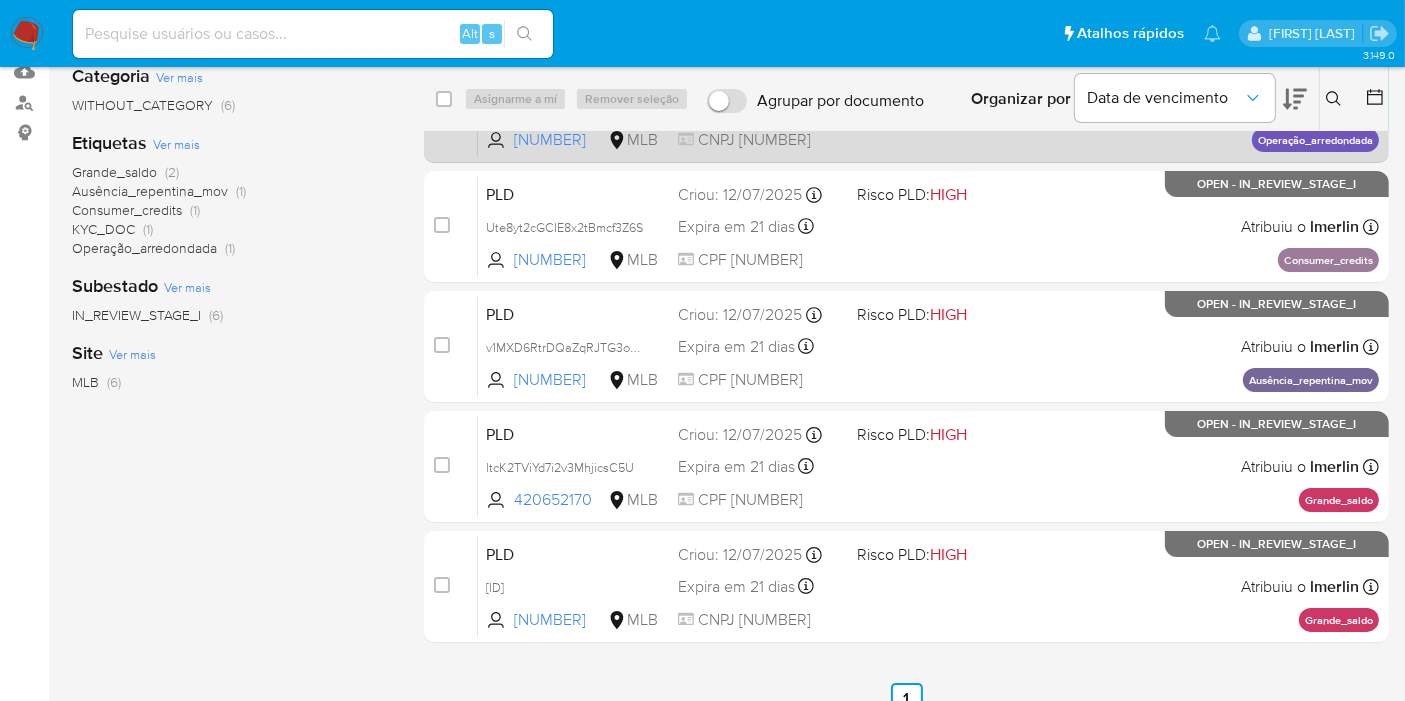 scroll, scrollTop: 222, scrollLeft: 0, axis: vertical 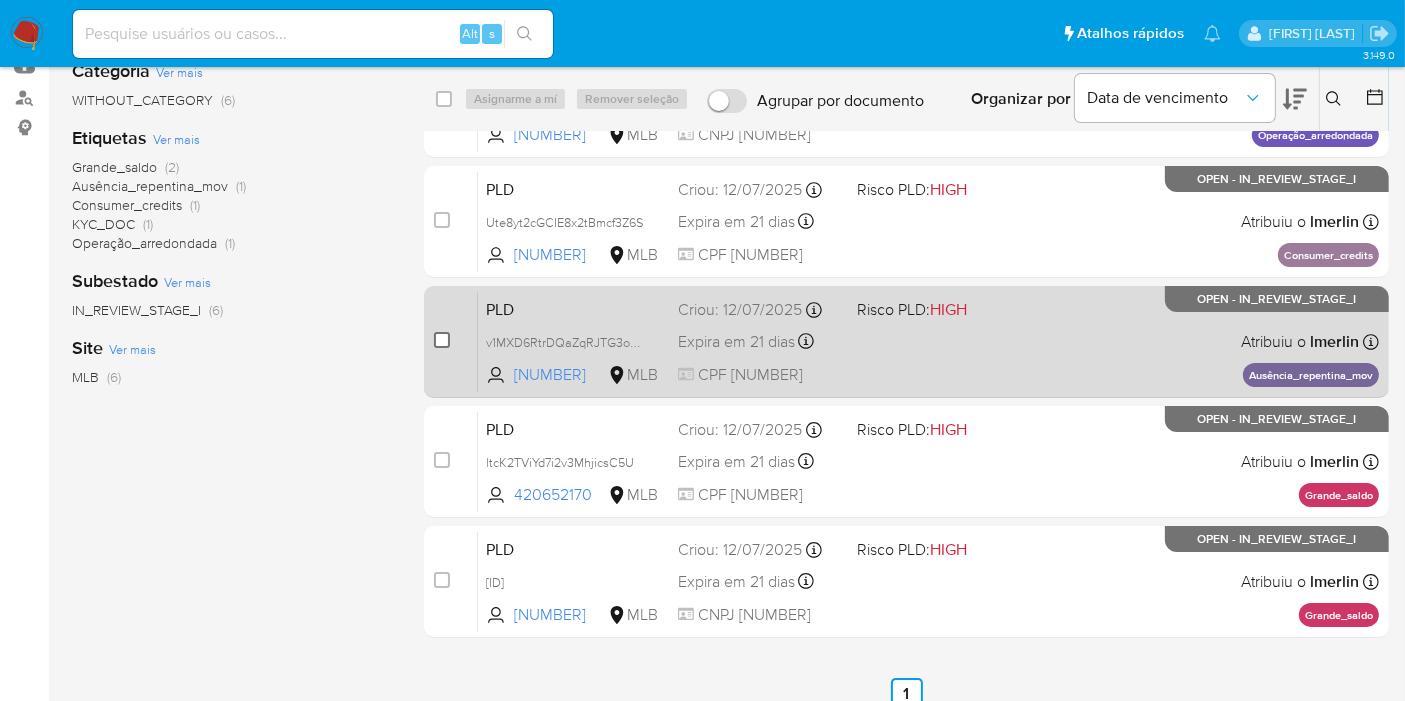 click at bounding box center [442, 340] 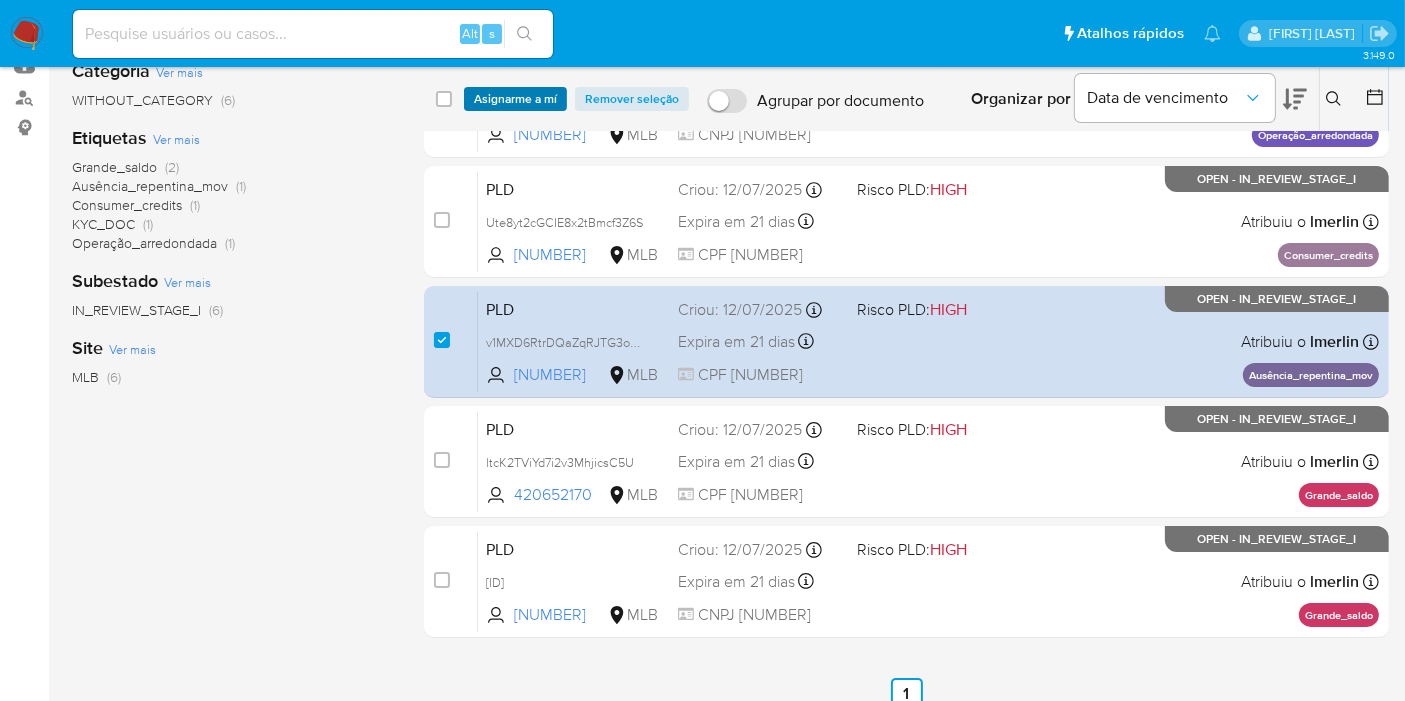 click on "Asignarme a mí" at bounding box center (515, 99) 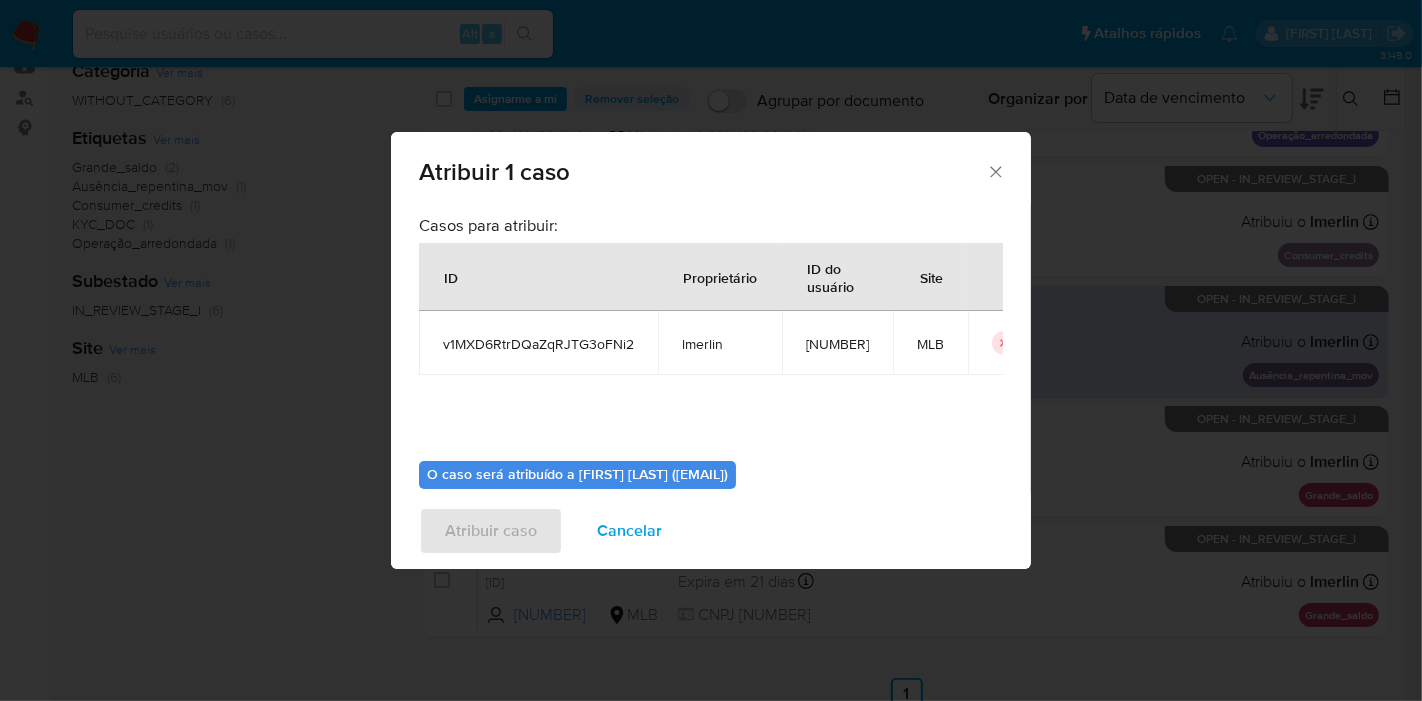 click on "v1MXD6RtrDQaZqRJTG3oFNi2" at bounding box center (538, 344) 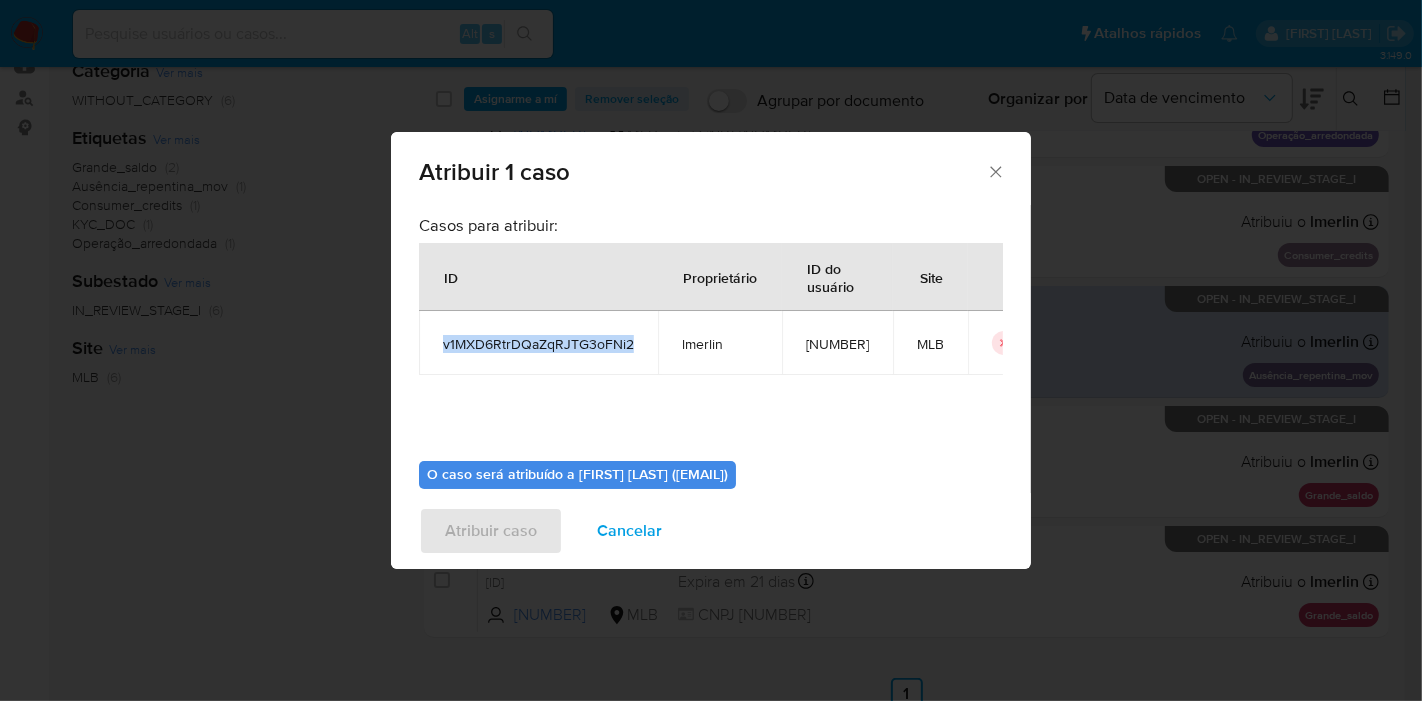 click on "v1MXD6RtrDQaZqRJTG3oFNi2" at bounding box center (538, 344) 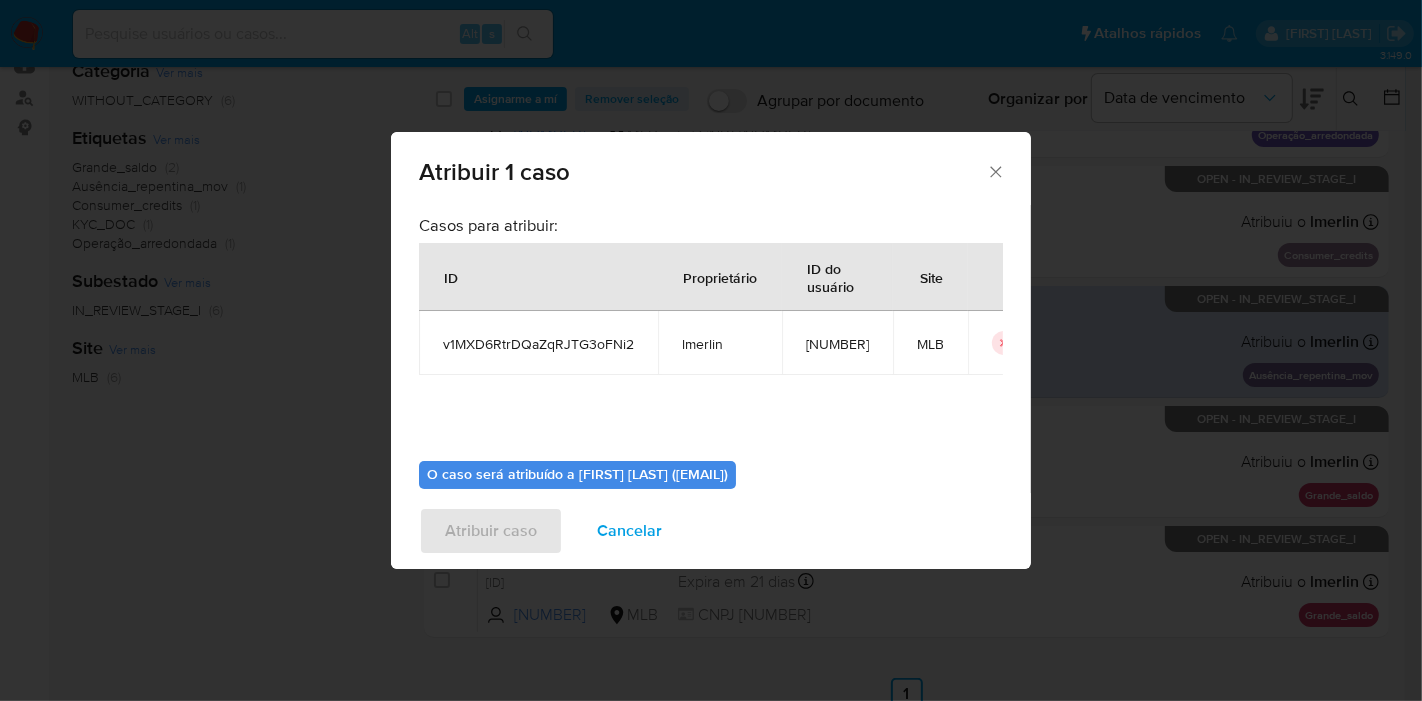 click on "783654540" at bounding box center (837, 344) 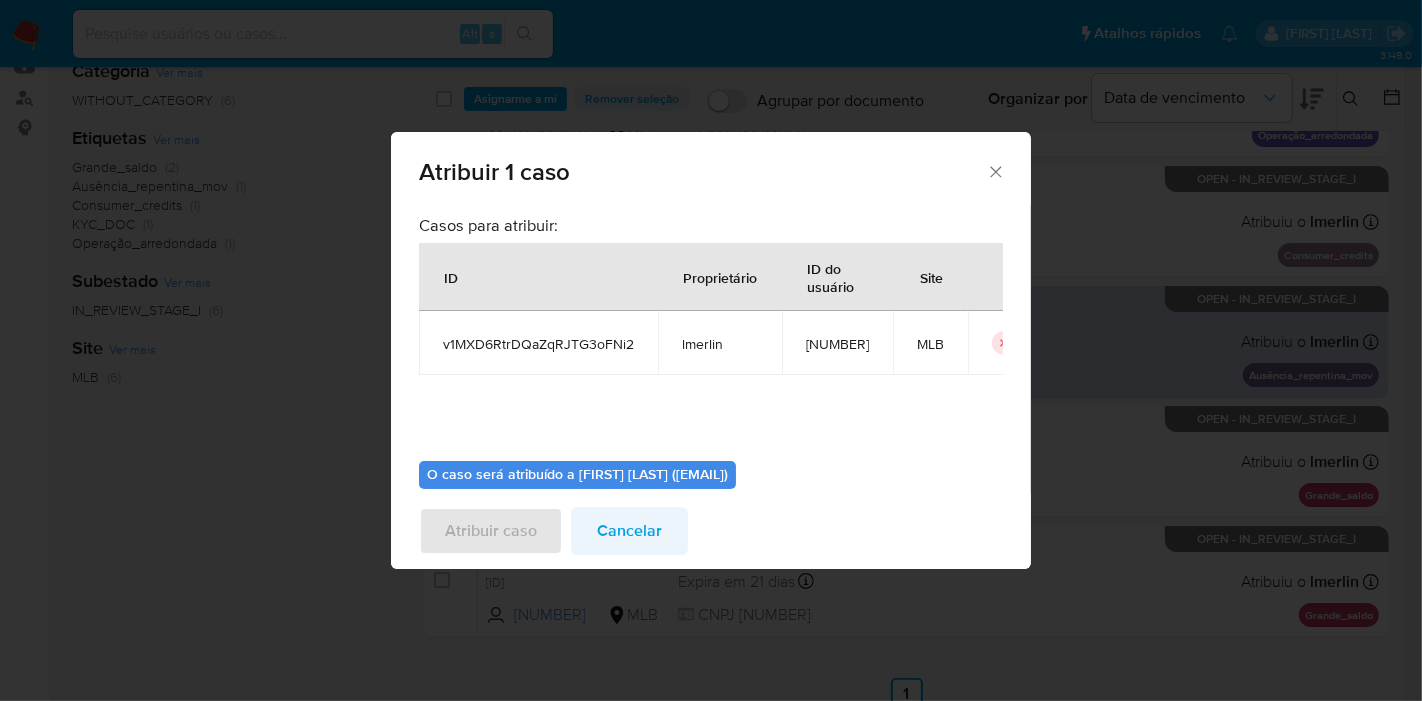 copy on "783654540" 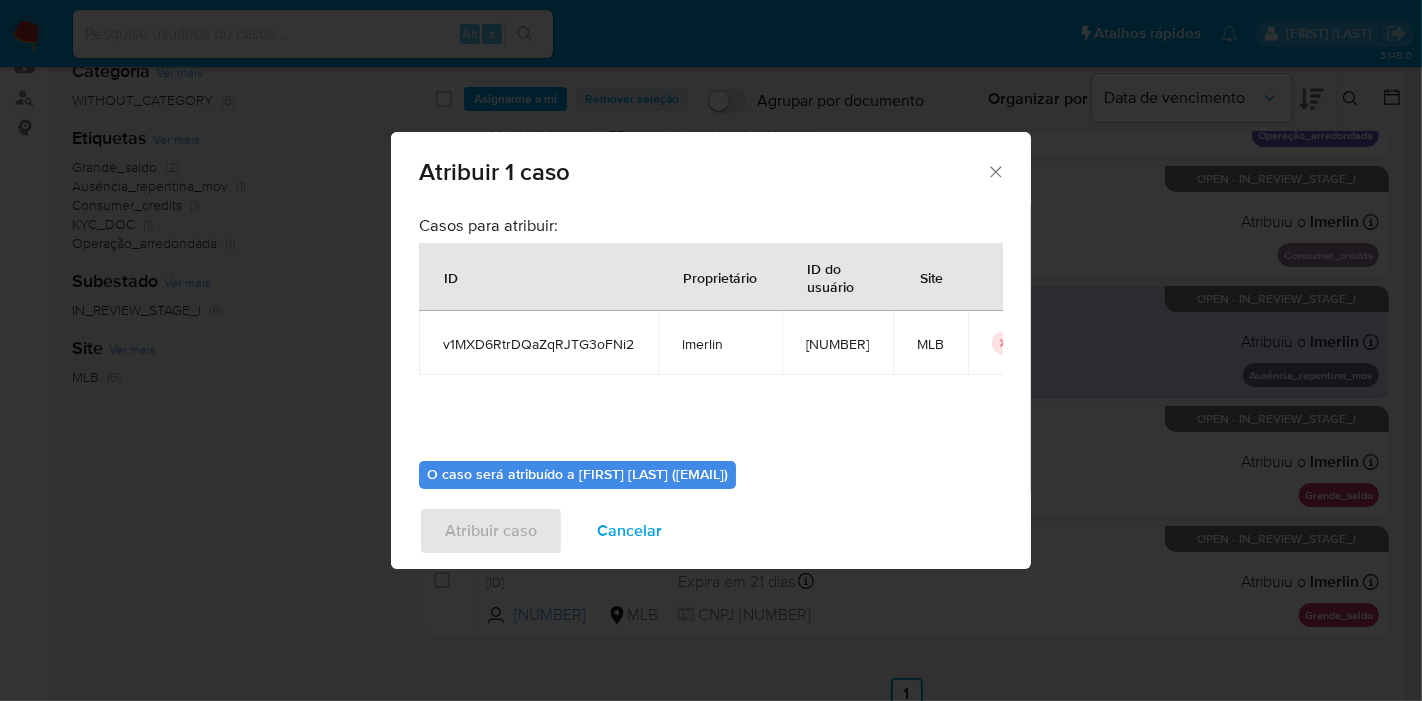 click on "Cancelar" at bounding box center (629, 531) 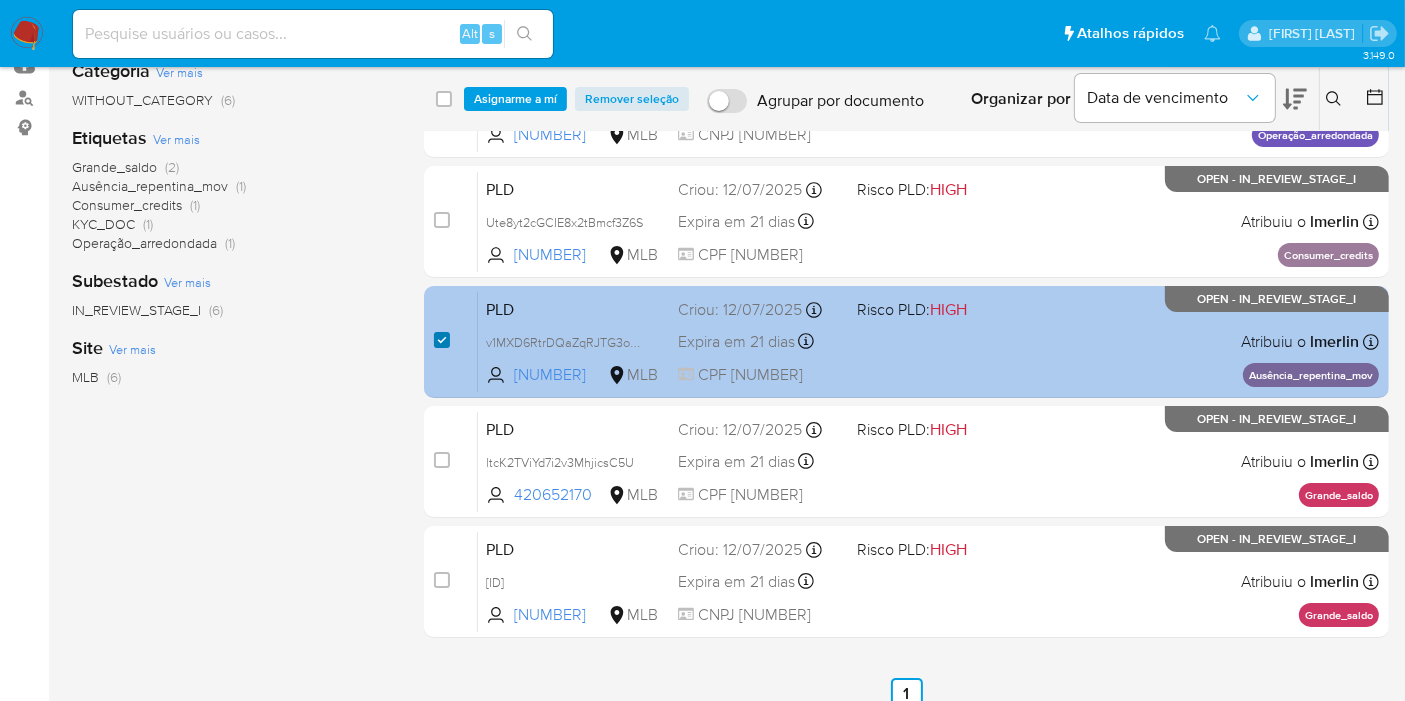 click at bounding box center (442, 340) 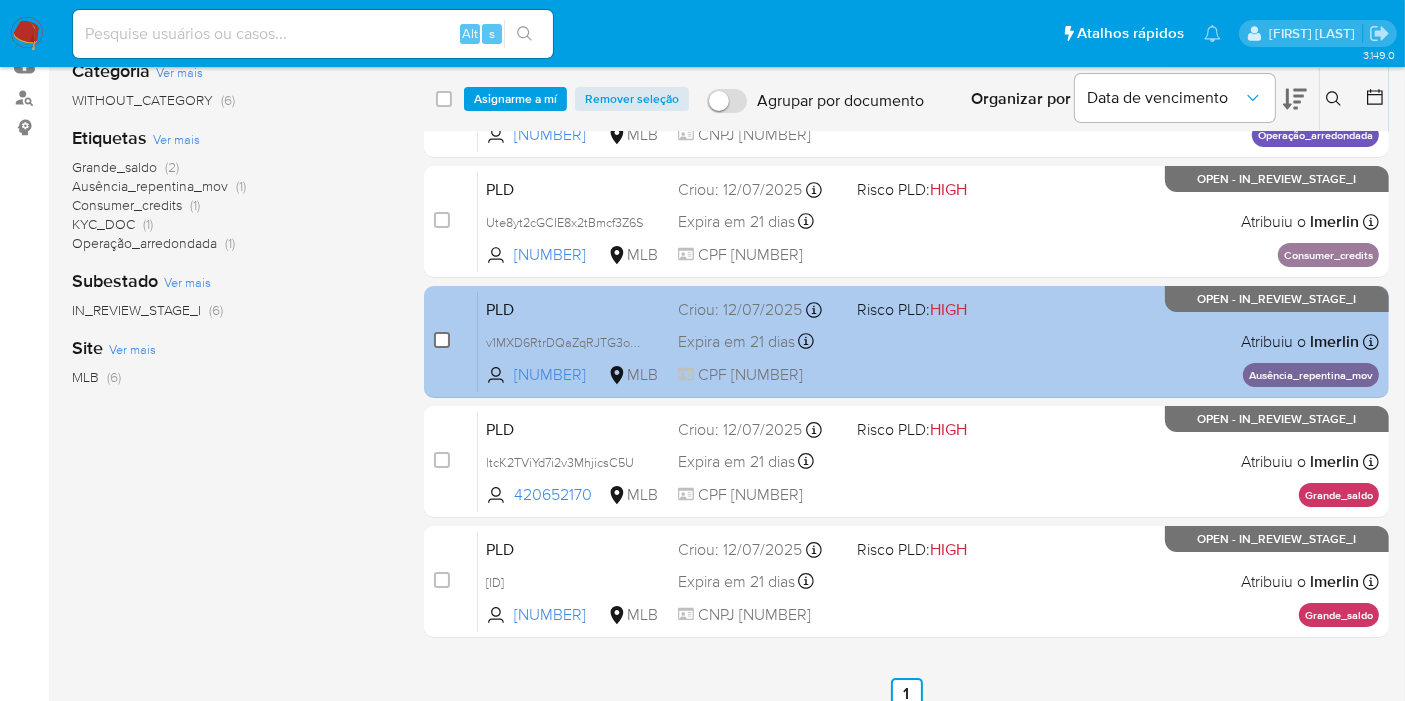 checkbox on "false" 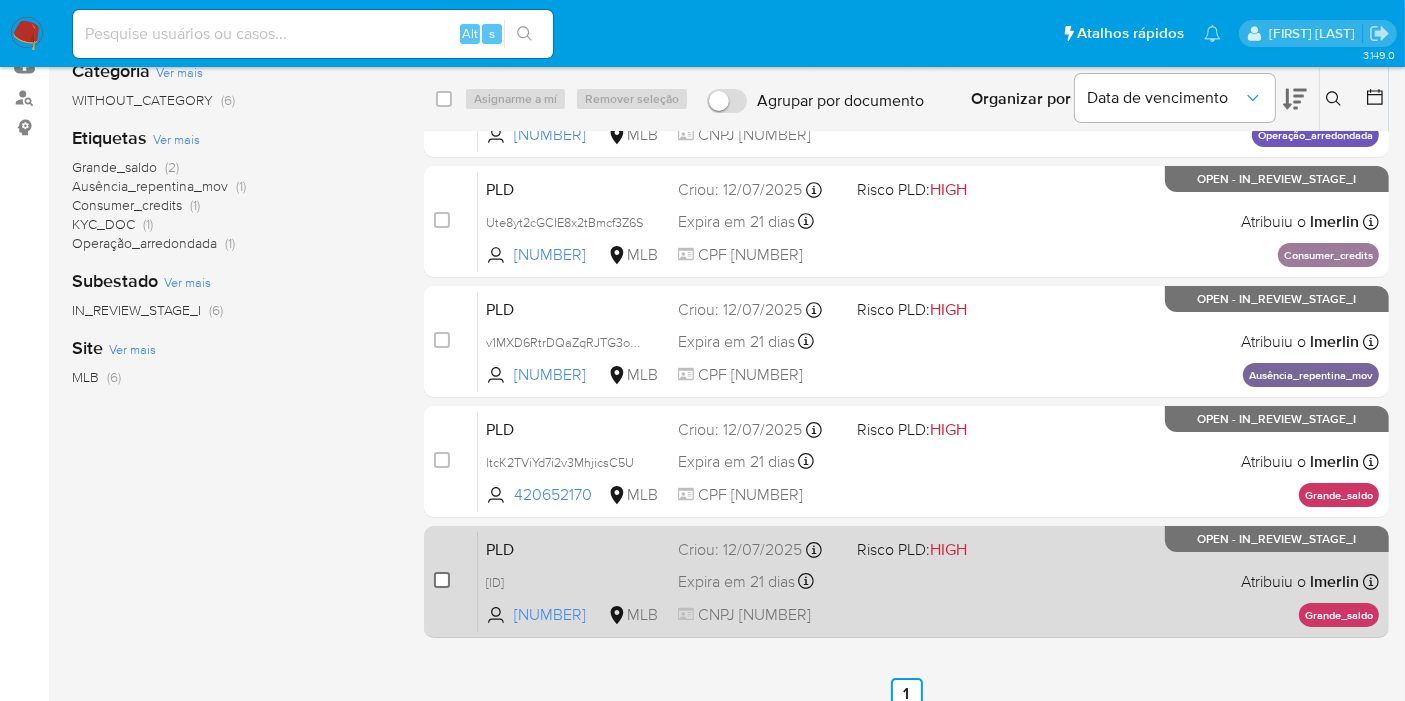 click at bounding box center (442, 580) 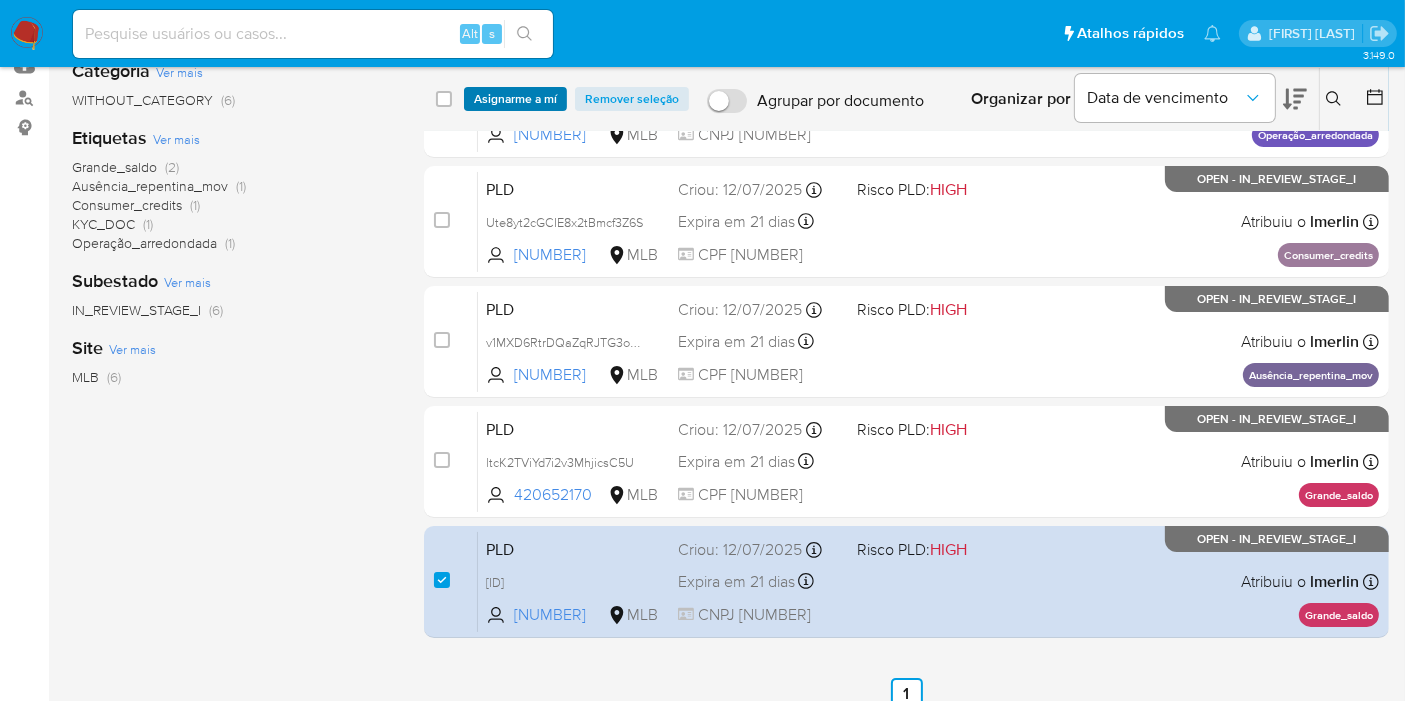 click on "Asignarme a mí" at bounding box center [515, 99] 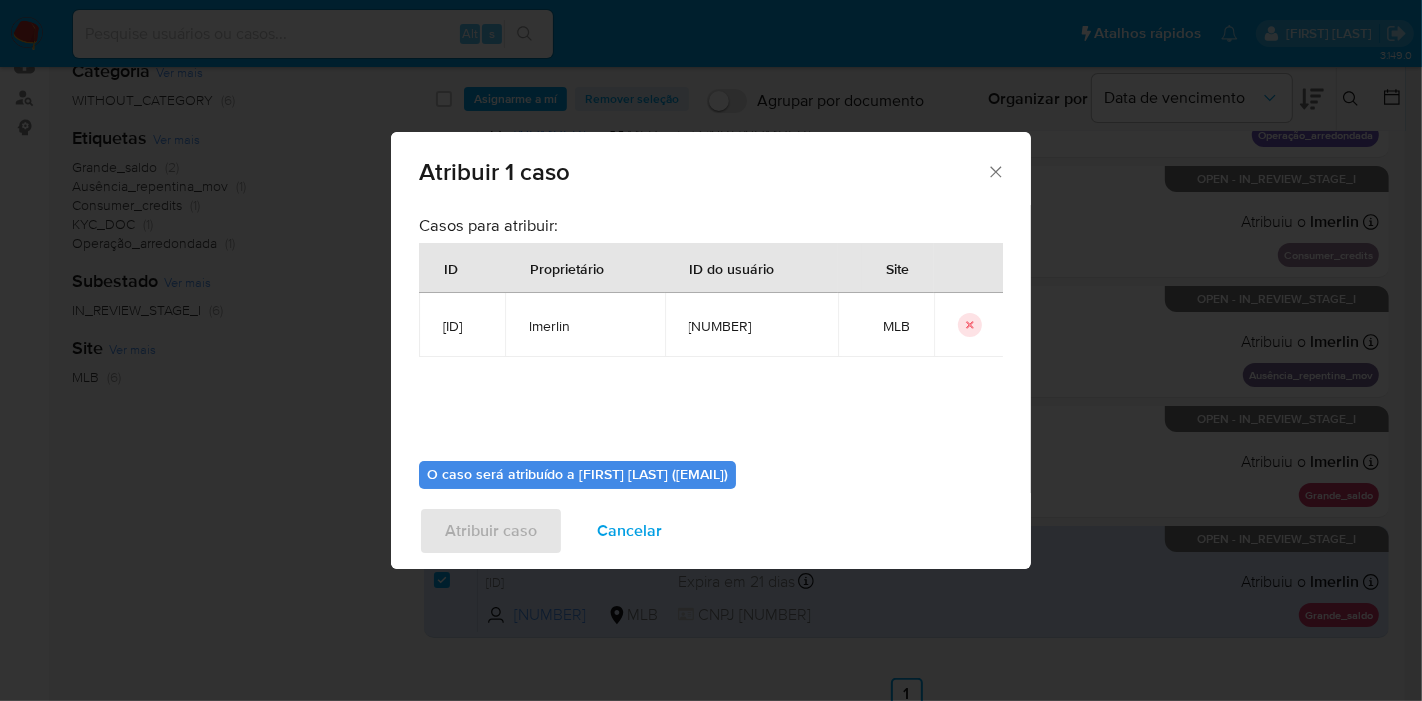 click on "Uhp5bulACqH4gK2HWPCkdFZL" at bounding box center (462, 326) 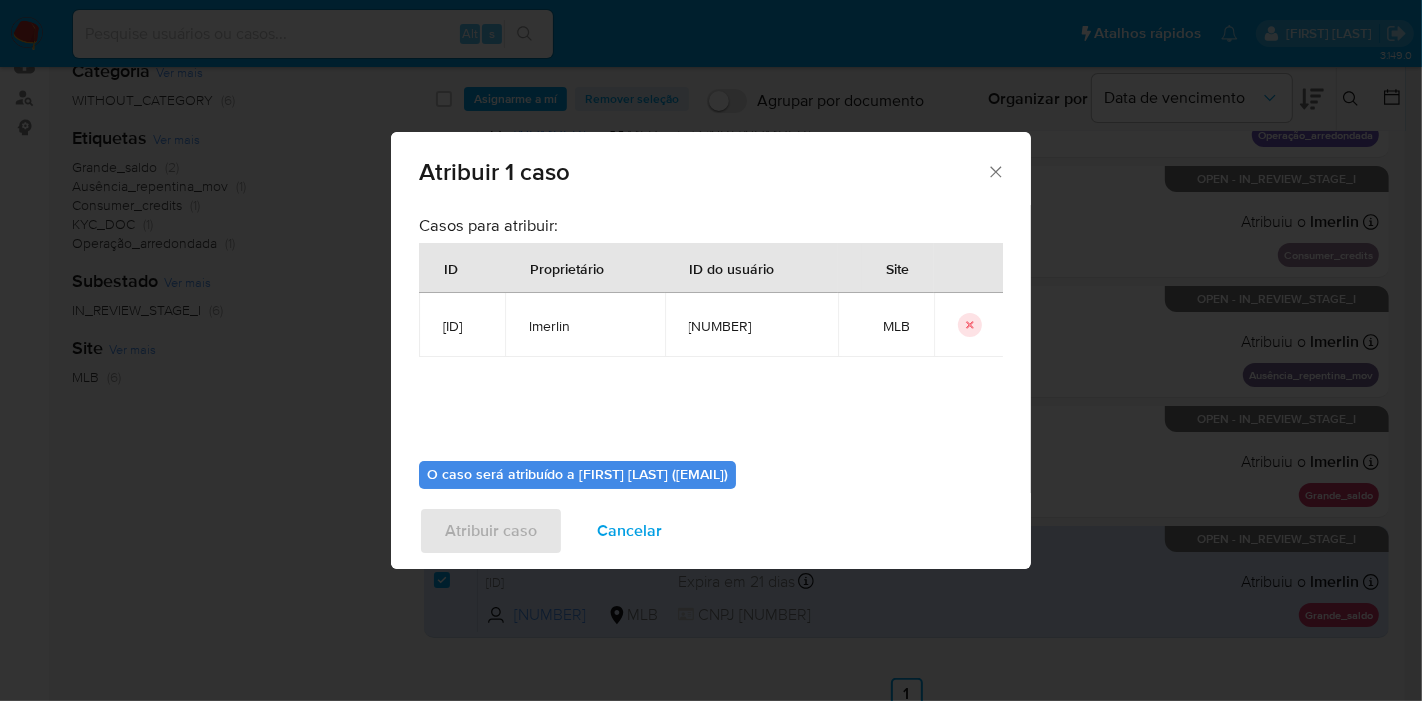 click on "606583738" at bounding box center (752, 326) 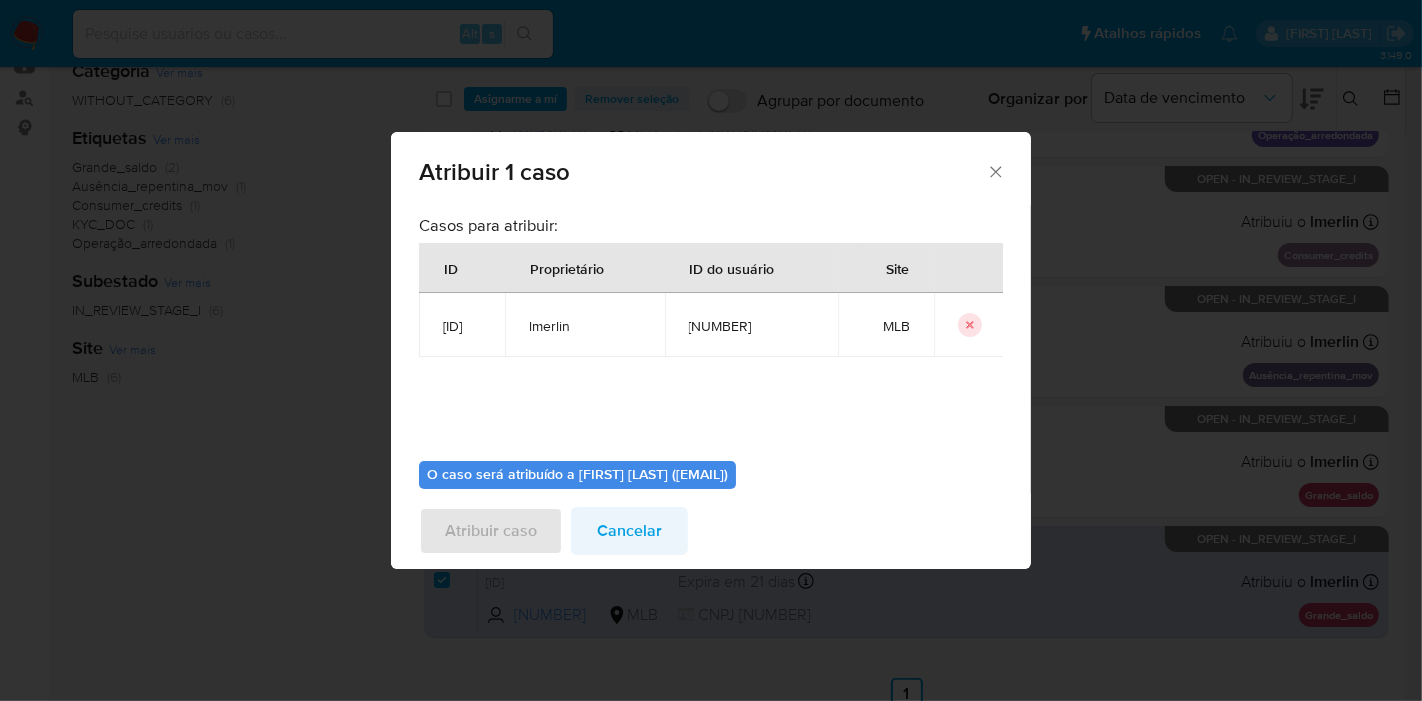 copy on "606583738" 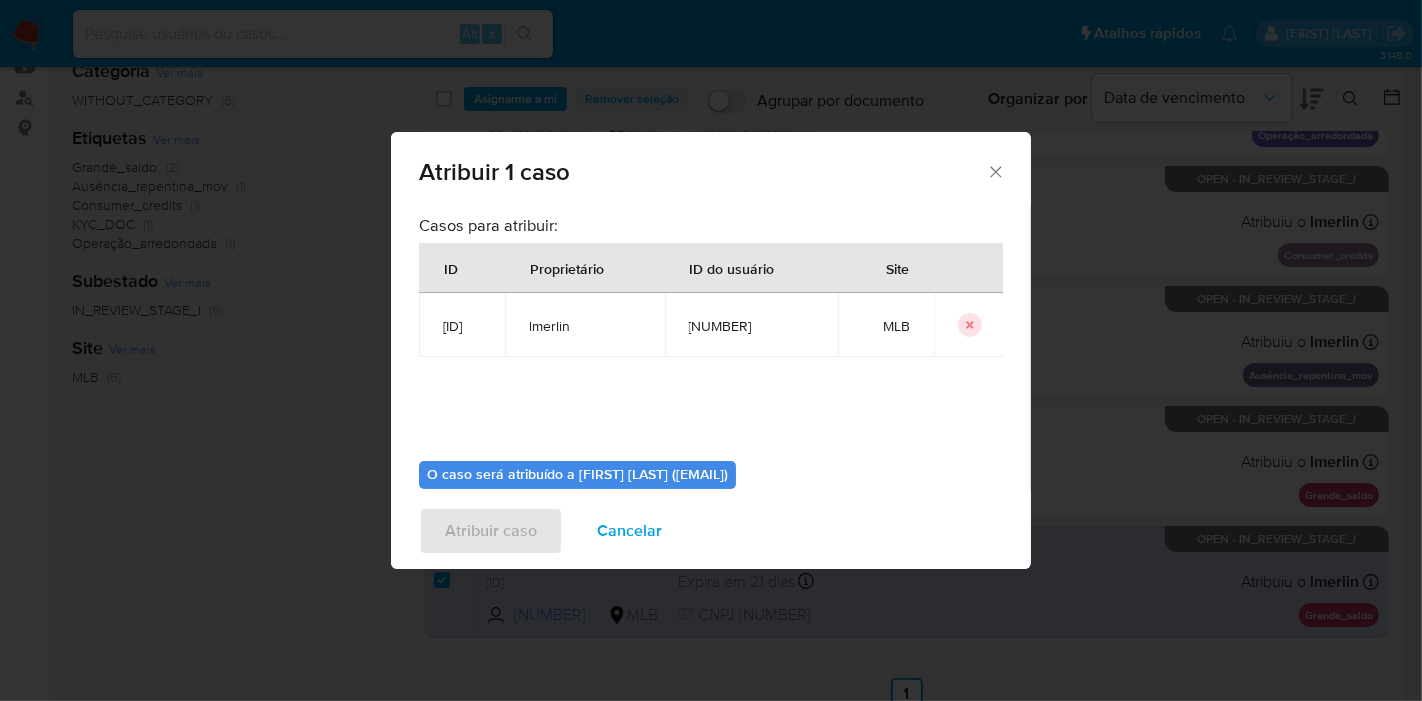 drag, startPoint x: 602, startPoint y: 548, endPoint x: 610, endPoint y: 537, distance: 13.601471 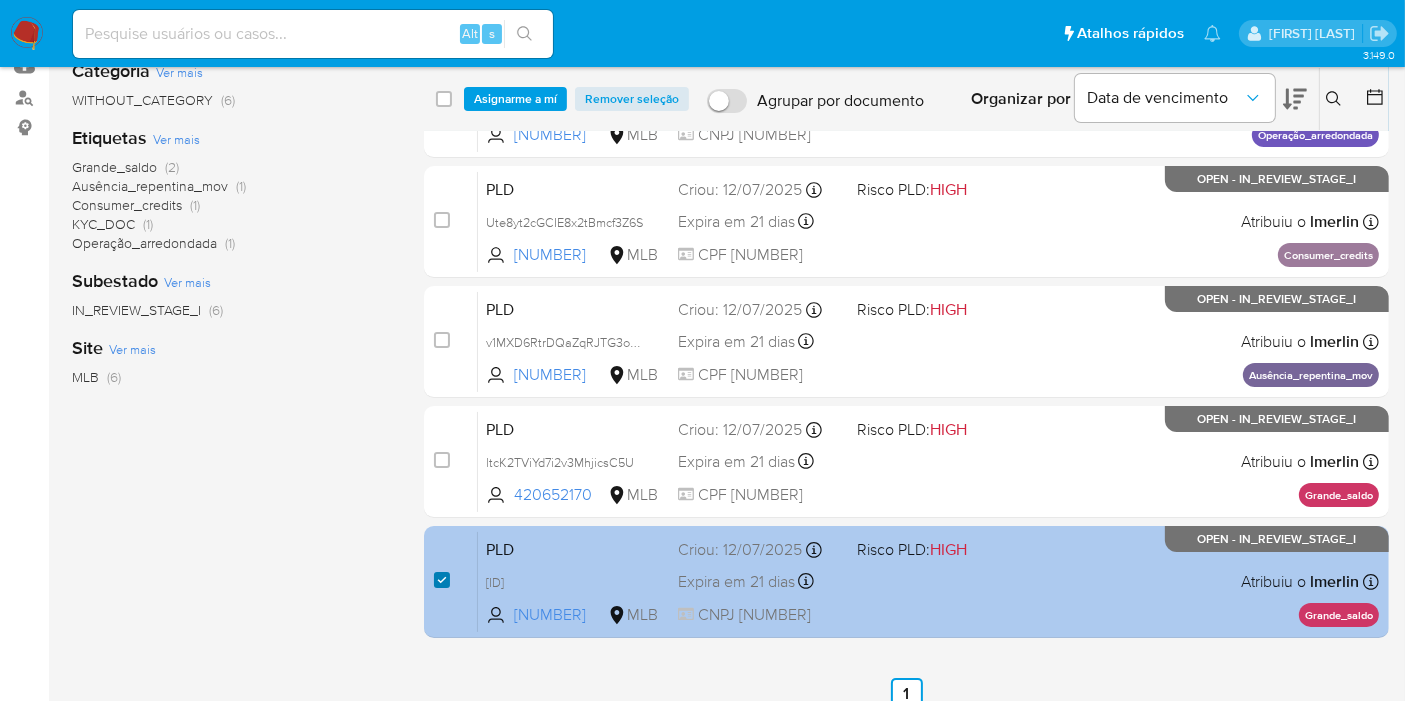 click at bounding box center (442, 580) 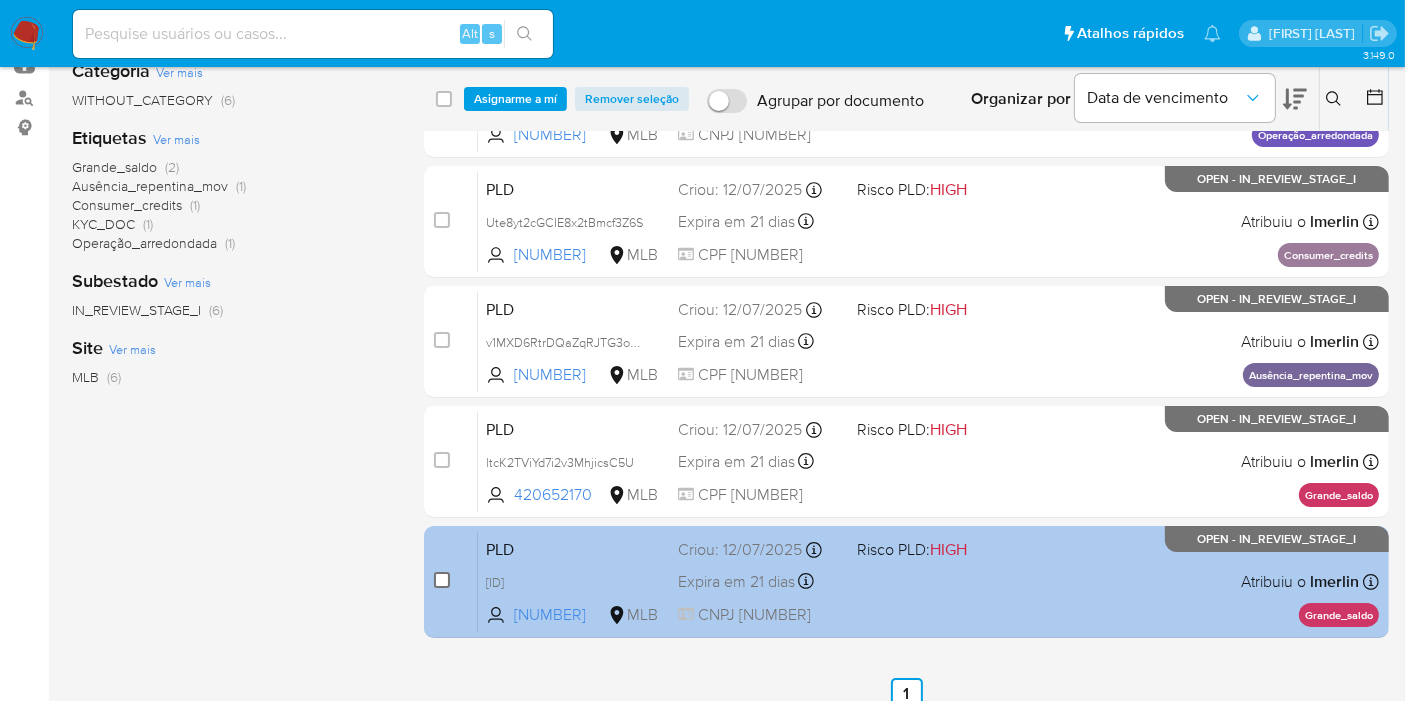 checkbox on "false" 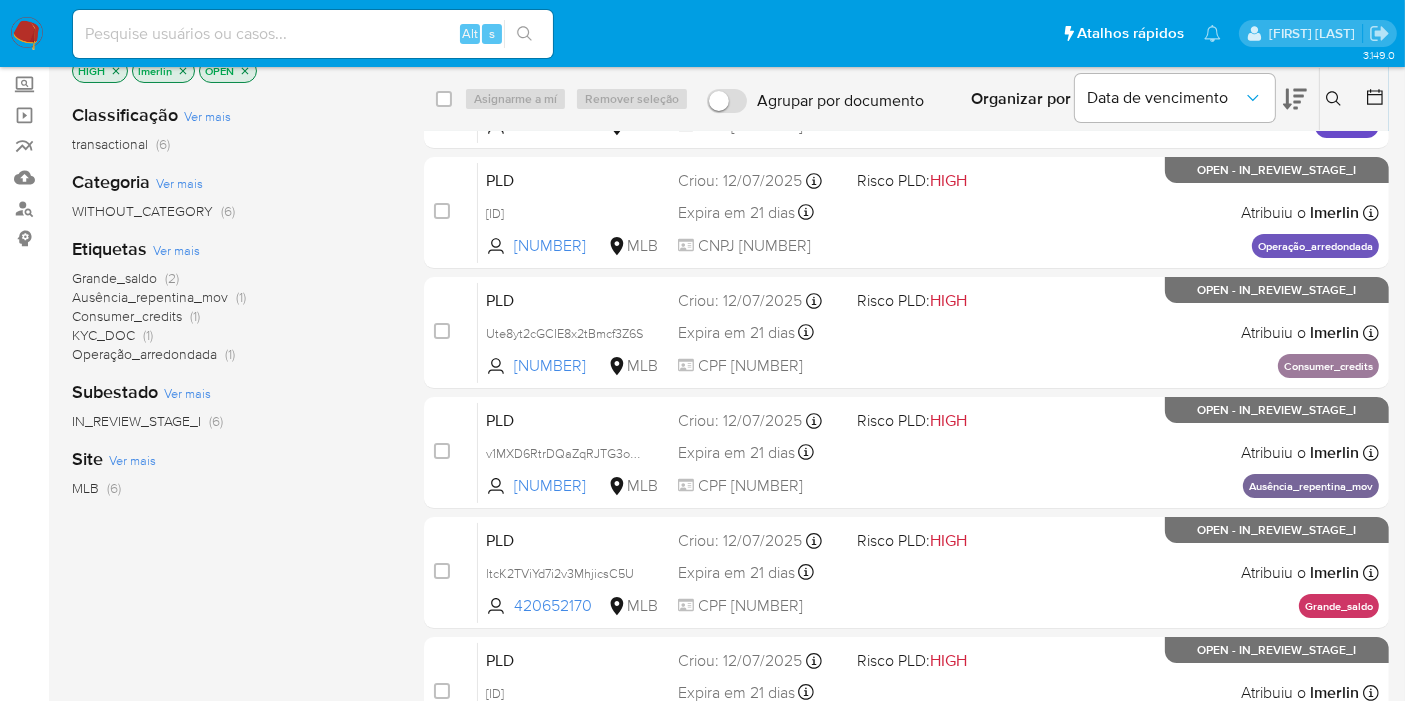scroll, scrollTop: 0, scrollLeft: 0, axis: both 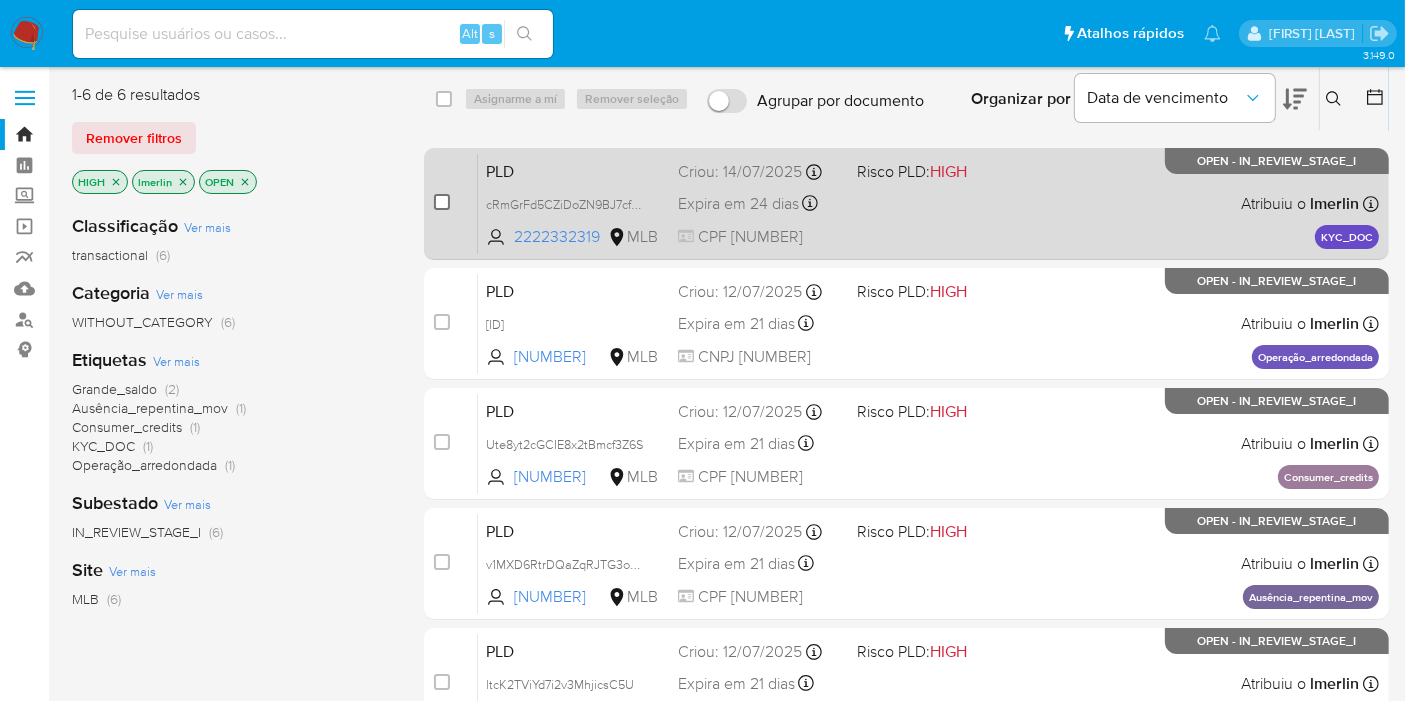 click at bounding box center [442, 202] 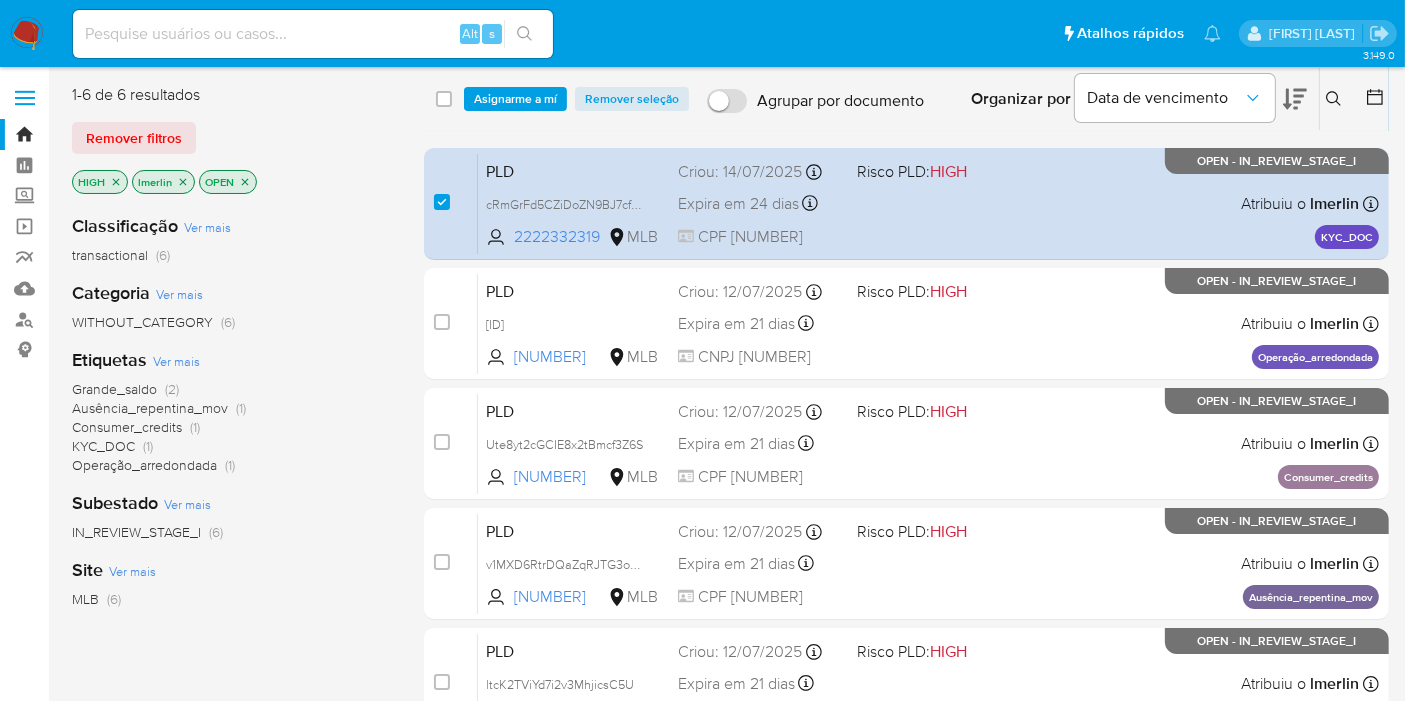 click on "select-all-cases-checkbox Asignarme a mí Remover seleção Agrupar por documento Organizar por Data de vencimento   Os resultados não podem ser classificados enquanto agrupados. Insira a ID do usuário ou caso Procurar Remover filtros" at bounding box center [906, 99] 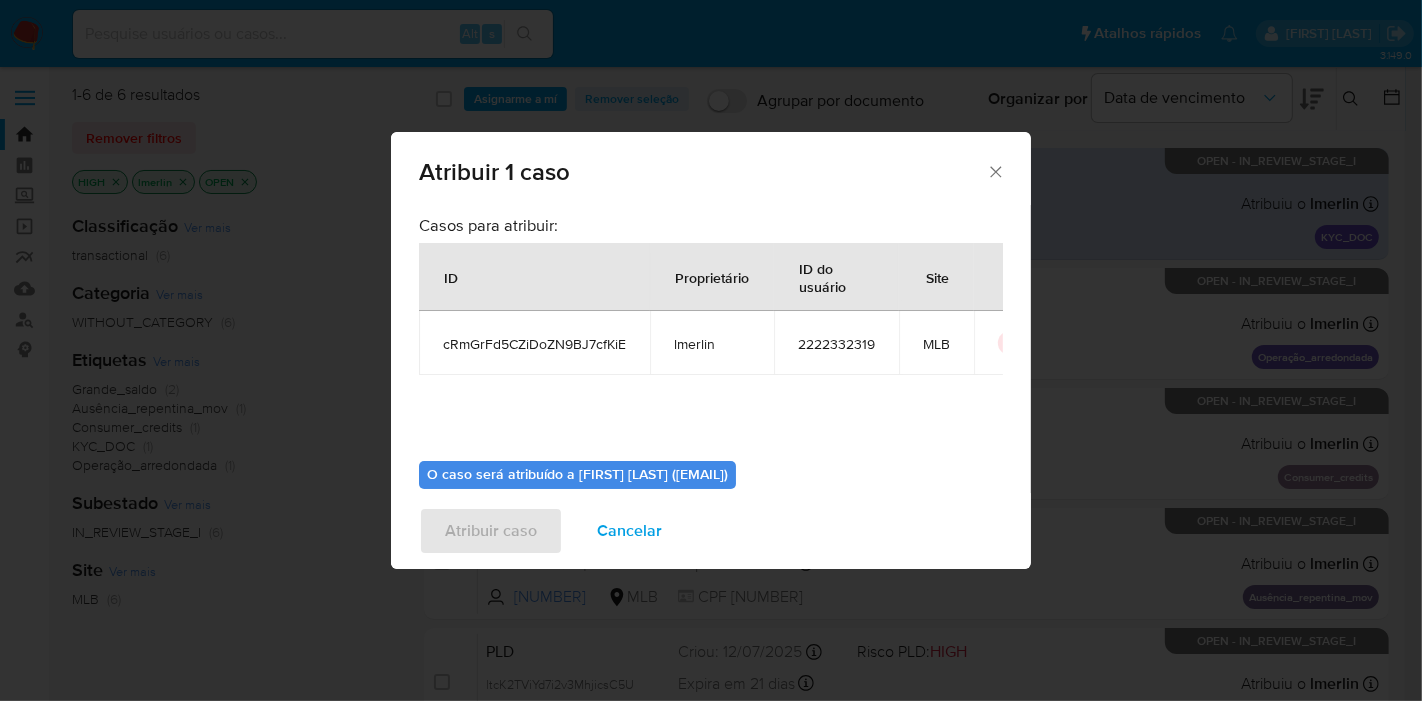 click on "cRmGrFd5CZiDoZN9BJ7cfKiE" at bounding box center [534, 343] 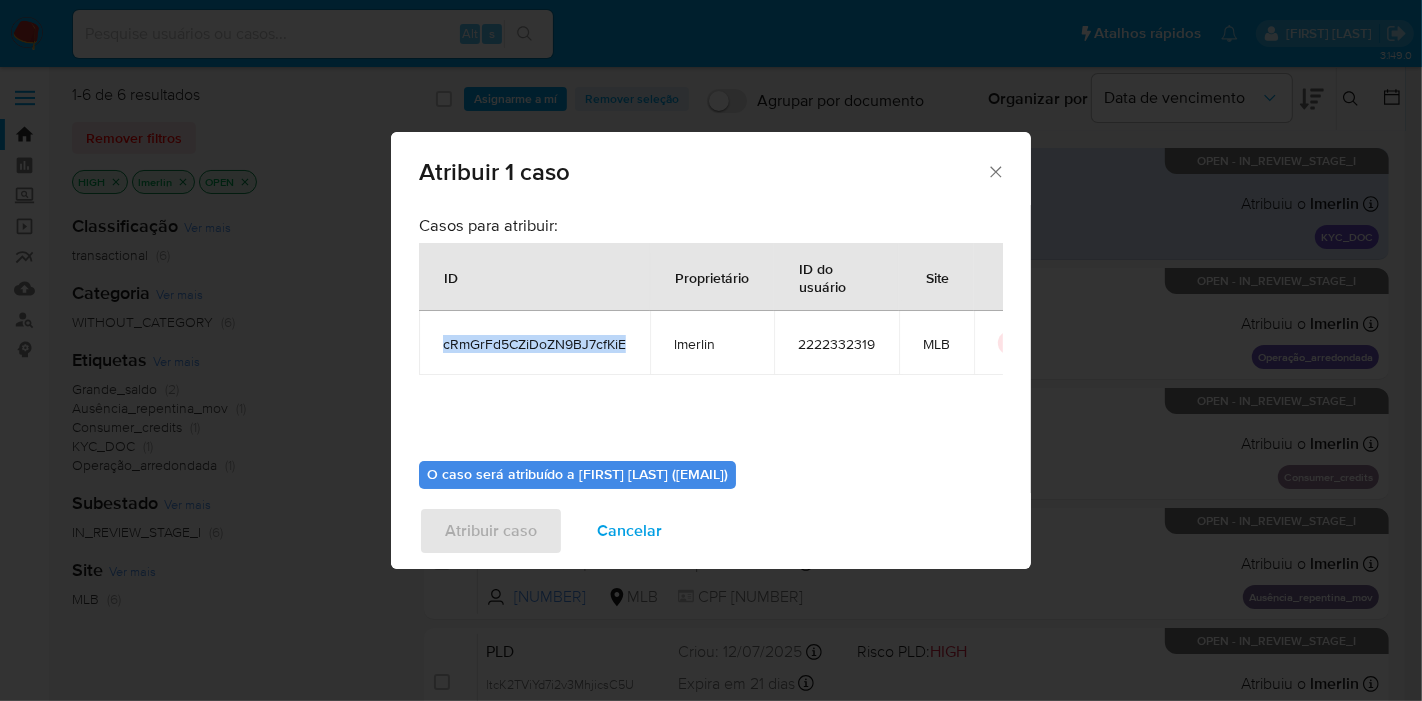 click on "cRmGrFd5CZiDoZN9BJ7cfKiE" at bounding box center [534, 343] 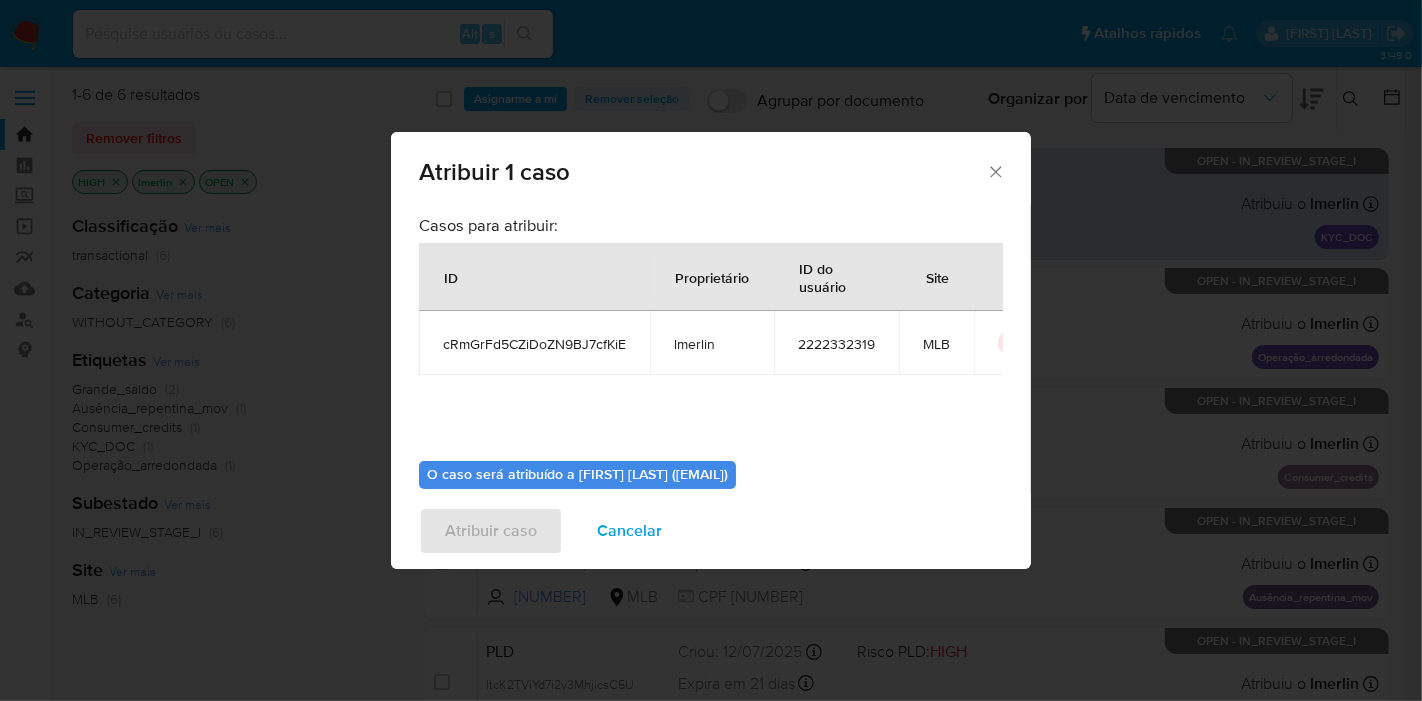 click on "2222332319" at bounding box center [836, 343] 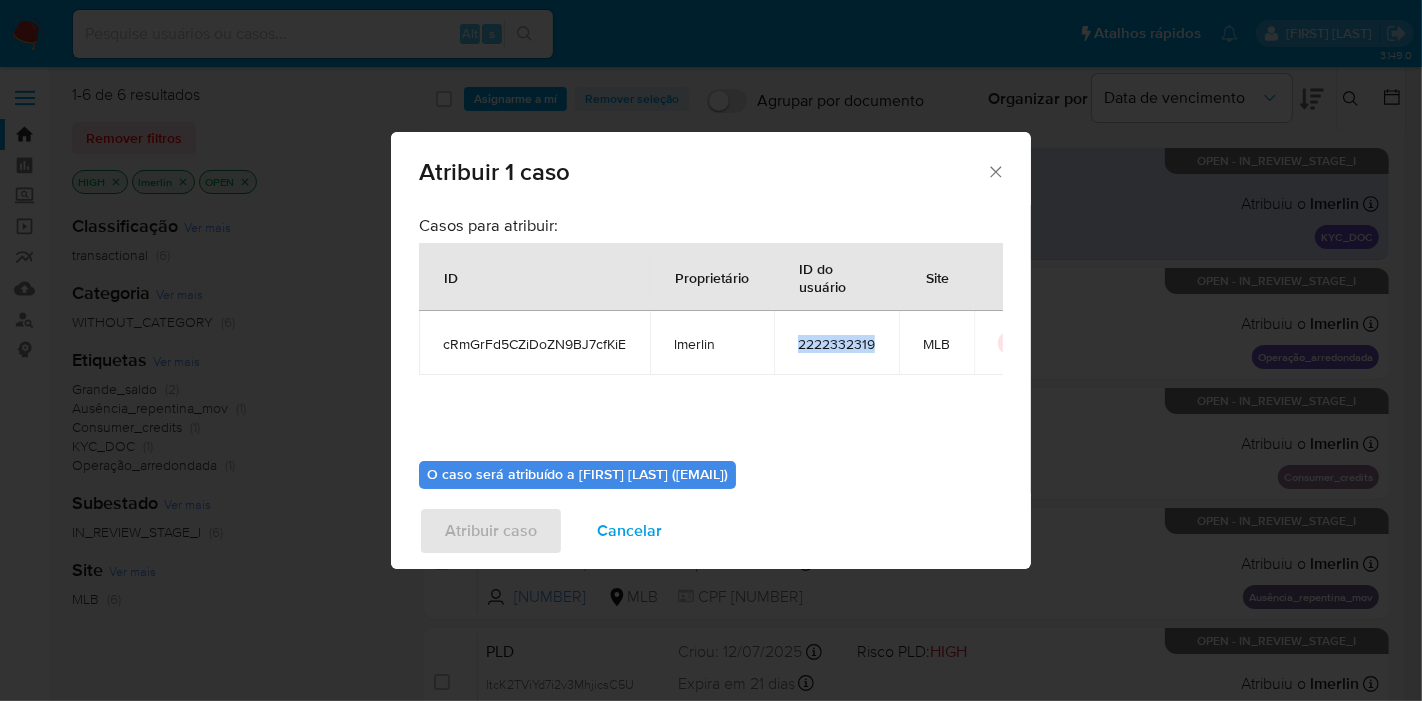 click on "2222332319" at bounding box center (836, 343) 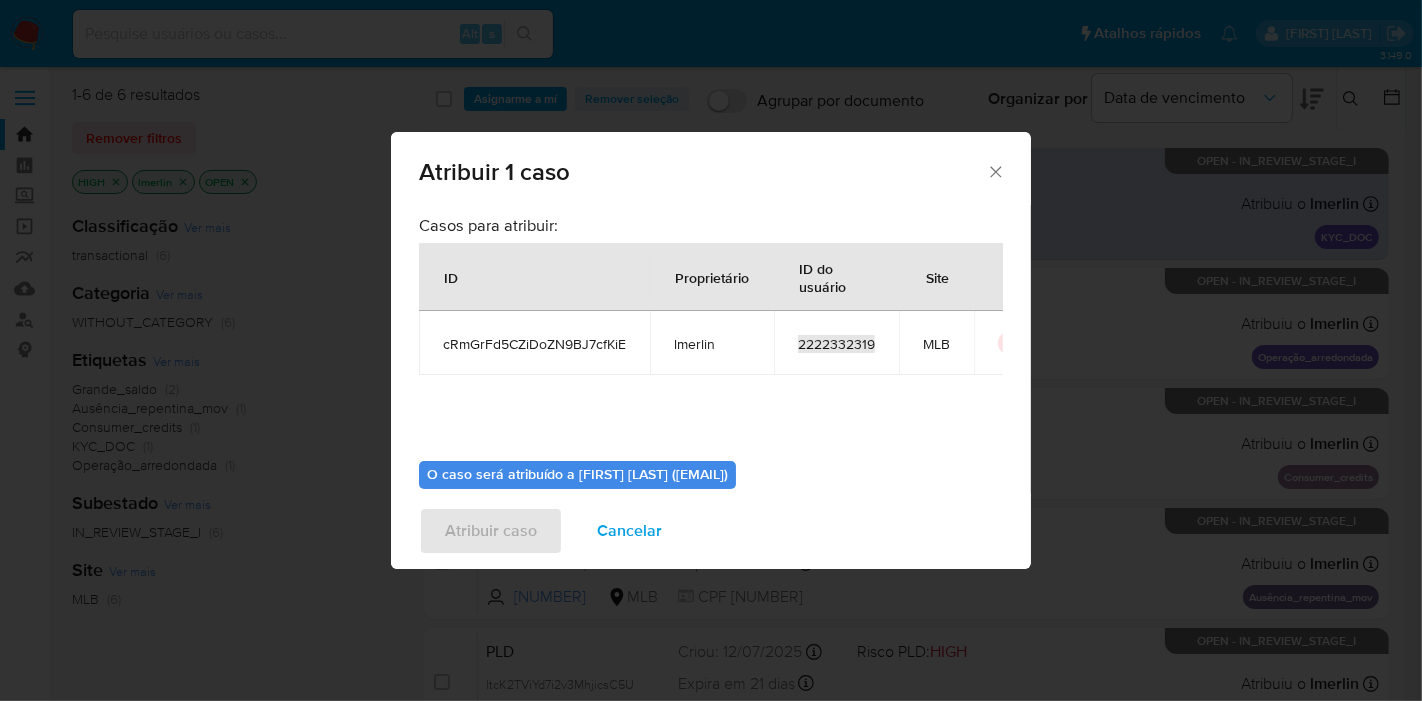 click on "Cancelar" at bounding box center (629, 531) 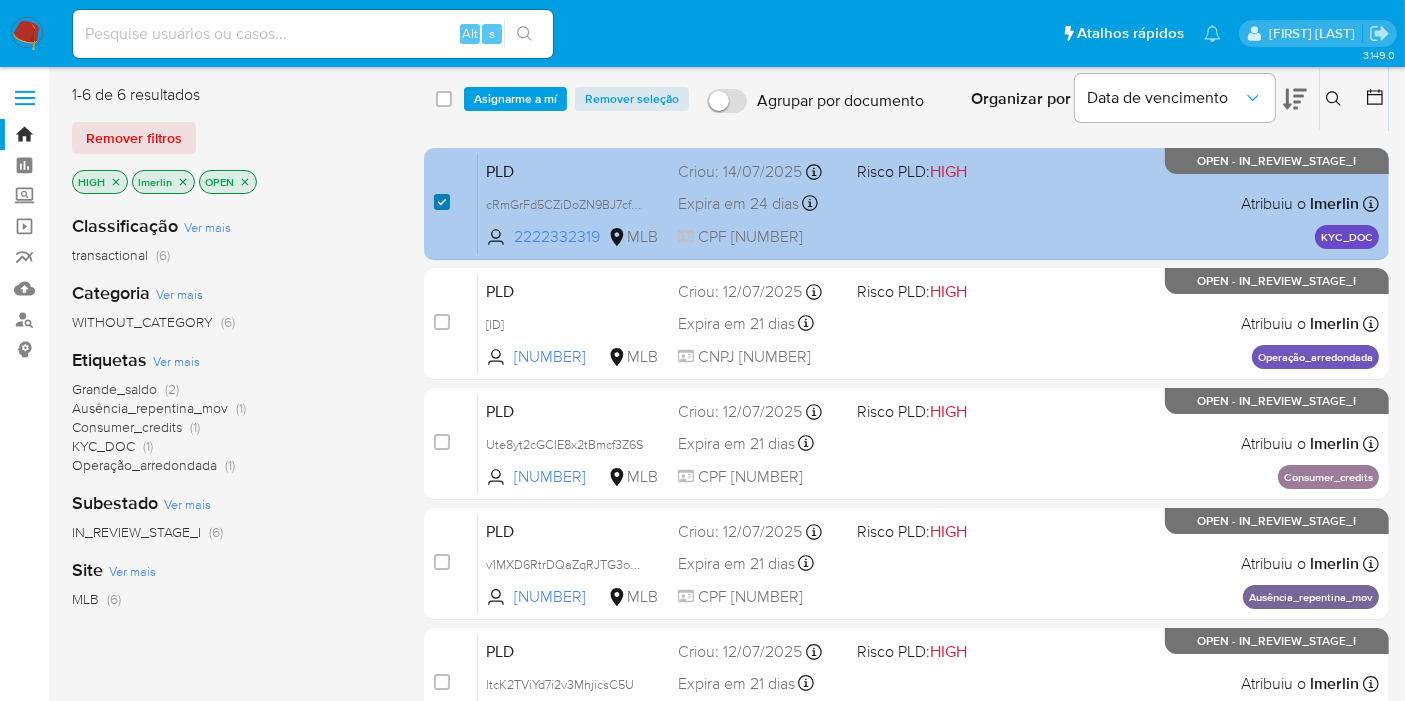 click at bounding box center [442, 202] 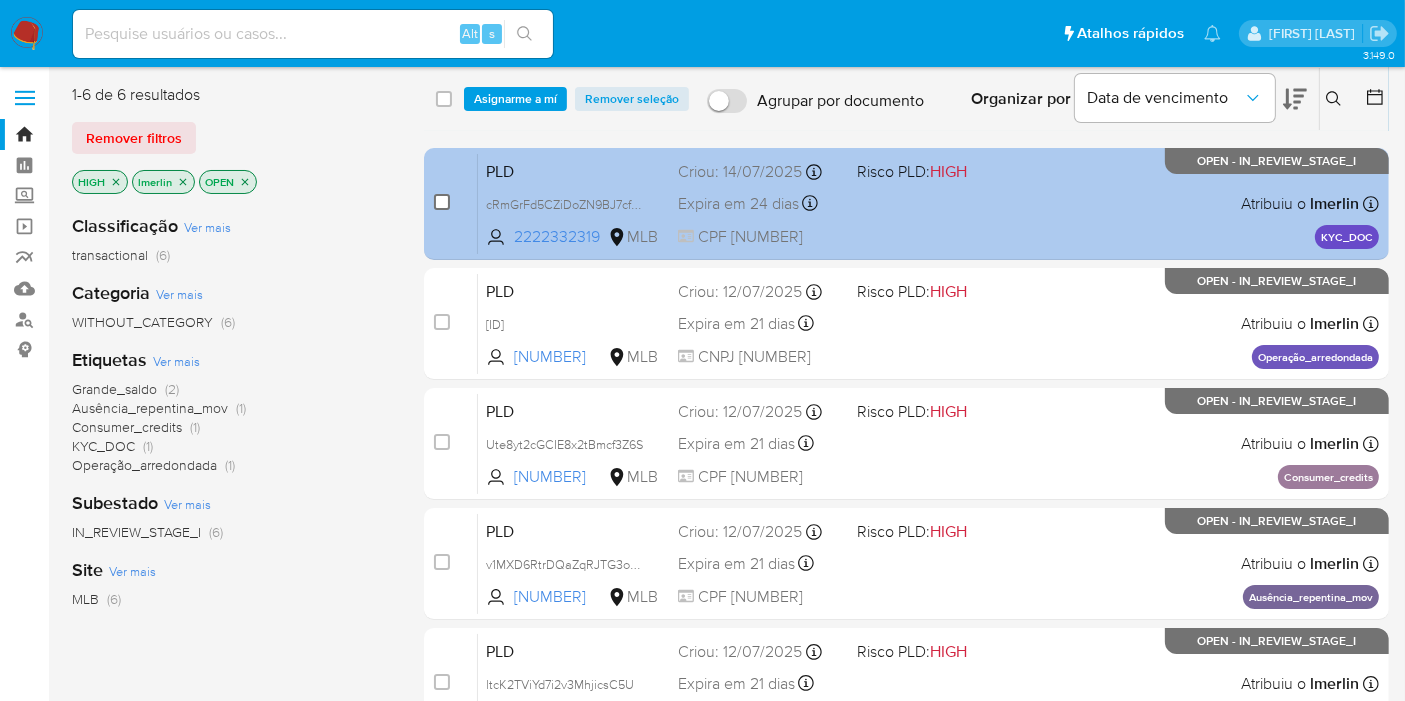 checkbox on "false" 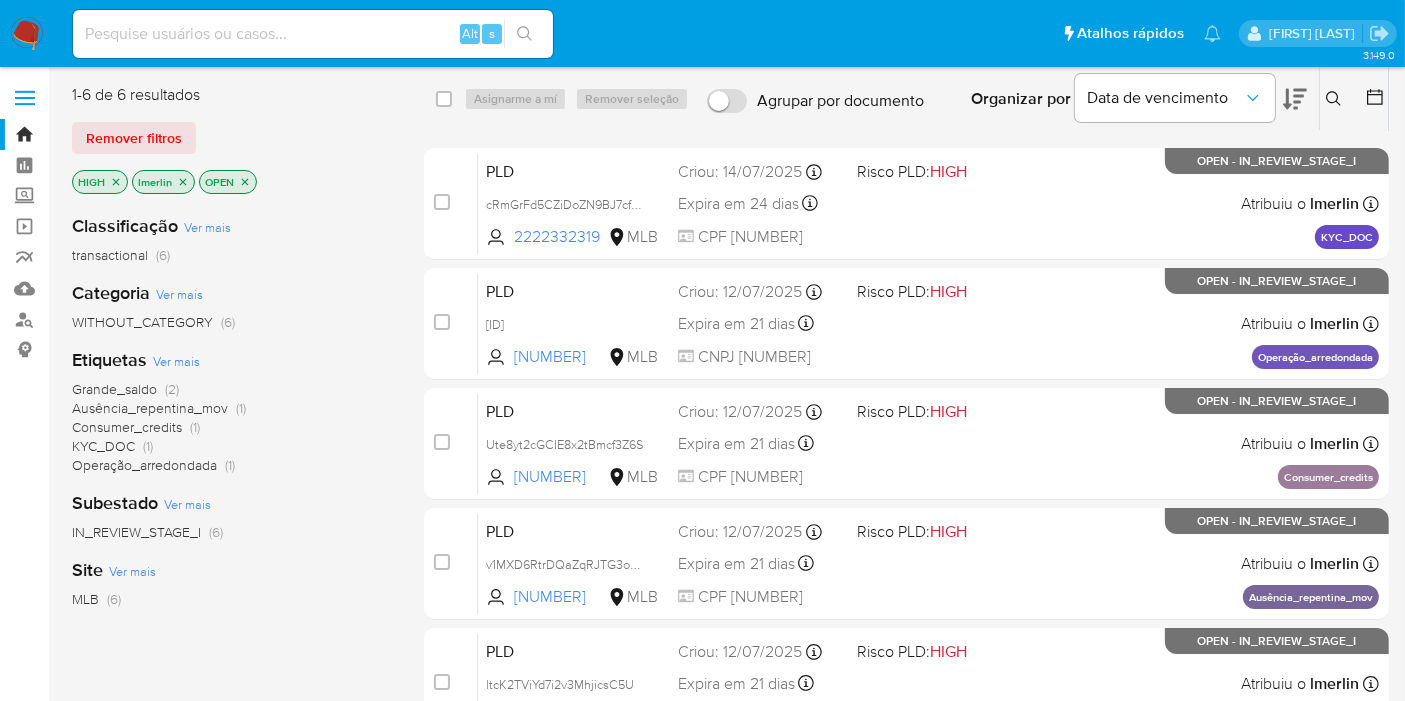 click 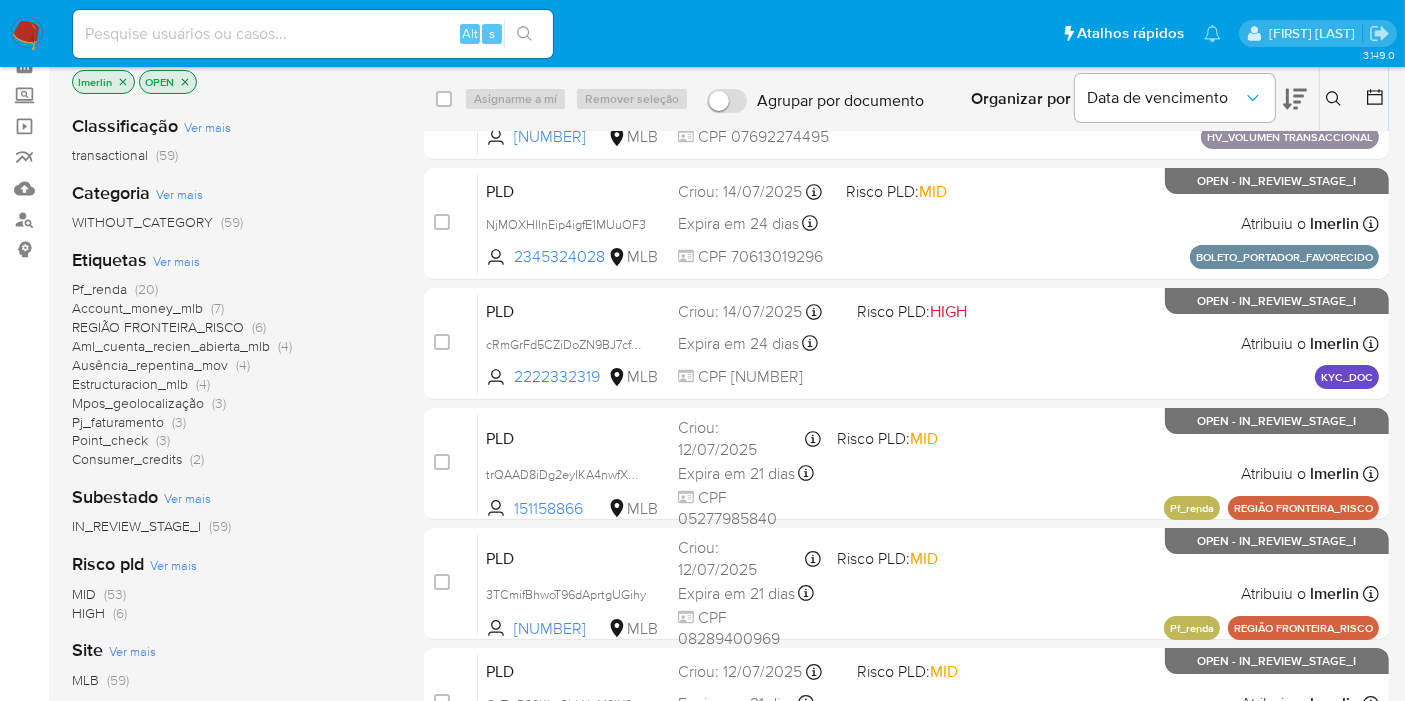 scroll, scrollTop: 111, scrollLeft: 0, axis: vertical 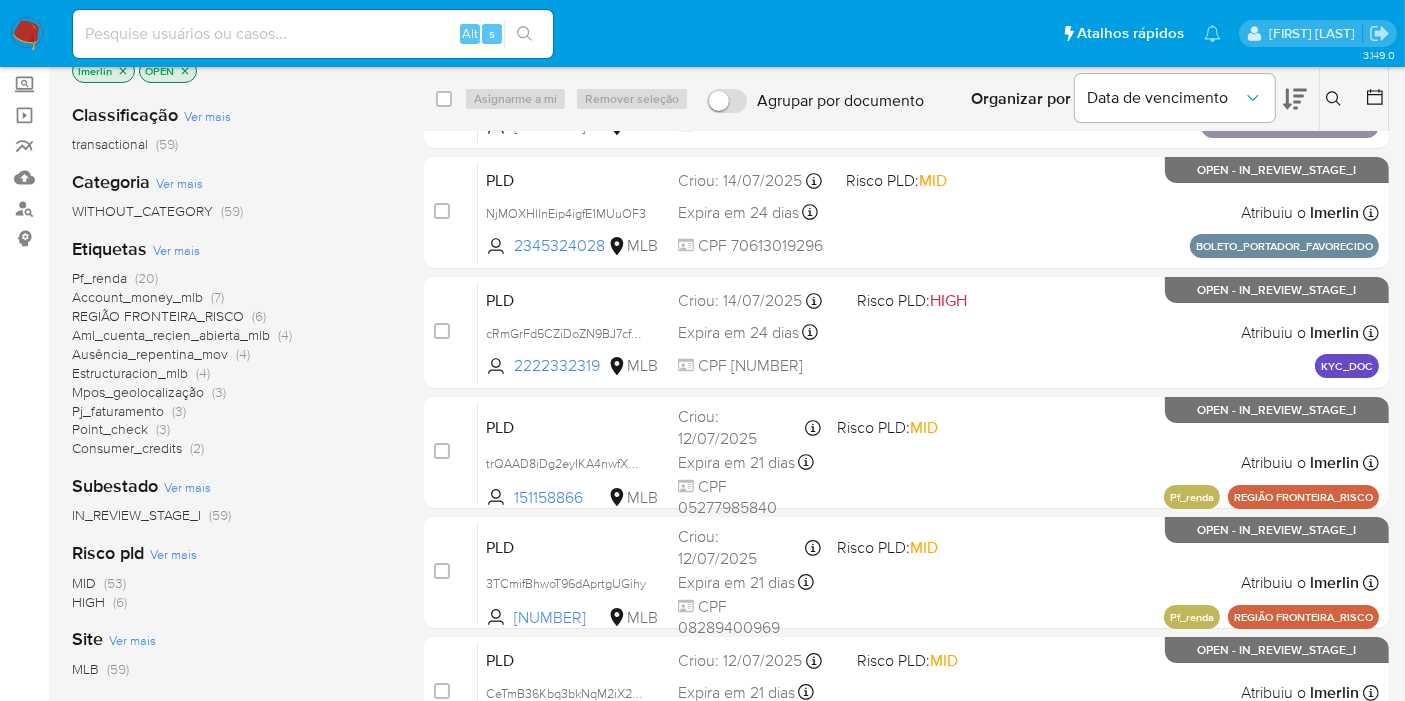 click on "(20)" at bounding box center (146, 278) 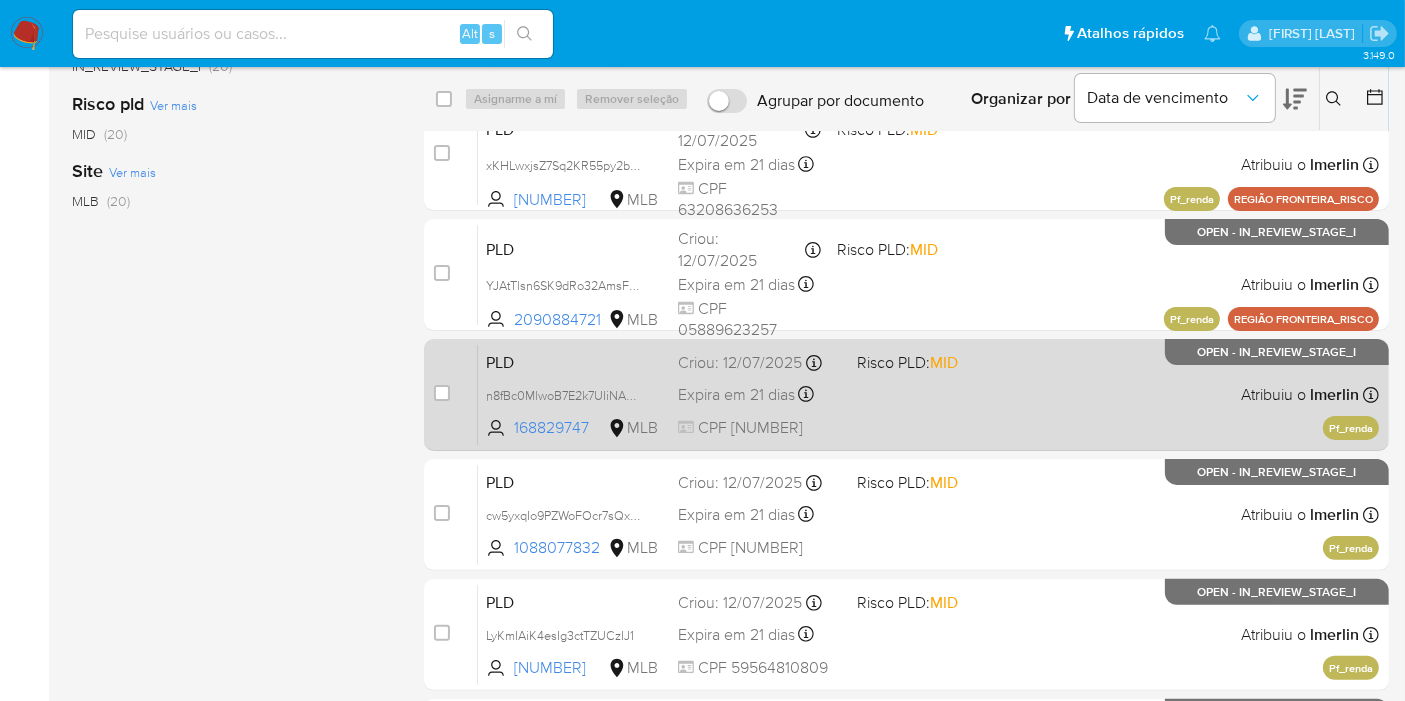 scroll, scrollTop: 444, scrollLeft: 0, axis: vertical 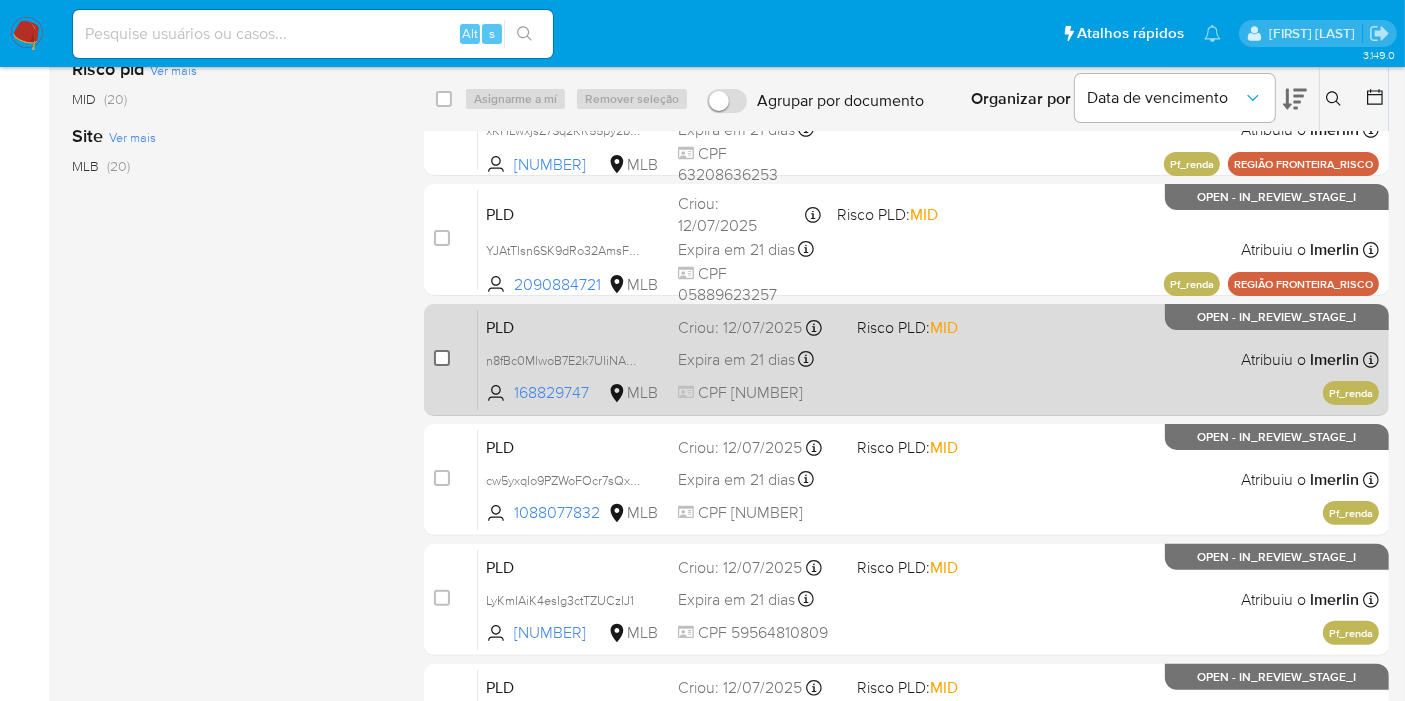 click at bounding box center (442, 358) 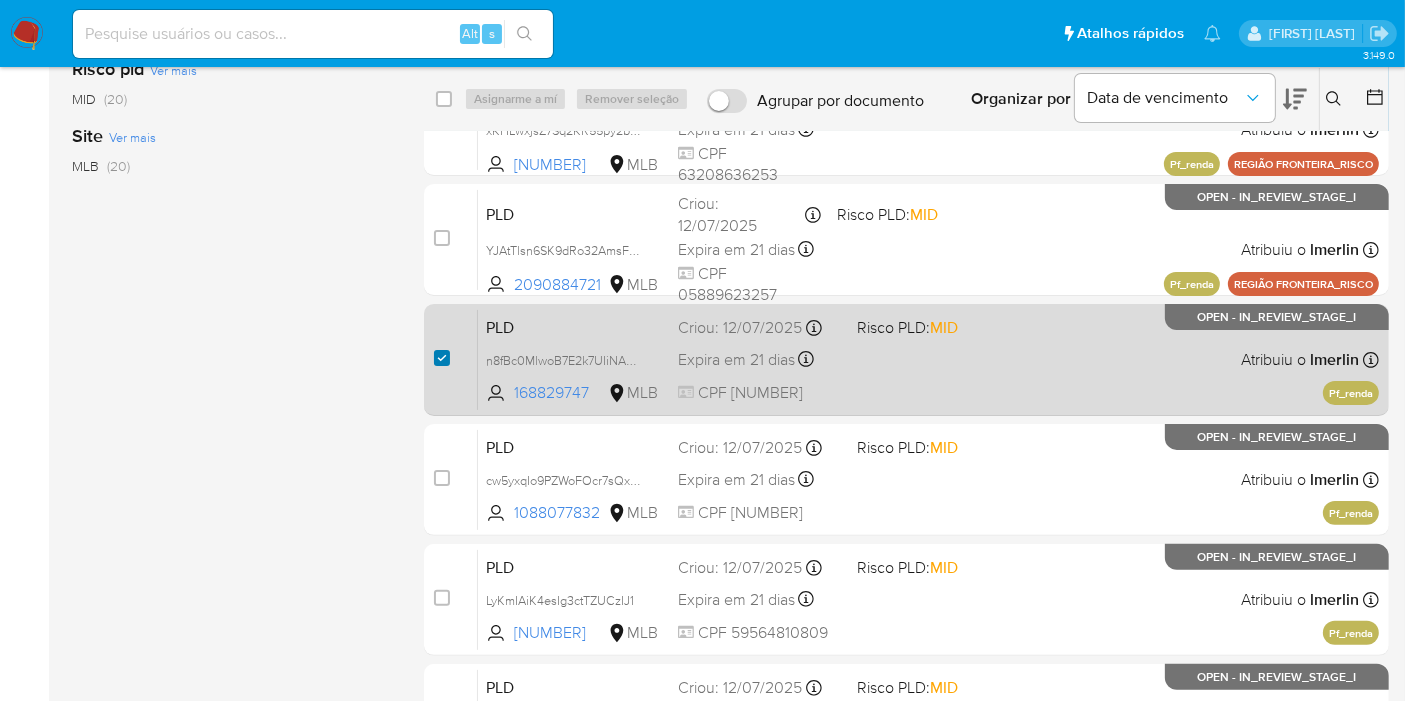 checkbox on "true" 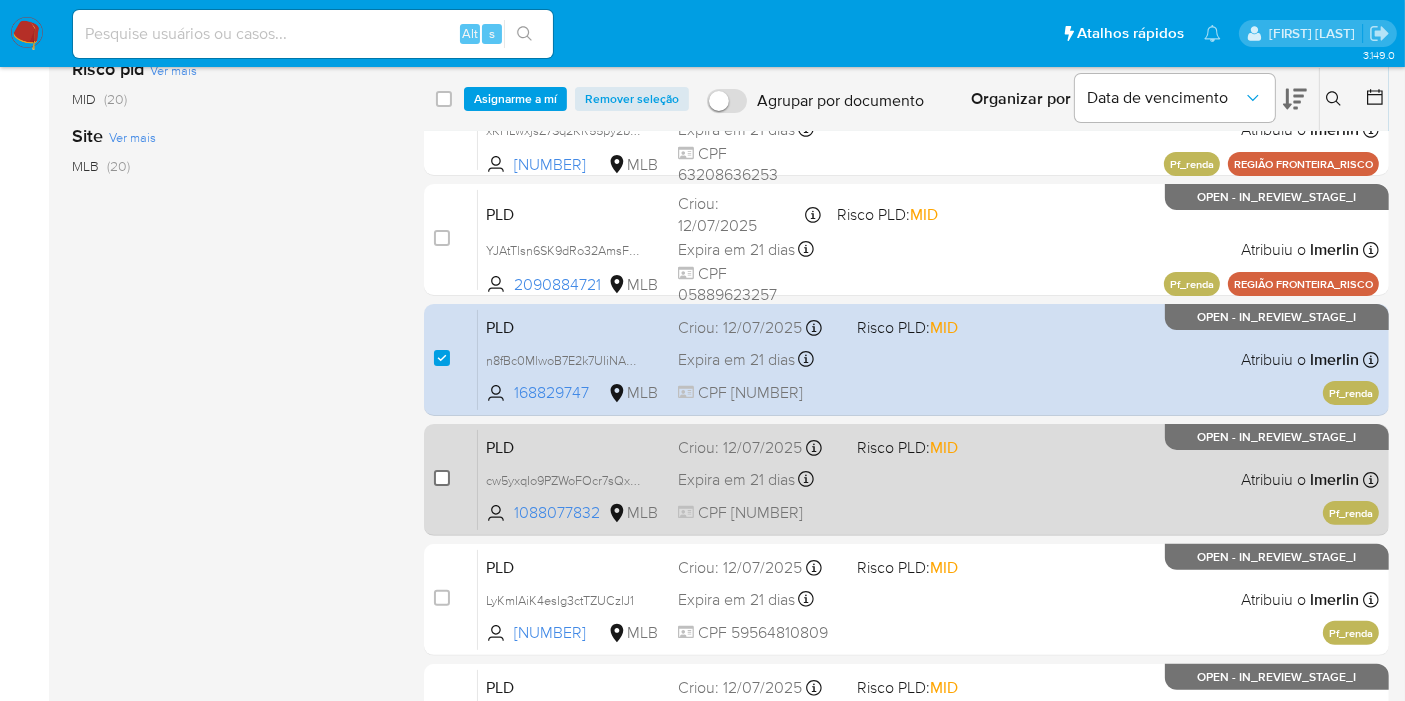 click at bounding box center [442, 478] 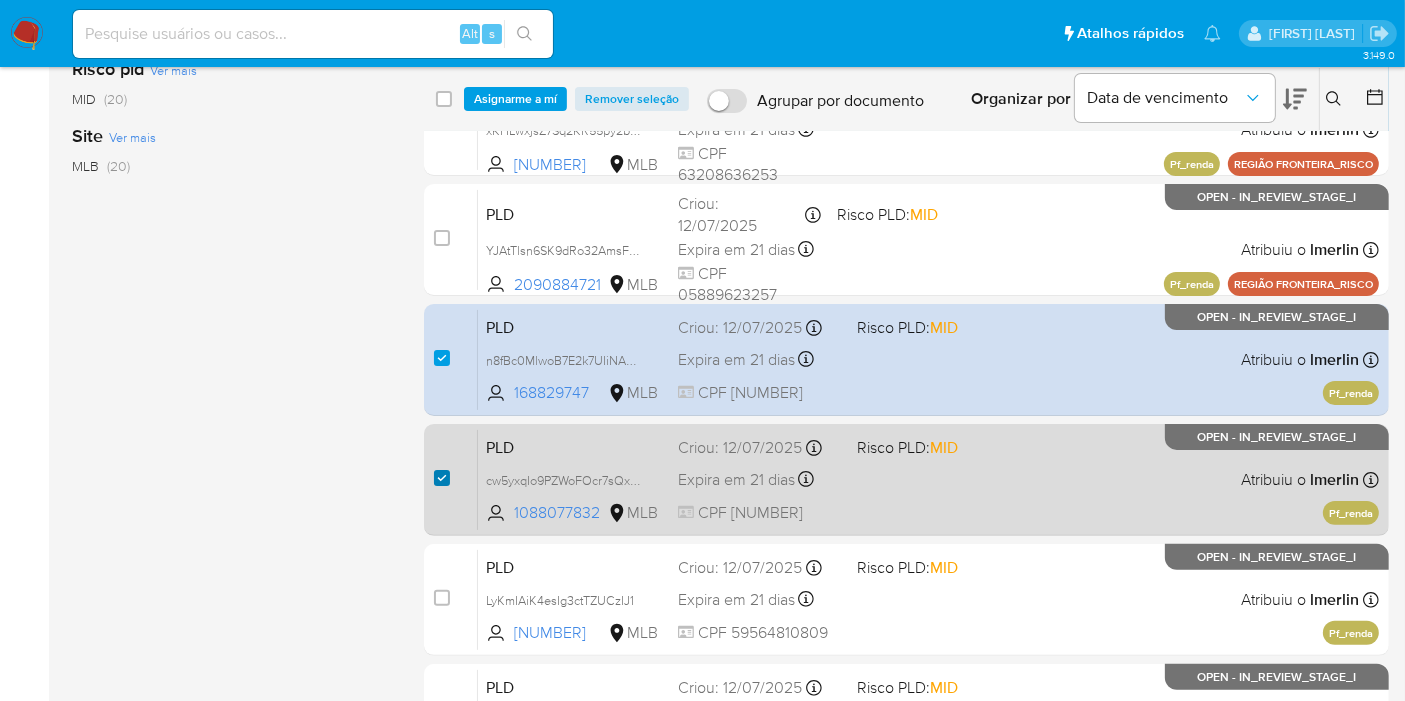 checkbox on "true" 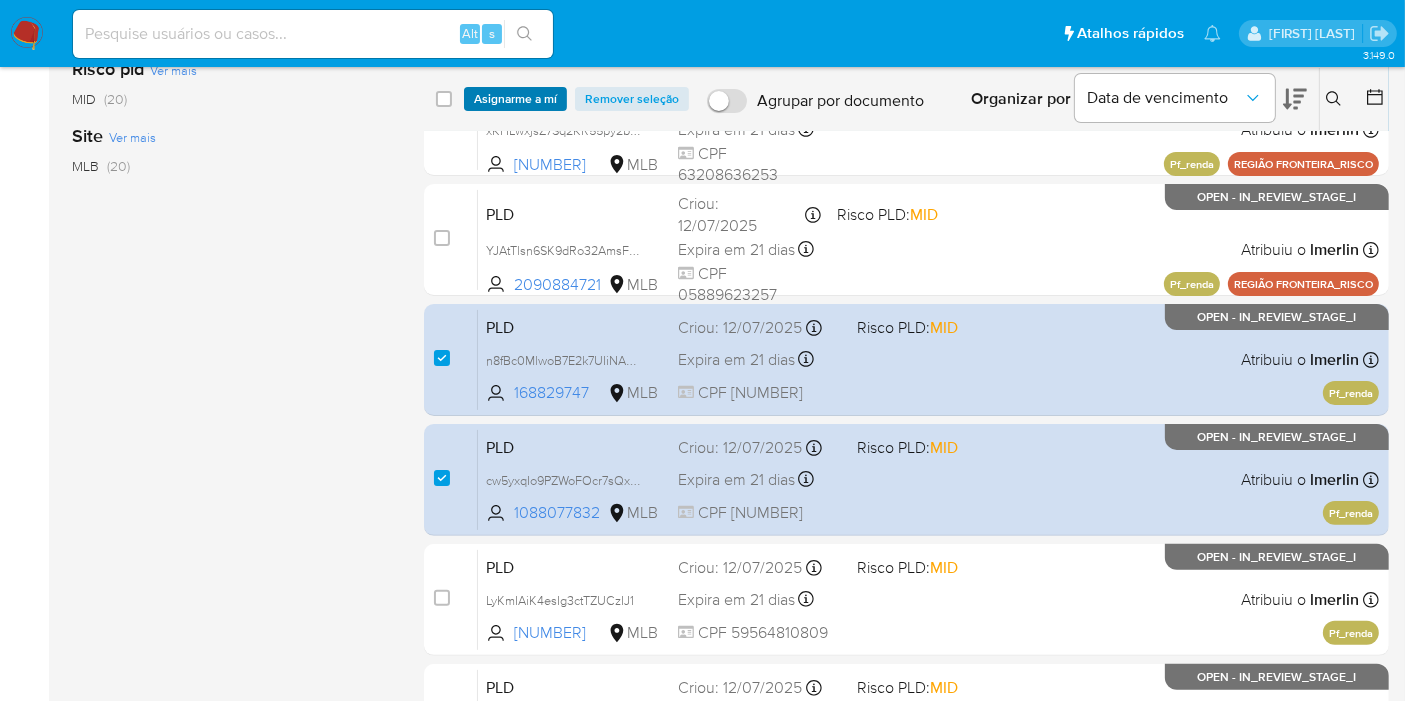 click on "Asignarme a mí" at bounding box center (515, 99) 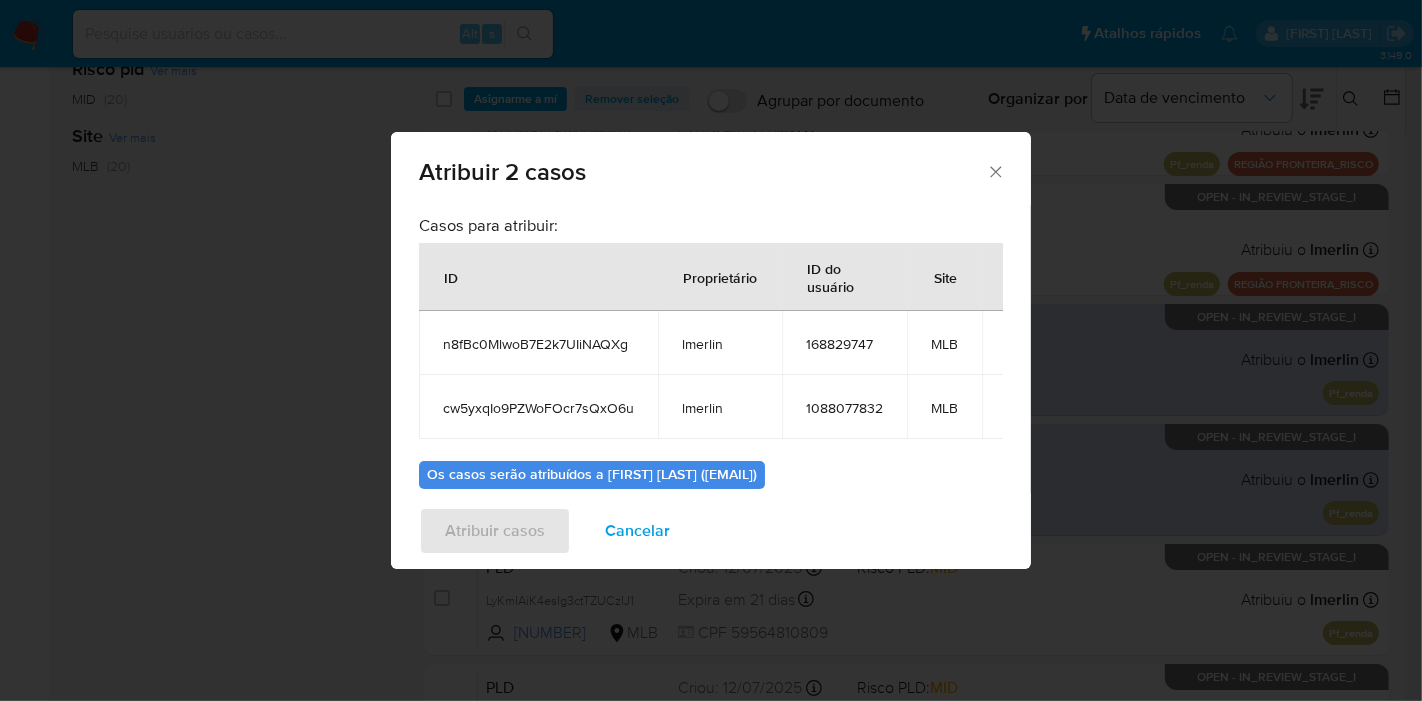 click on "n8fBc0MlwoB7E2k7UIiNAQXg" at bounding box center [538, 344] 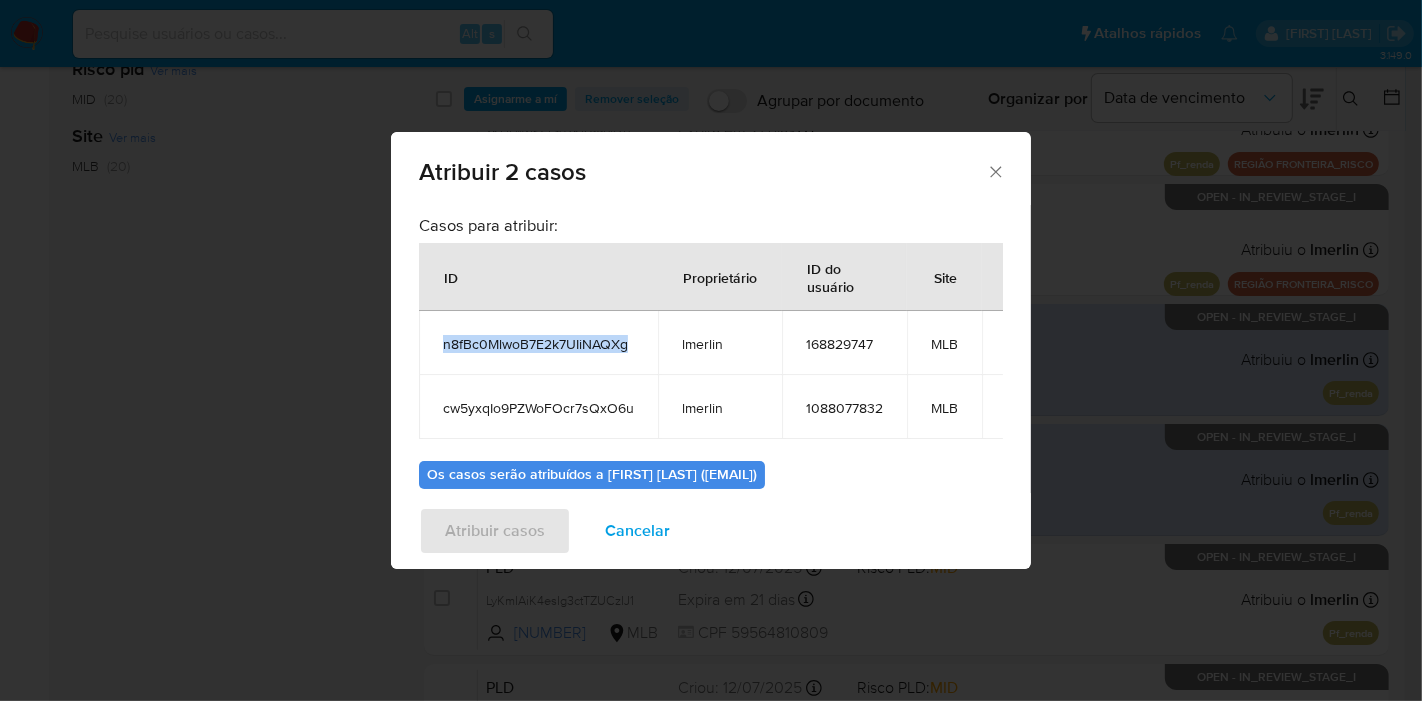click on "n8fBc0MlwoB7E2k7UIiNAQXg" at bounding box center (538, 344) 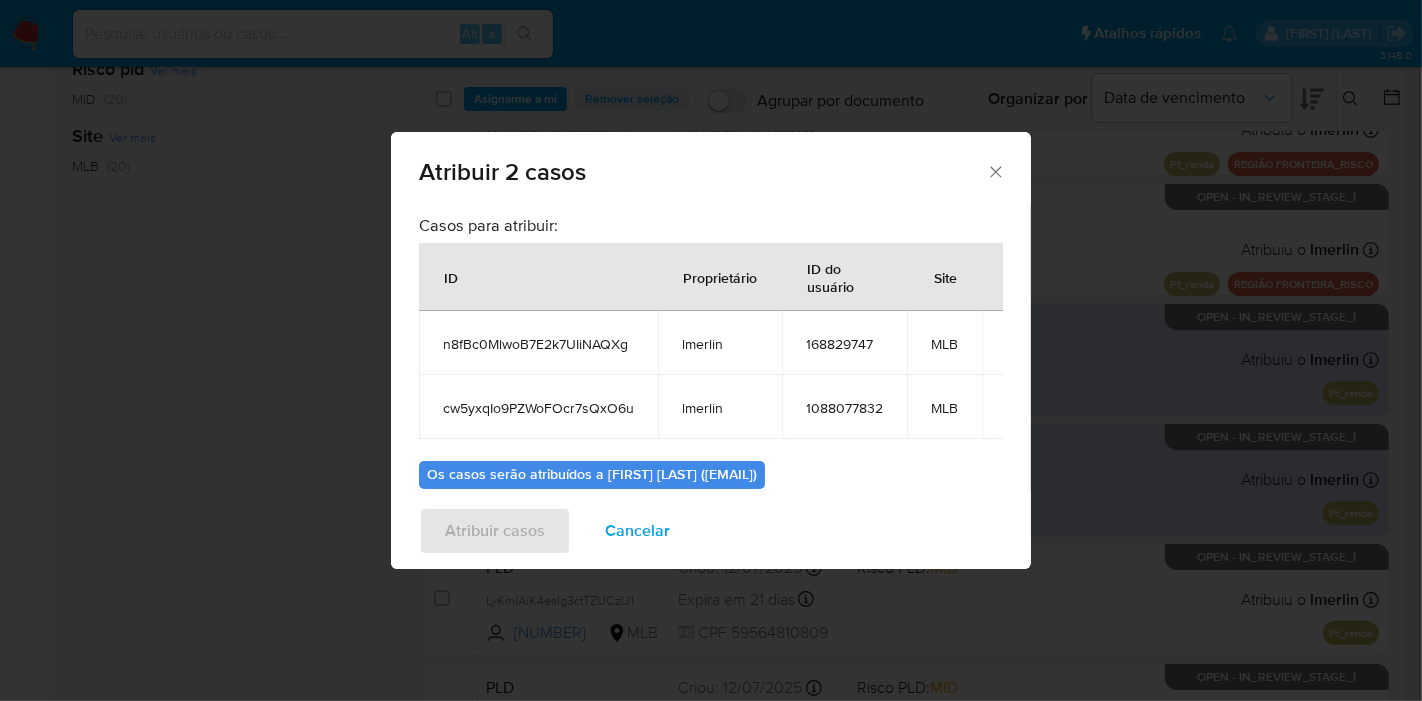 click on "cw5yxqIo9PZWoFOcr7sQxO6u" at bounding box center [538, 408] 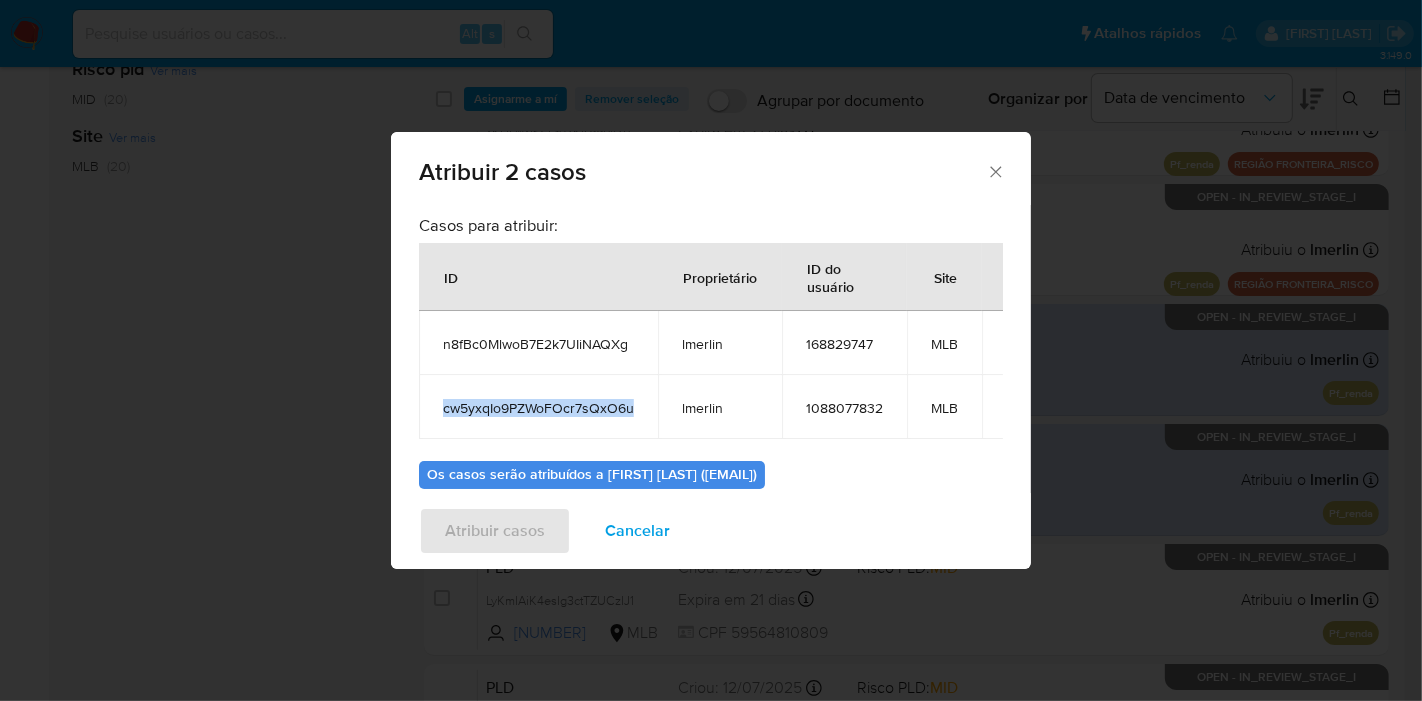 click on "cw5yxqIo9PZWoFOcr7sQxO6u" at bounding box center (538, 408) 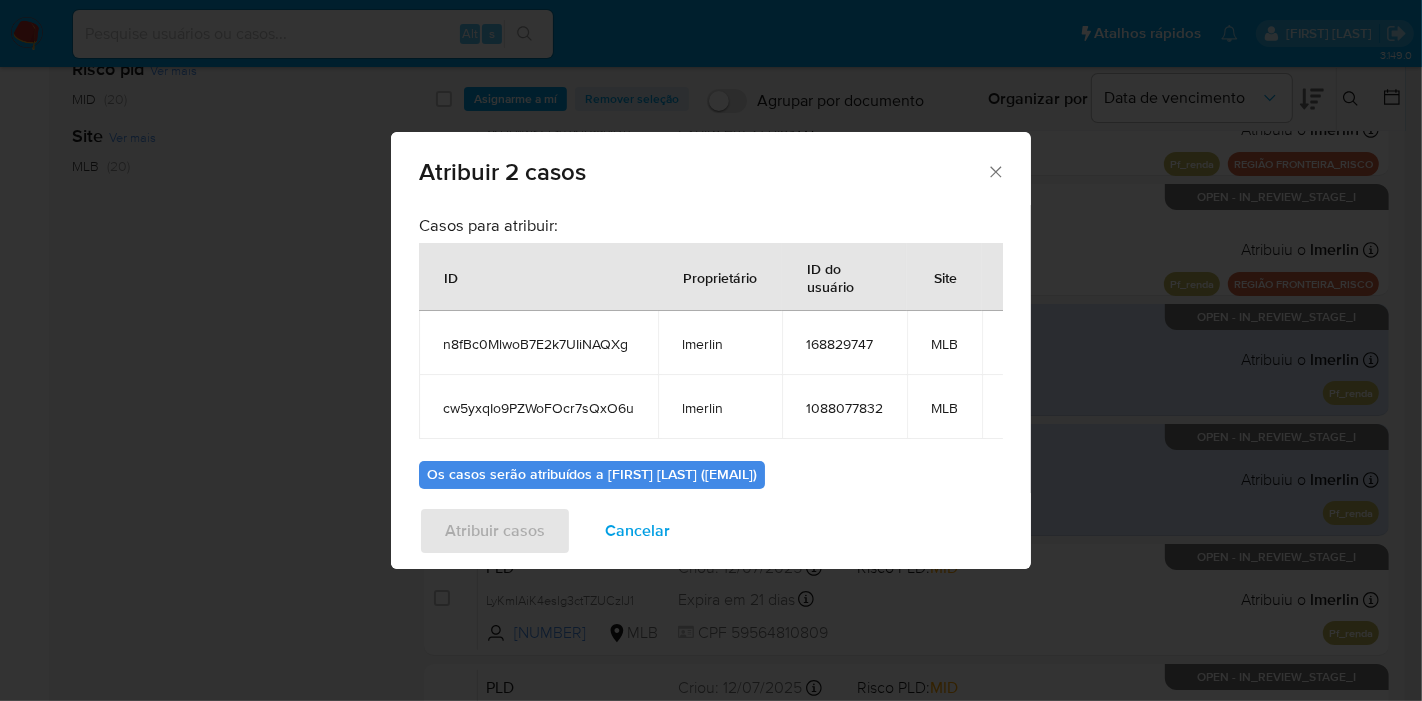click on "168829747" at bounding box center [844, 344] 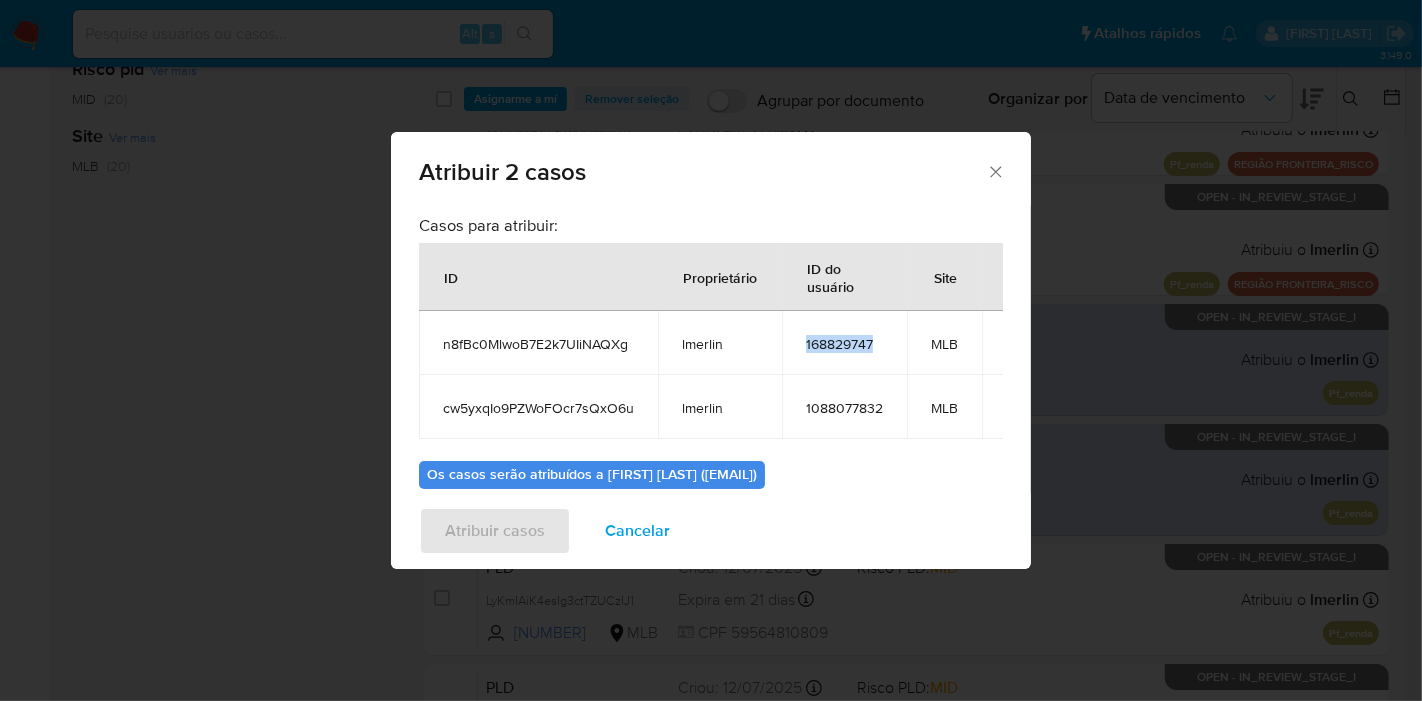click on "168829747" at bounding box center [844, 344] 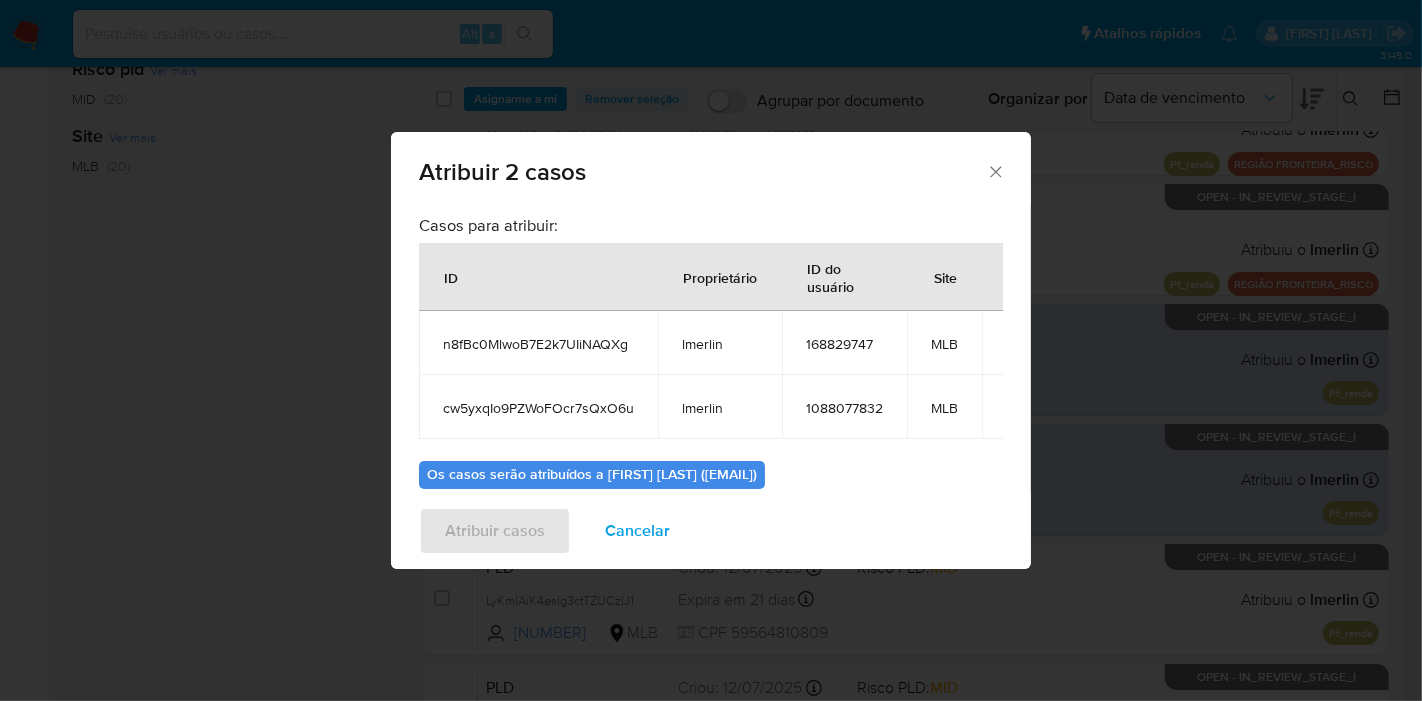 click on "1088077832" at bounding box center (844, 408) 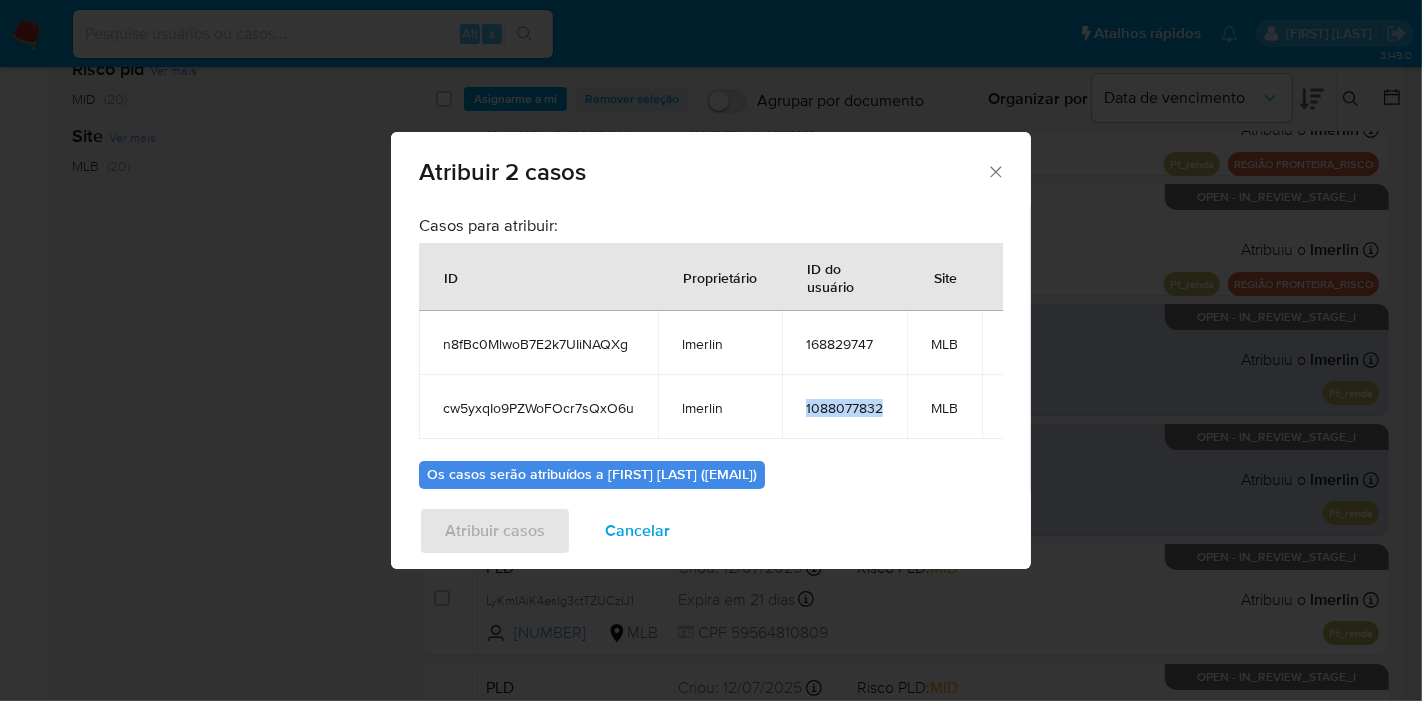 click on "1088077832" at bounding box center [844, 408] 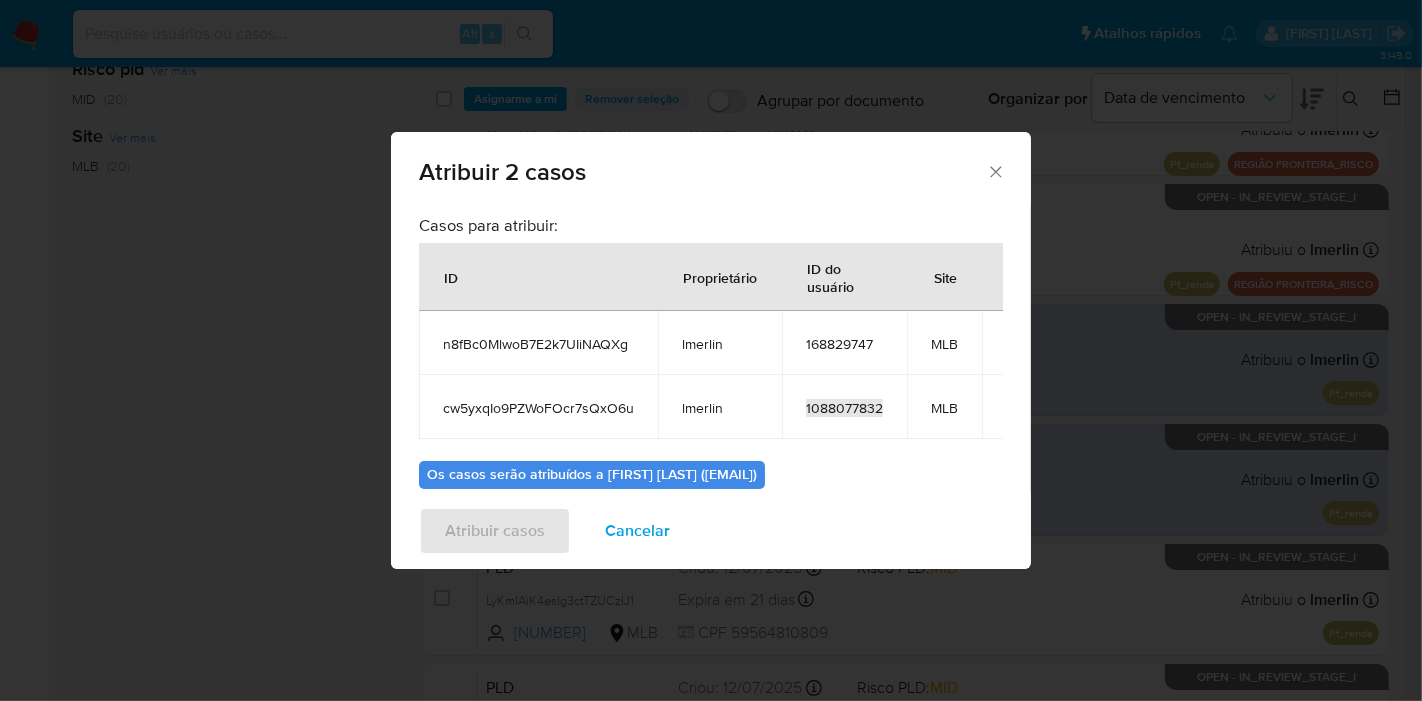 click on "Cancelar" at bounding box center [637, 531] 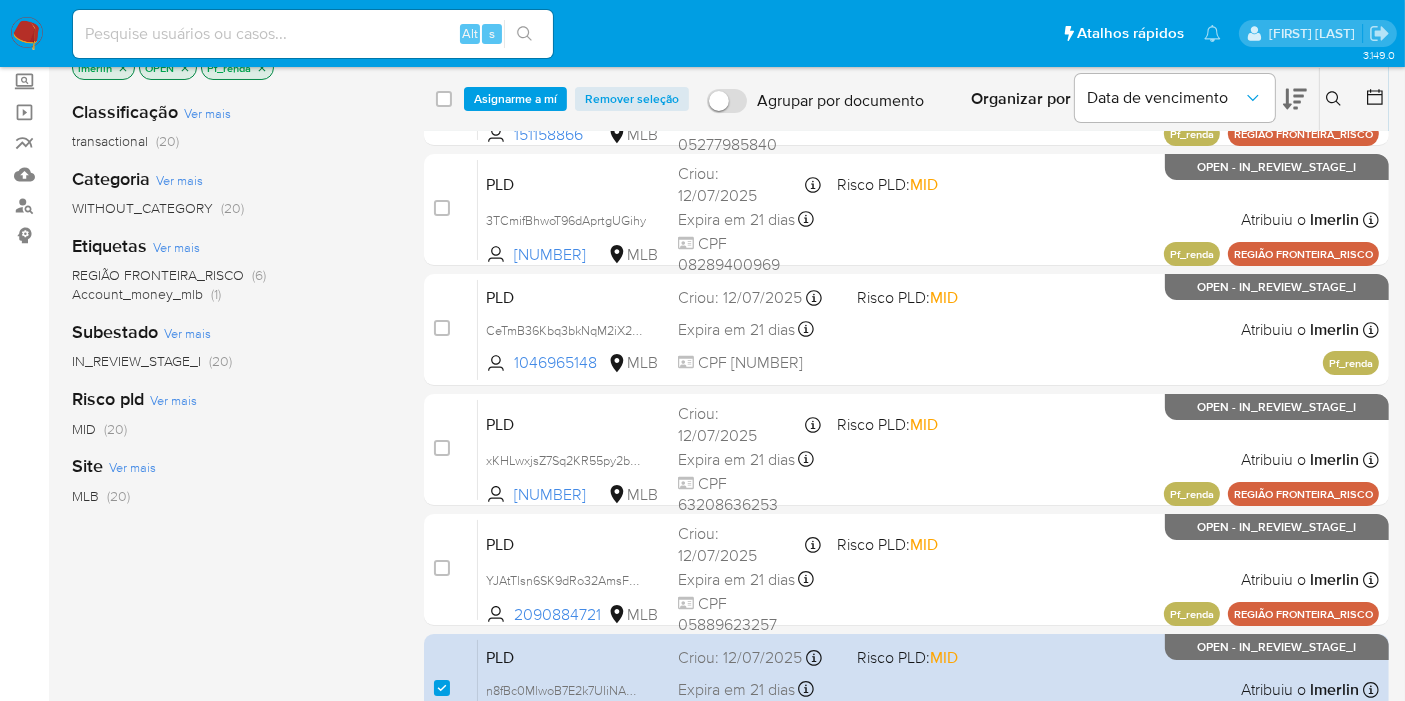 scroll, scrollTop: 0, scrollLeft: 0, axis: both 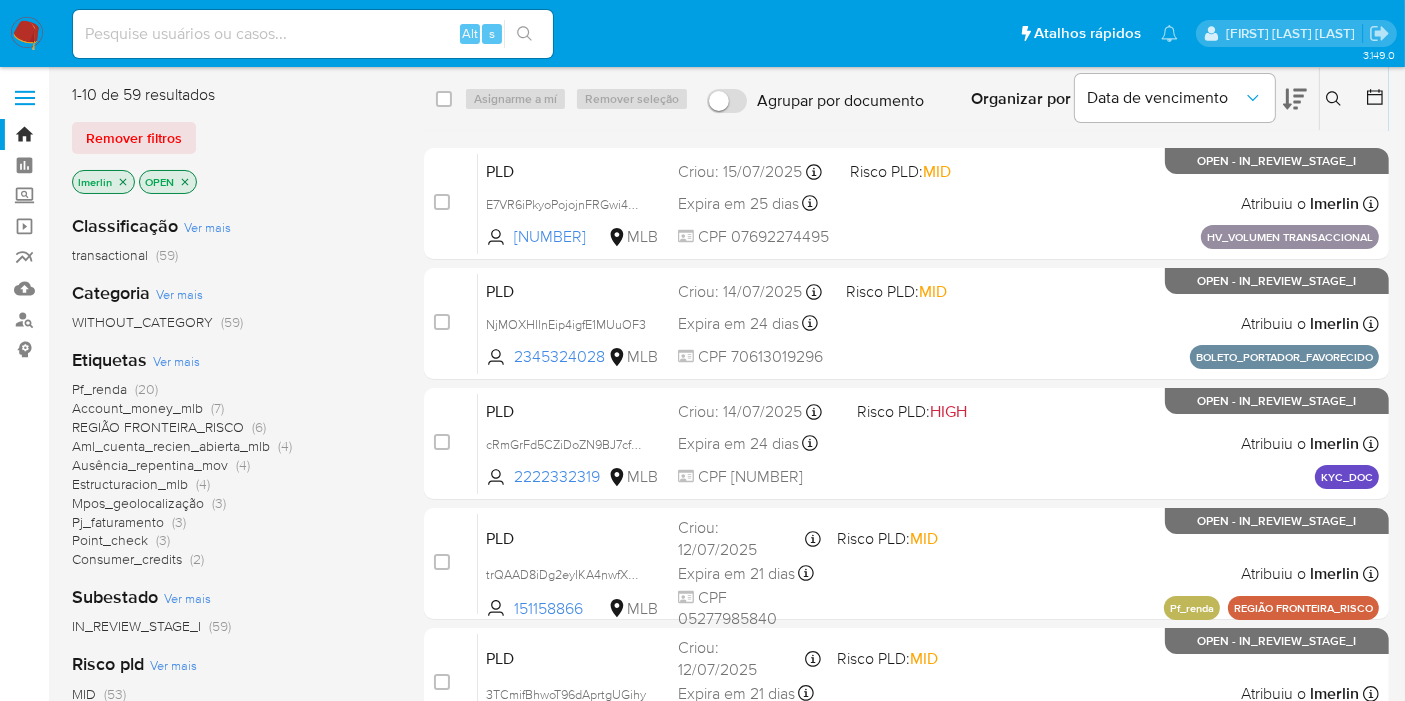 click 